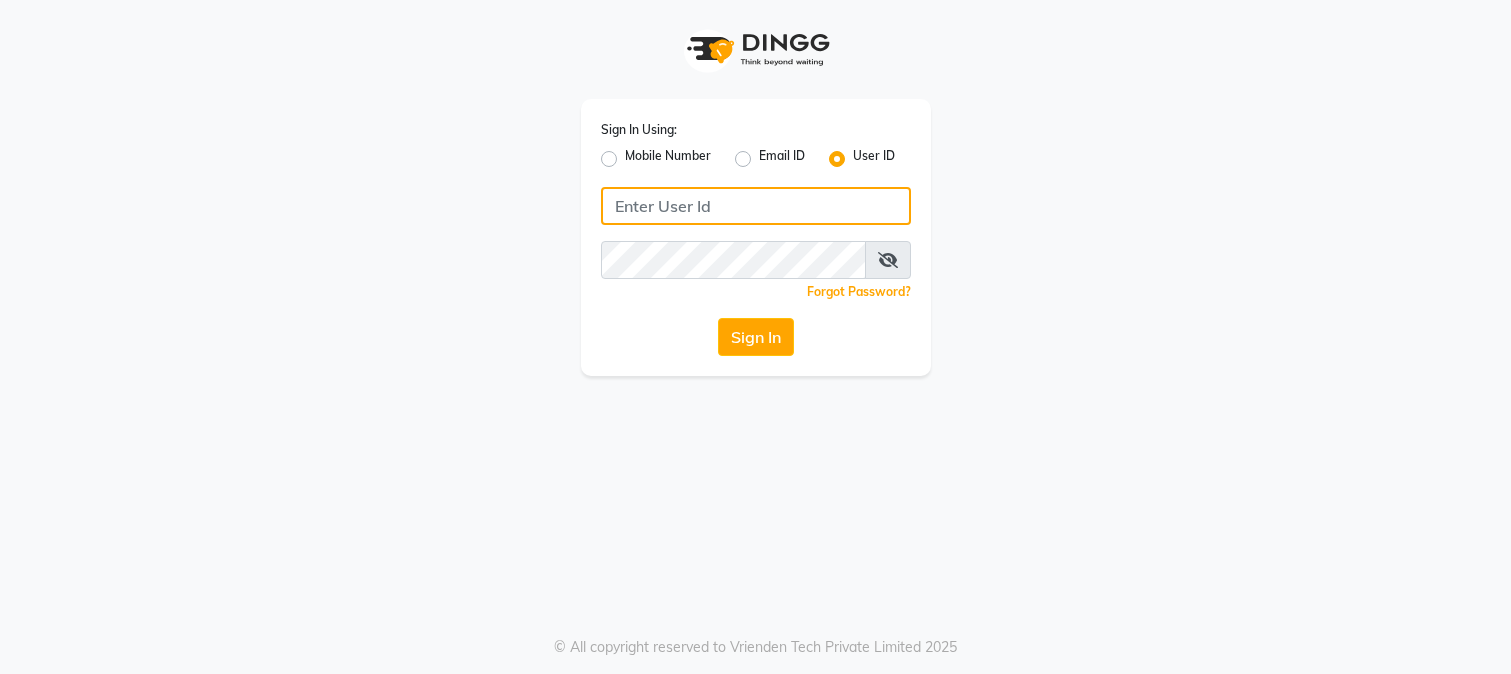 type on "westlanestudio" 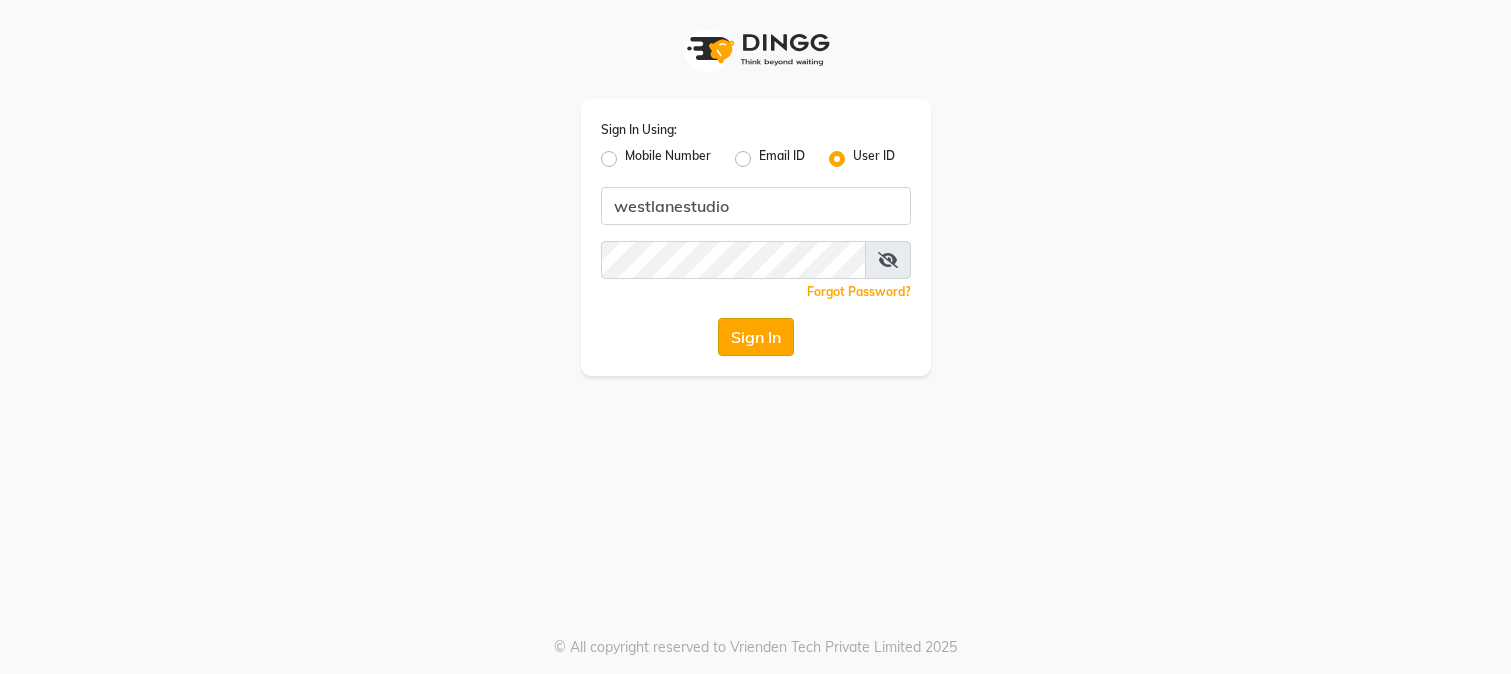drag, startPoint x: 0, startPoint y: 0, endPoint x: 750, endPoint y: 338, distance: 822.64453 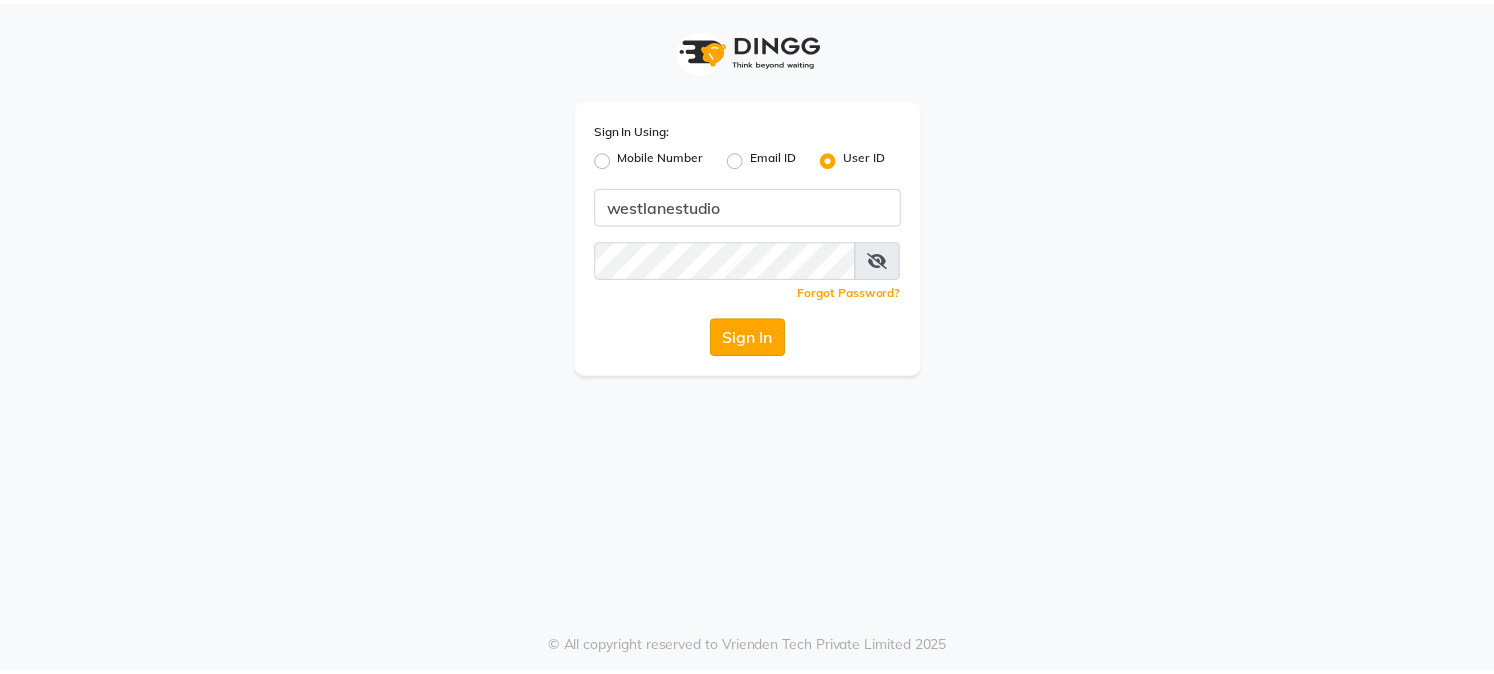 scroll, scrollTop: 0, scrollLeft: 0, axis: both 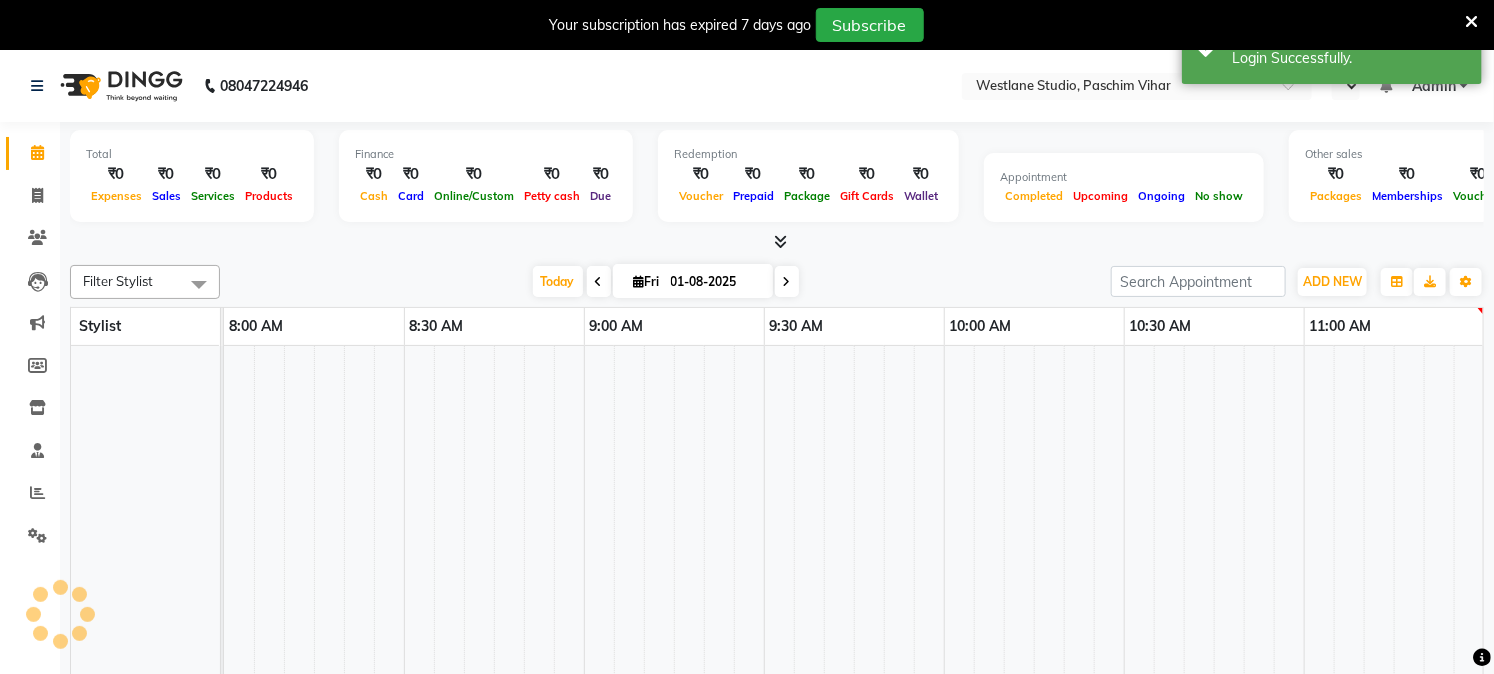click at bounding box center (749, 573) 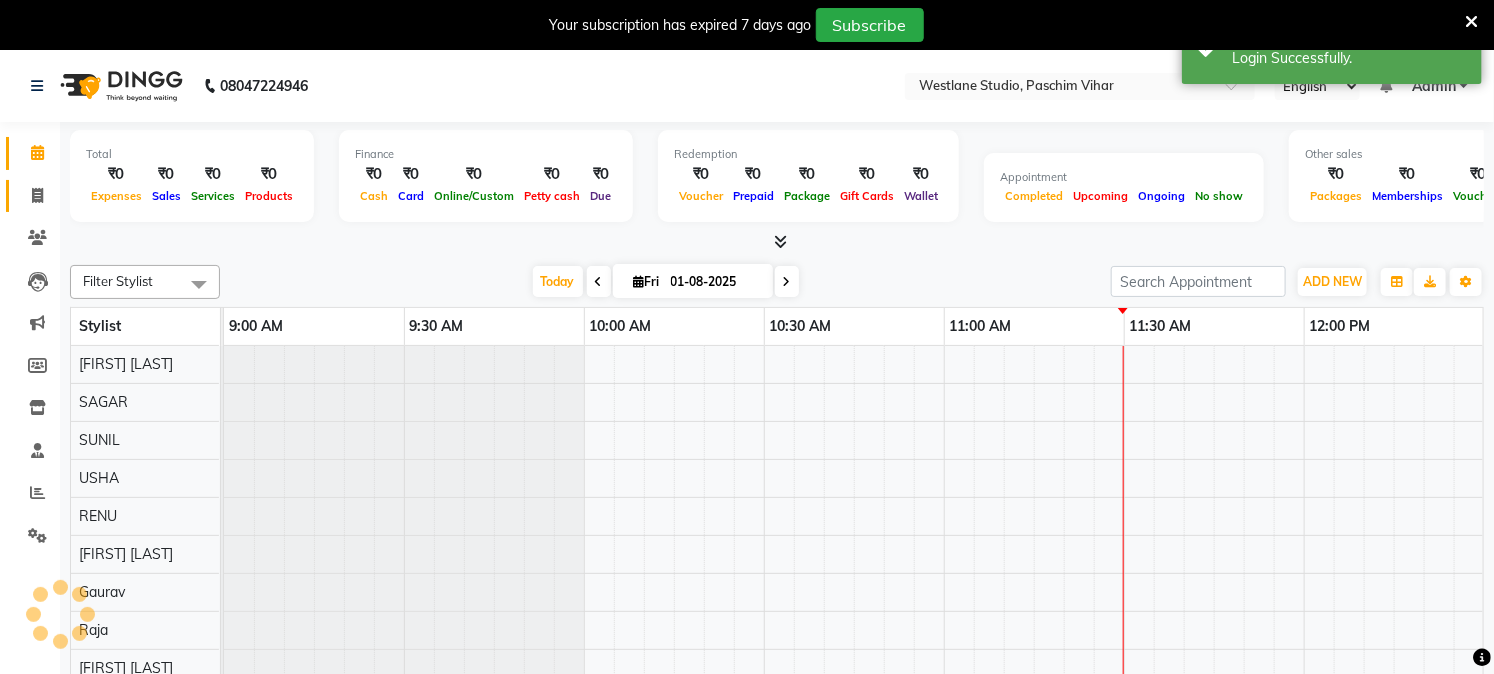select on "en" 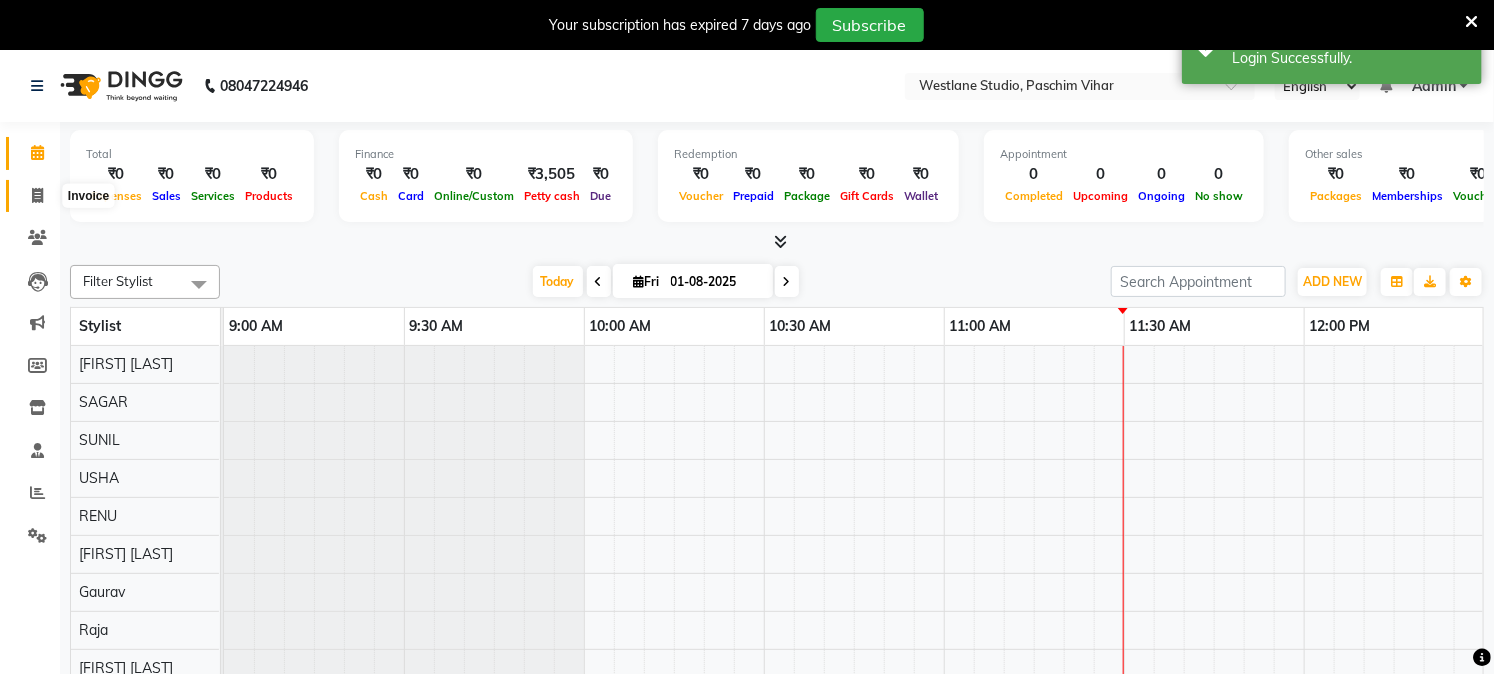 click 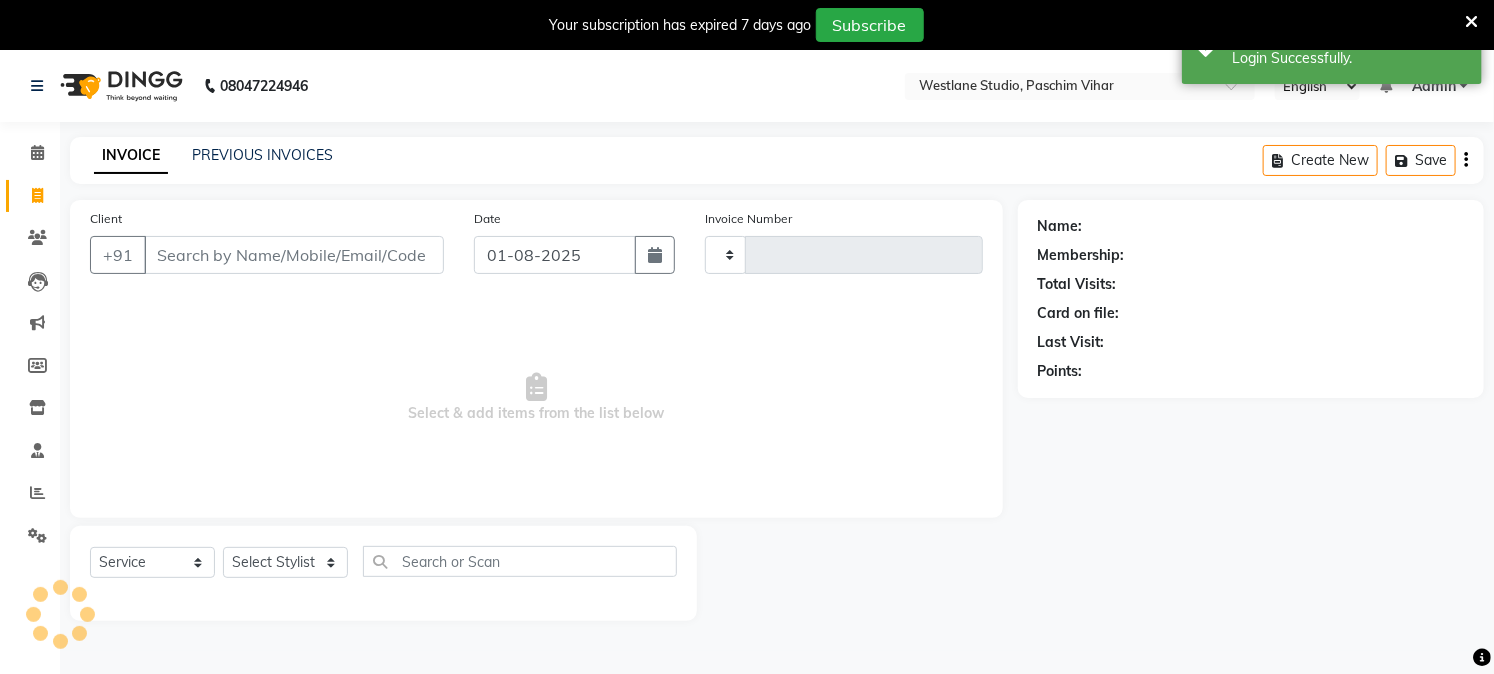 type on "2760" 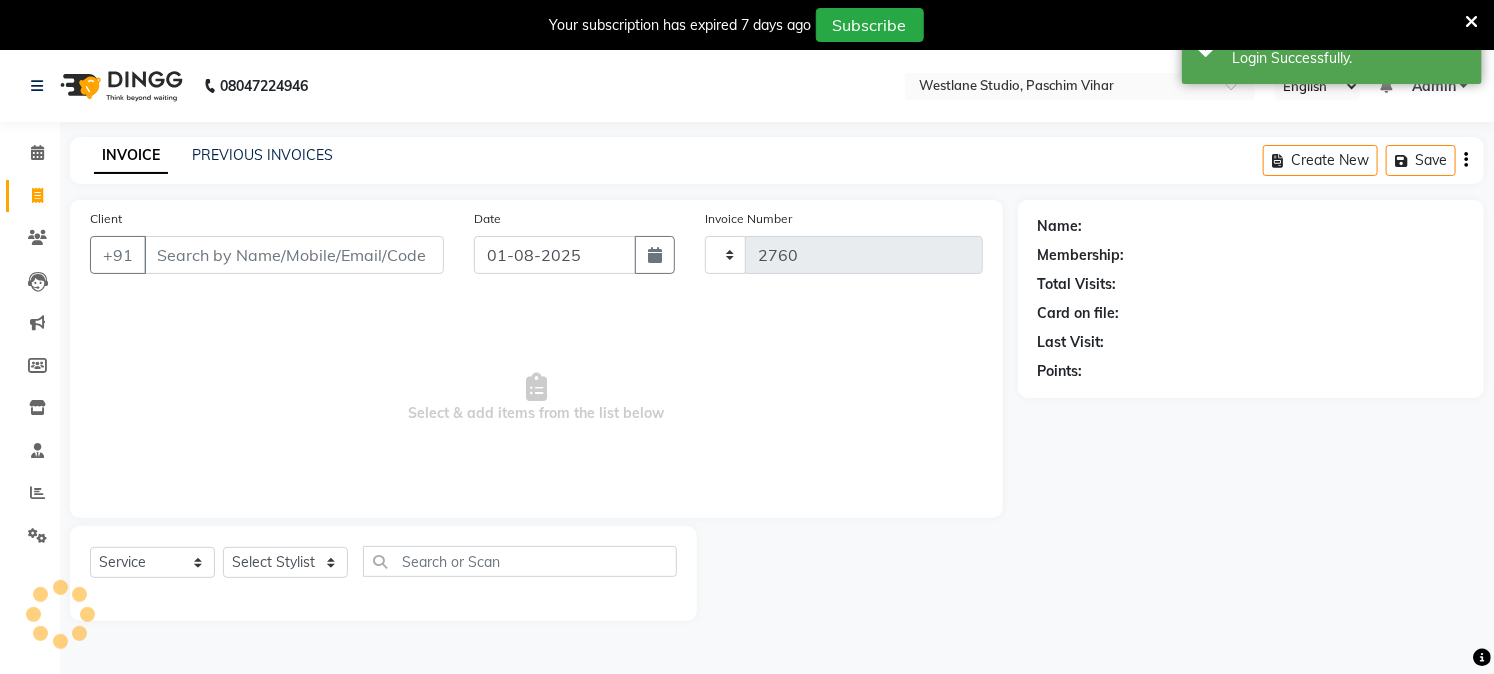select on "223" 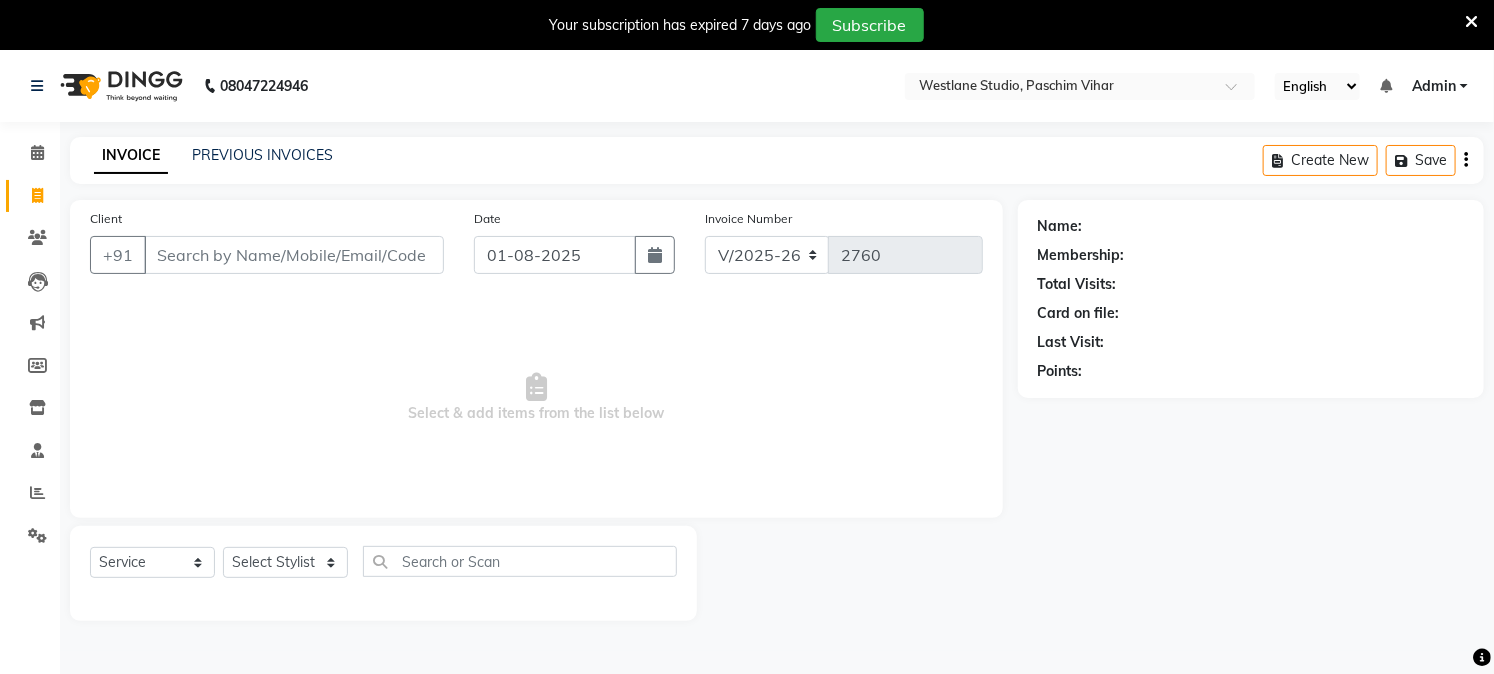 click on "Client +91 Date [DATE] Invoice Number V/2025 V/2025-26 2760  Select & add items from the list below  Select  Service  Product  Membership  Package Voucher Prepaid Gift Card  Select Stylist Name: Membership: Total Visits: Card on file: Last Visit:  Points:" at bounding box center [747, 387] 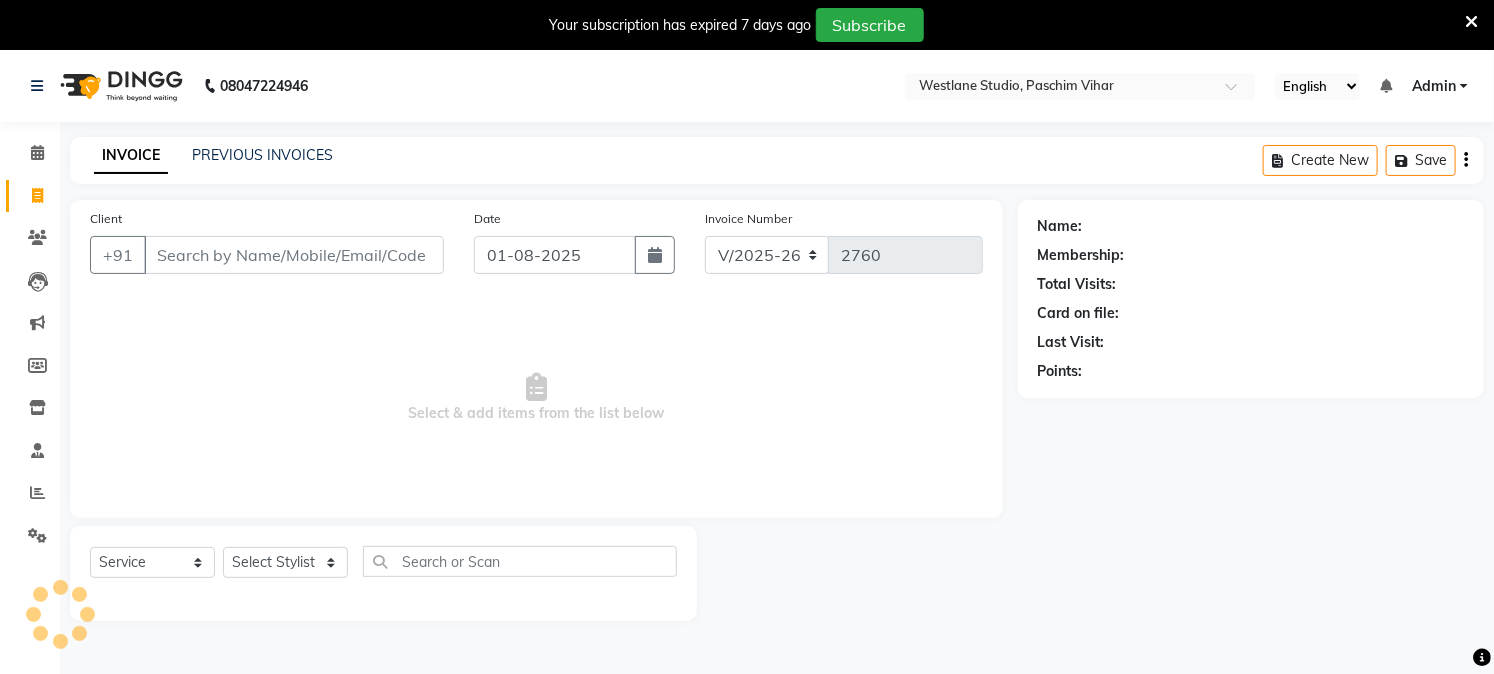 scroll, scrollTop: 0, scrollLeft: 0, axis: both 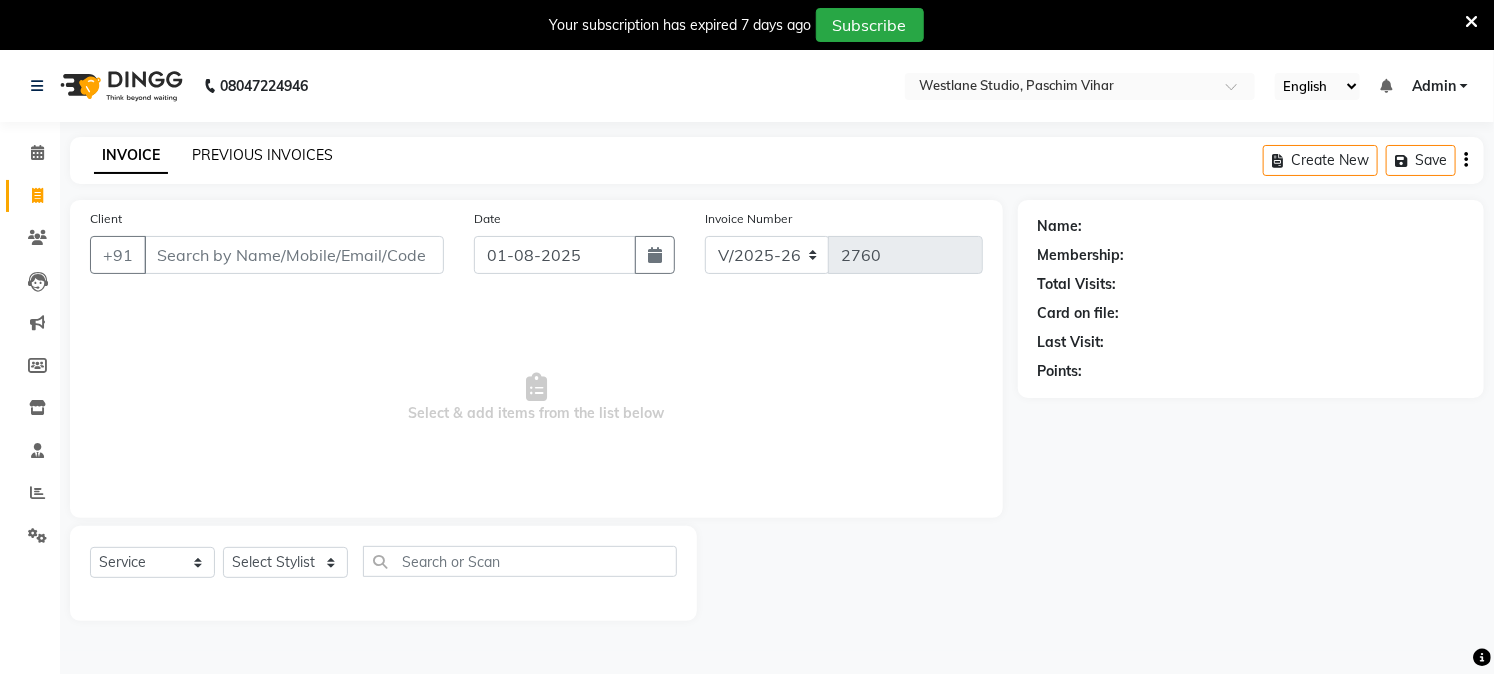 click on "PREVIOUS INVOICES" 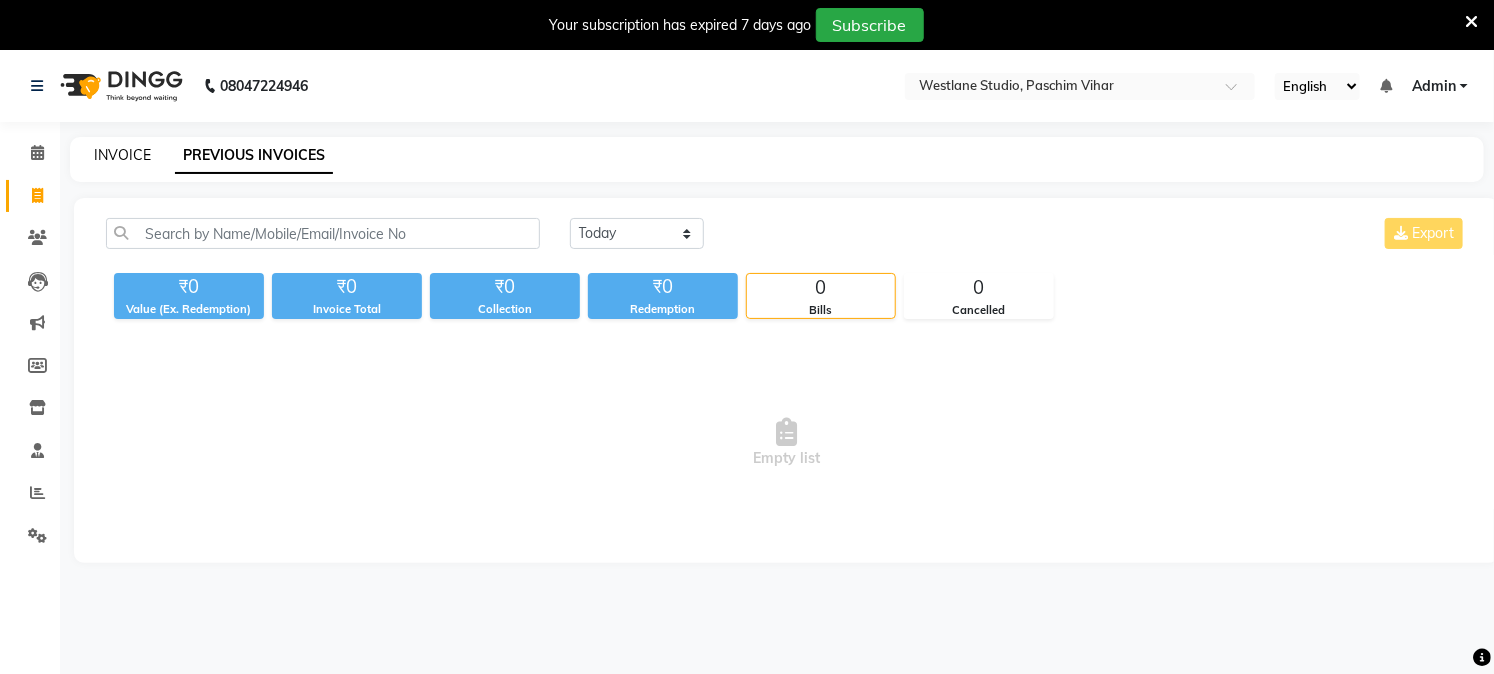 click on "INVOICE" 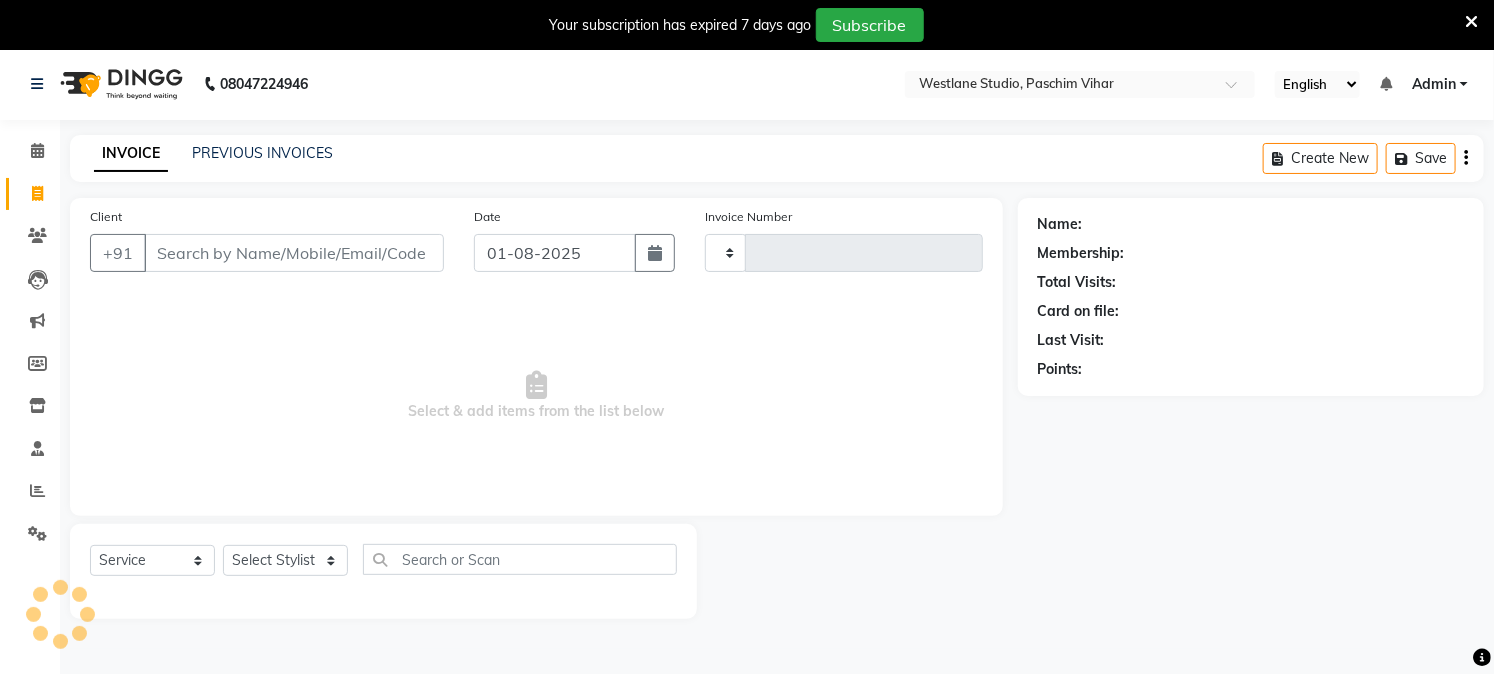 scroll, scrollTop: 50, scrollLeft: 0, axis: vertical 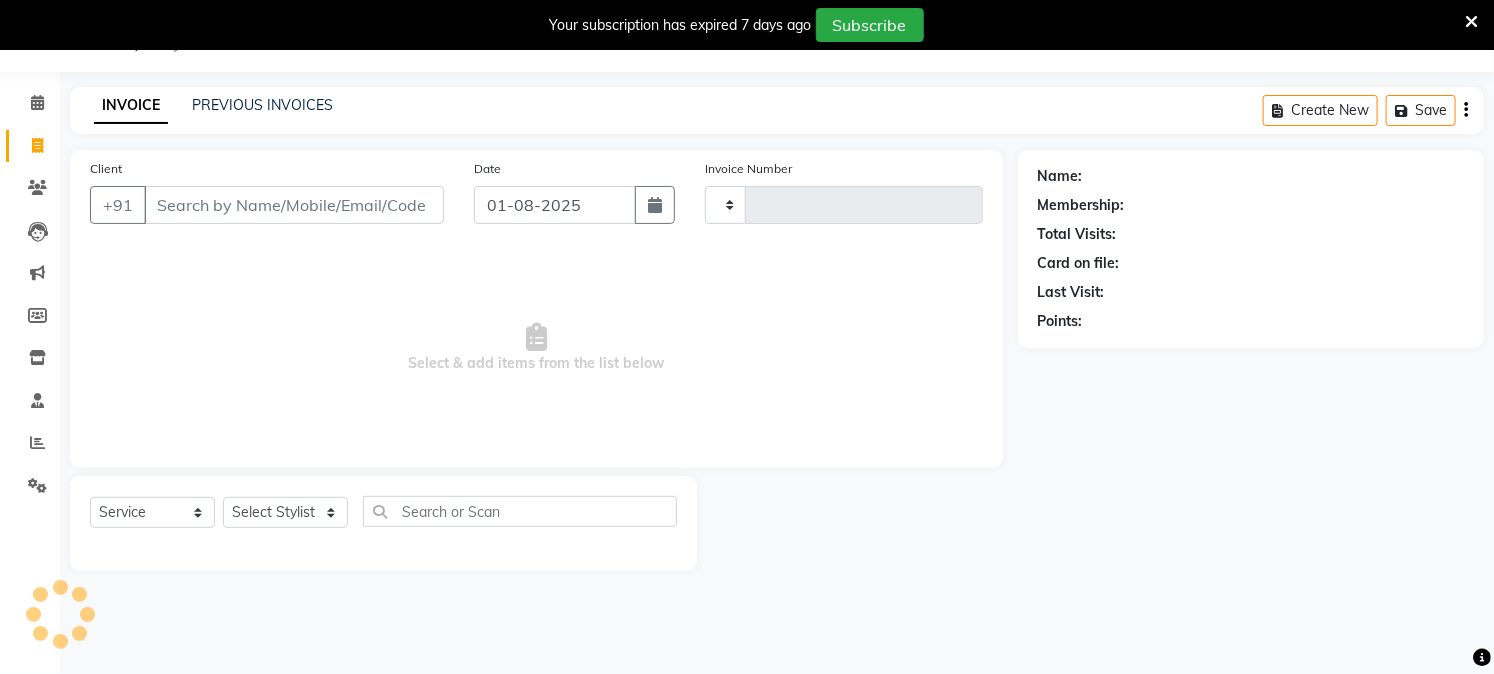 type on "2760" 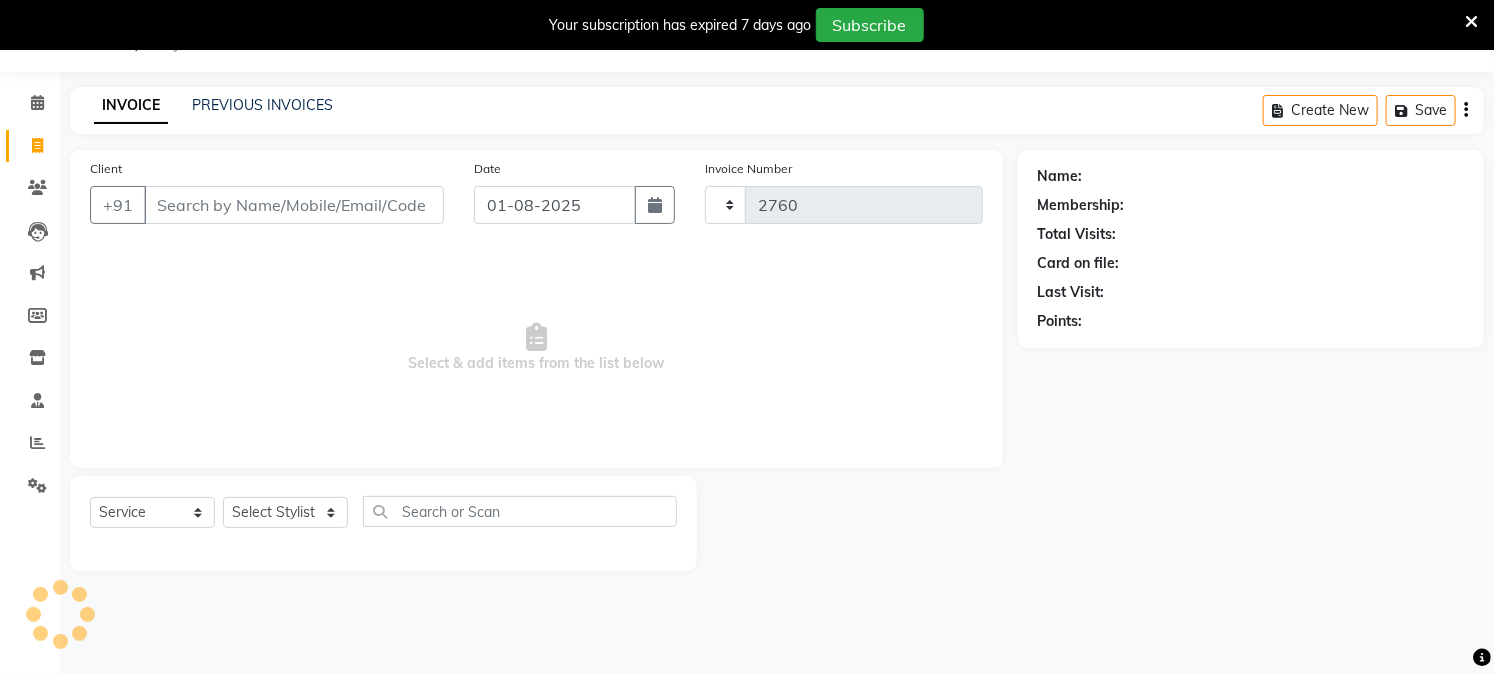 select on "223" 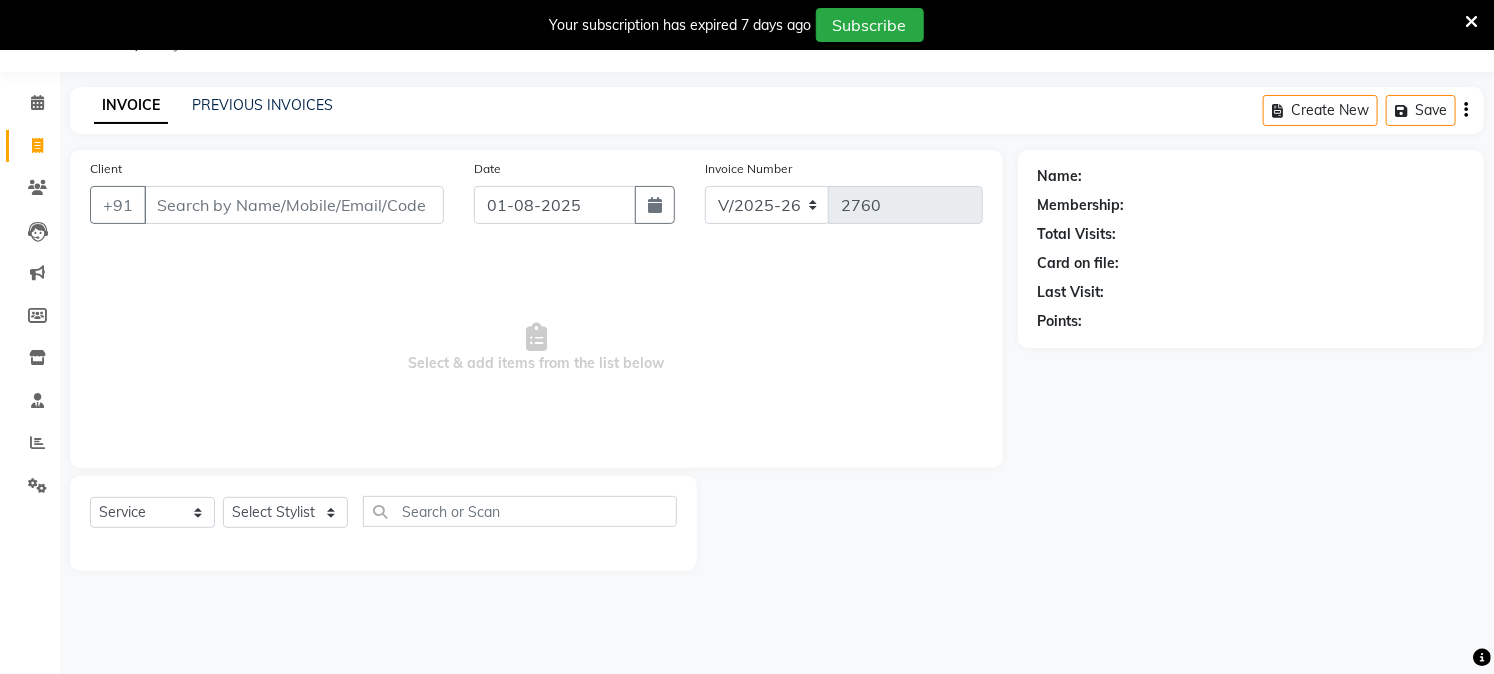 click at bounding box center (1471, 22) 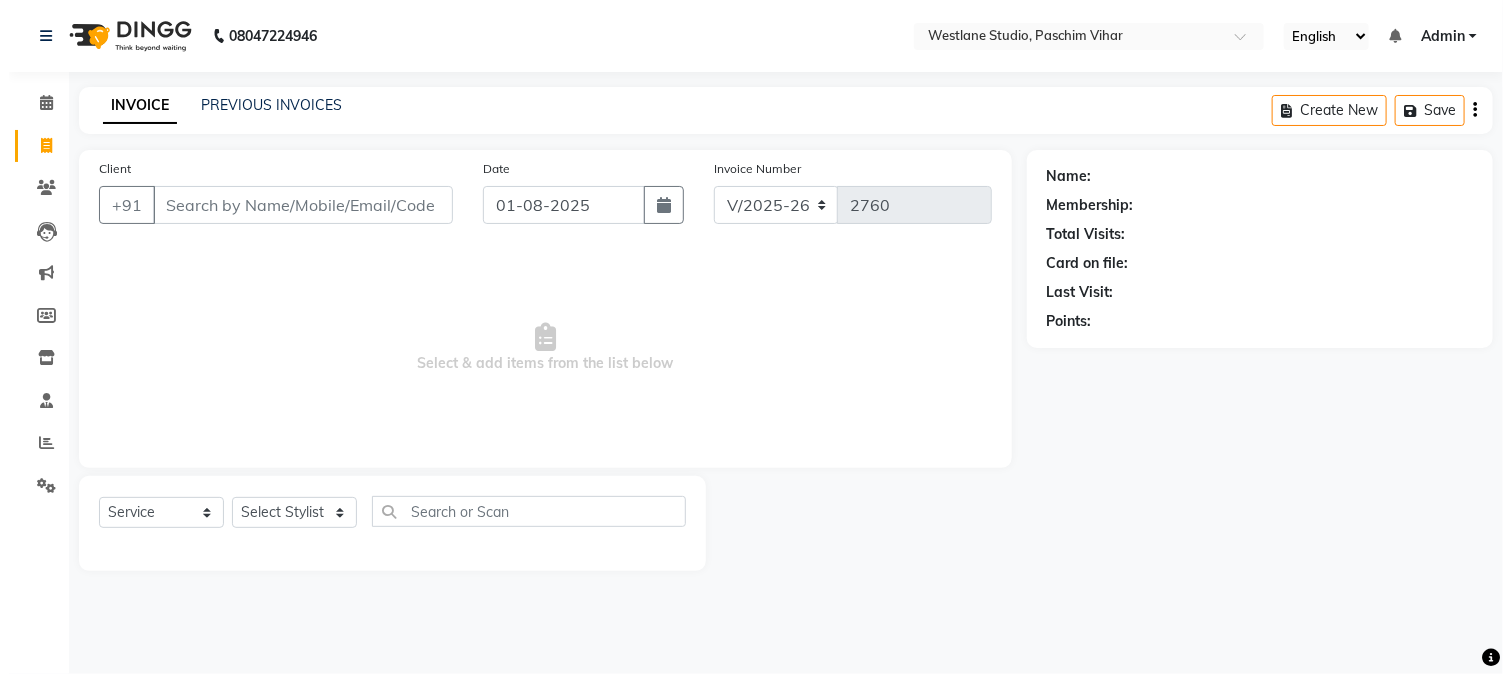 scroll, scrollTop: 0, scrollLeft: 0, axis: both 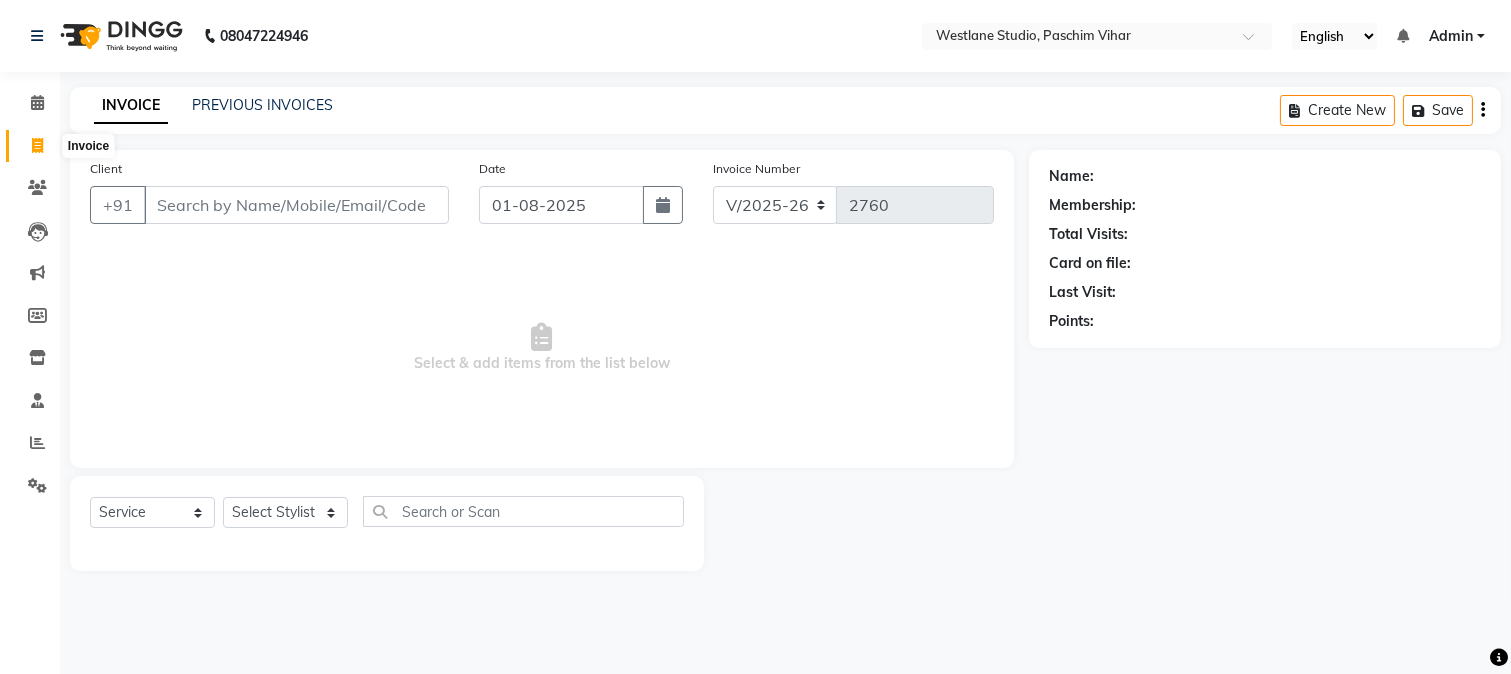 click on "Invoice" 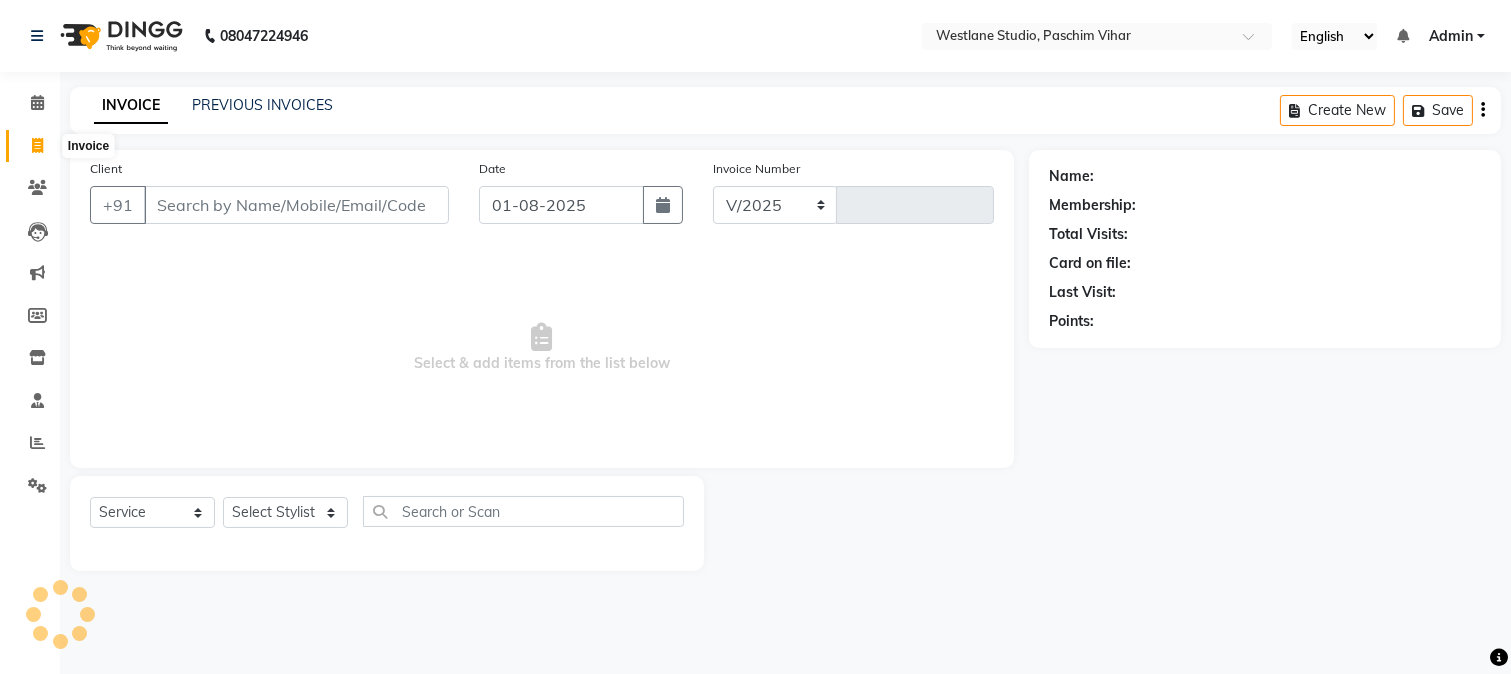 select on "223" 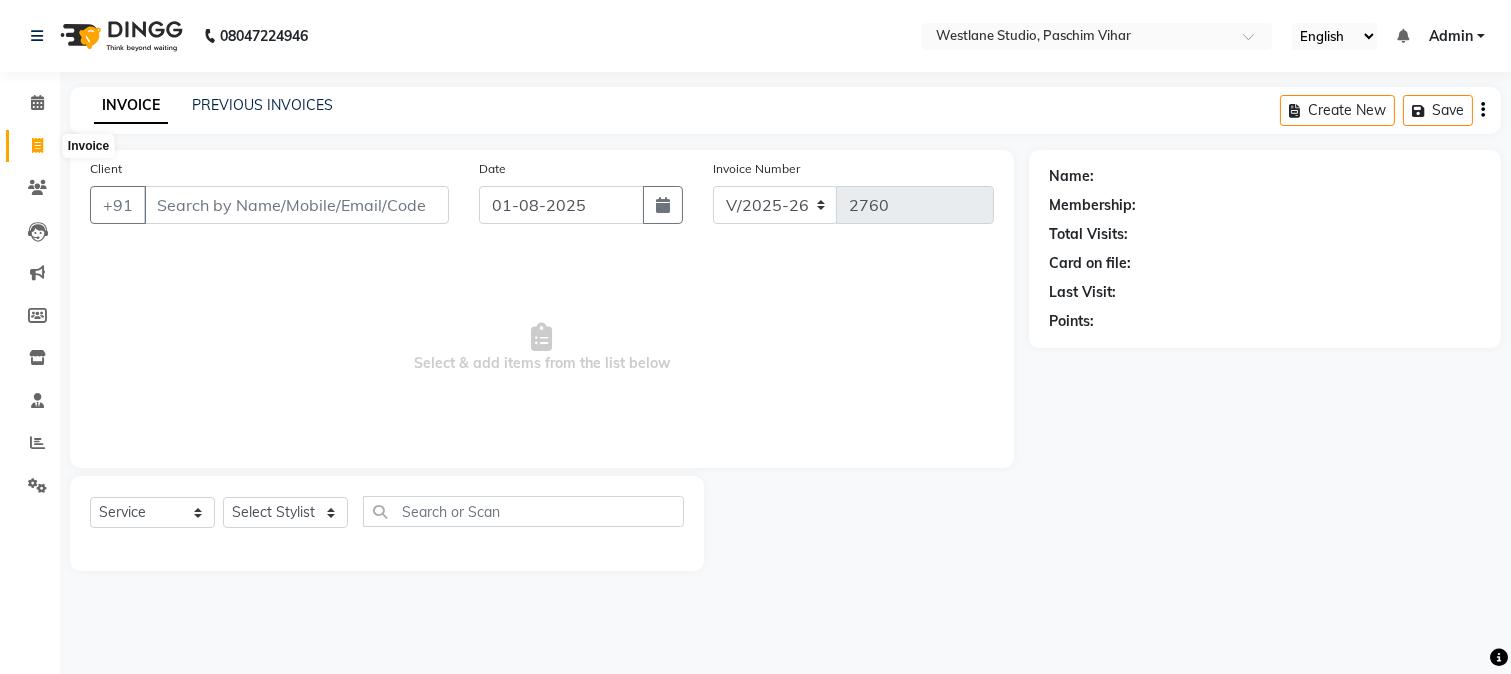 drag, startPoint x: 42, startPoint y: 137, endPoint x: 72, endPoint y: 128, distance: 31.320919 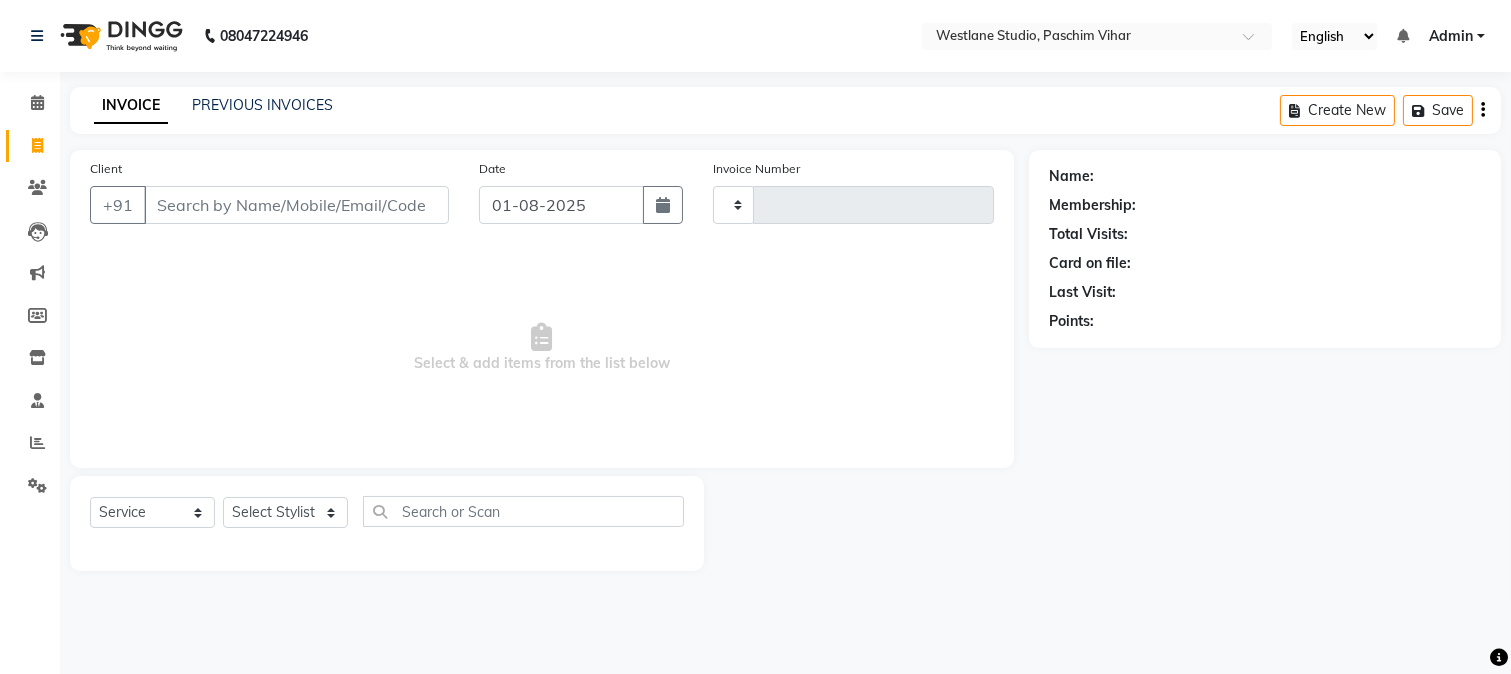 type on "2760" 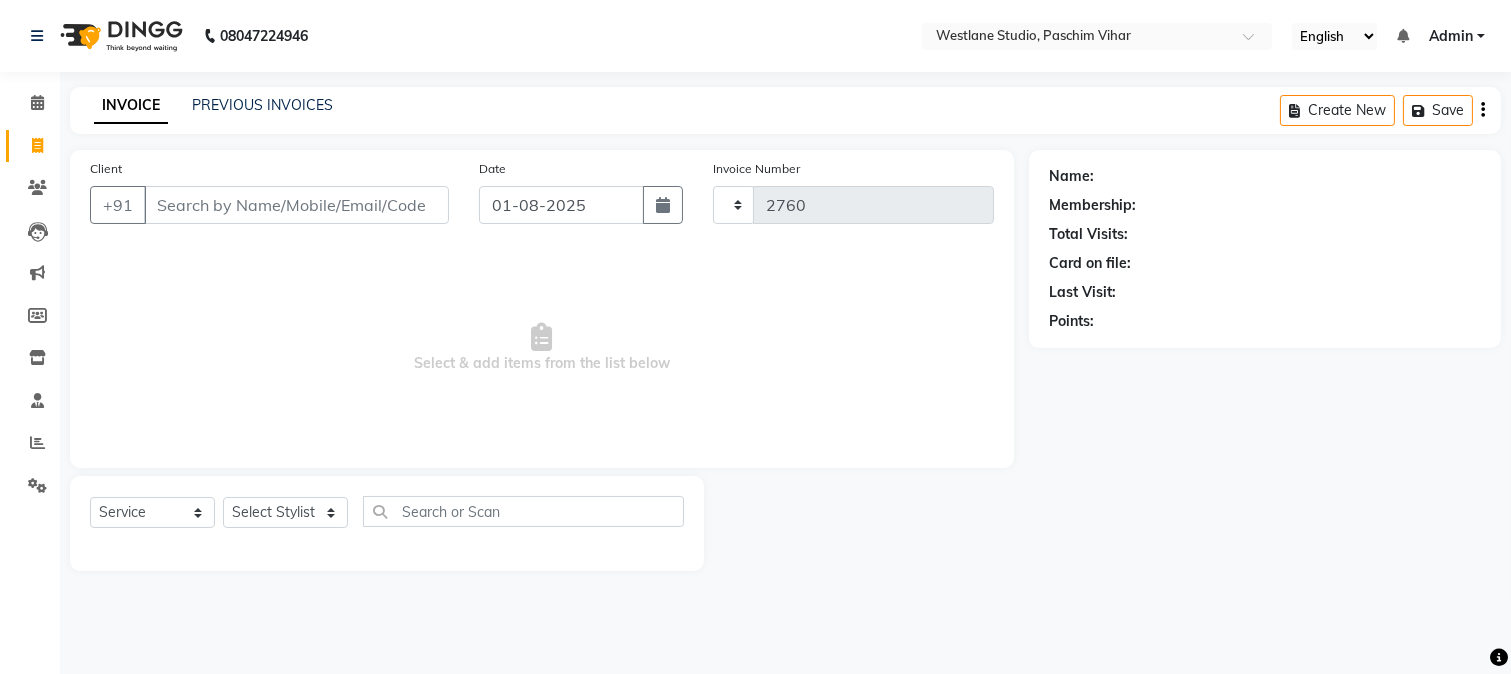 select on "223" 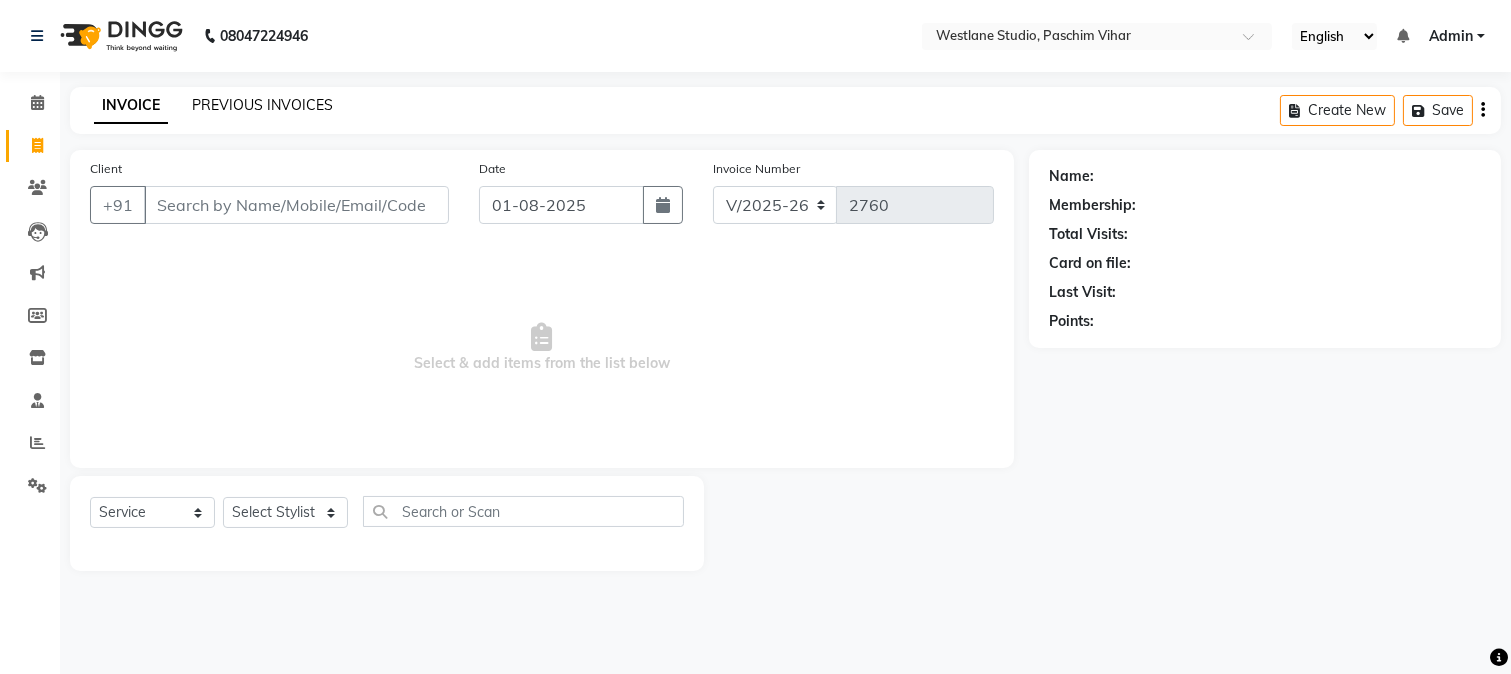 click on "PREVIOUS INVOICES" 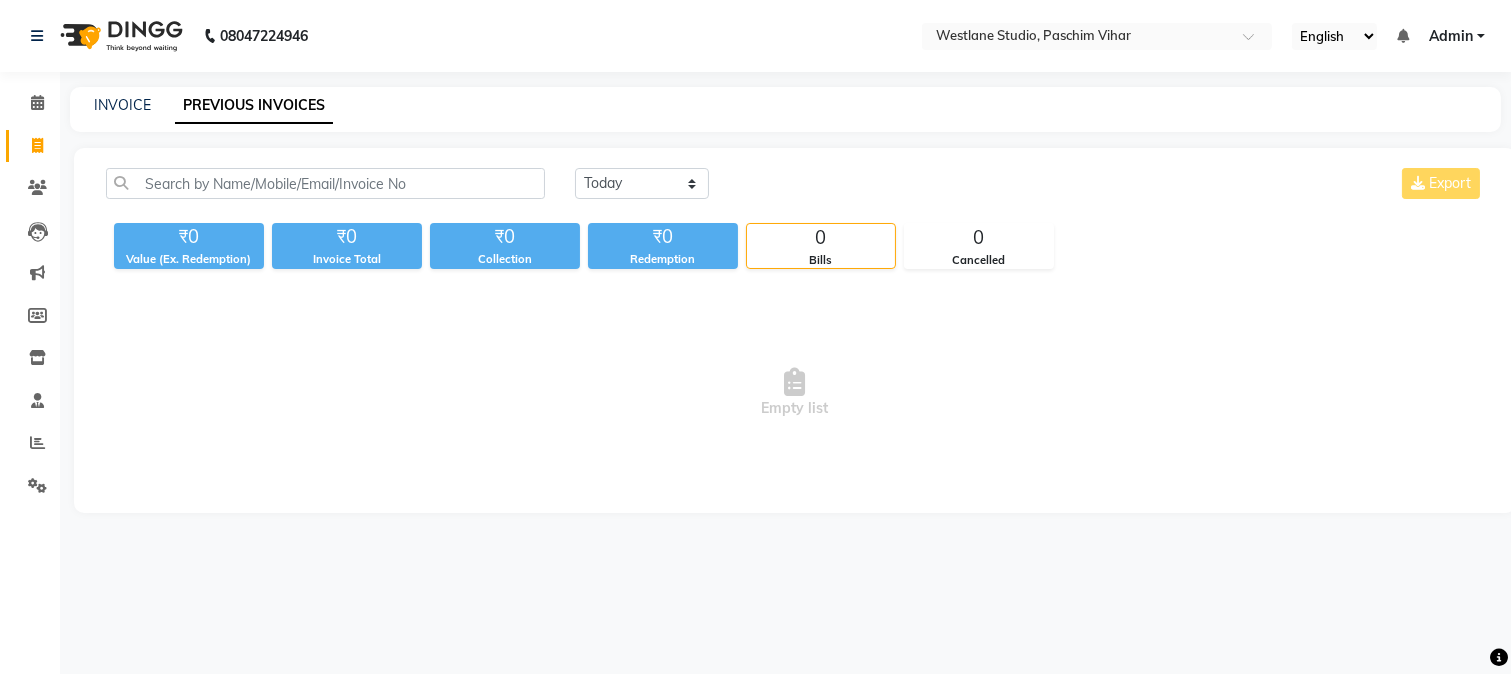 click on "INVOICE PREVIOUS INVOICES" 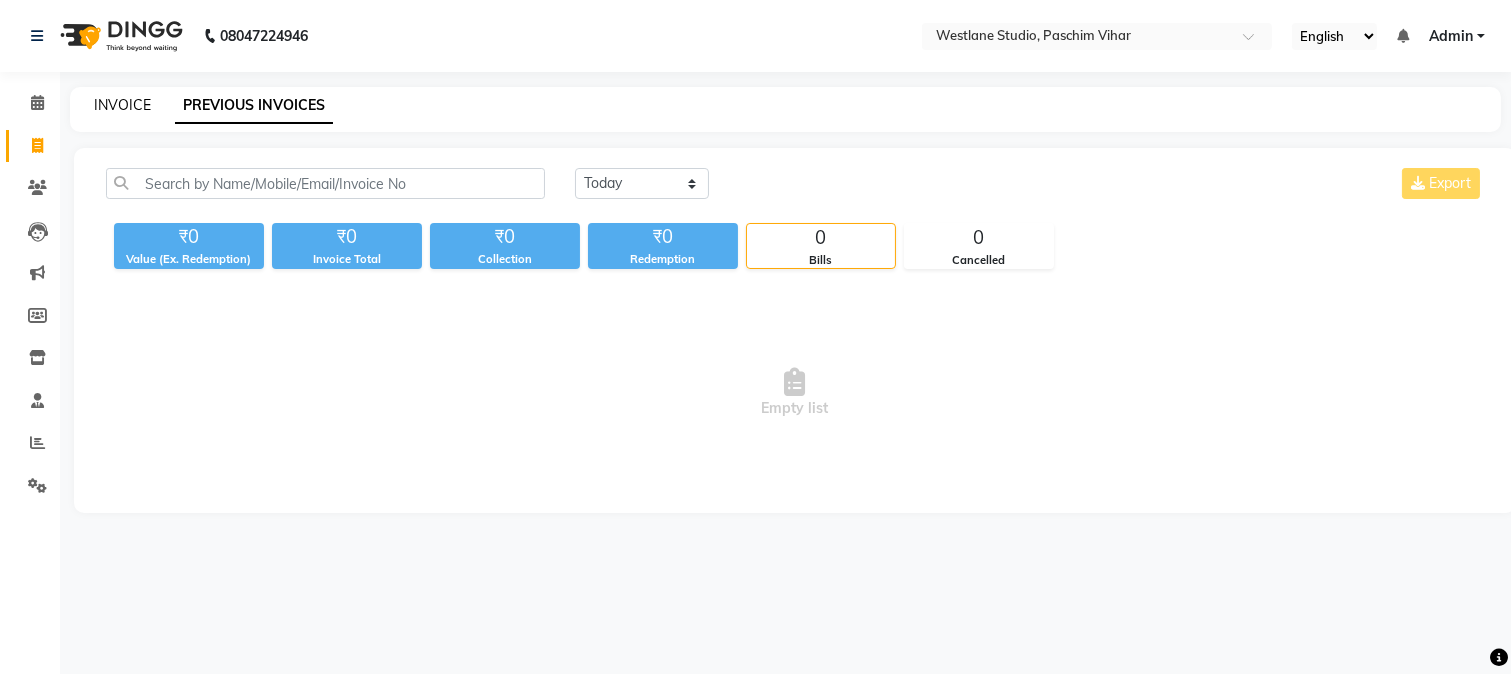click on "INVOICE" 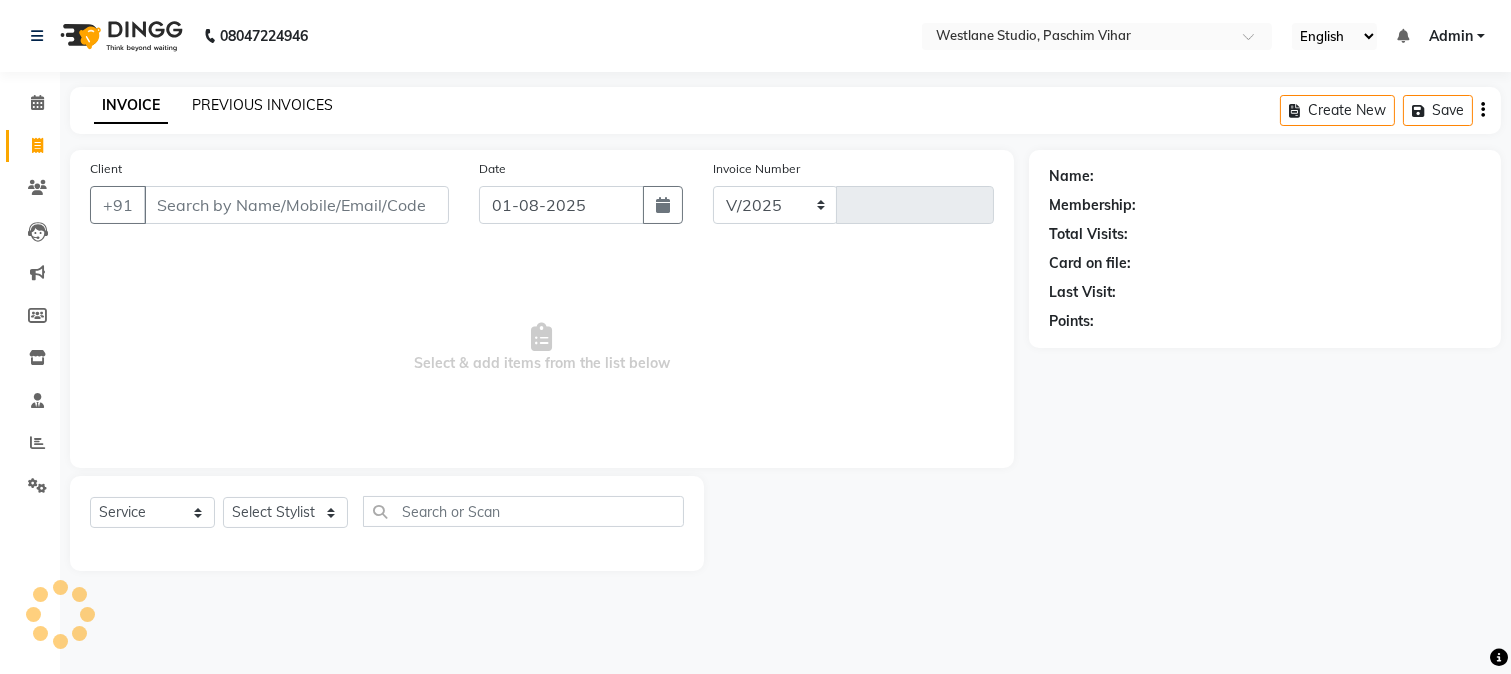 select on "223" 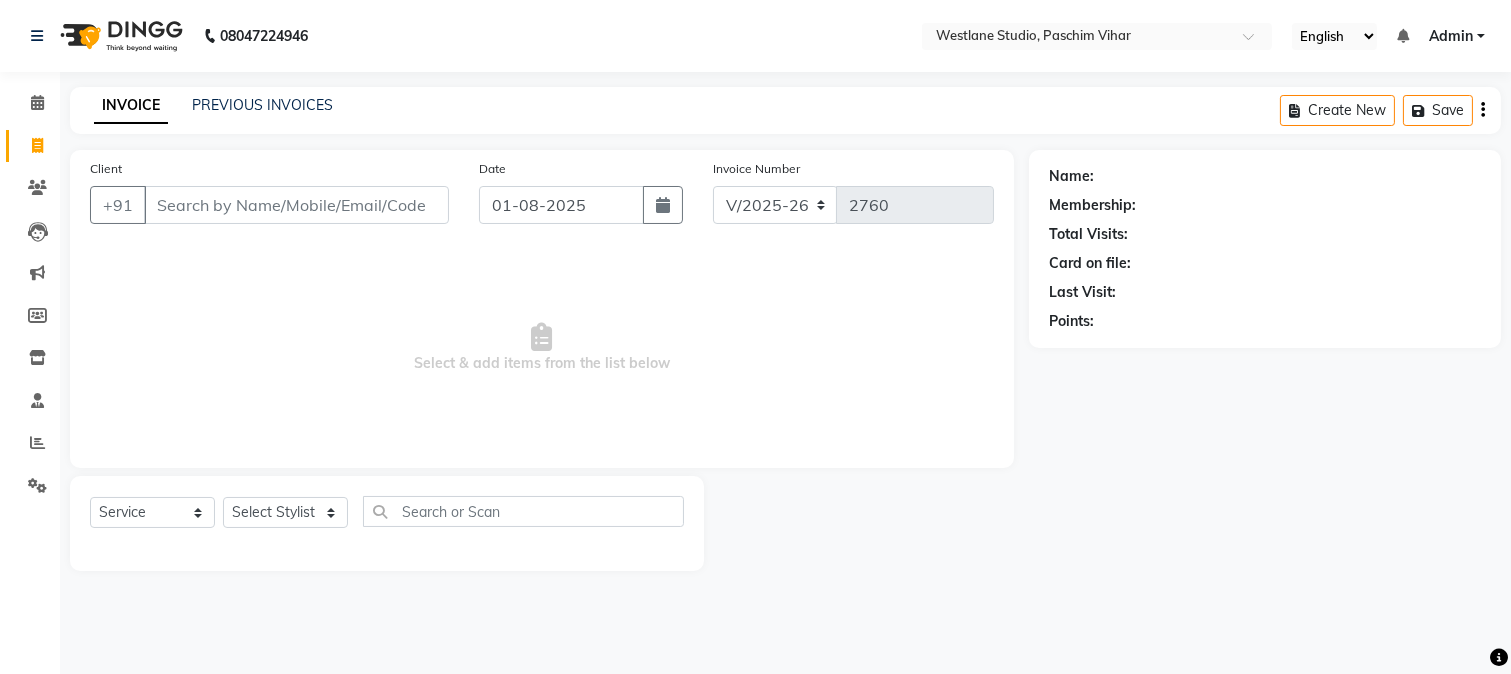 drag, startPoint x: 1510, startPoint y: 610, endPoint x: 1510, endPoint y: 661, distance: 51 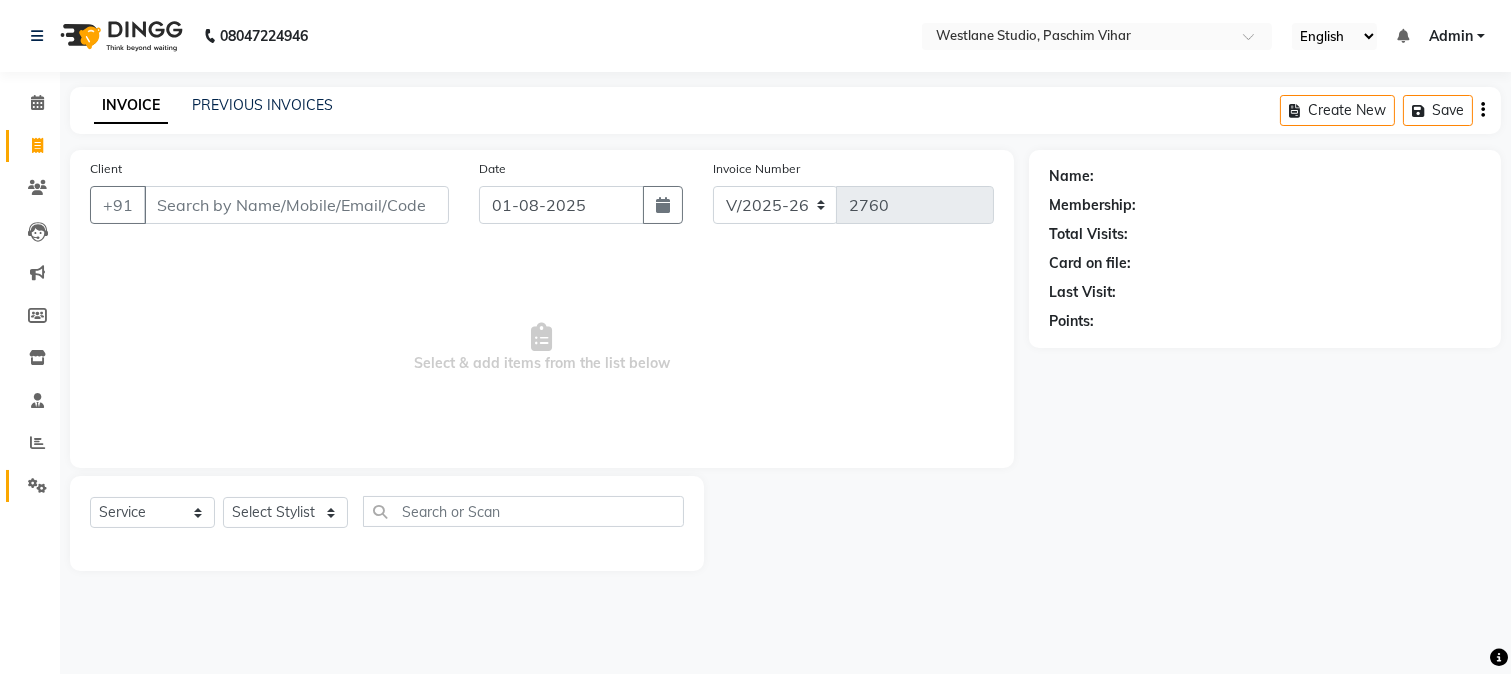 click 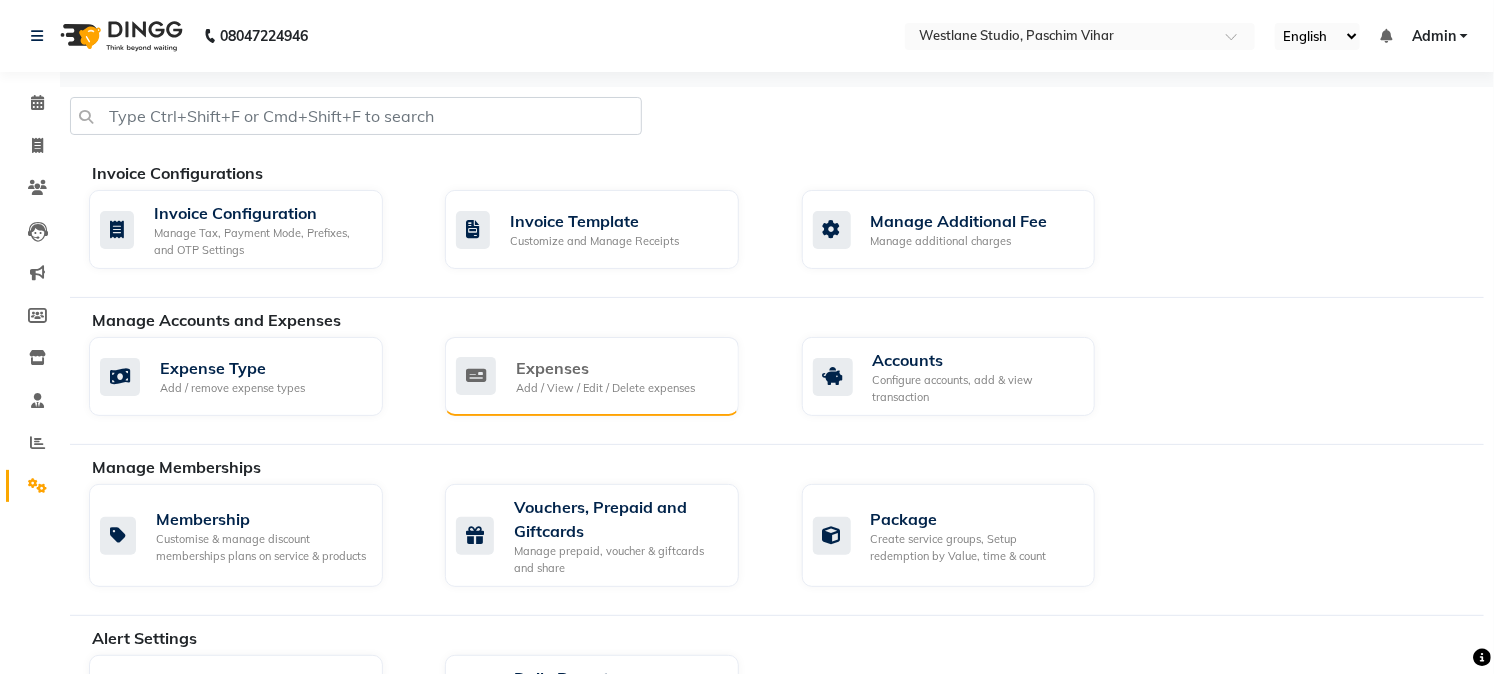 click on "Add / View / Edit / Delete expenses" 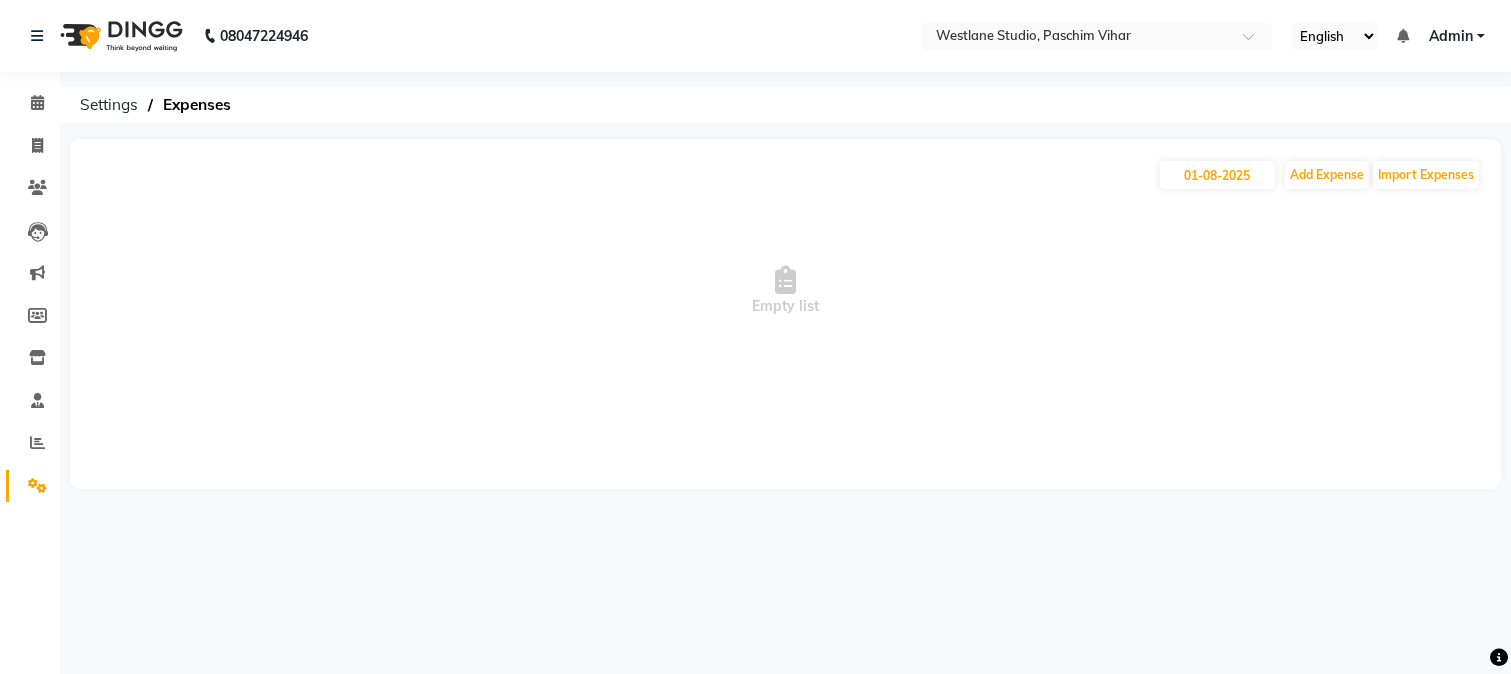 click on "Empty list" at bounding box center [785, 291] 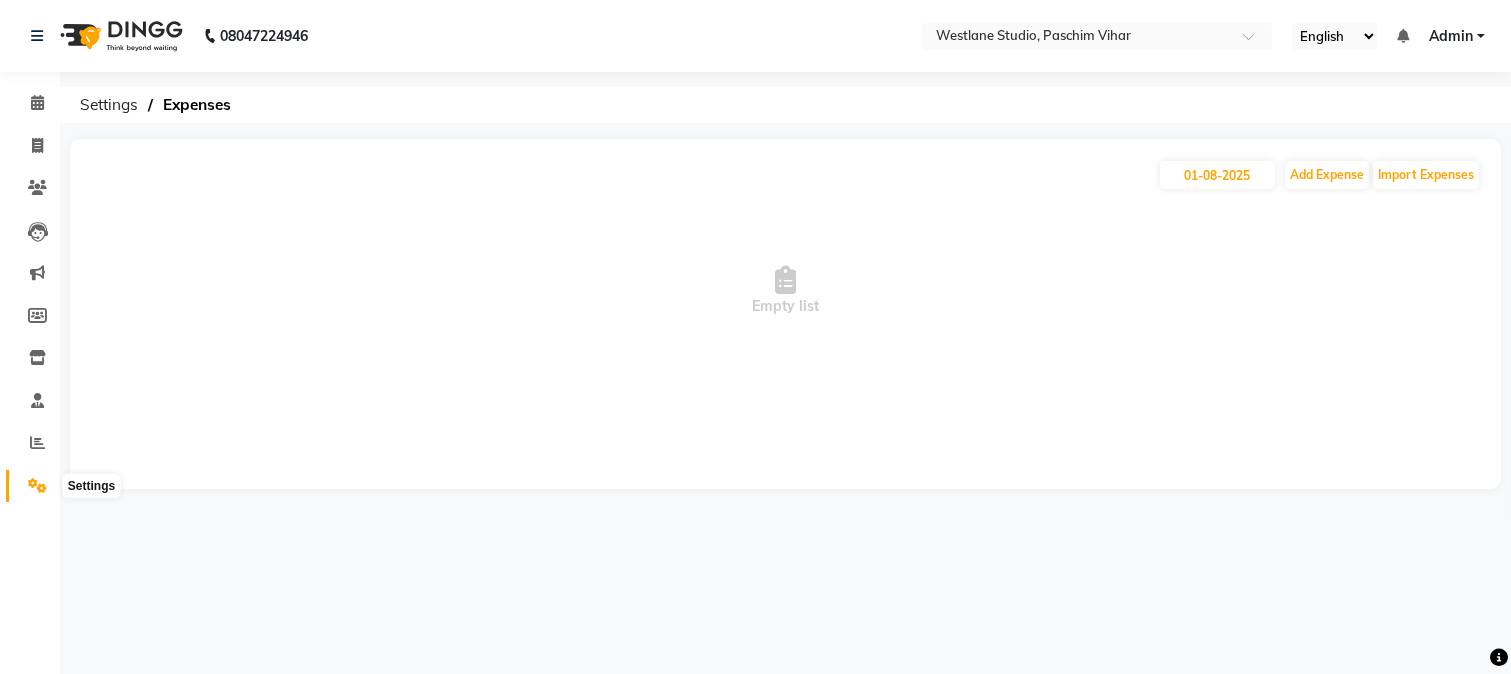 click 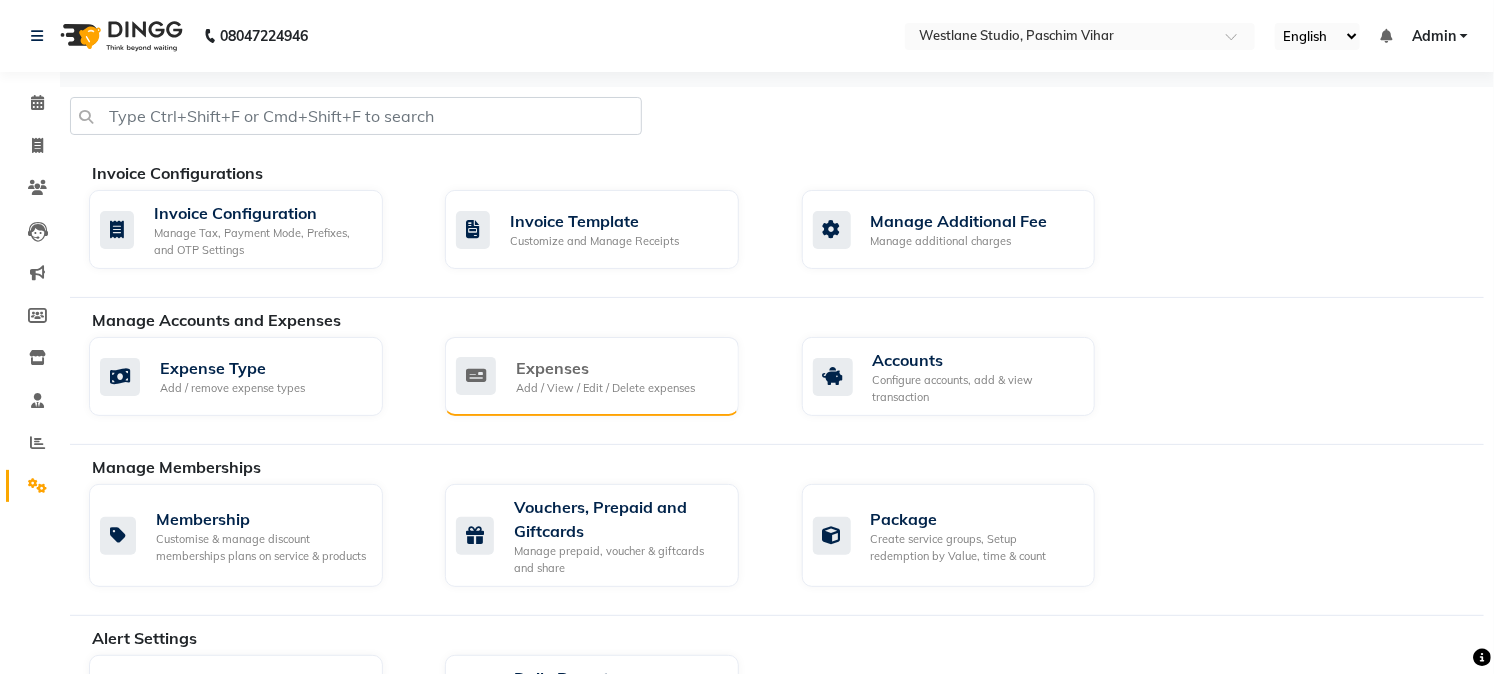 click on "Expenses" 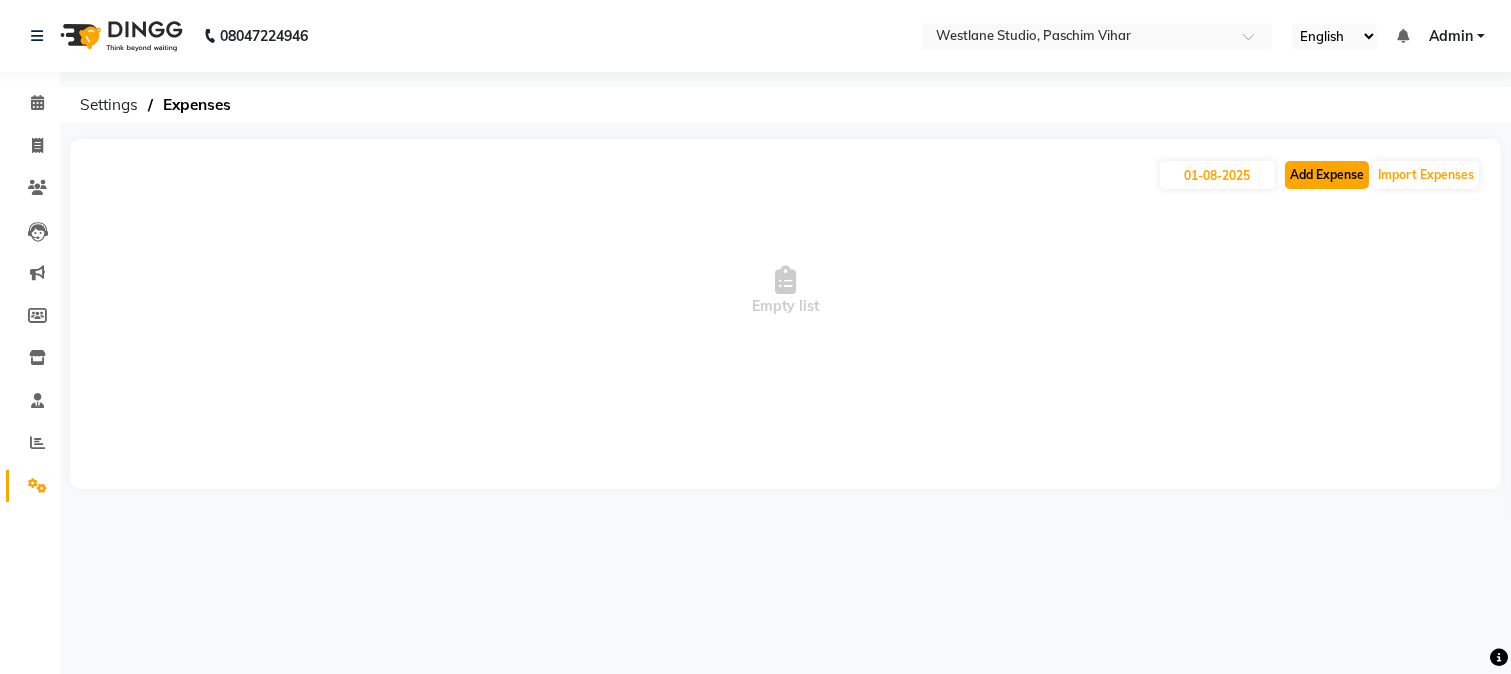 click on "Add Expense" 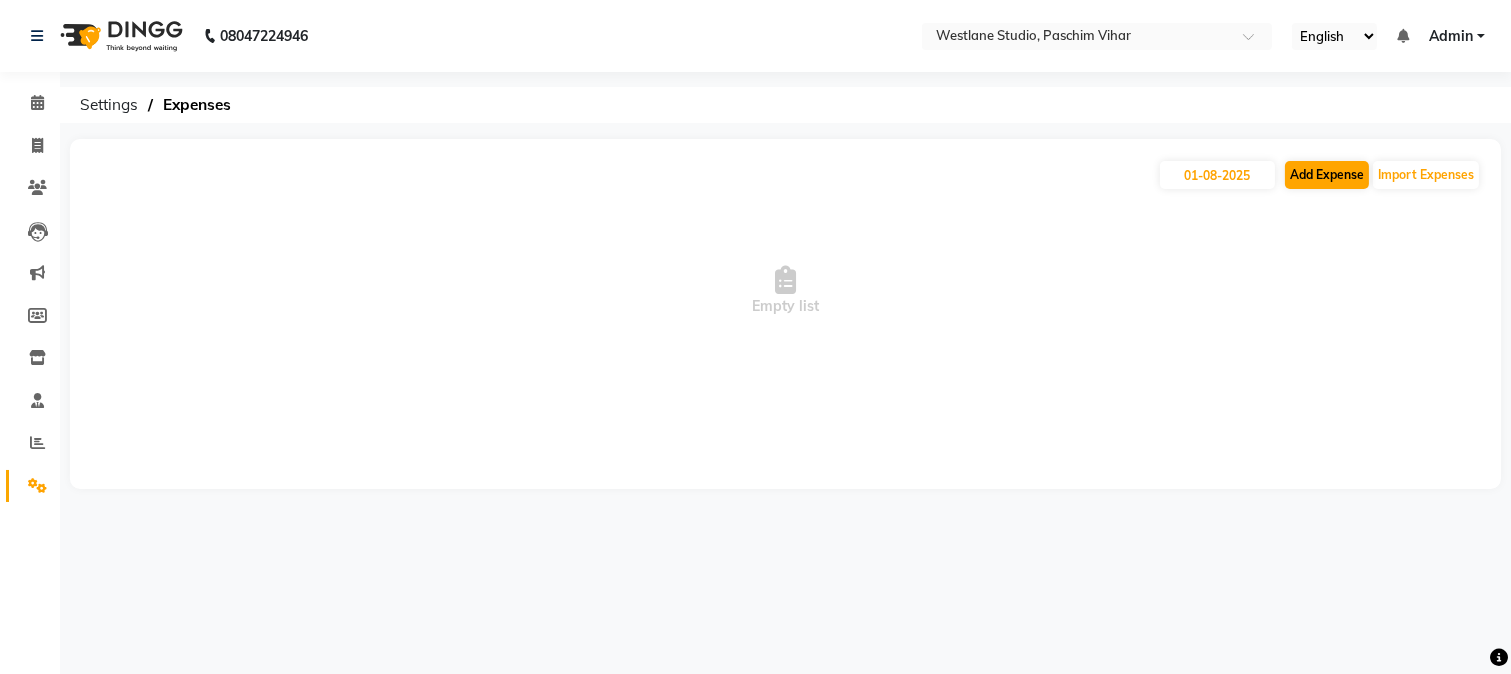 select on "1" 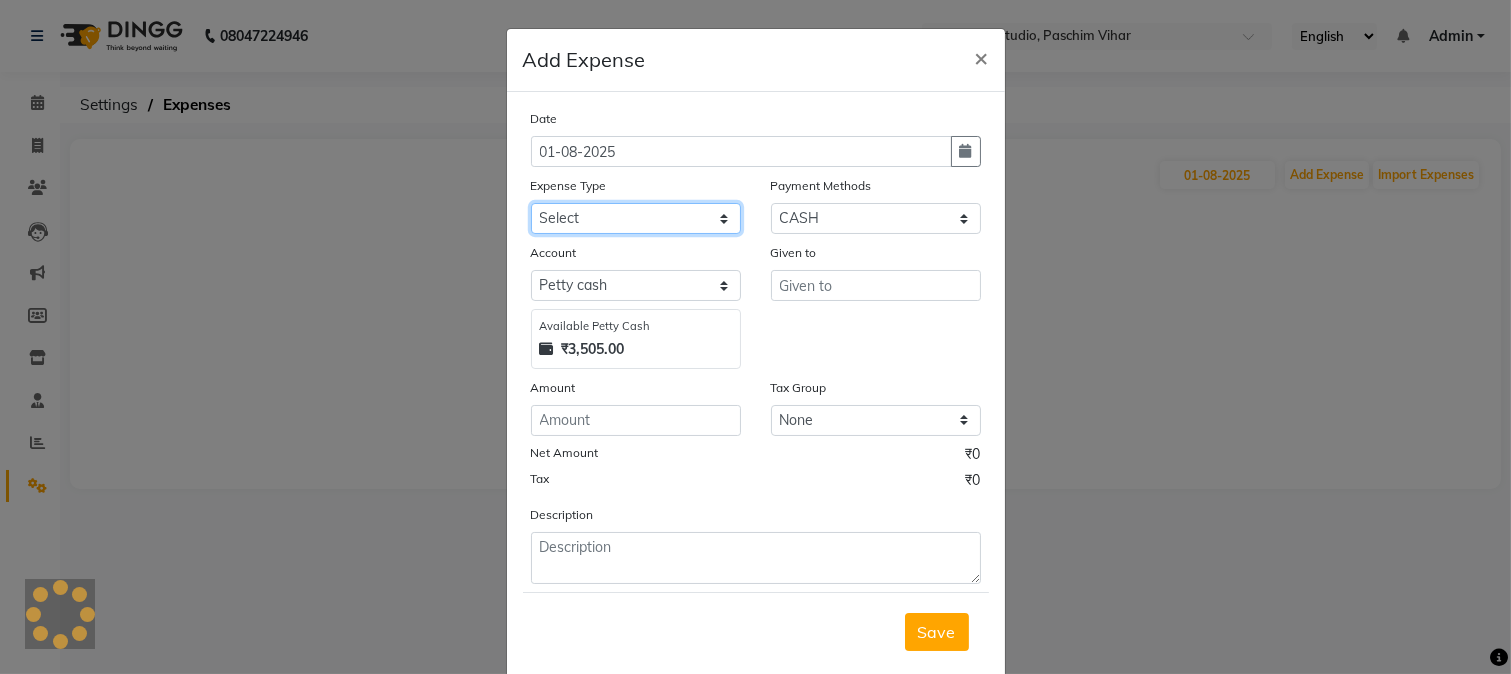 click on "Select Advance Salary Bank charges Cash transfer to bank Cash transfer to hub Client Snacks Conveyance Custoomer TIP electricity Equipment Festival Expense Incentive Insurance LOREAL PRODUCTS Maintenance Marketing Miscellaneous Other Pantry Product Rent Salary Staff Snacks Tea & Refreshment TIP Utilities water" 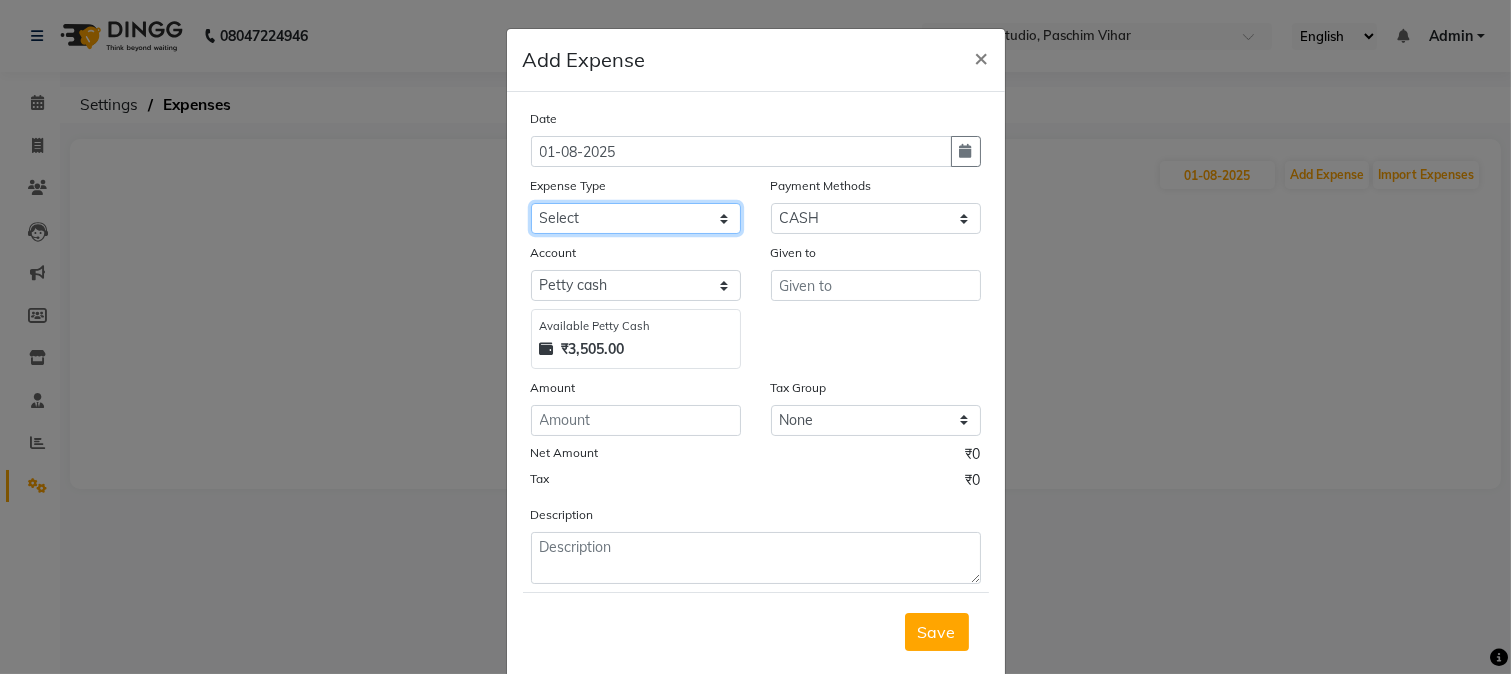 select on "91" 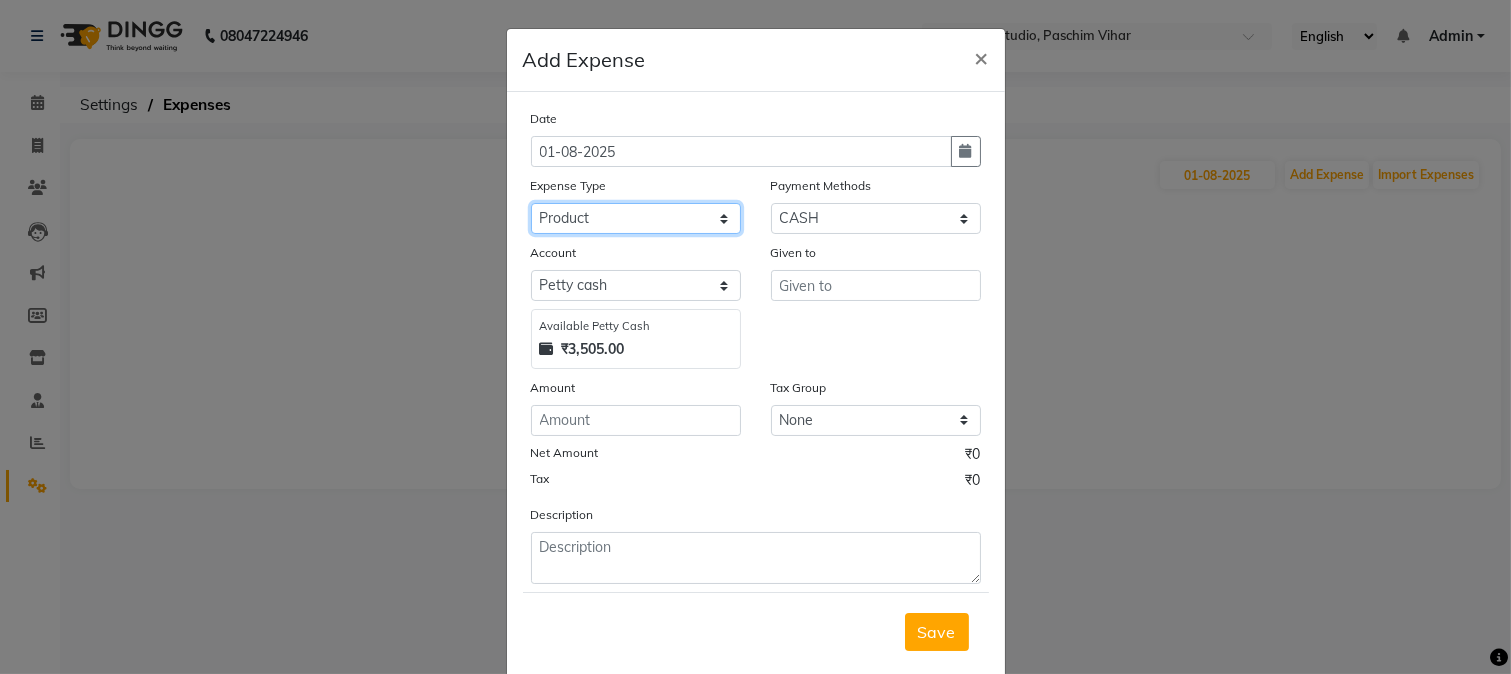click on "Select Advance Salary Bank charges Cash transfer to bank Cash transfer to hub Client Snacks Conveyance Custoomer TIP electricity Equipment Festival Expense Incentive Insurance LOREAL PRODUCTS Maintenance Marketing Miscellaneous Other Pantry Product Rent Salary Staff Snacks Tea & Refreshment TIP Utilities water" 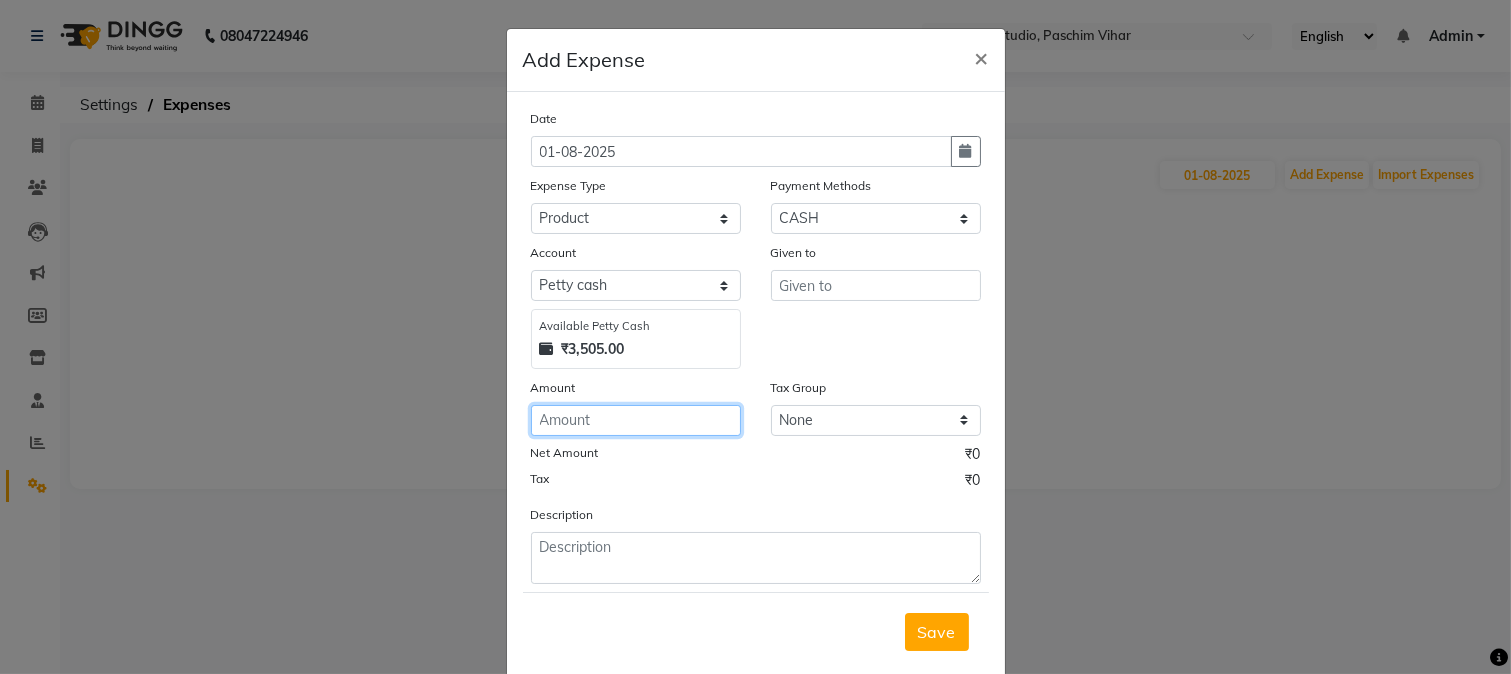 click 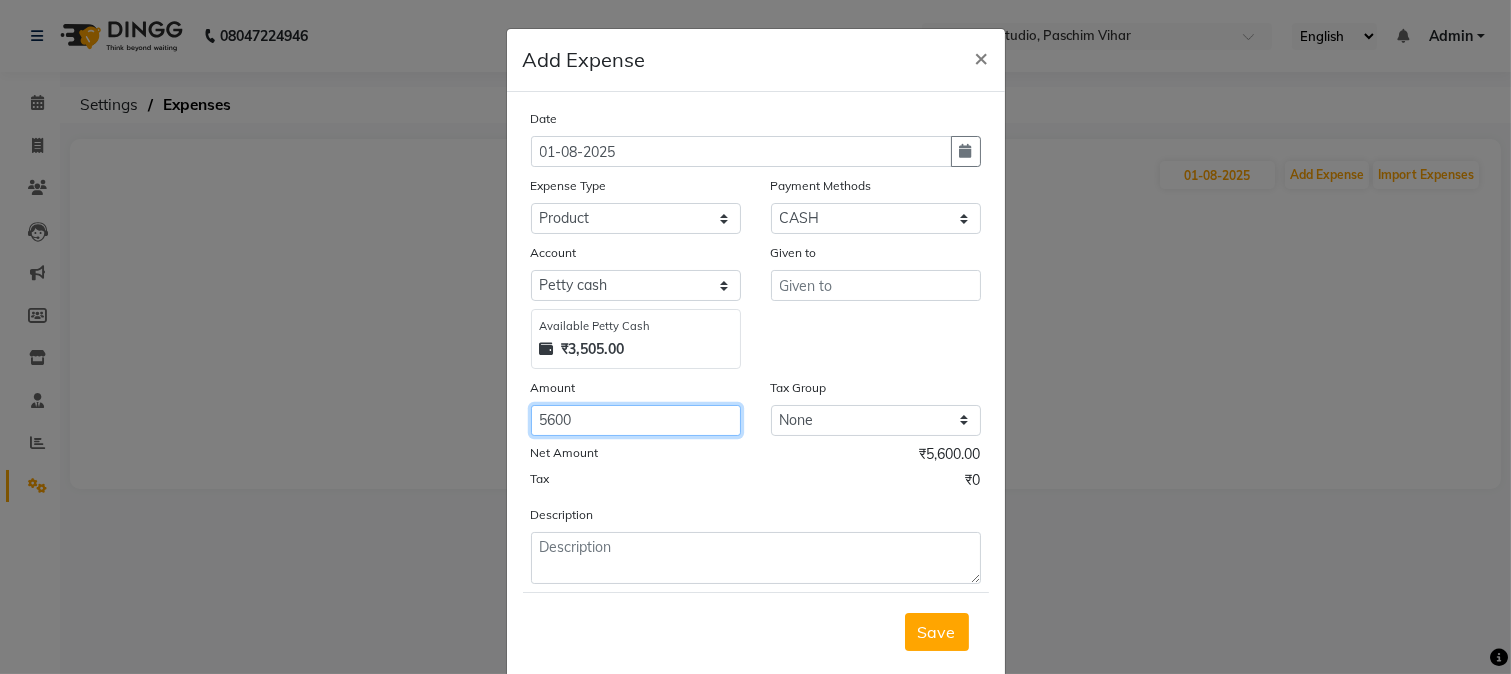 type on "5600" 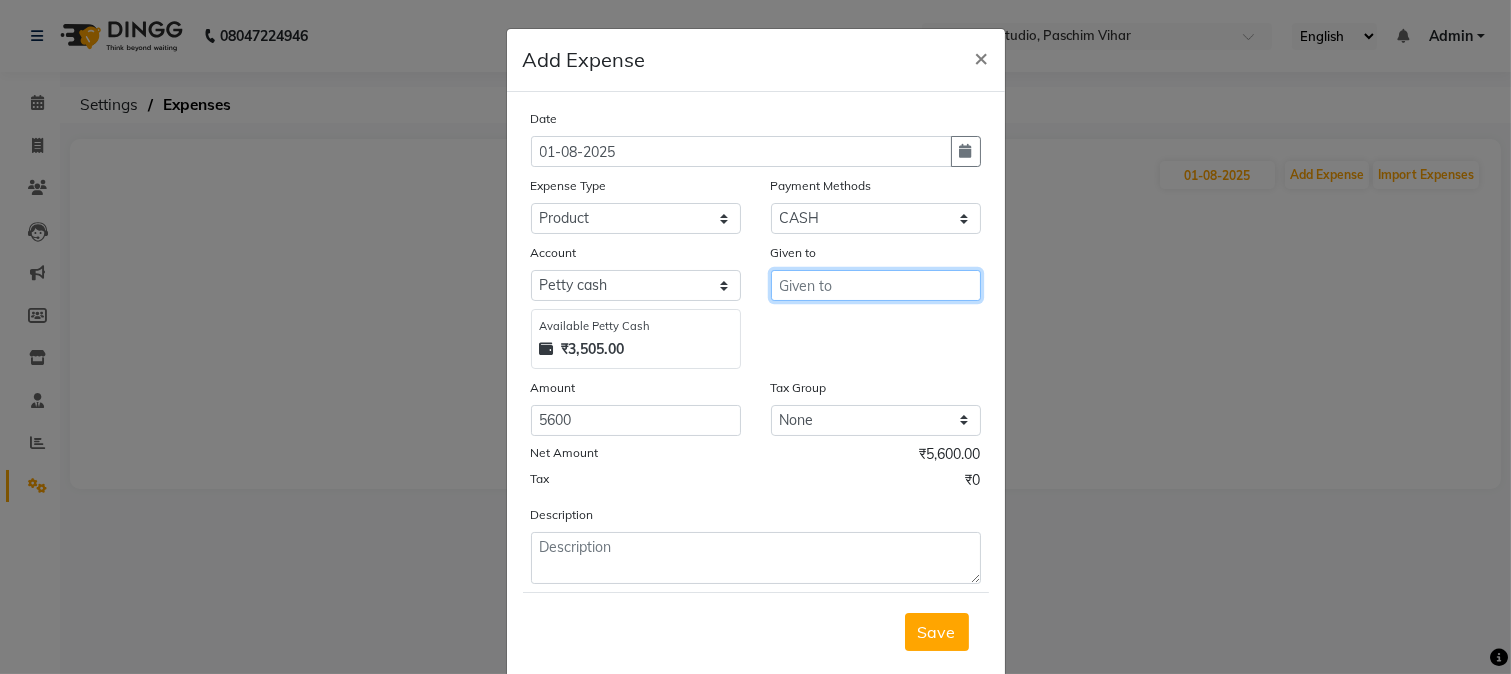 click at bounding box center (876, 285) 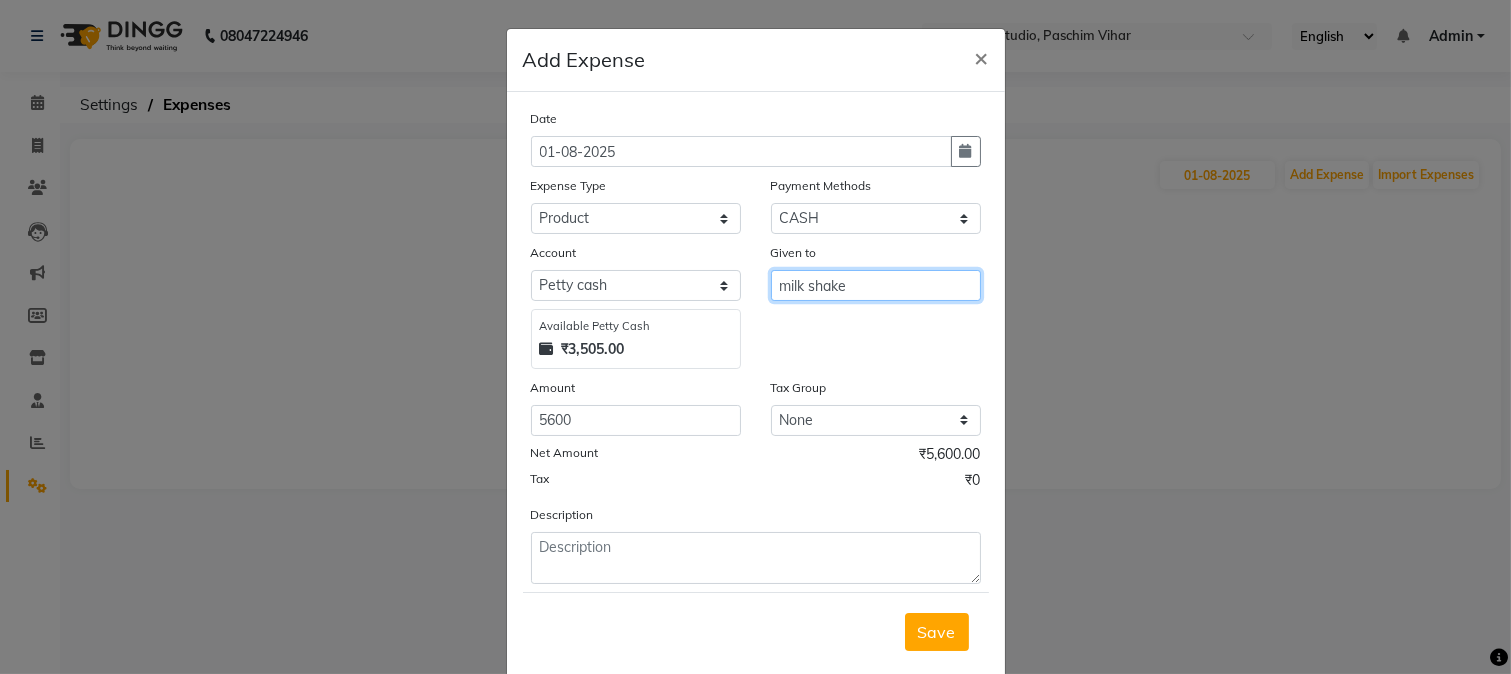 type on "milk shake" 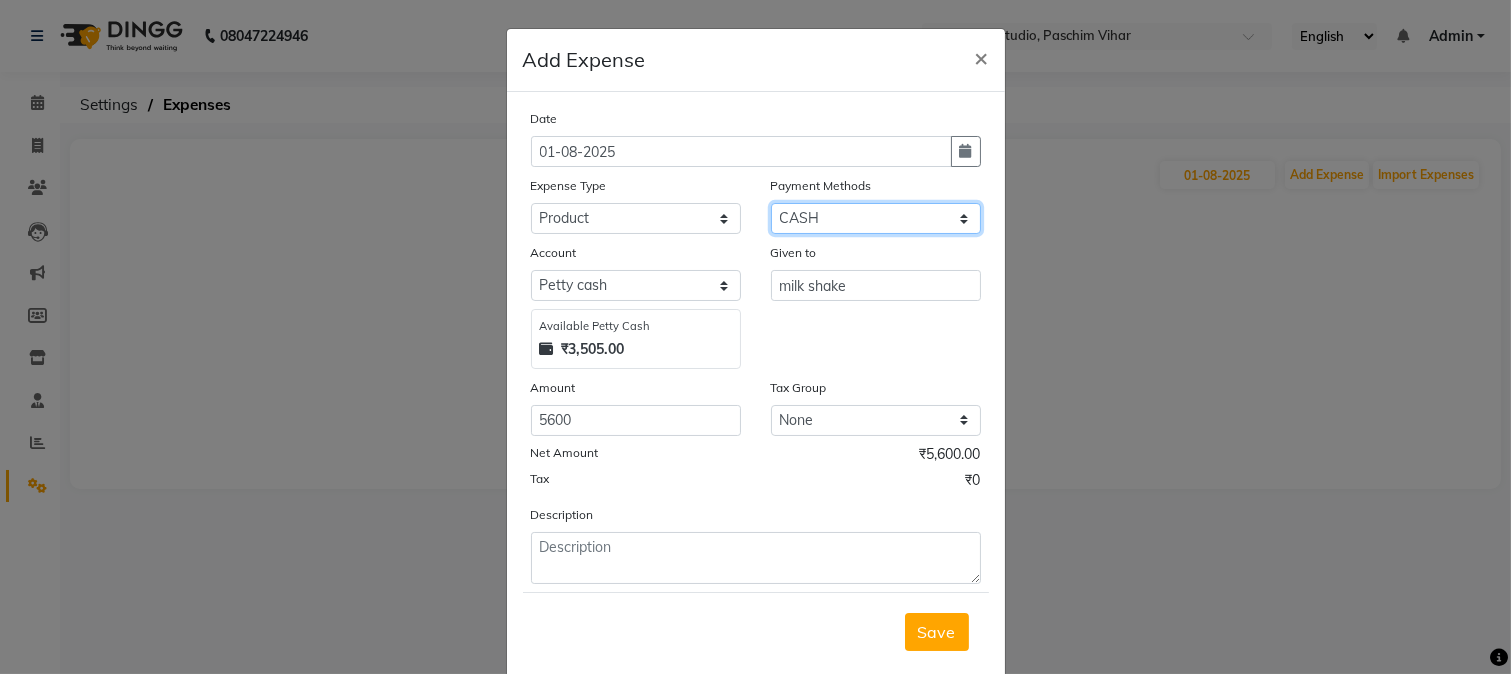 click on "Select CASH CARD Prepaid ONLINE Package Voucher Wallet" 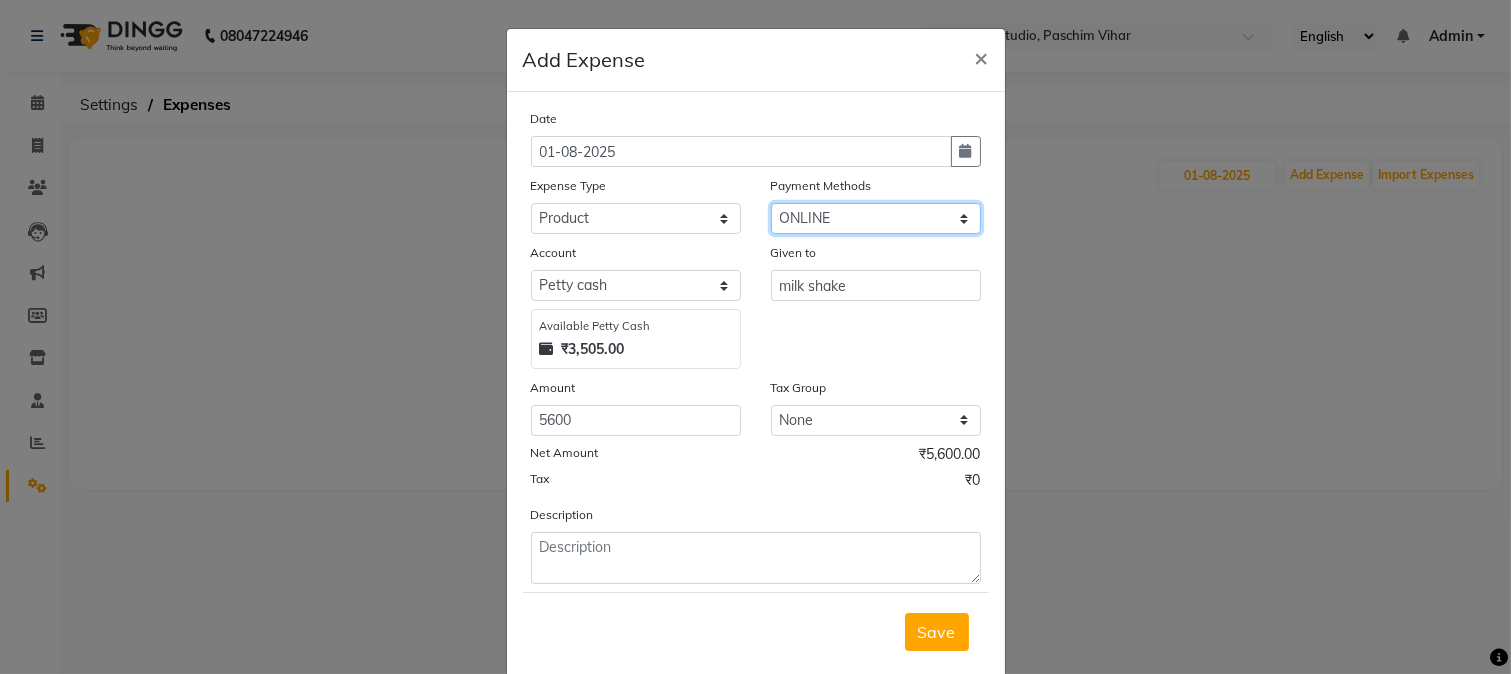 click on "Select CASH CARD Prepaid ONLINE Package Voucher Wallet" 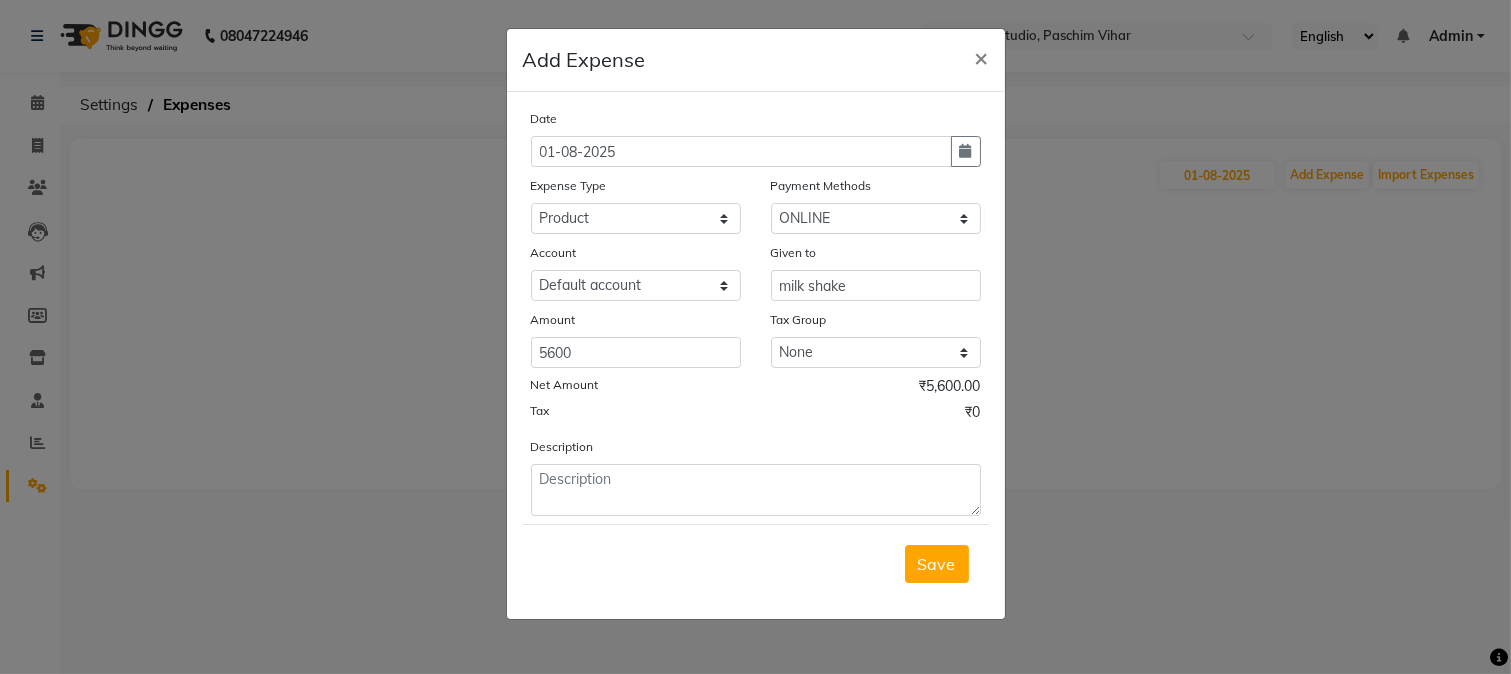 click on "Save" at bounding box center (937, 564) 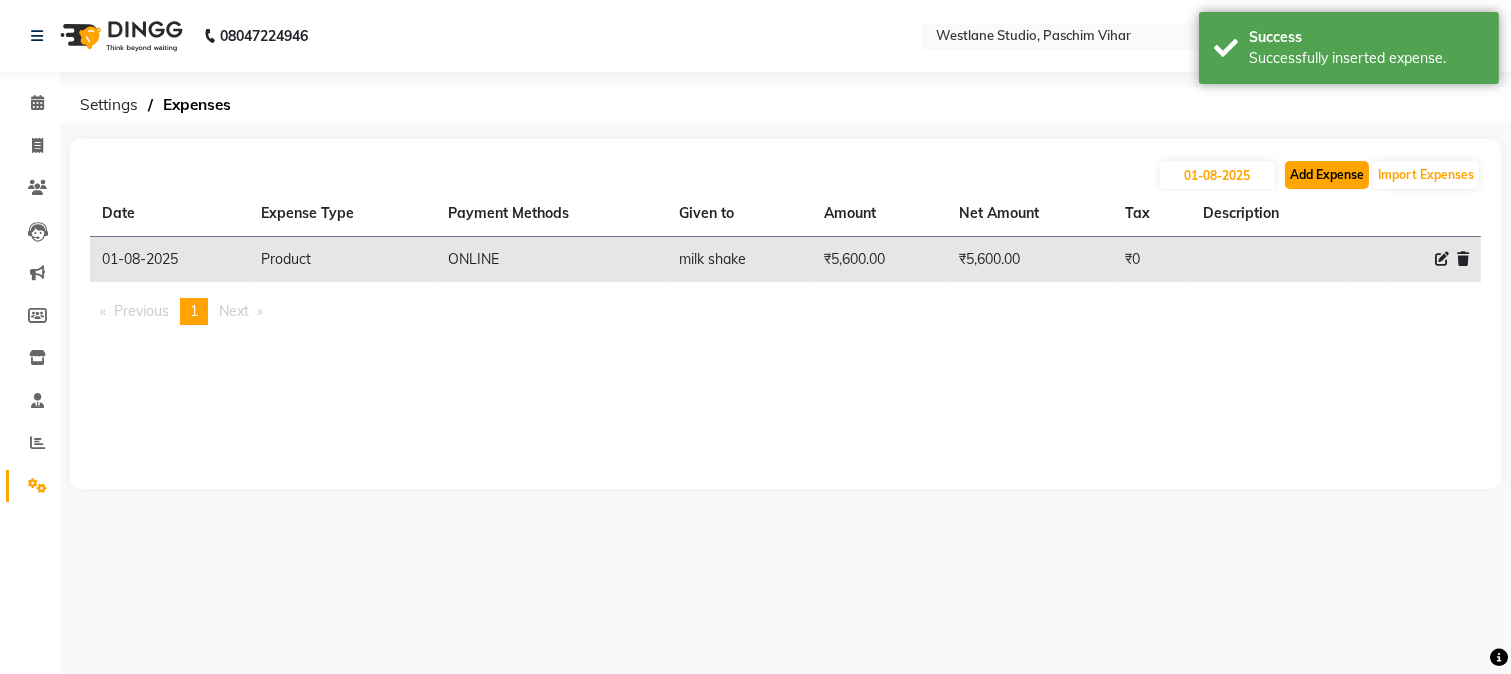 click on "Add Expense" 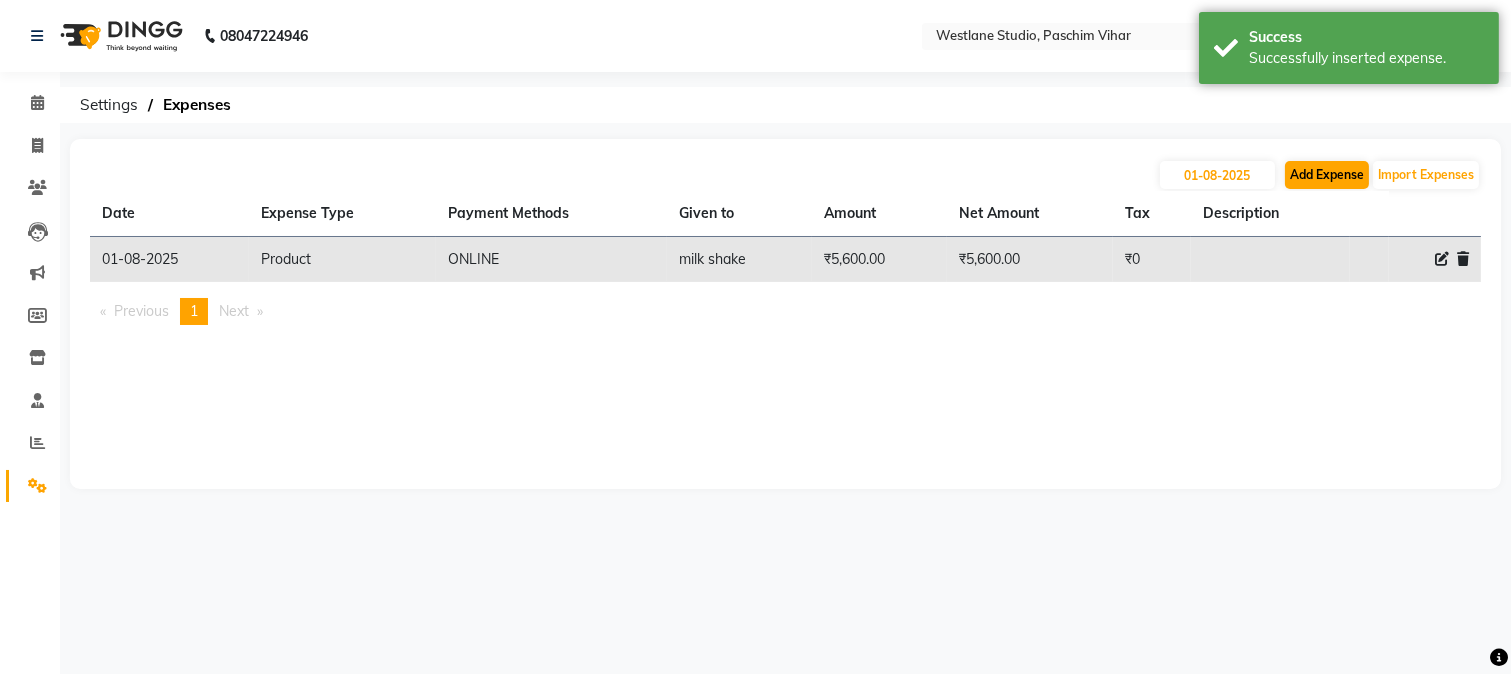 select on "1" 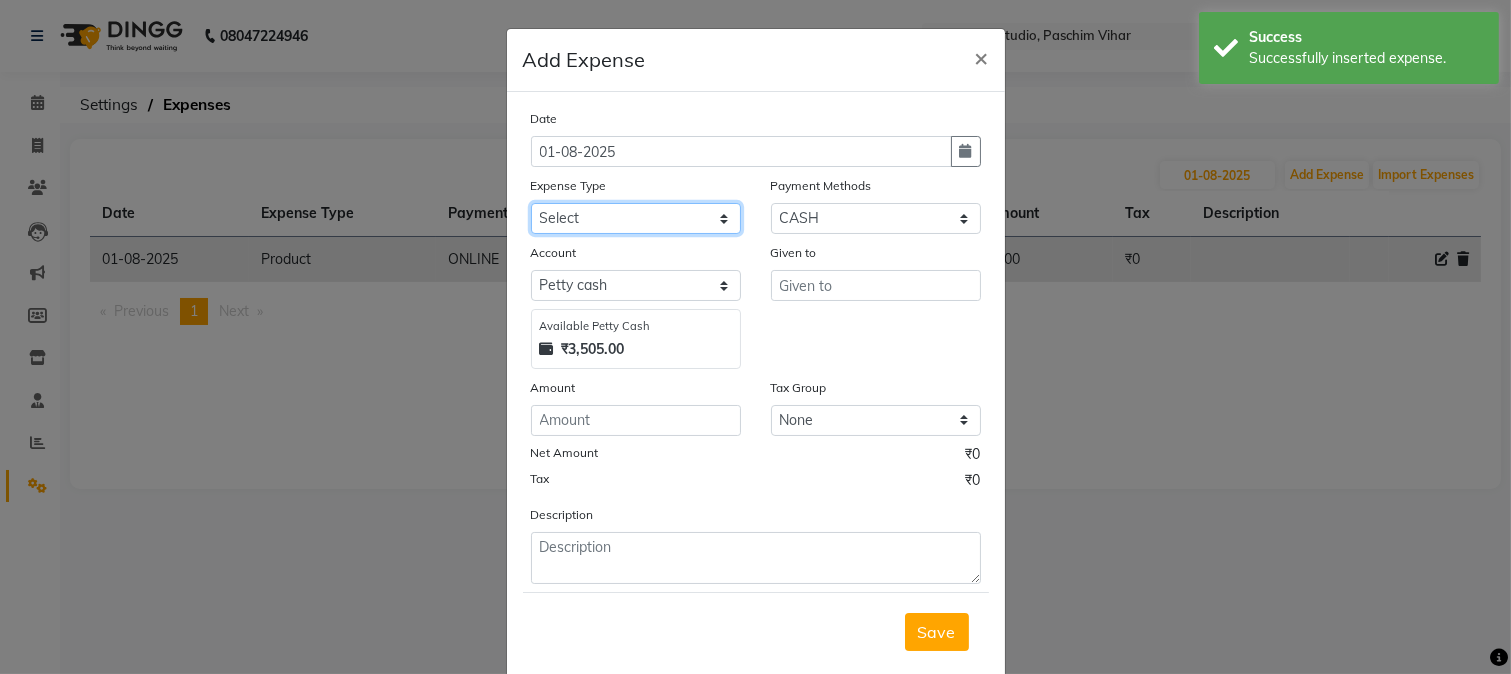 click on "Select Advance Salary Bank charges Cash transfer to bank Cash transfer to hub Client Snacks Conveyance Custoomer TIP electricity Equipment Festival Expense Incentive Insurance LOREAL PRODUCTS Maintenance Marketing Miscellaneous Other Pantry Product Rent Salary Staff Snacks Tea & Refreshment TIP Utilities water" 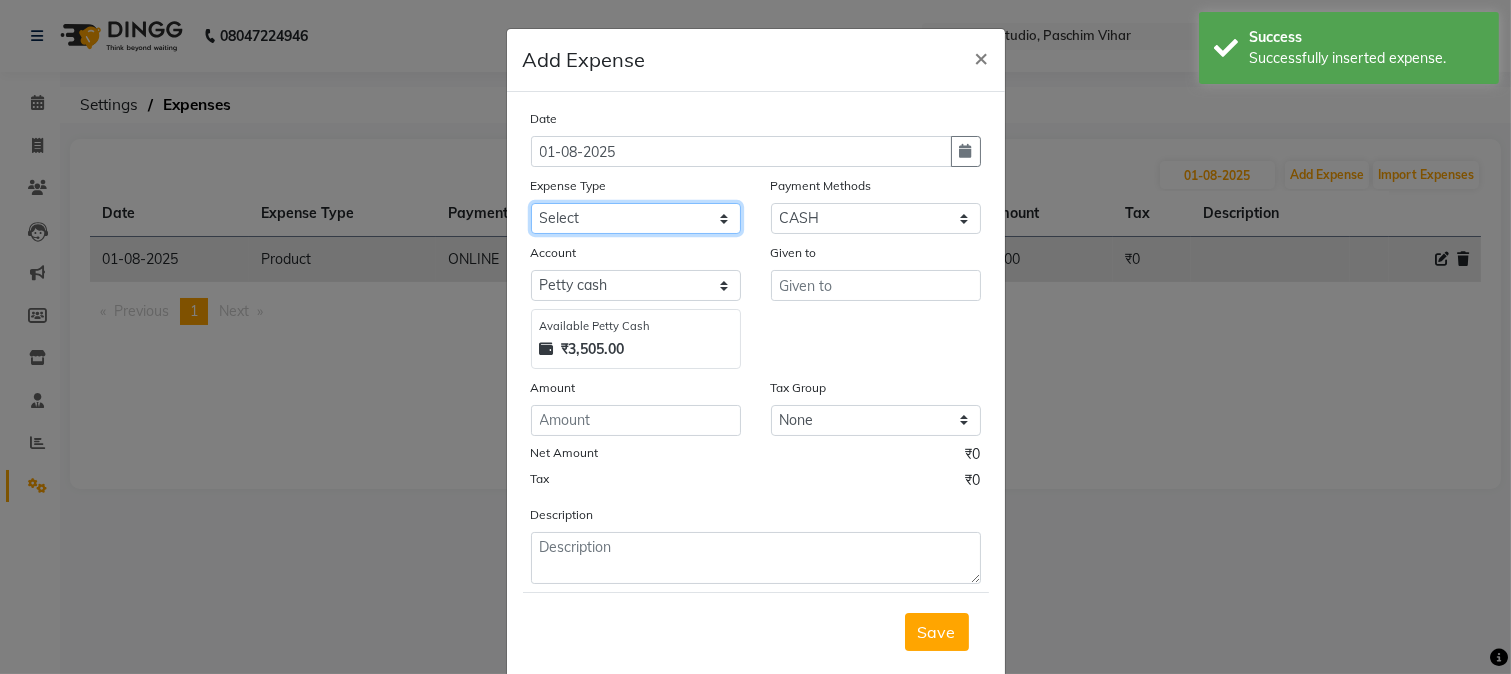 select on "91" 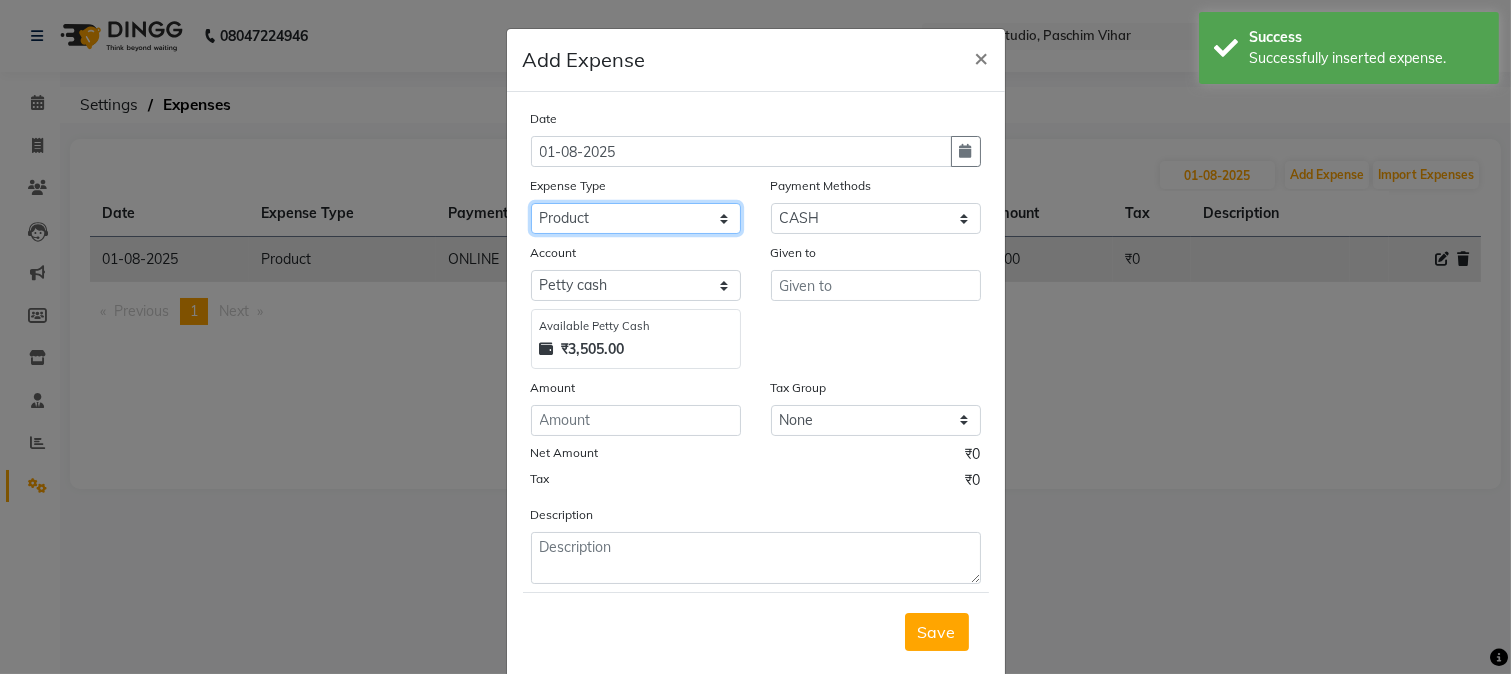 click on "Select Advance Salary Bank charges Cash transfer to bank Cash transfer to hub Client Snacks Conveyance Custoomer TIP electricity Equipment Festival Expense Incentive Insurance LOREAL PRODUCTS Maintenance Marketing Miscellaneous Other Pantry Product Rent Salary Staff Snacks Tea & Refreshment TIP Utilities water" 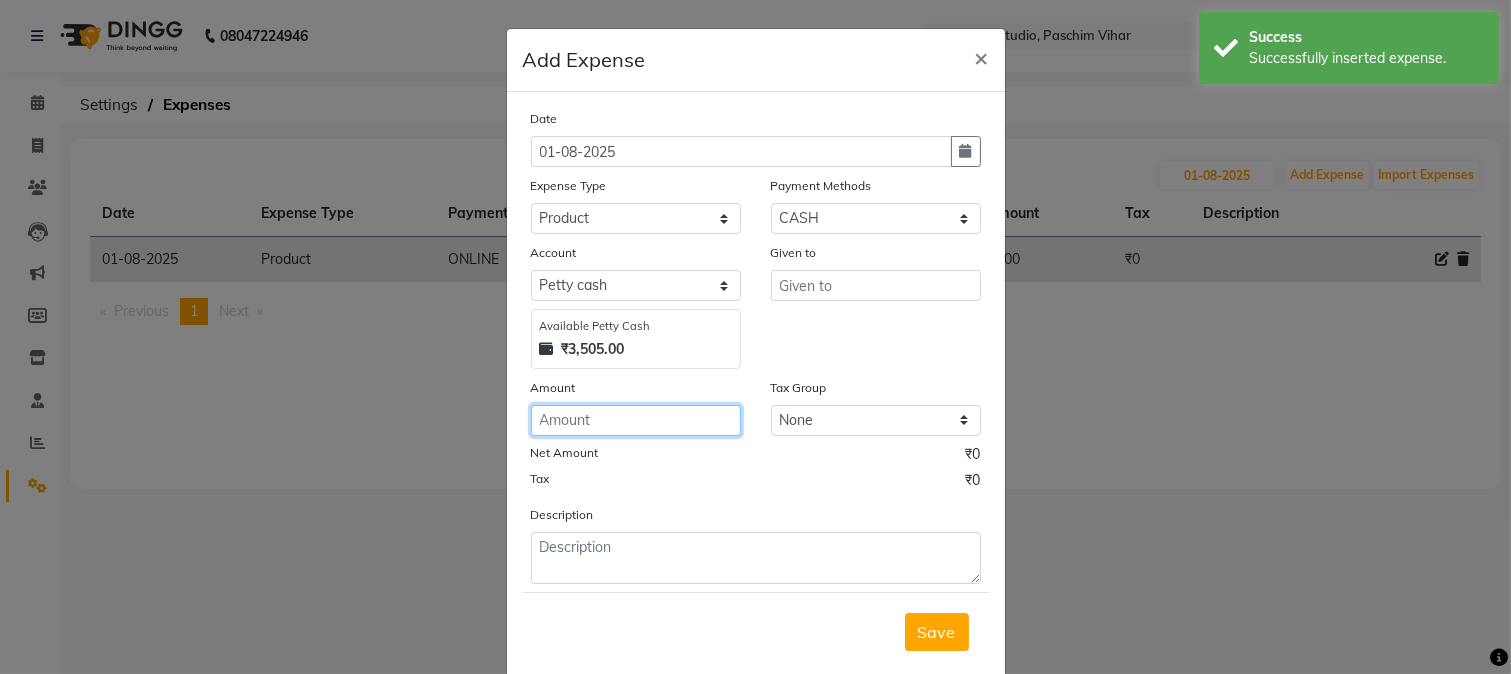 click 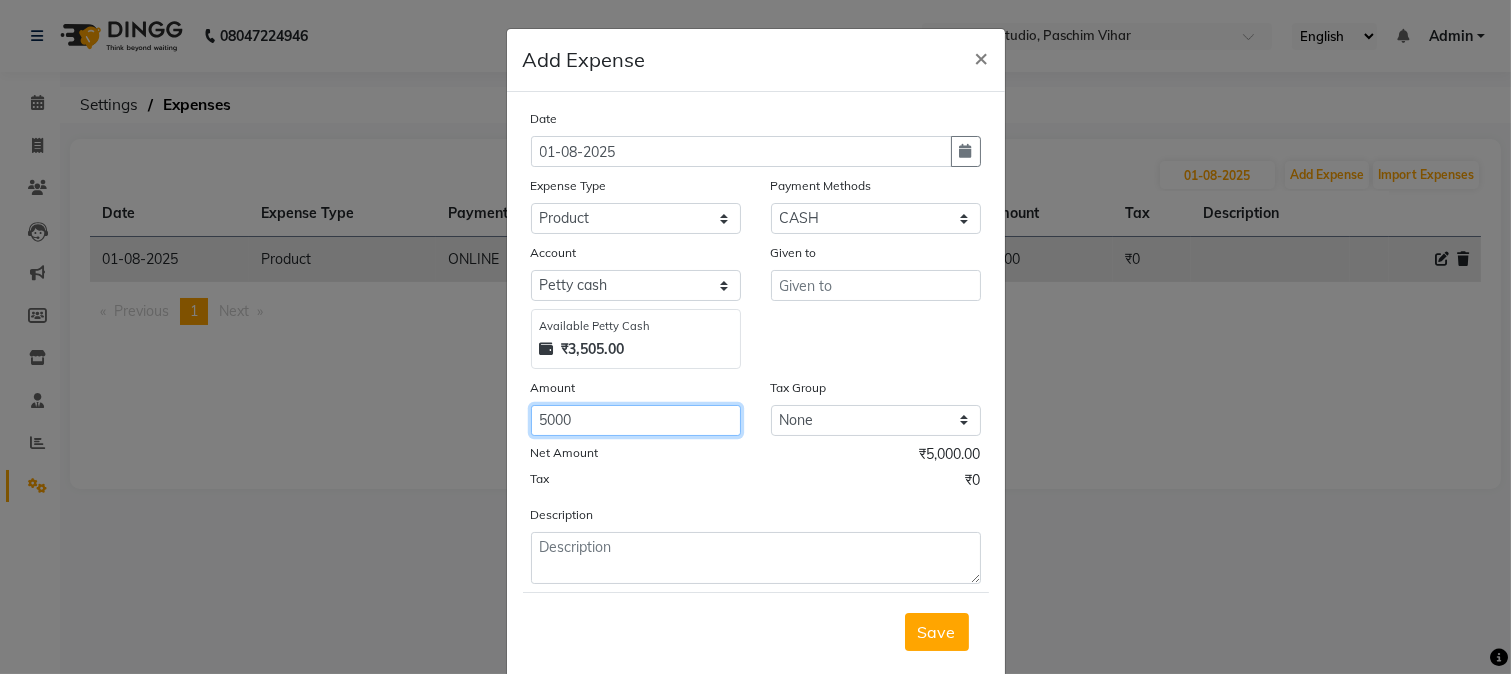 type on "5000" 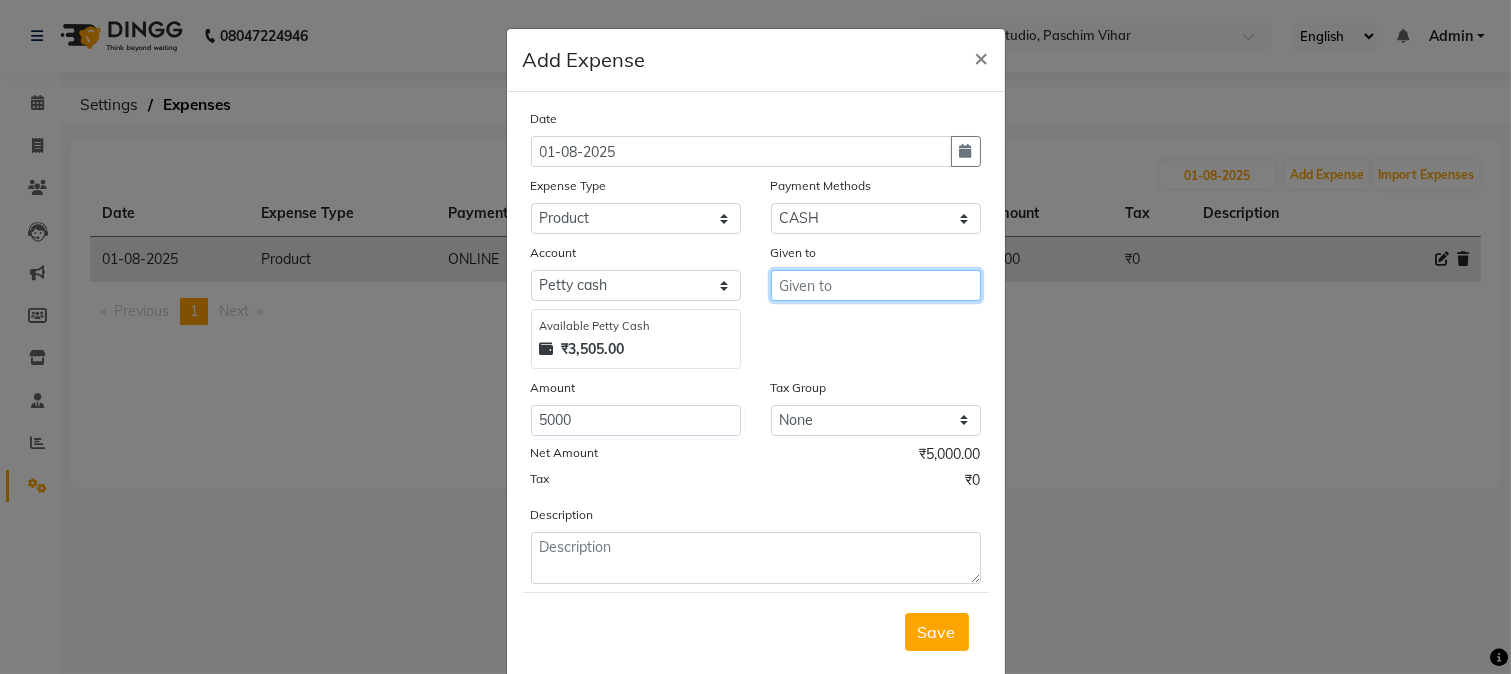 click at bounding box center (876, 285) 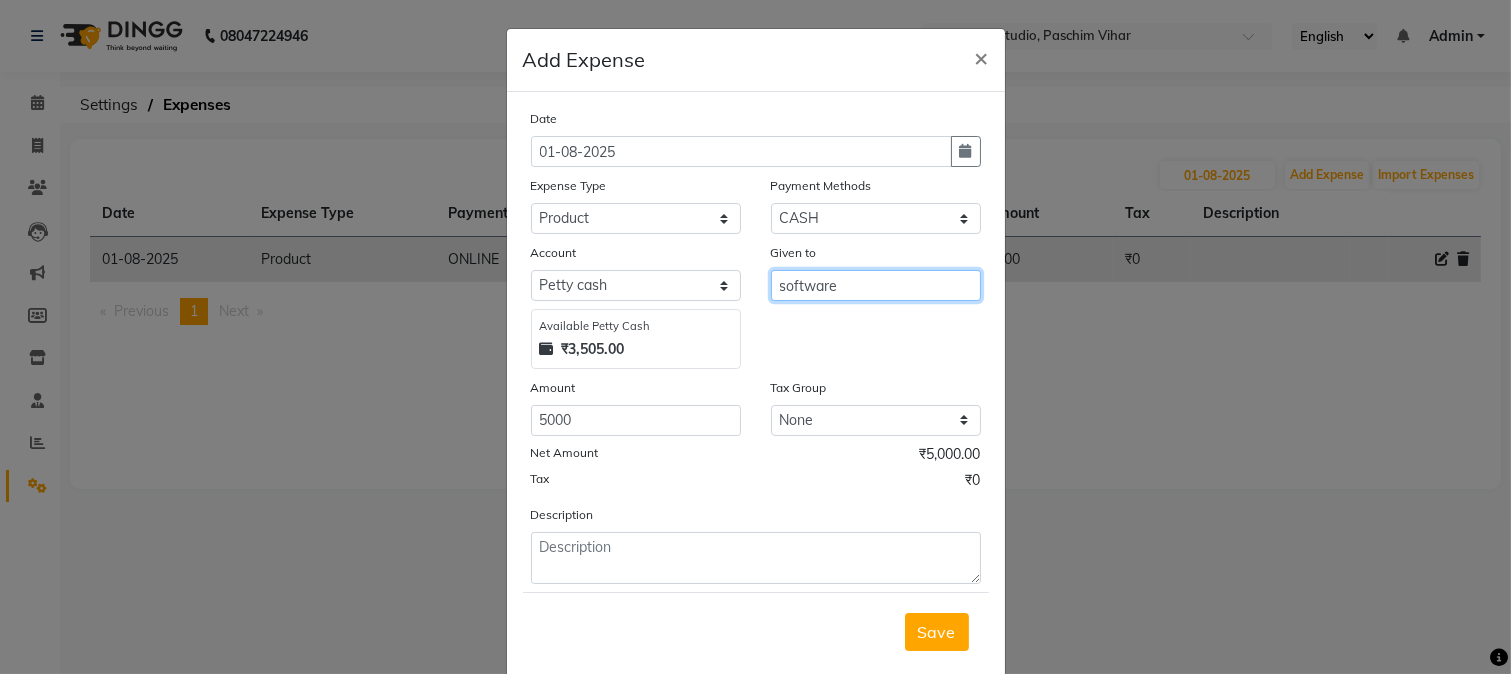 type on "software" 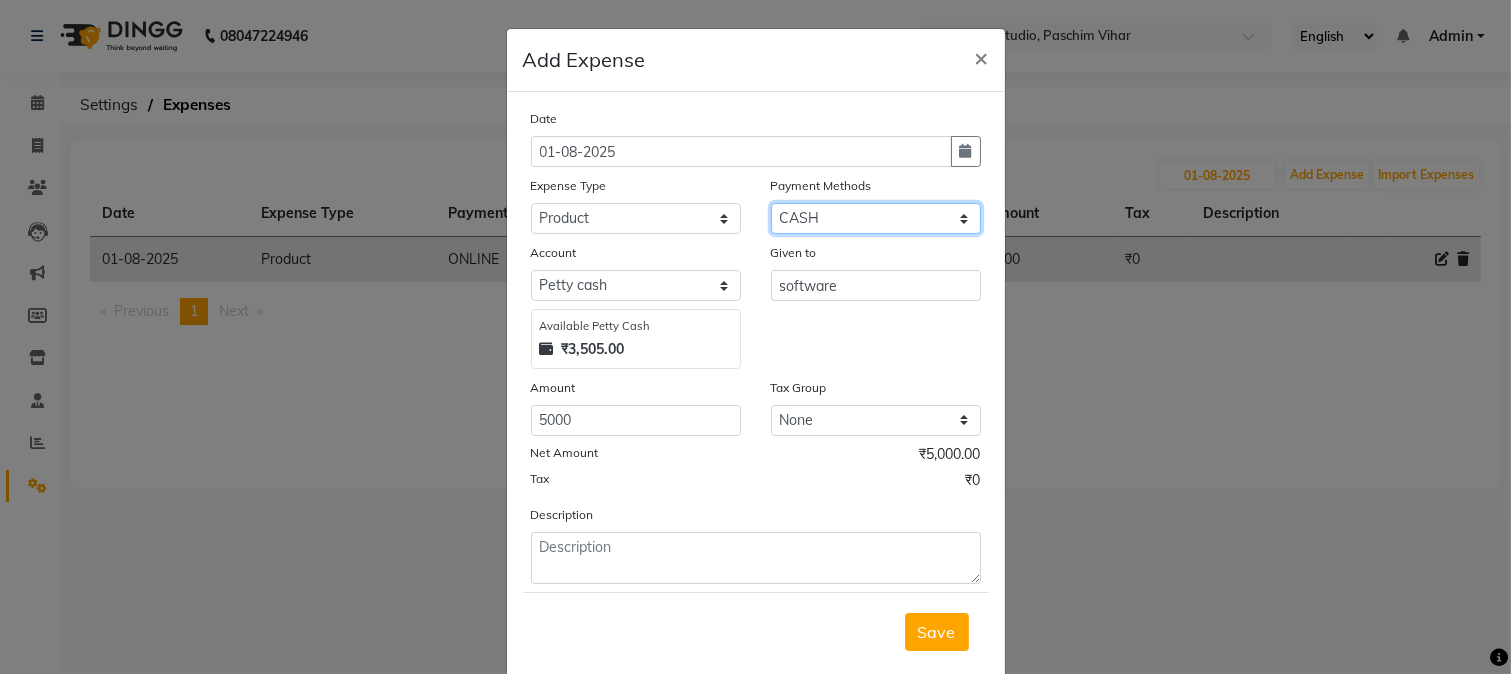 click on "Select CASH CARD Prepaid ONLINE Package Voucher Wallet" 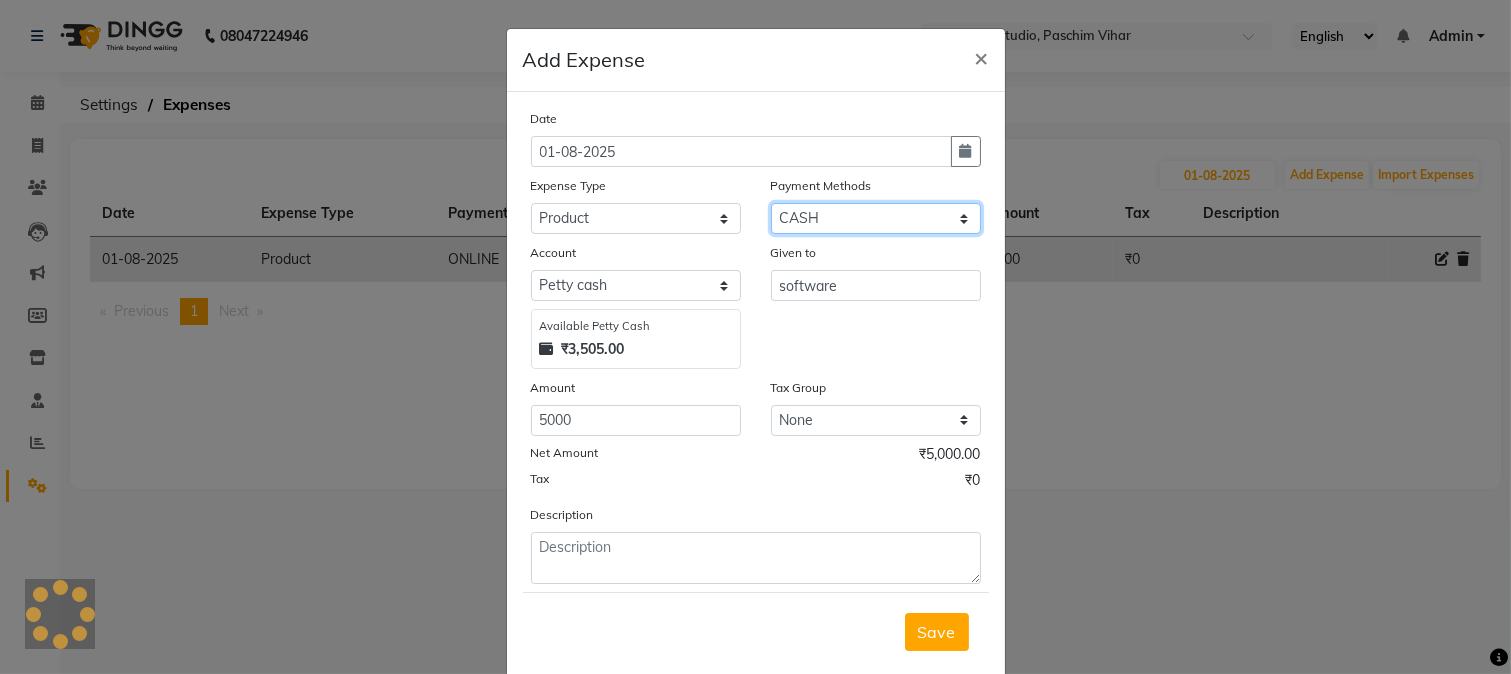 select on "3" 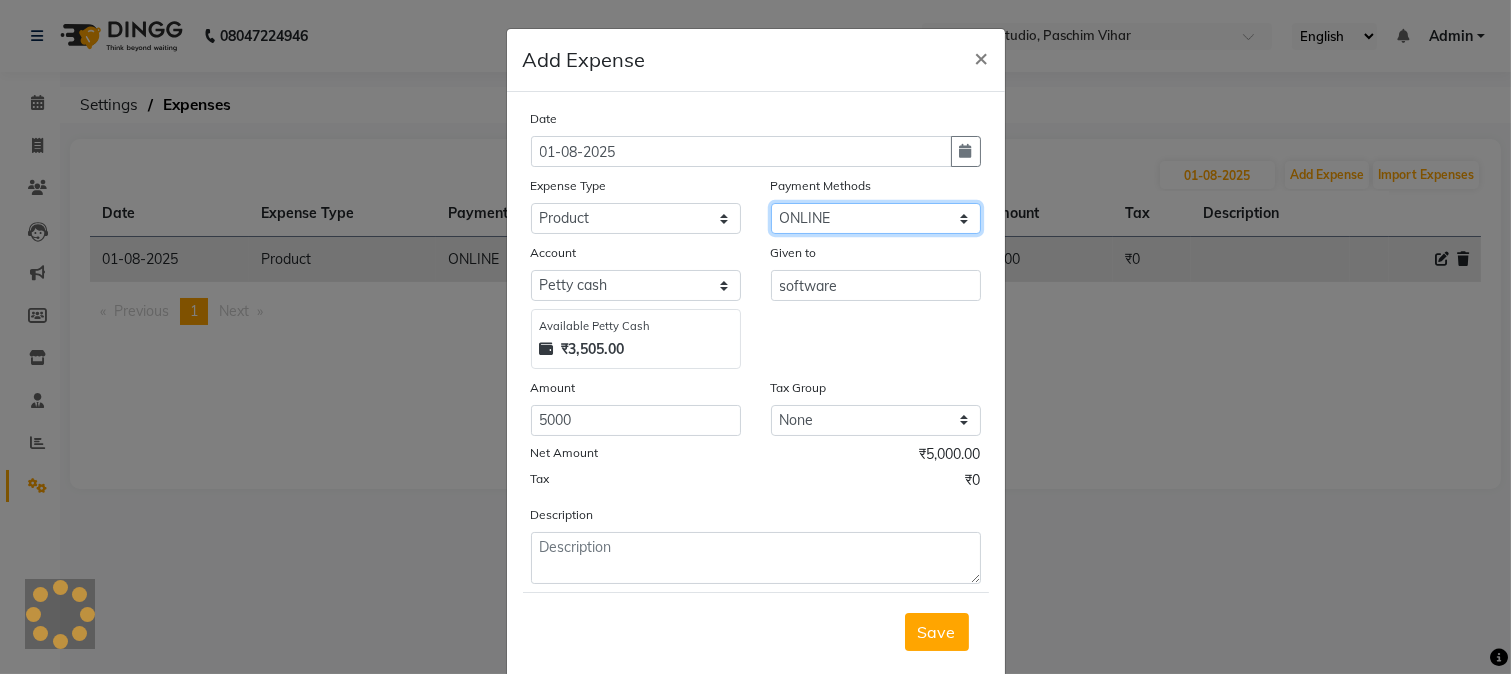 click on "Select CASH CARD Prepaid ONLINE Package Voucher Wallet" 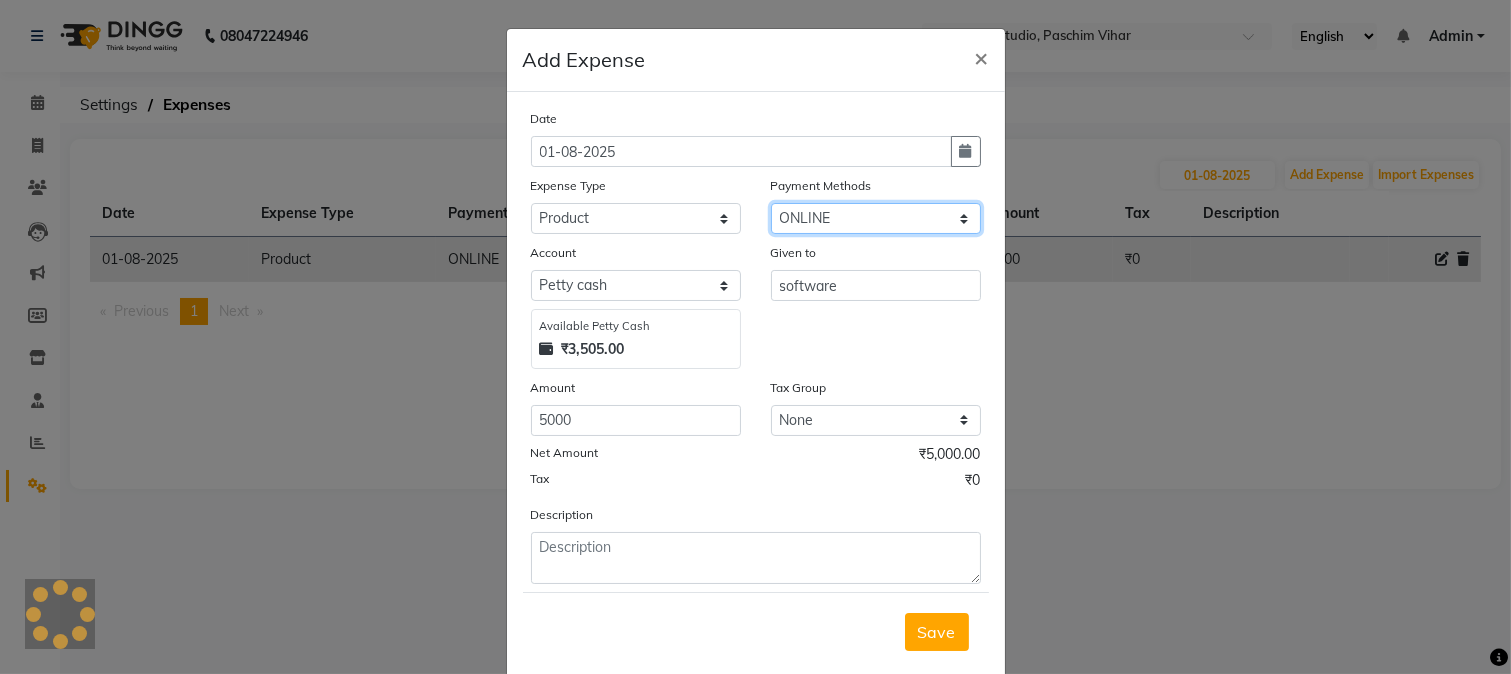 select on "250" 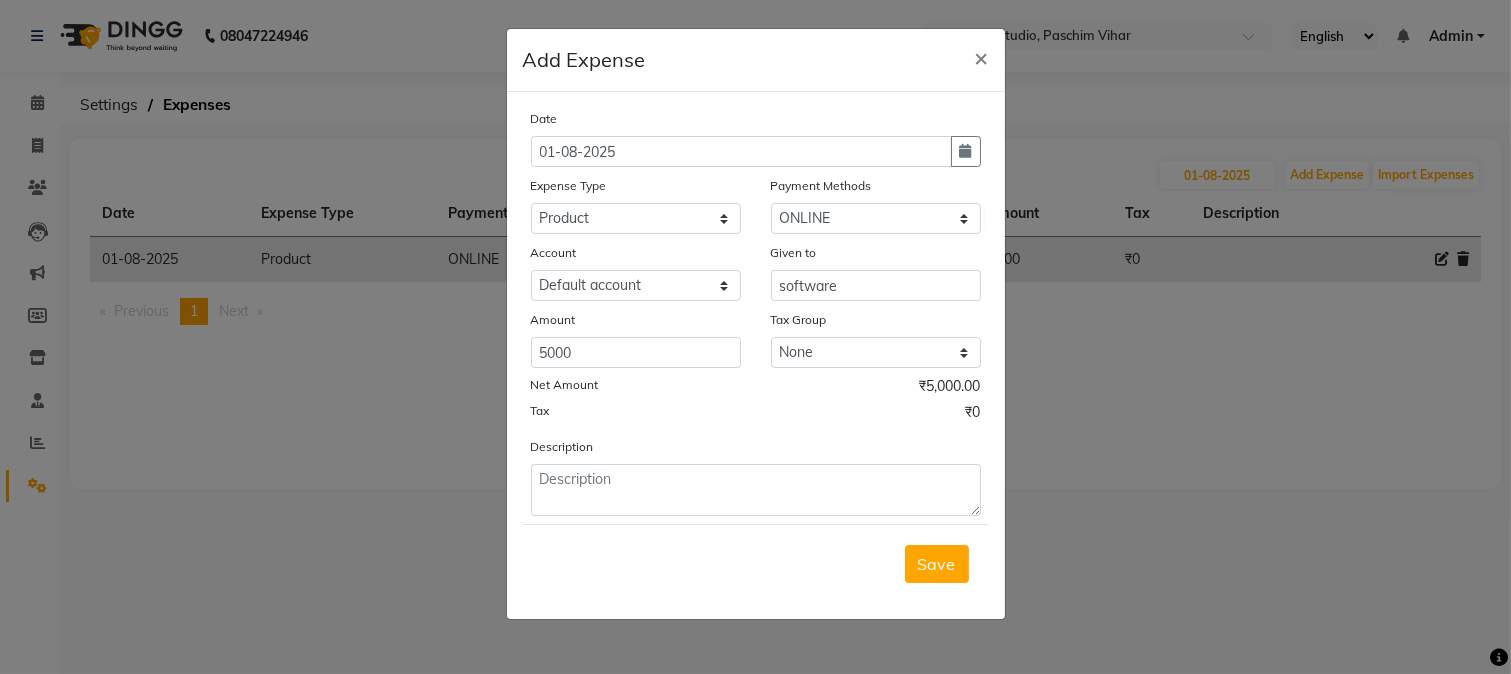 click on "Save" at bounding box center [937, 564] 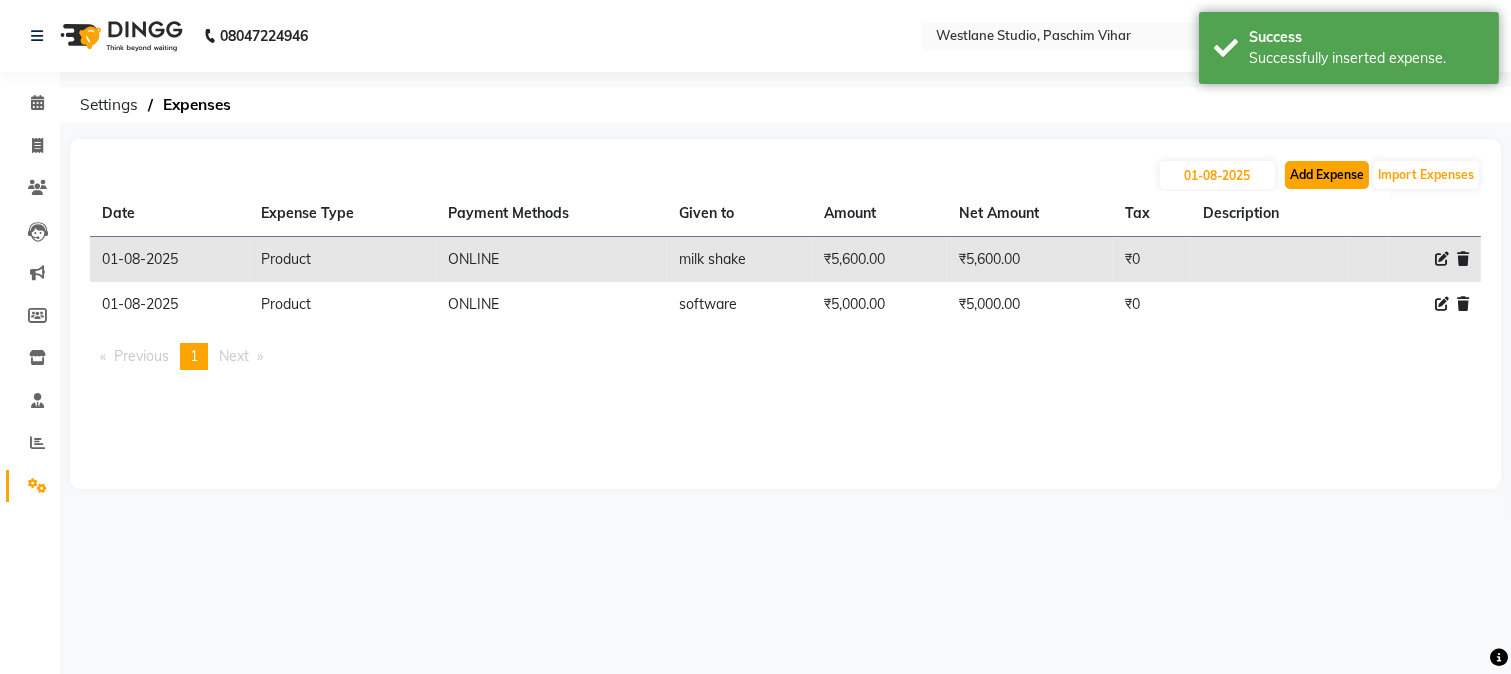 click on "Add Expense" 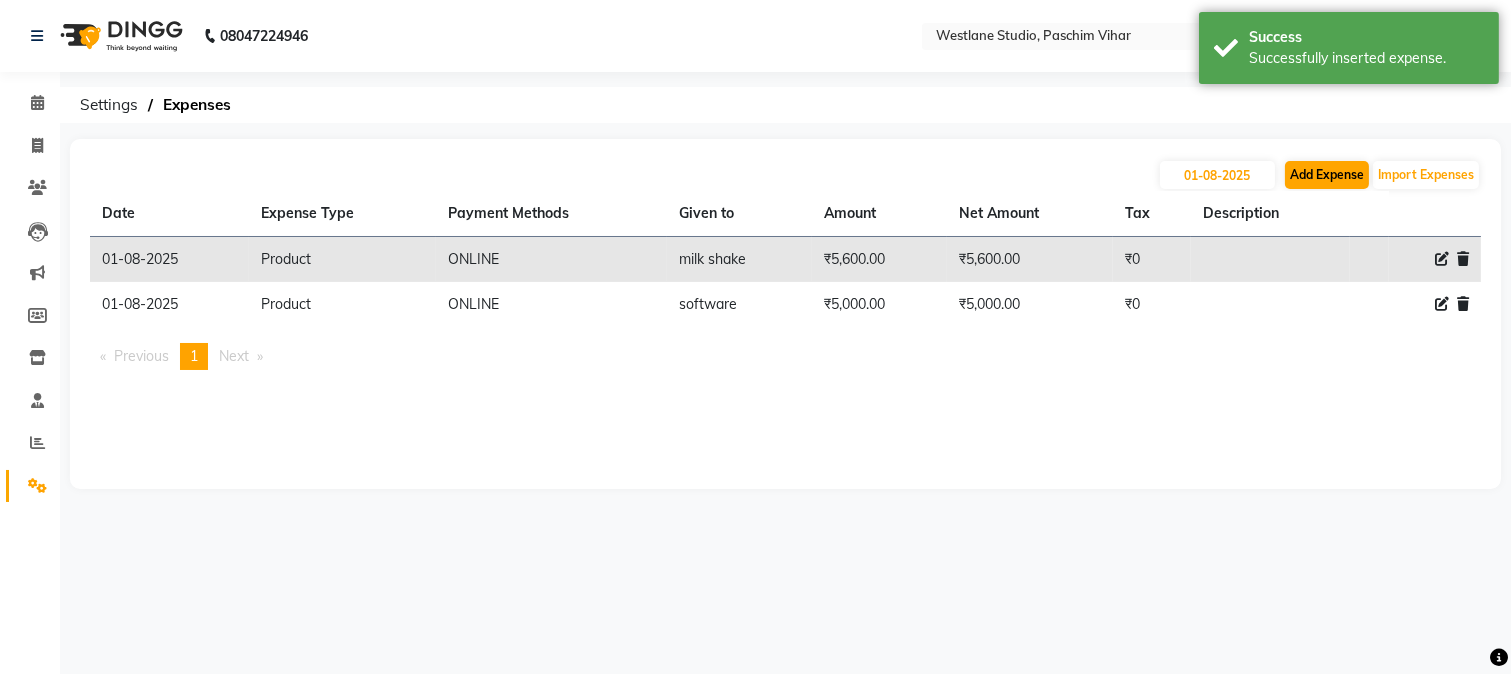 select on "1" 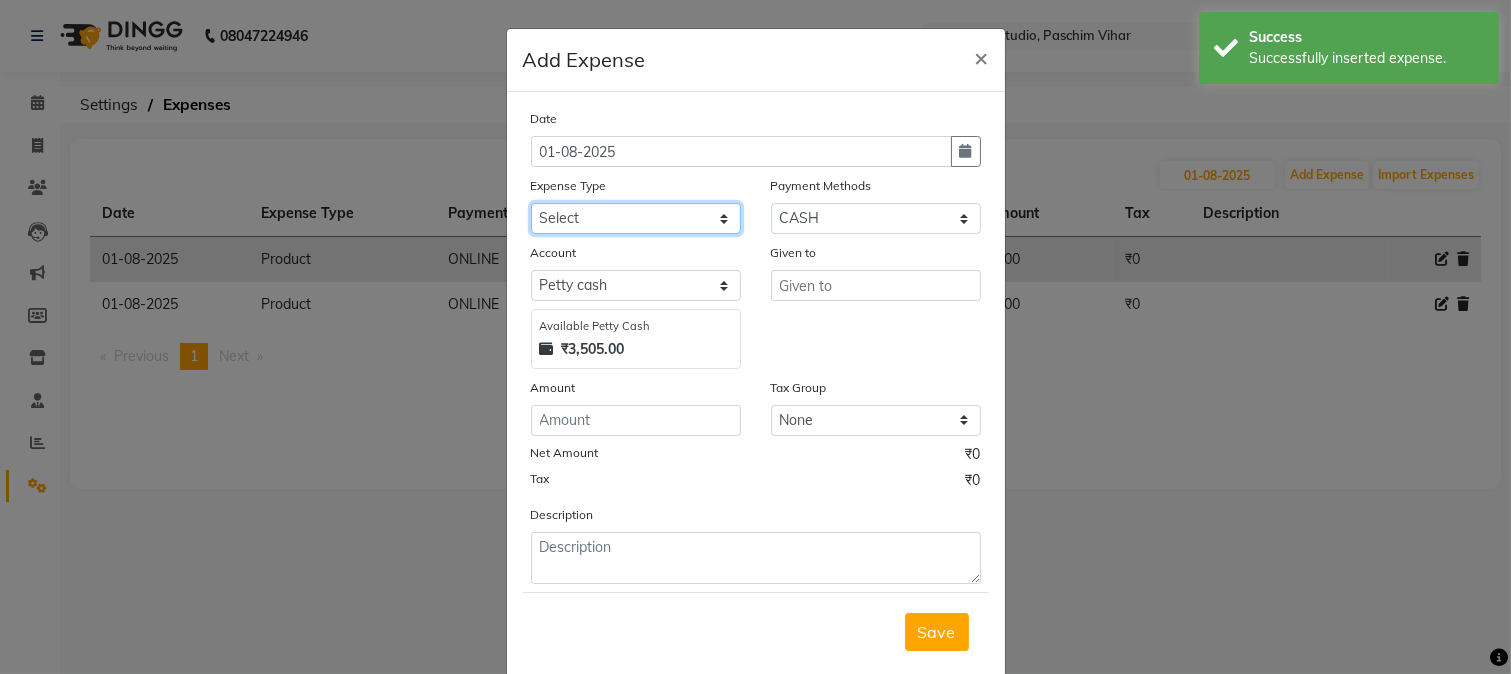 click on "Select Advance Salary Bank charges Cash transfer to bank Cash transfer to hub Client Snacks Conveyance Custoomer TIP electricity Equipment Festival Expense Incentive Insurance LOREAL PRODUCTS Maintenance Marketing Miscellaneous Other Pantry Product Rent Salary Staff Snacks Tea & Refreshment TIP Utilities water" 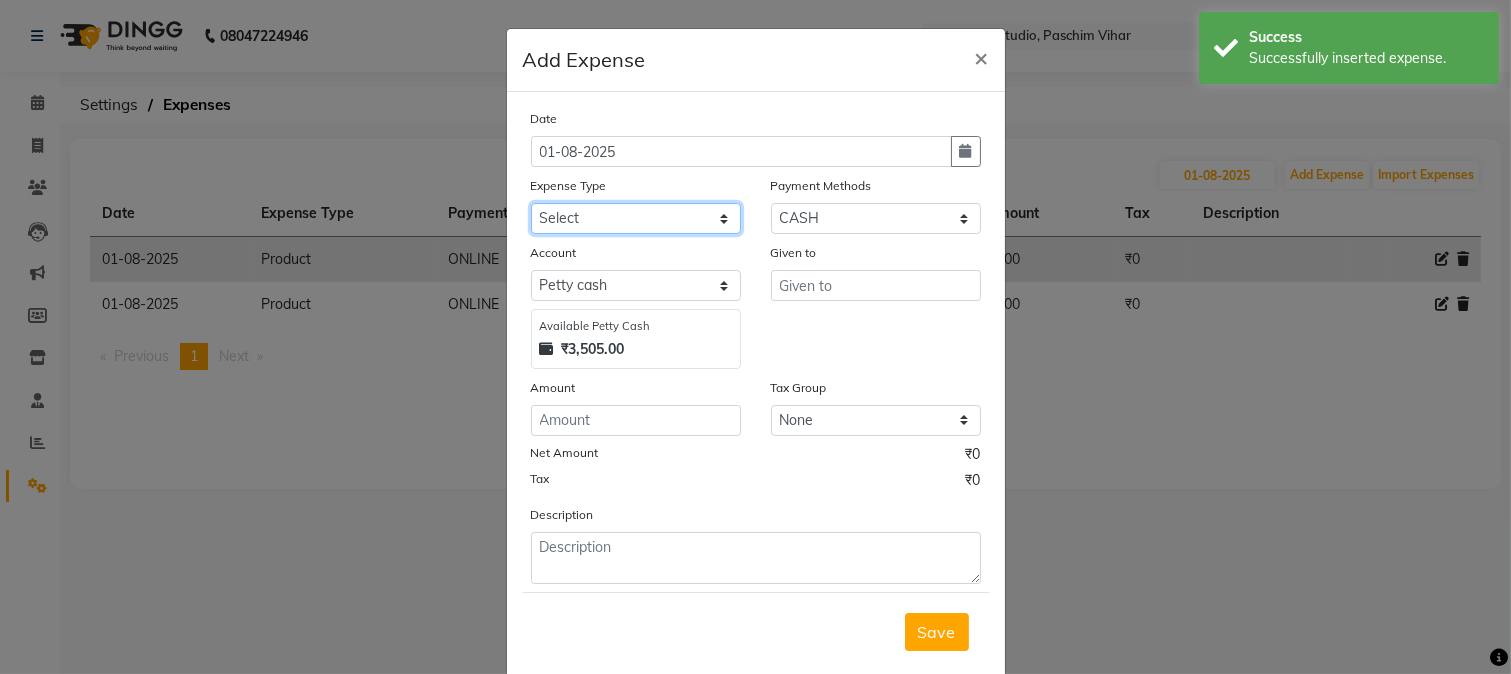 select on "91" 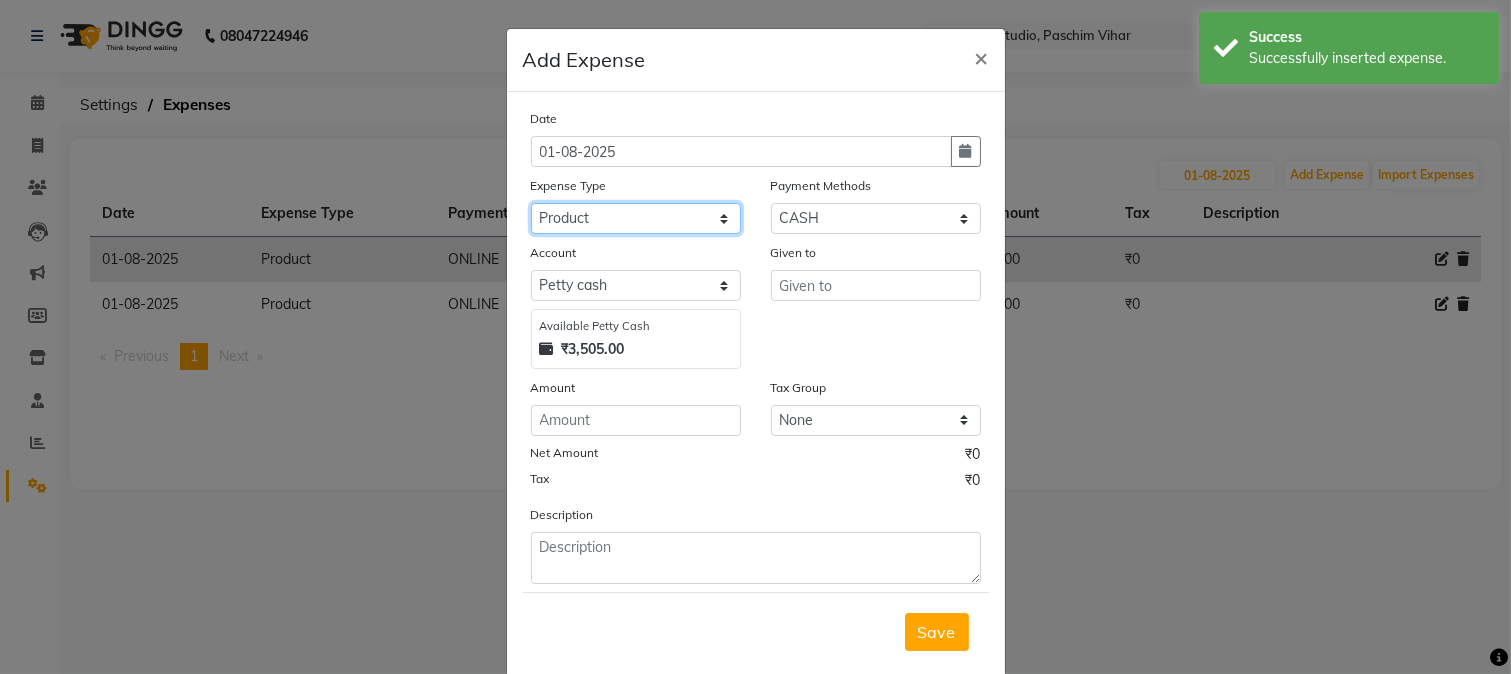 click on "Select Advance Salary Bank charges Cash transfer to bank Cash transfer to hub Client Snacks Conveyance Custoomer TIP electricity Equipment Festival Expense Incentive Insurance LOREAL PRODUCTS Maintenance Marketing Miscellaneous Other Pantry Product Rent Salary Staff Snacks Tea & Refreshment TIP Utilities water" 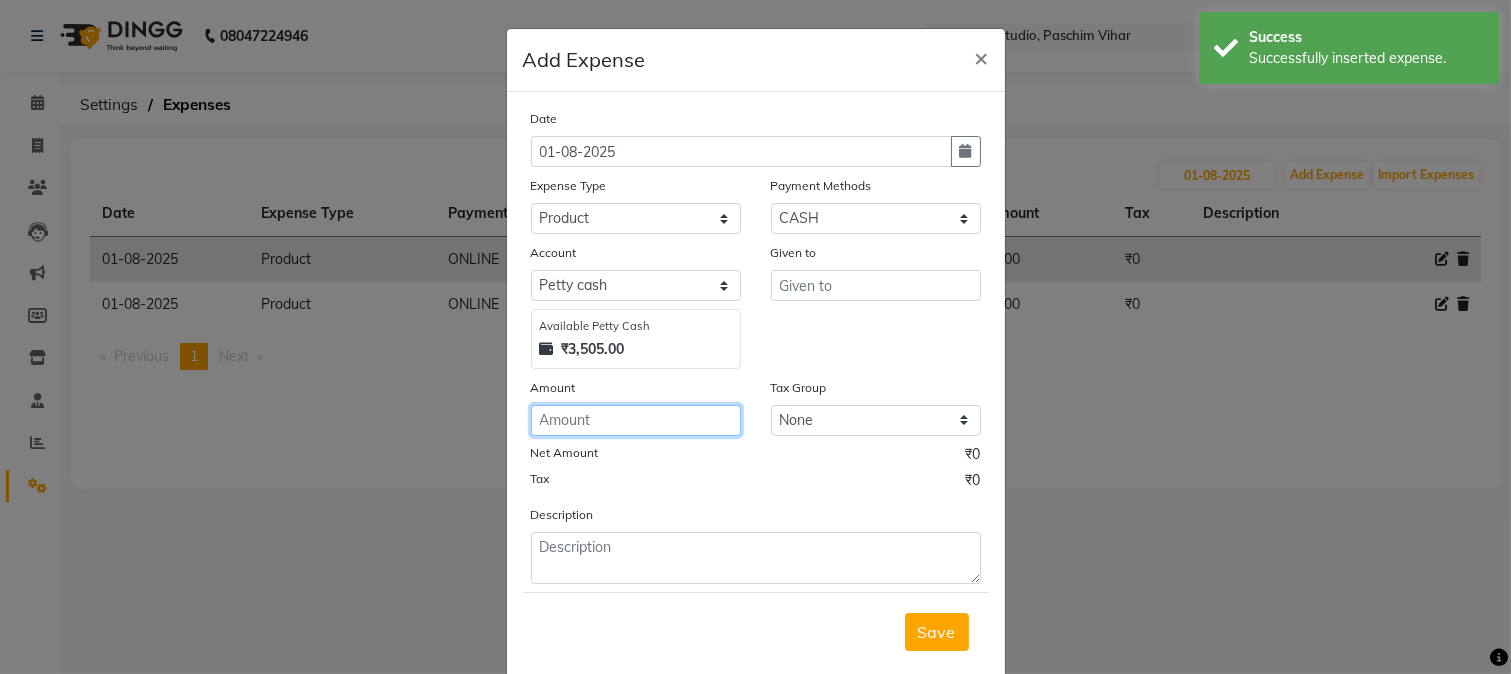click 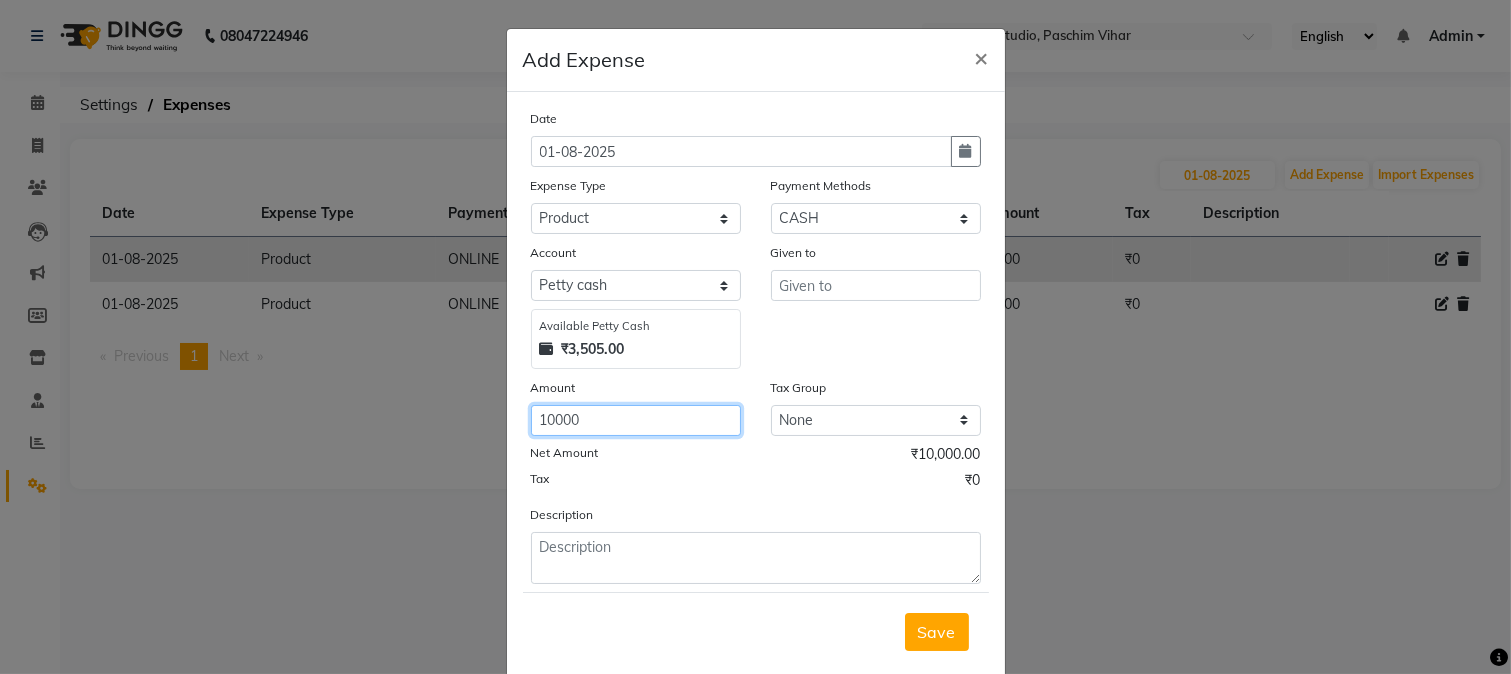 type on "10000" 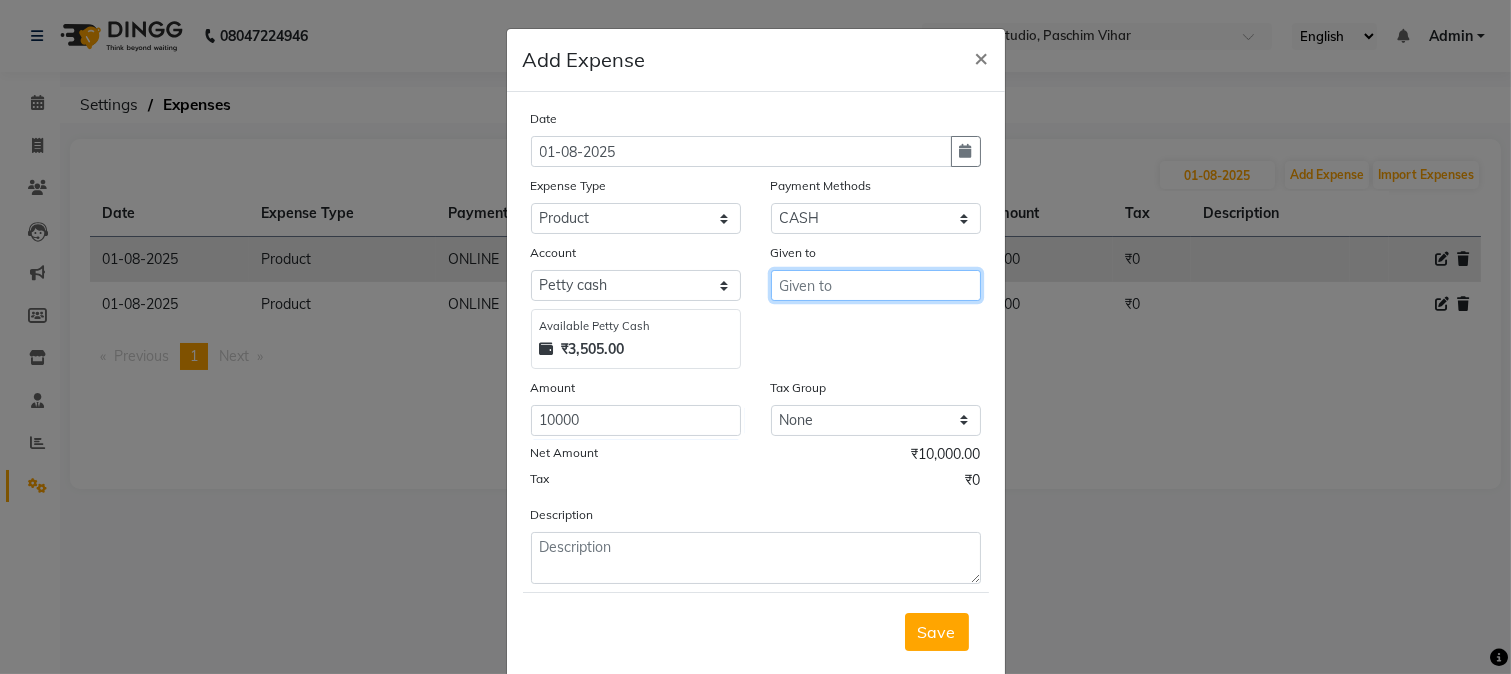 click at bounding box center [876, 285] 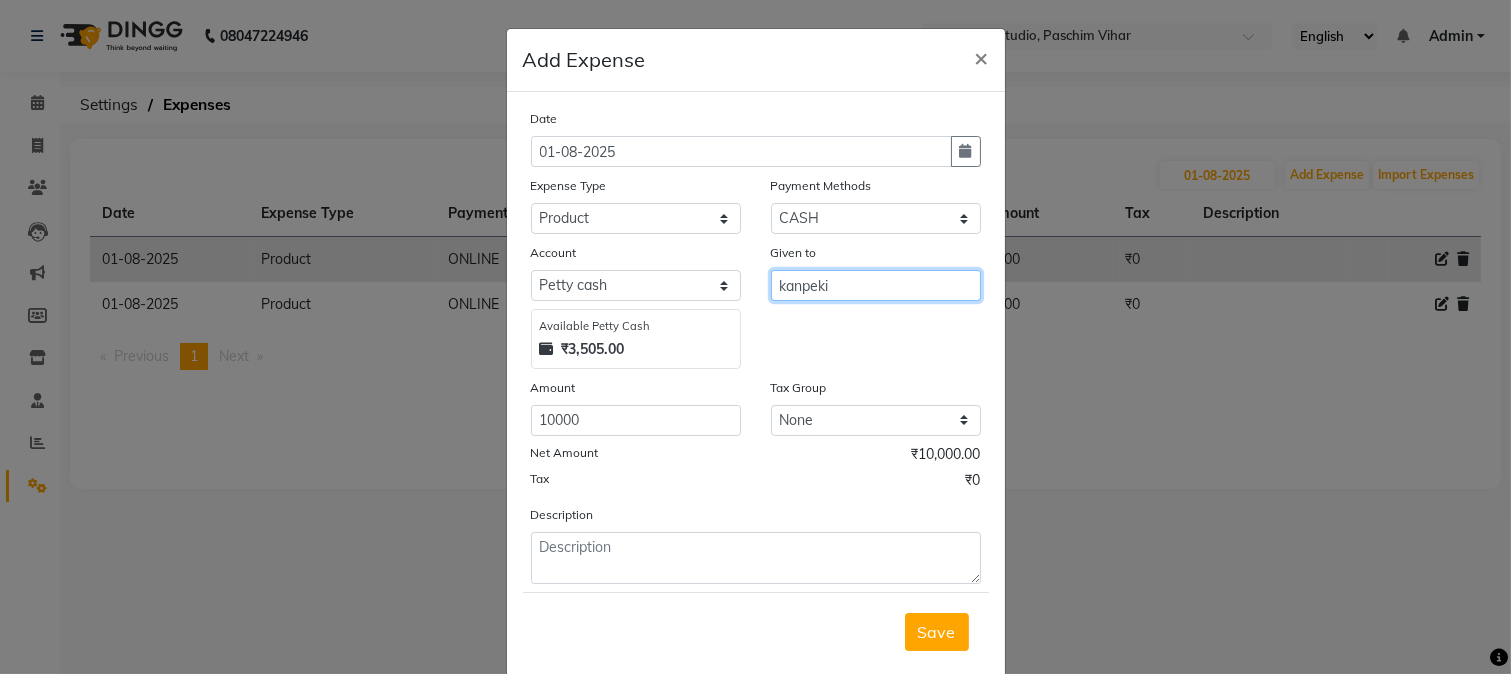 type on "kanpeki" 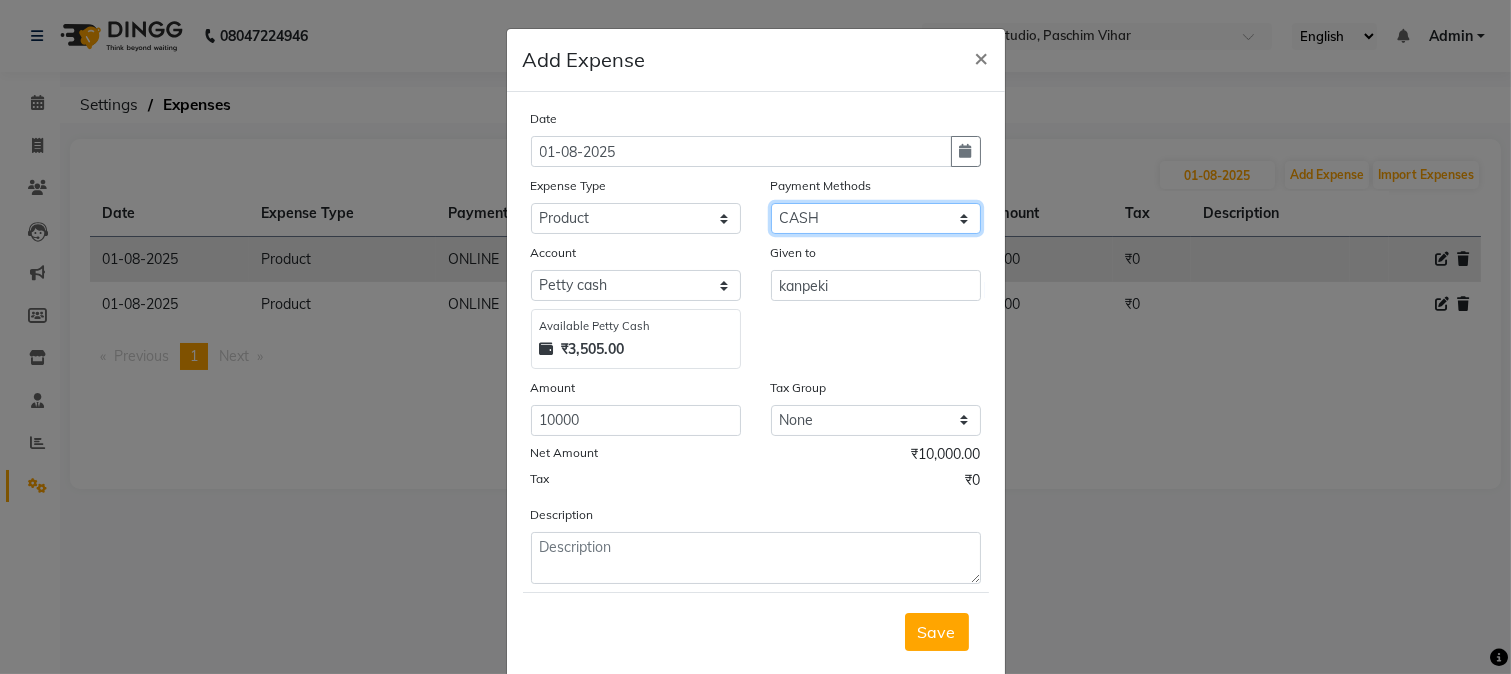 click on "Select CASH CARD Prepaid ONLINE Package Voucher Wallet" 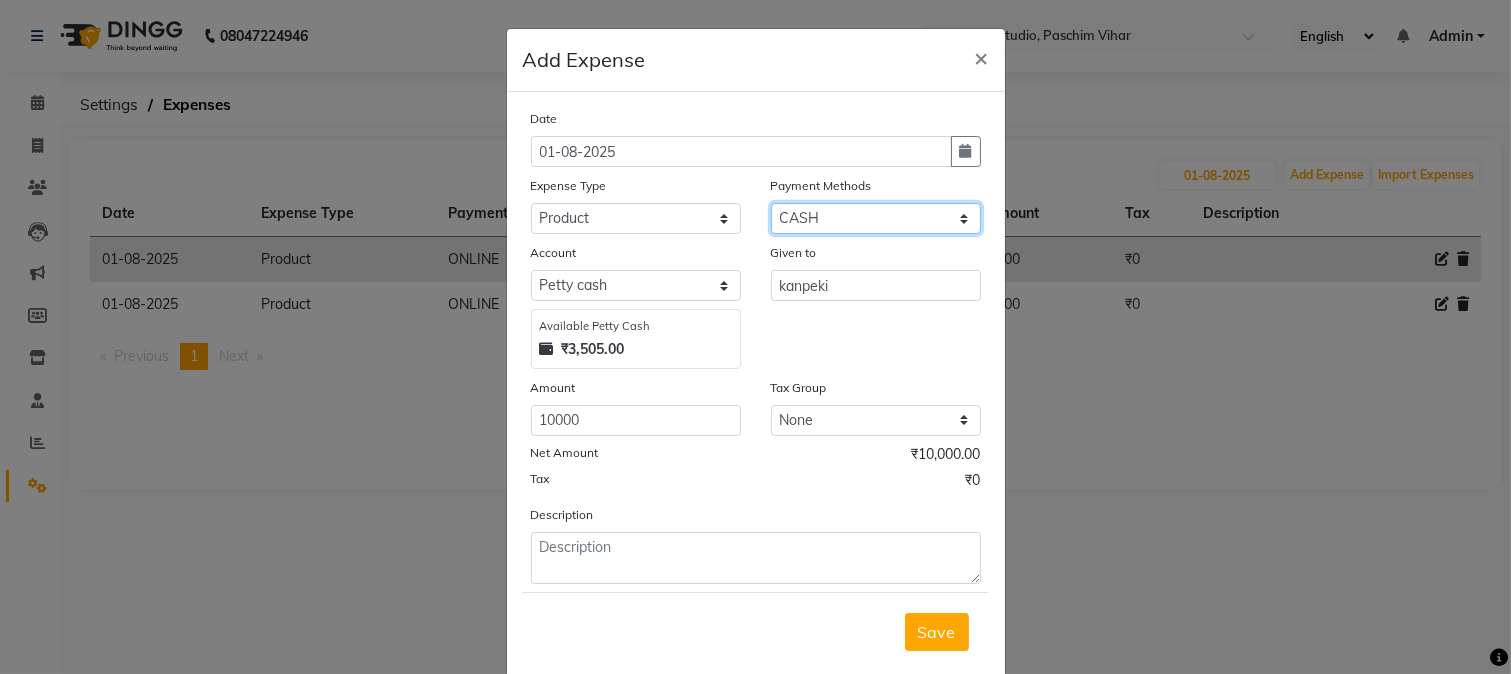 select on "3" 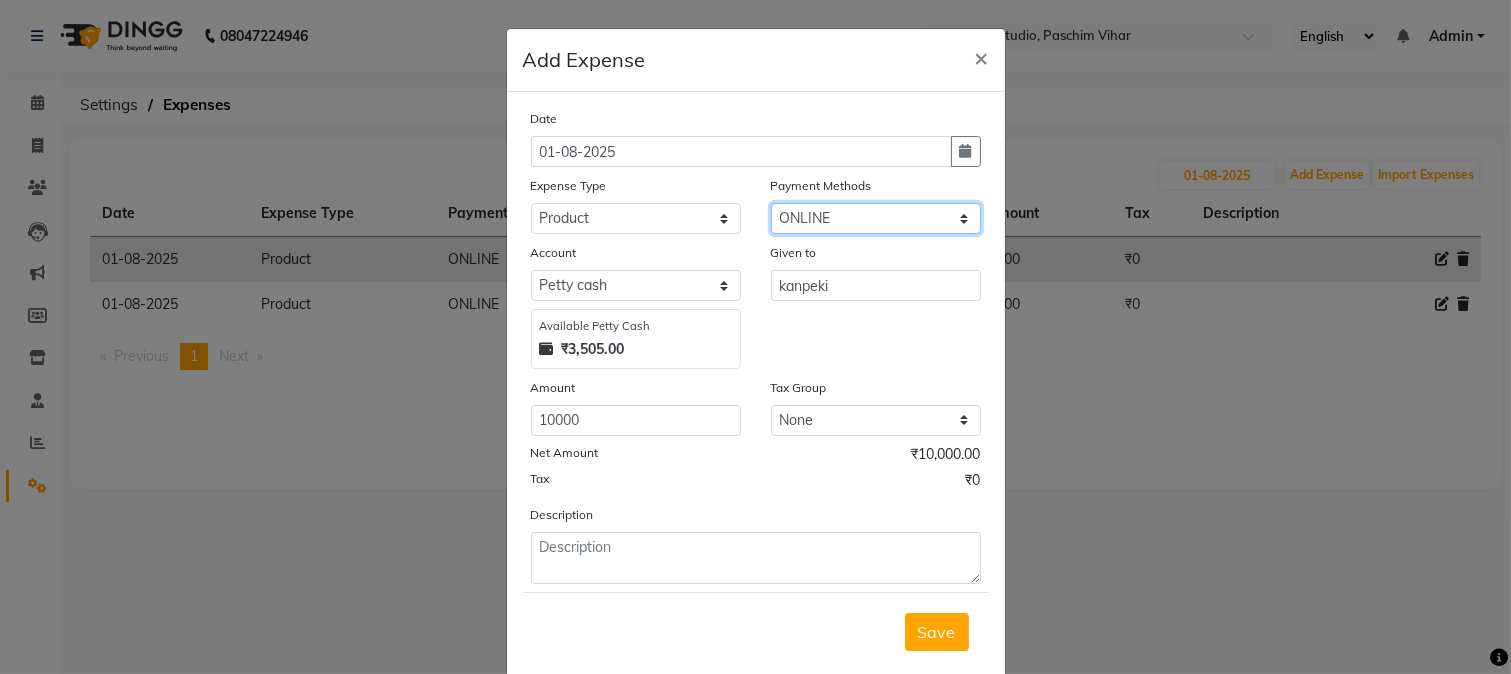 click on "Select CASH CARD Prepaid ONLINE Package Voucher Wallet" 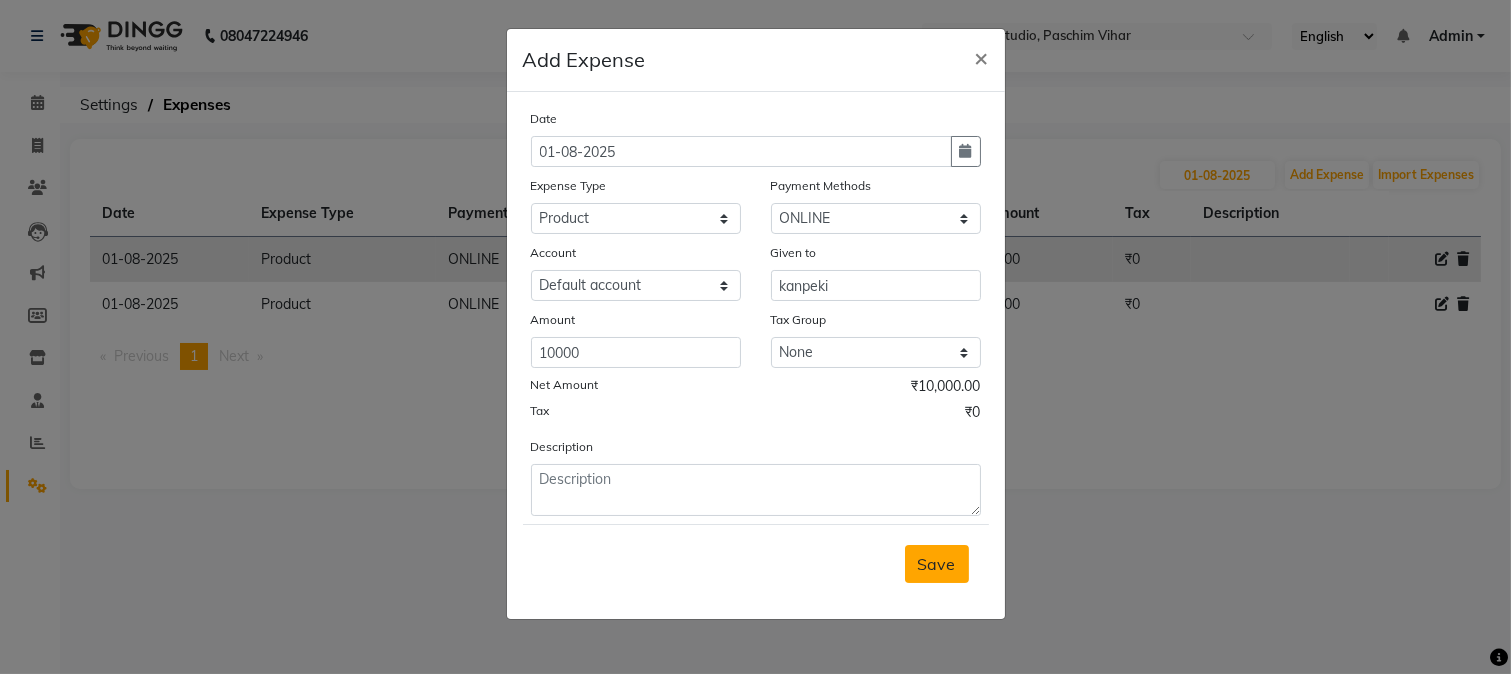 click on "Save" at bounding box center (937, 564) 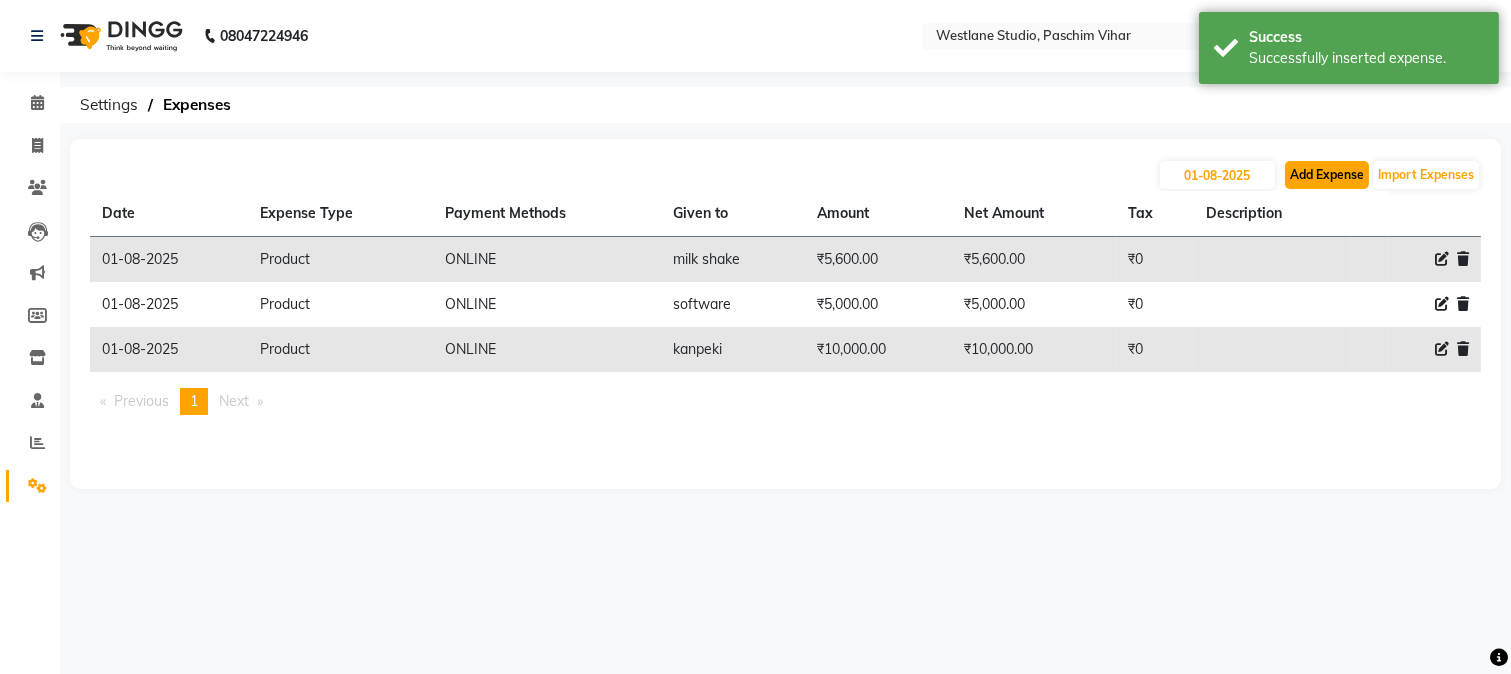 click on "Add Expense" 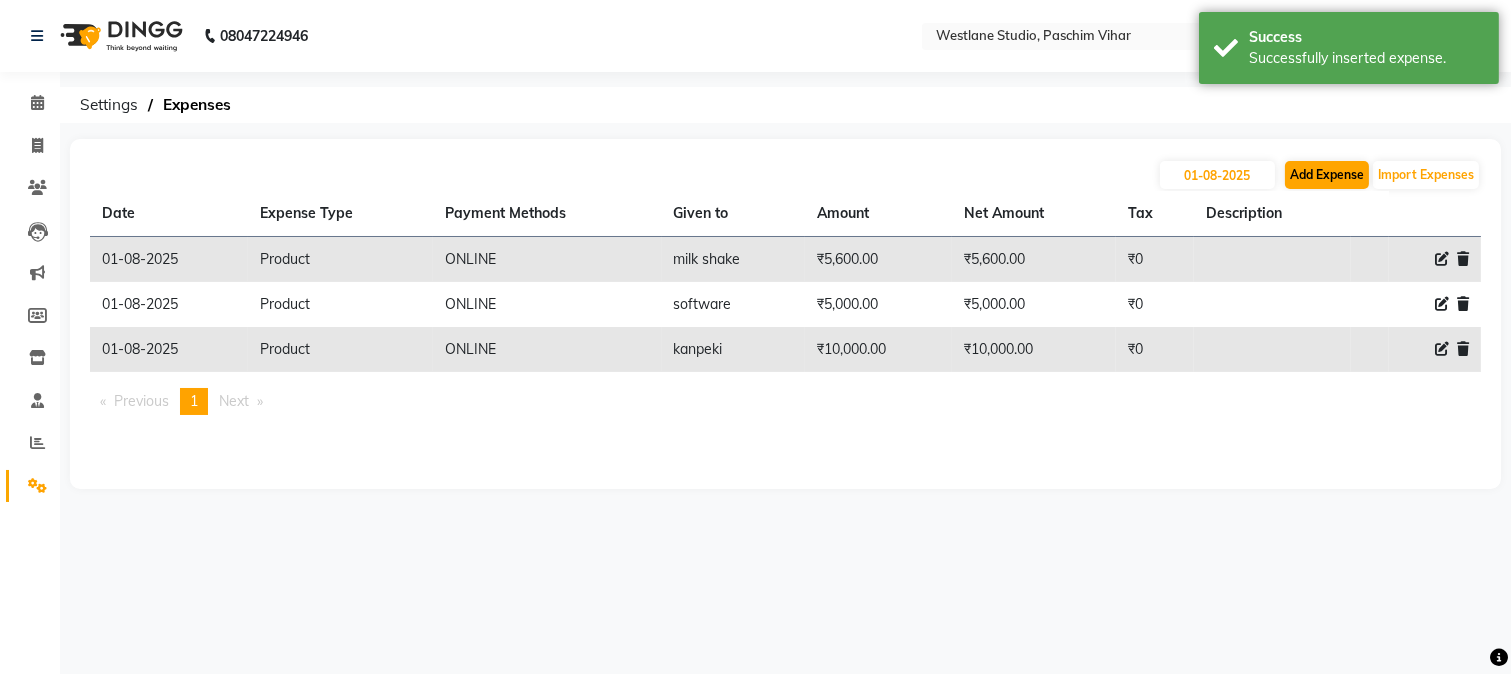 select on "1" 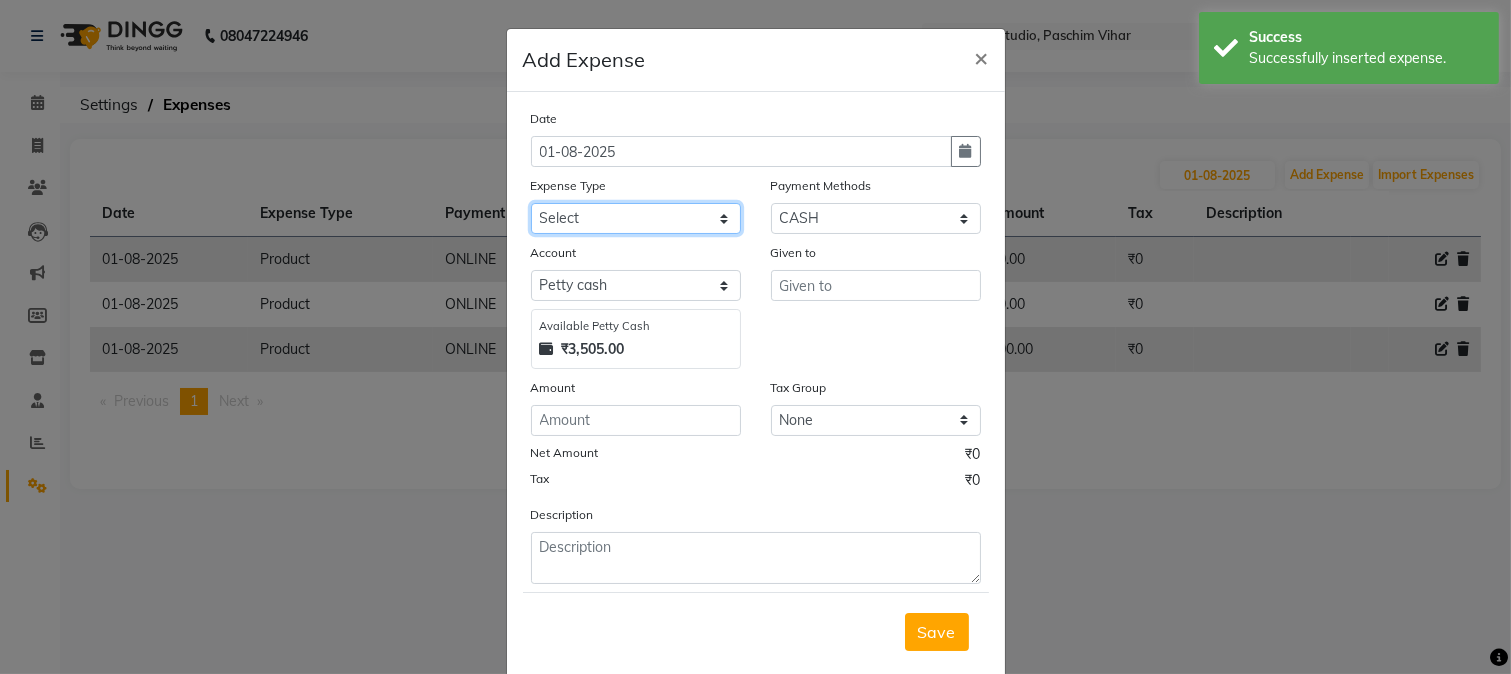 click on "Select Advance Salary Bank charges Cash transfer to bank Cash transfer to hub Client Snacks Conveyance Custoomer TIP electricity Equipment Festival Expense Incentive Insurance LOREAL PRODUCTS Maintenance Marketing Miscellaneous Other Pantry Product Rent Salary Staff Snacks Tea & Refreshment TIP Utilities water" 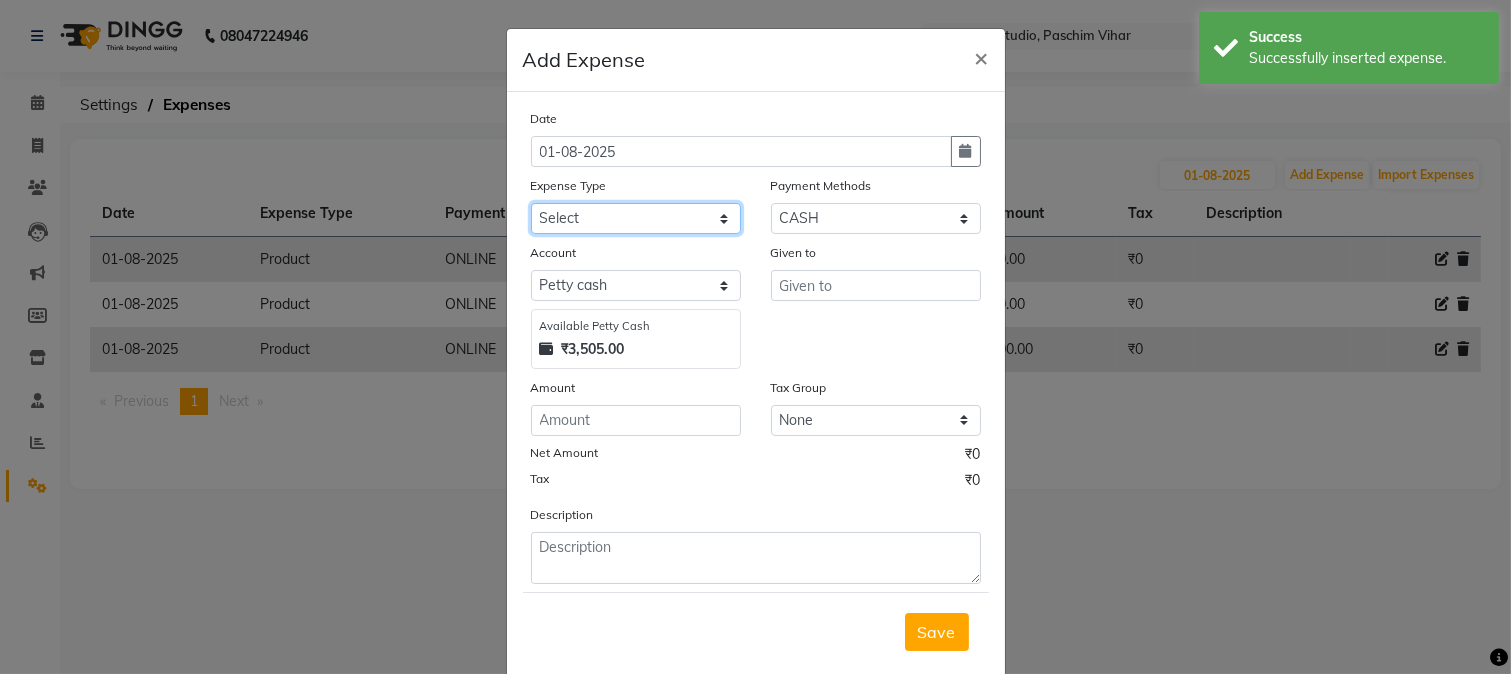 select on "98" 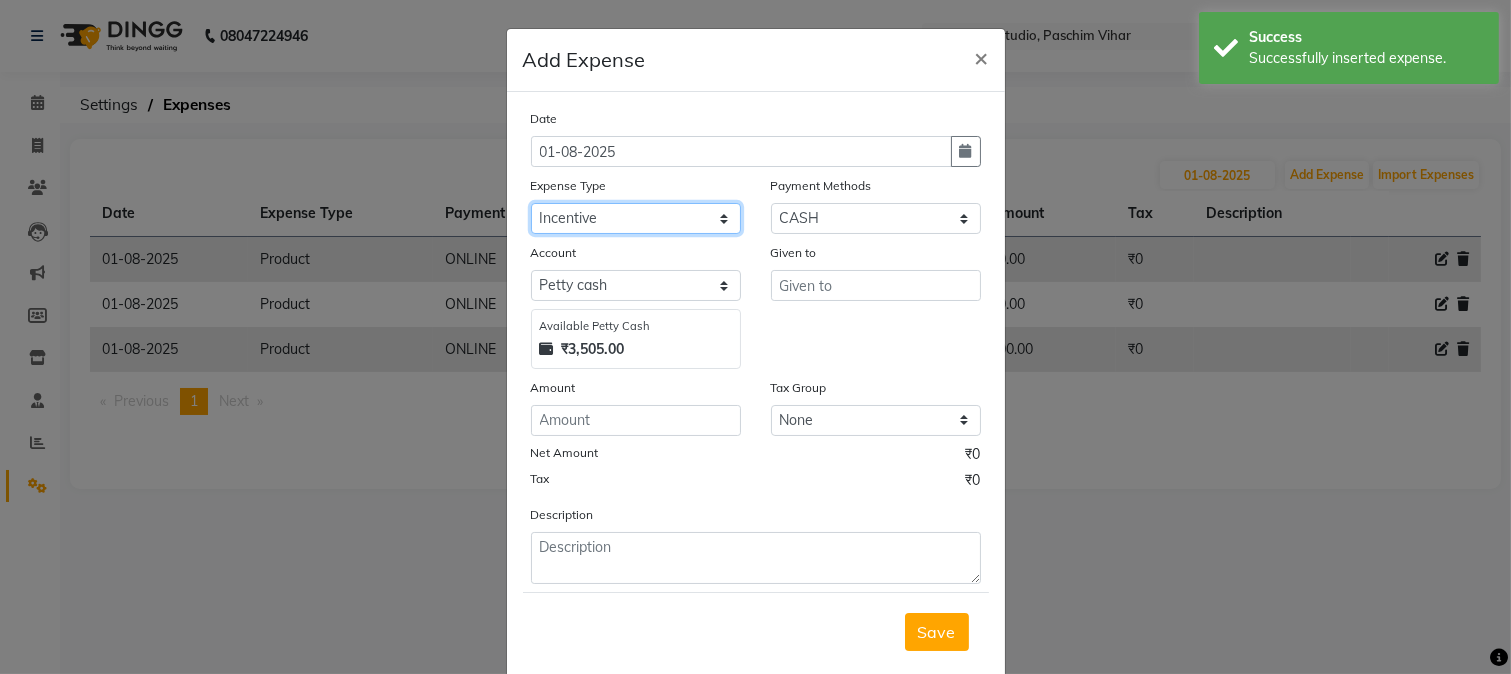click on "Select Advance Salary Bank charges Cash transfer to bank Cash transfer to hub Client Snacks Conveyance Custoomer TIP electricity Equipment Festival Expense Incentive Insurance LOREAL PRODUCTS Maintenance Marketing Miscellaneous Other Pantry Product Rent Salary Staff Snacks Tea & Refreshment TIP Utilities water" 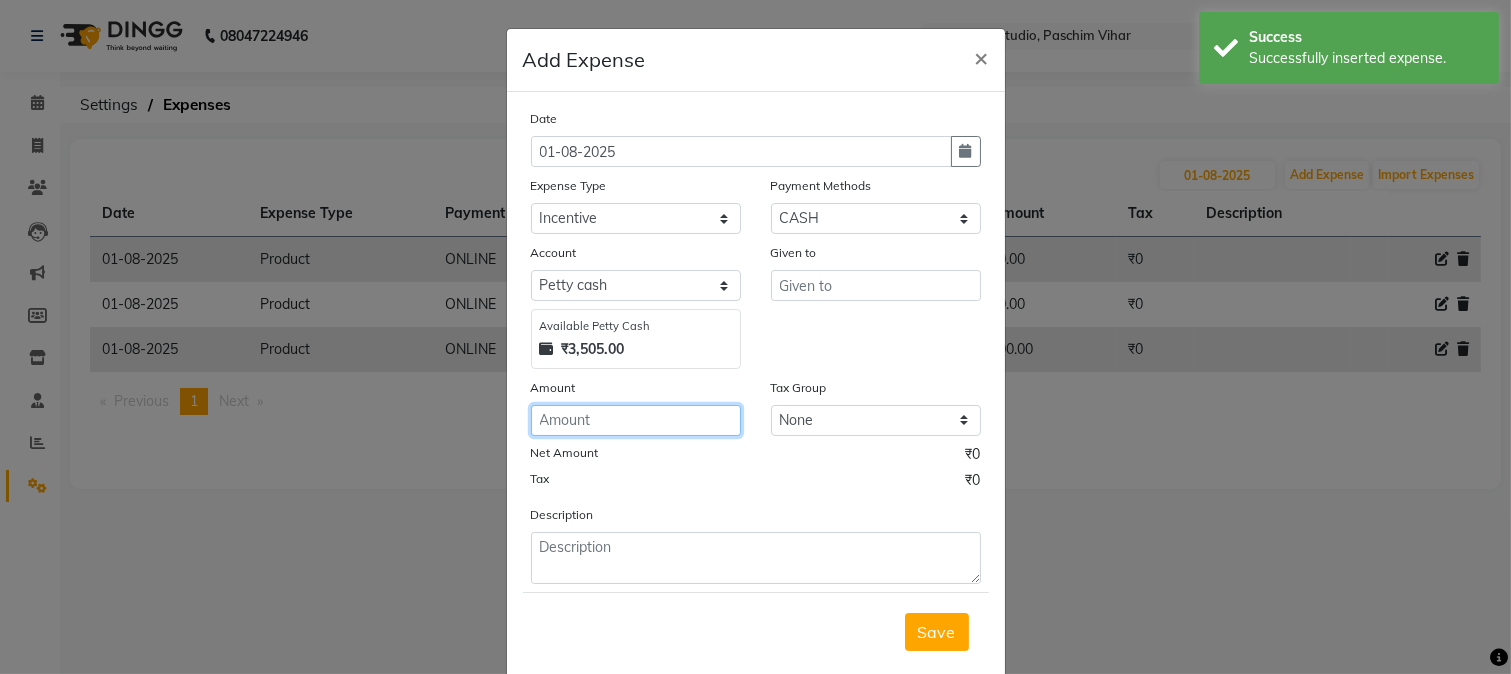 click 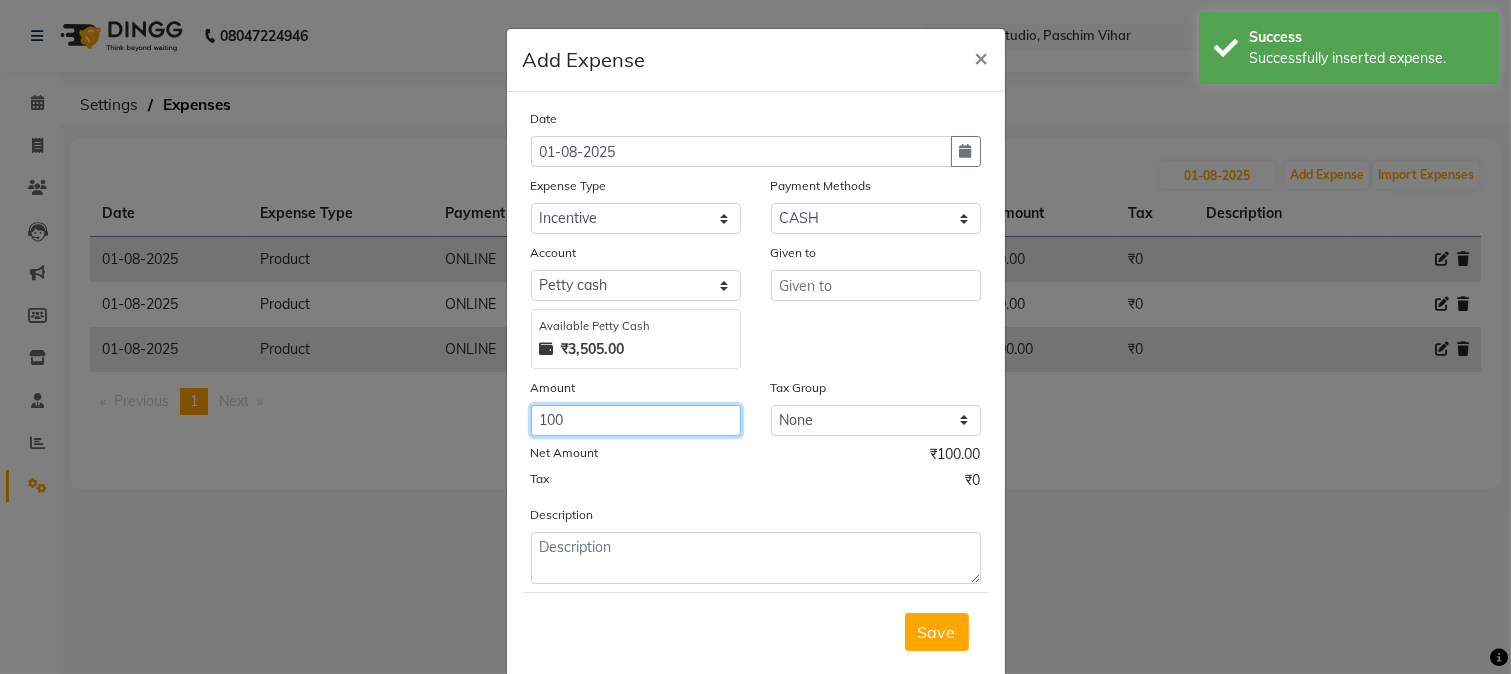 type on "100" 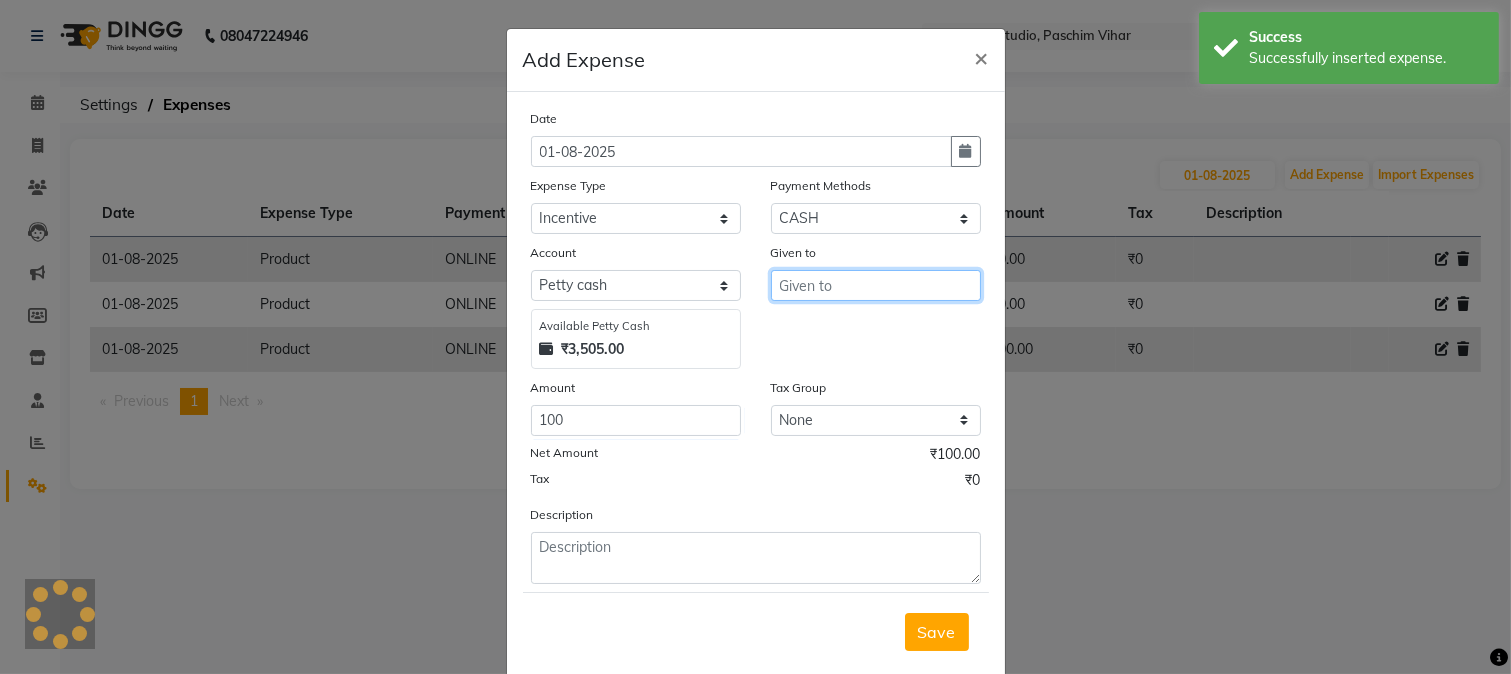 click at bounding box center (876, 285) 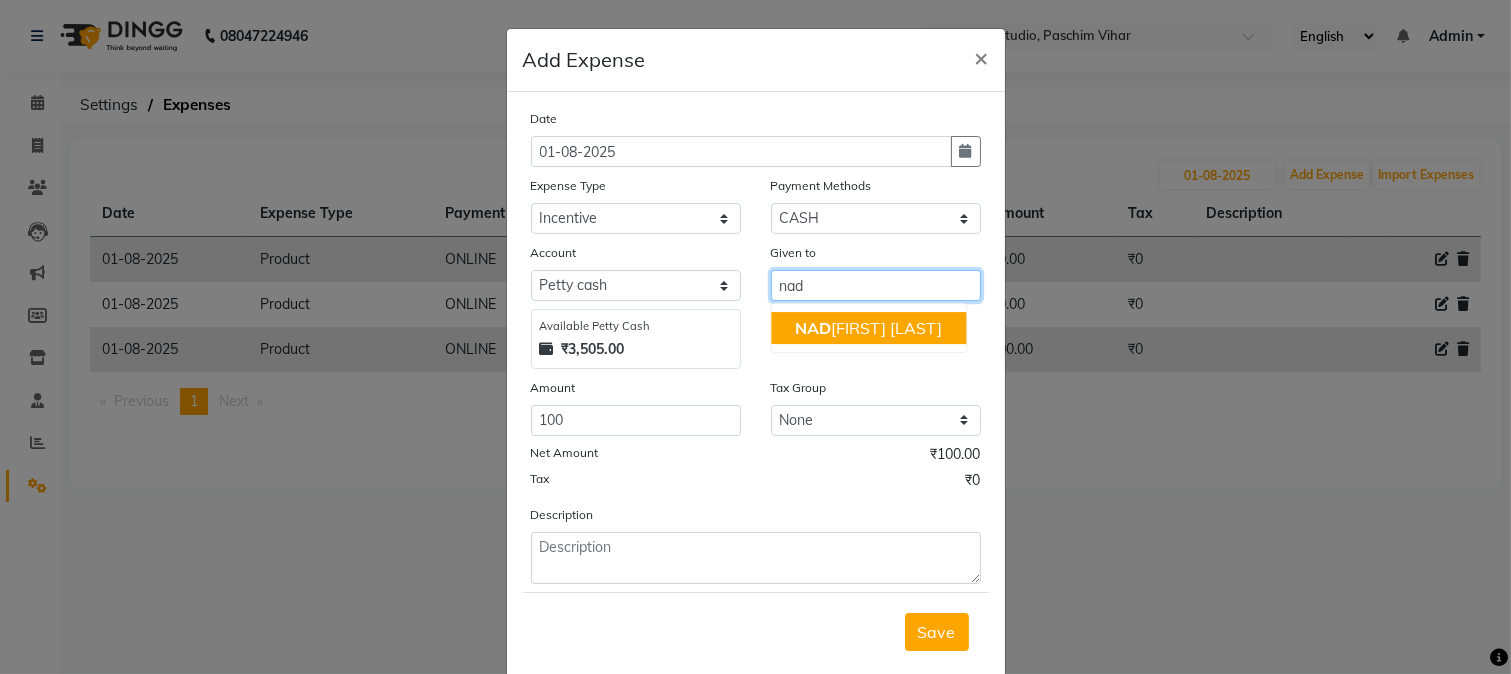 click on "[FIRST] [FIRST] [LAST]" at bounding box center (868, 328) 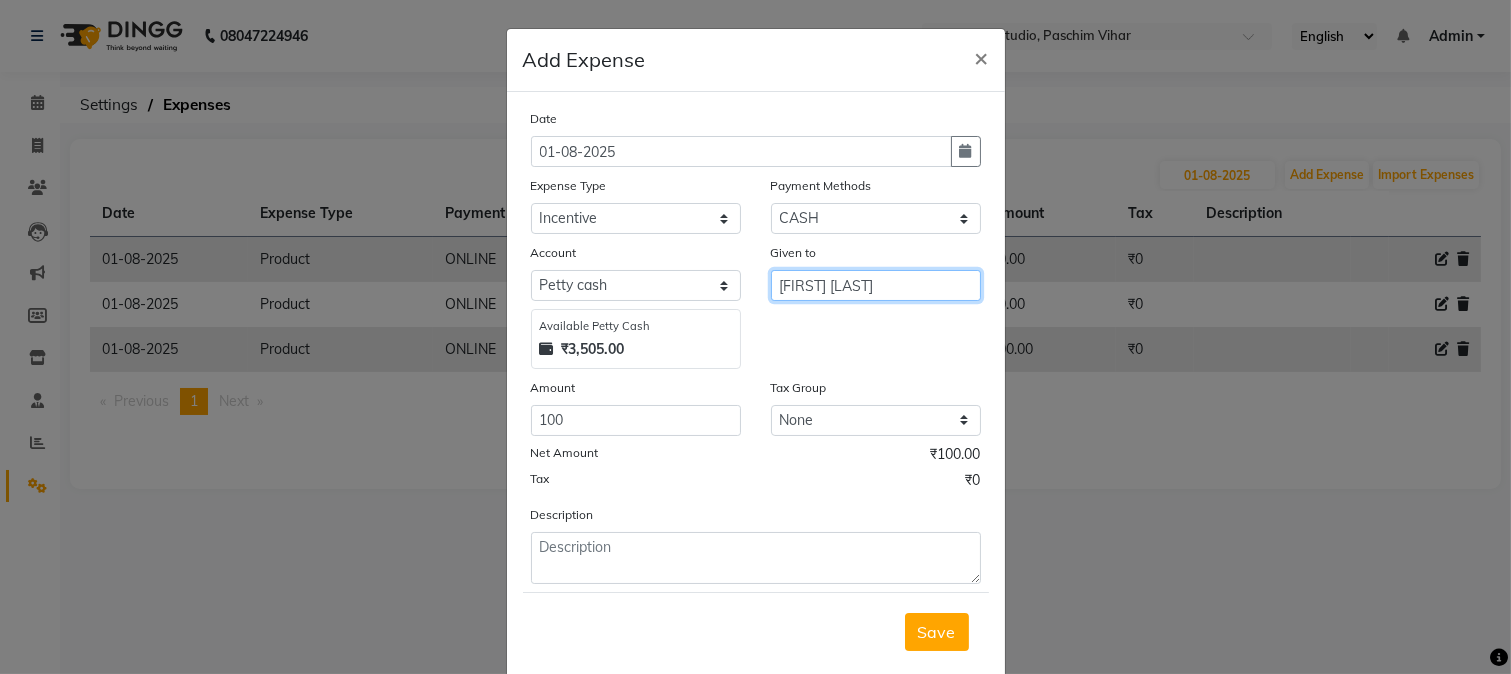 type on "[FIRST] [LAST]" 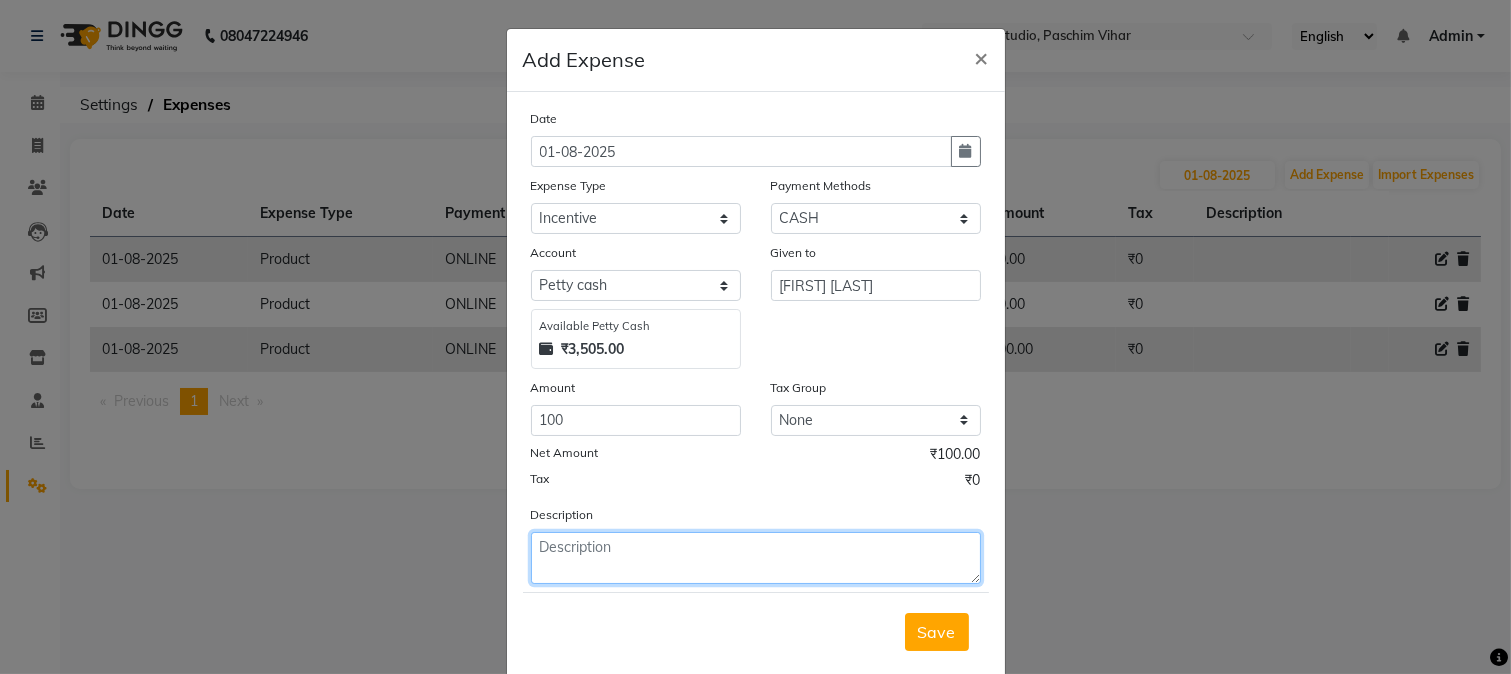 click 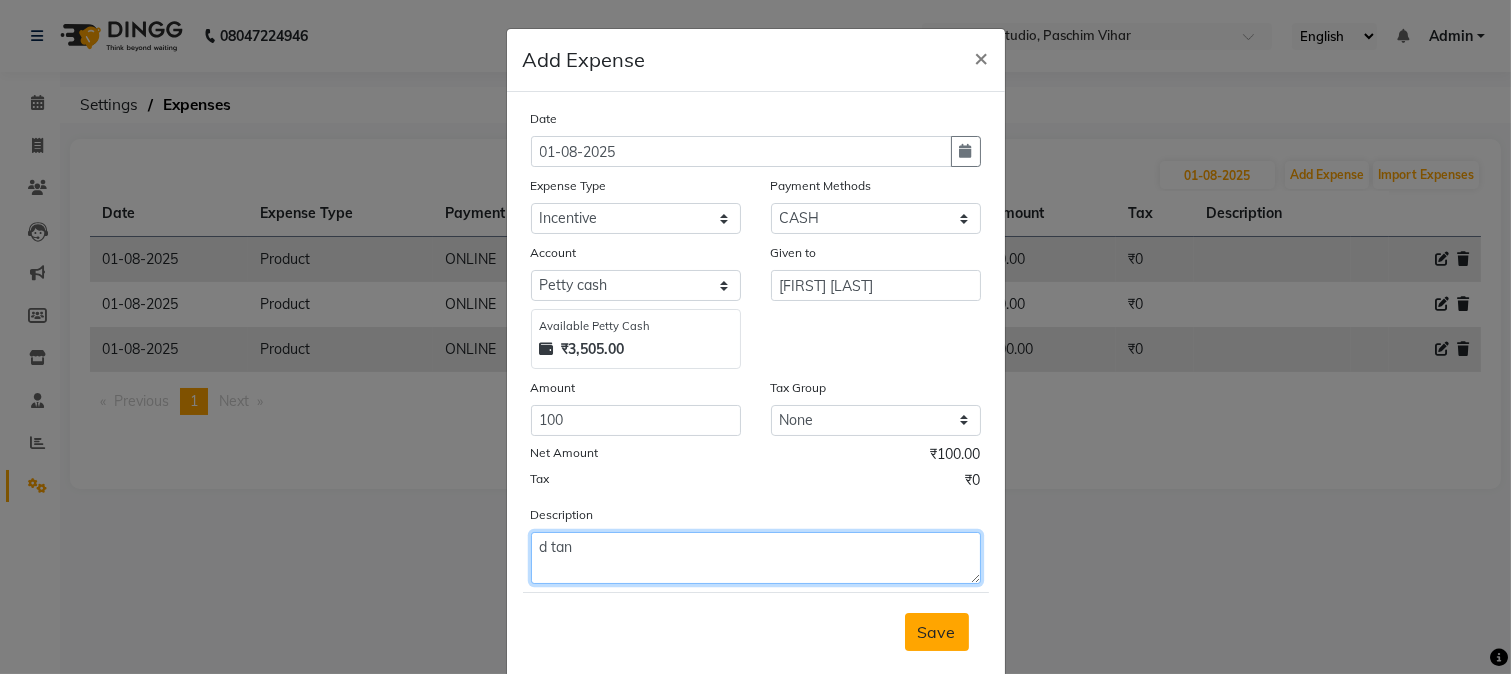 type on "d tan" 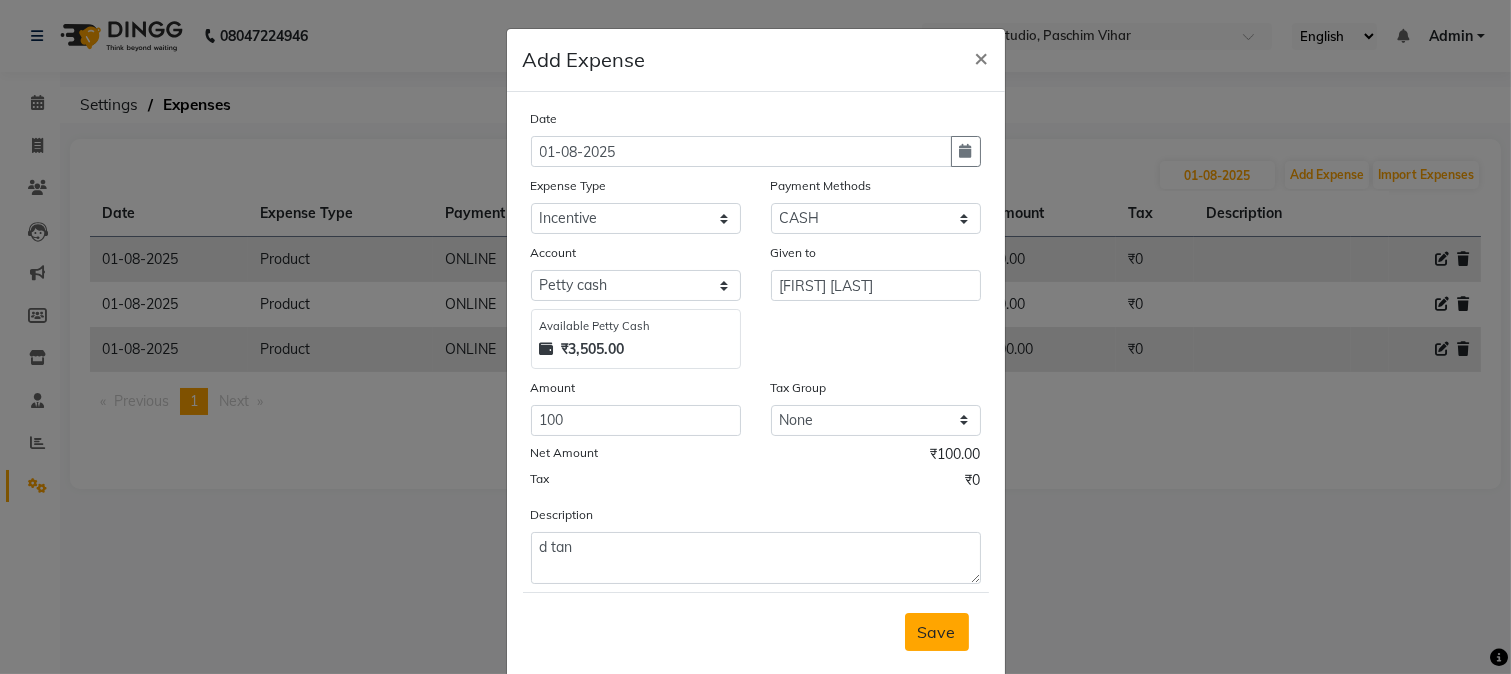 click on "Save" at bounding box center (937, 632) 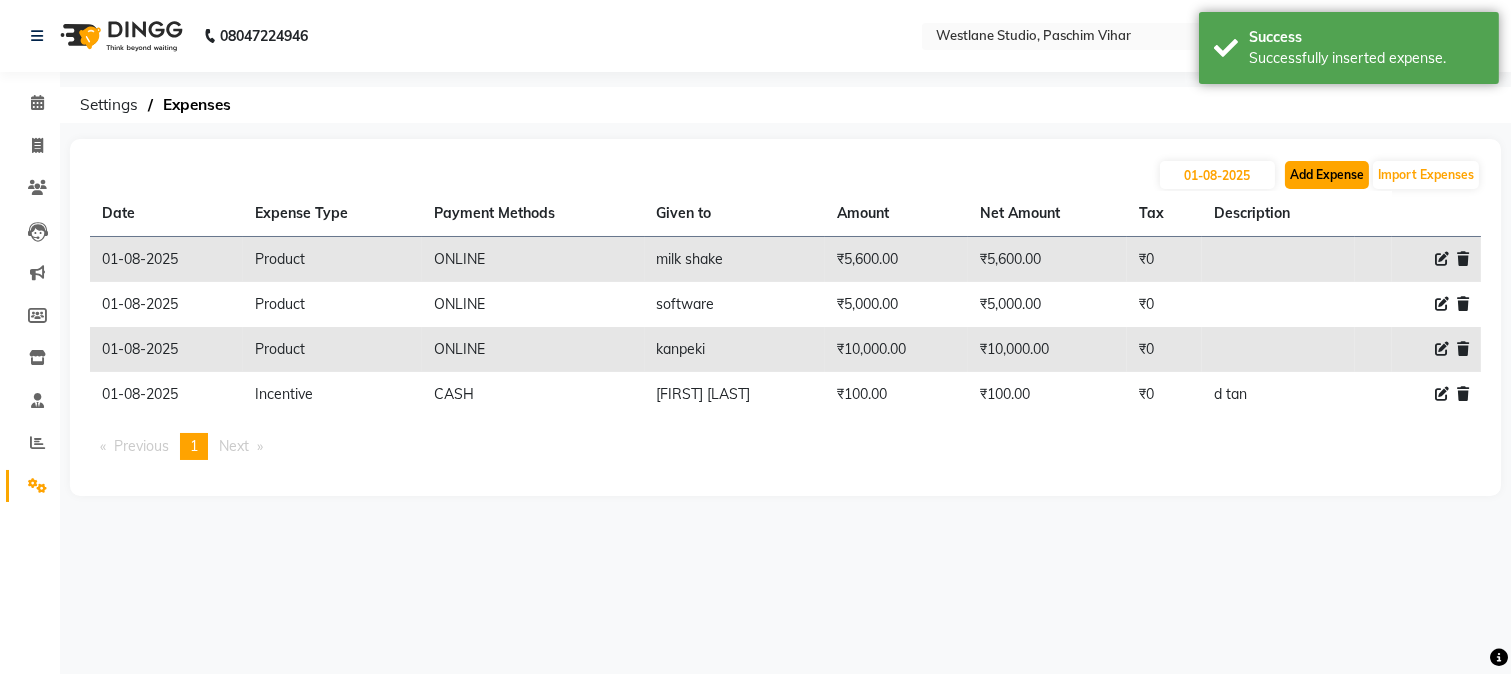 click on "Add Expense" 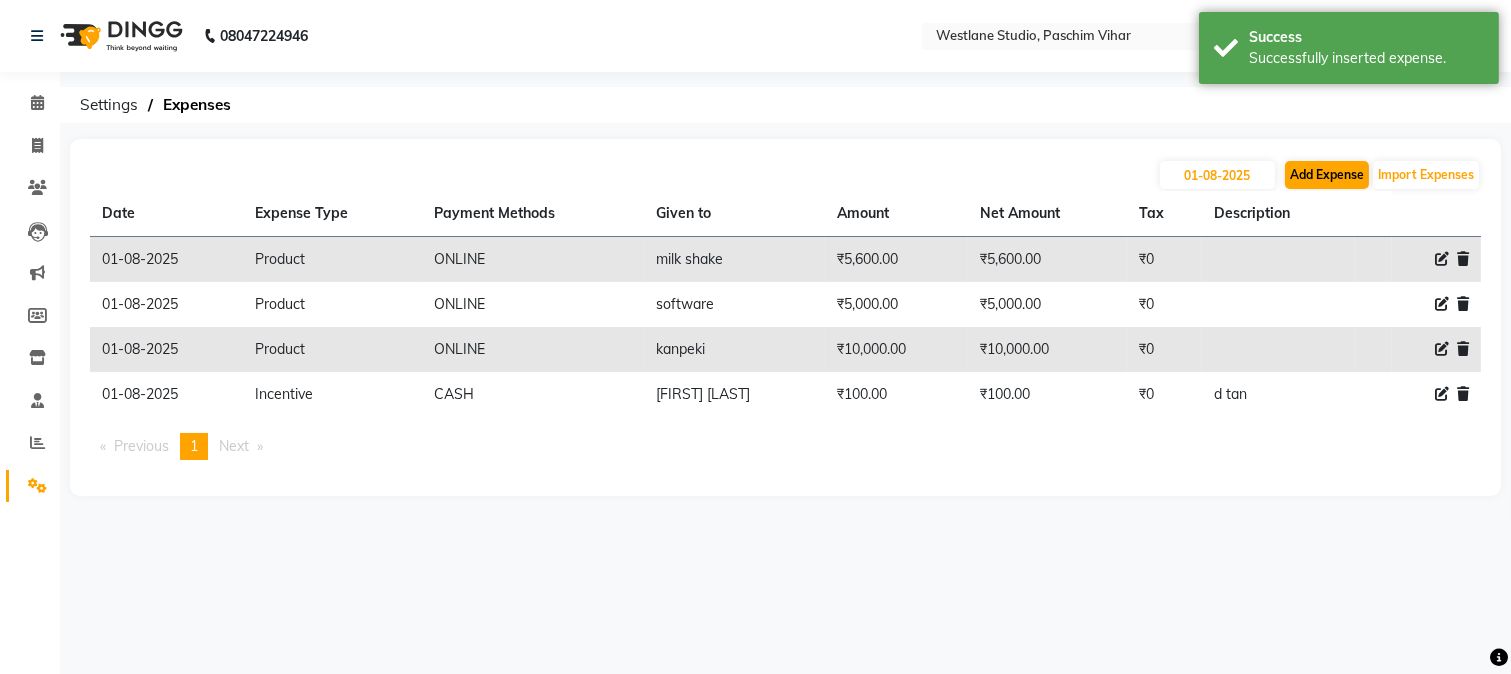 select on "1" 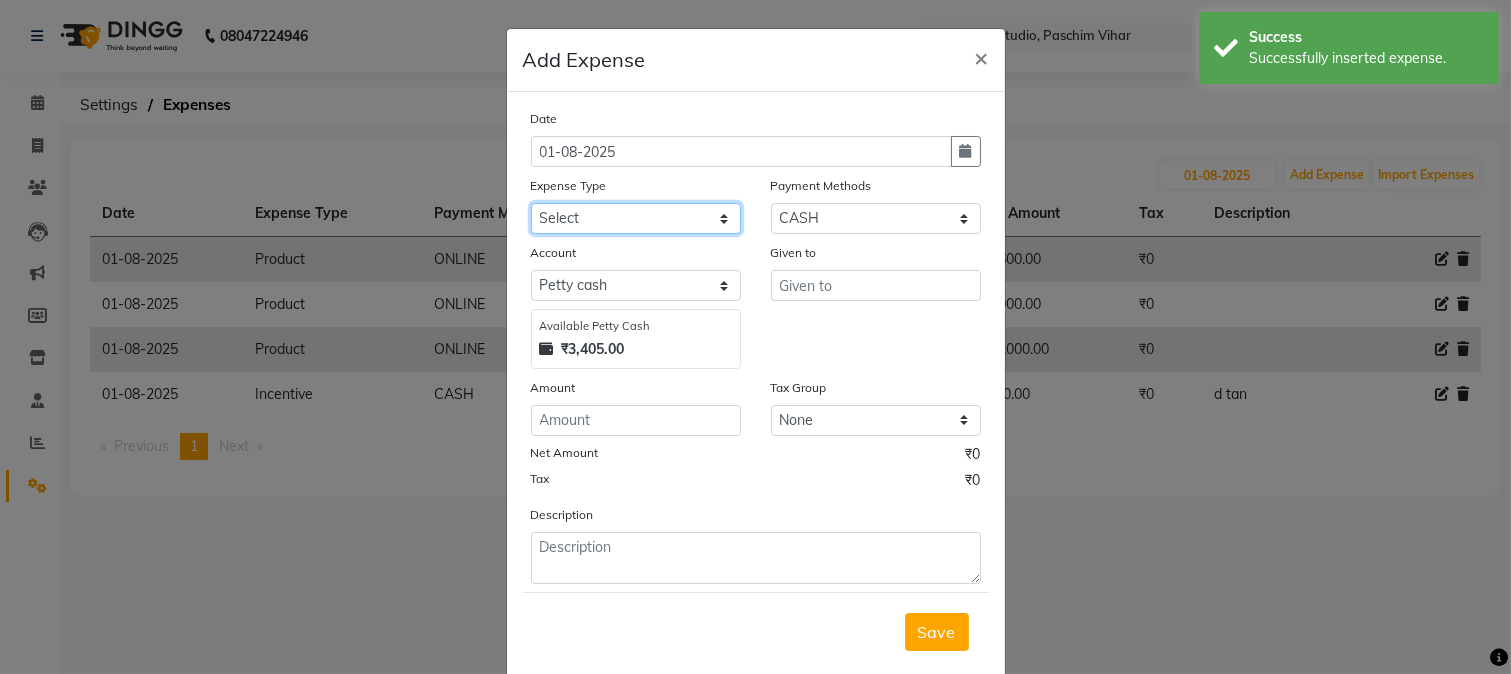 click on "Select Advance Salary Bank charges Cash transfer to bank Cash transfer to hub Client Snacks Conveyance Custoomer TIP electricity Equipment Festival Expense Incentive Insurance LOREAL PRODUCTS Maintenance Marketing Miscellaneous Other Pantry Product Rent Salary Staff Snacks Tea & Refreshment TIP Utilities water" 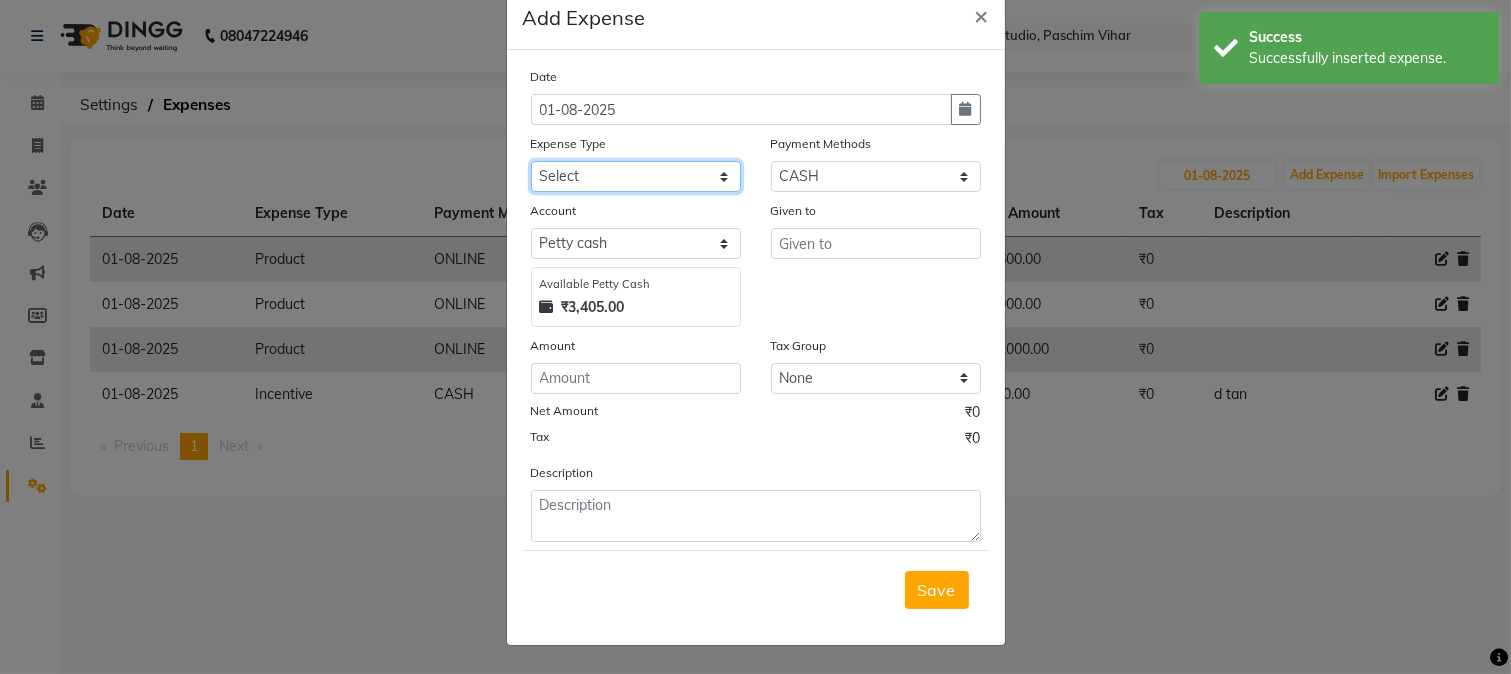 scroll, scrollTop: 43, scrollLeft: 0, axis: vertical 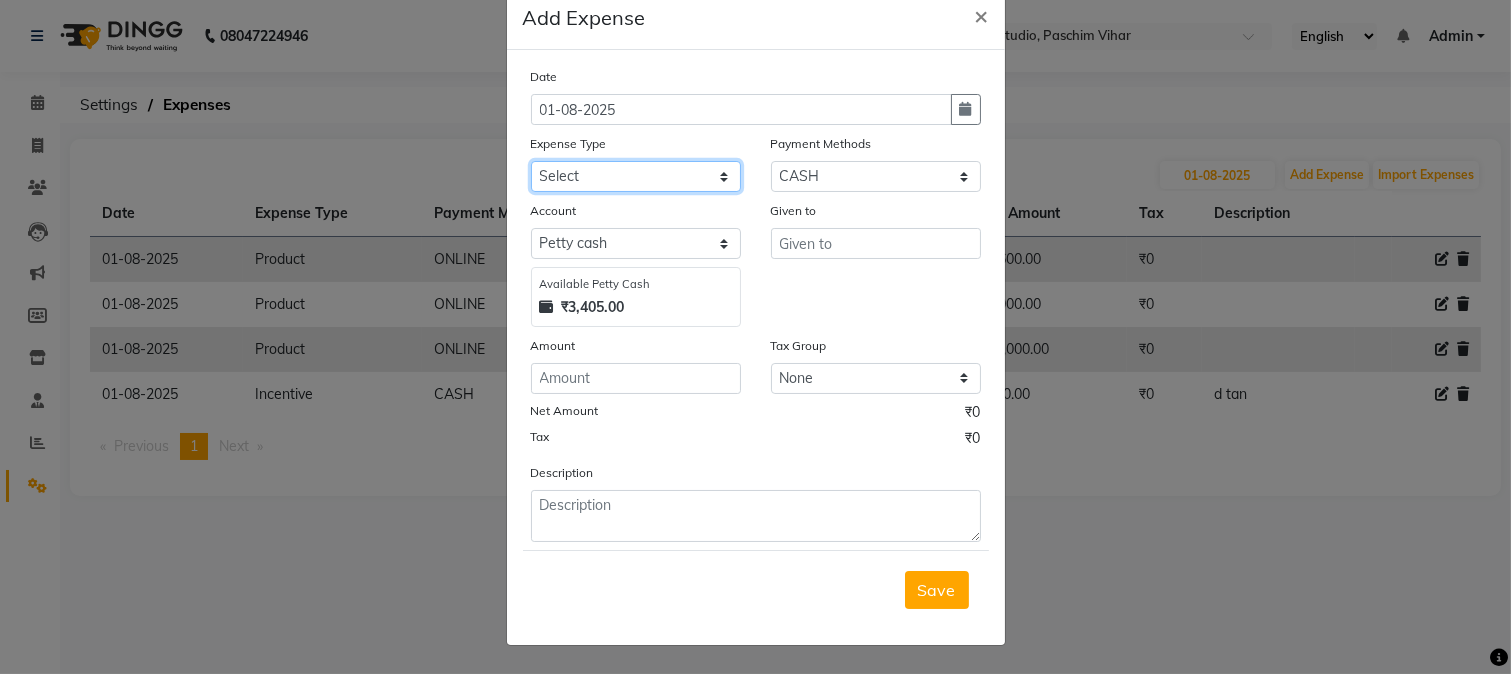 click on "Select Advance Salary Bank charges Cash transfer to bank Cash transfer to hub Client Snacks Conveyance Custoomer TIP electricity Equipment Festival Expense Incentive Insurance LOREAL PRODUCTS Maintenance Marketing Miscellaneous Other Pantry Product Rent Salary Staff Snacks Tea & Refreshment TIP Utilities water" 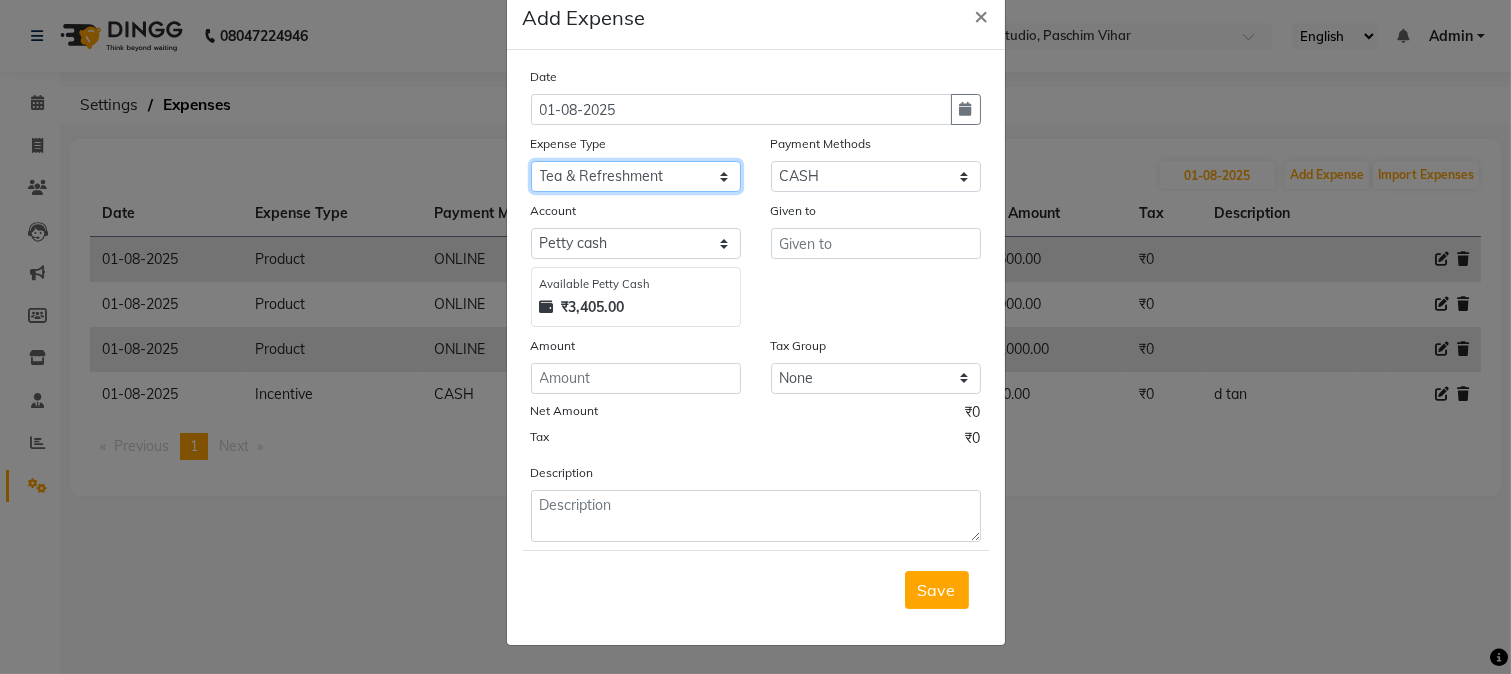 click on "Select Advance Salary Bank charges Cash transfer to bank Cash transfer to hub Client Snacks Conveyance Custoomer TIP electricity Equipment Festival Expense Incentive Insurance LOREAL PRODUCTS Maintenance Marketing Miscellaneous Other Pantry Product Rent Salary Staff Snacks Tea & Refreshment TIP Utilities water" 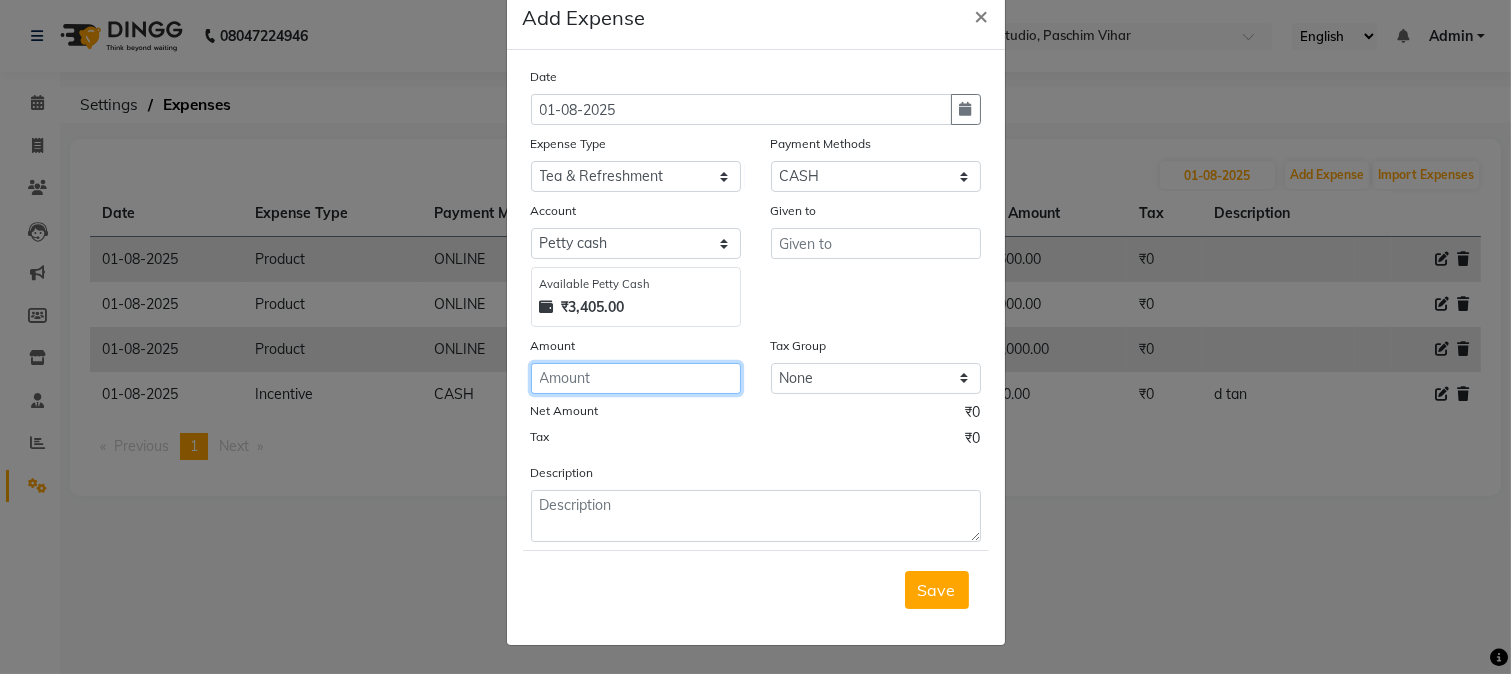 click 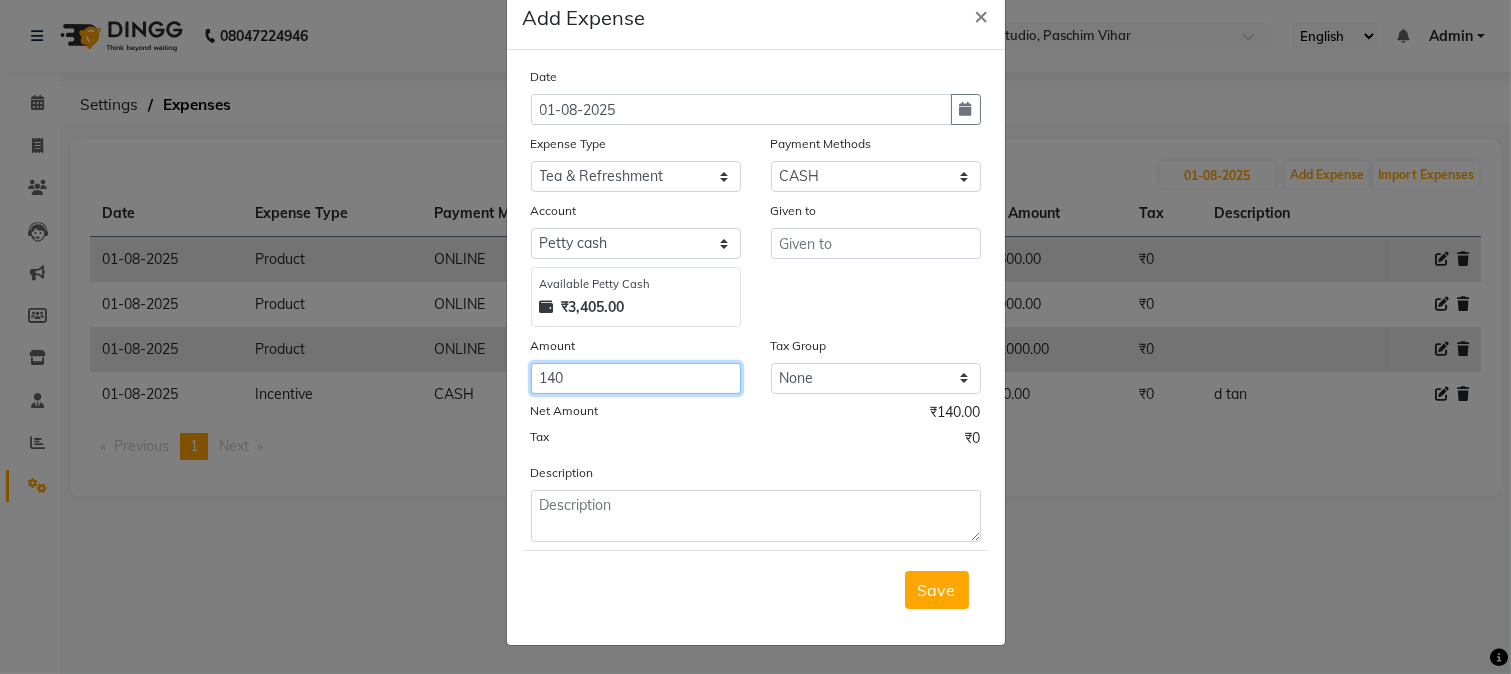 type on "140" 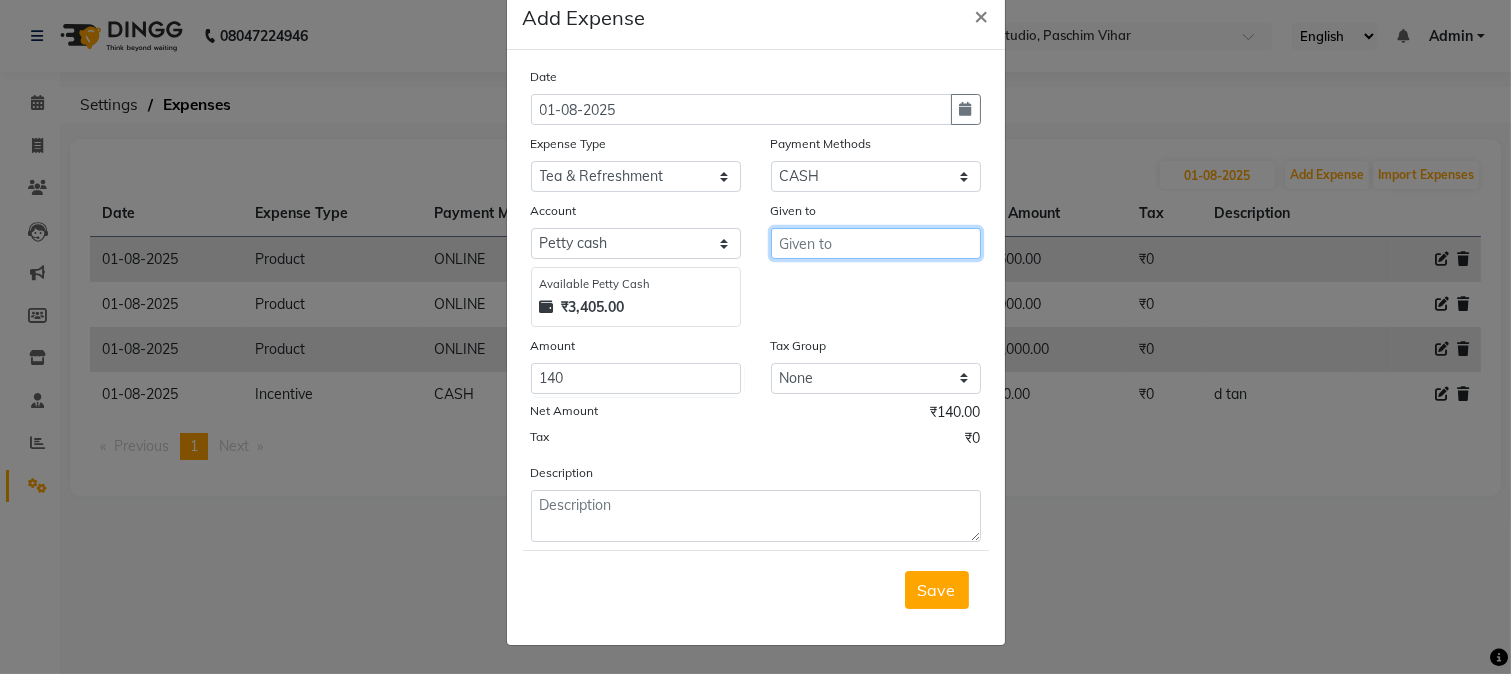 click at bounding box center [876, 243] 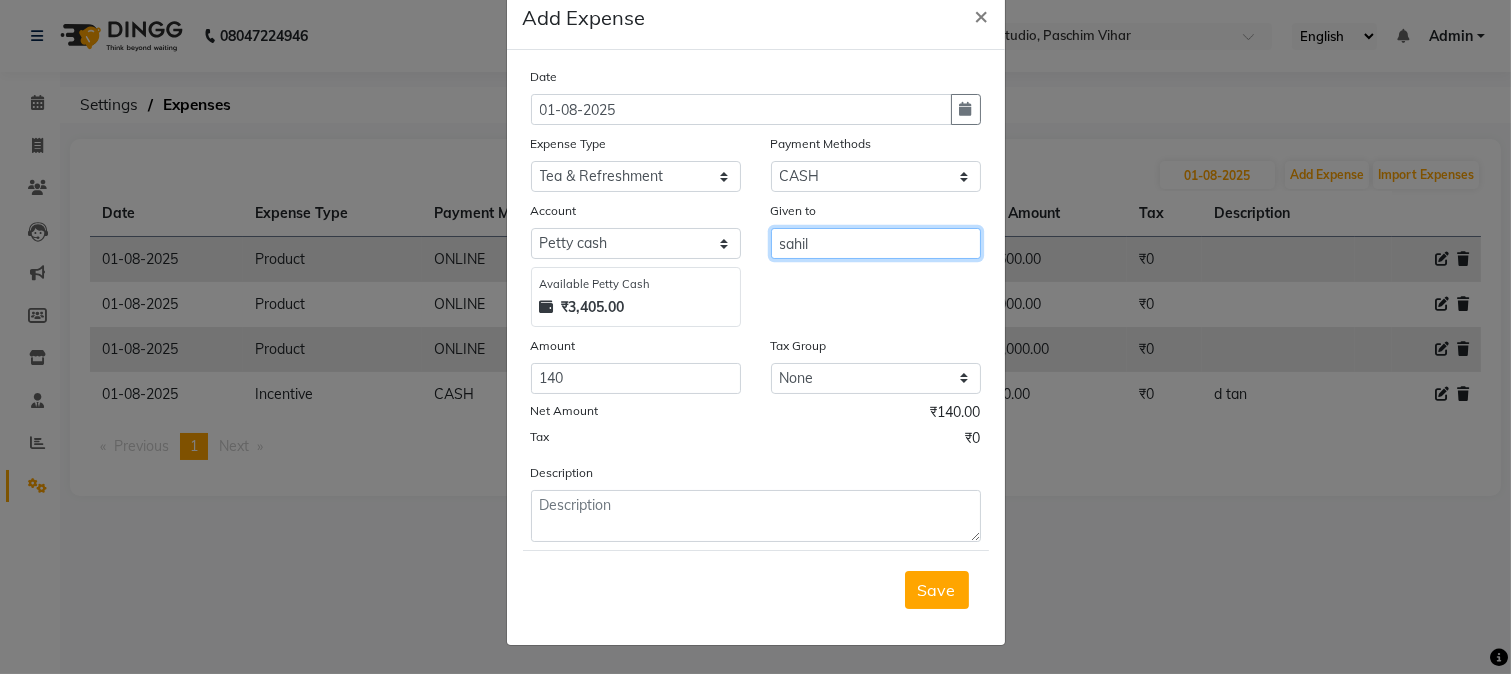 type on "sahil" 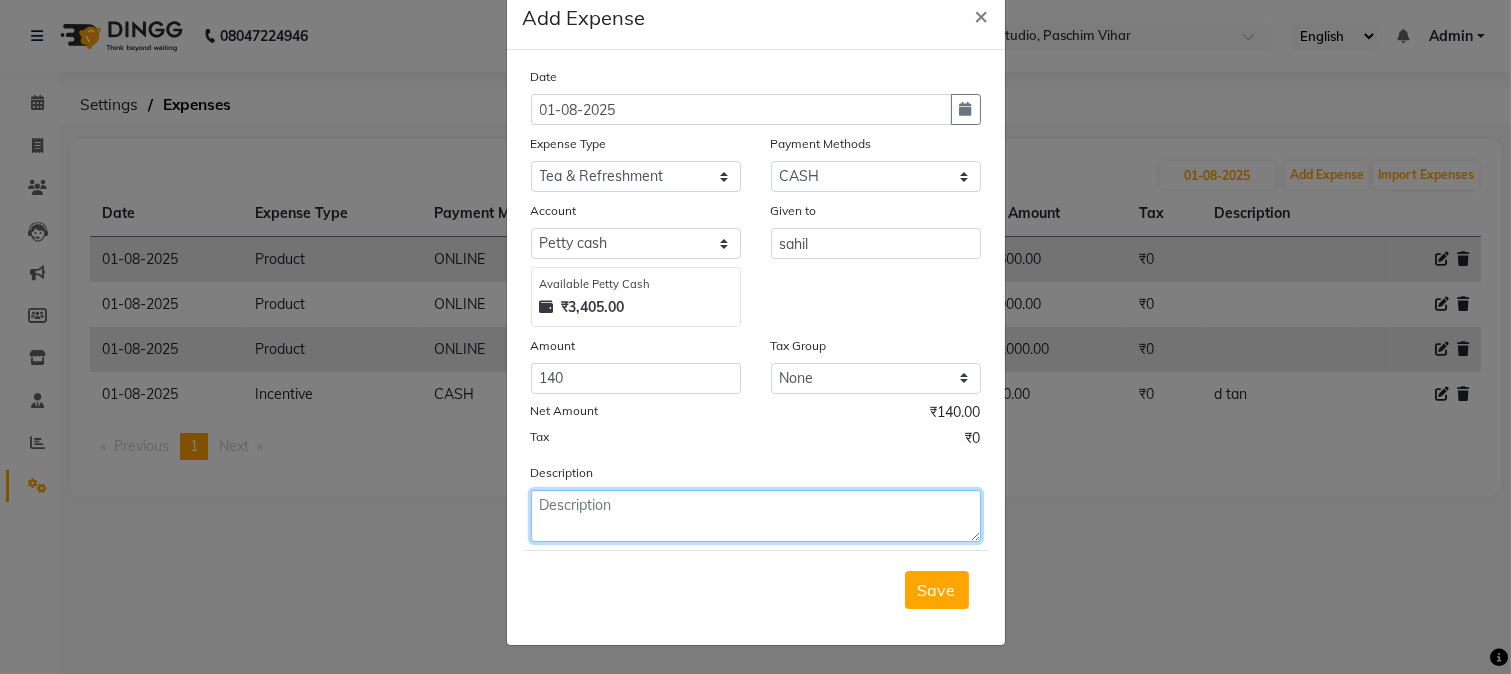 click 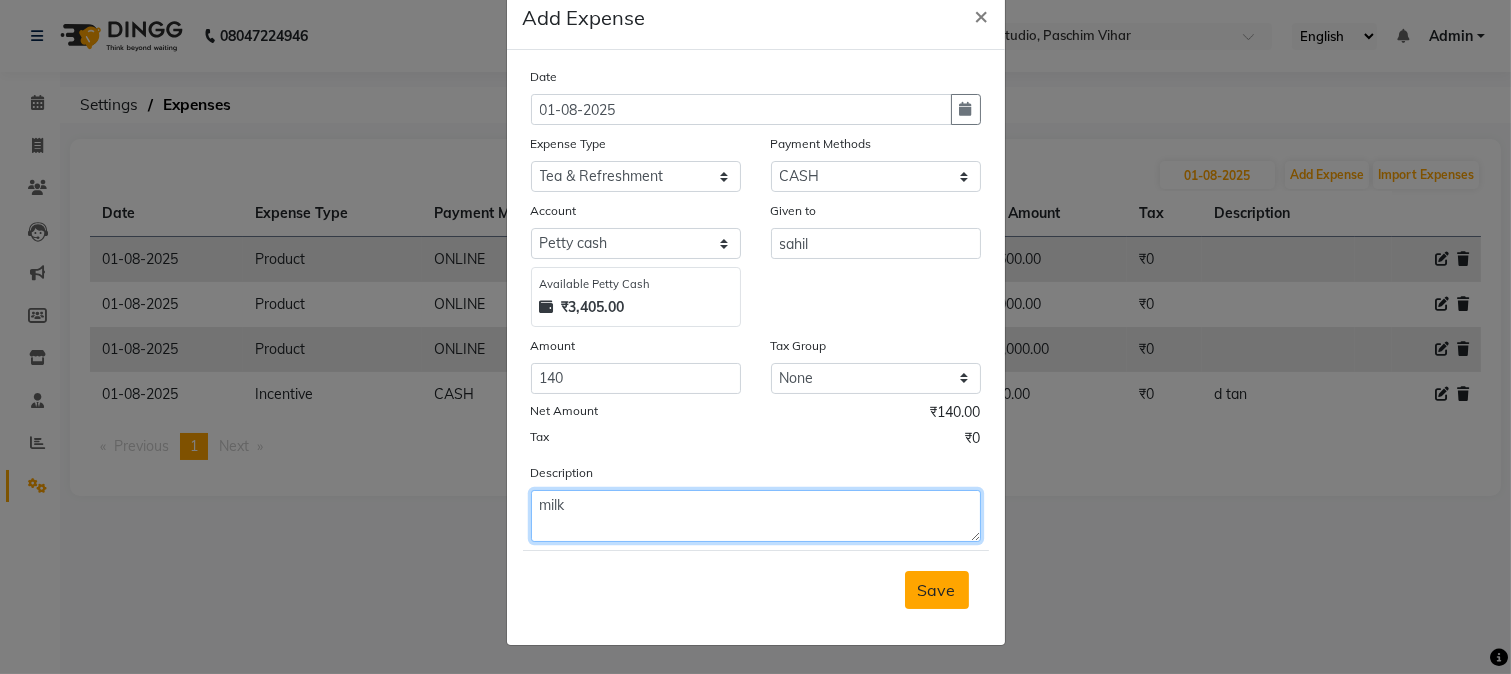 type on "milk" 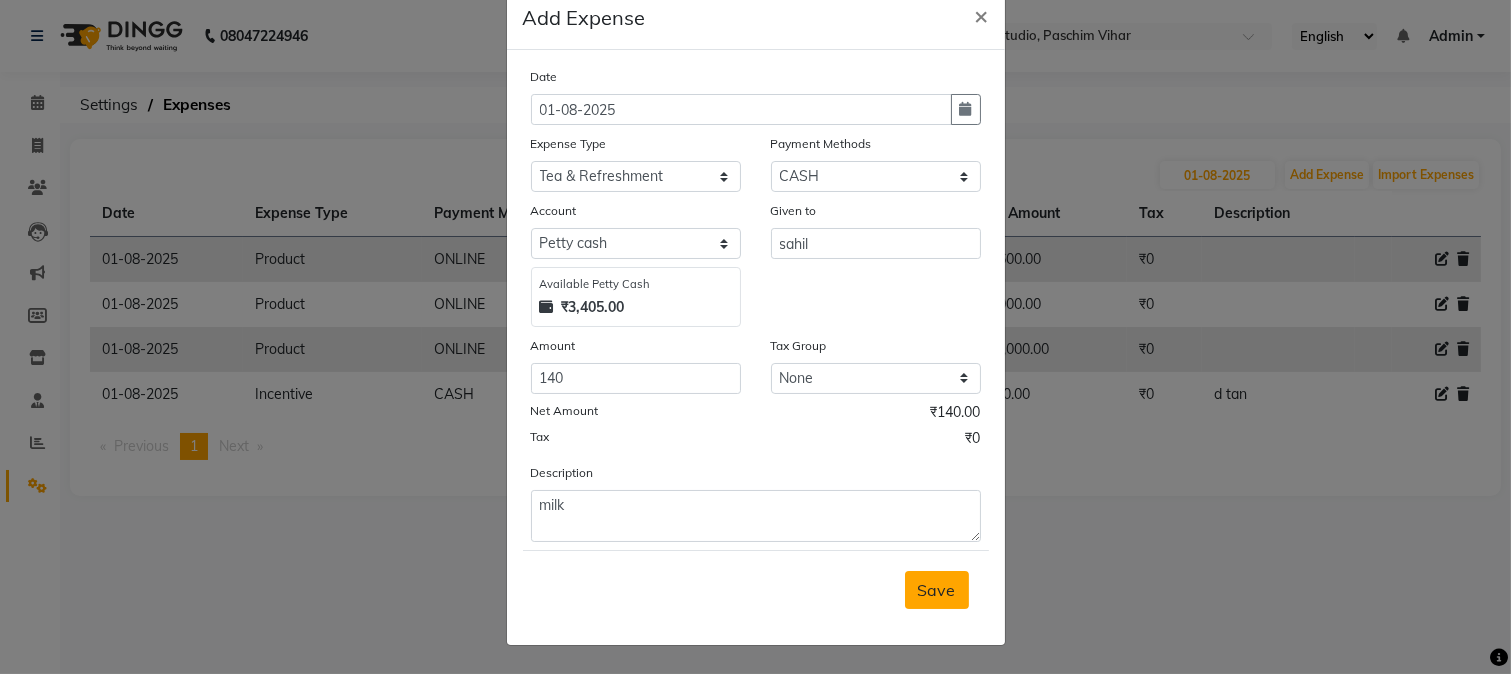 click on "Save" at bounding box center (937, 590) 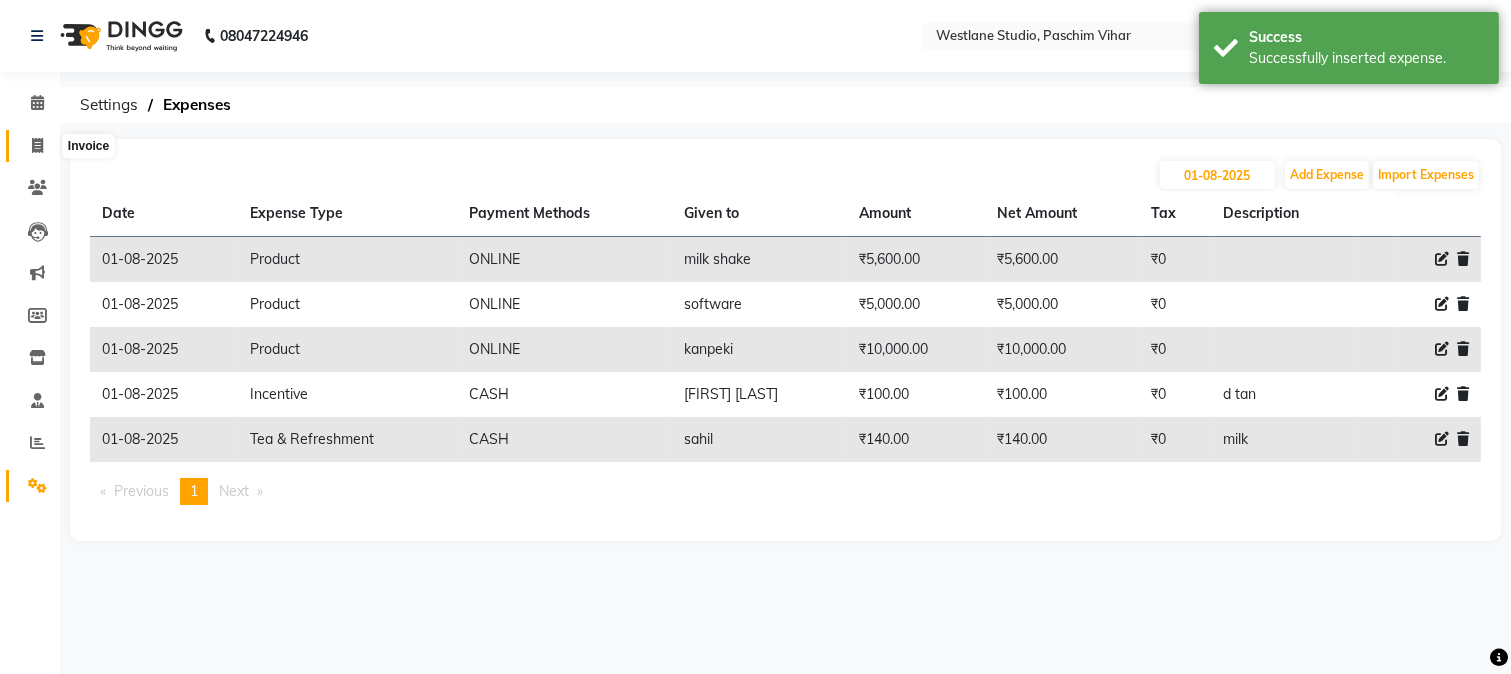 click 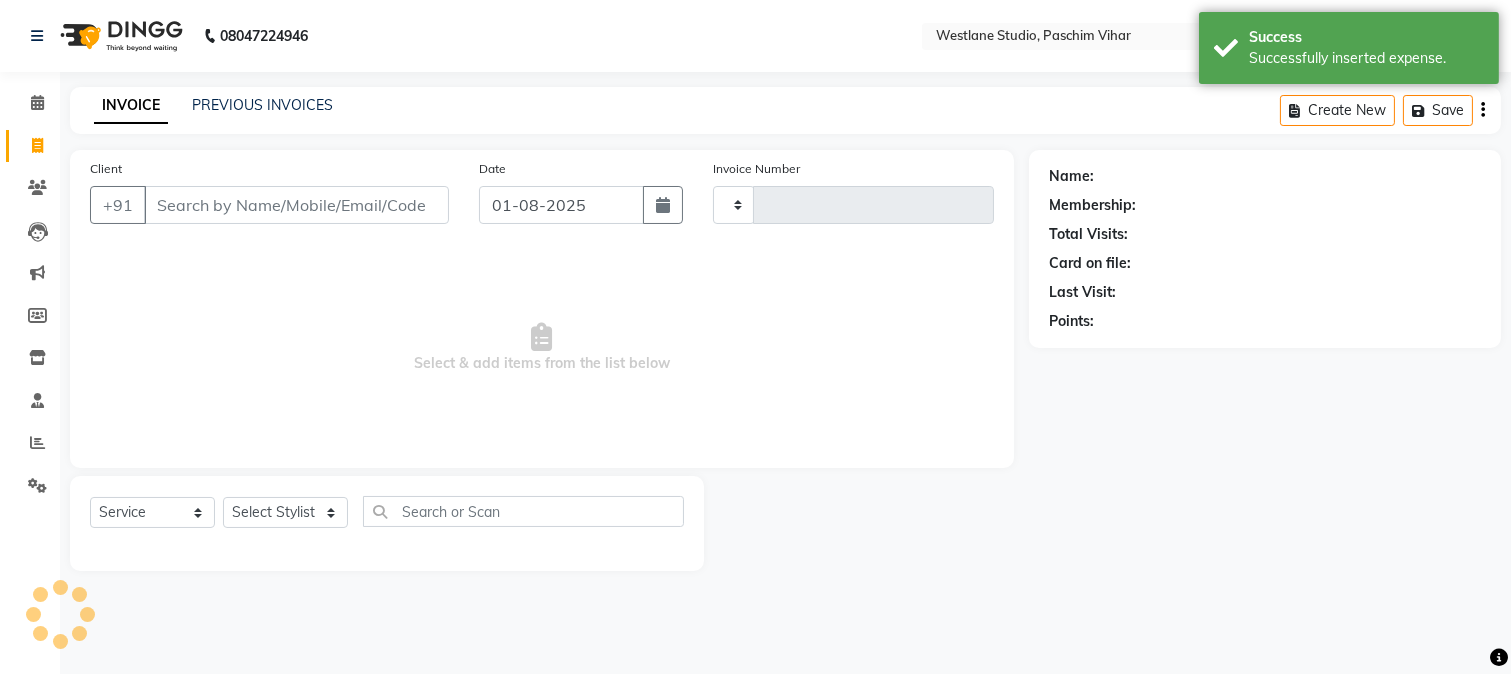 type on "2760" 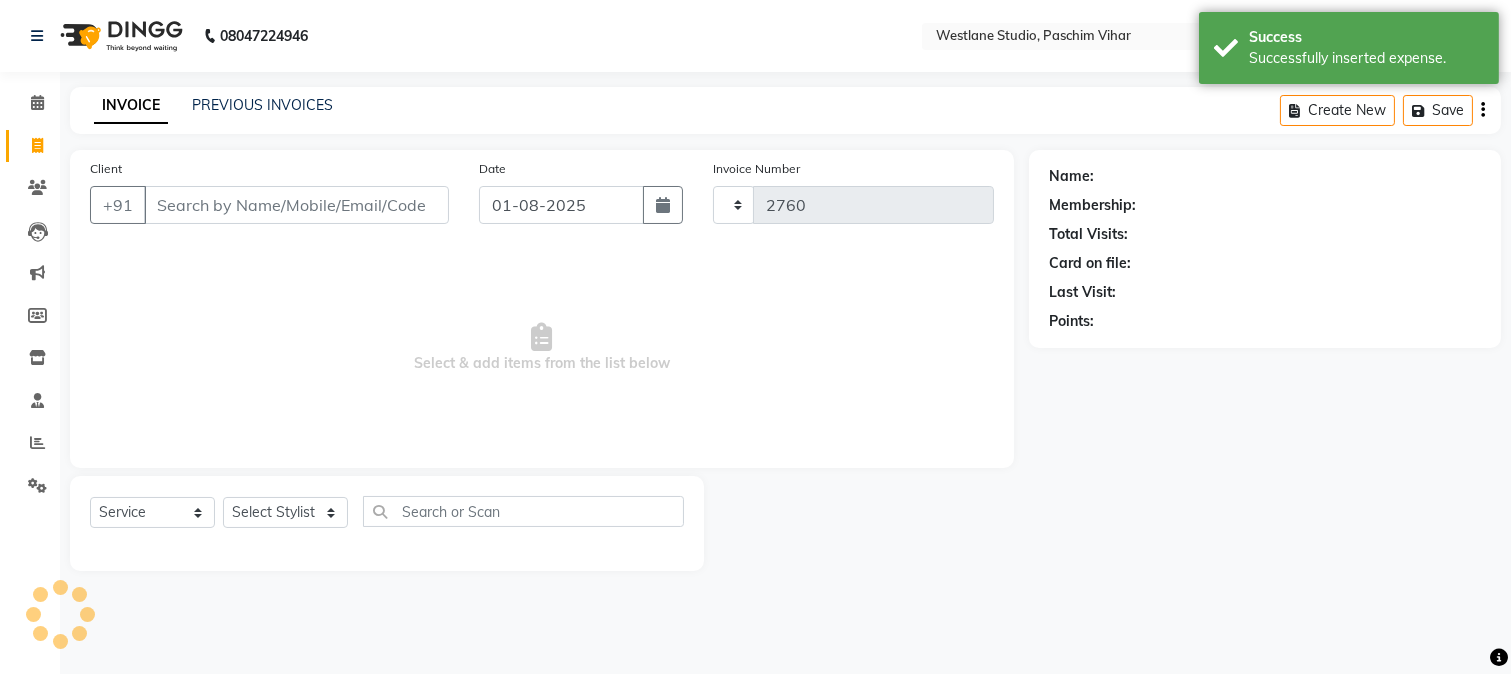 select on "223" 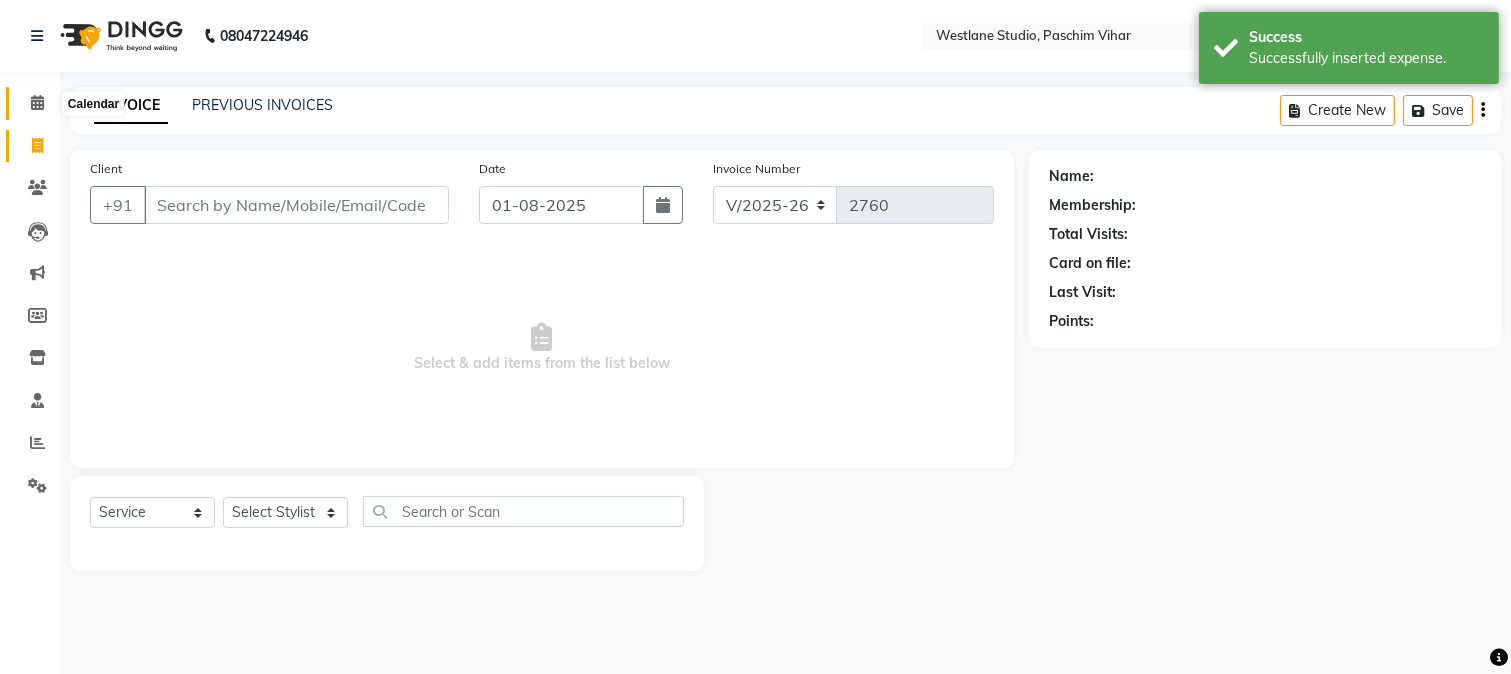 click 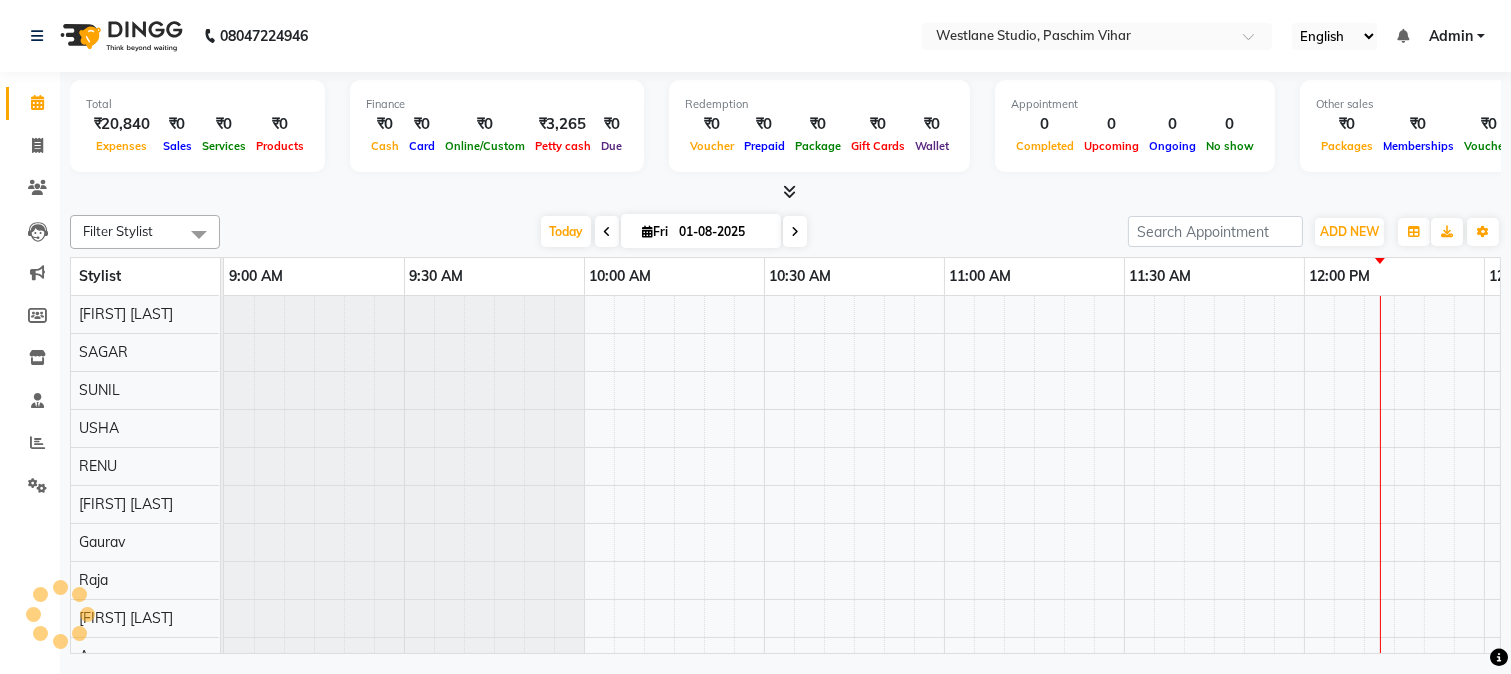 scroll, scrollTop: 0, scrollLeft: 0, axis: both 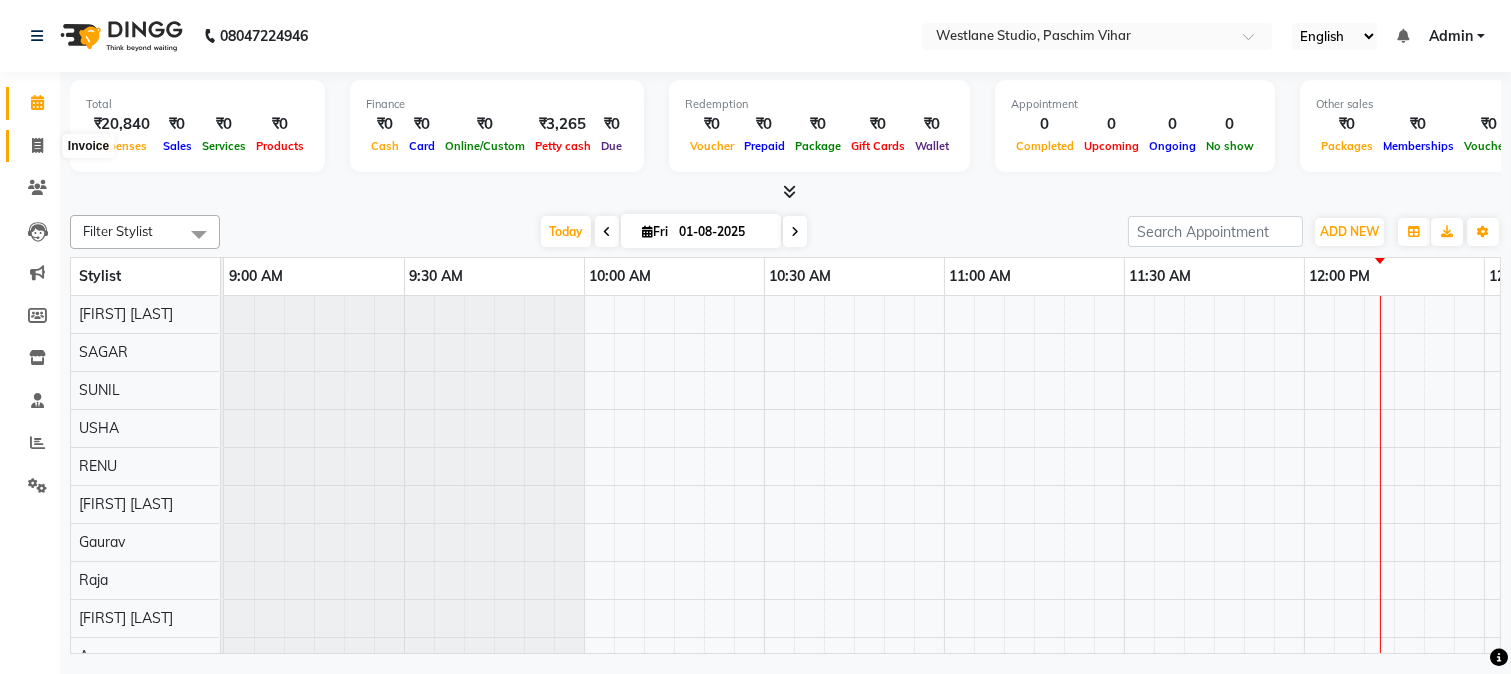 click 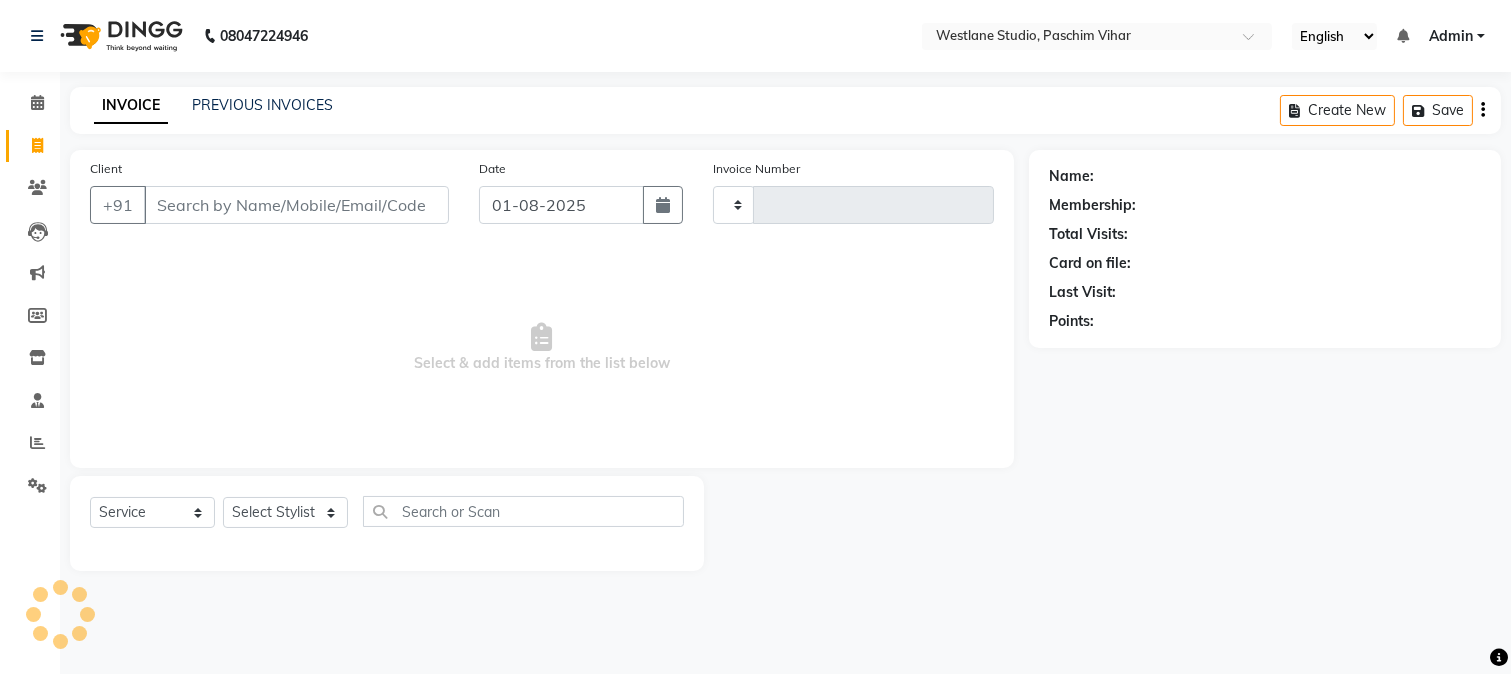 type on "2760" 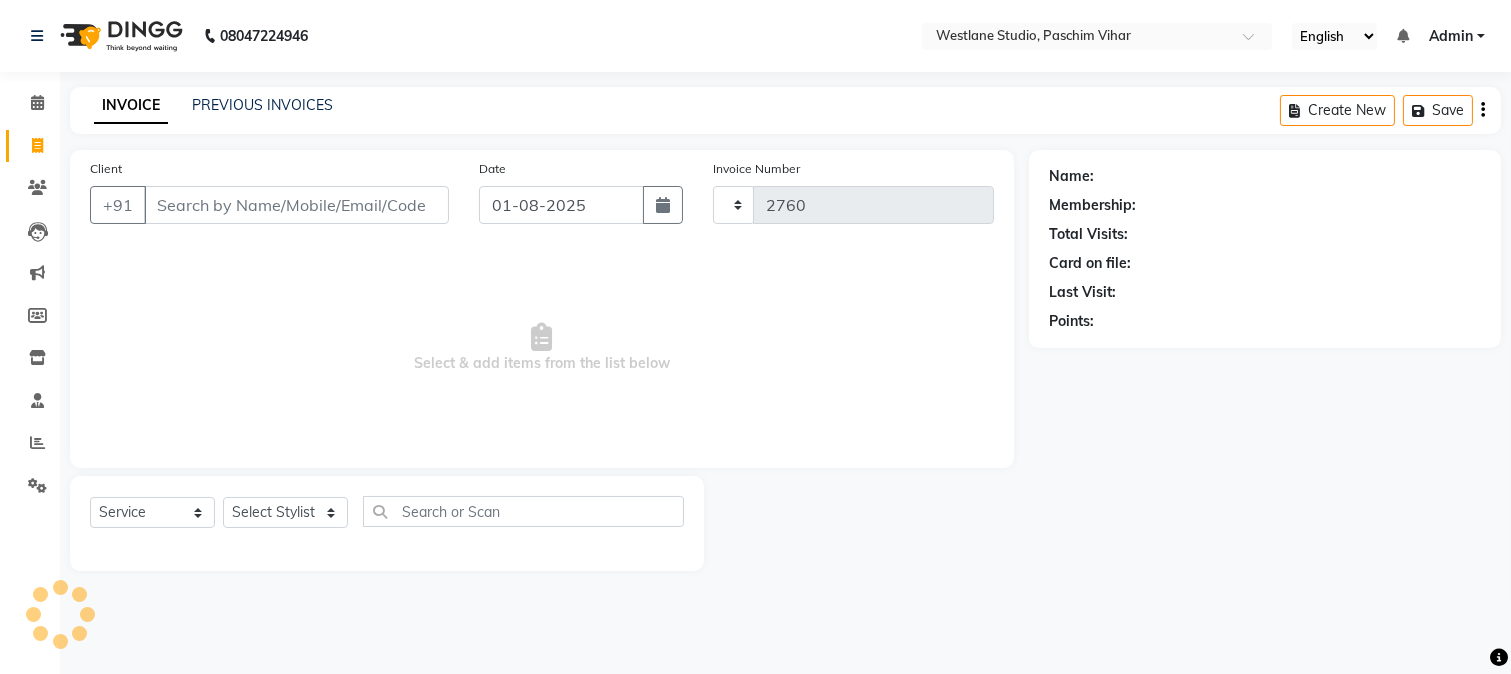 select on "223" 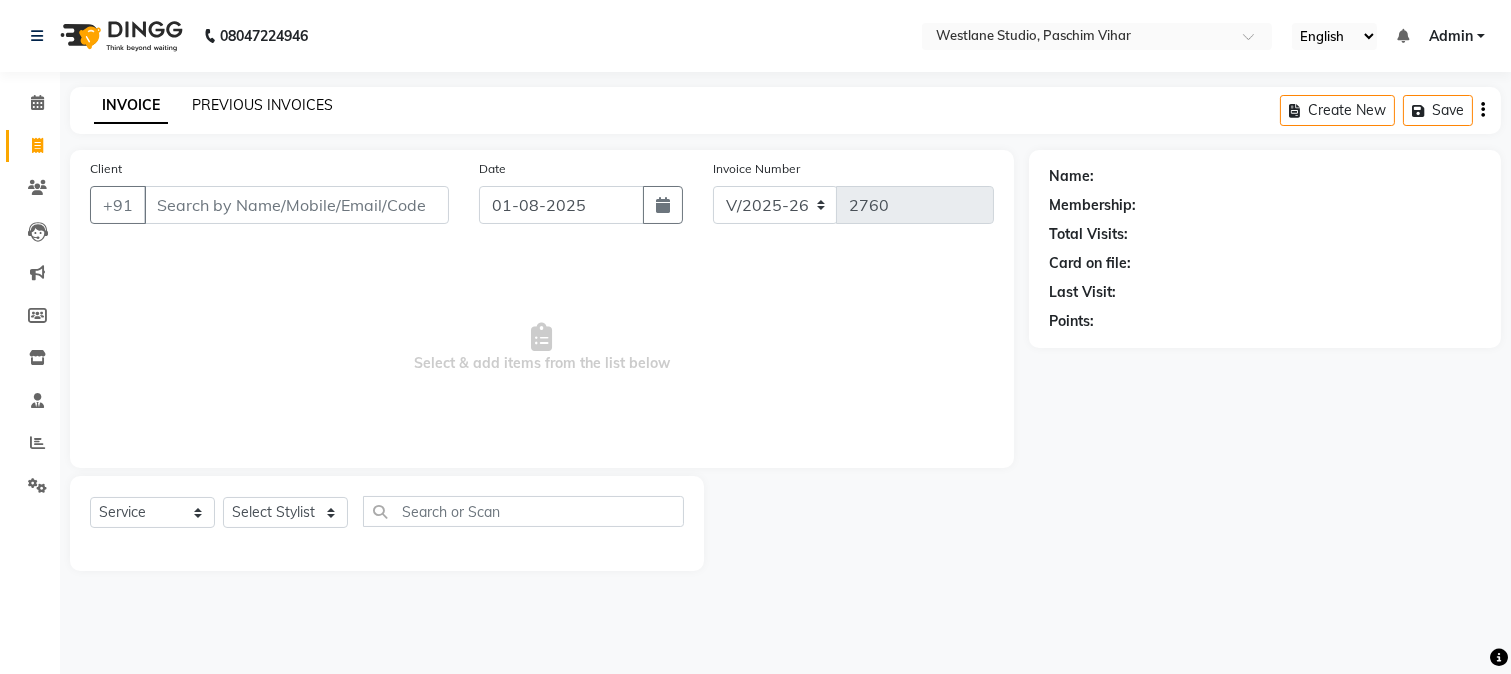click on "PREVIOUS INVOICES" 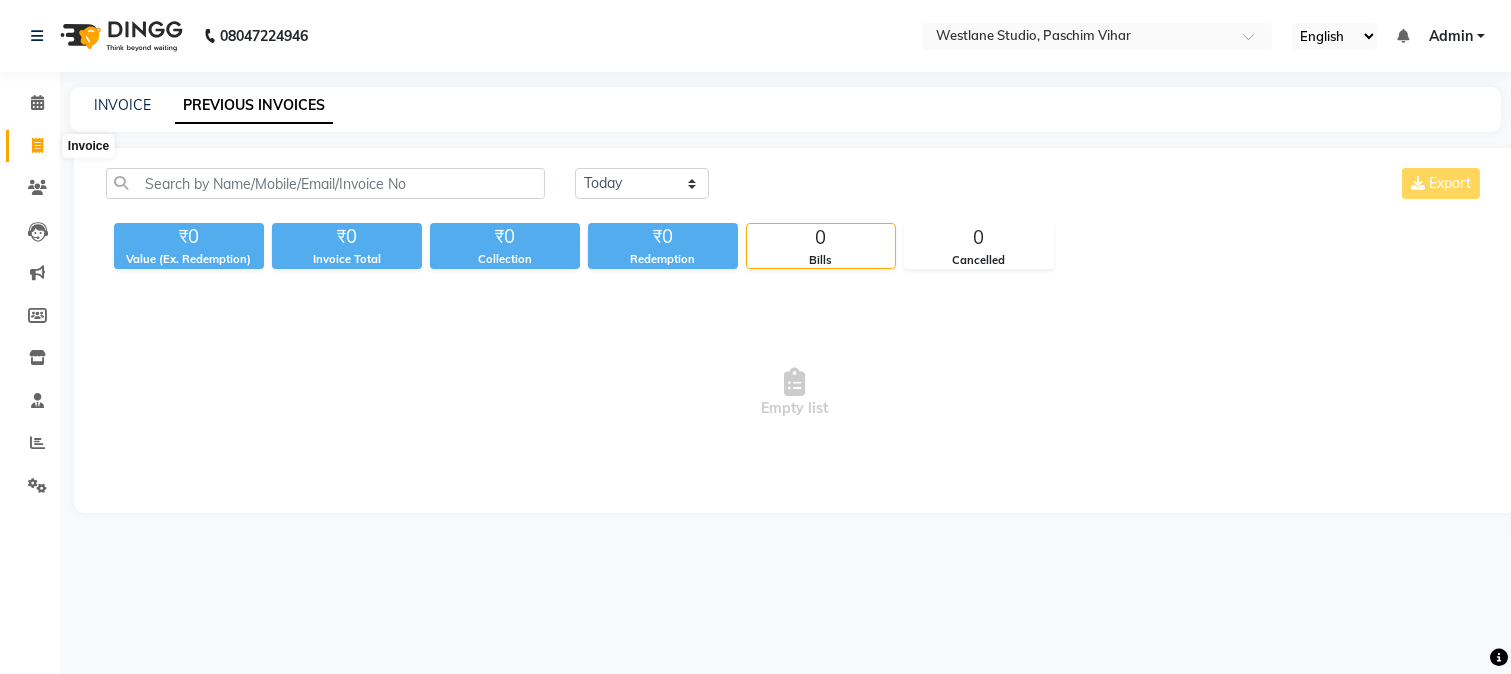 click 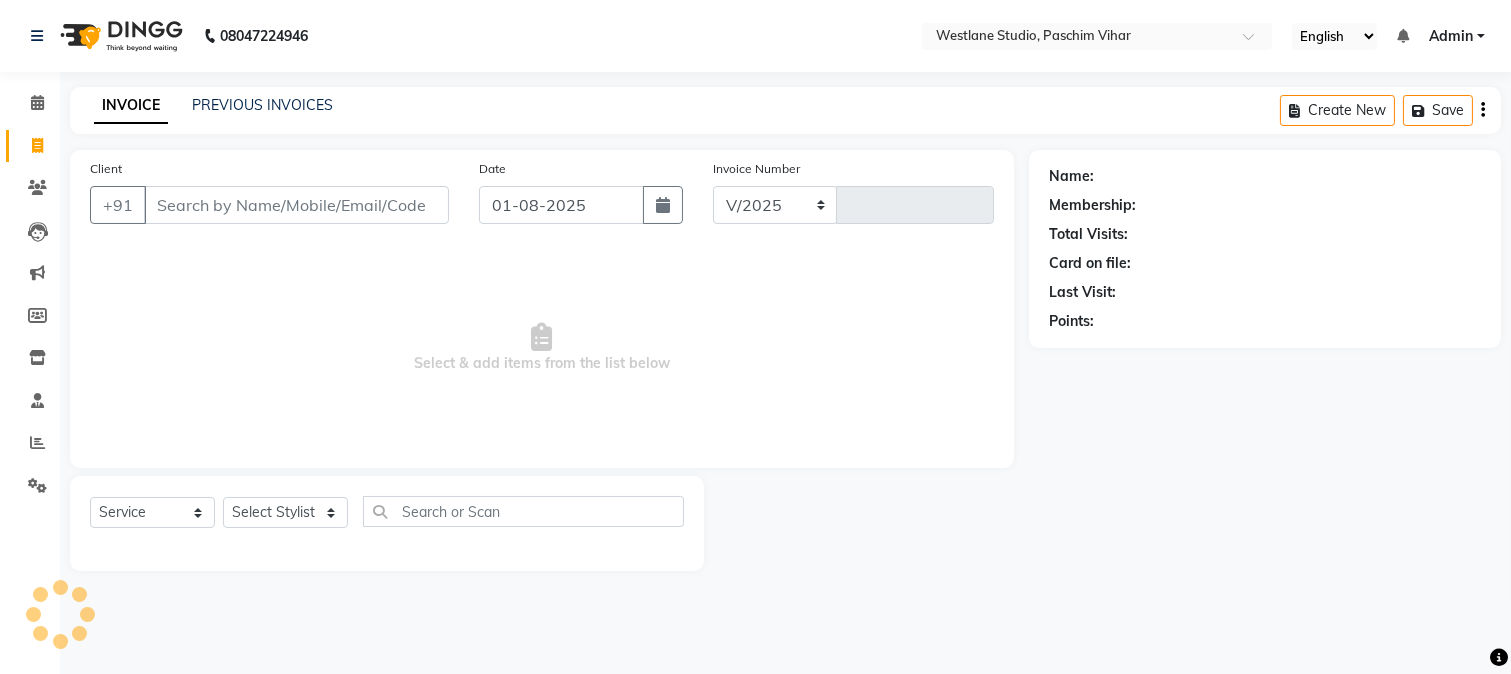 select on "223" 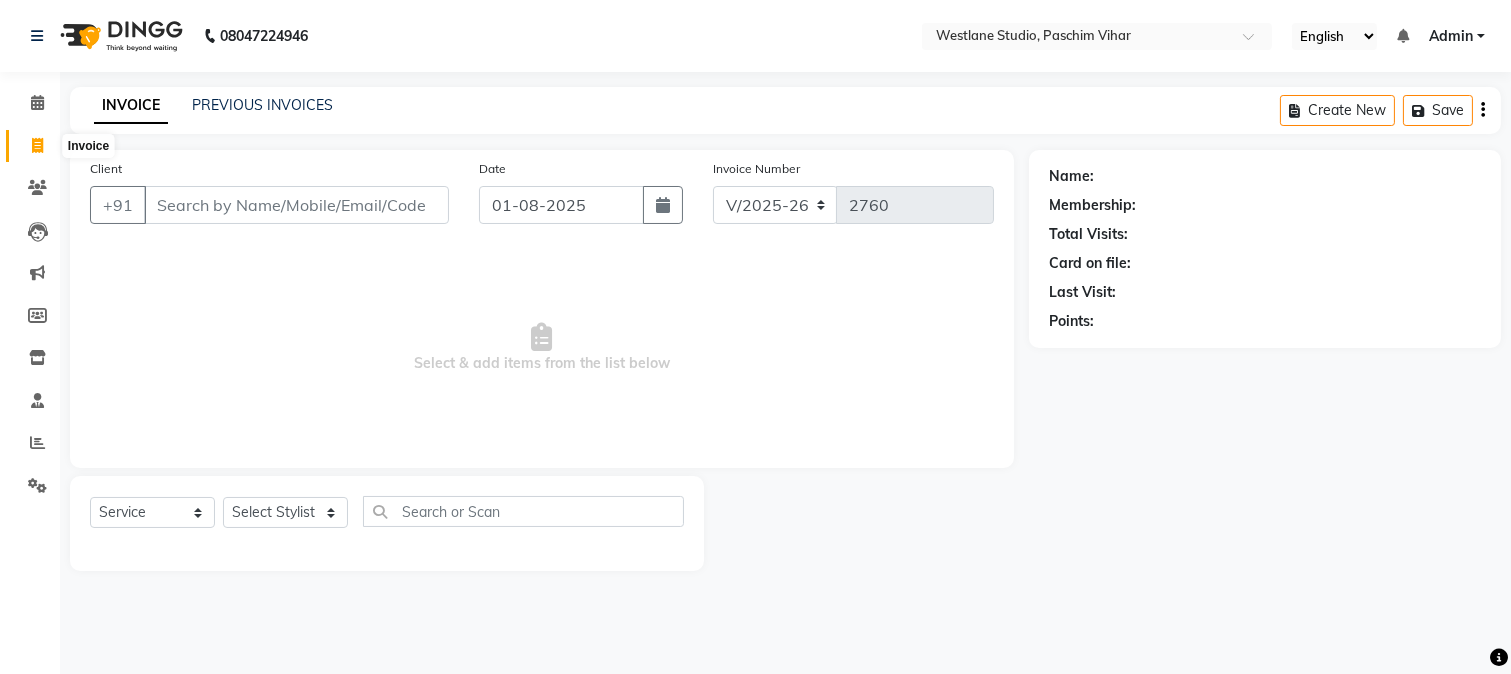 click 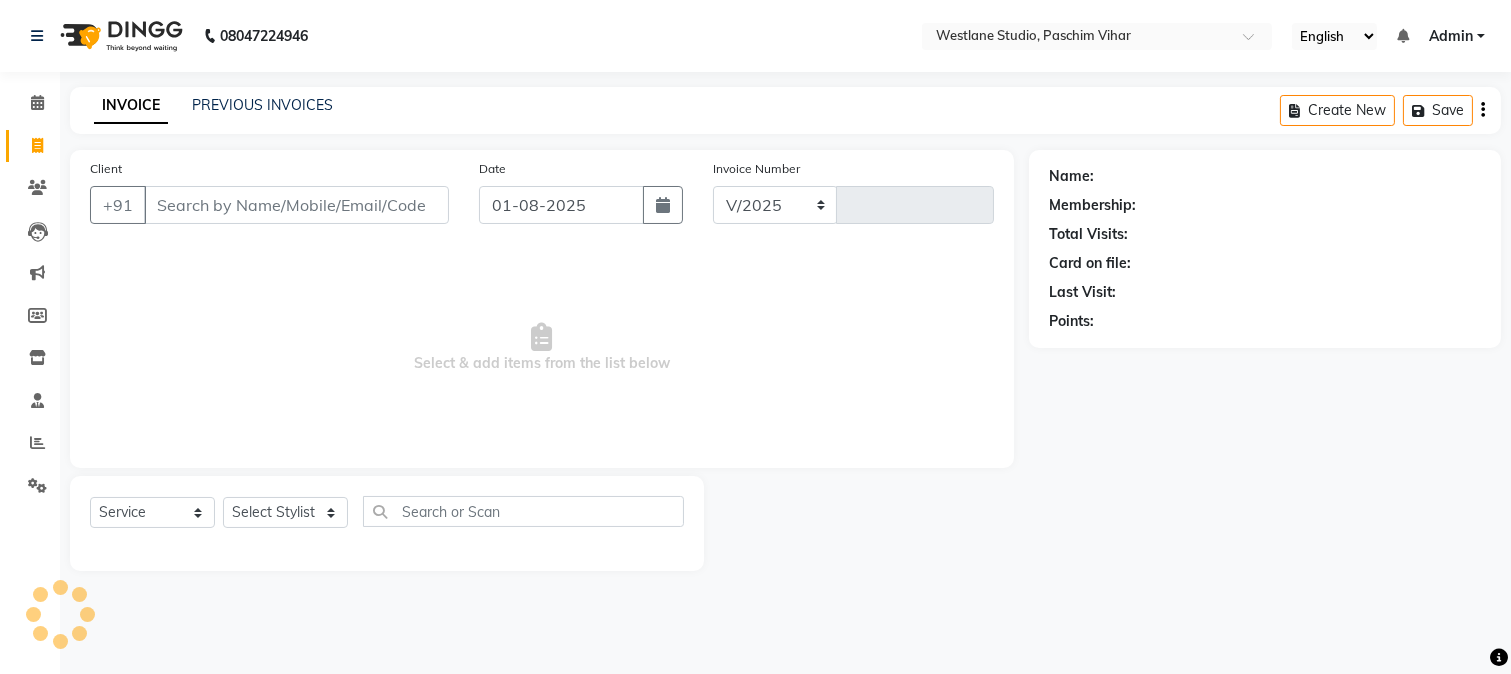 select on "223" 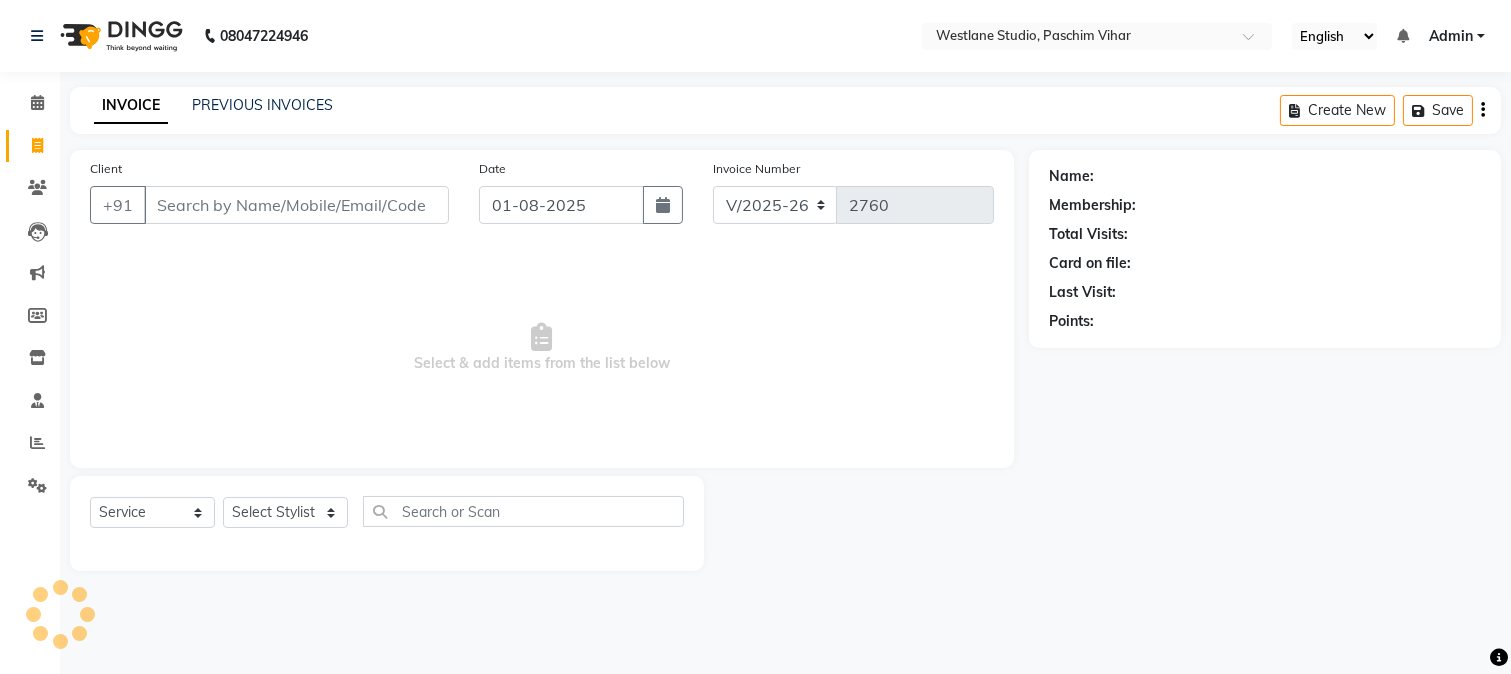 click on "Client" at bounding box center (296, 205) 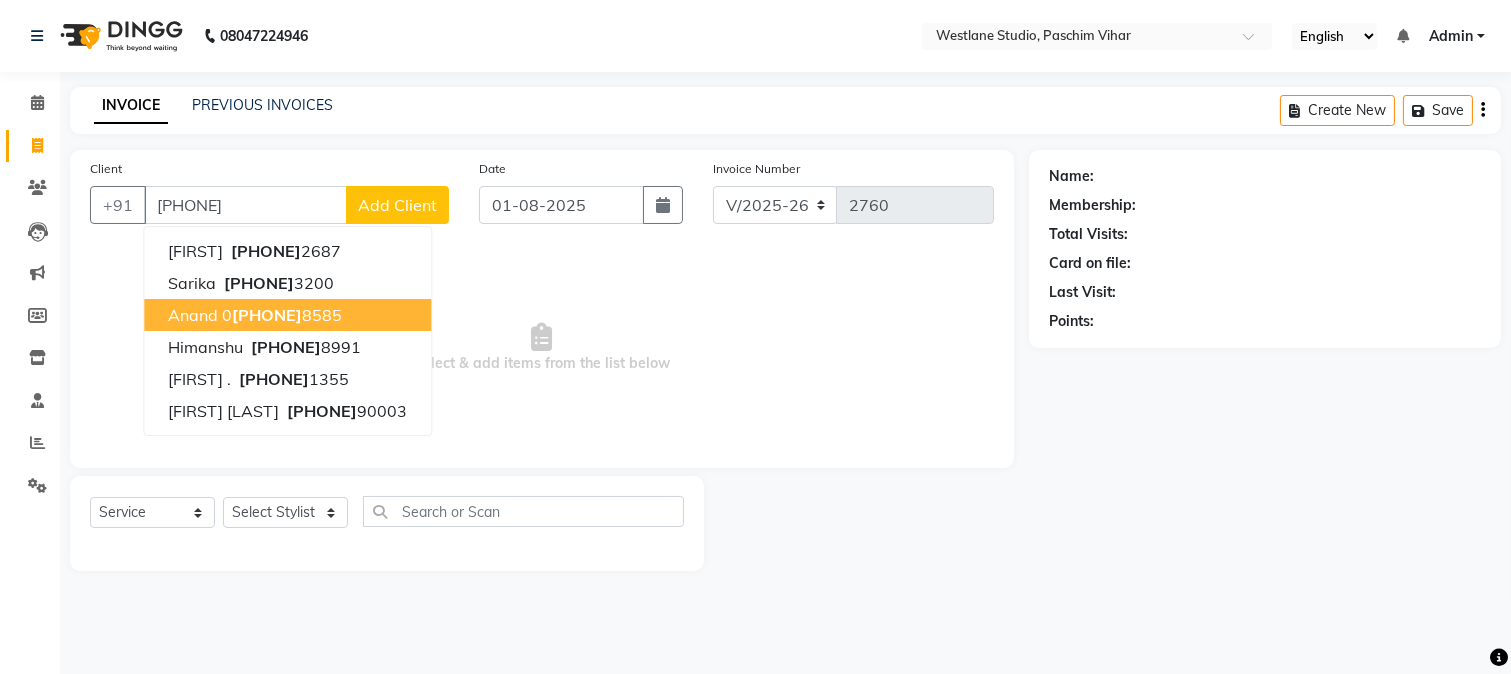 click on "[PHONE]" at bounding box center (267, 315) 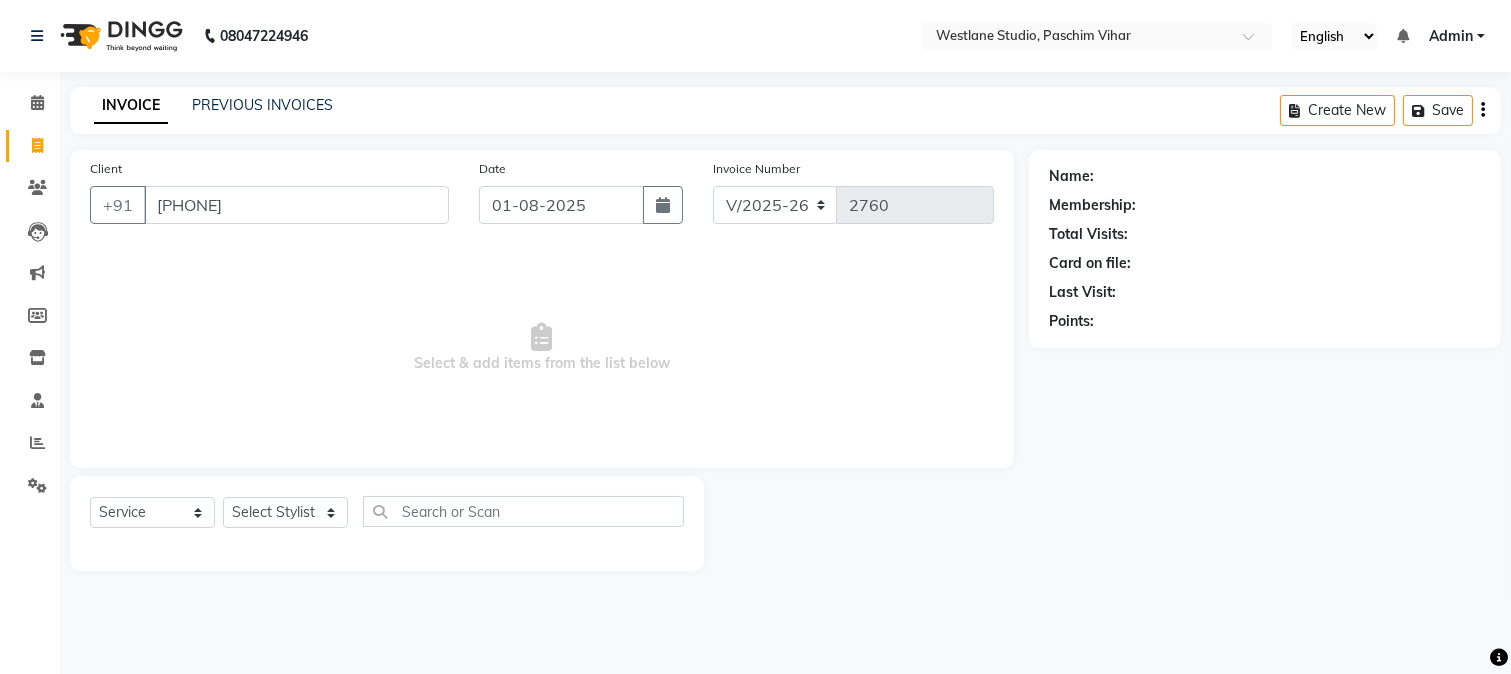 type on "[PHONE]" 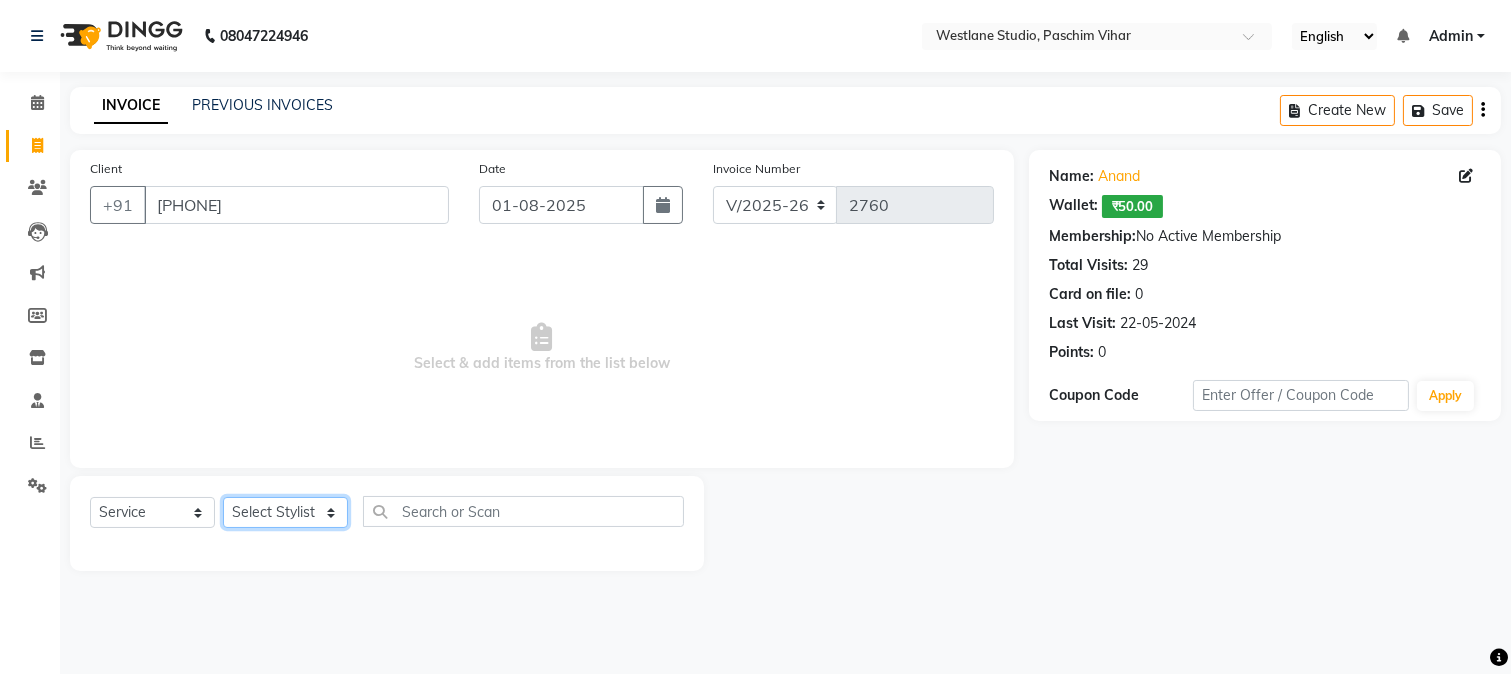 click on "Select Stylist" 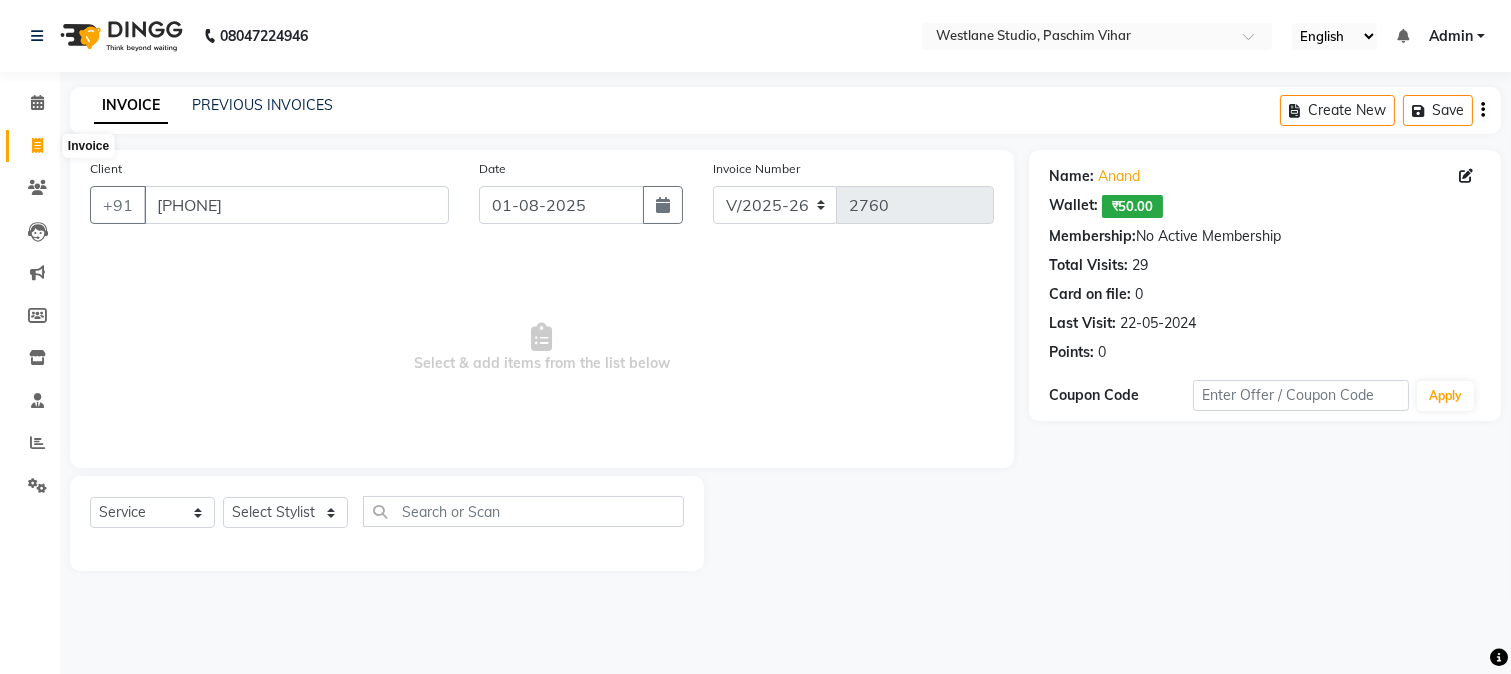 click 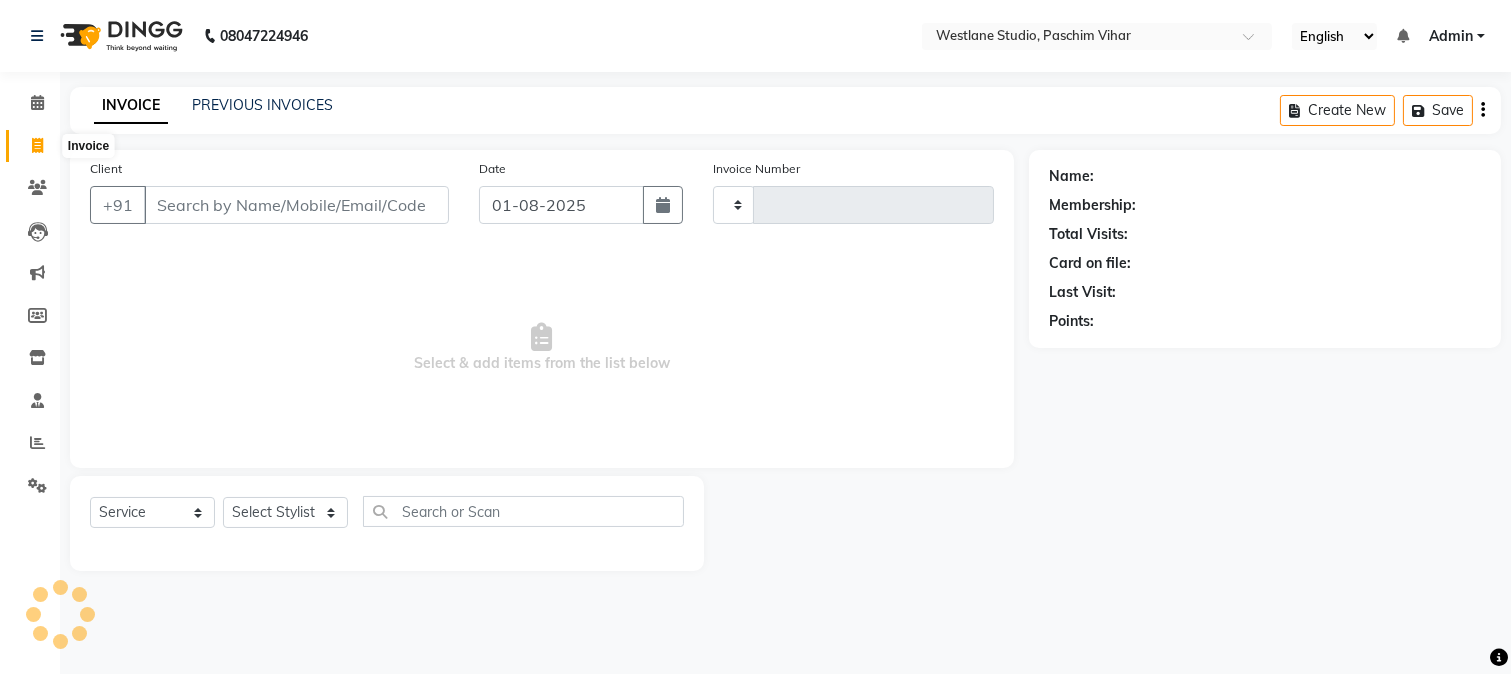 type on "2760" 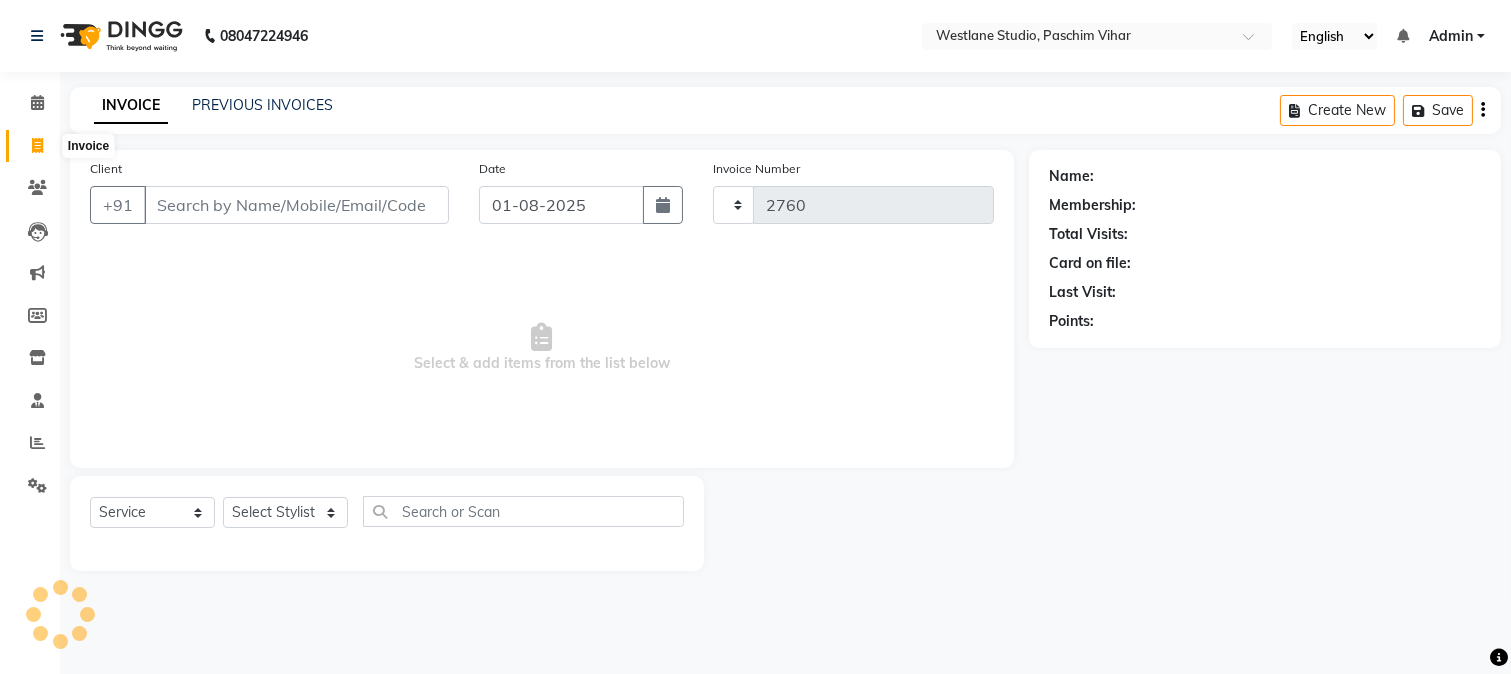 select on "223" 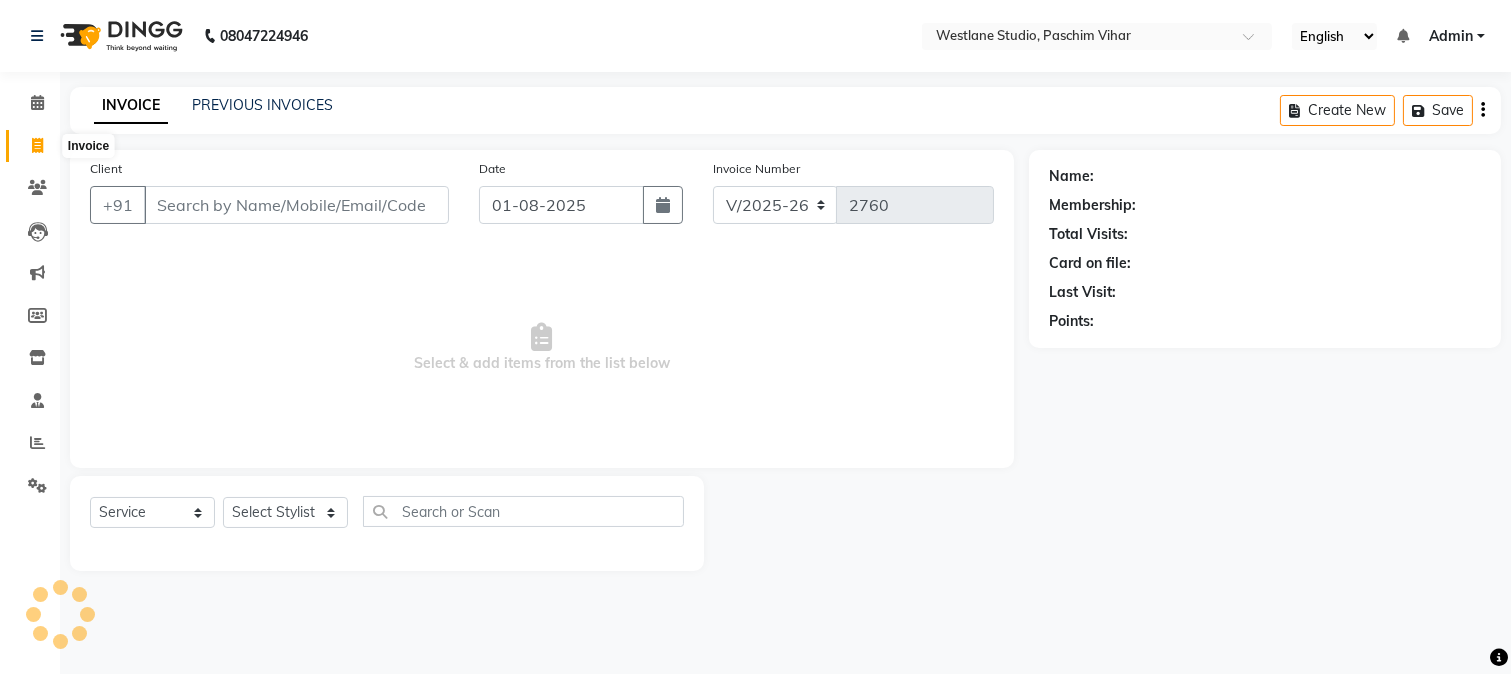 click 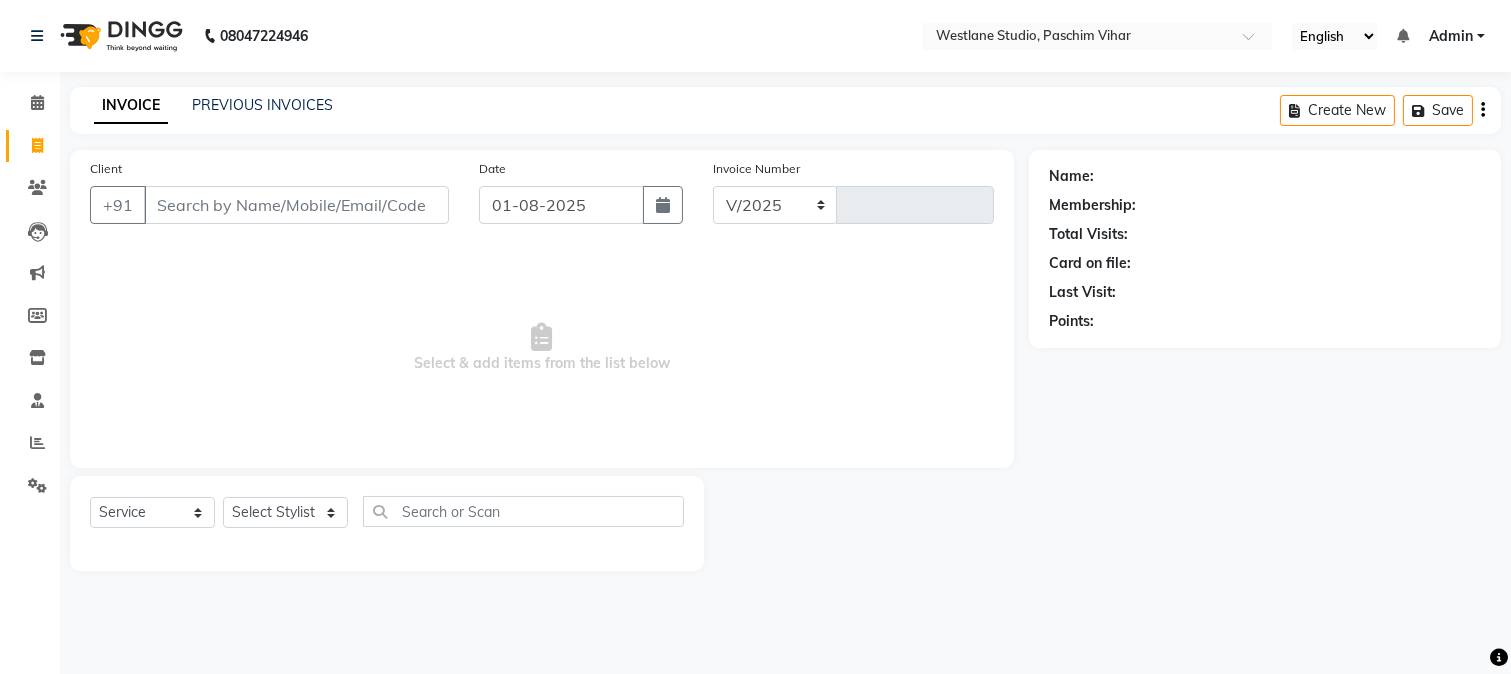 select on "223" 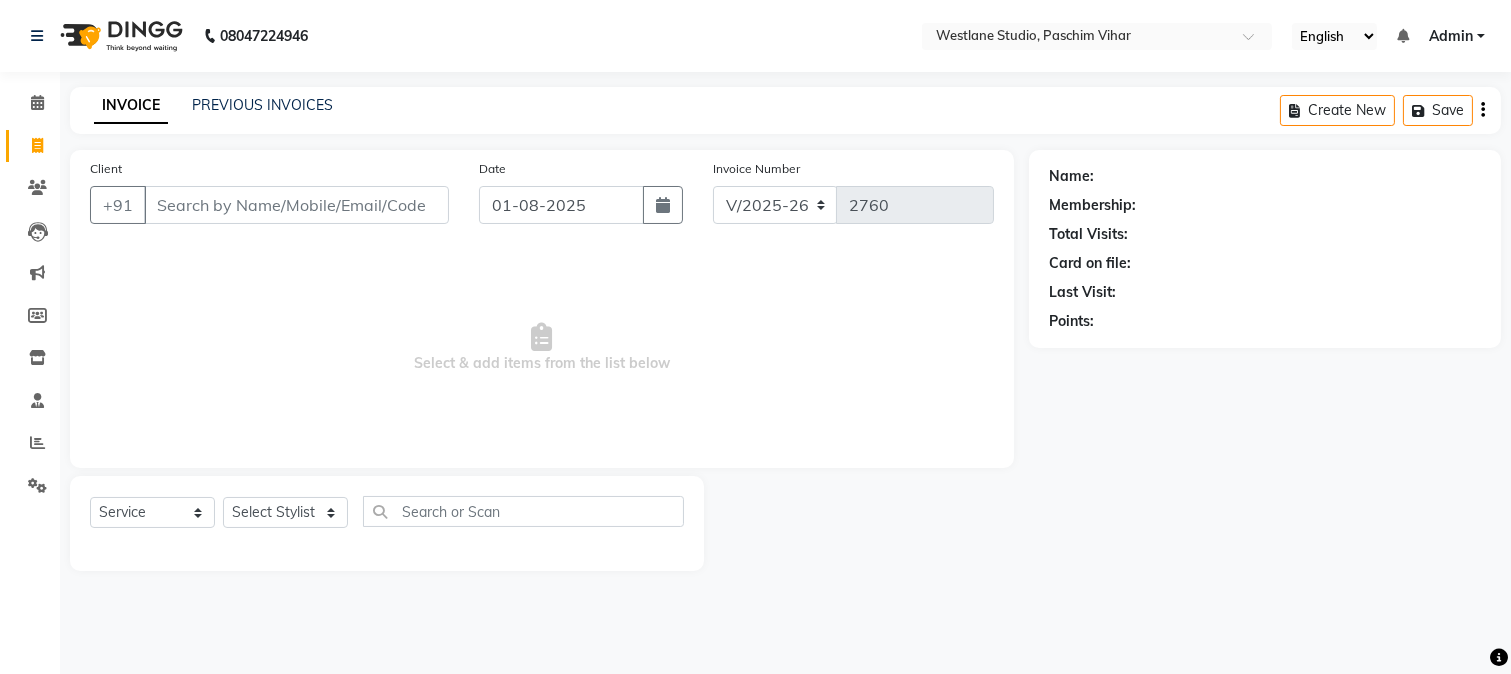 click on "Client" at bounding box center (296, 205) 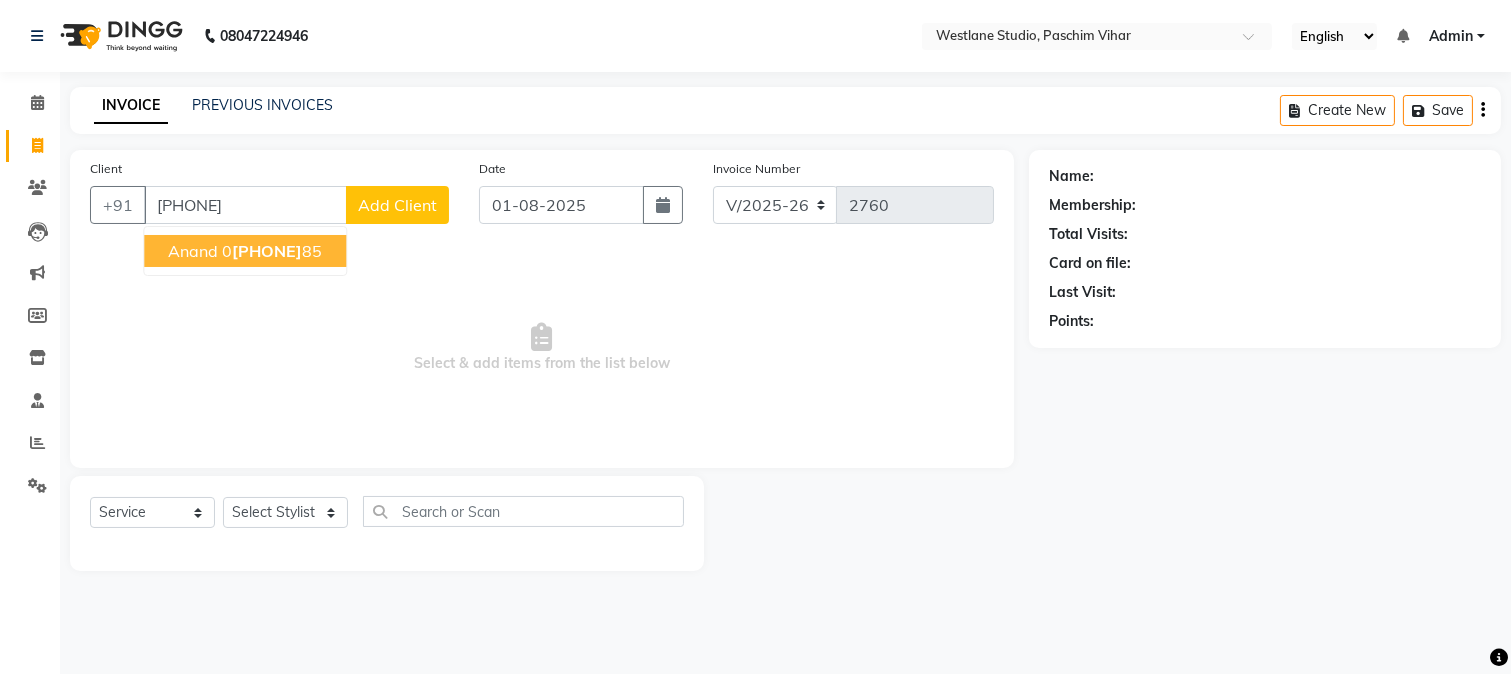 click on "[FIRST] 0 [PHONE]" at bounding box center (245, 251) 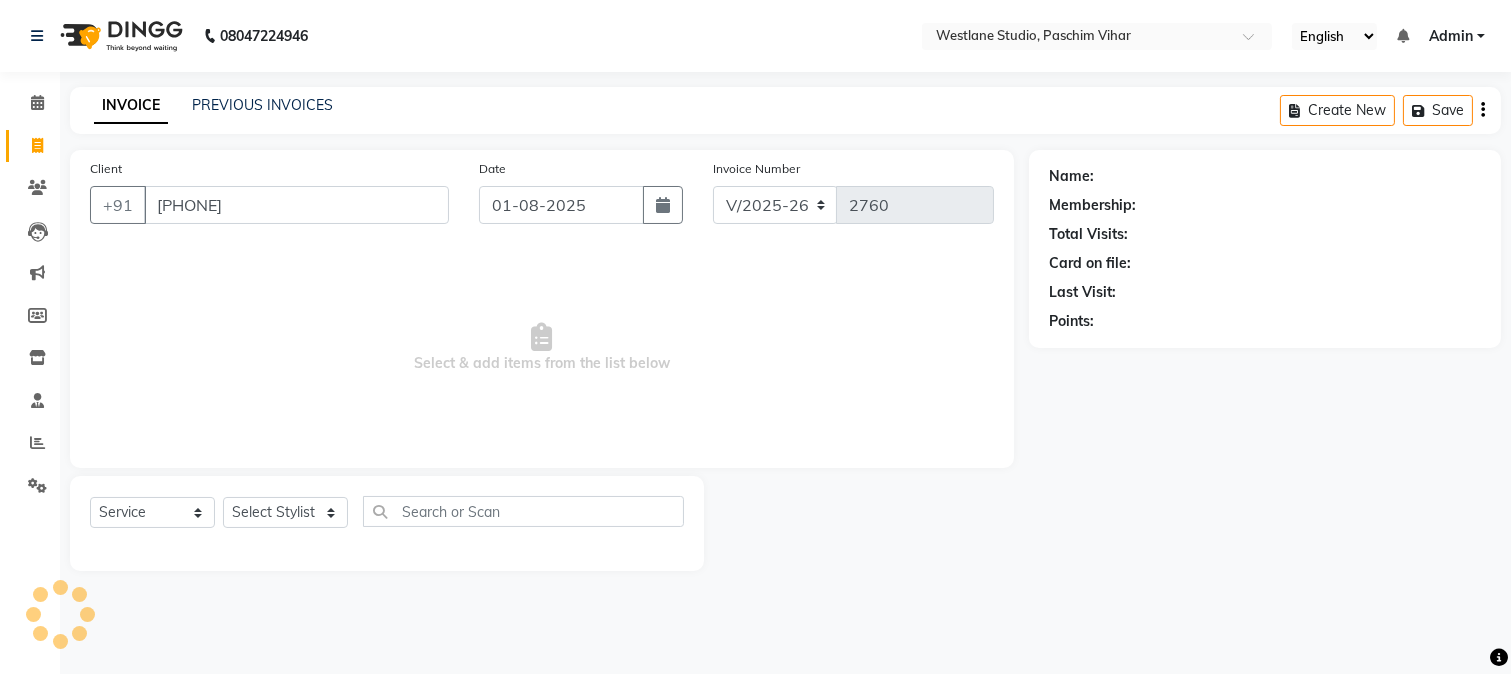 type on "[PHONE]" 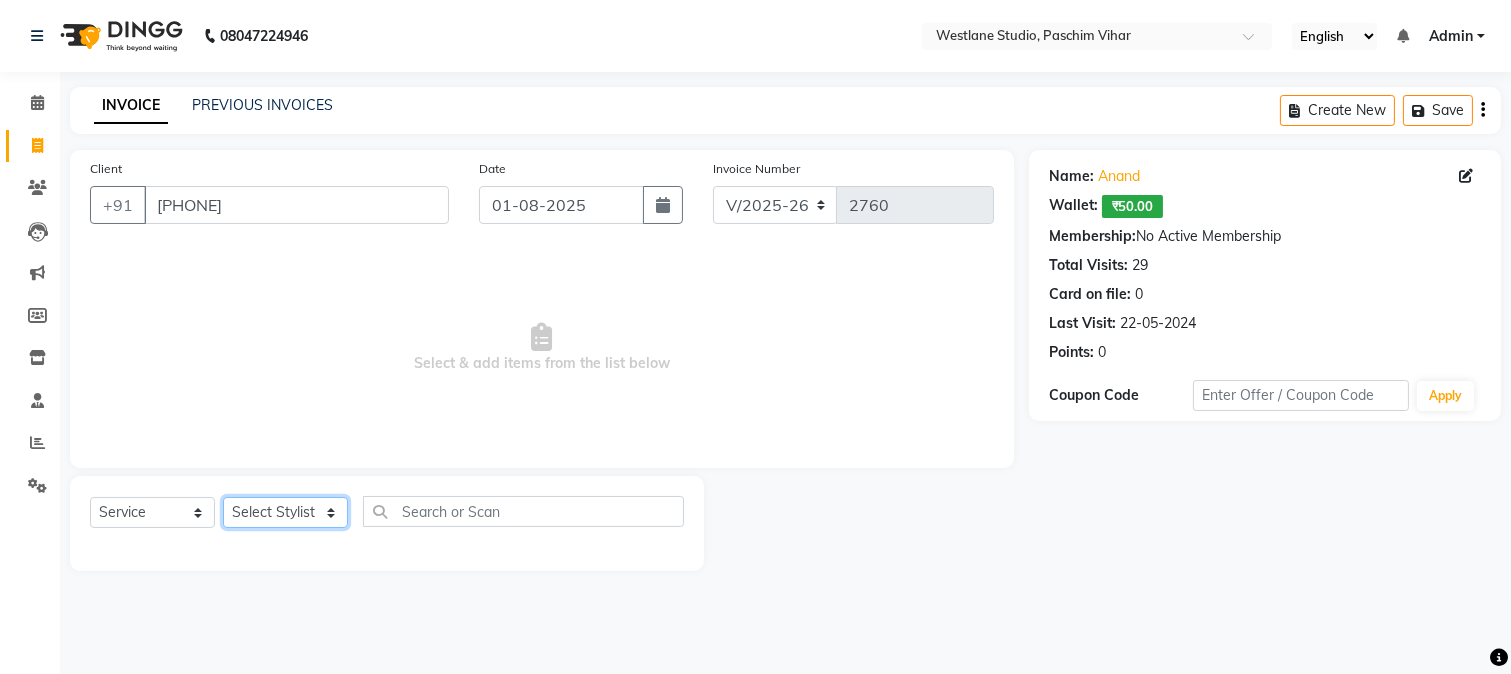 click on "Select Stylist Akash Anu Arun Gaurav  GULFAM jeeshan MANISH NADEEM ALI Nitin Sajwan Raja  Ranjeet RENU RIDHIMA BHATIA Rohit SAGAR Shakel SOHEIL Sonam SUNIL USHA" 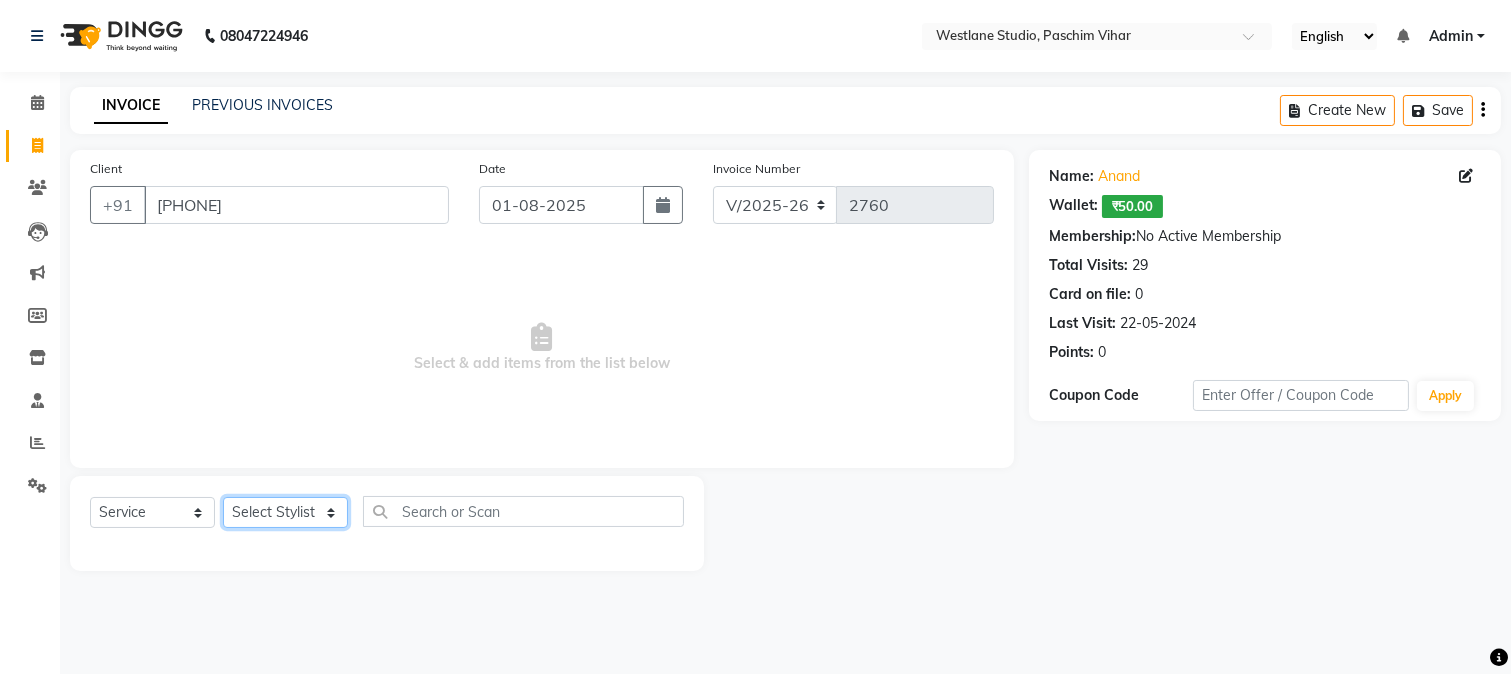 select on "82365" 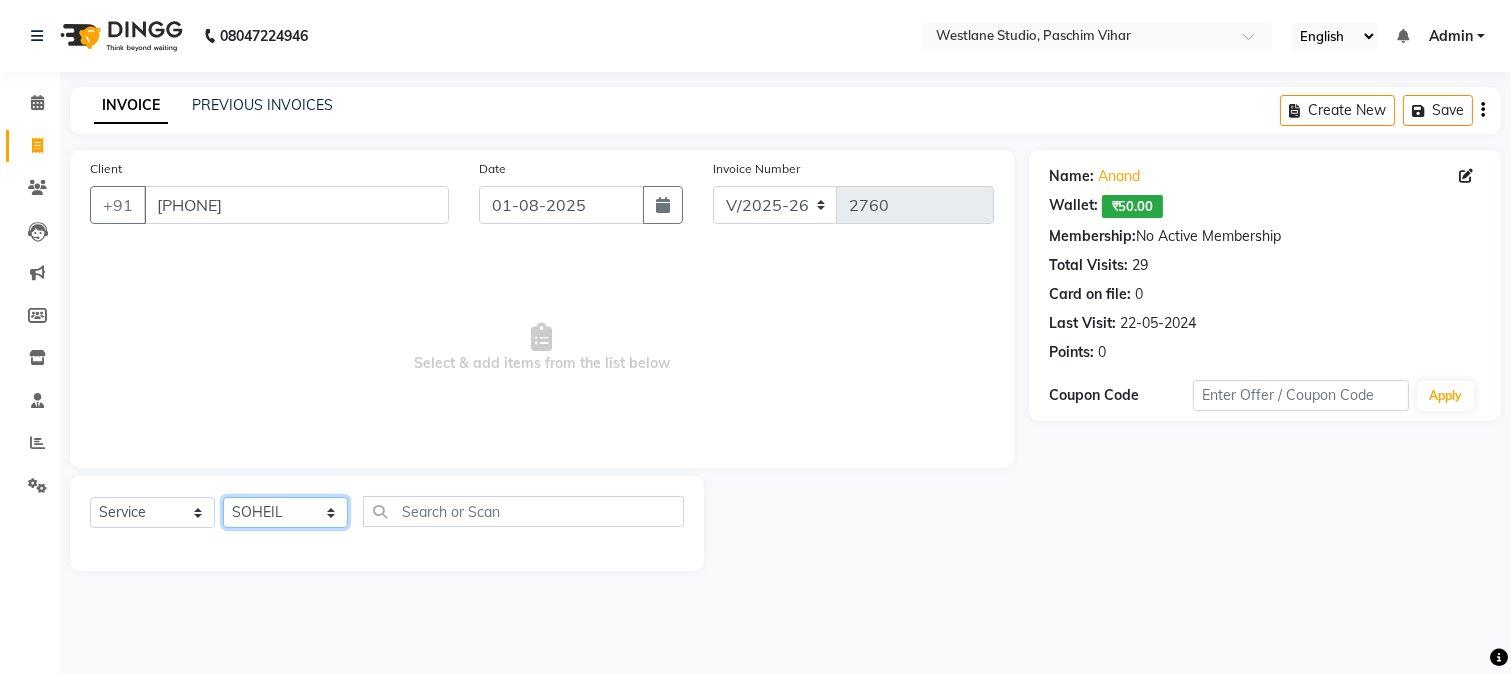 click on "Select Stylist Akash Anu Arun Gaurav  GULFAM jeeshan MANISH NADEEM ALI Nitin Sajwan Raja  Ranjeet RENU RIDHIMA BHATIA Rohit SAGAR Shakel SOHEIL Sonam SUNIL USHA" 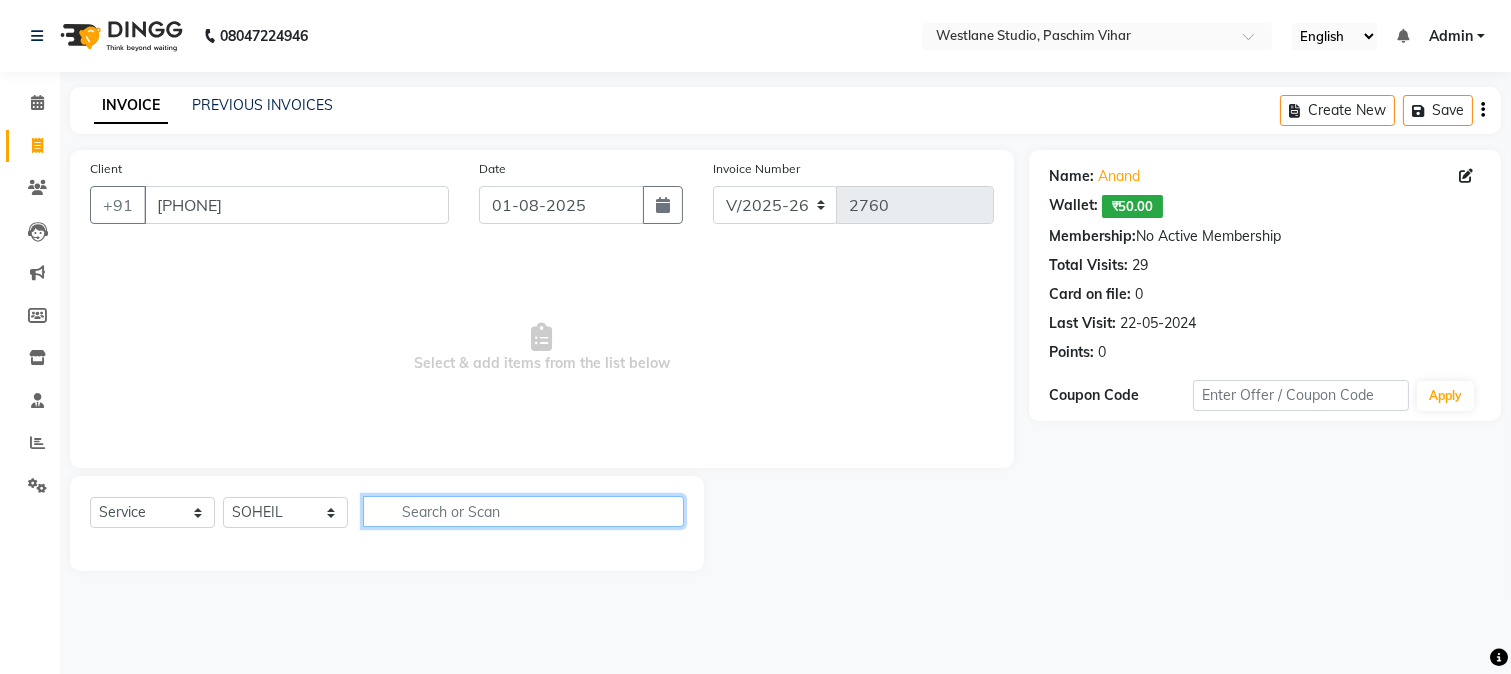 click 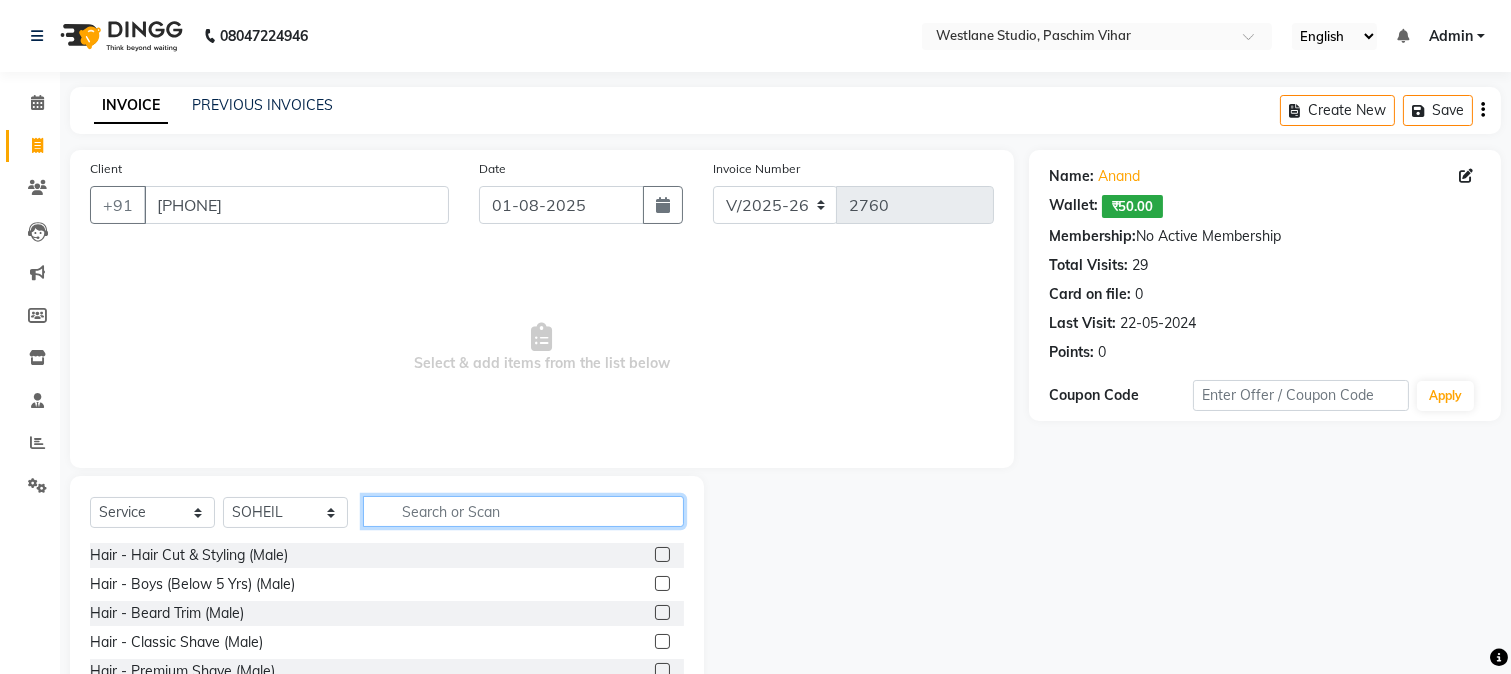 click 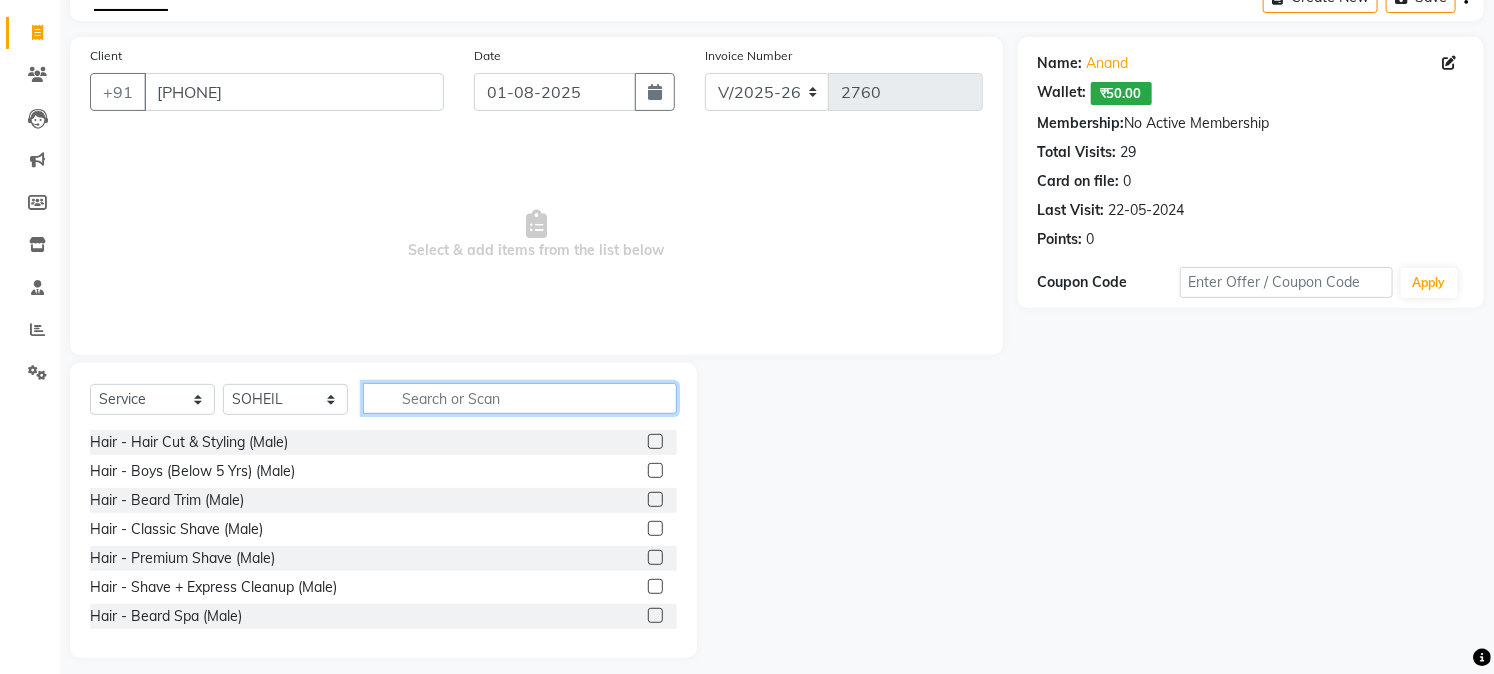 scroll, scrollTop: 126, scrollLeft: 0, axis: vertical 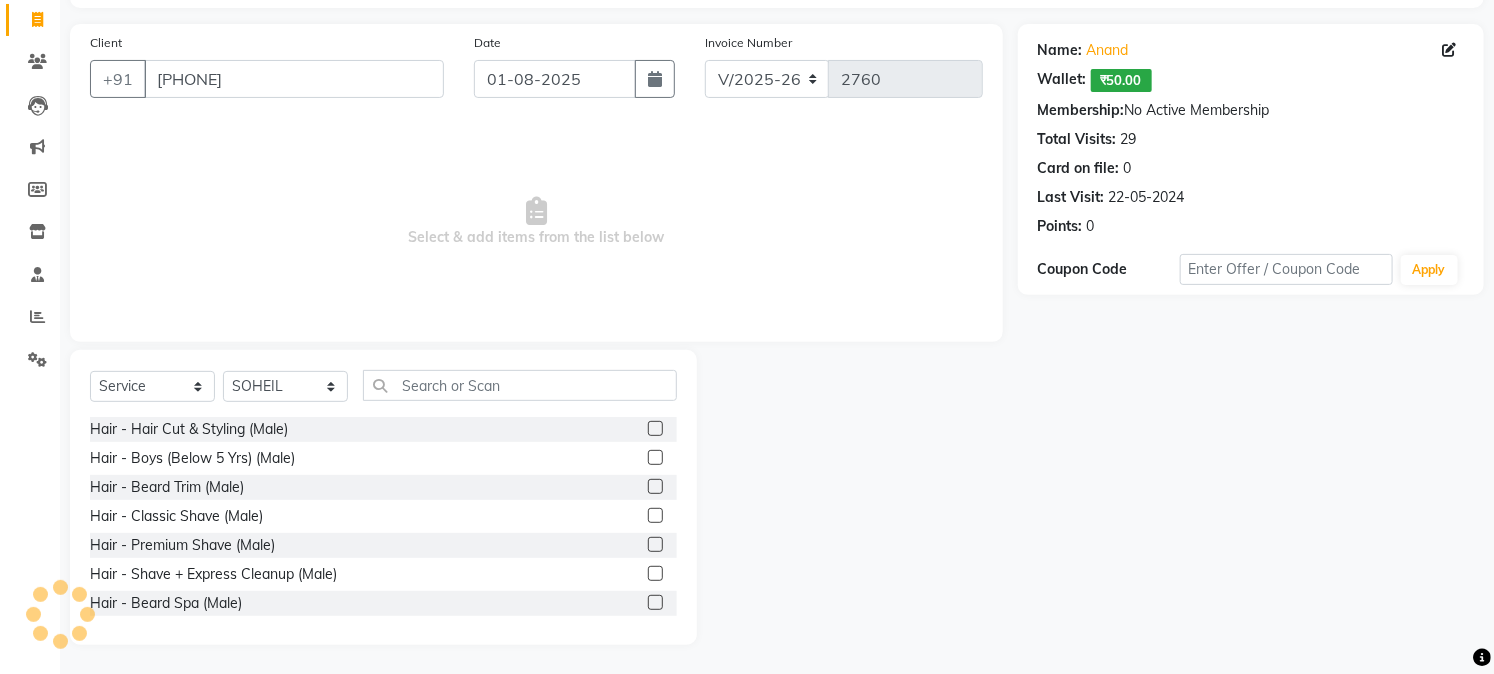 drag, startPoint x: 633, startPoint y: 431, endPoint x: 637, endPoint y: 480, distance: 49.162994 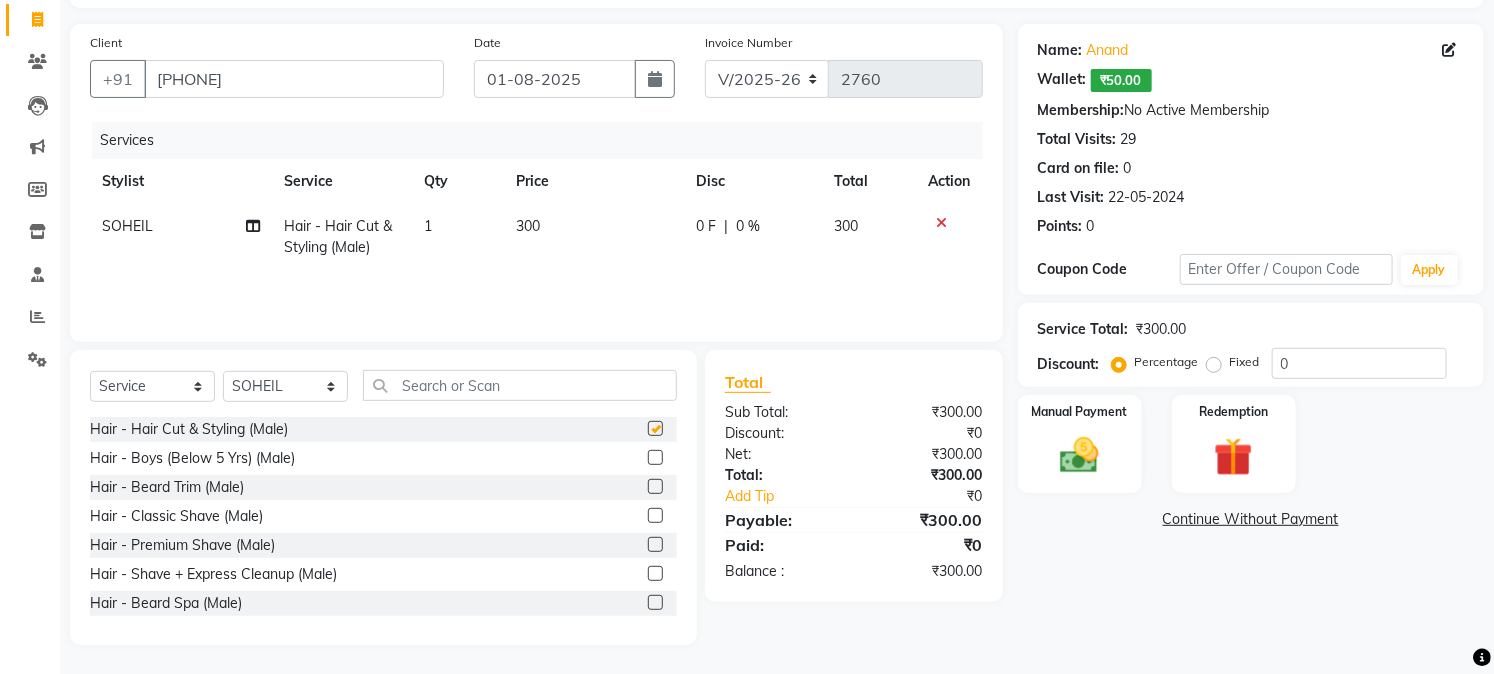 checkbox on "false" 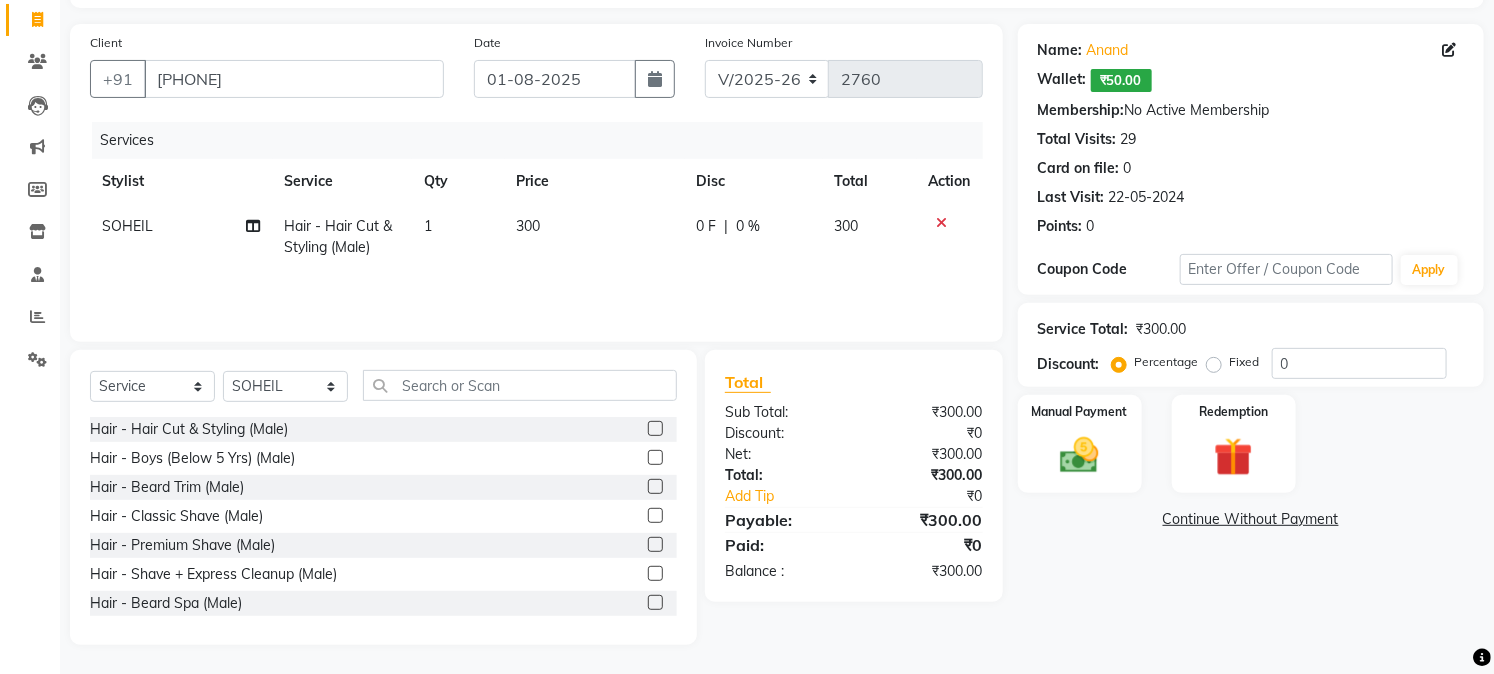 click on "Hair - Beard Trim (Male)" 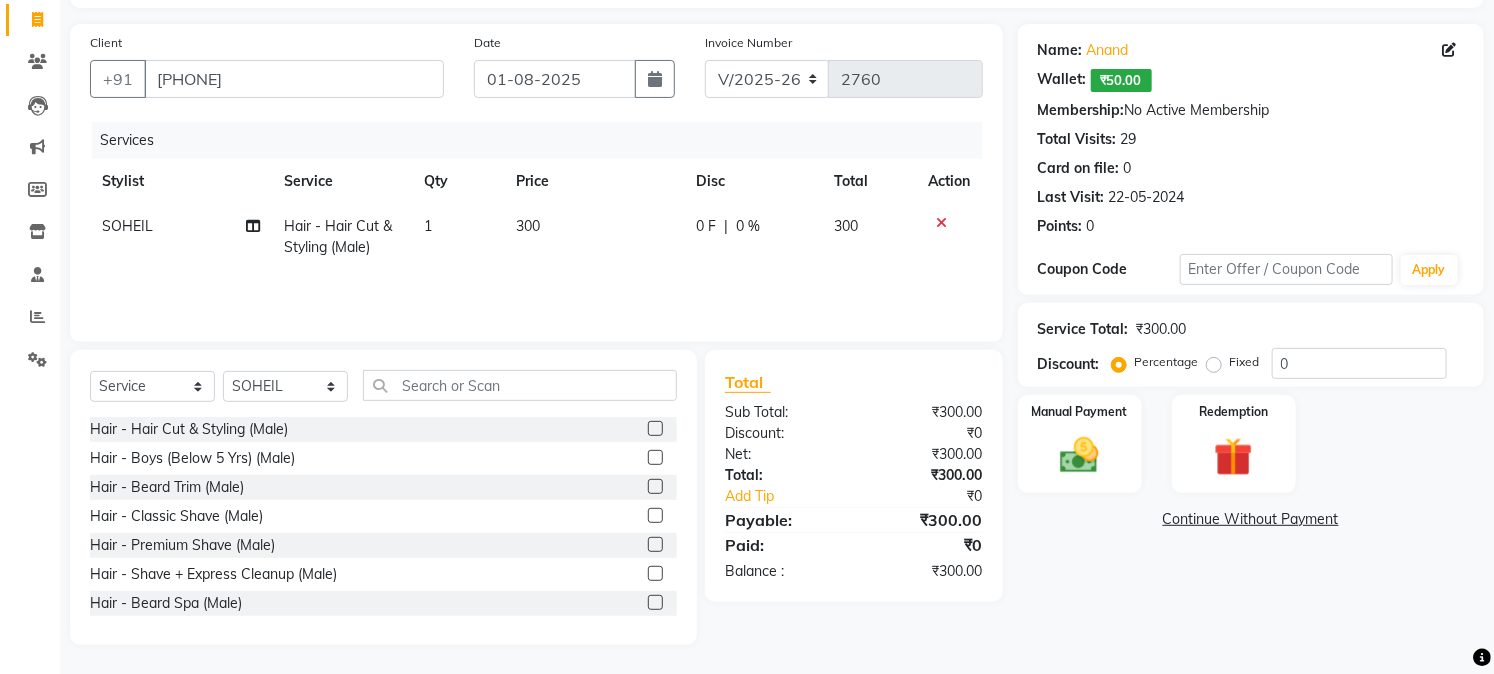 click 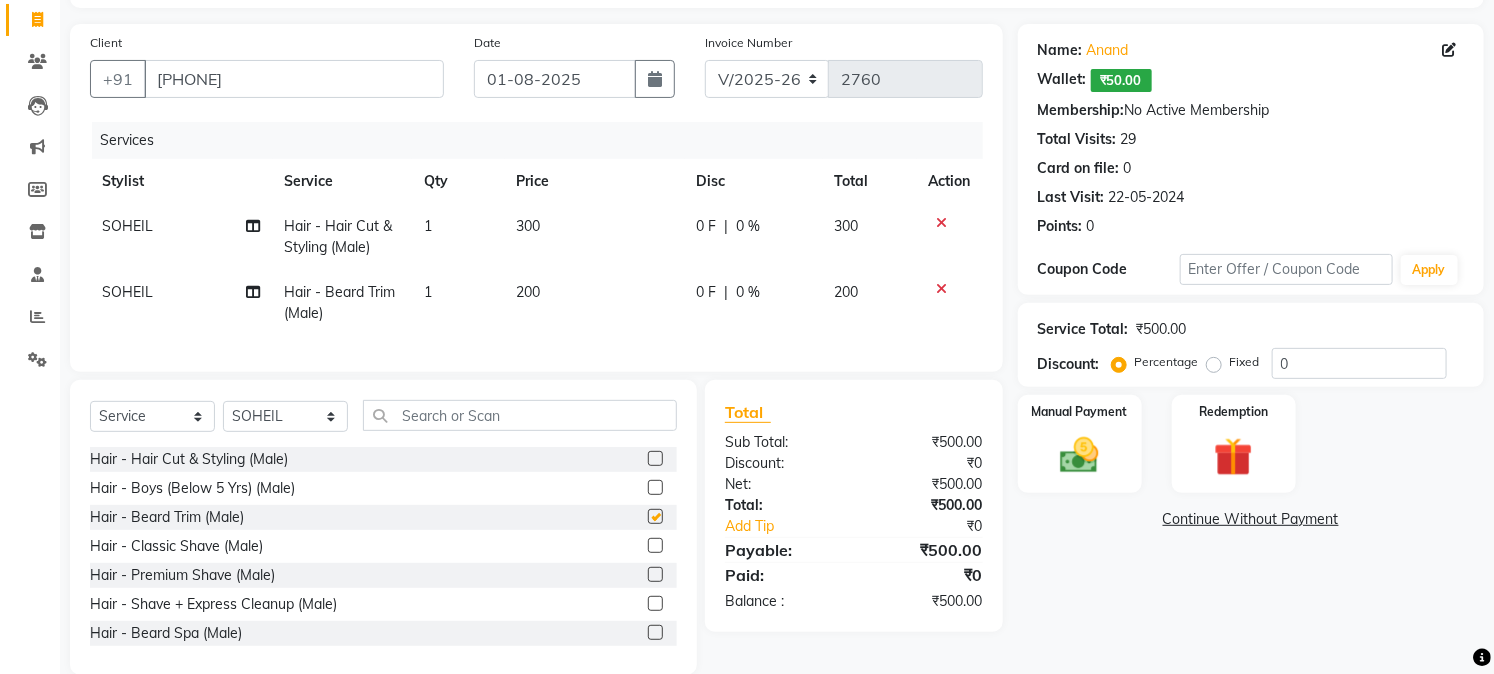 checkbox on "false" 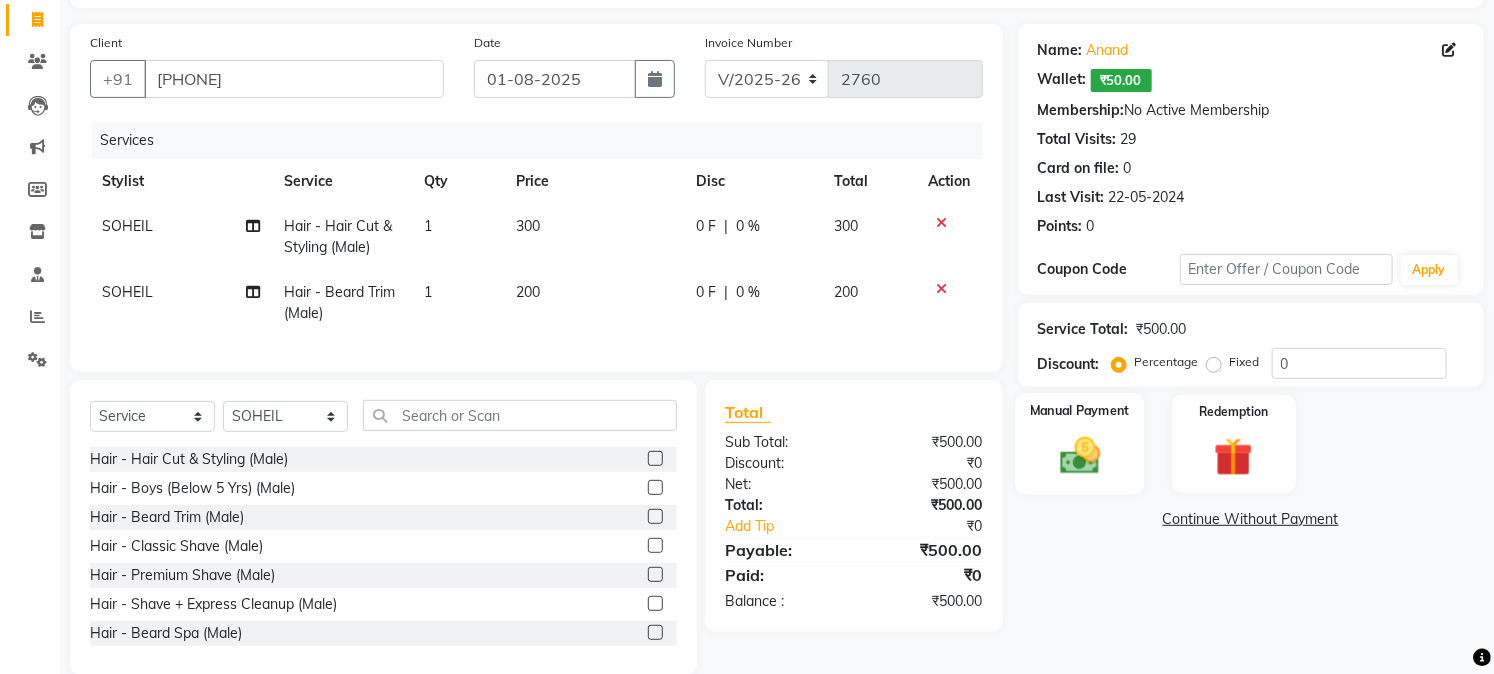 click 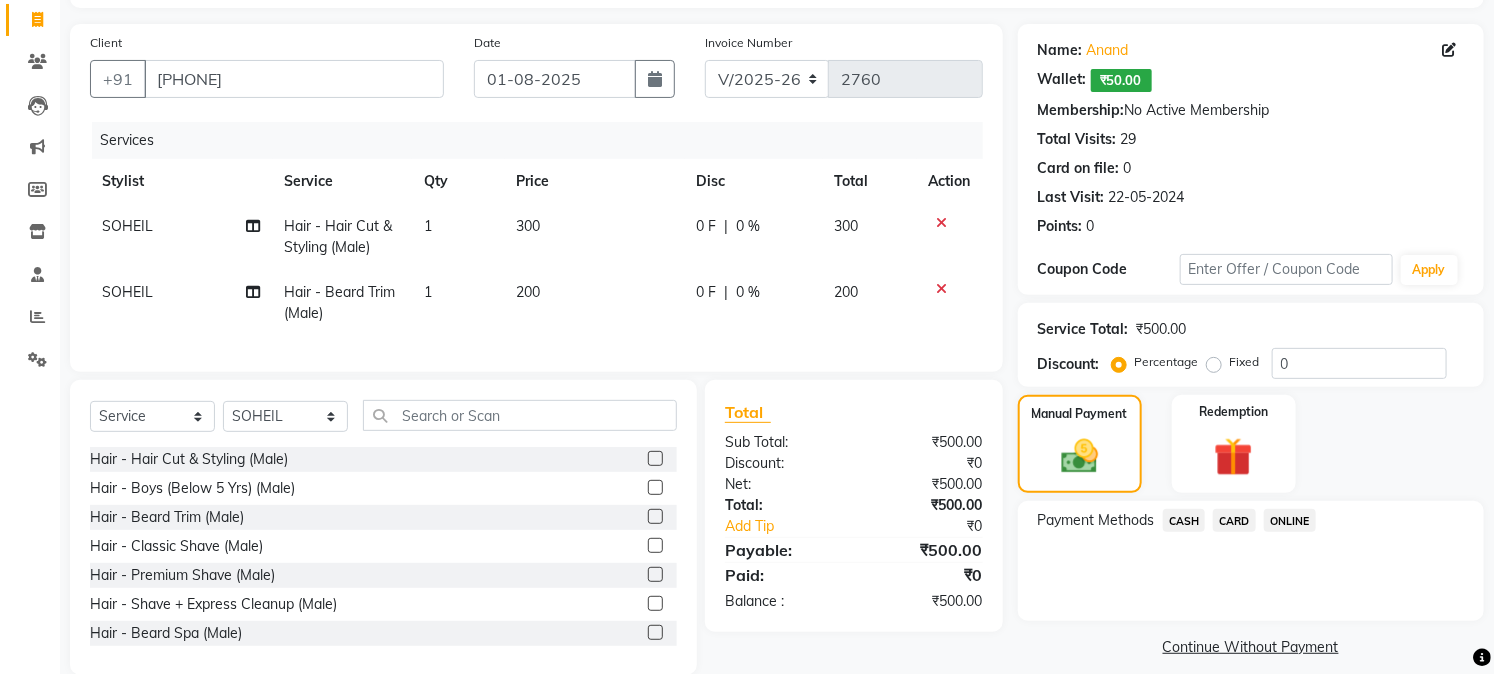 drag, startPoint x: 1172, startPoint y: 507, endPoint x: 1181, endPoint y: 528, distance: 22.847319 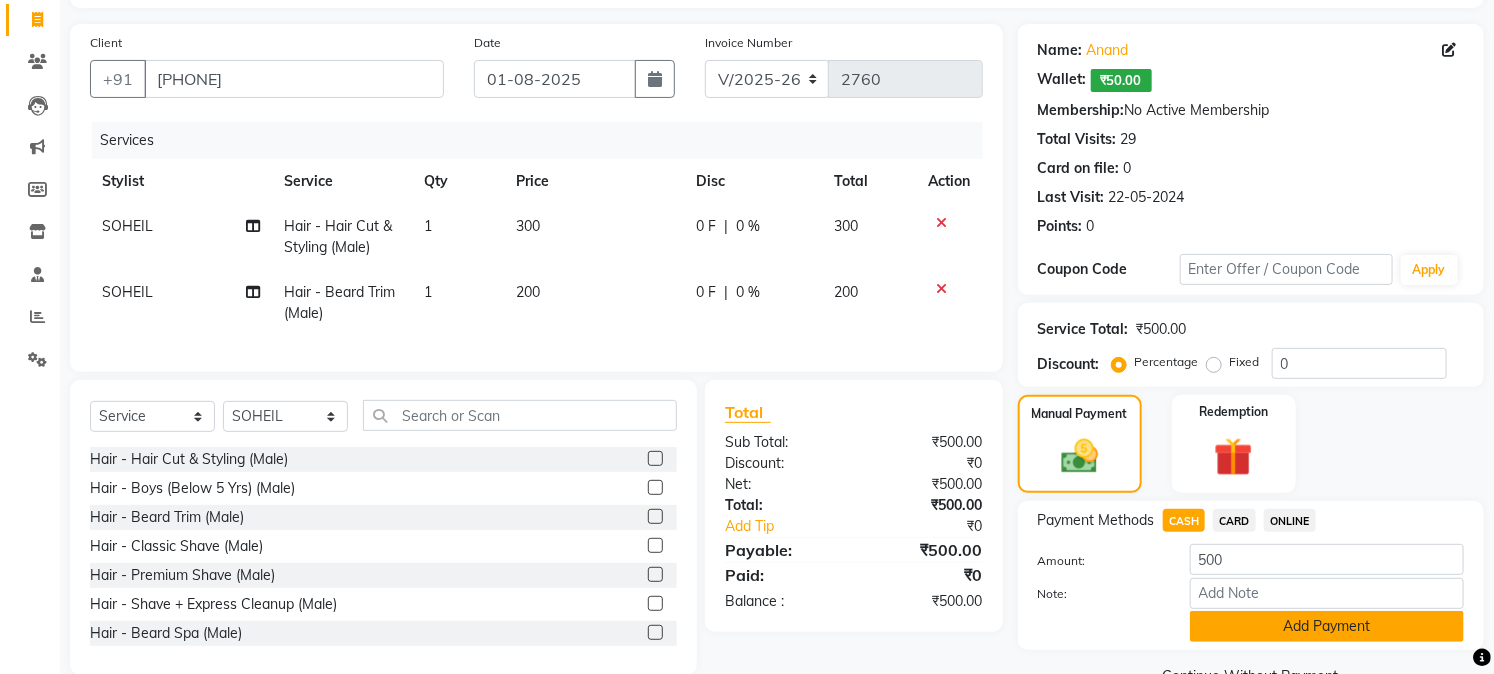 click on "Add Payment" 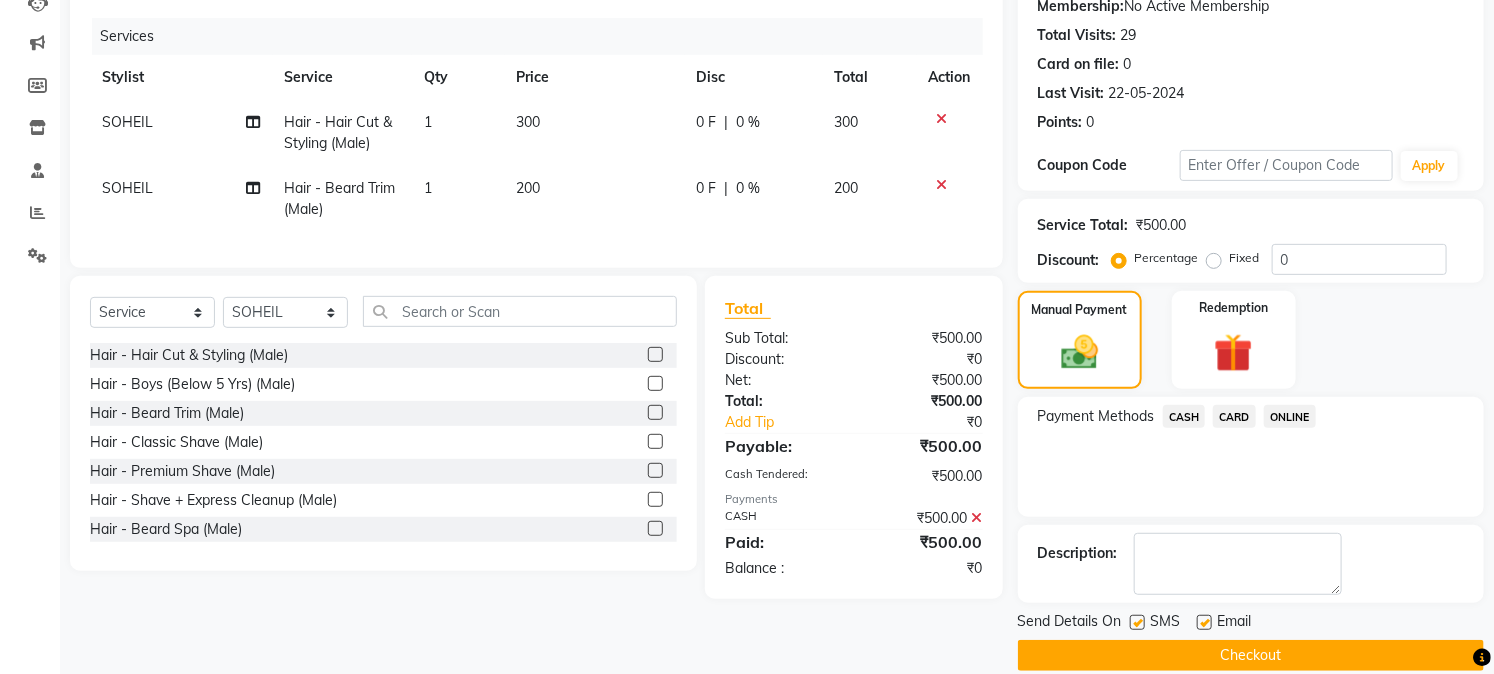 scroll, scrollTop: 256, scrollLeft: 0, axis: vertical 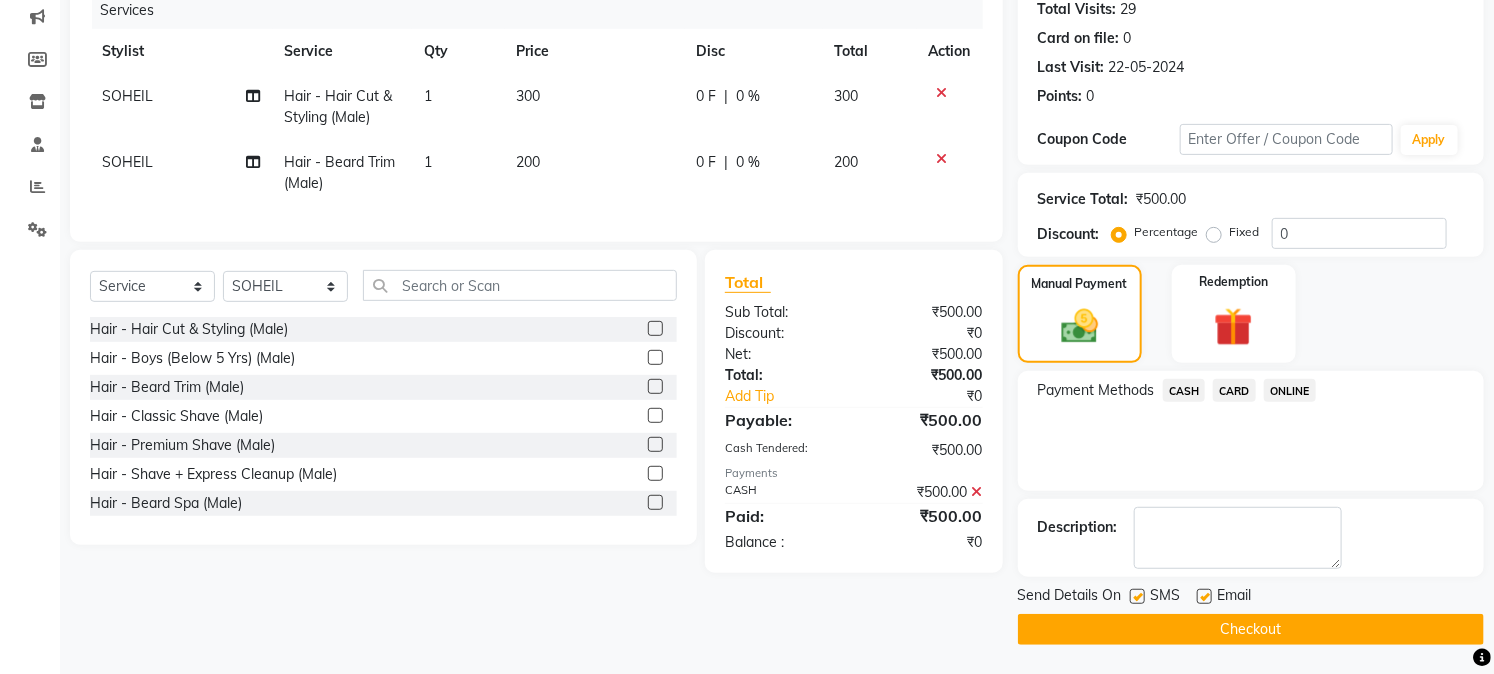 click on "Checkout" 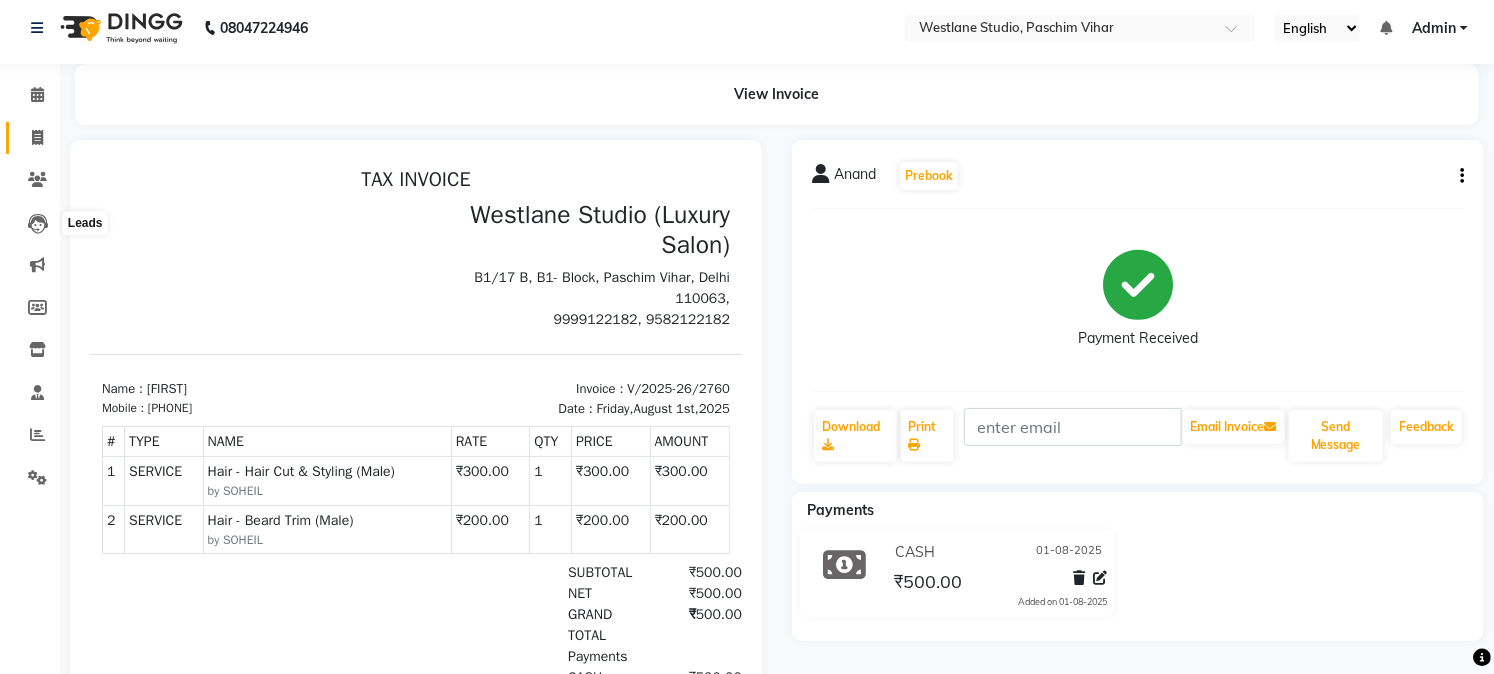 scroll, scrollTop: 0, scrollLeft: 0, axis: both 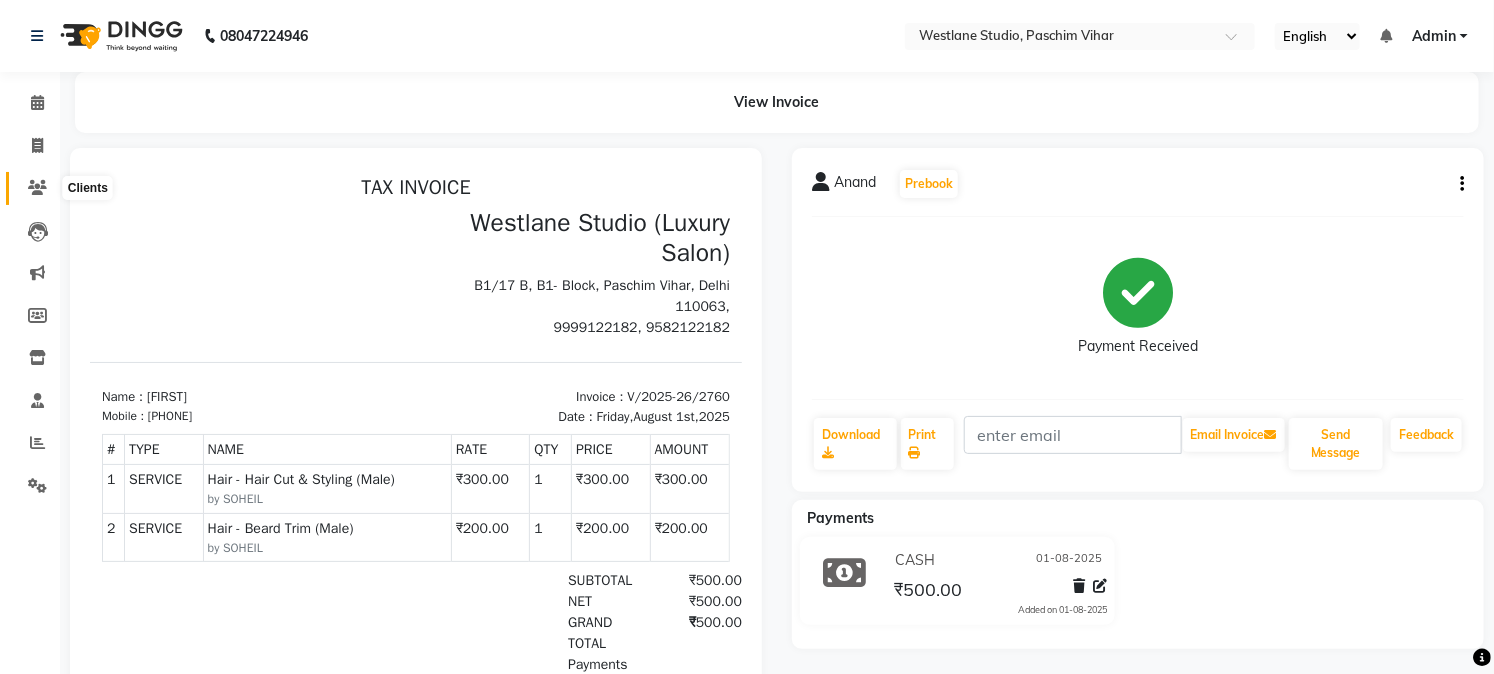 click 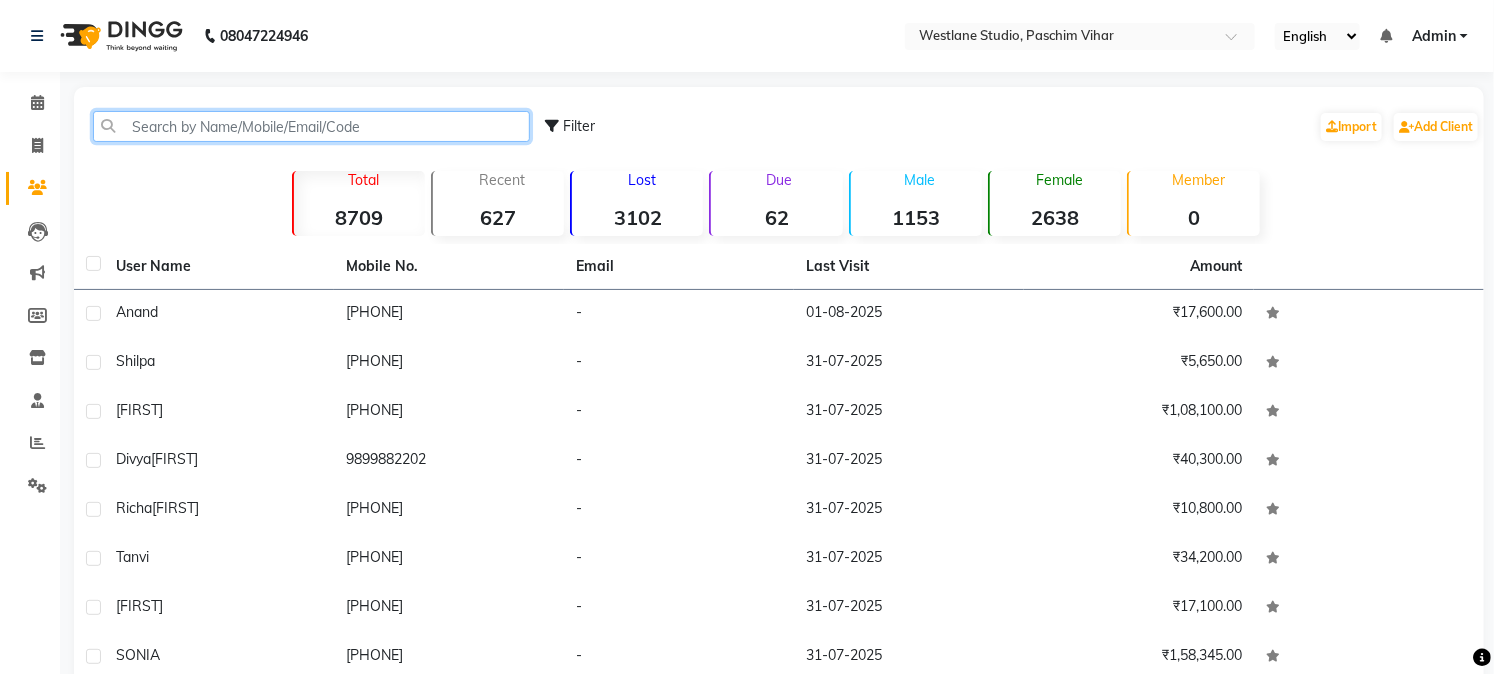 click 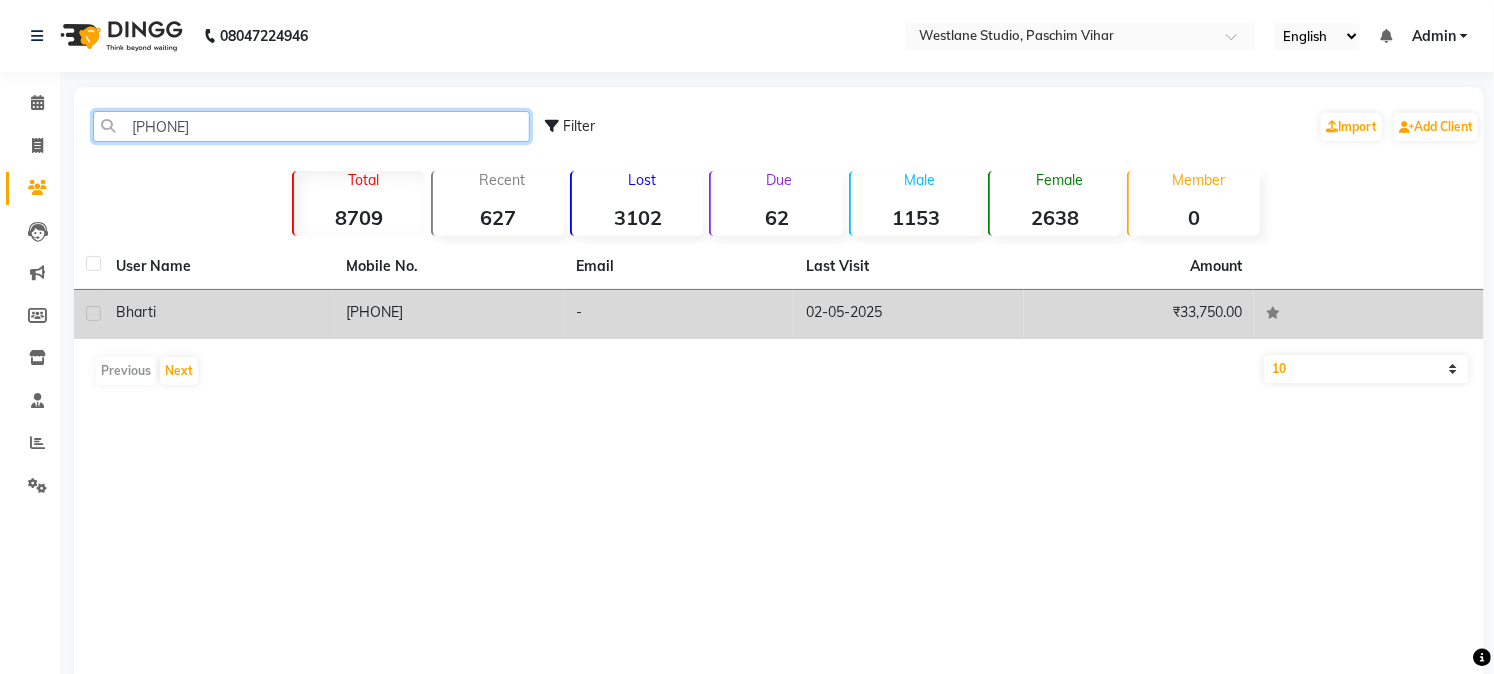 type on "[PHONE]" 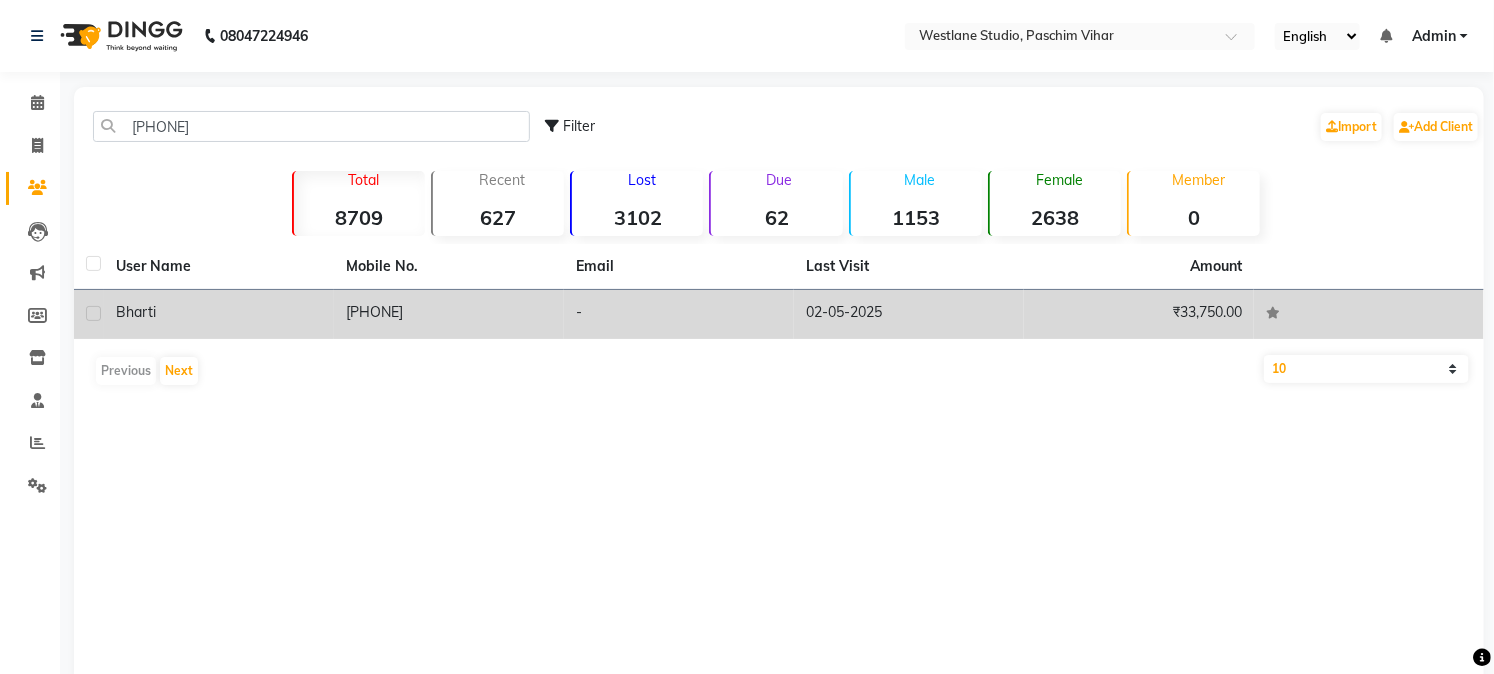 click on "[PHONE]" 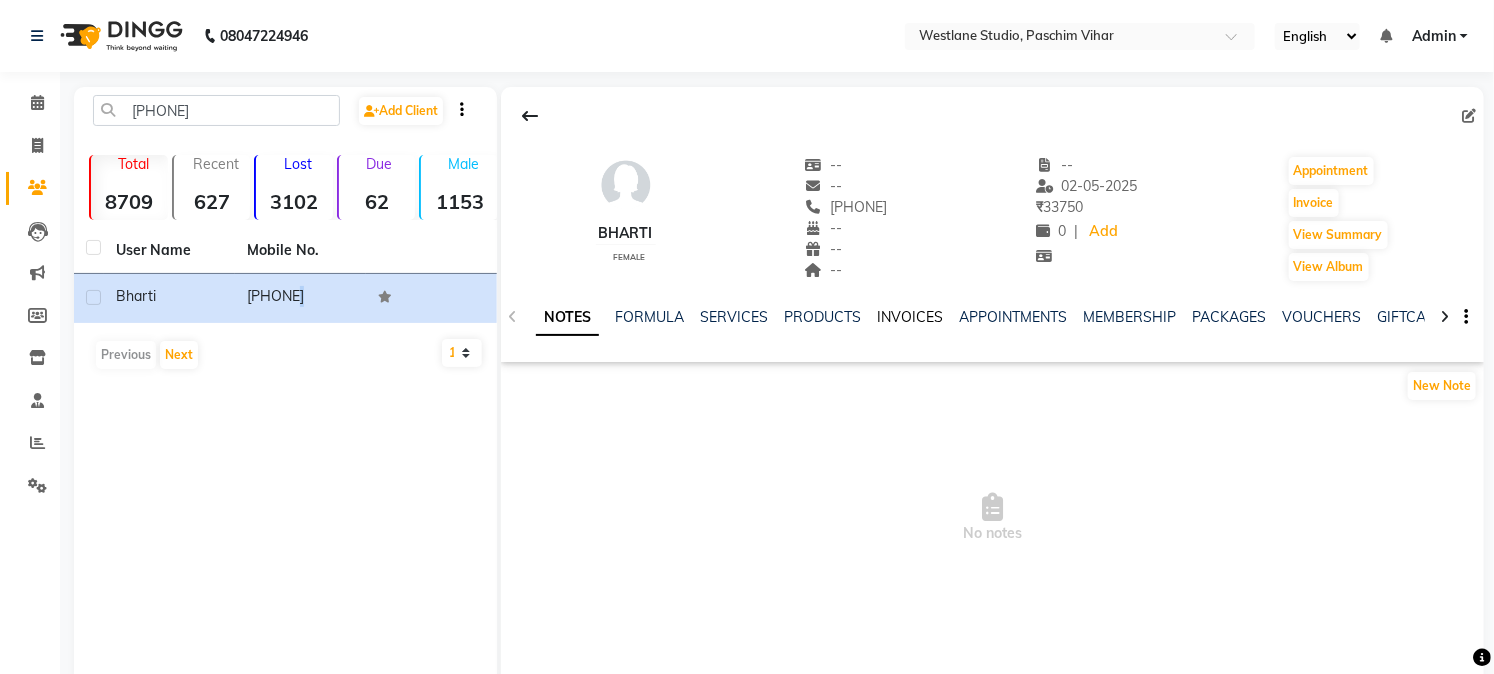 click on "INVOICES" 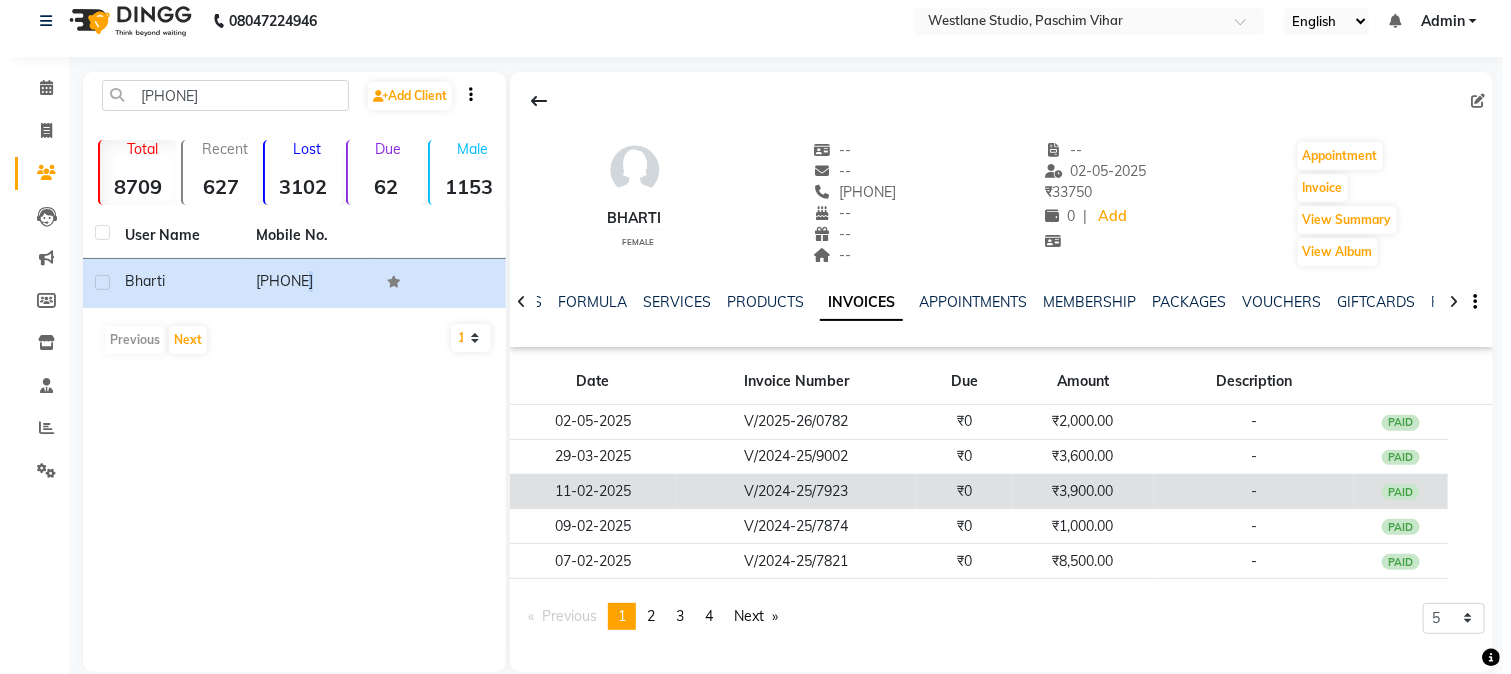scroll, scrollTop: 42, scrollLeft: 0, axis: vertical 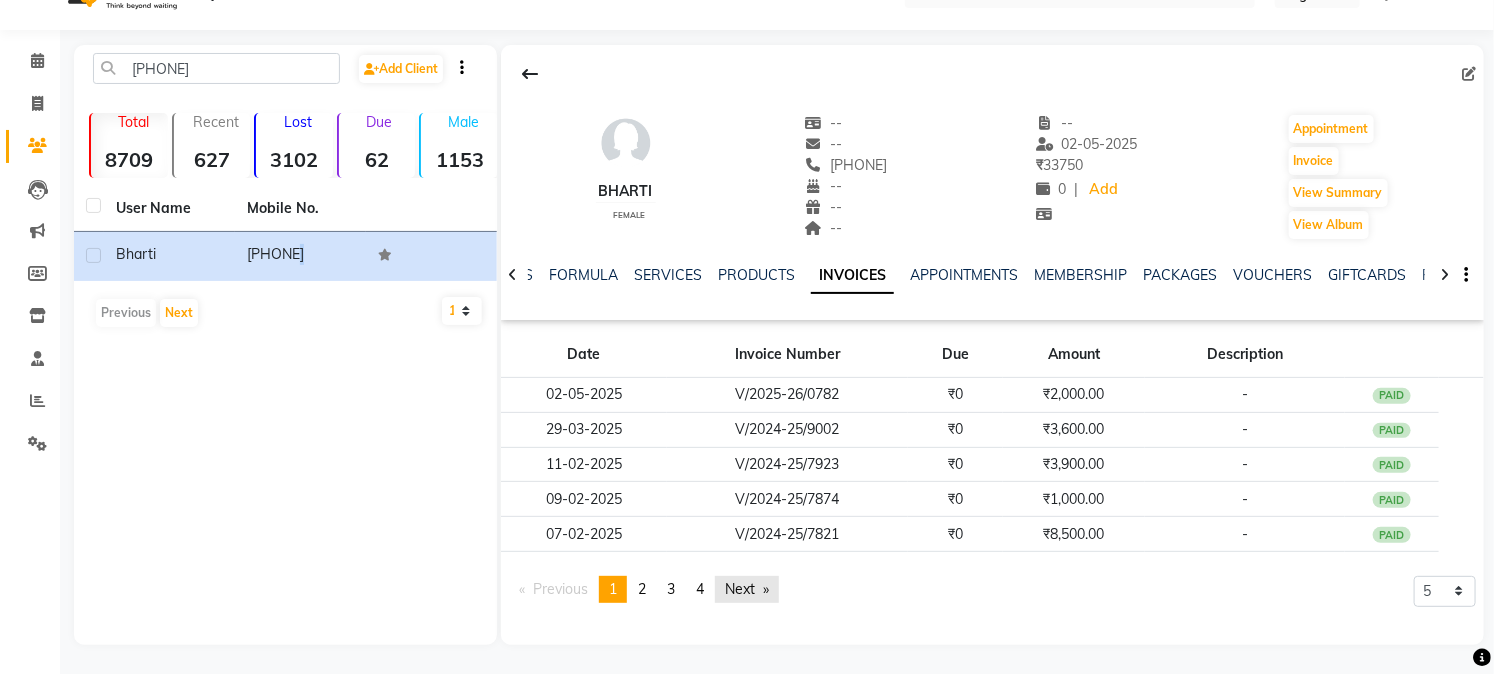 click on "Next  page" 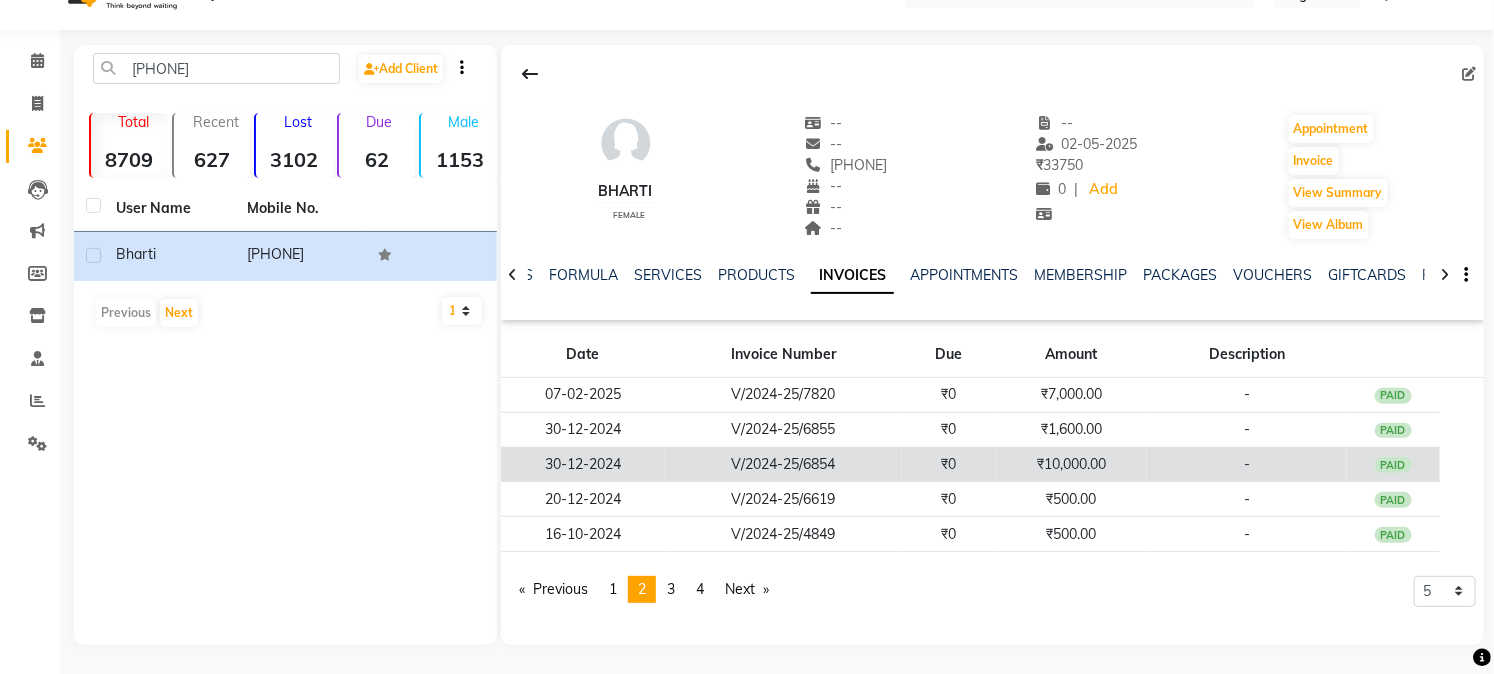 click on "V/2024-25/6854" 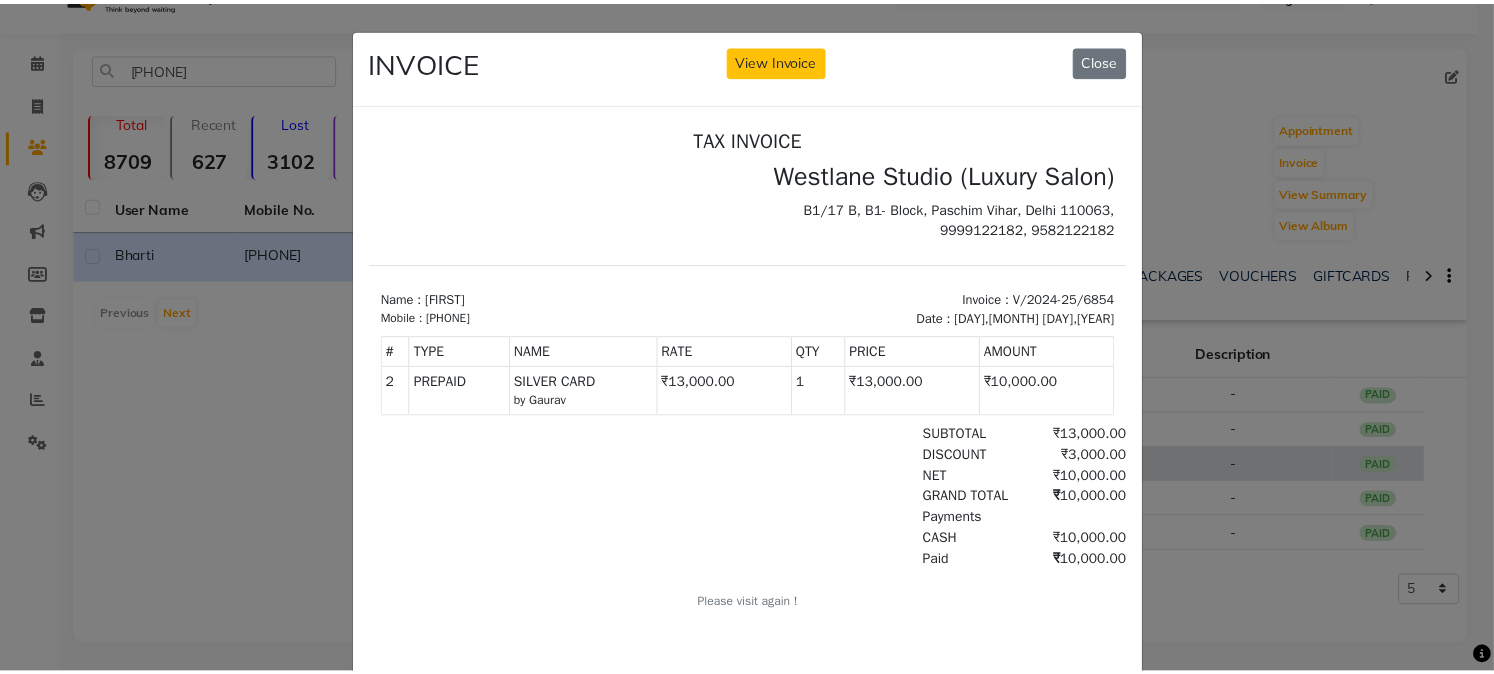 scroll, scrollTop: 0, scrollLeft: 0, axis: both 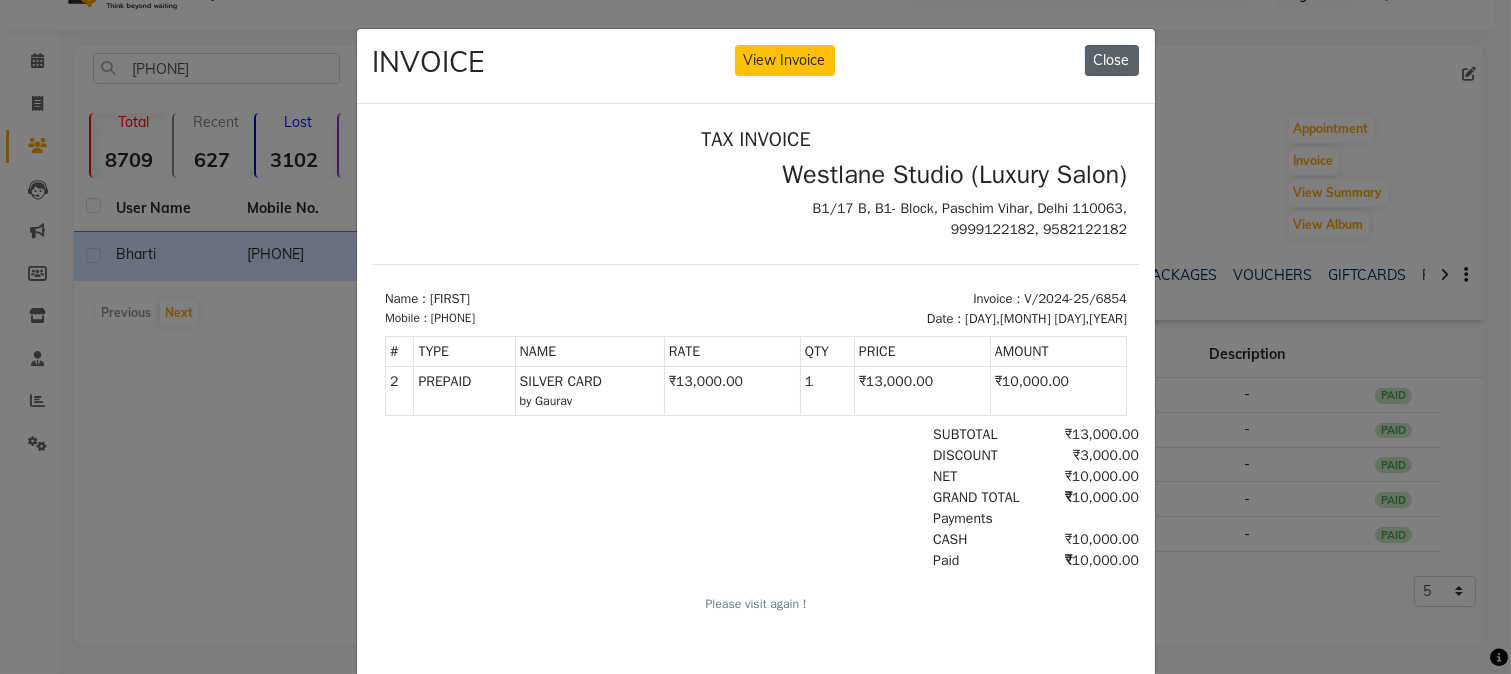 click on "Close" 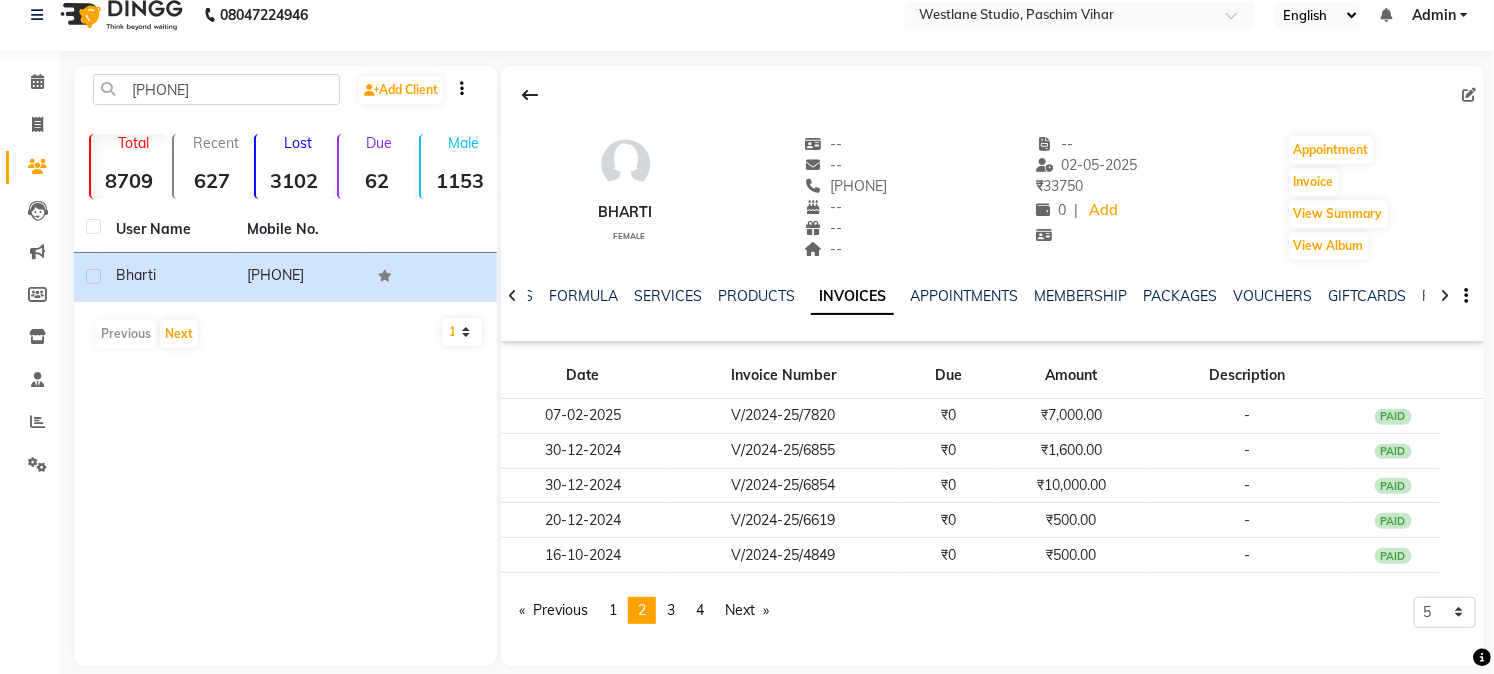 scroll, scrollTop: 0, scrollLeft: 0, axis: both 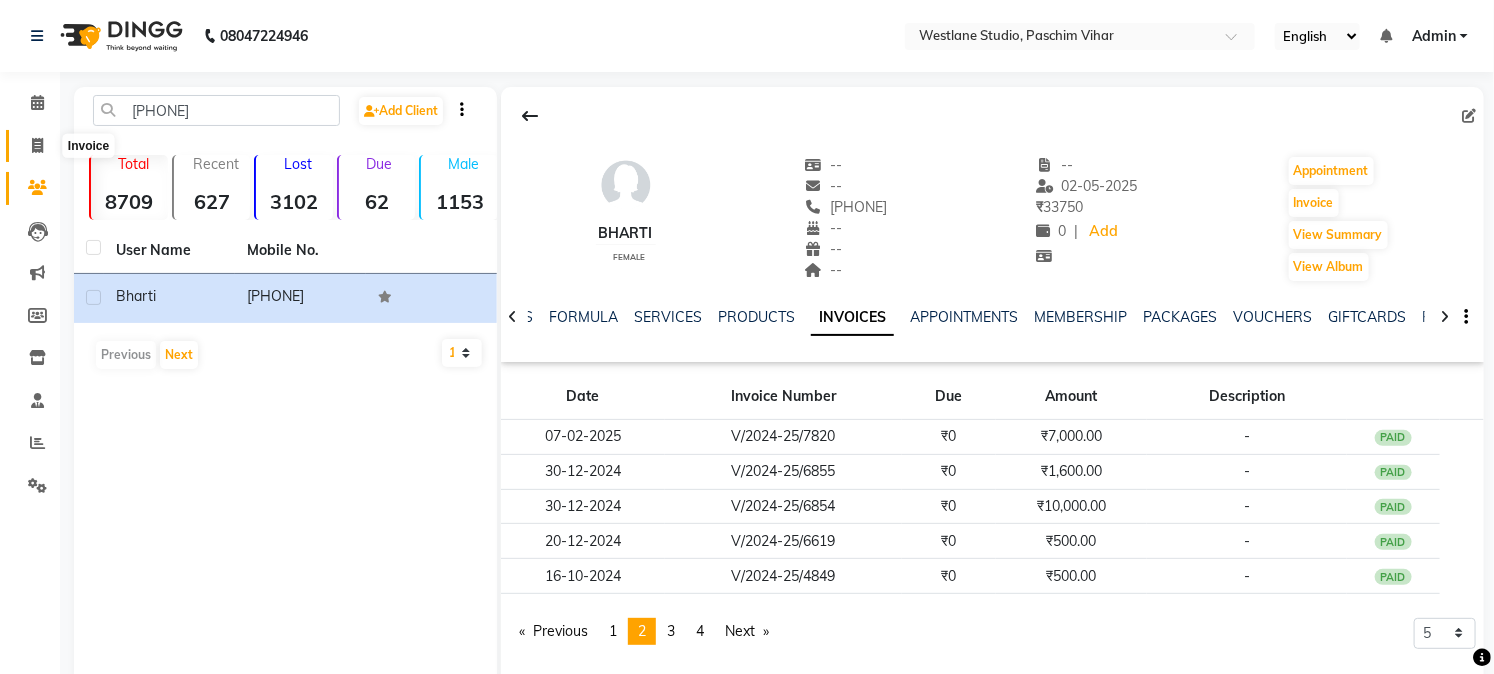 click 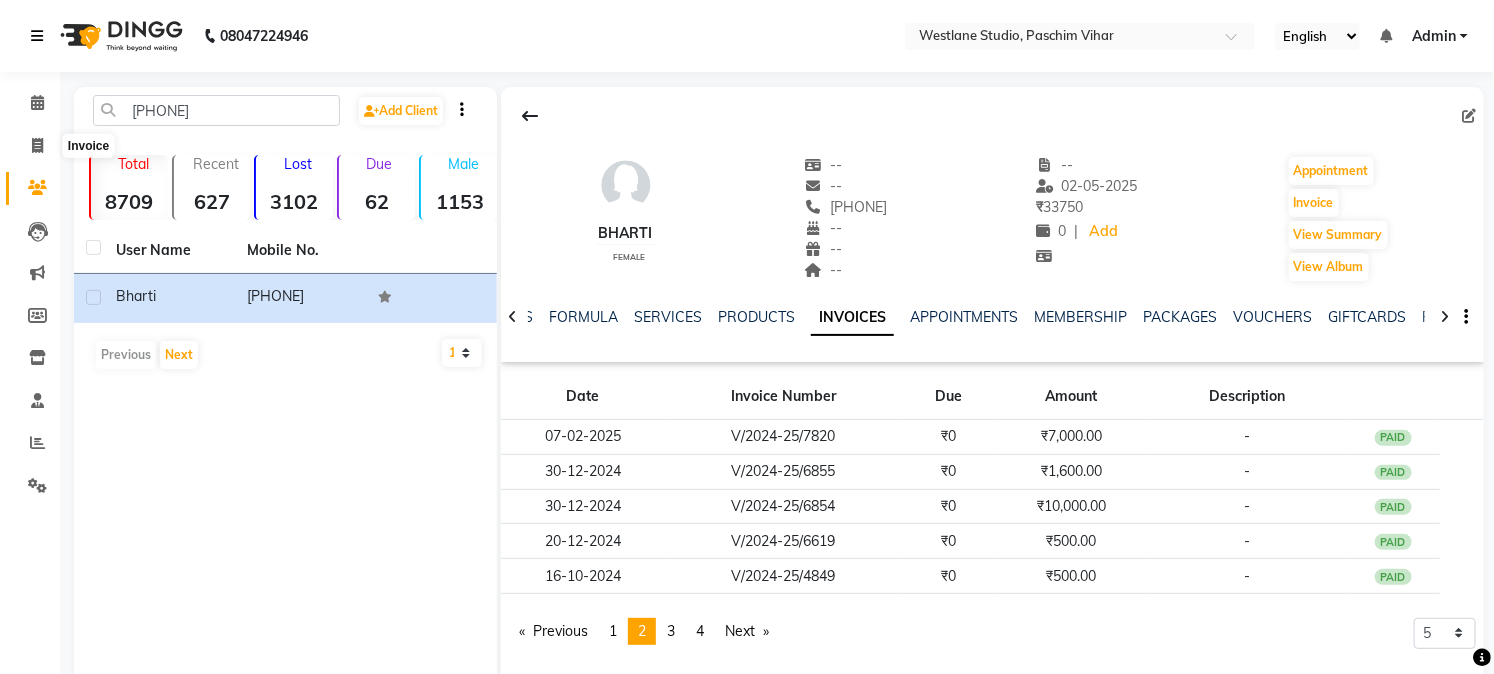 select on "service" 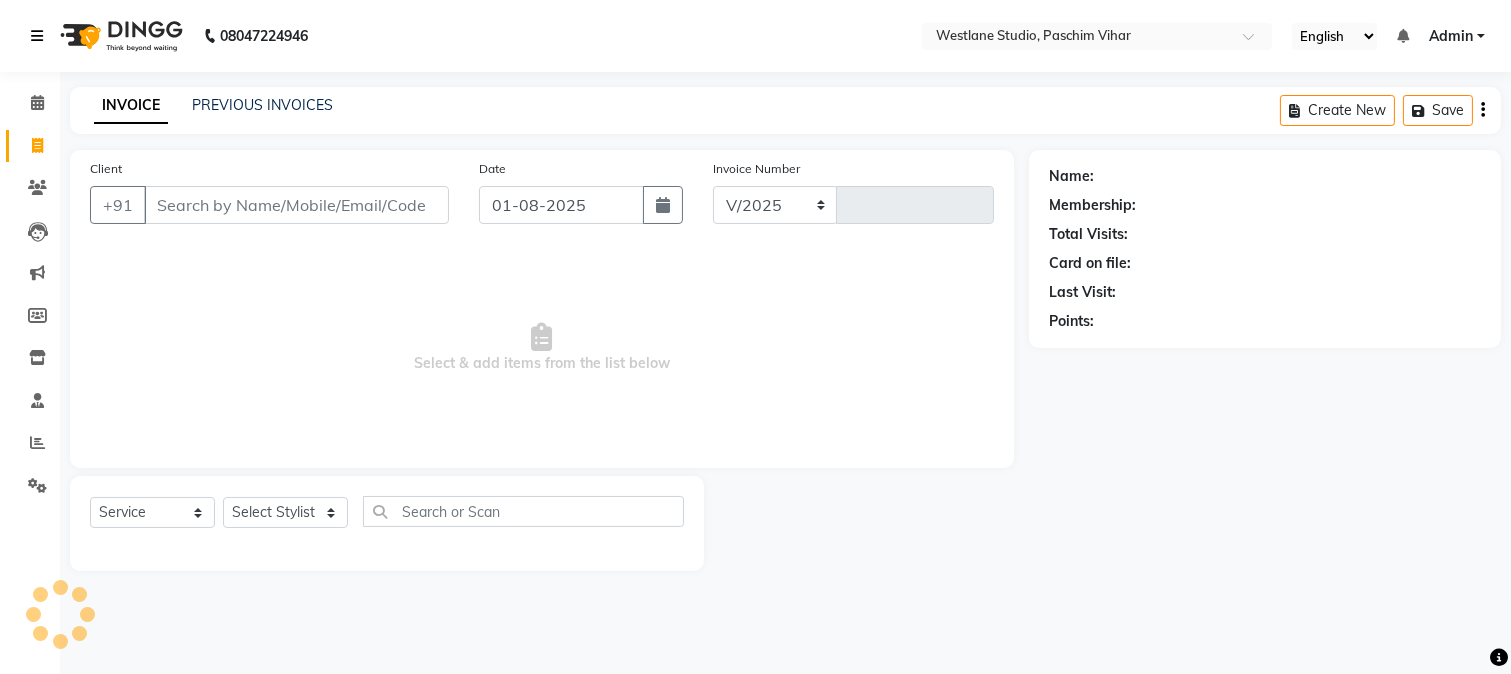 select on "223" 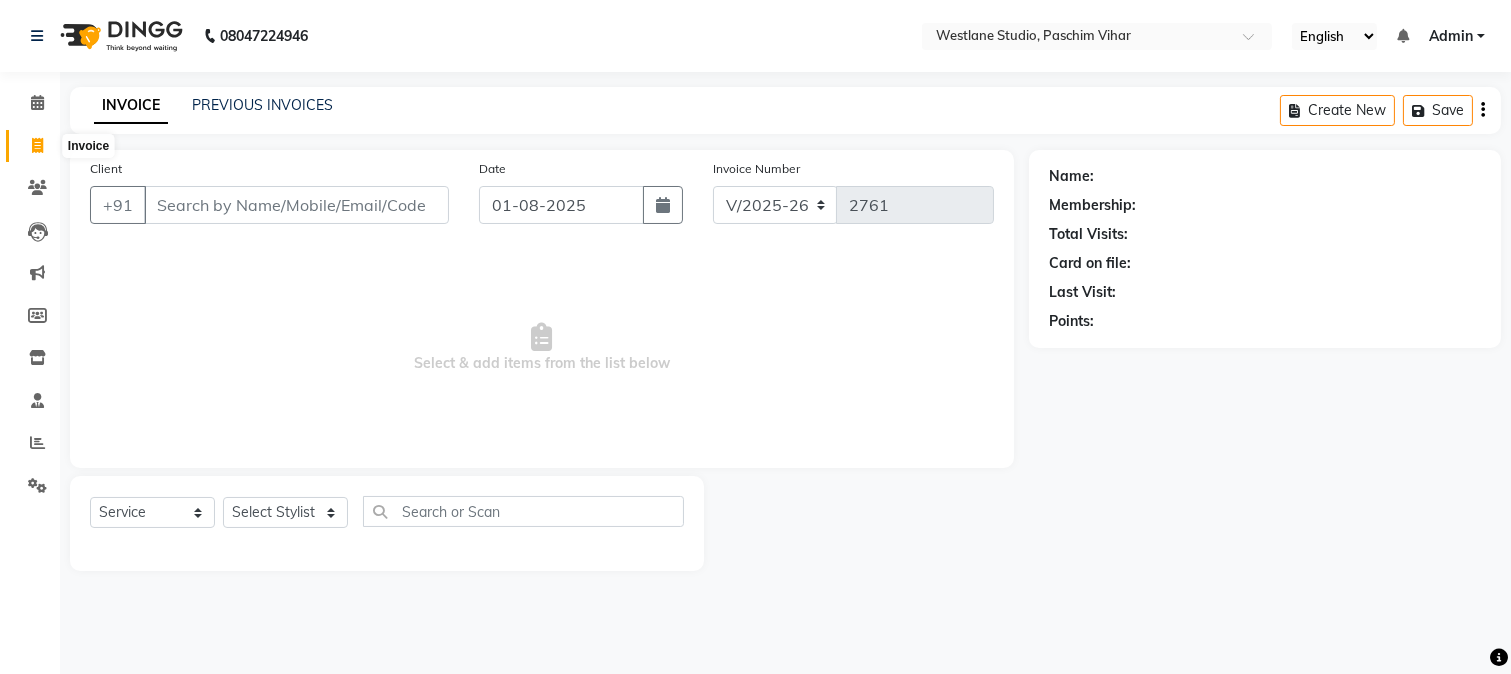 click 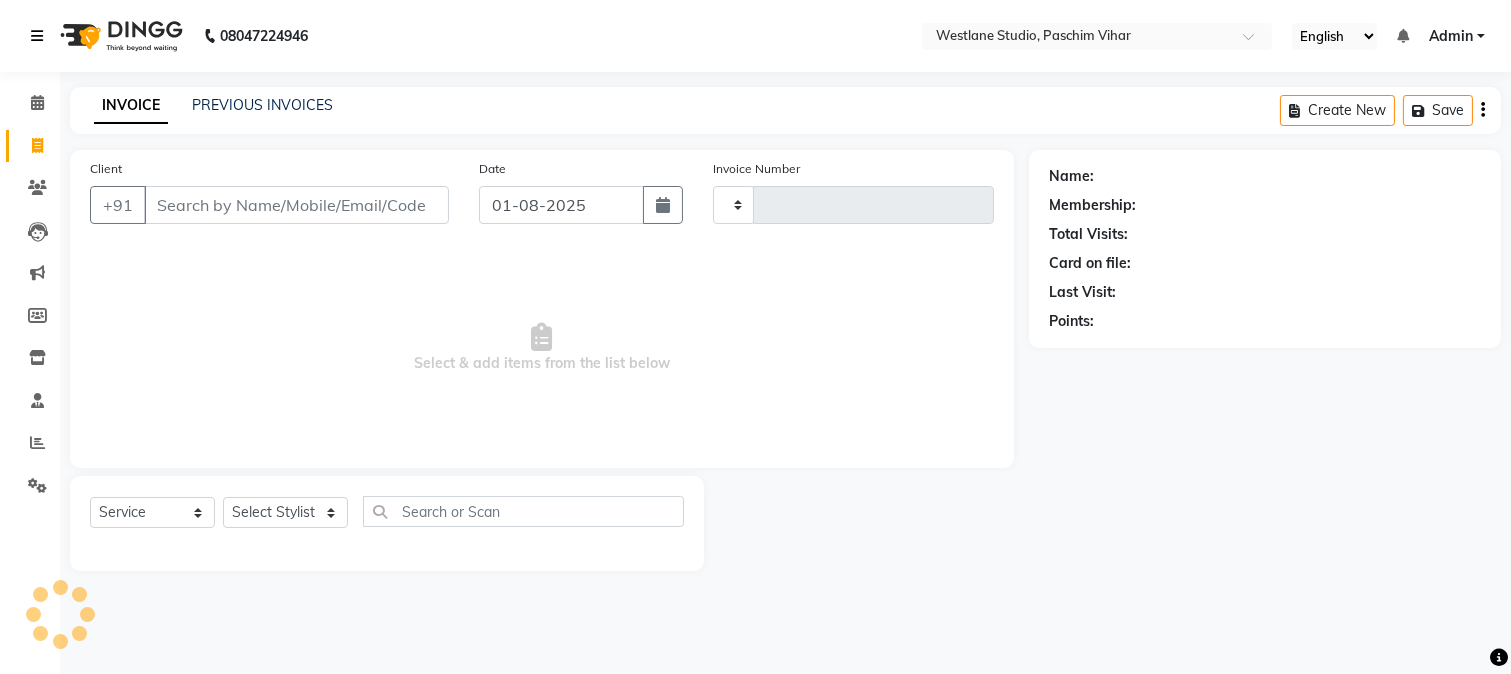type on "2761" 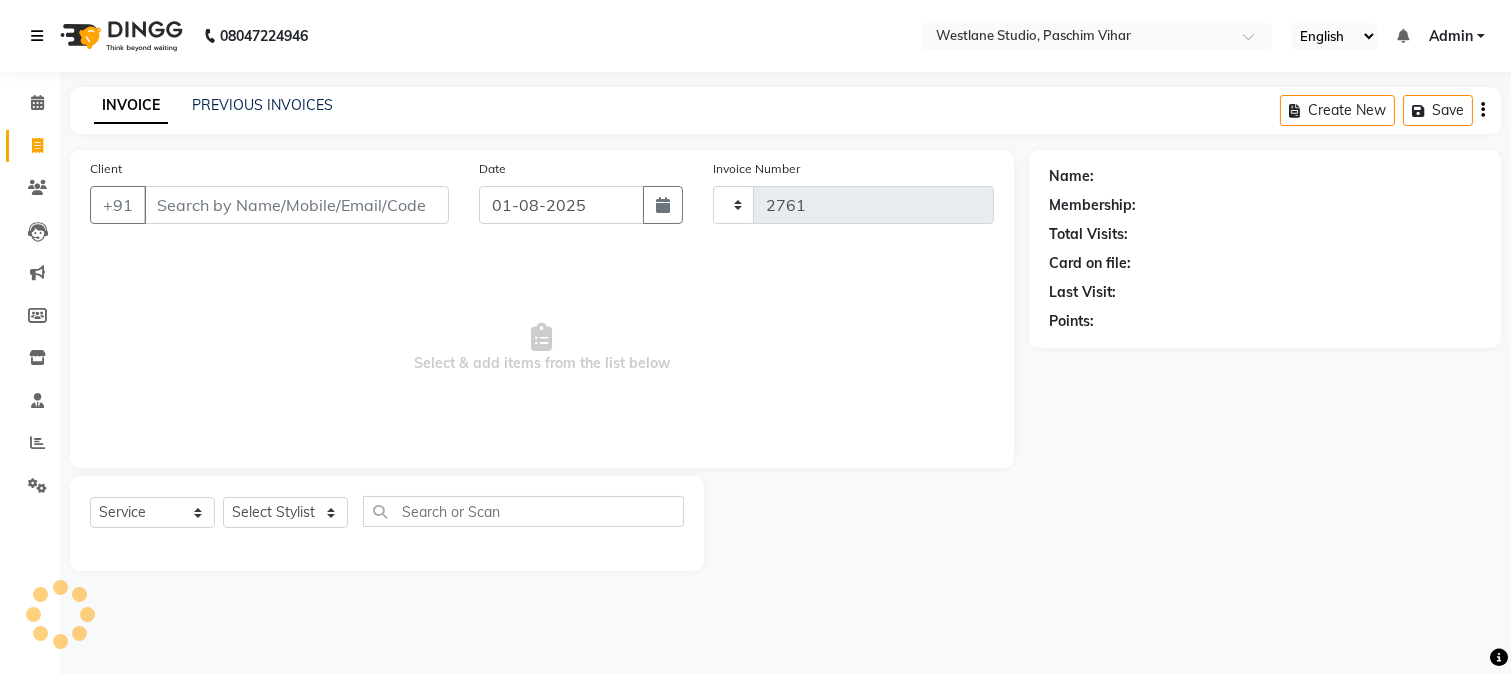 select on "223" 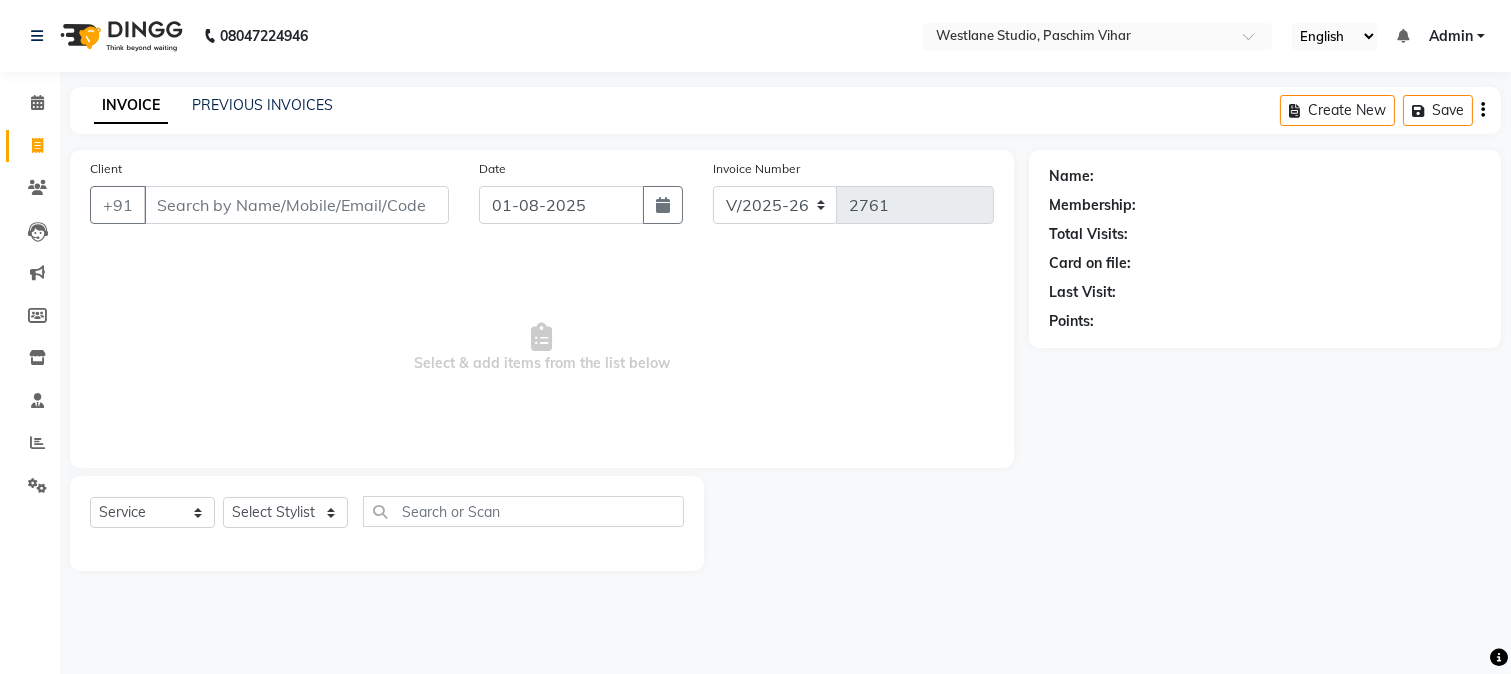 click on "Client" at bounding box center [296, 205] 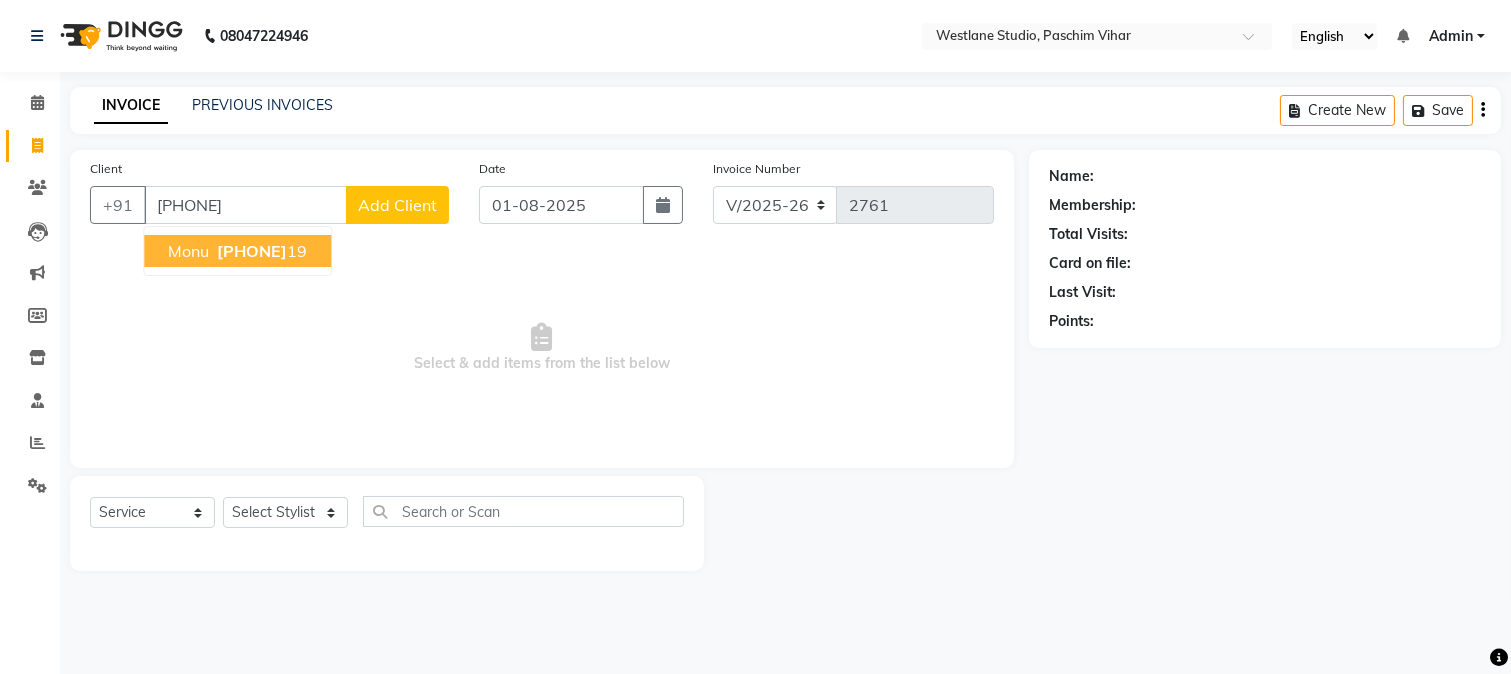 click on "[PHONE]" at bounding box center [252, 251] 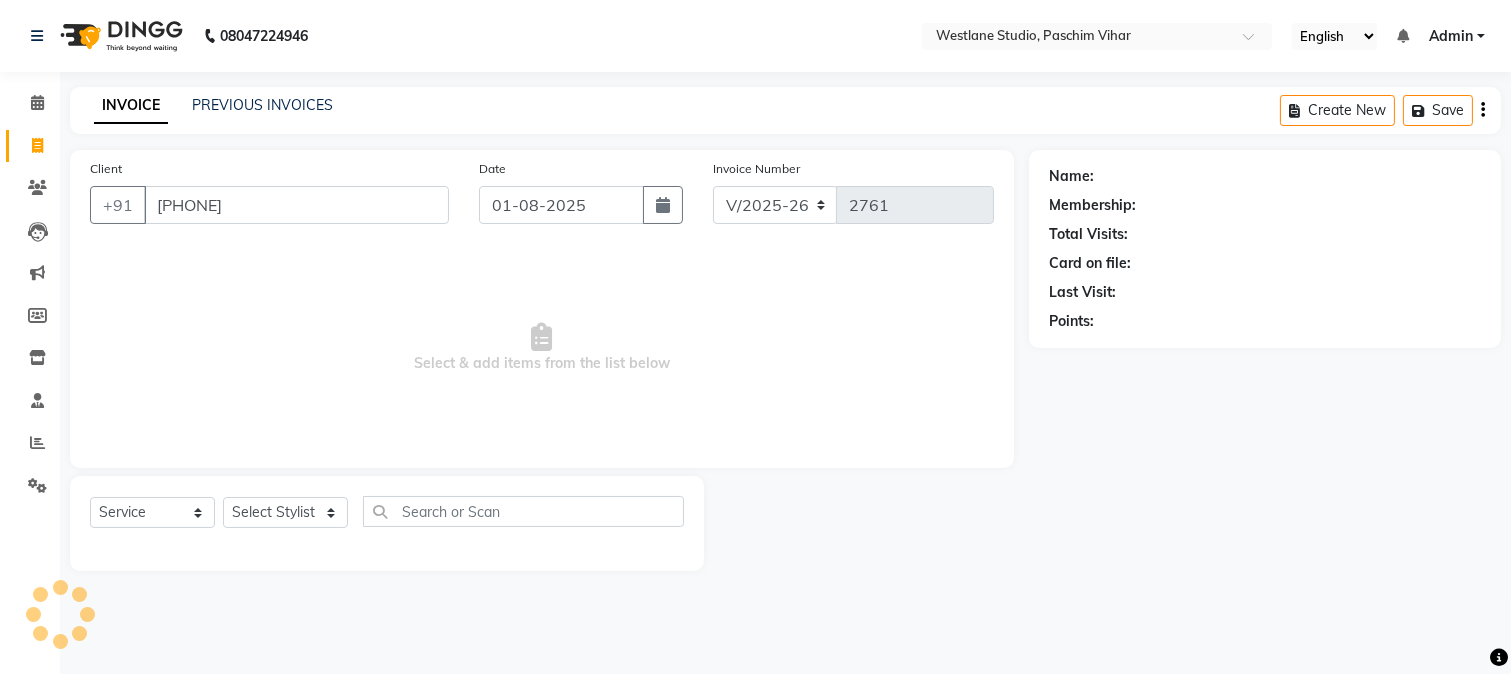 type on "[PHONE]" 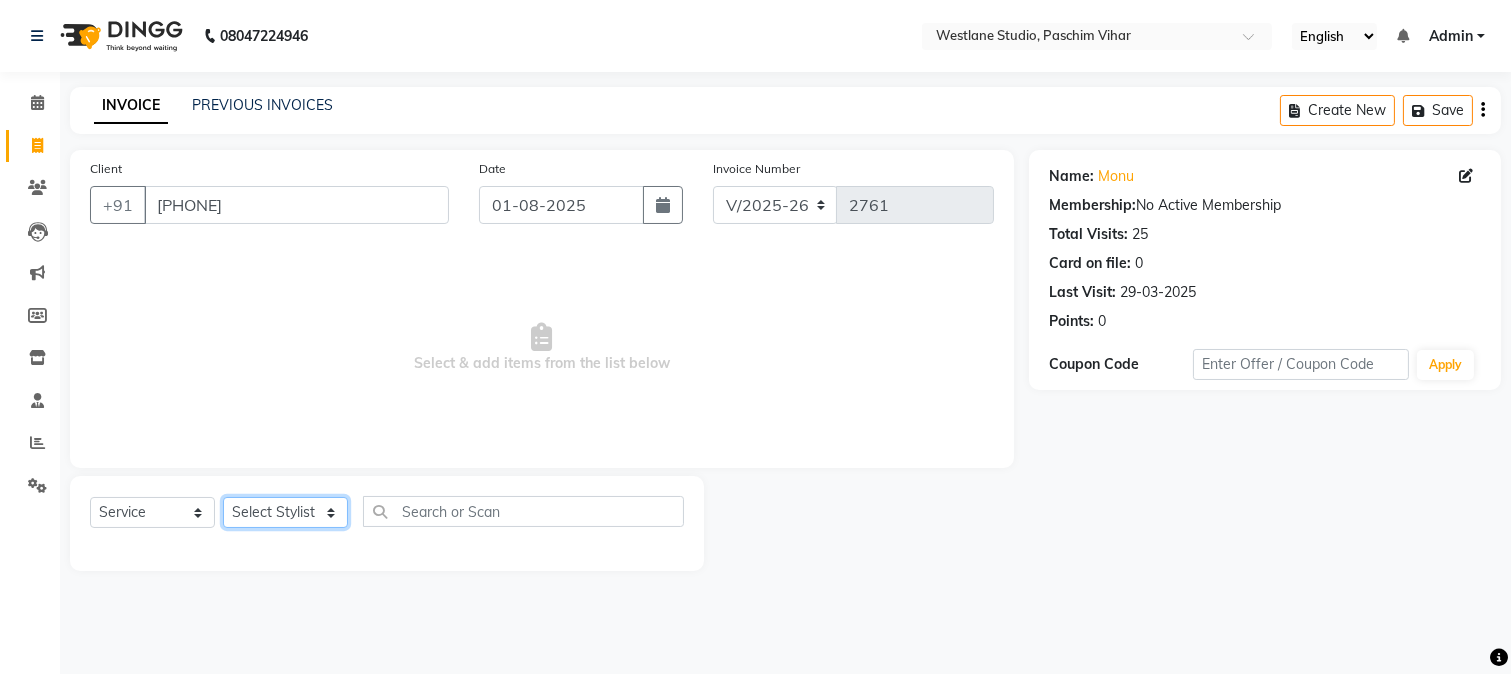 click on "Select Stylist Akash Anu Arun Gaurav  GULFAM jeeshan MANISH NADEEM ALI Nitin Sajwan Raja  Ranjeet RENU RIDHIMA BHATIA Rohit SAGAR Shakel SOHEIL Sonam SUNIL USHA" 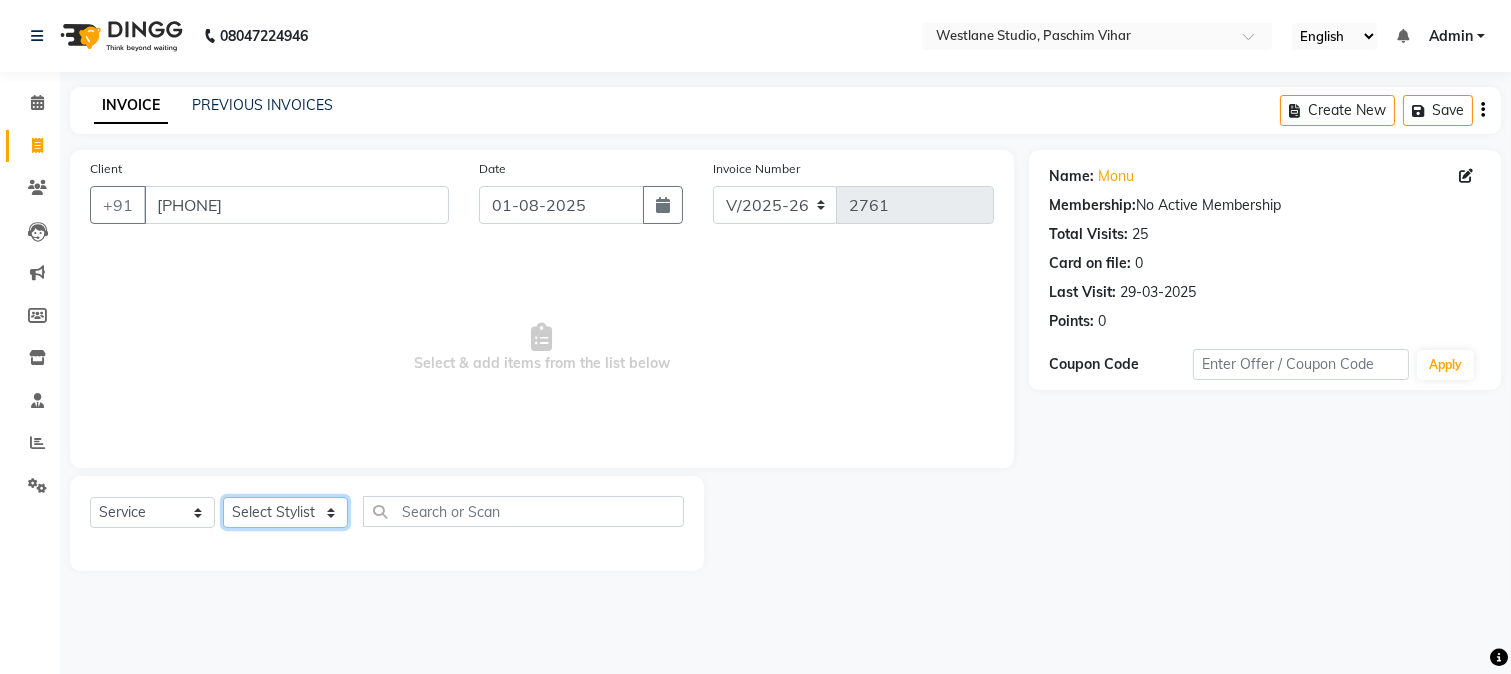select on "8527" 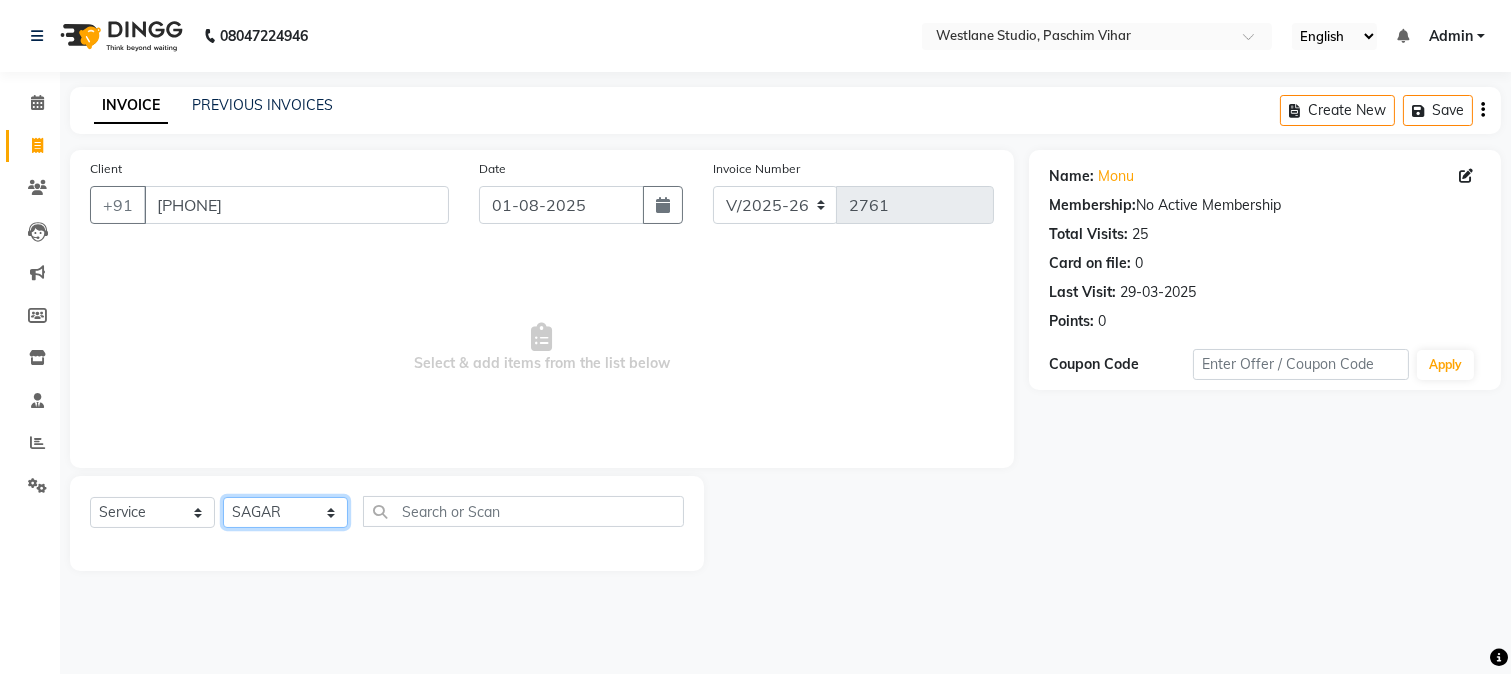 click on "Select Stylist Akash Anu Arun Gaurav  GULFAM jeeshan MANISH NADEEM ALI Nitin Sajwan Raja  Ranjeet RENU RIDHIMA BHATIA Rohit SAGAR Shakel SOHEIL Sonam SUNIL USHA" 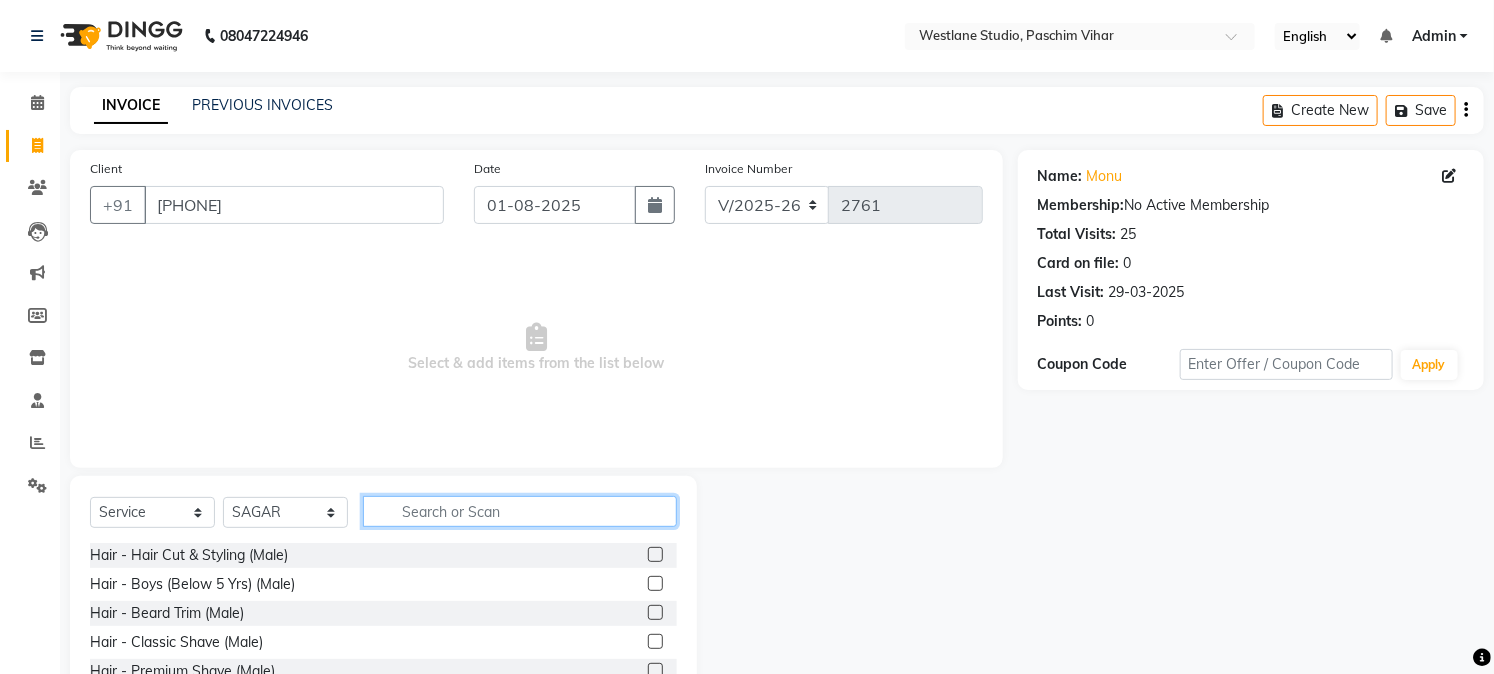 click 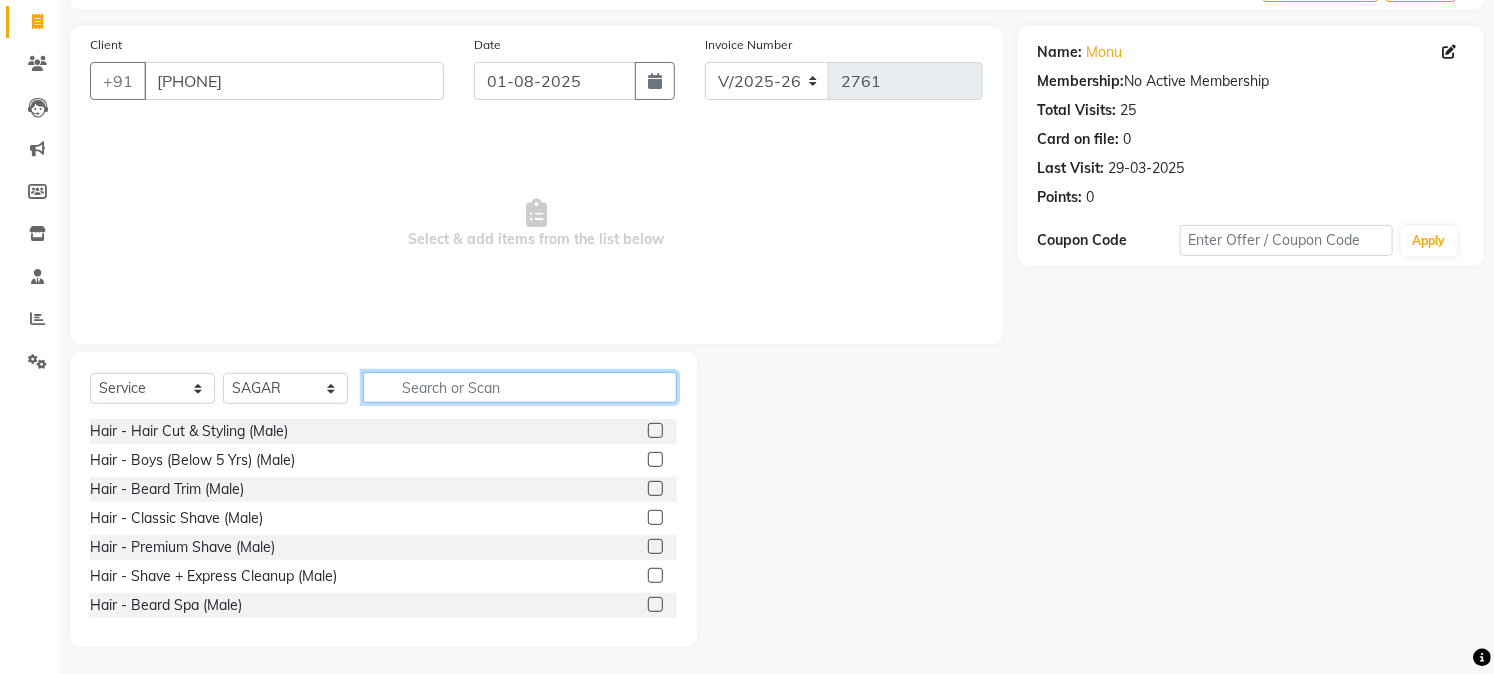 scroll, scrollTop: 126, scrollLeft: 0, axis: vertical 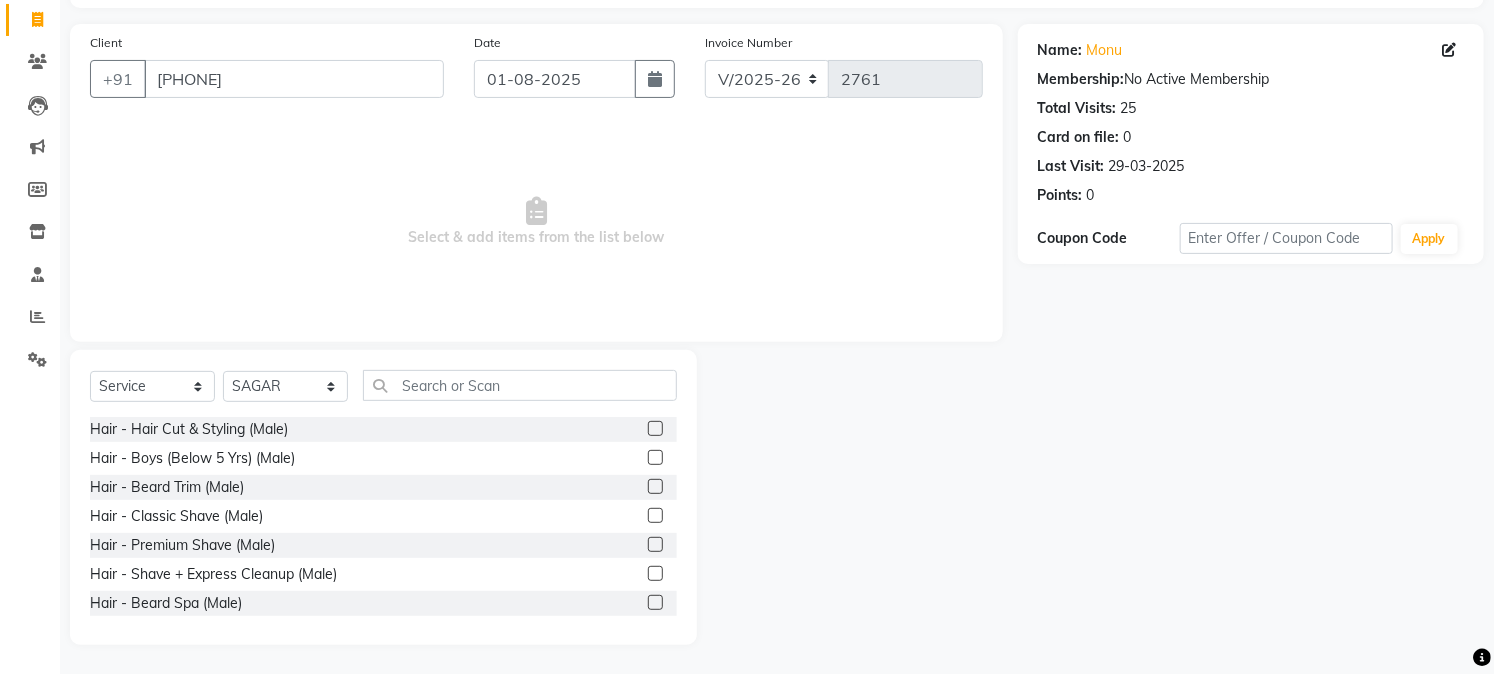 click 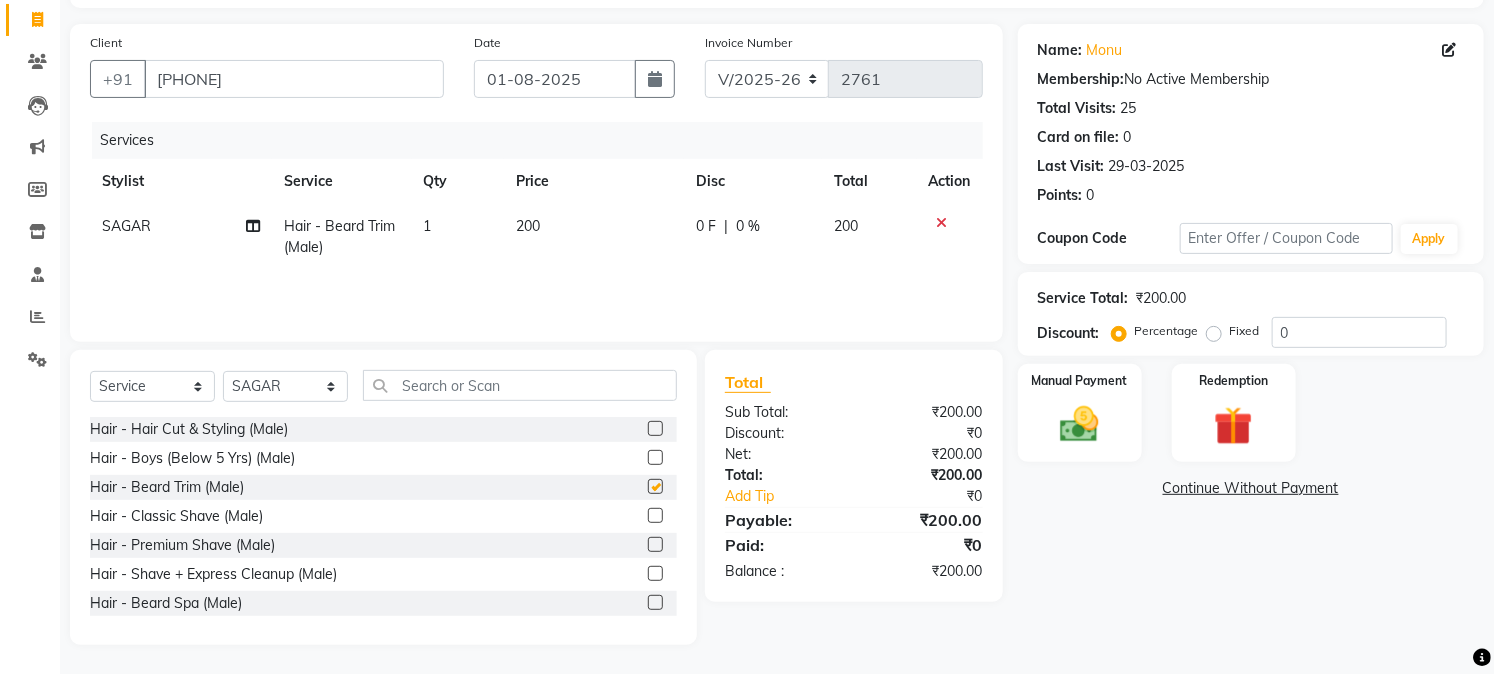 checkbox on "false" 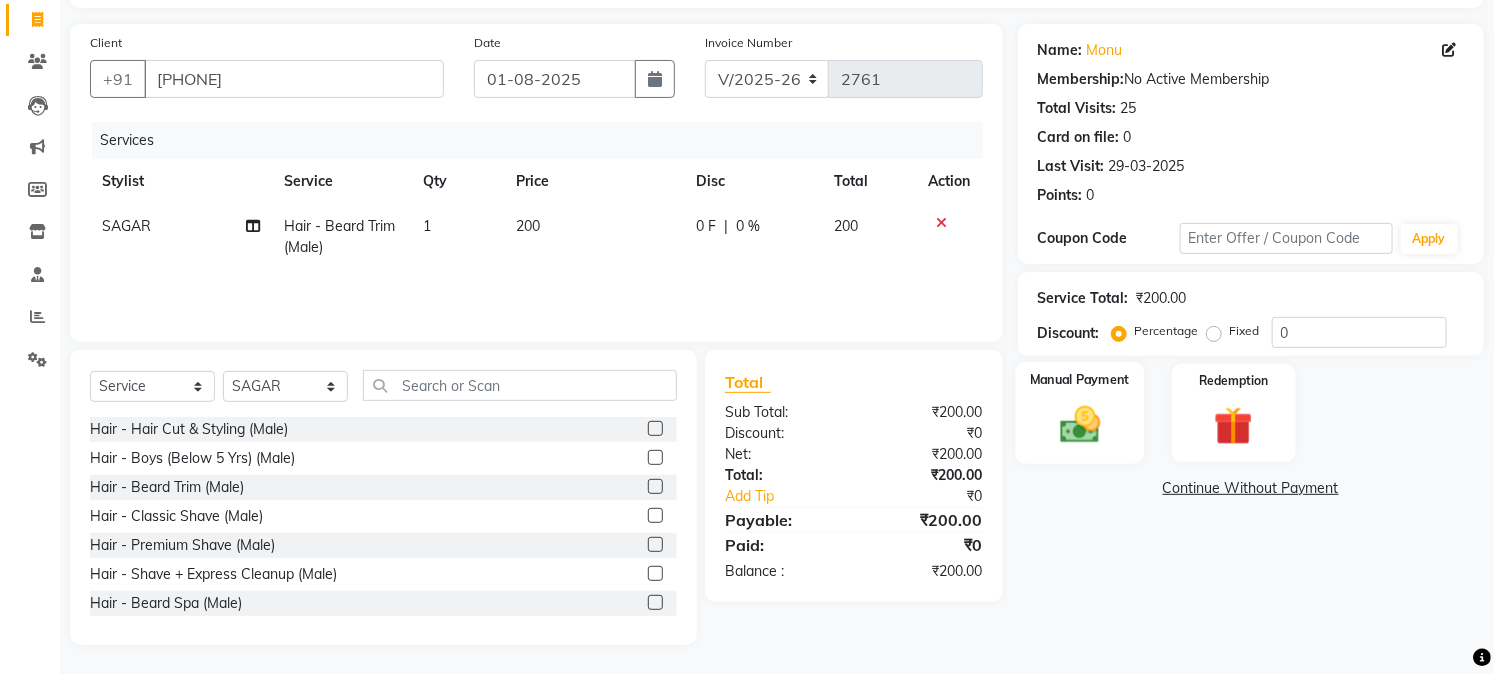 click 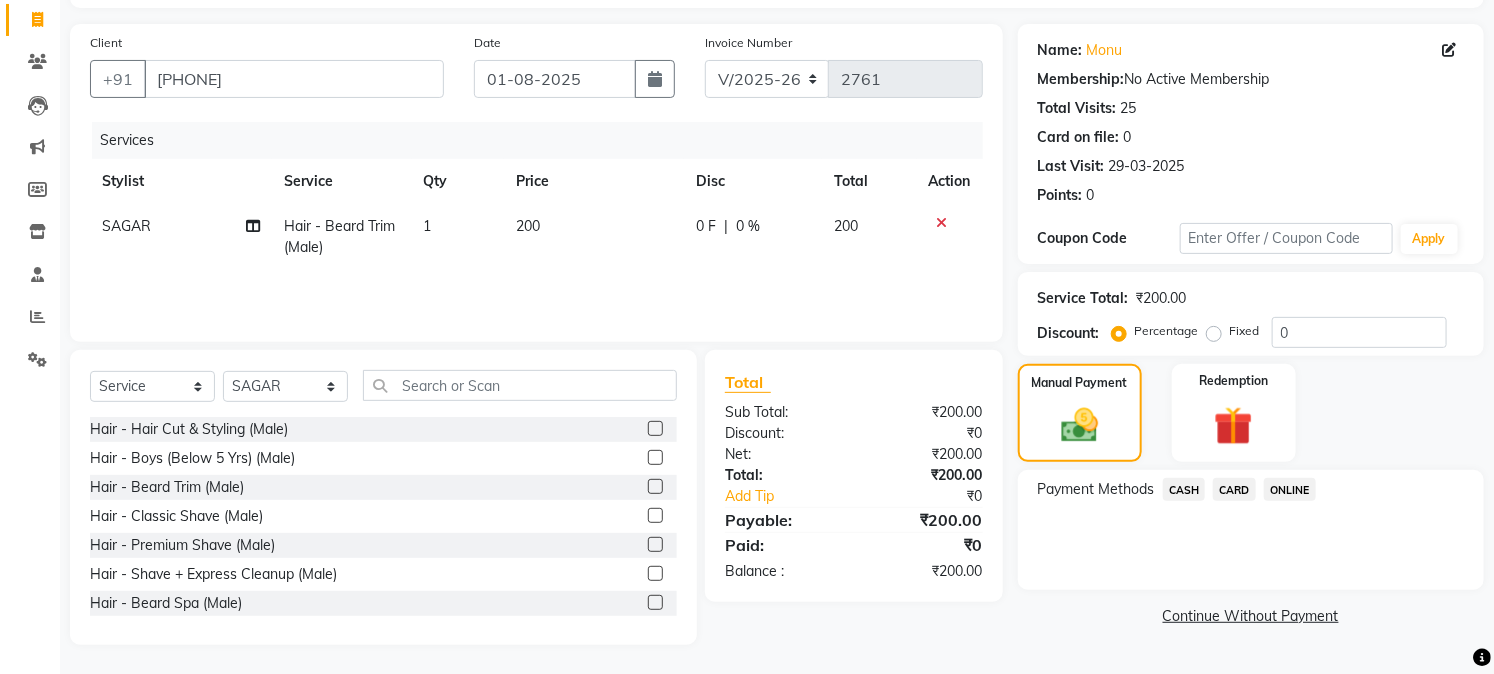 click on "ONLINE" 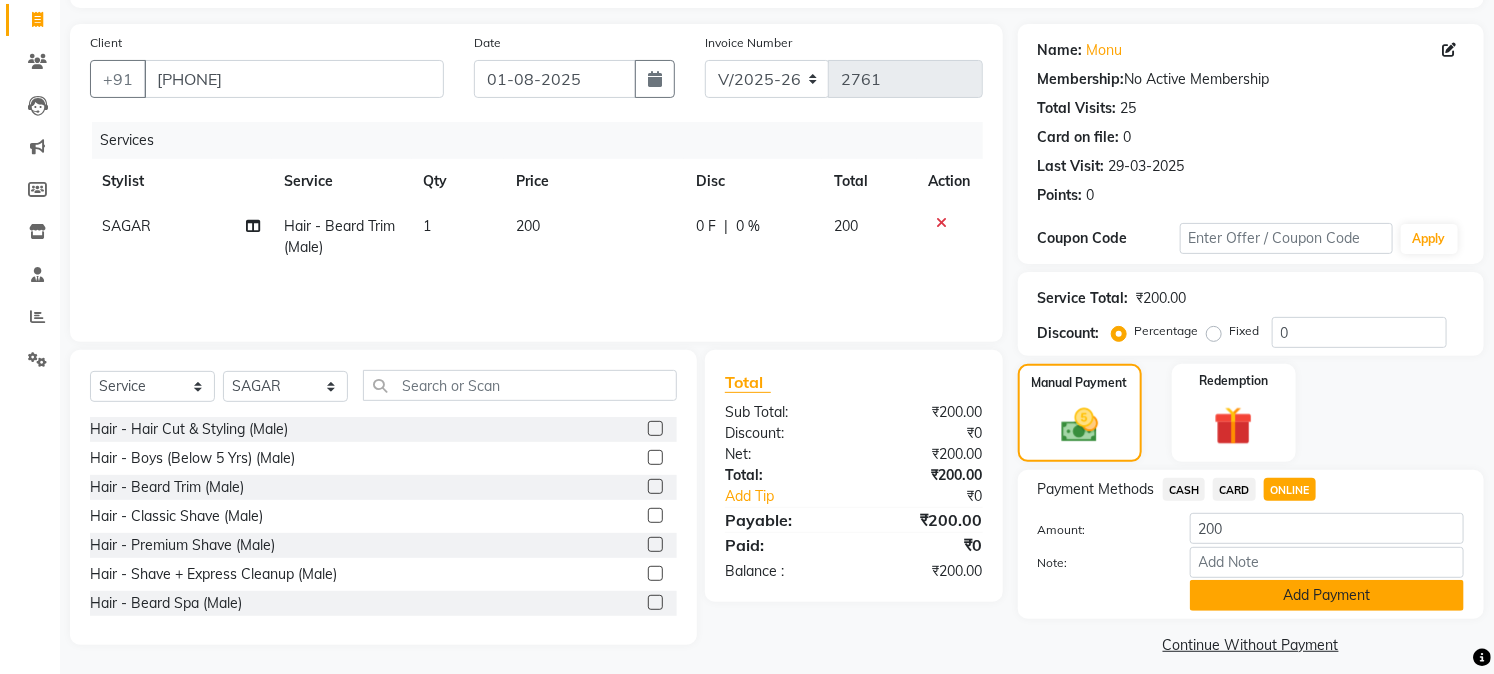 click on "Add Payment" 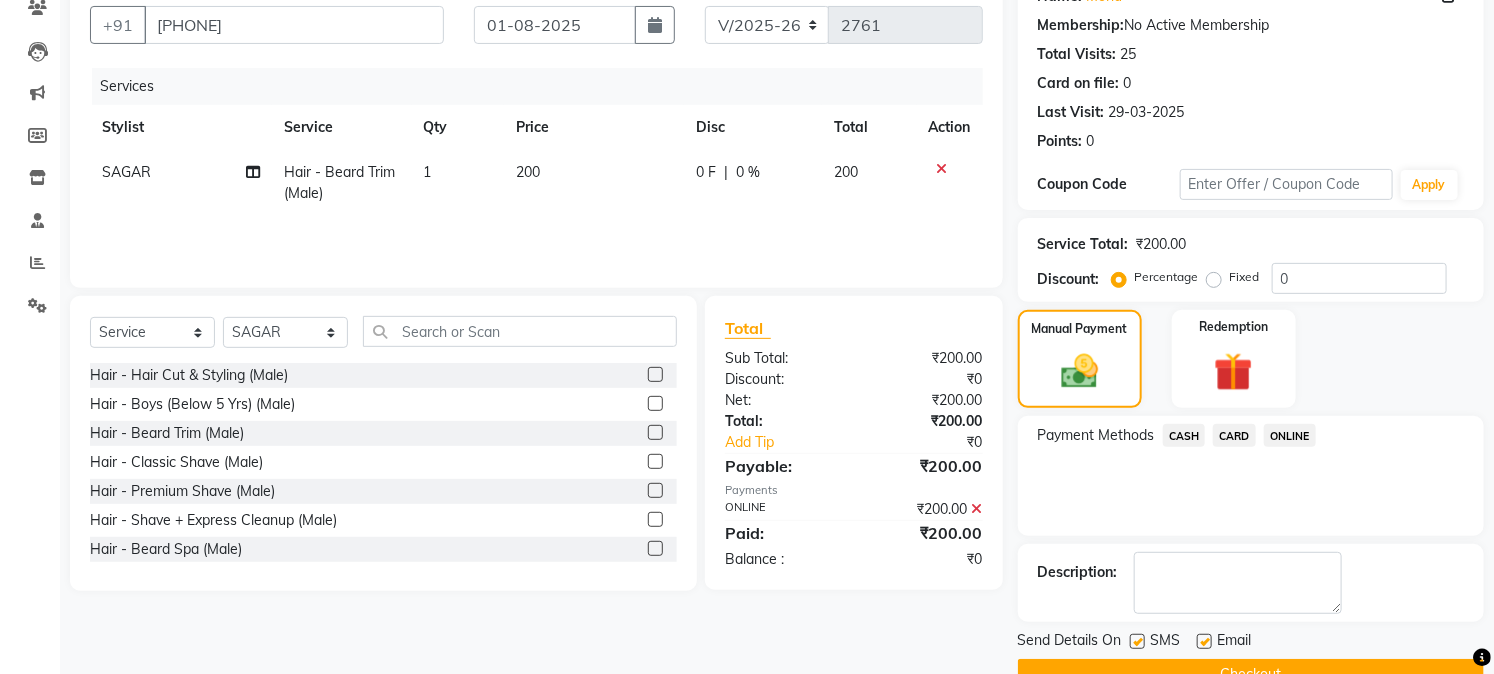 scroll, scrollTop: 225, scrollLeft: 0, axis: vertical 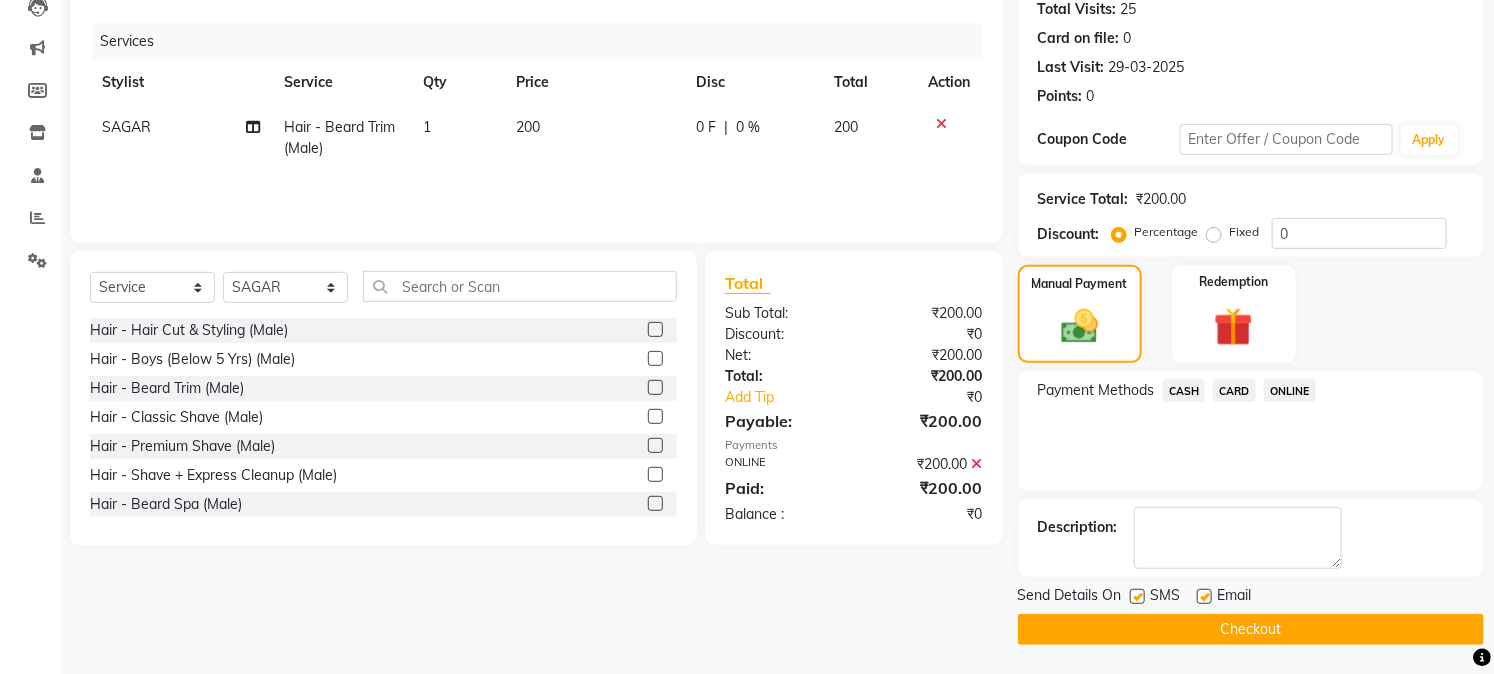 click on "Checkout" 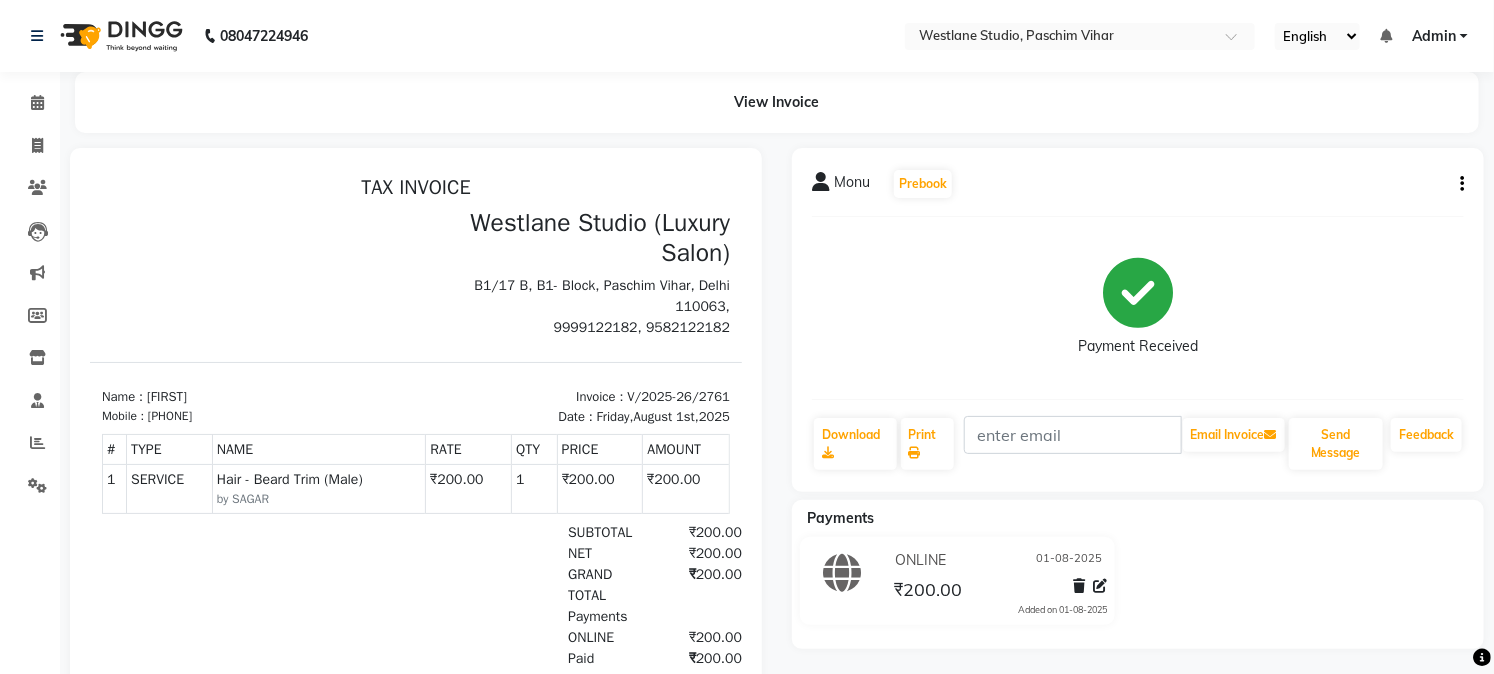 scroll, scrollTop: 101, scrollLeft: 0, axis: vertical 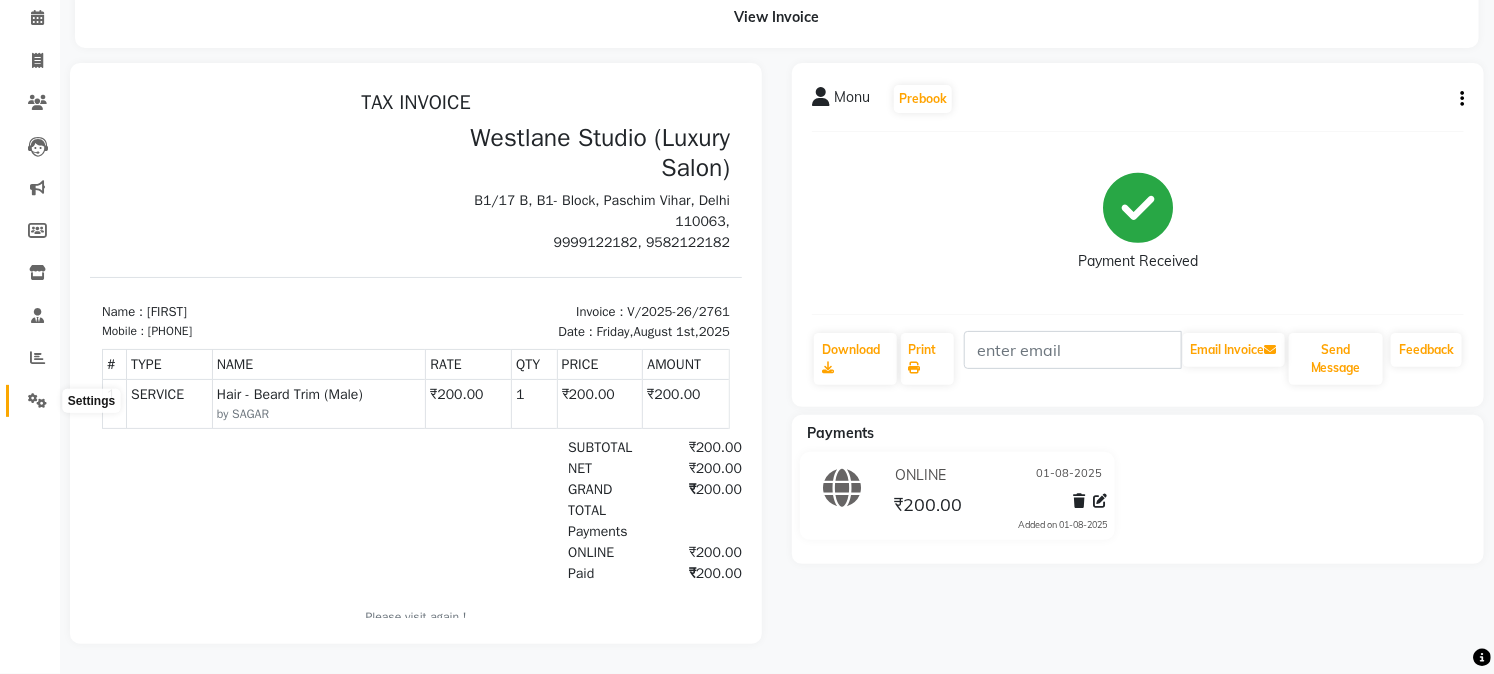click 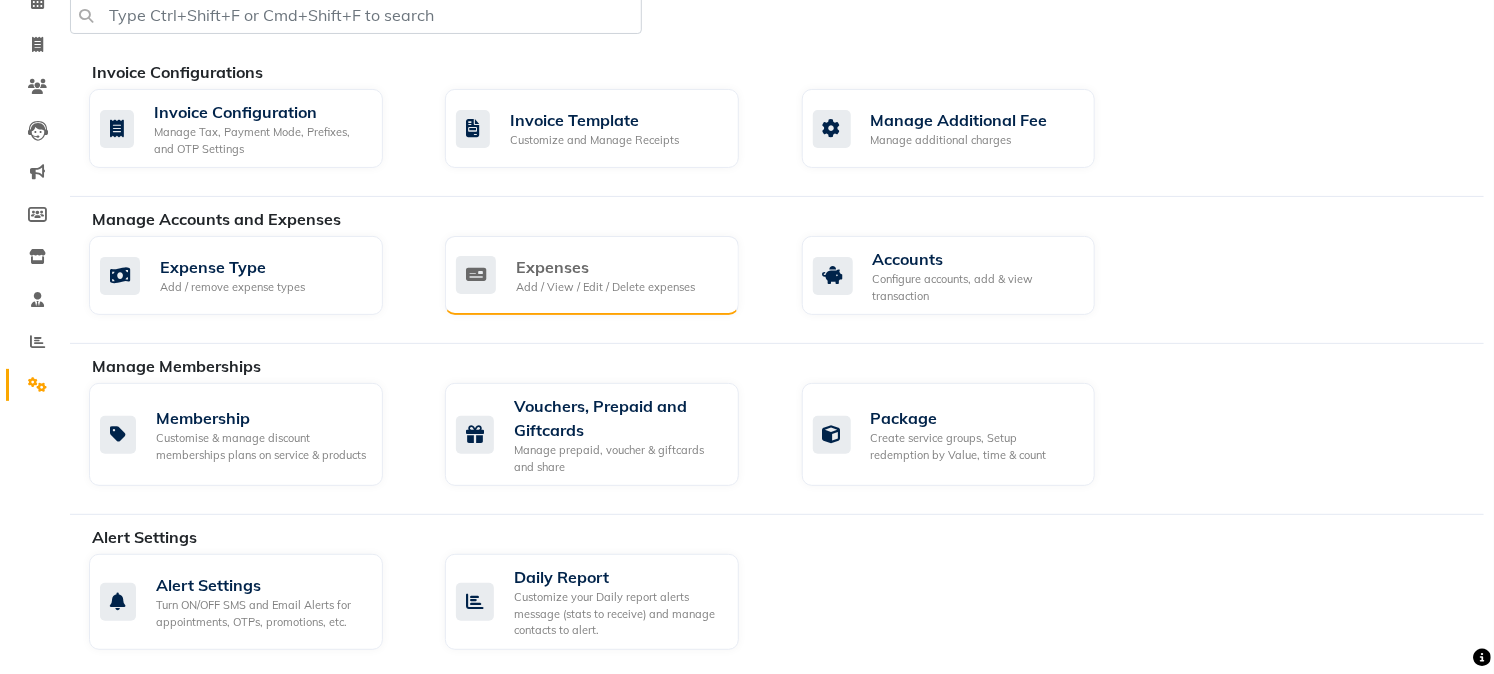 click on "Expenses" 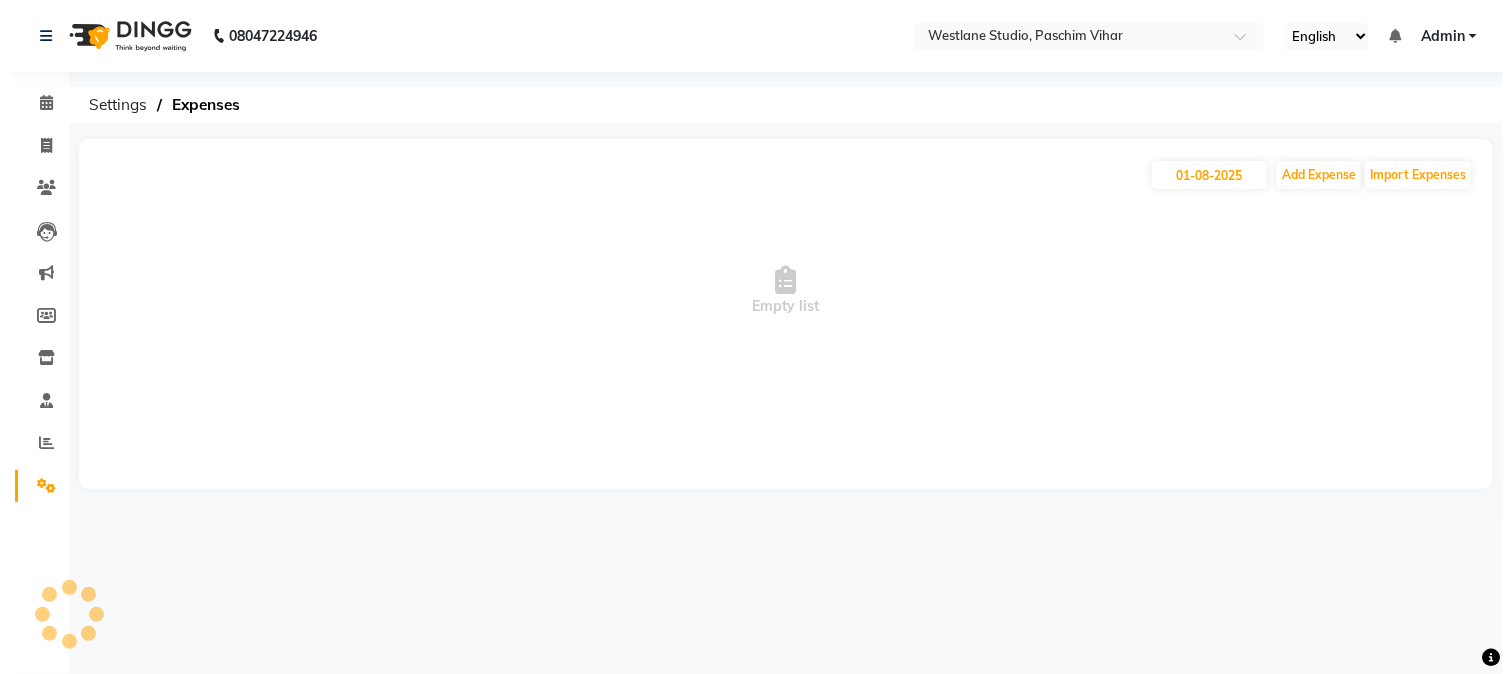scroll, scrollTop: 0, scrollLeft: 0, axis: both 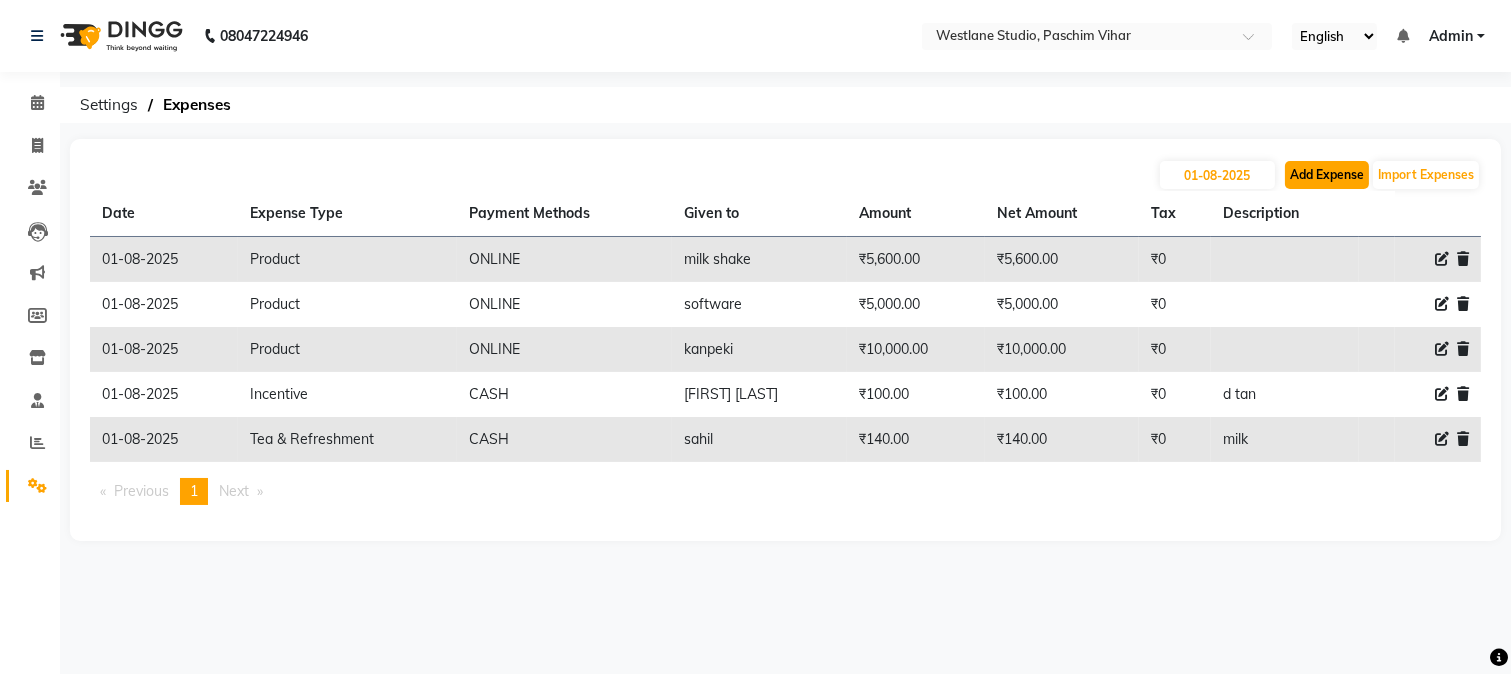 click on "Add Expense" 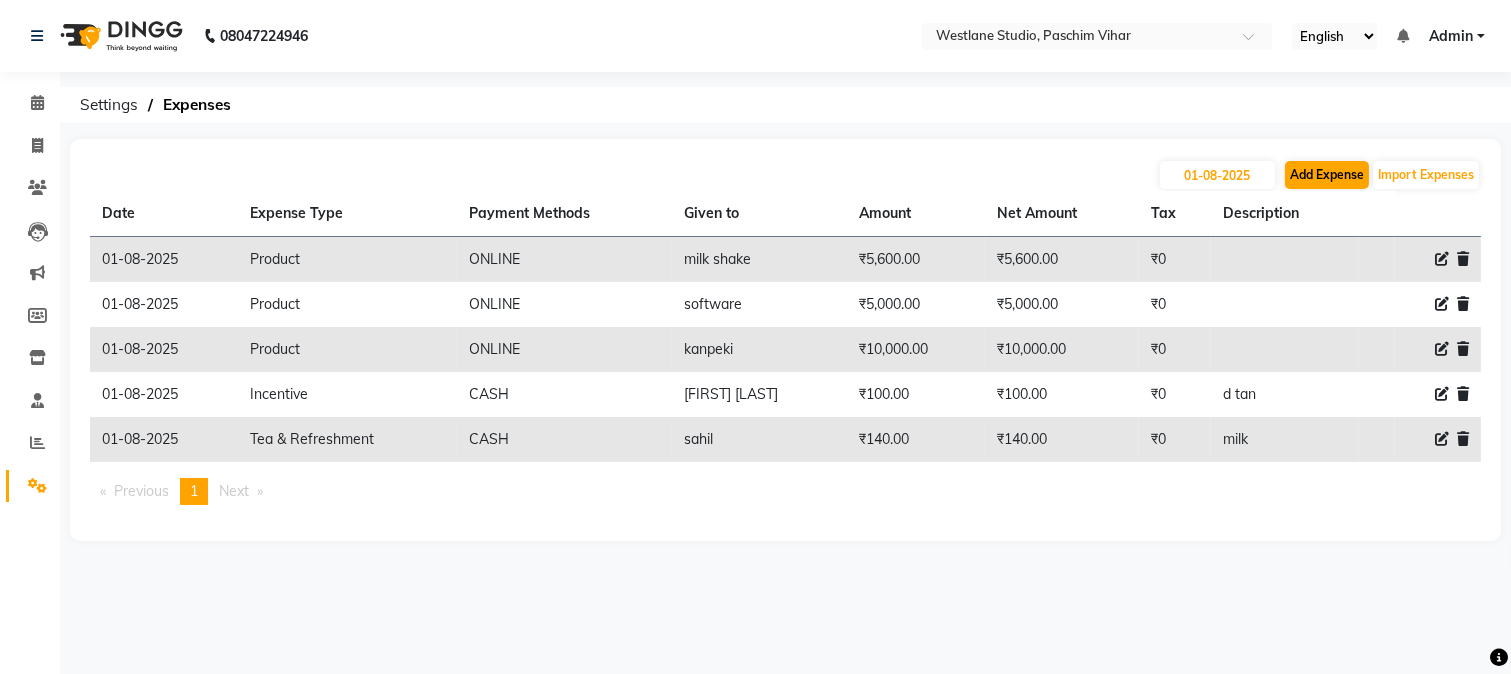 select on "1" 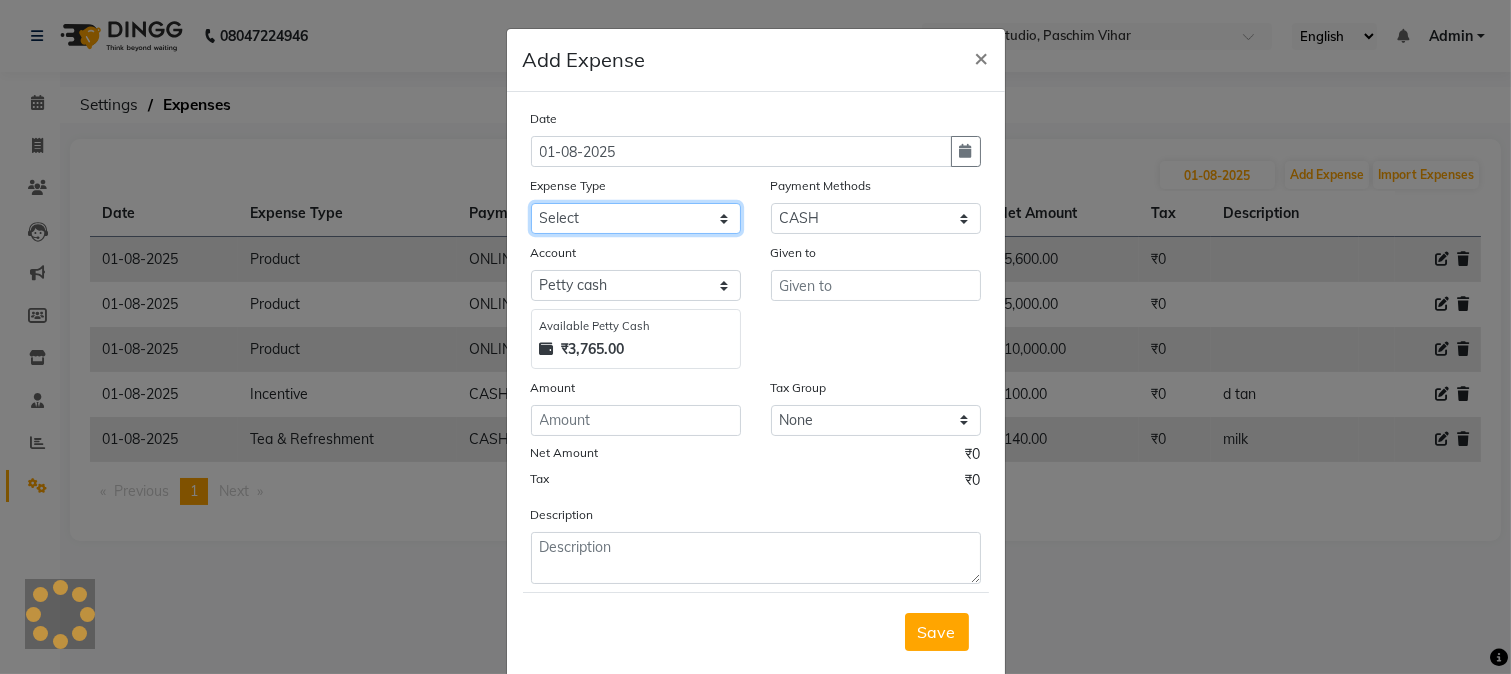 click on "Select Advance Salary Bank charges Cash transfer to bank Cash transfer to hub Client Snacks Conveyance Custoomer TIP electricity Equipment Festival Expense Incentive Insurance LOREAL PRODUCTS Maintenance Marketing Miscellaneous Other Pantry Product Rent Salary Staff Snacks Tea & Refreshment TIP Utilities water" 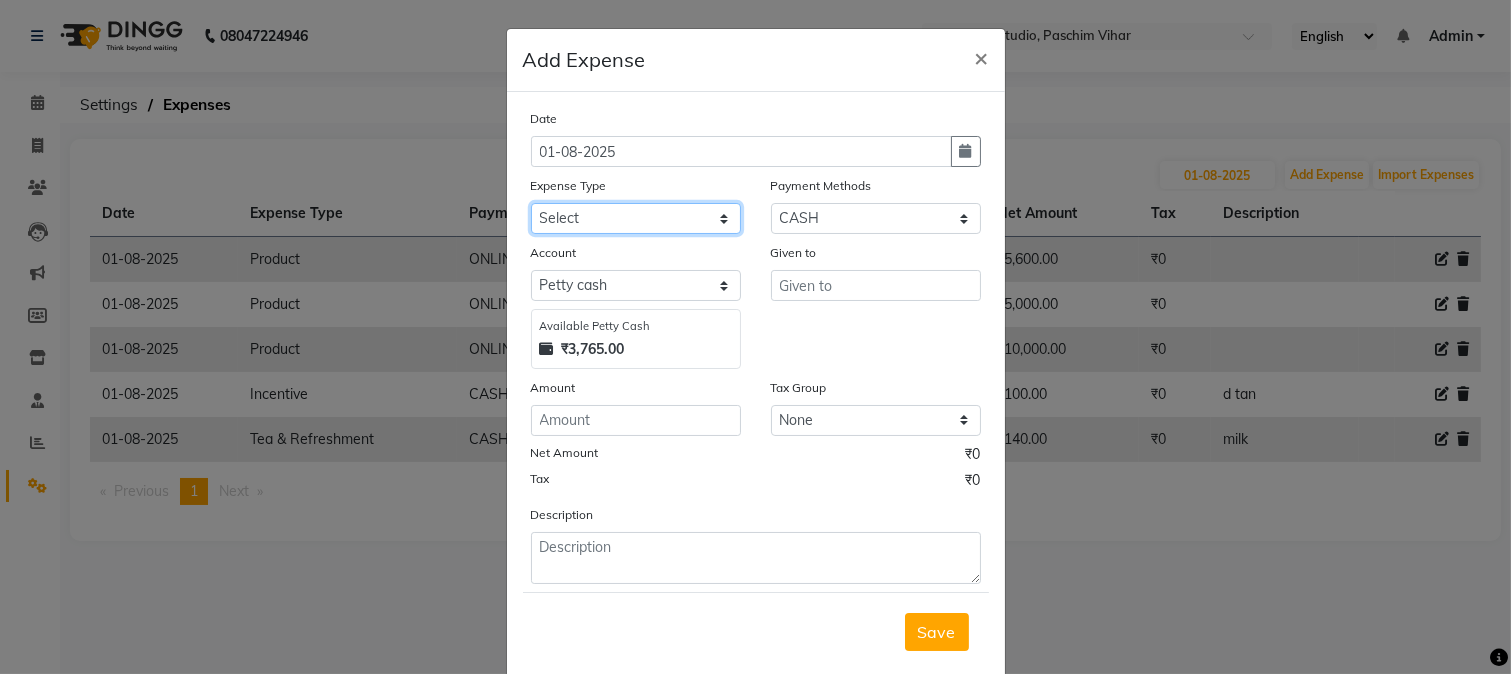 select on "112" 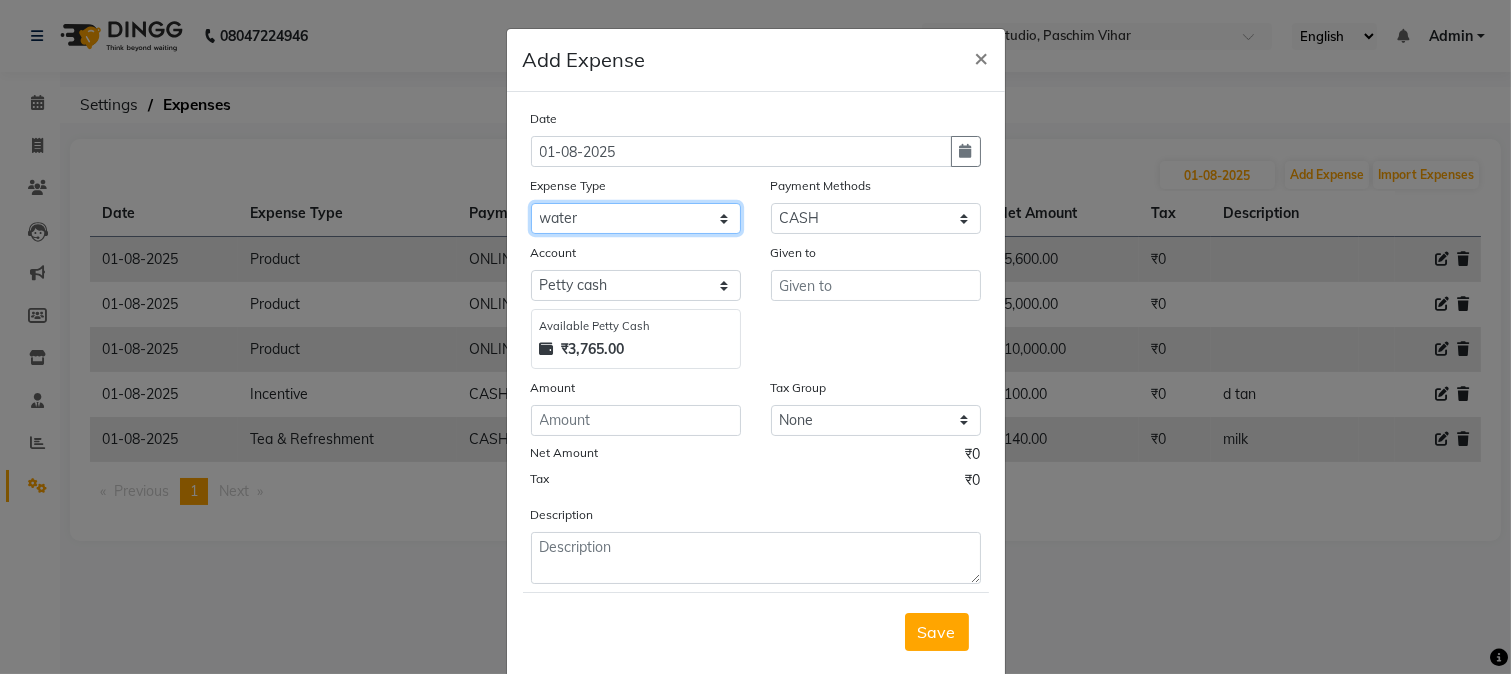 click on "Select Advance Salary Bank charges Cash transfer to bank Cash transfer to hub Client Snacks Conveyance Custoomer TIP electricity Equipment Festival Expense Incentive Insurance LOREAL PRODUCTS Maintenance Marketing Miscellaneous Other Pantry Product Rent Salary Staff Snacks Tea & Refreshment TIP Utilities water" 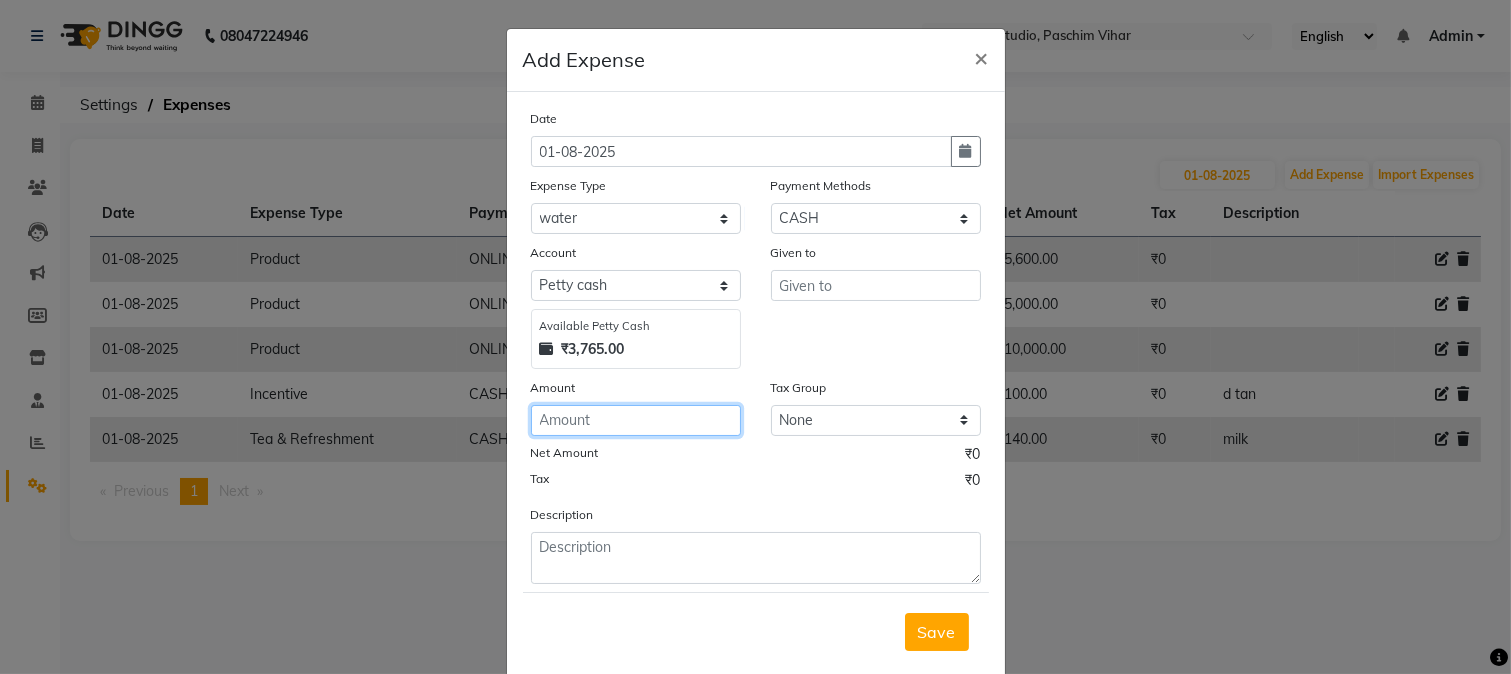 click 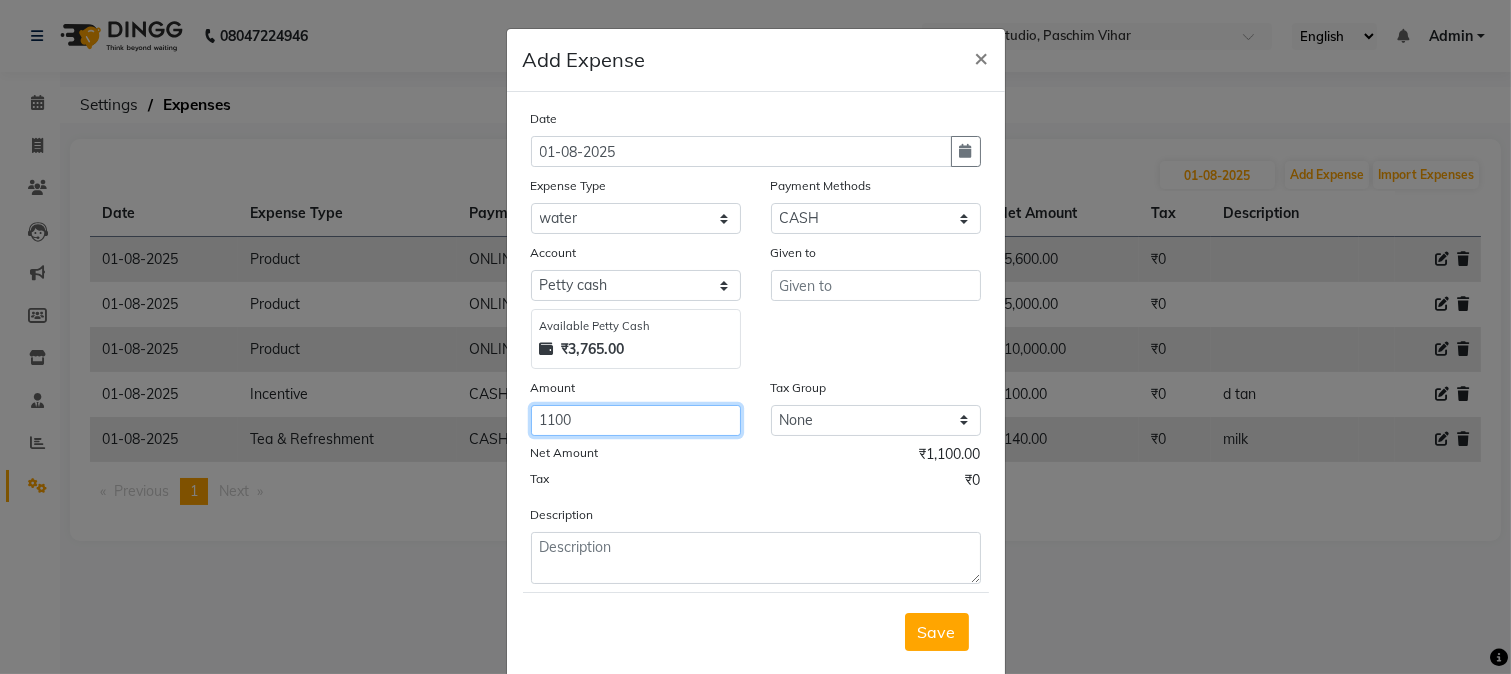 type on "1100" 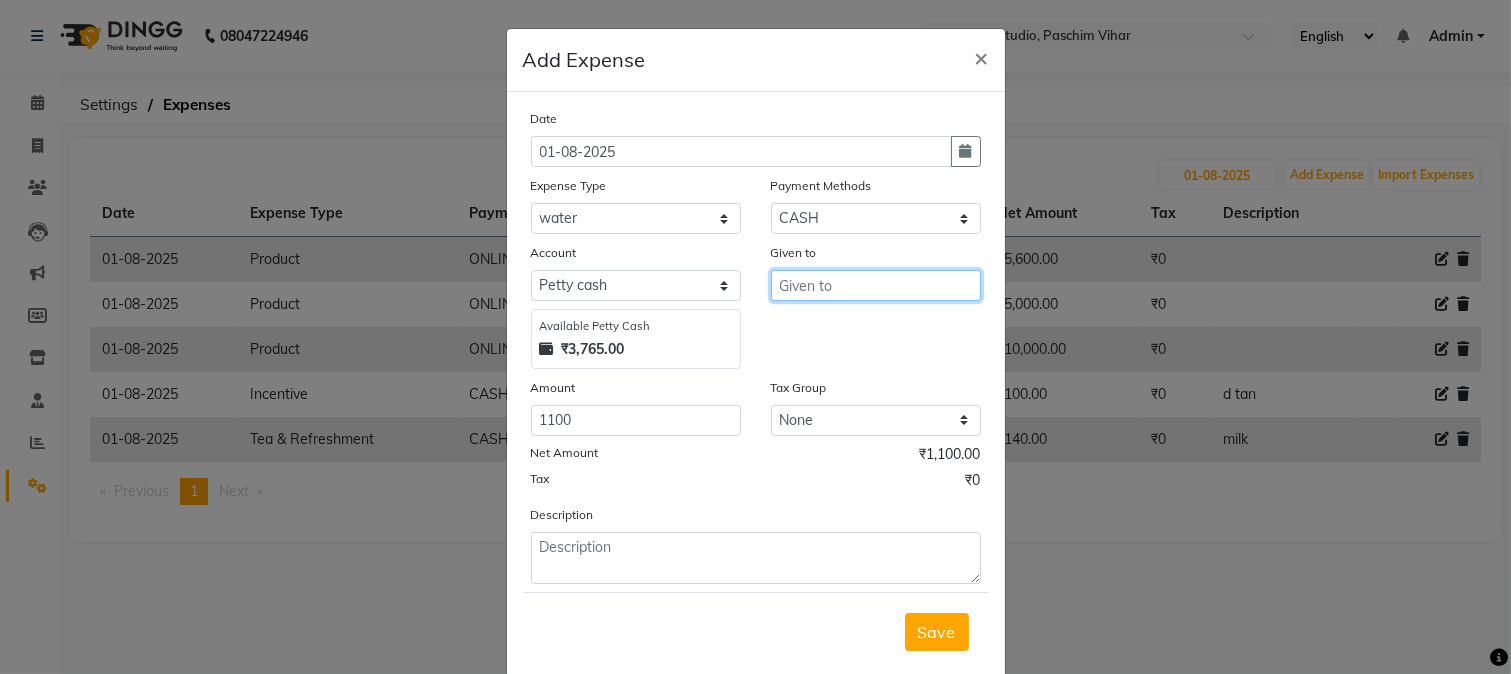 click at bounding box center [876, 285] 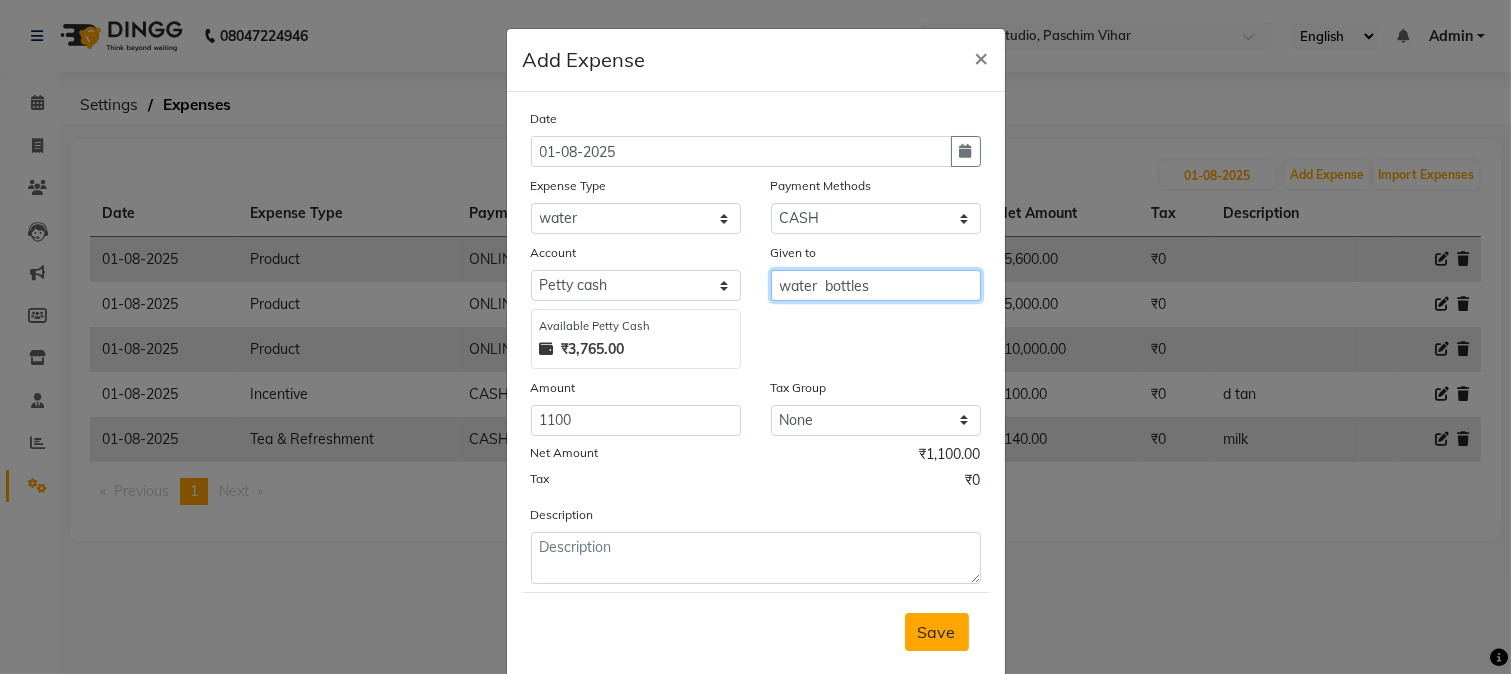 type on "water  bottles" 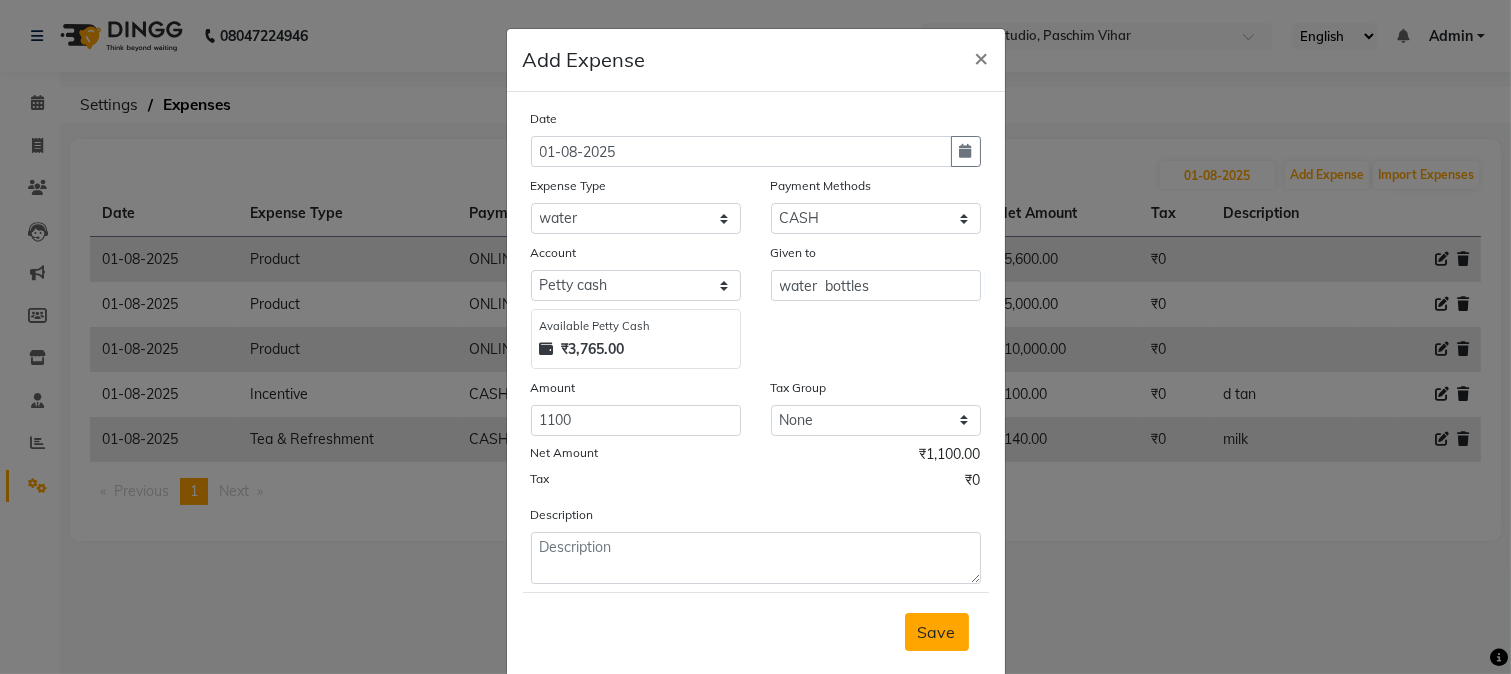 click on "Save" at bounding box center (937, 632) 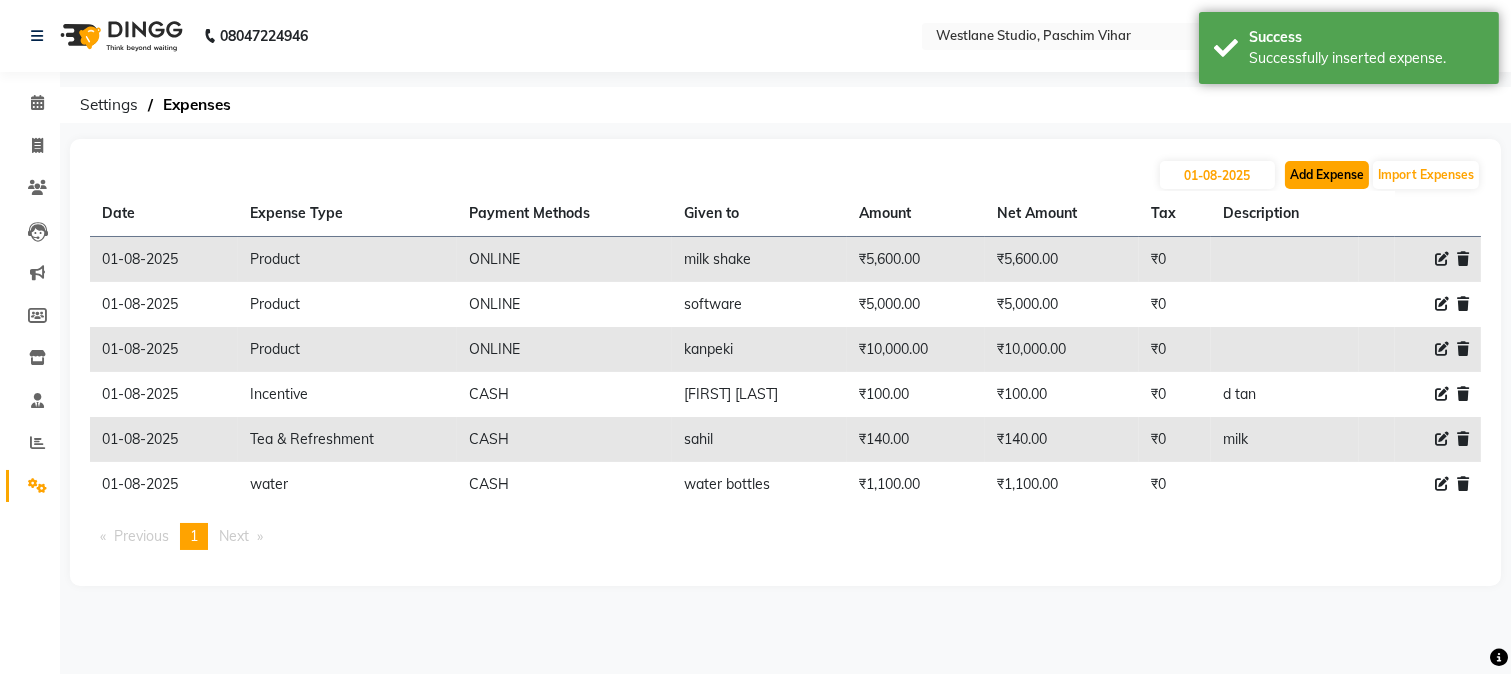 click on "Add Expense" 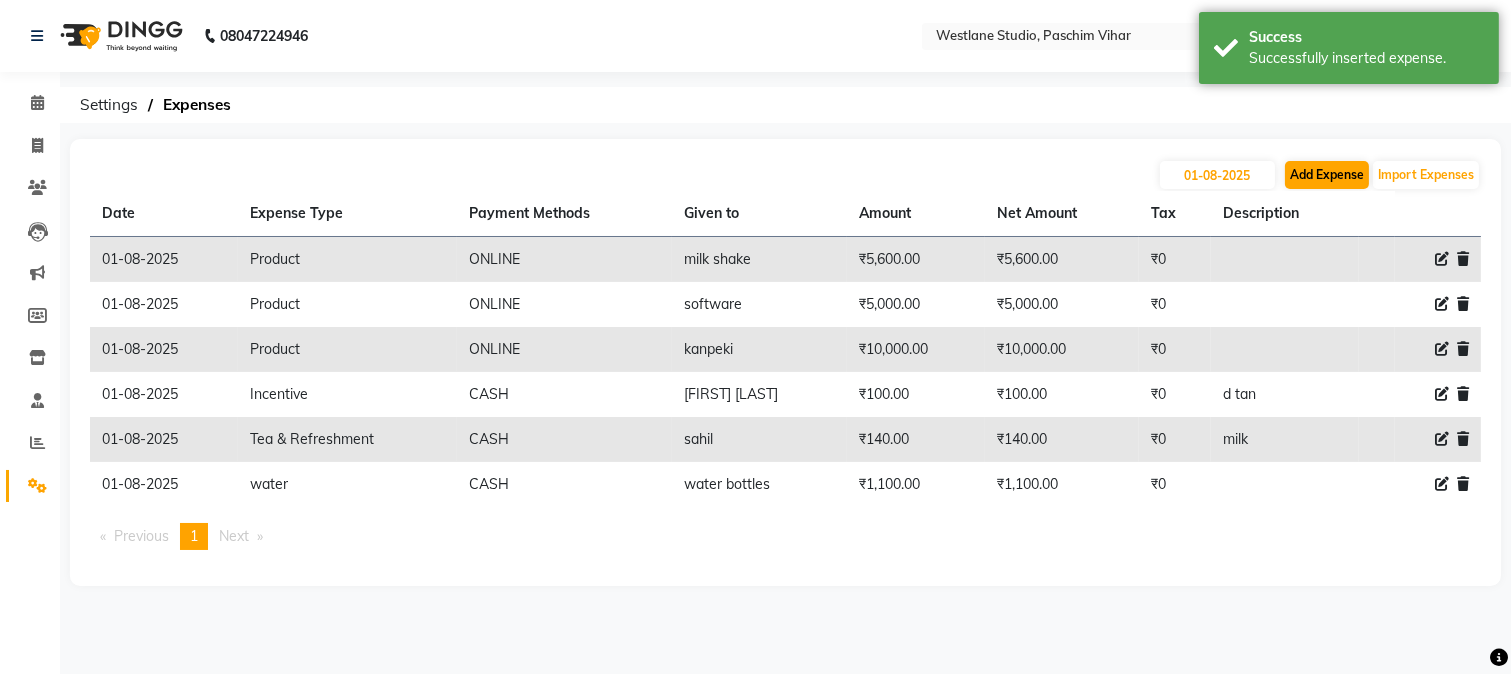 select on "1" 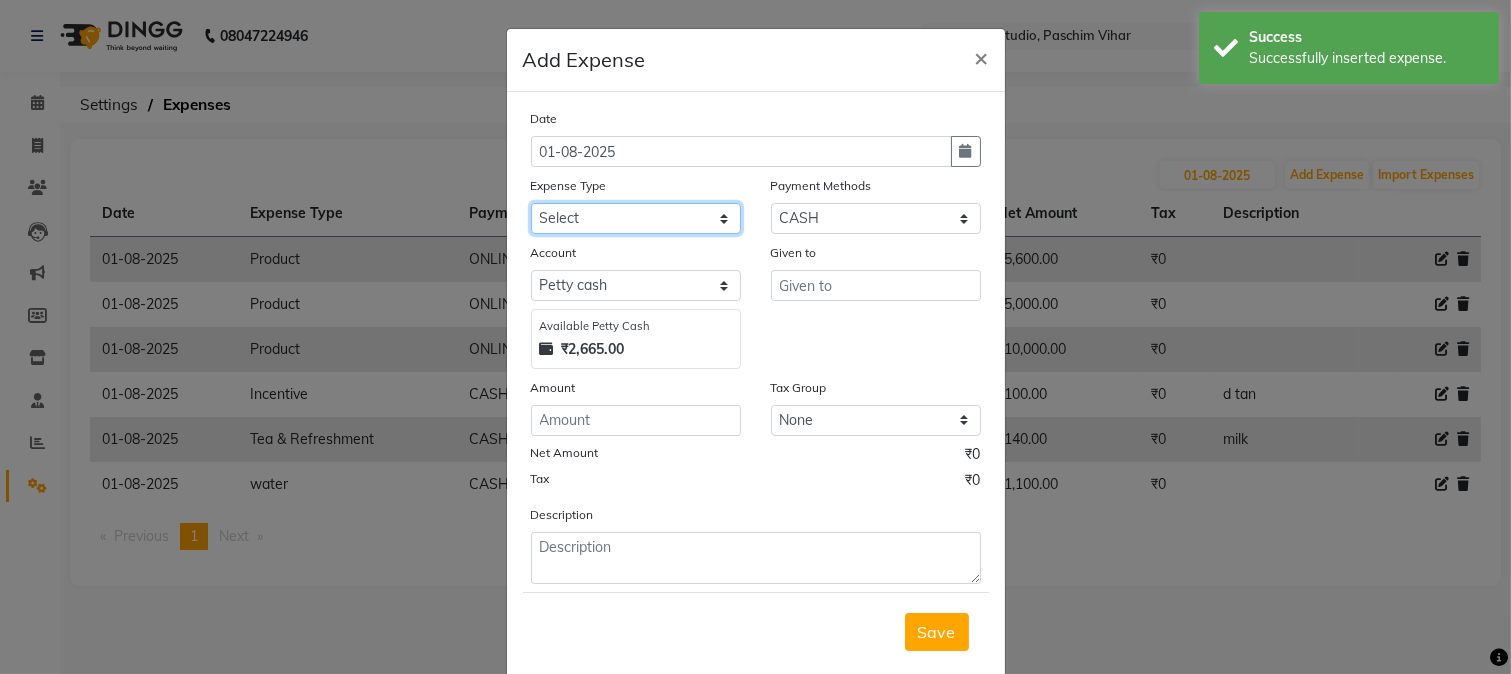 click on "Select Advance Salary Bank charges Cash transfer to bank Cash transfer to hub Client Snacks Conveyance Custoomer TIP electricity Equipment Festival Expense Incentive Insurance LOREAL PRODUCTS Maintenance Marketing Miscellaneous Other Pantry Product Rent Salary Staff Snacks Tea & Refreshment TIP Utilities water" 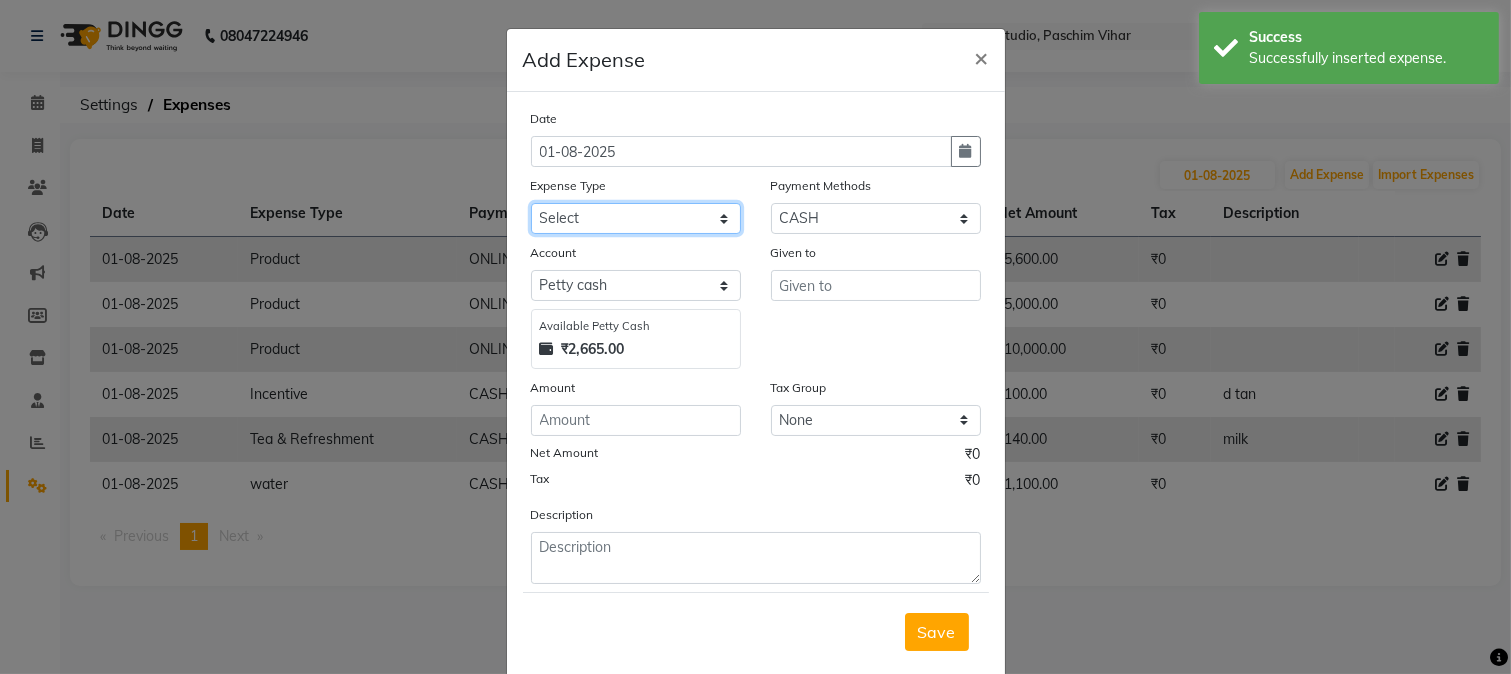 select on "91" 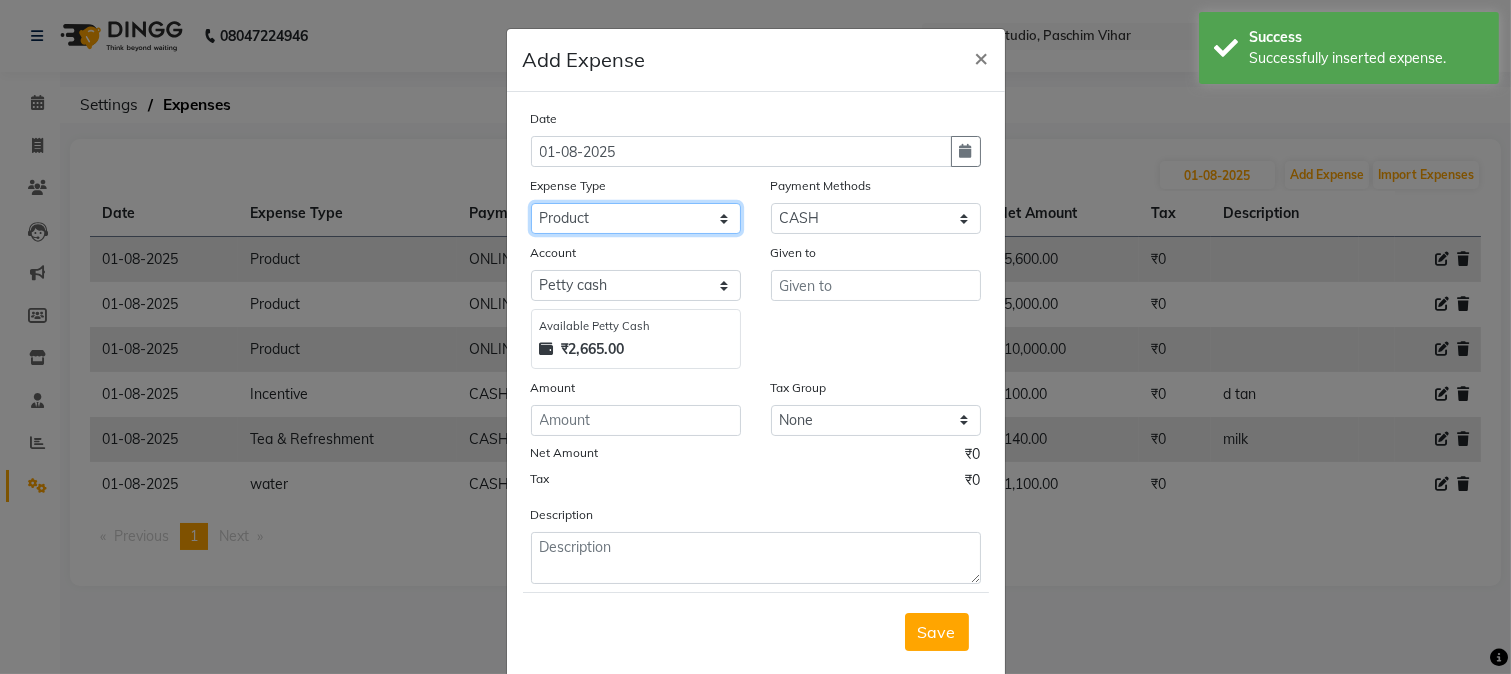 click on "Select Advance Salary Bank charges Cash transfer to bank Cash transfer to hub Client Snacks Conveyance Custoomer TIP electricity Equipment Festival Expense Incentive Insurance LOREAL PRODUCTS Maintenance Marketing Miscellaneous Other Pantry Product Rent Salary Staff Snacks Tea & Refreshment TIP Utilities water" 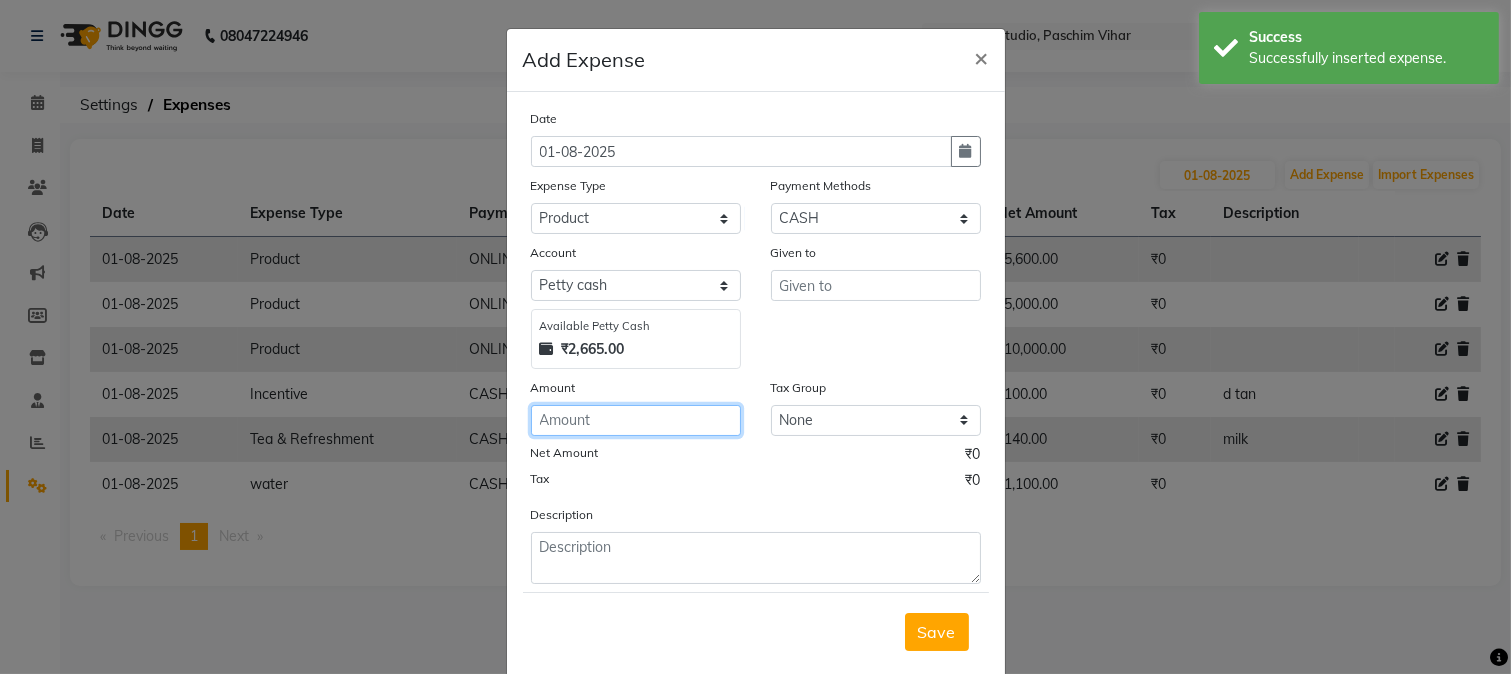 click 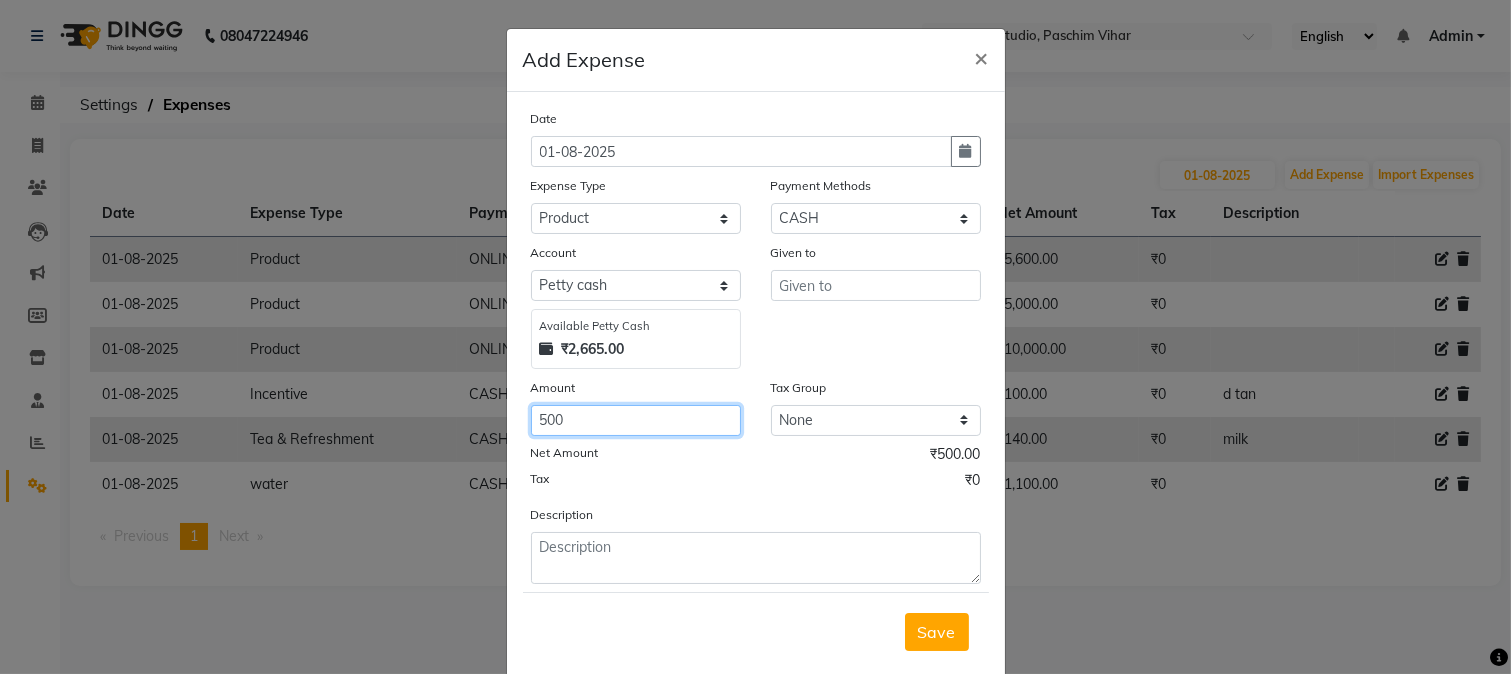 type on "500" 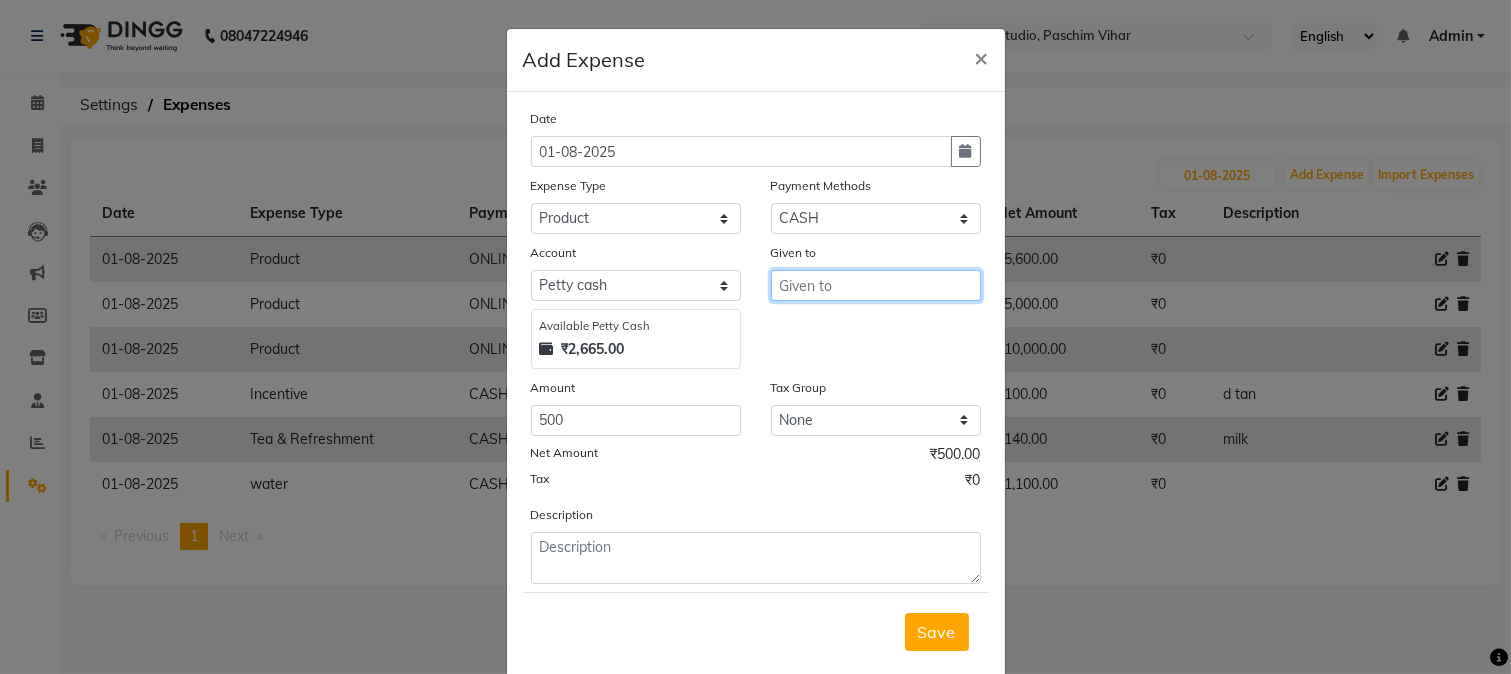 click at bounding box center (876, 285) 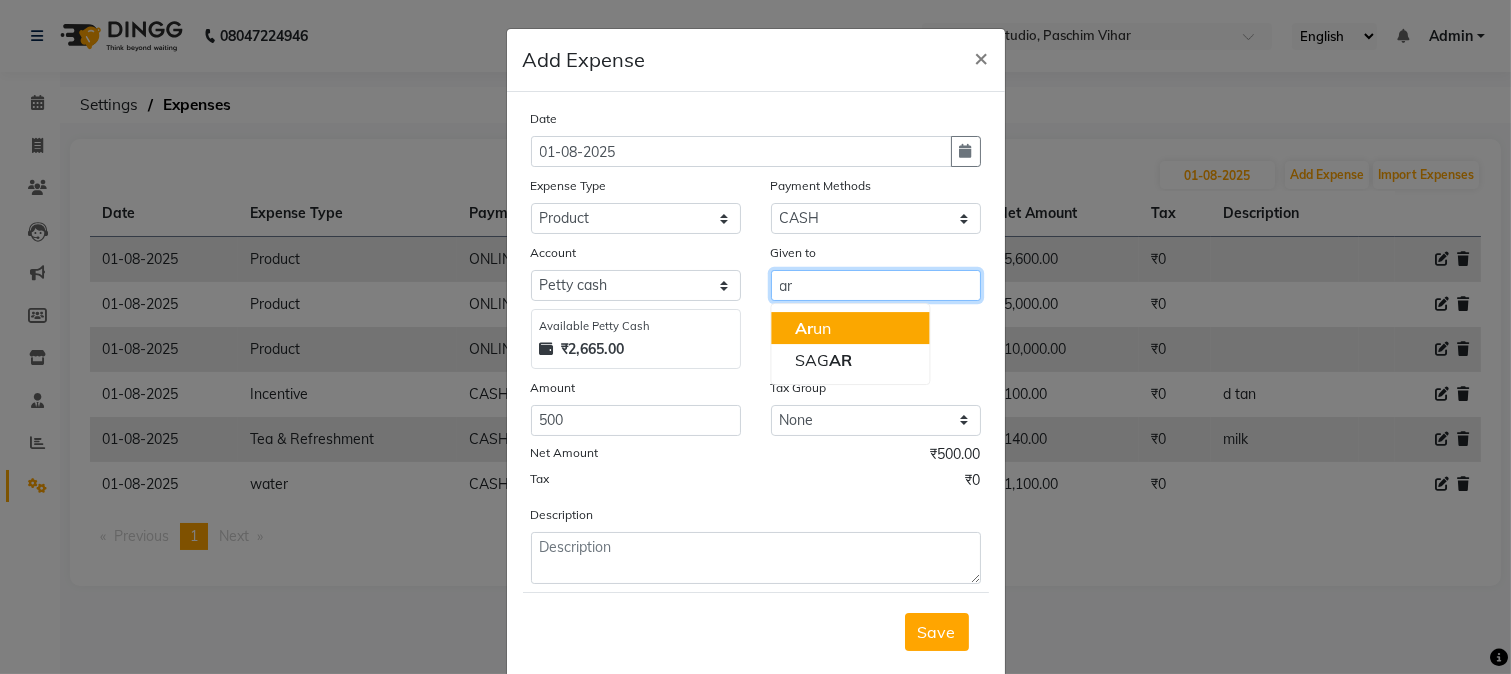 click on "[FIRST] [LAST]" at bounding box center (813, 328) 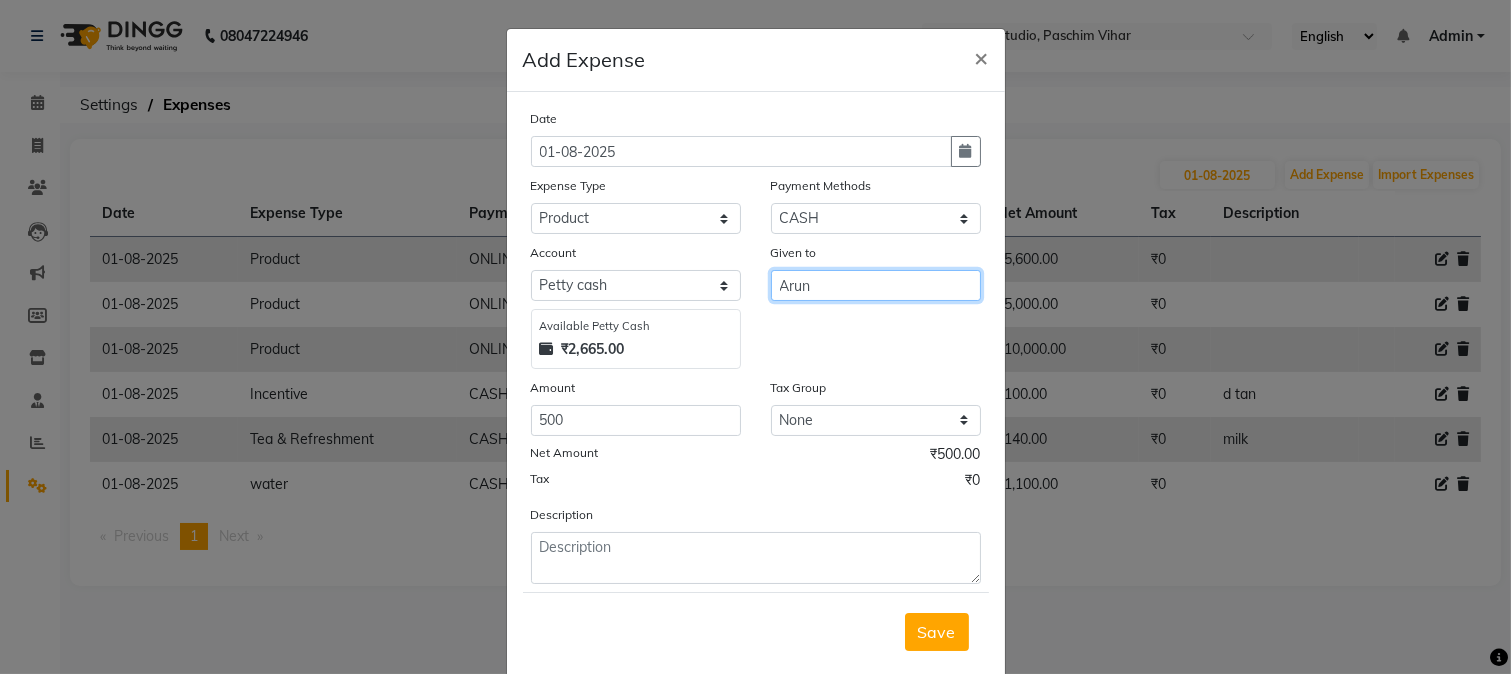 type on "Arun" 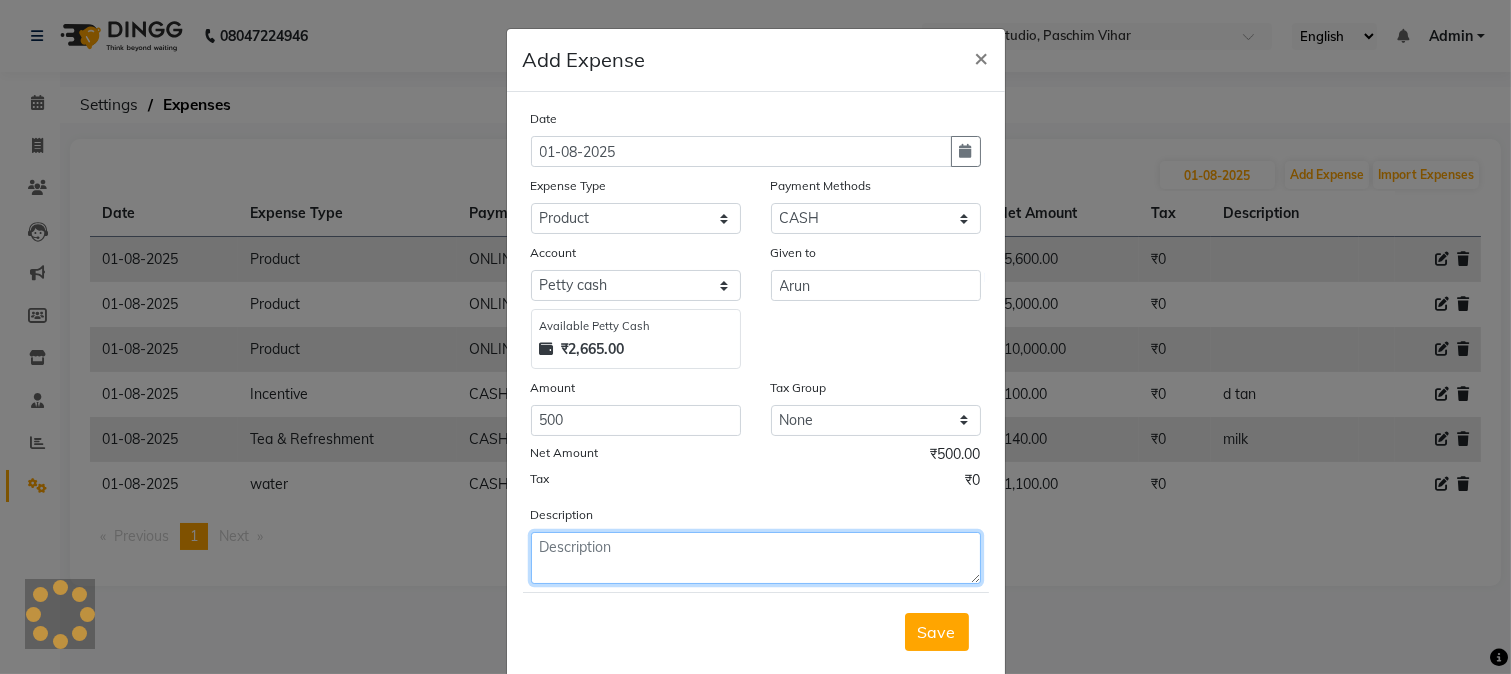 click 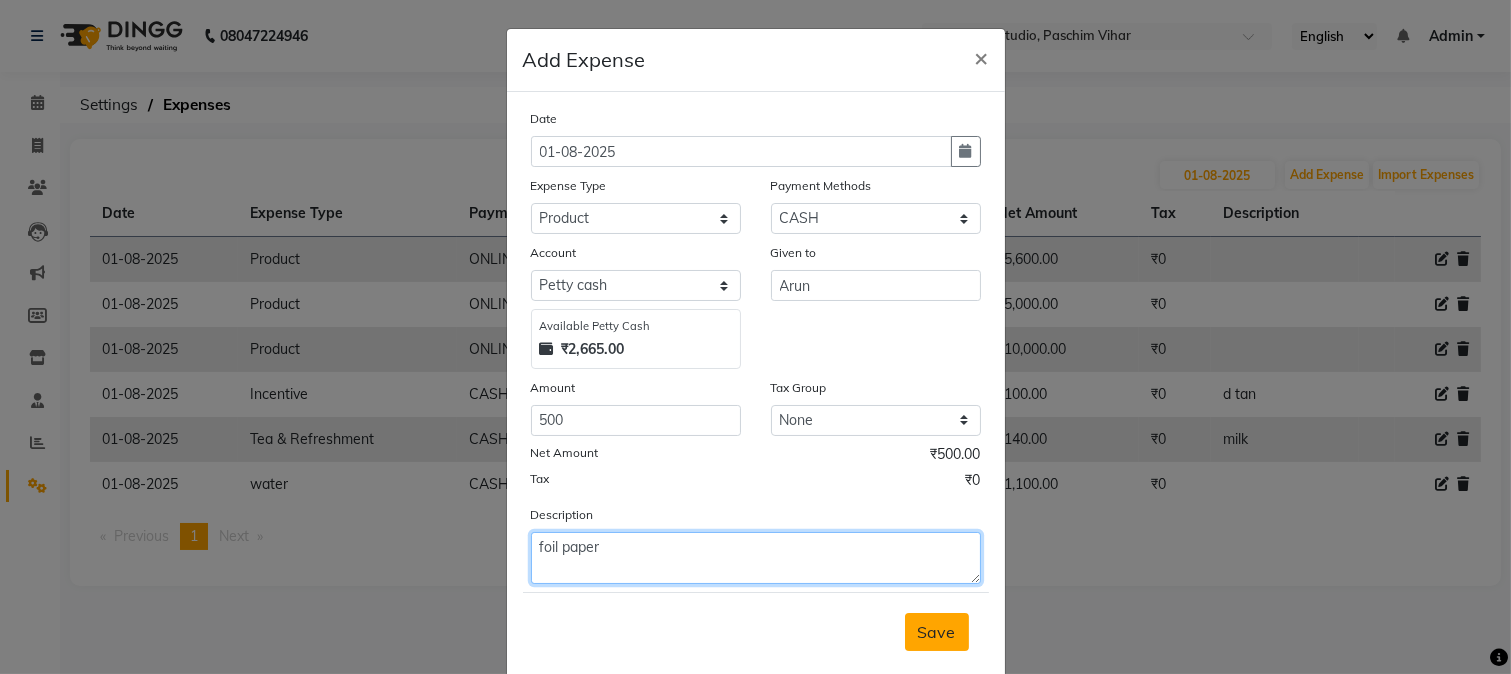type on "foil paper" 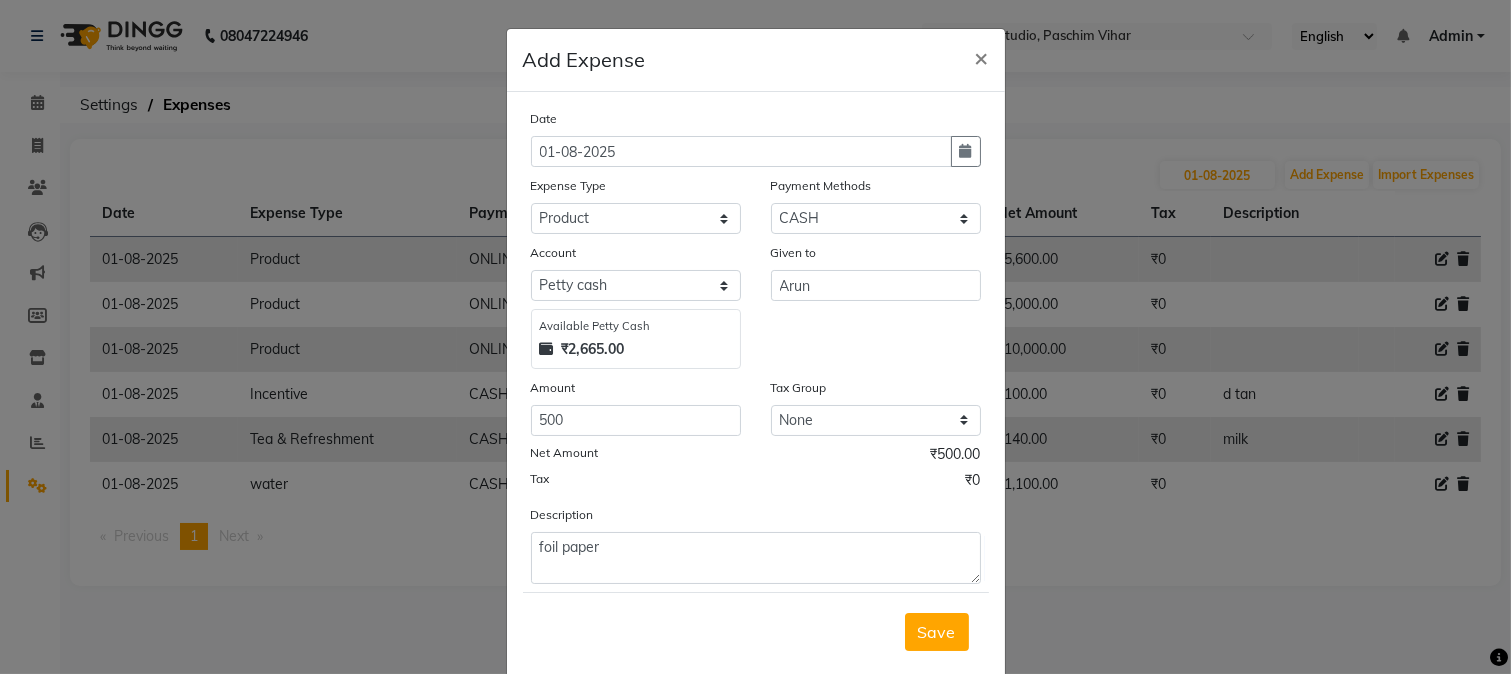 click on "Save" at bounding box center [937, 632] 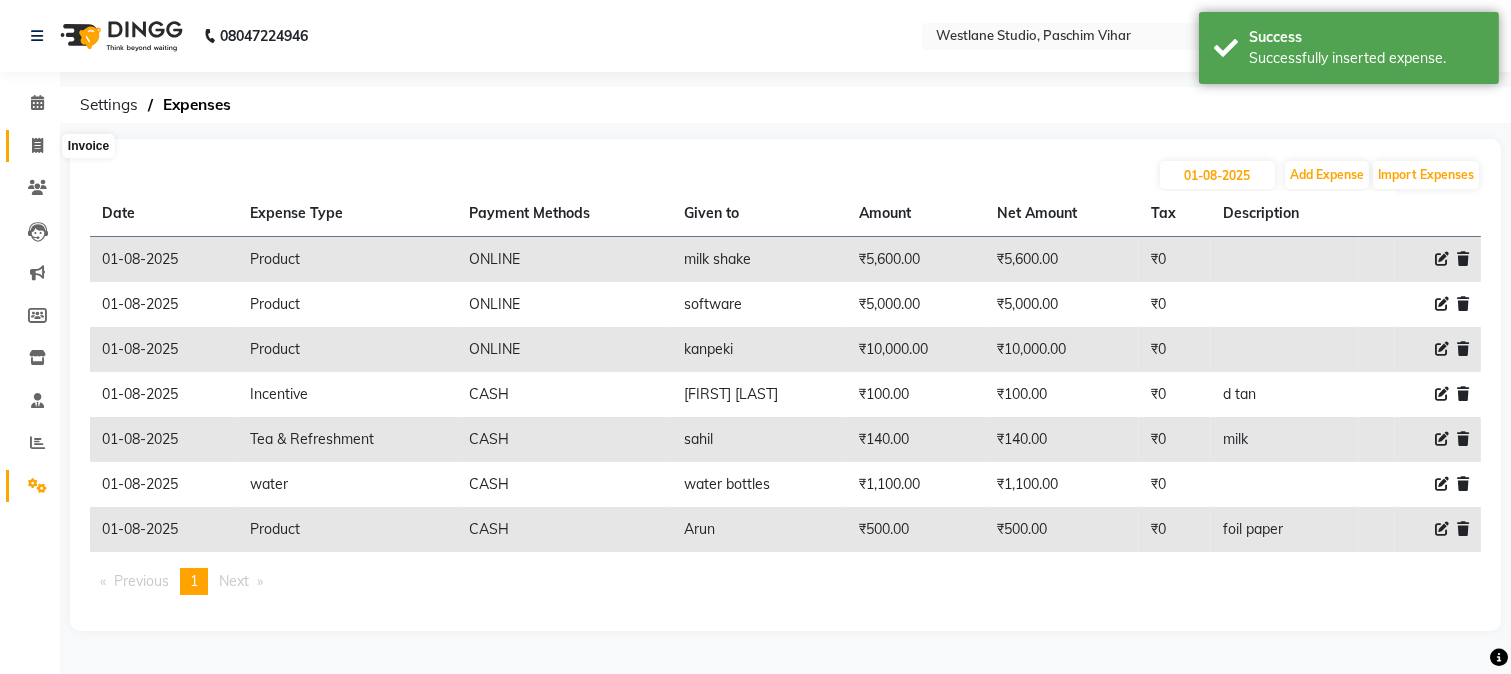 click 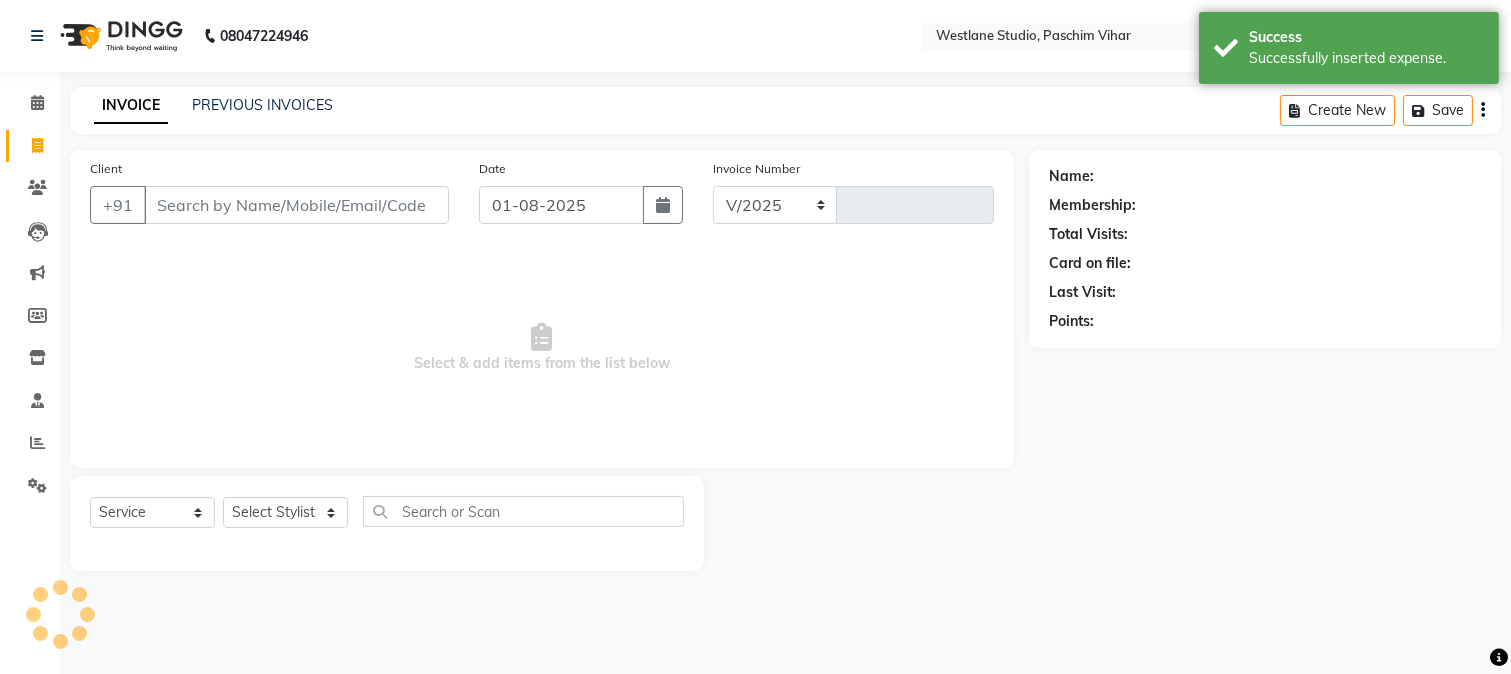 select on "223" 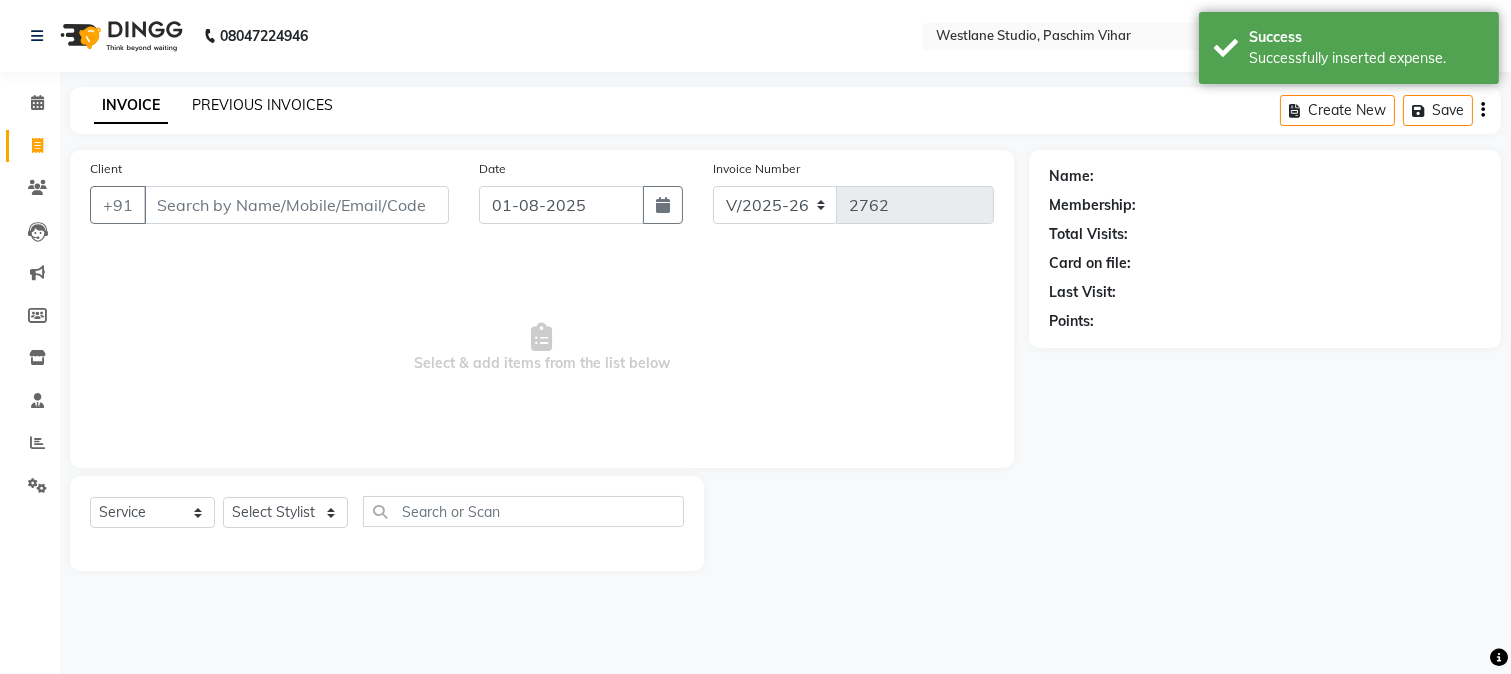 click on "PREVIOUS INVOICES" 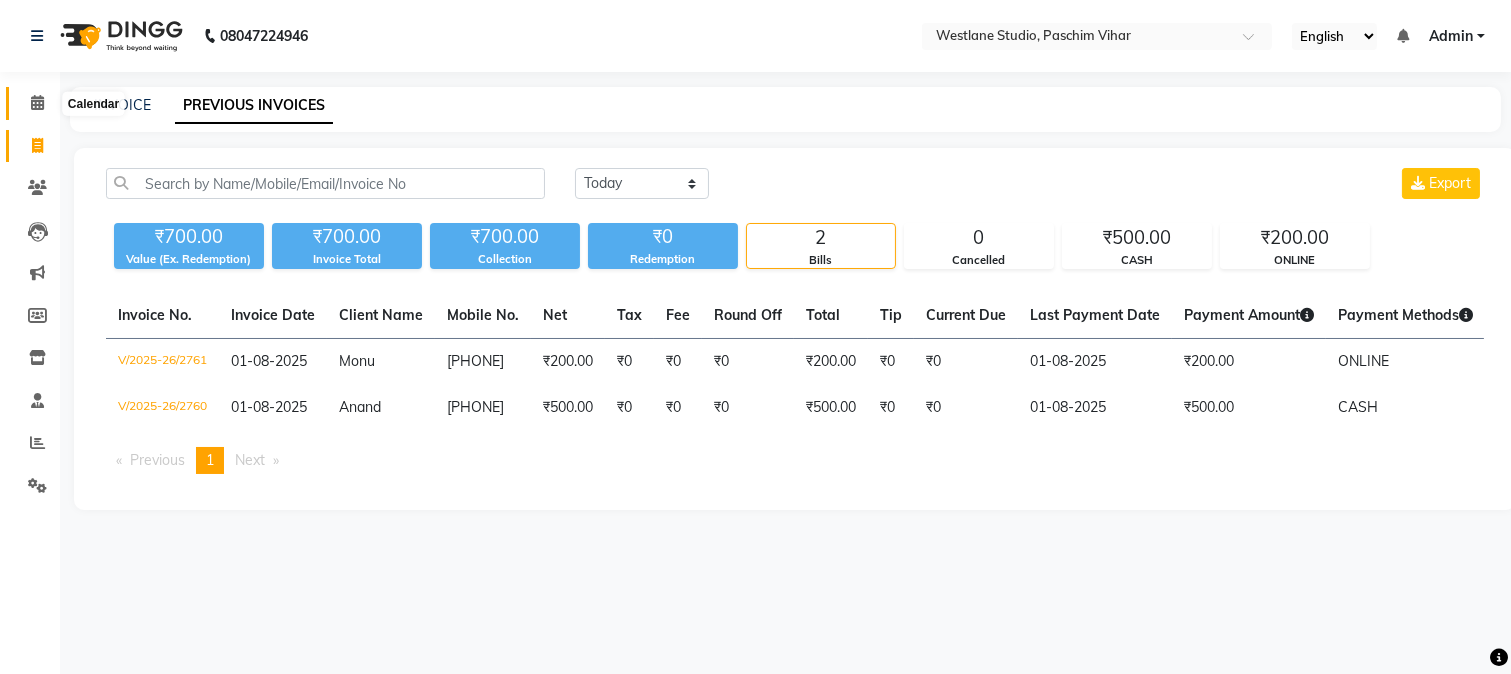 click 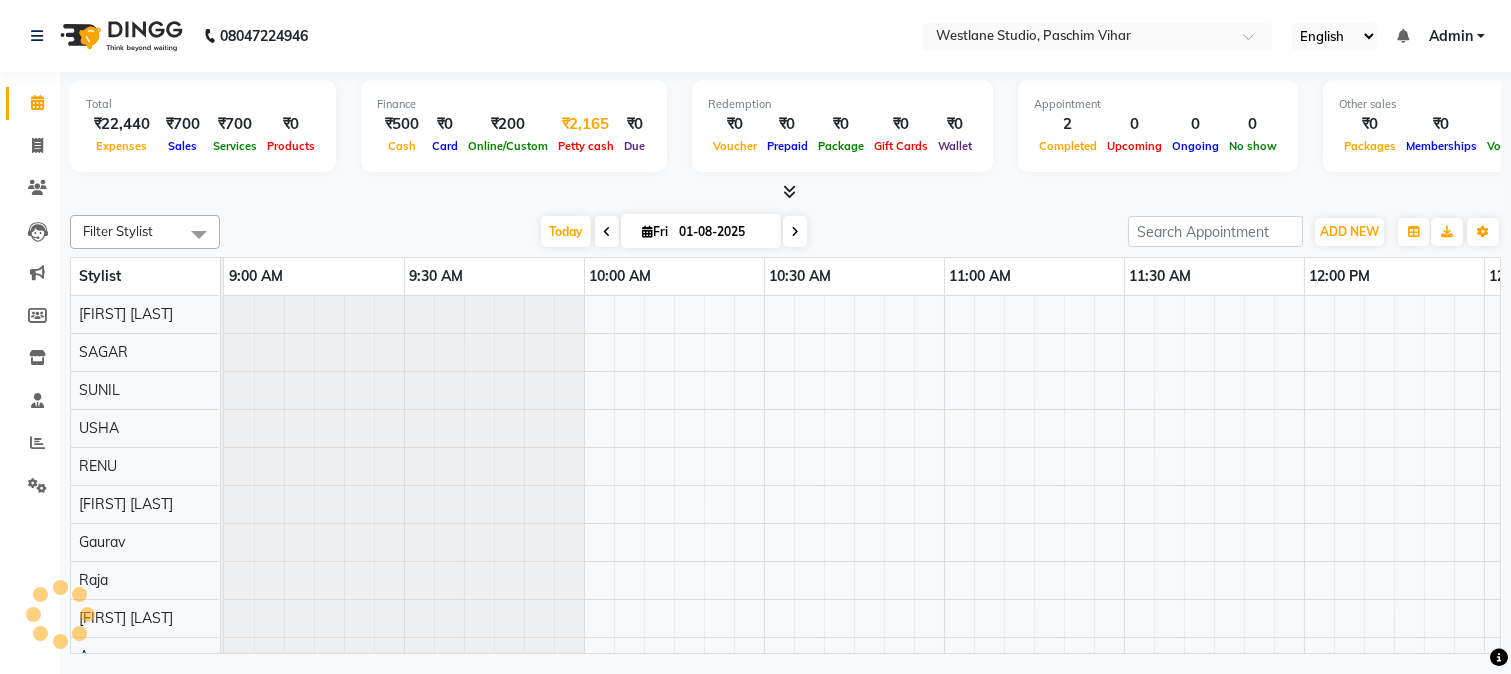 scroll, scrollTop: 0, scrollLeft: 1441, axis: horizontal 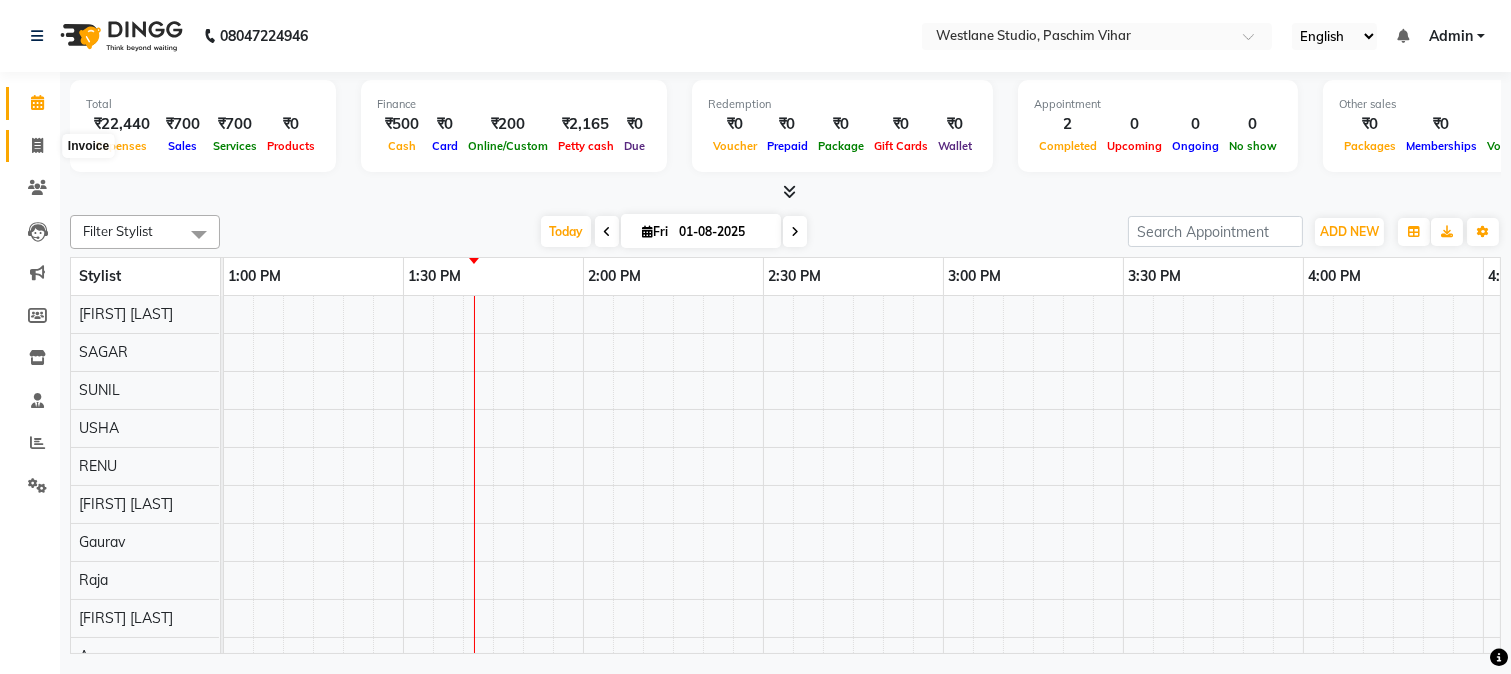 click 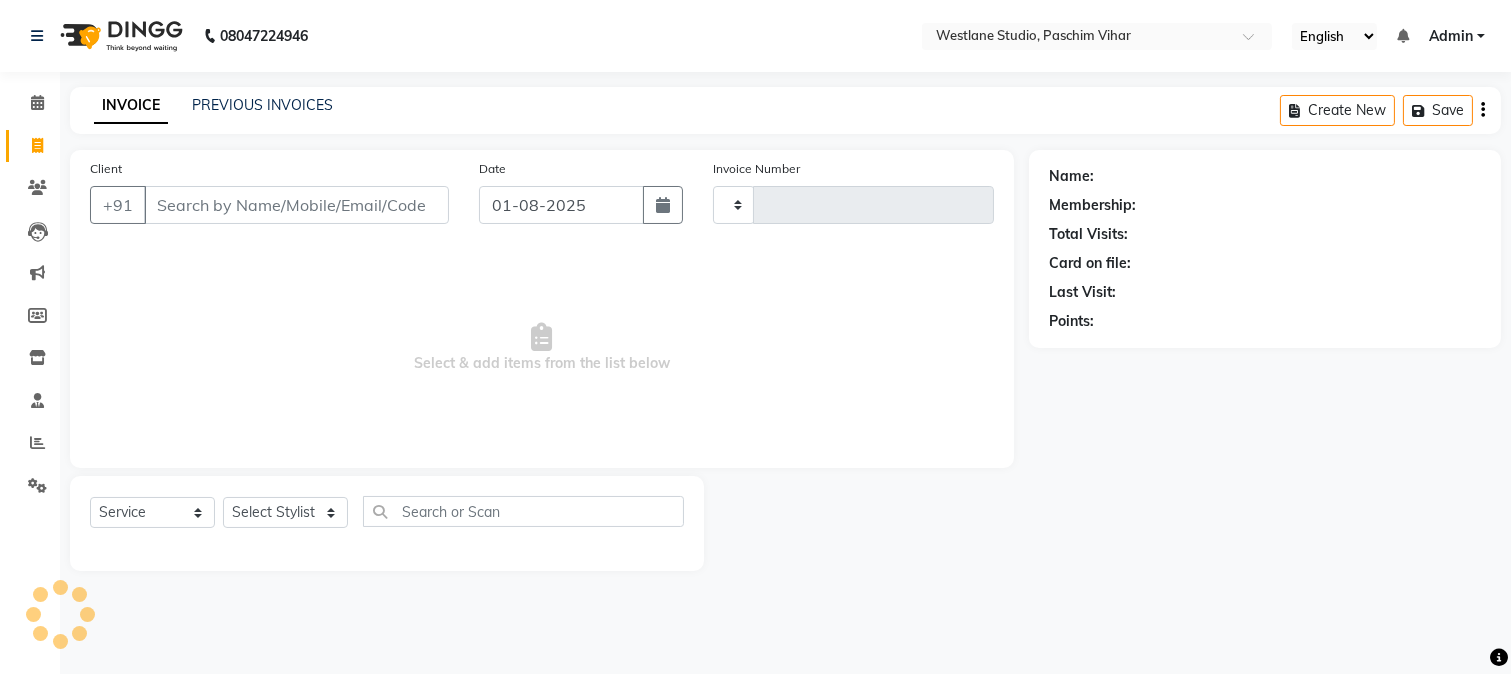type on "2762" 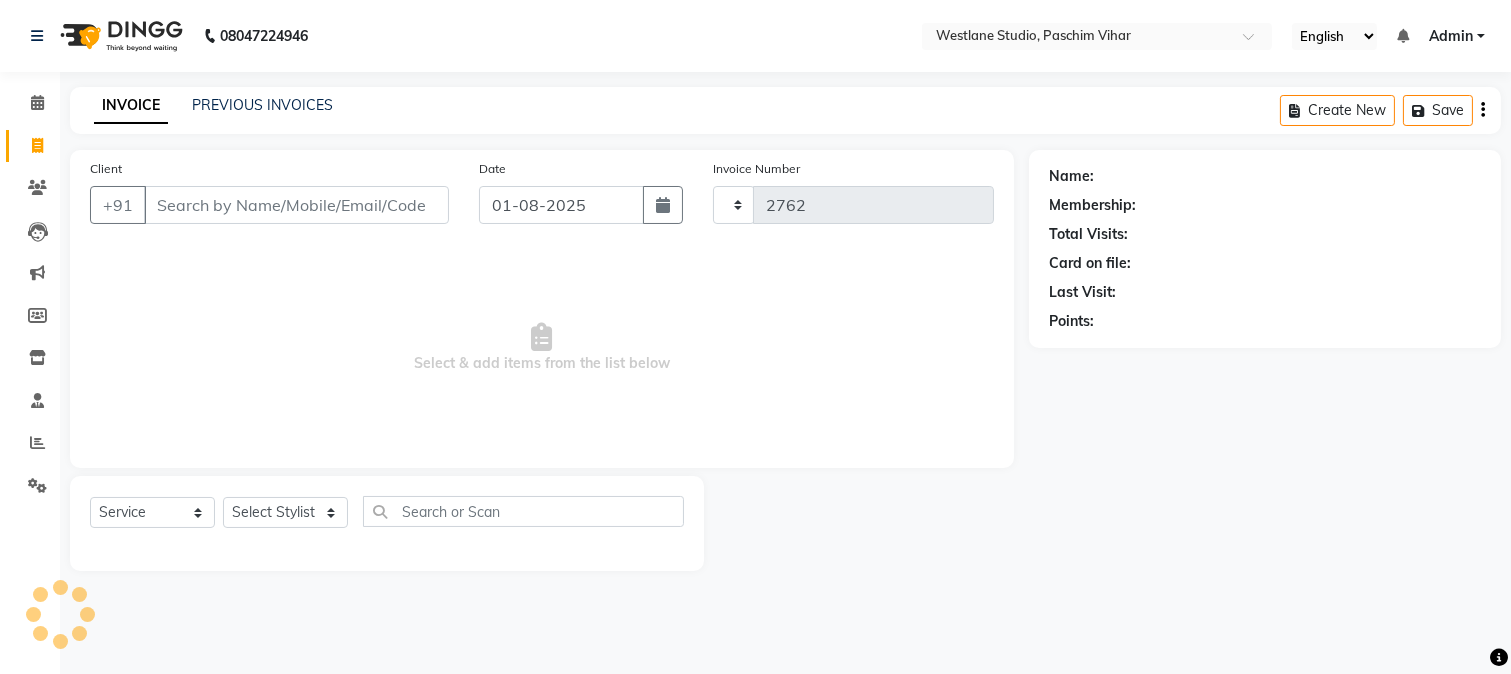 select on "223" 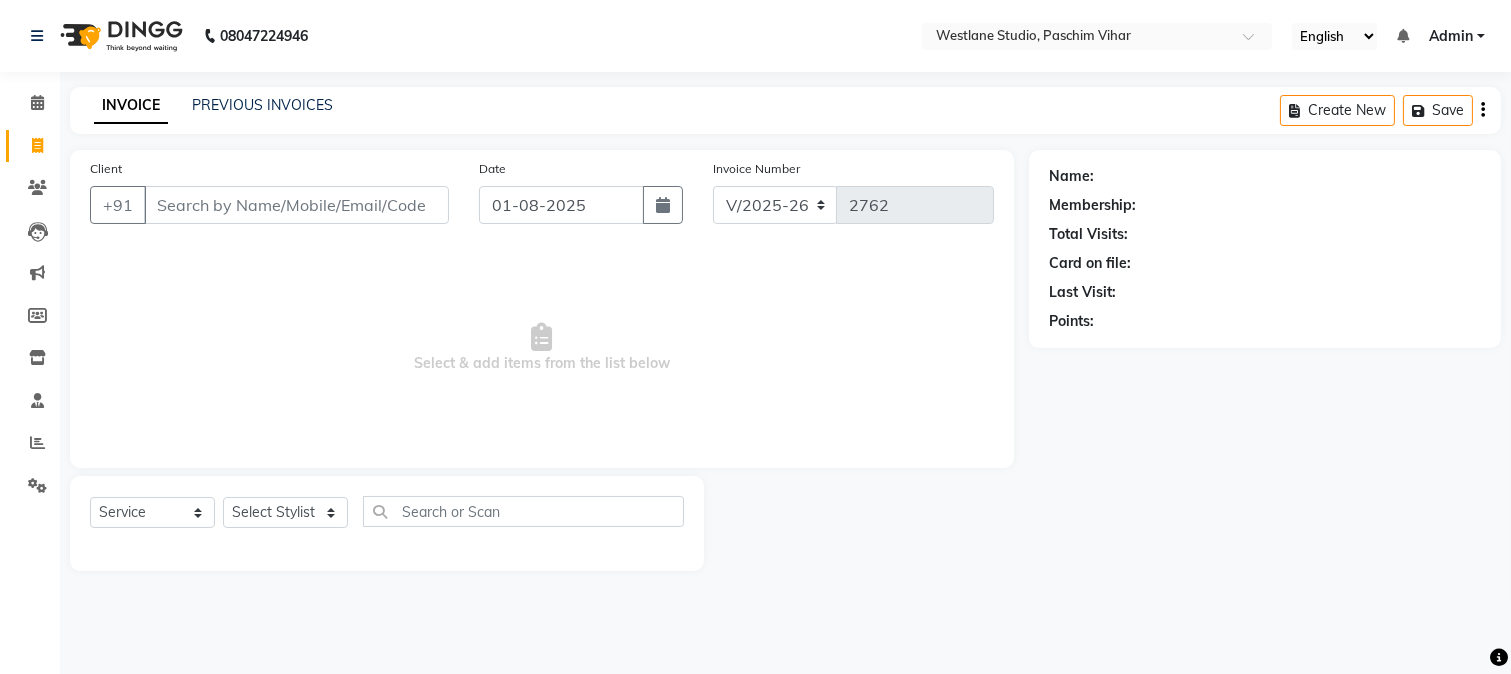click on "Client" at bounding box center [296, 205] 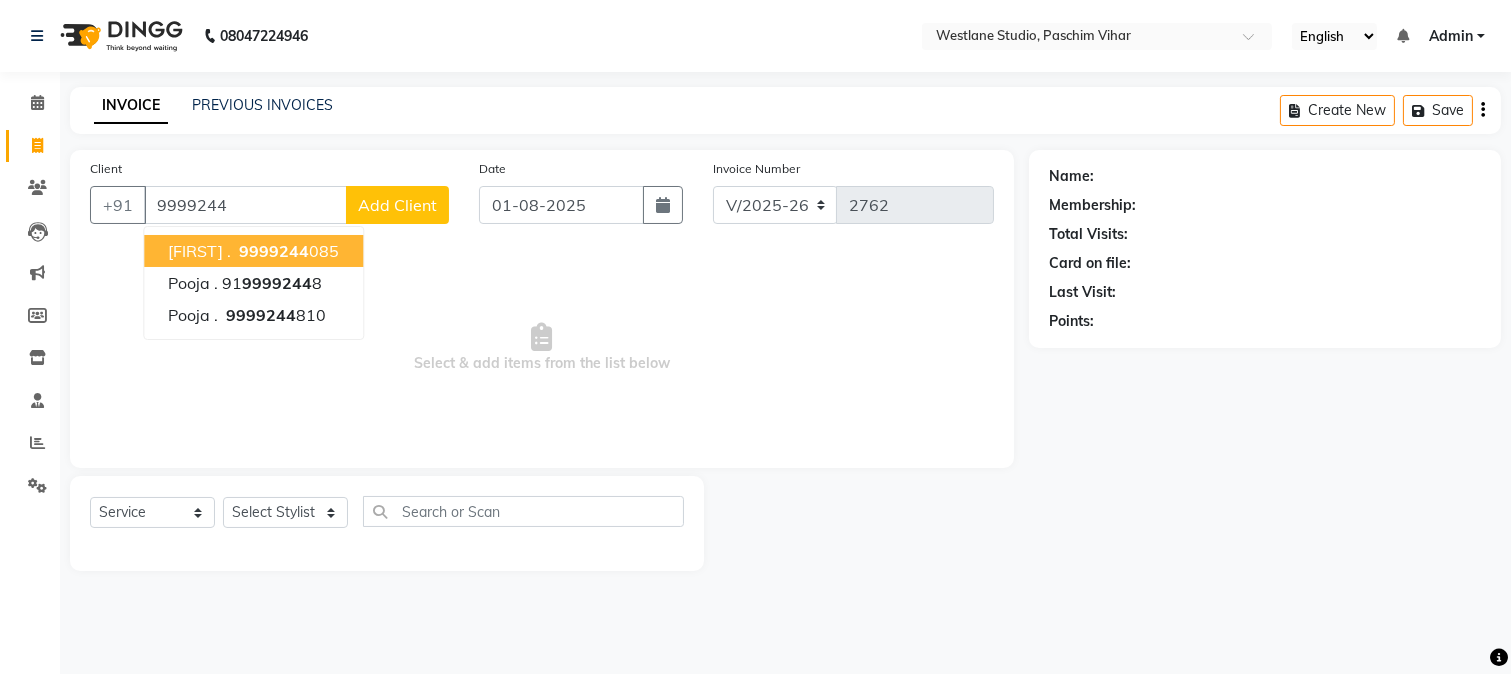 click on "9999244" at bounding box center [274, 251] 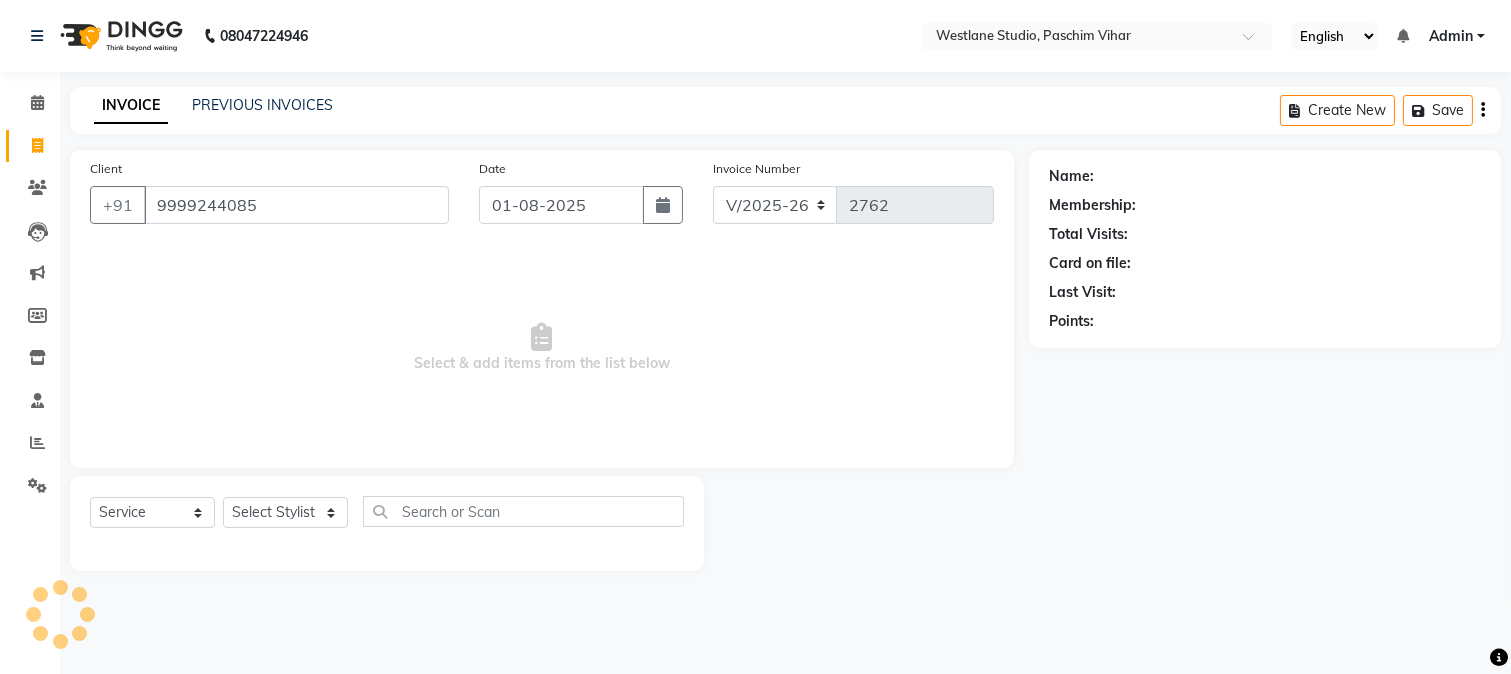 type on "9999244085" 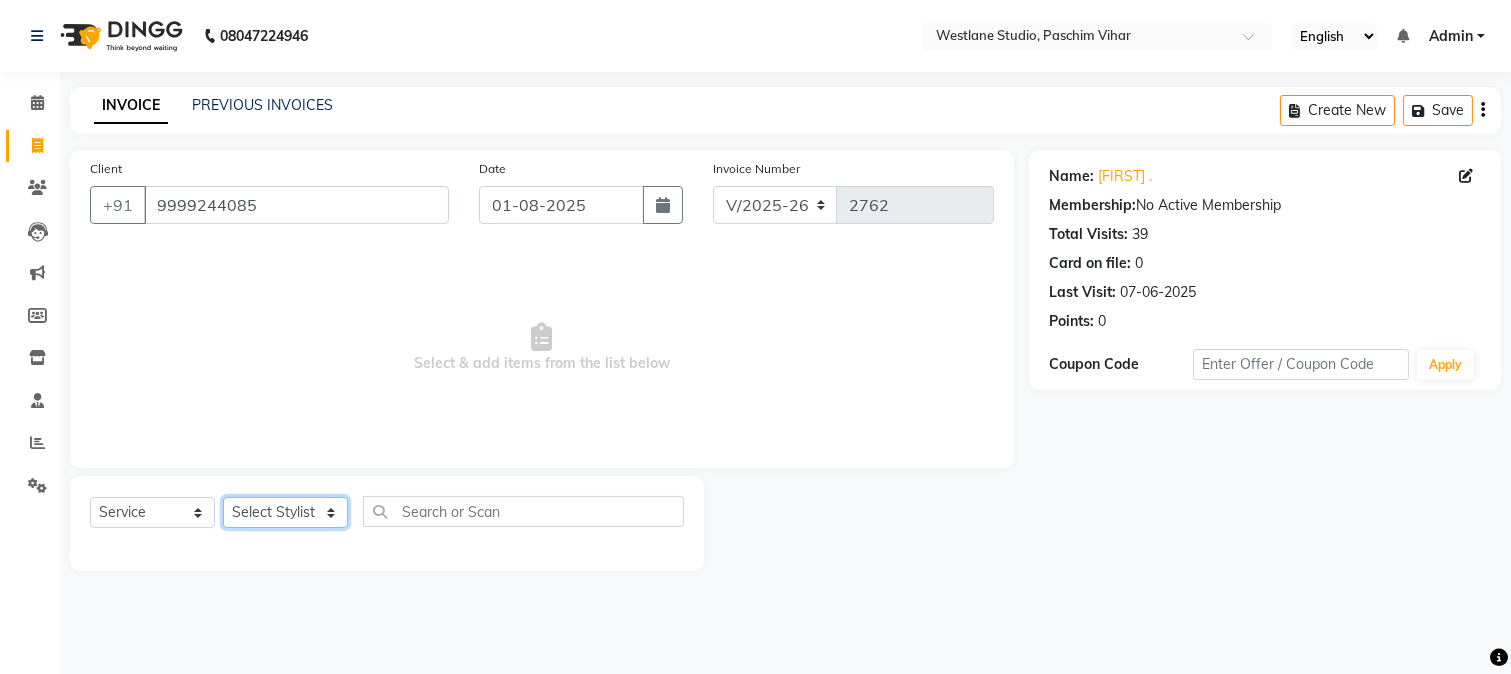 click on "Select Stylist Akash Anu Arun Gaurav  GULFAM jeeshan MANISH NADEEM ALI Nitin Sajwan Raja  Ranjeet RENU RIDHIMA BHATIA Rohit SAGAR Shakel SOHEIL Sonam SUNIL USHA" 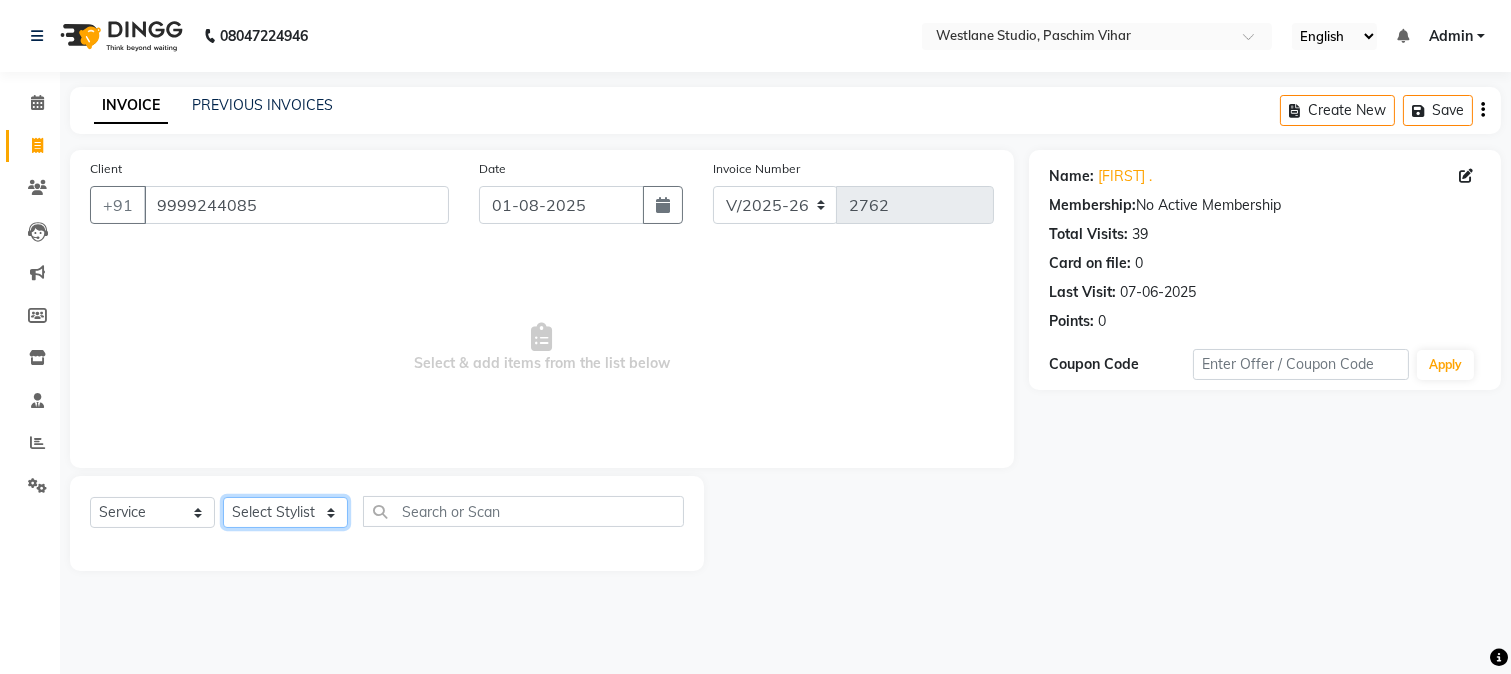 select on "15077" 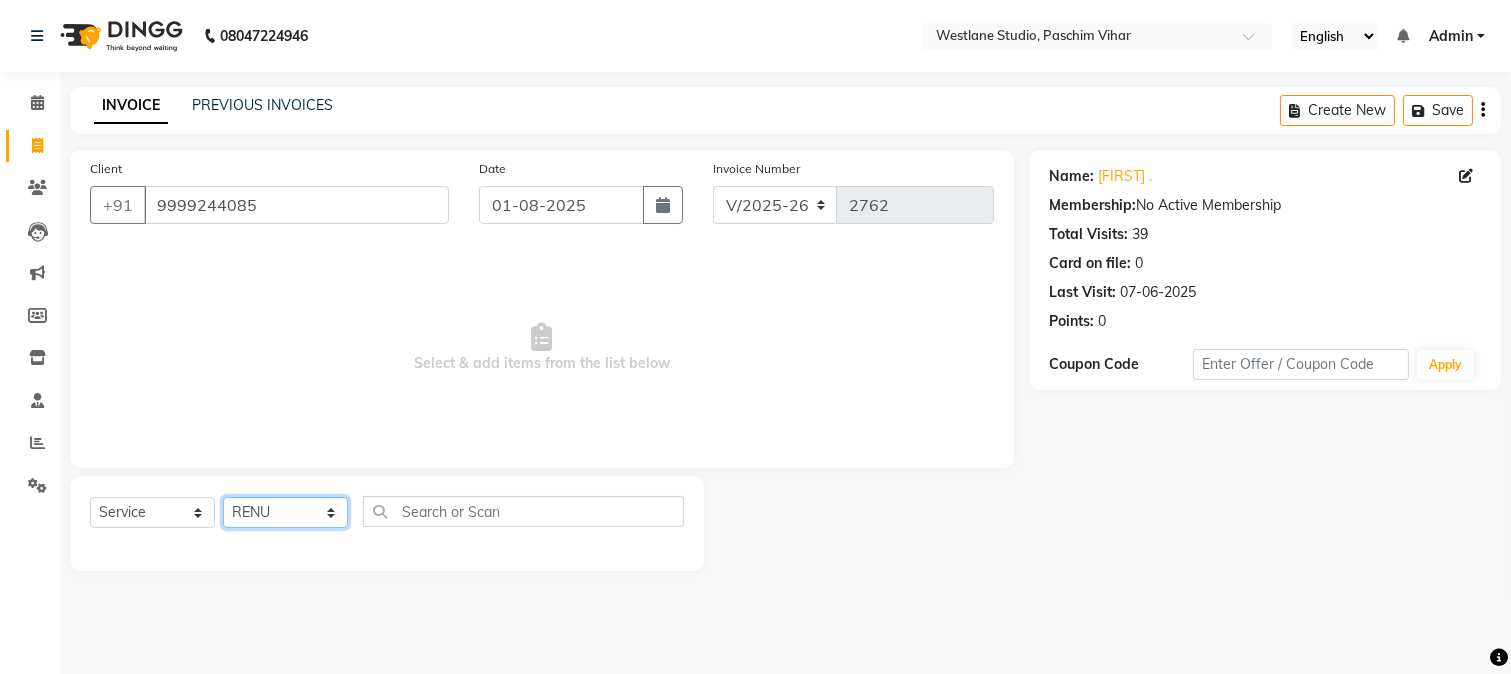 click on "Select Stylist Akash Anu Arun Gaurav  GULFAM jeeshan MANISH NADEEM ALI Nitin Sajwan Raja  Ranjeet RENU RIDHIMA BHATIA Rohit SAGAR Shakel SOHEIL Sonam SUNIL USHA" 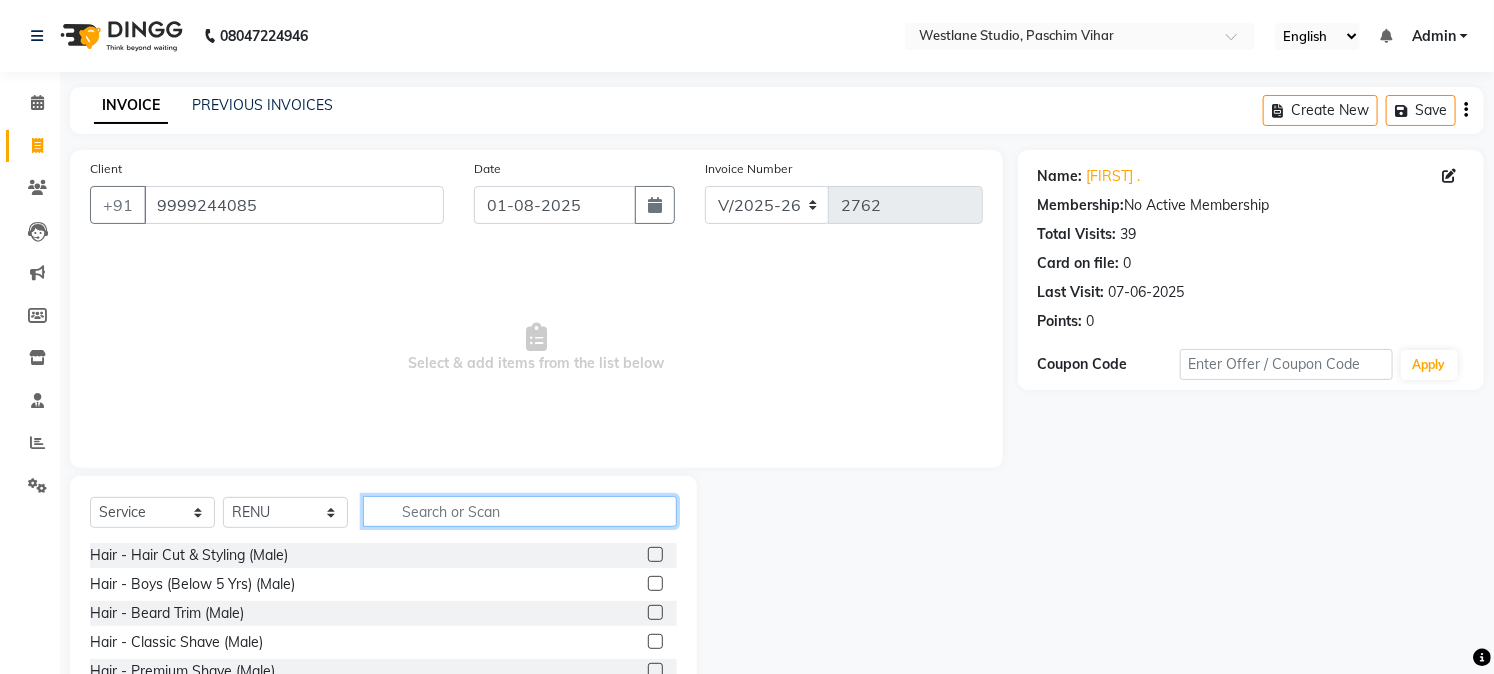click 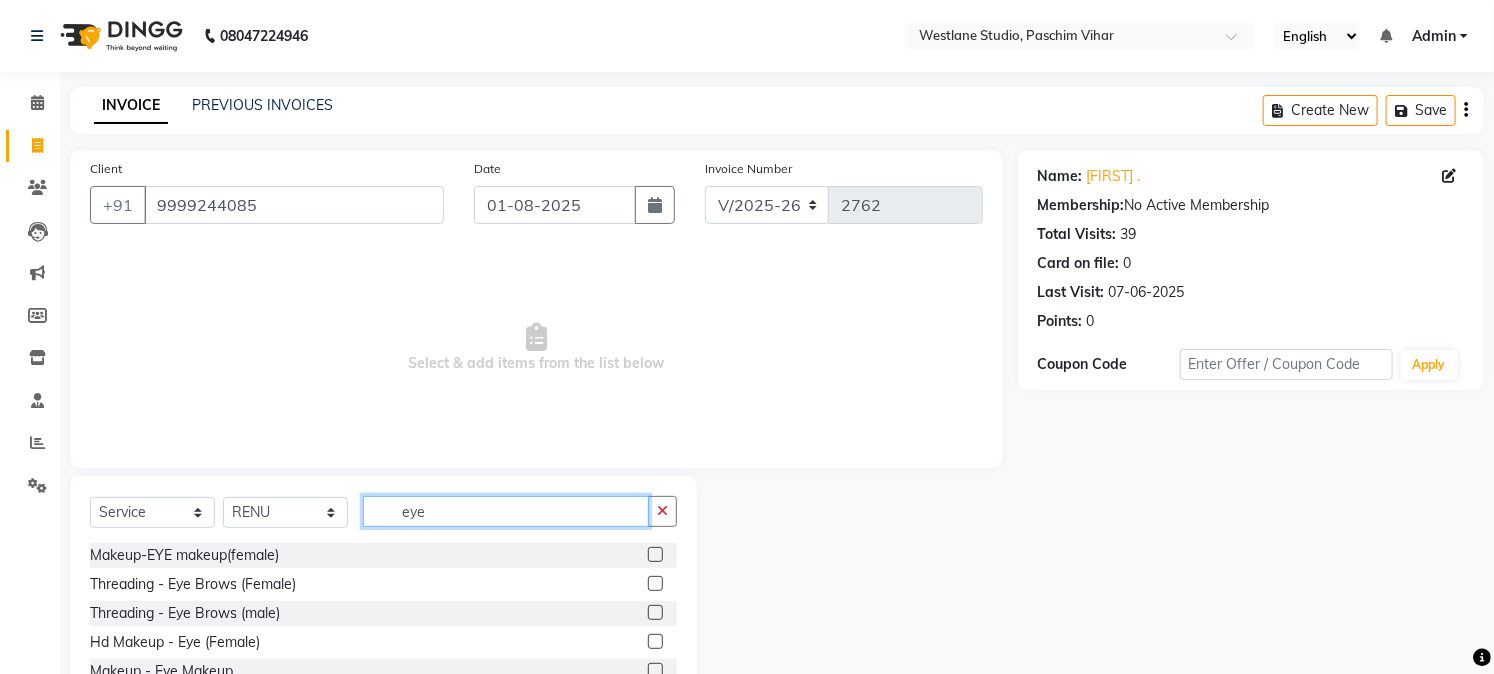 type on "eye" 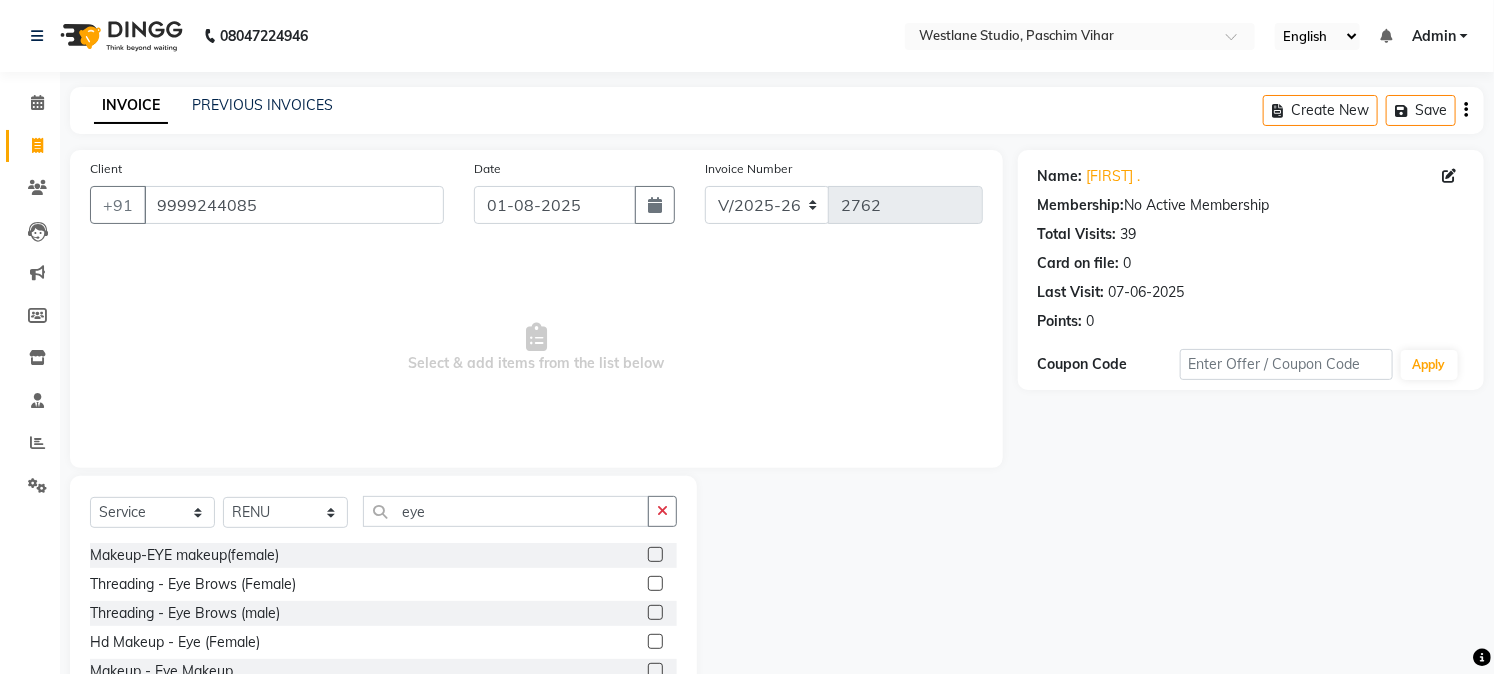 click 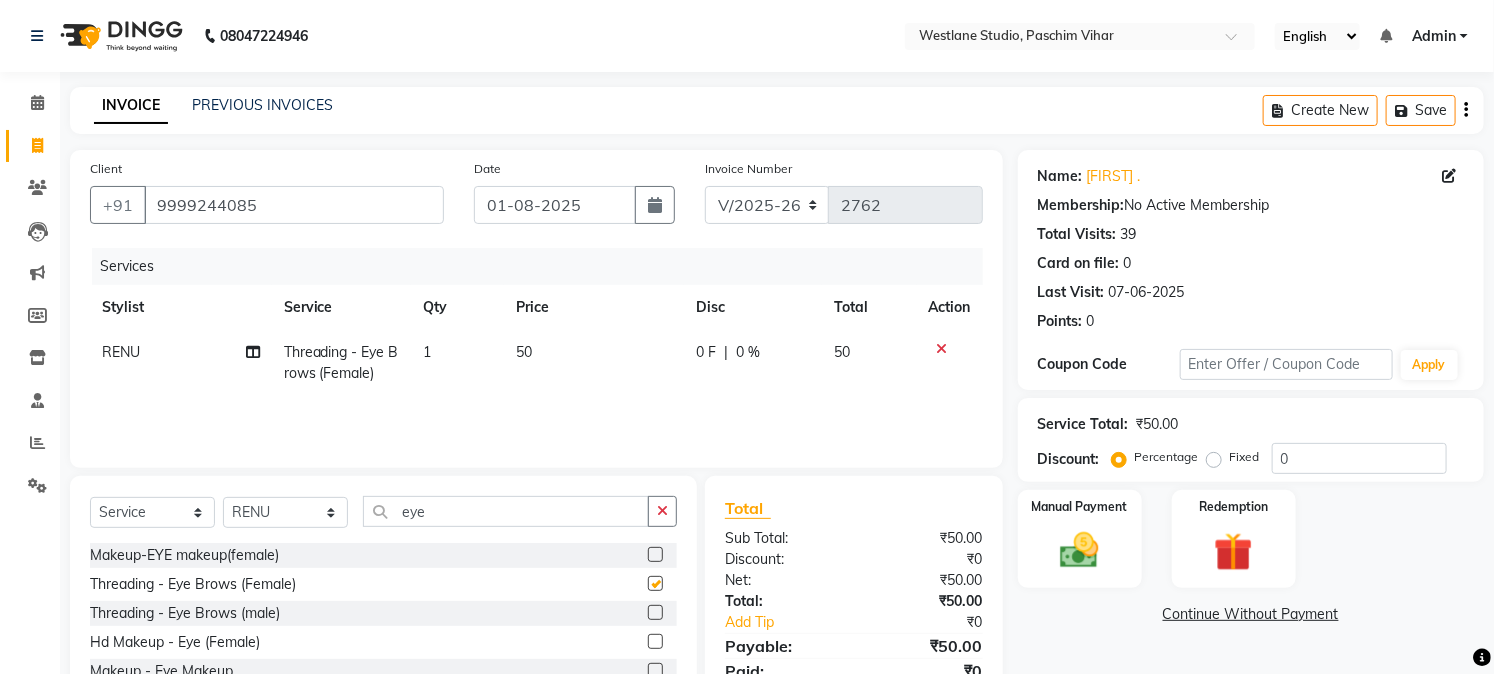 checkbox on "false" 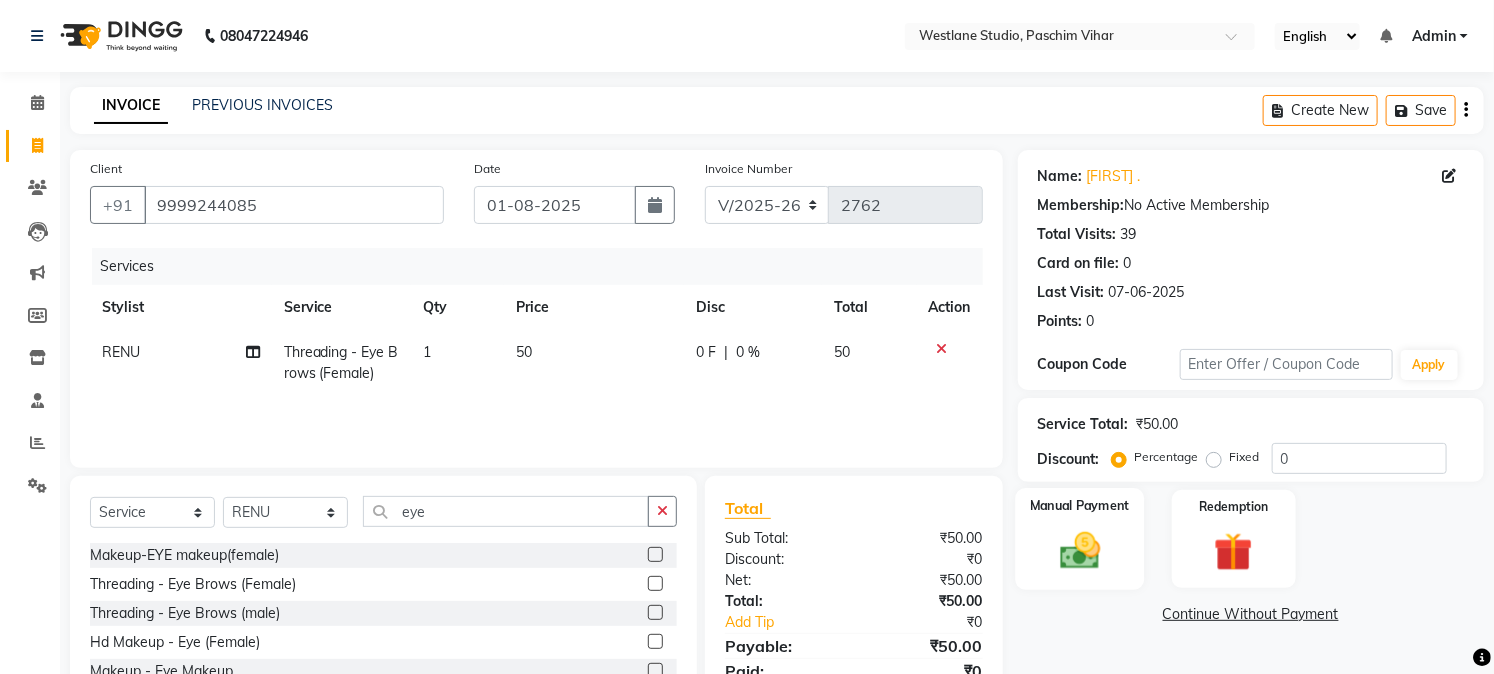 click 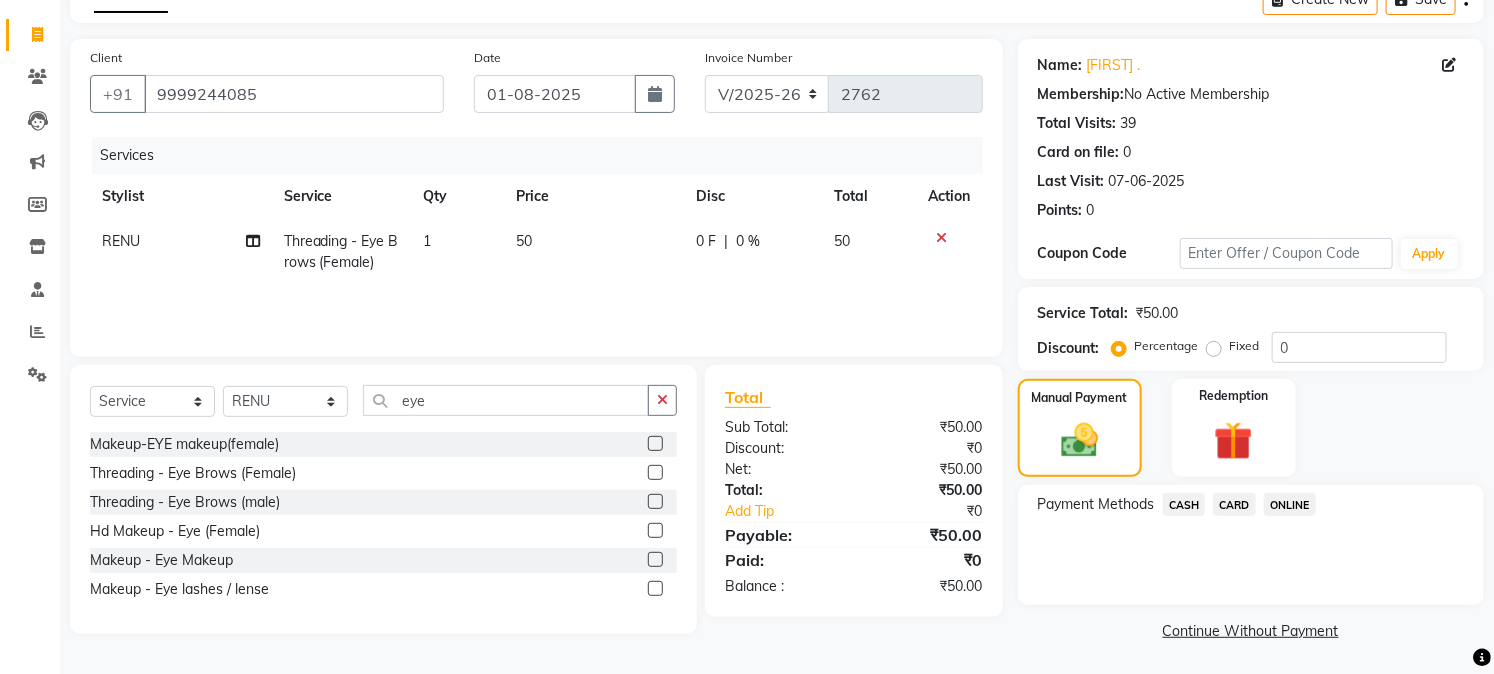 scroll, scrollTop: 112, scrollLeft: 0, axis: vertical 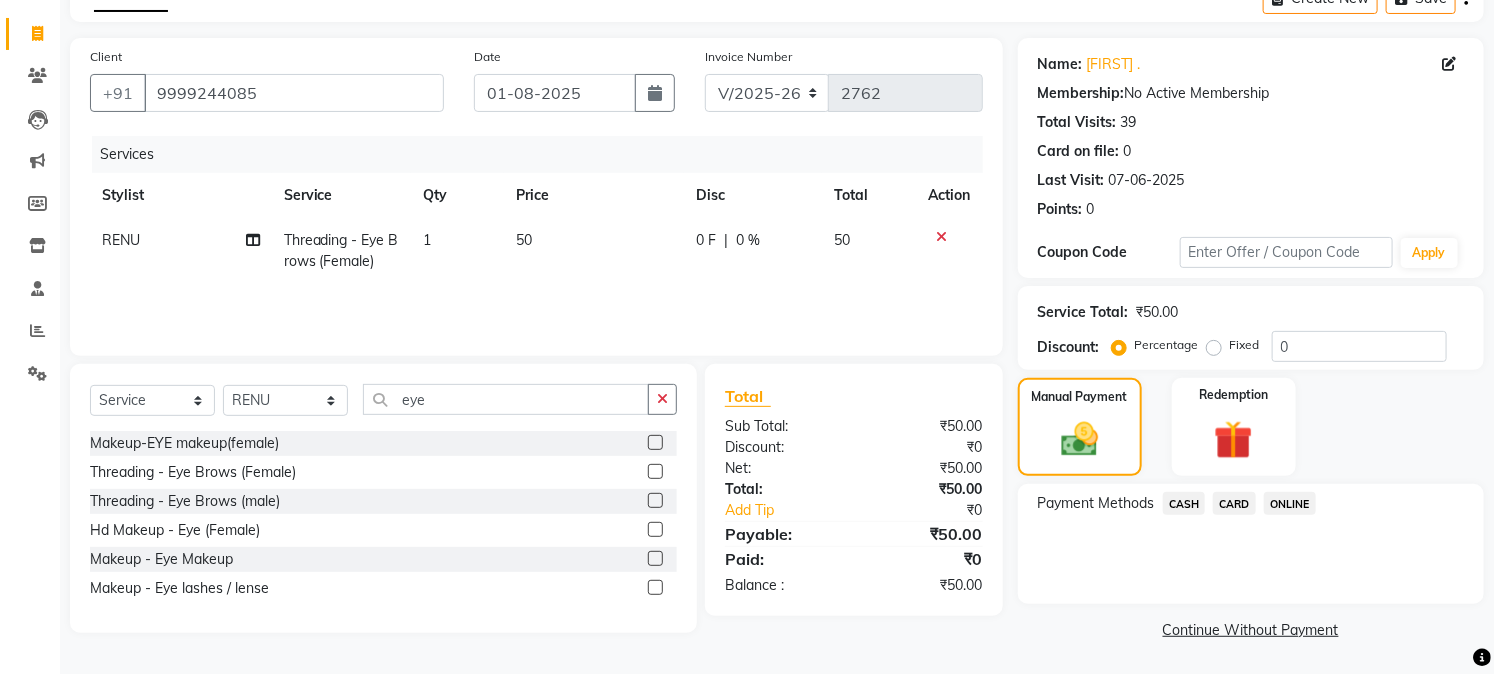 click on "CASH" 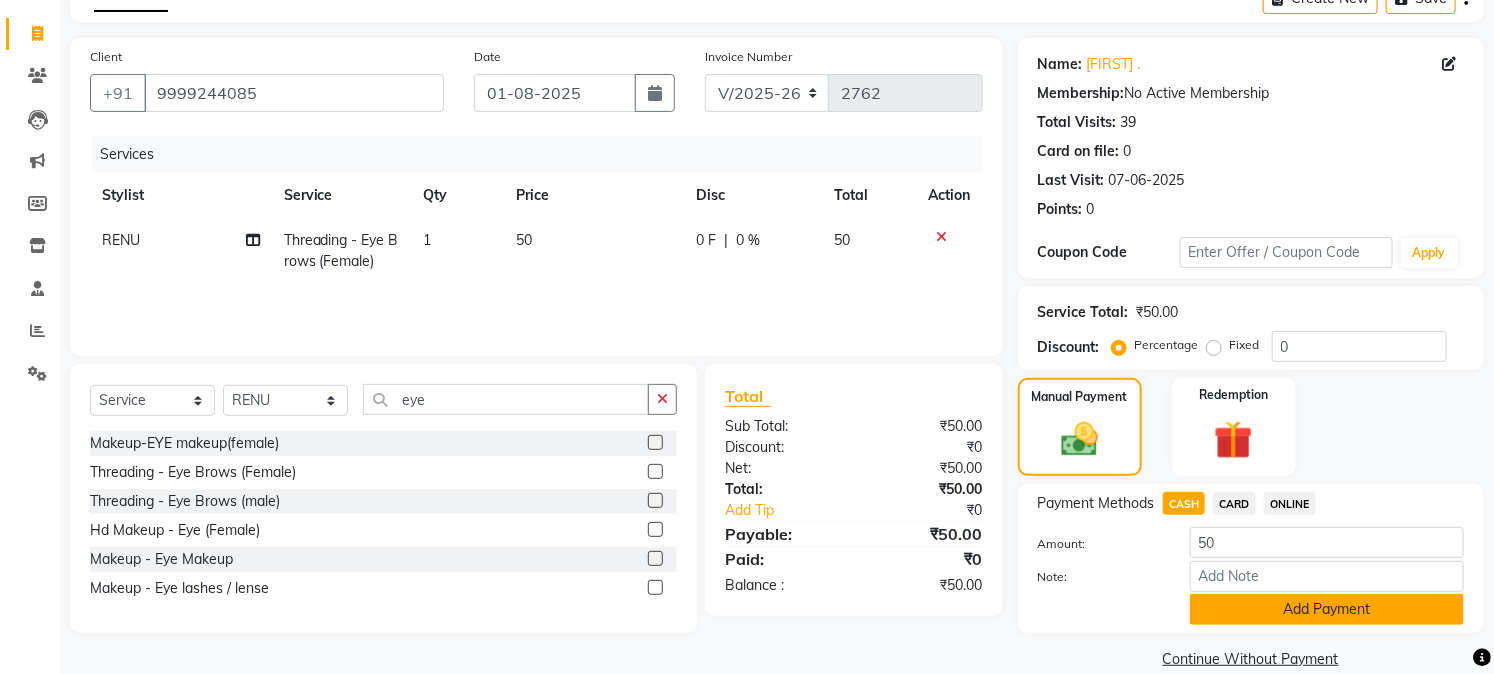 click on "Add Payment" 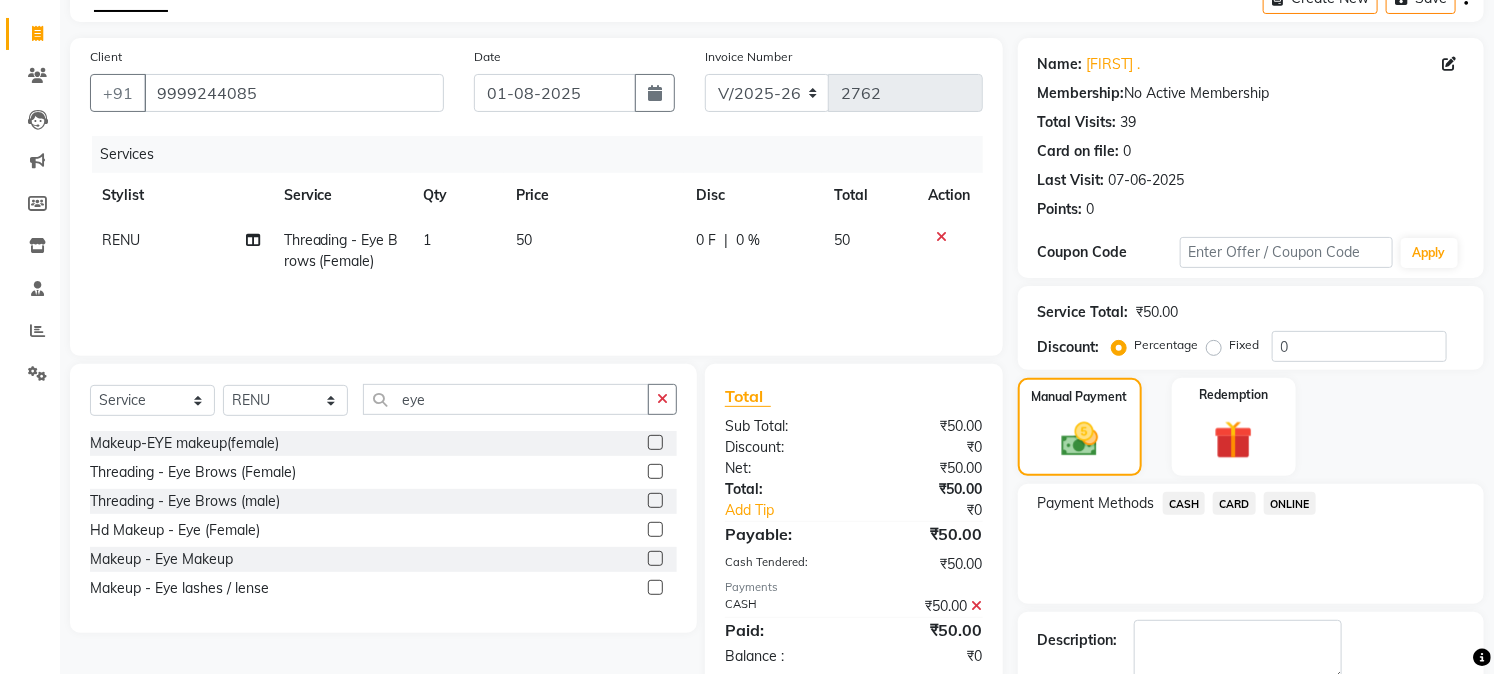scroll, scrollTop: 225, scrollLeft: 0, axis: vertical 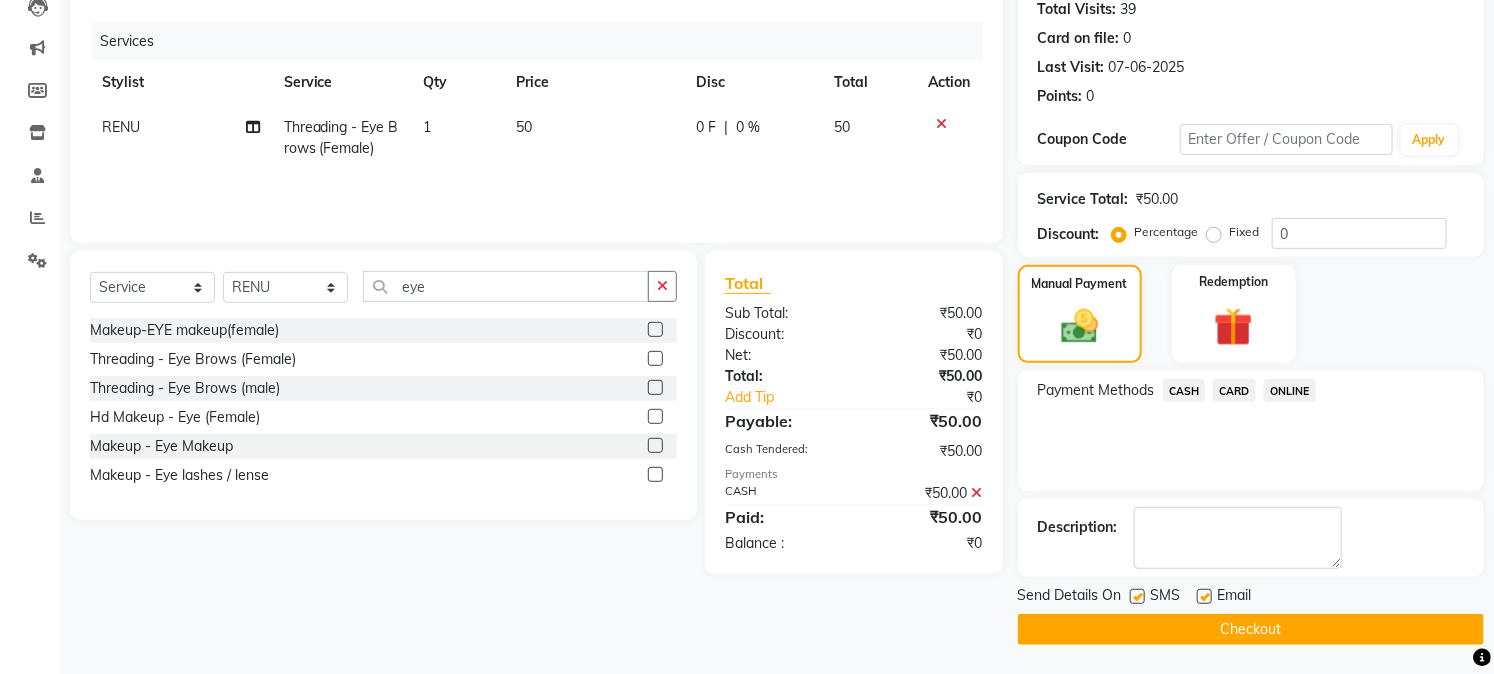 click on "Checkout" 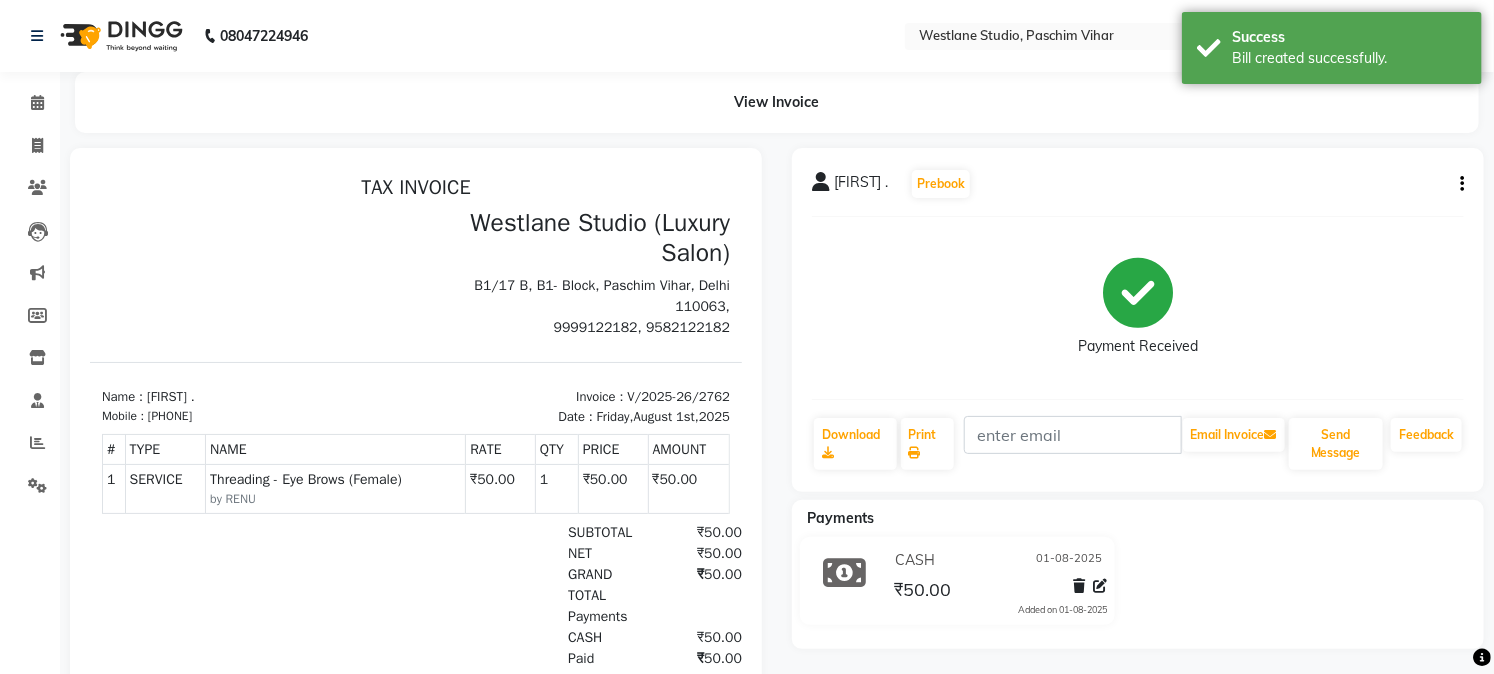 scroll, scrollTop: 0, scrollLeft: 0, axis: both 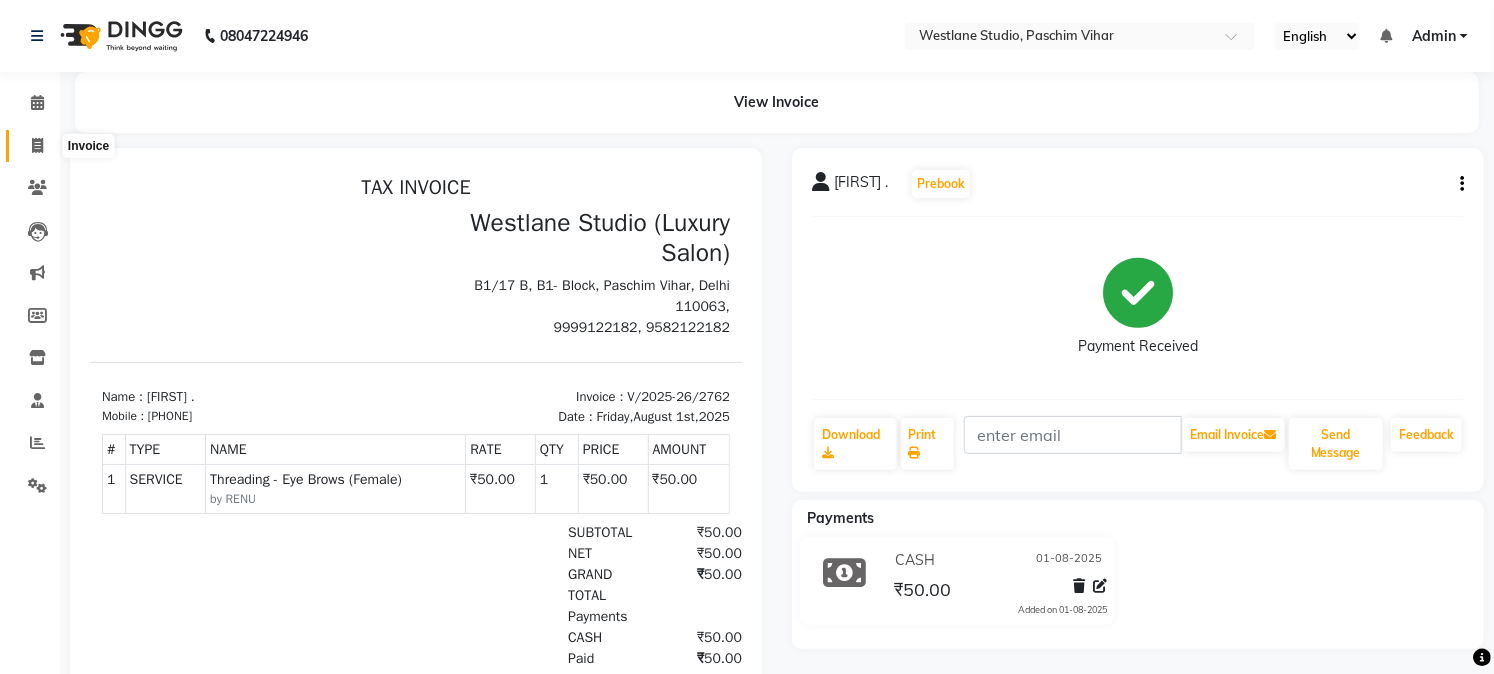click 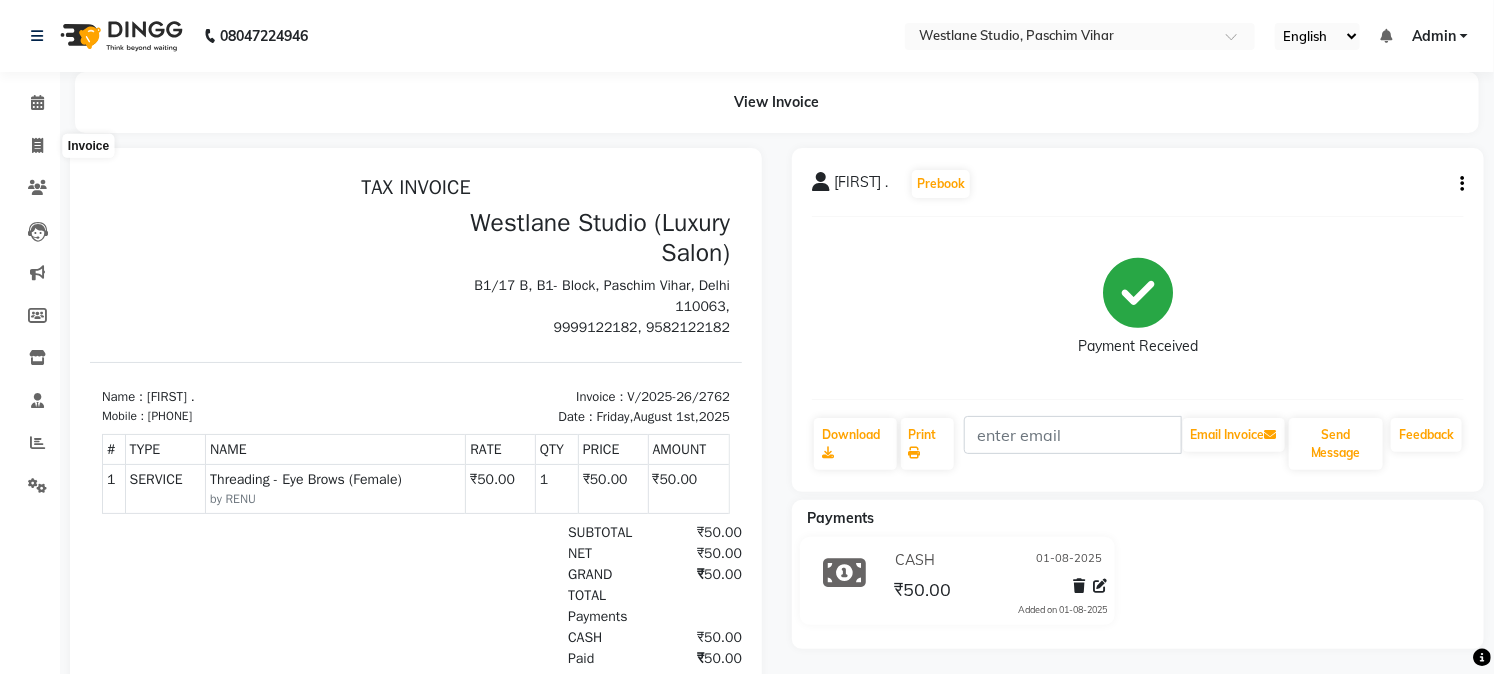 select on "service" 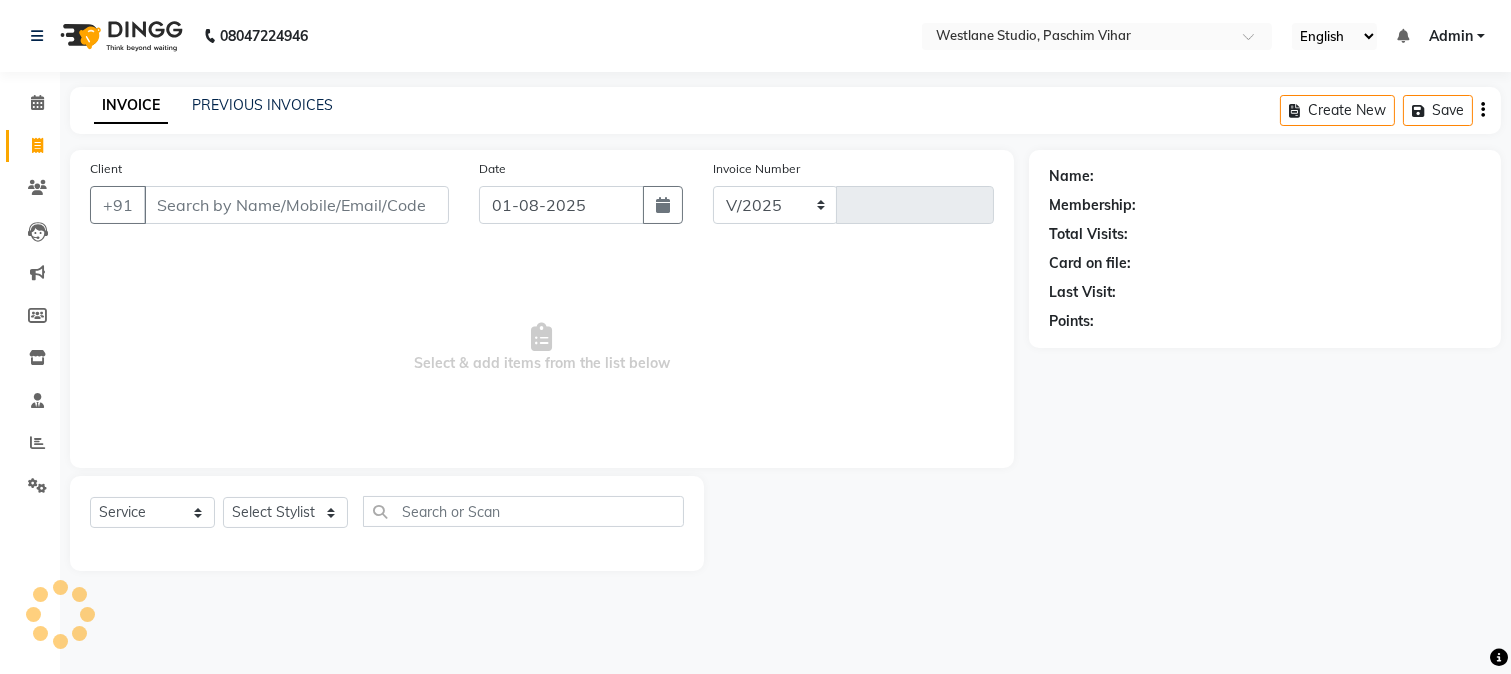 select on "223" 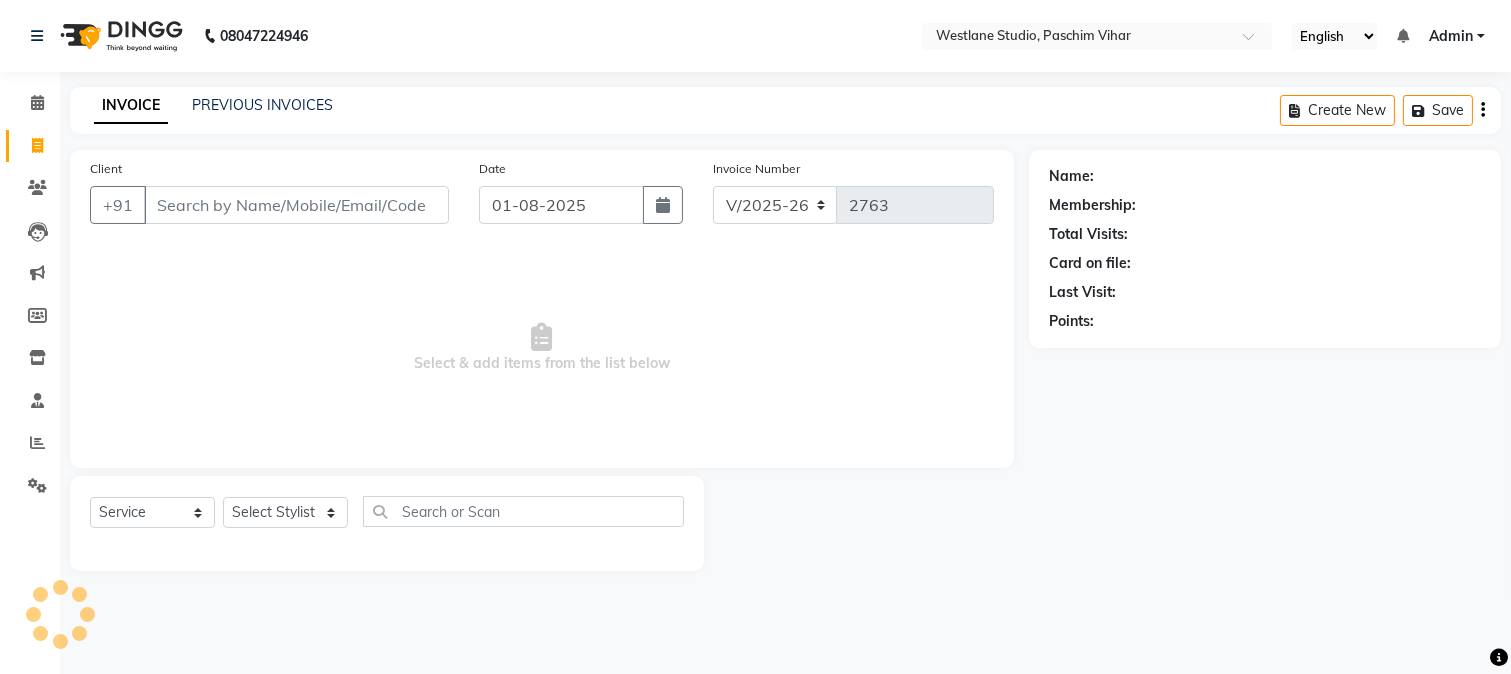 click on "Client" at bounding box center [296, 205] 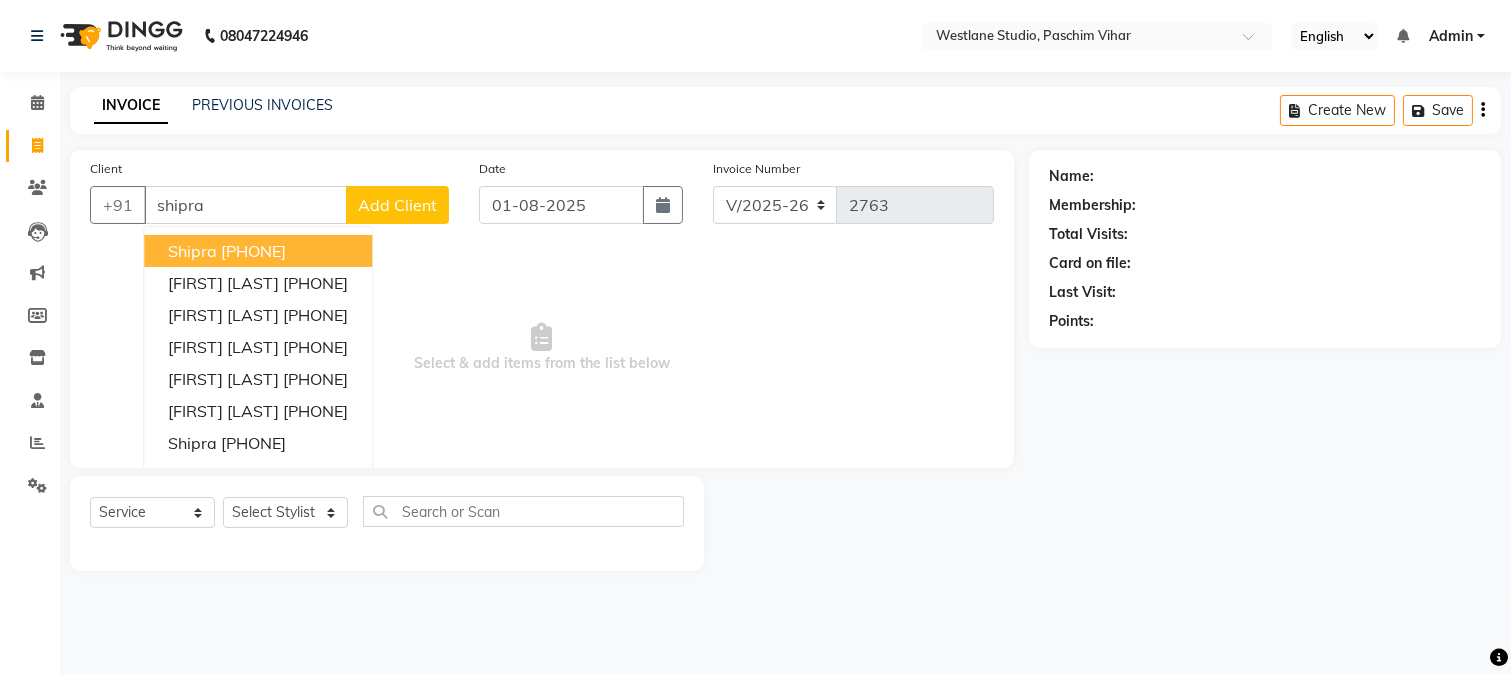 click on "shipra" at bounding box center [245, 205] 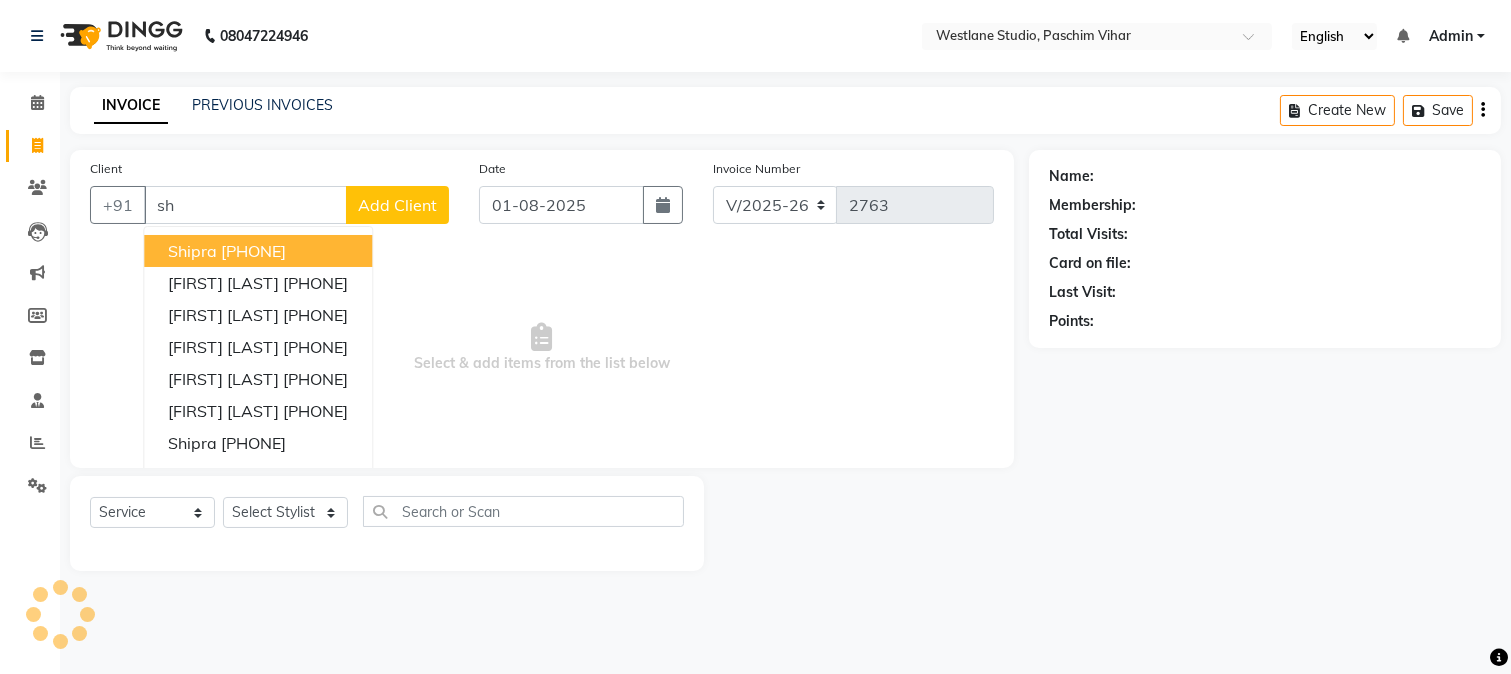 type on "s" 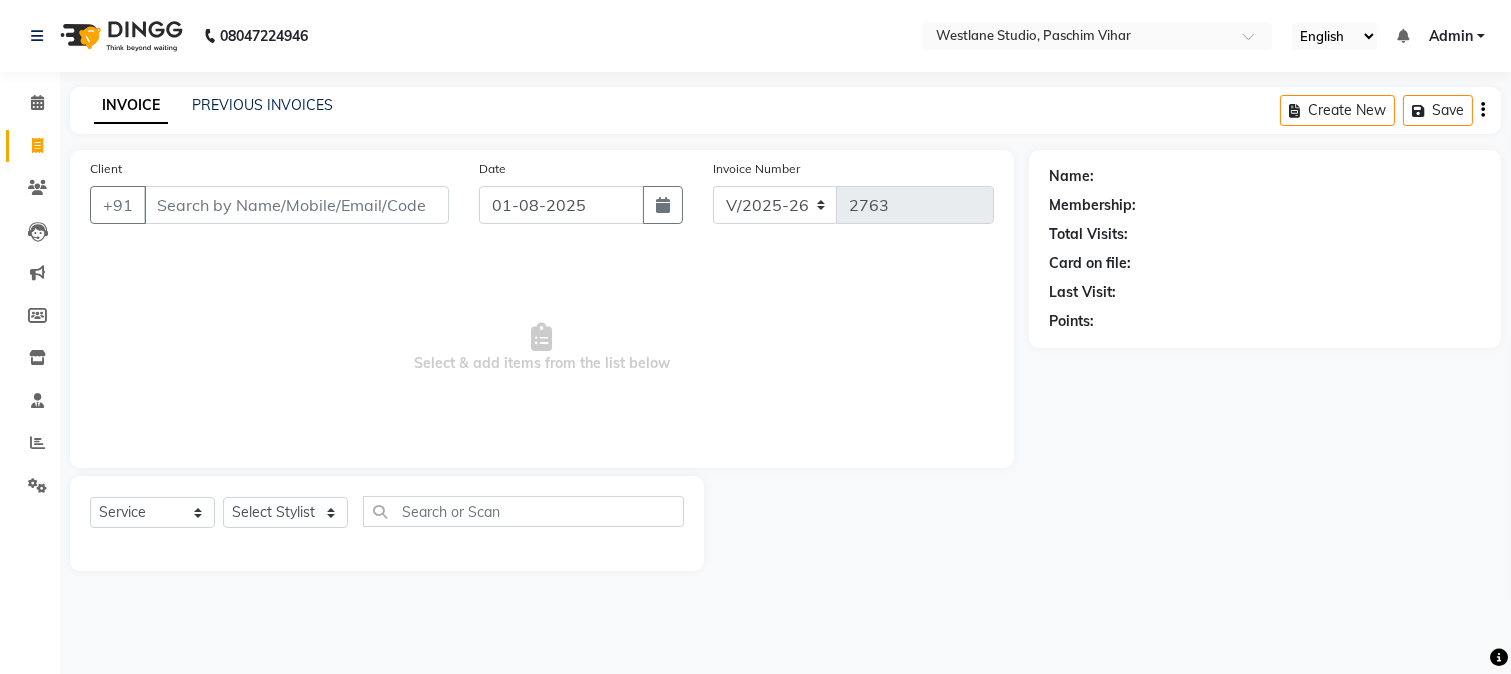 click on "Client" at bounding box center (296, 205) 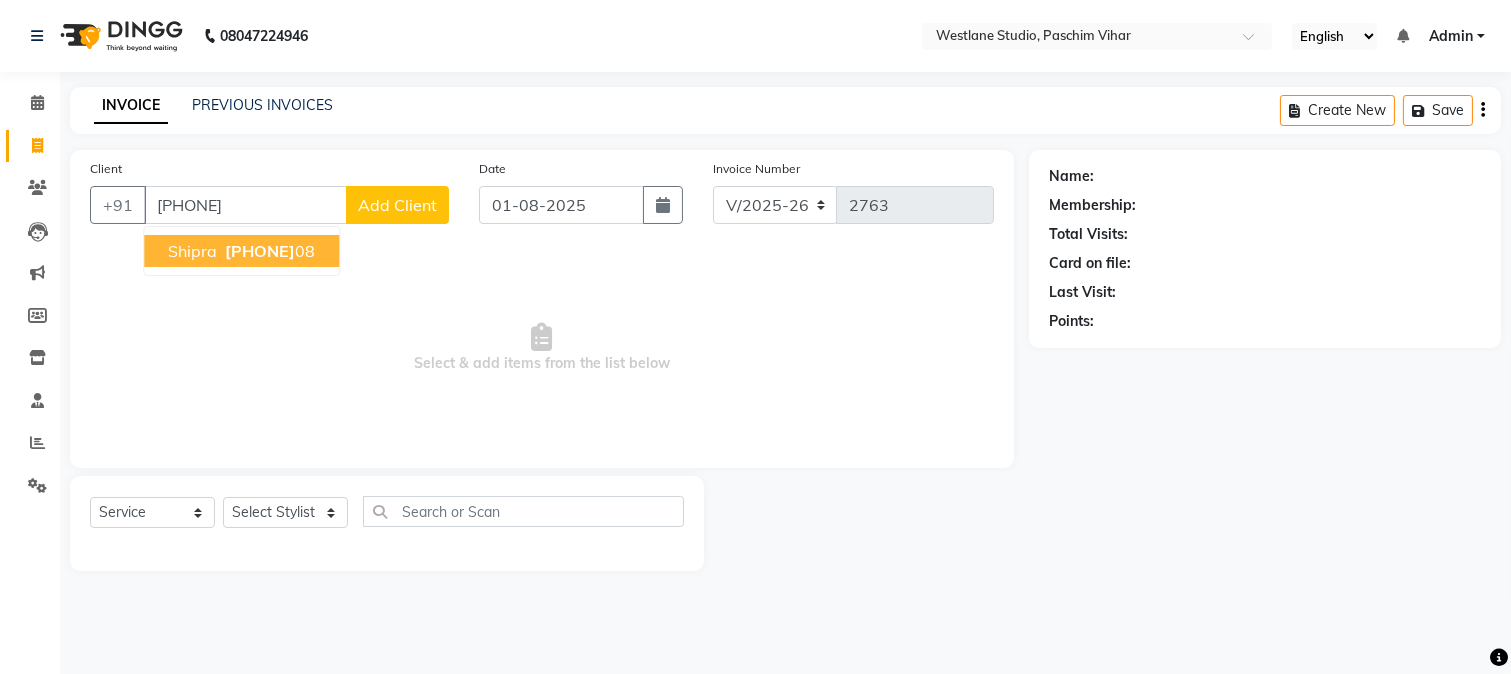 click on "[PHONE]" at bounding box center [260, 251] 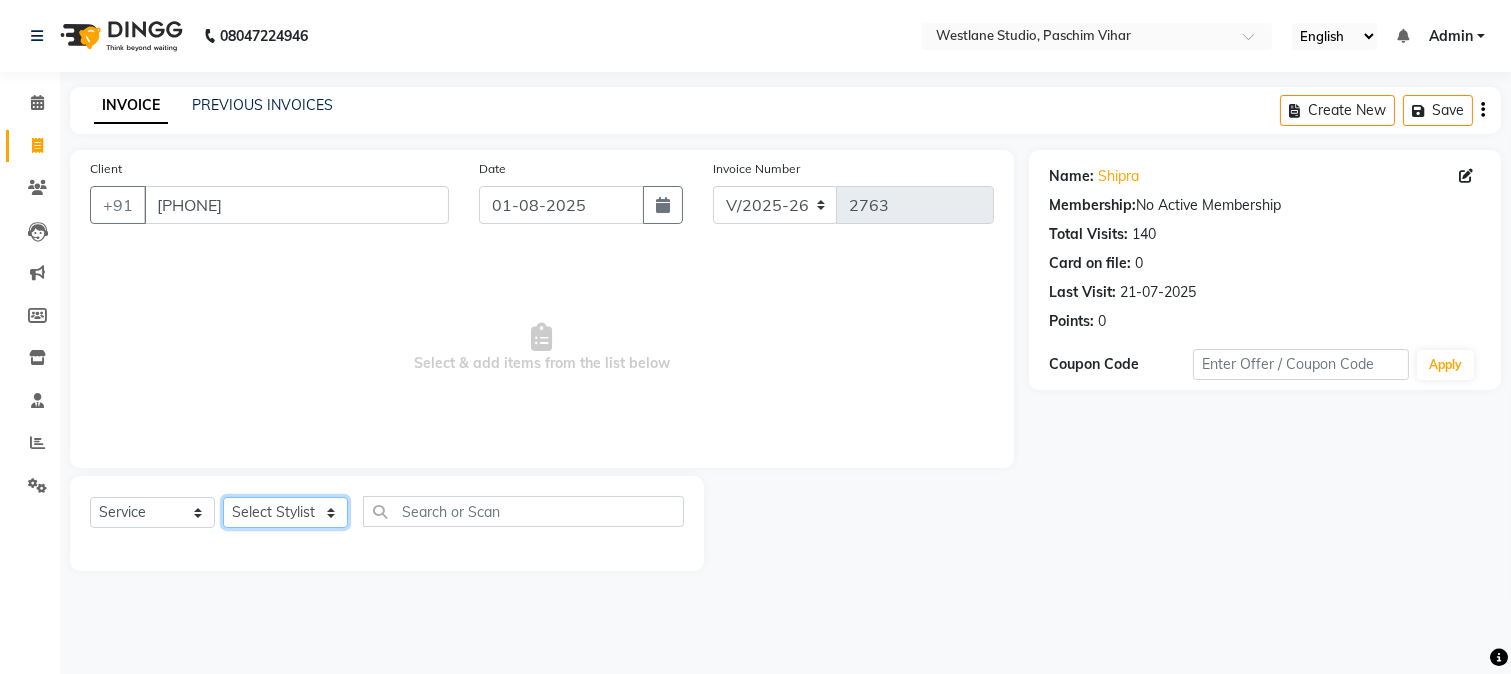 click on "Select Stylist Akash Anu Arun Gaurav  GULFAM jeeshan MANISH NADEEM ALI Nitin Sajwan Raja  Ranjeet RENU RIDHIMA BHATIA Rohit SAGAR Shakel SOHEIL Sonam SUNIL USHA" 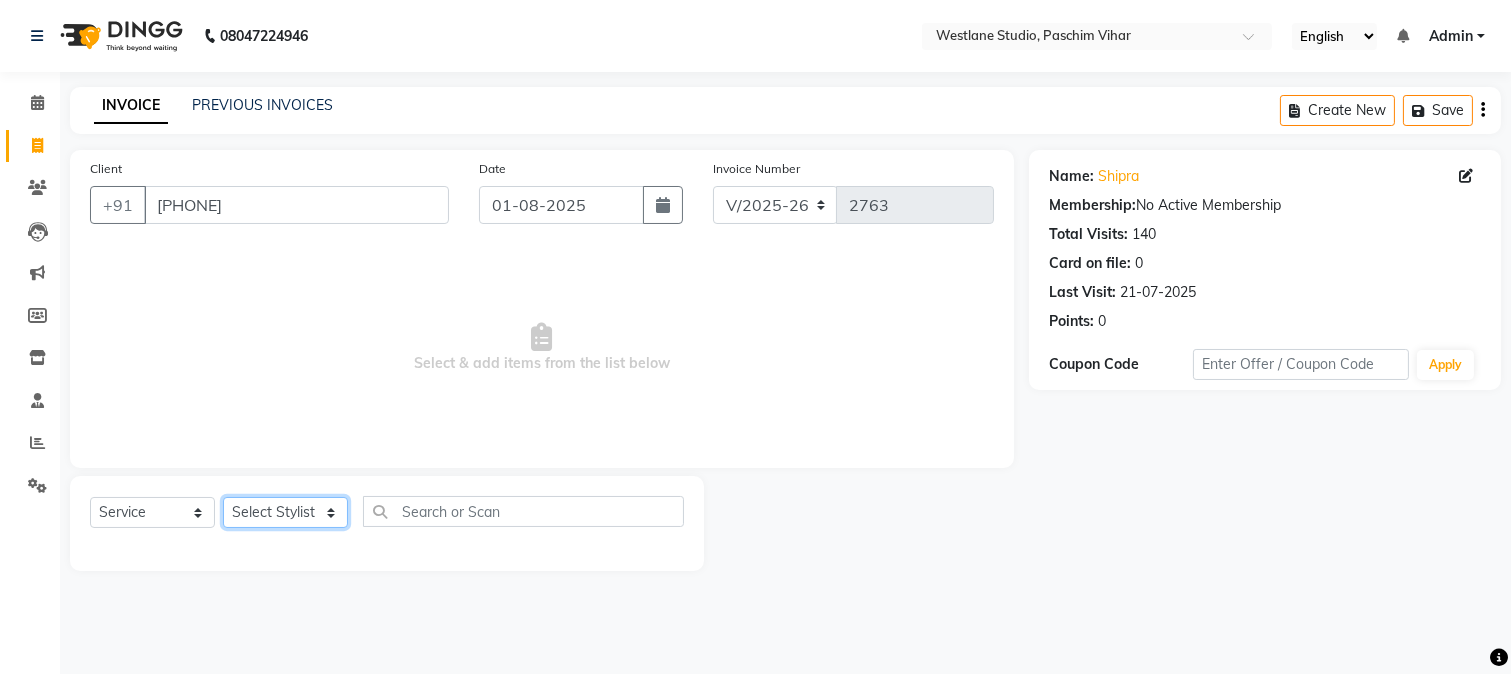 select on "13723" 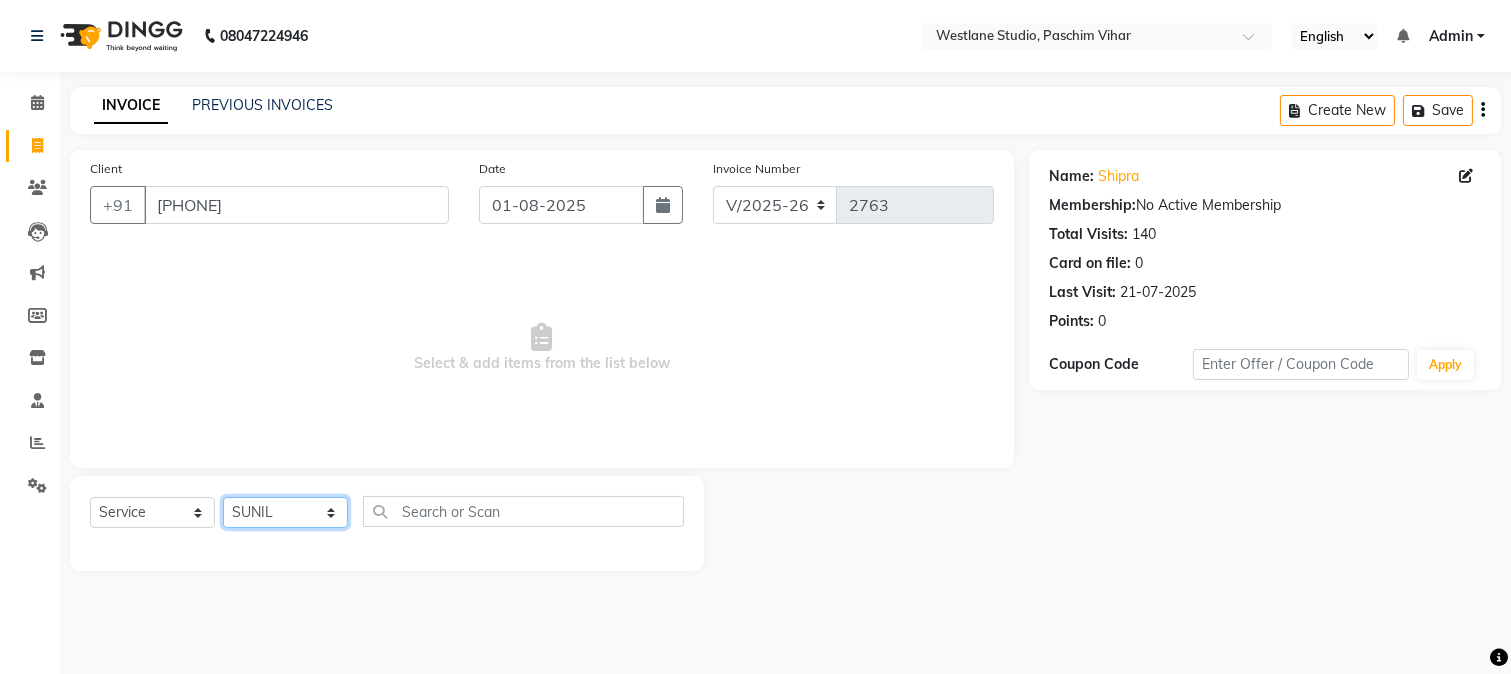 click on "Select Stylist Akash Anu Arun Gaurav  GULFAM jeeshan MANISH NADEEM ALI Nitin Sajwan Raja  Ranjeet RENU RIDHIMA BHATIA Rohit SAGAR Shakel SOHEIL Sonam SUNIL USHA" 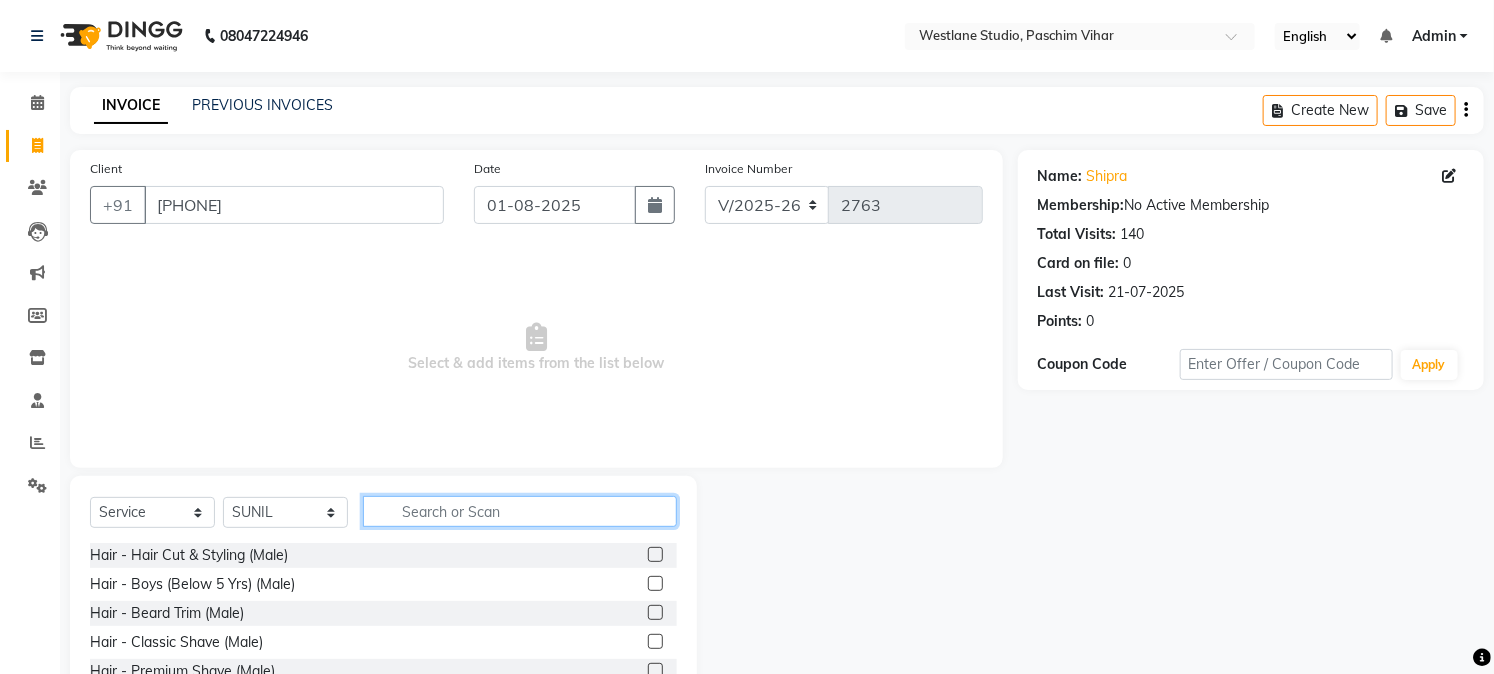 click 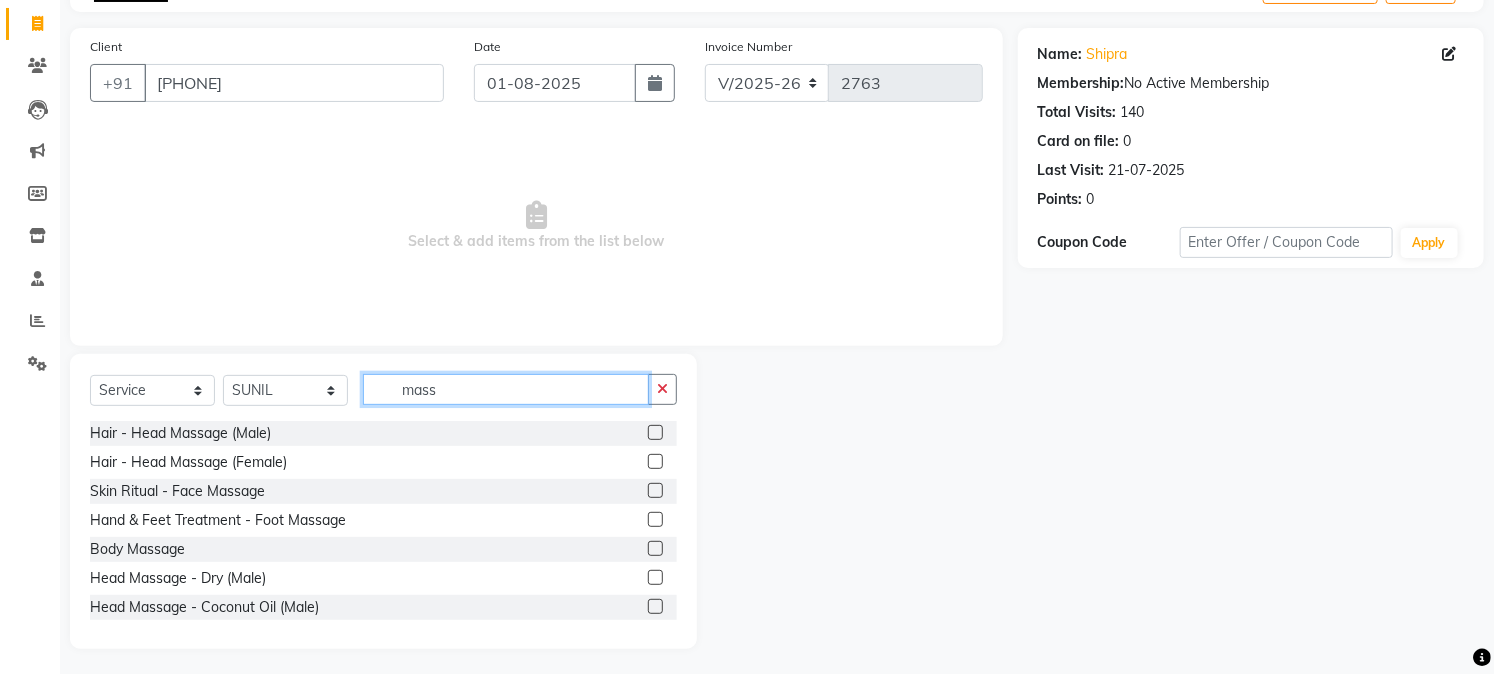 scroll, scrollTop: 126, scrollLeft: 0, axis: vertical 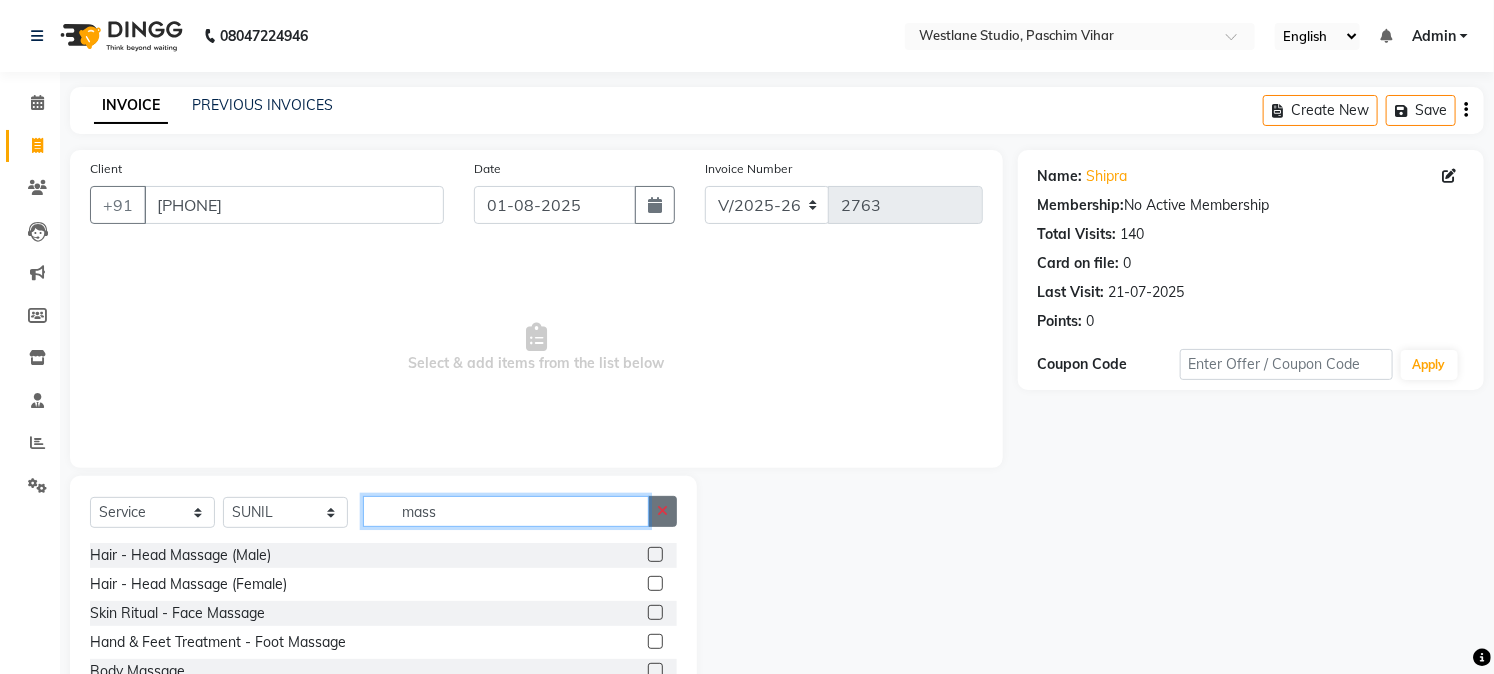 type on "mass" 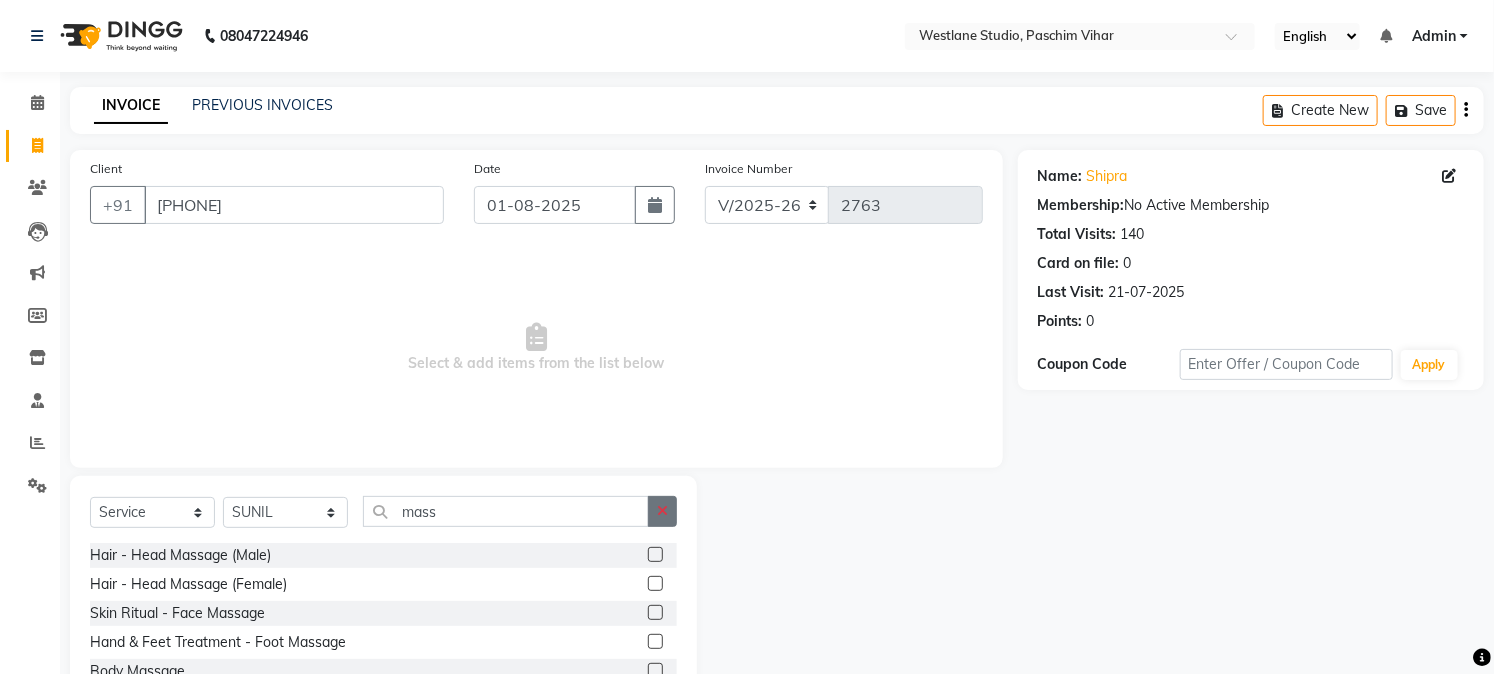 click 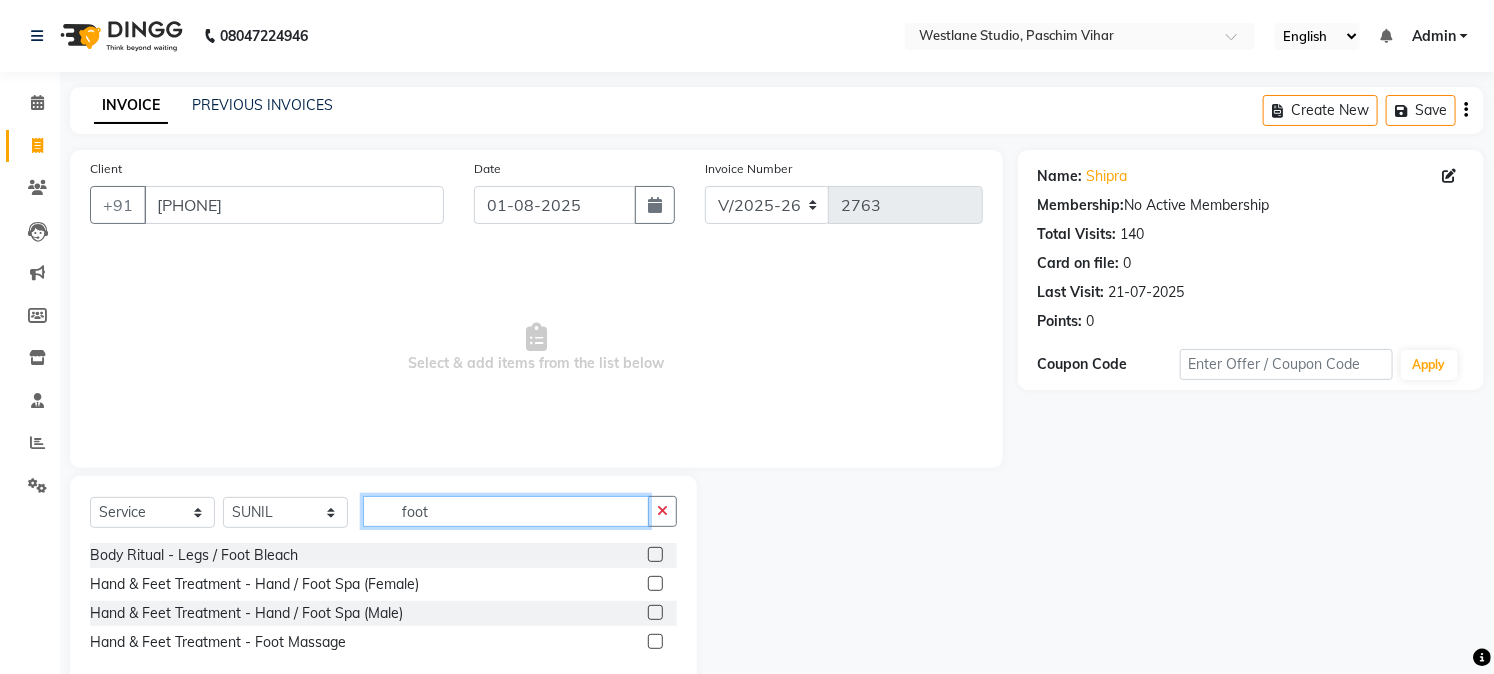 type on "foot" 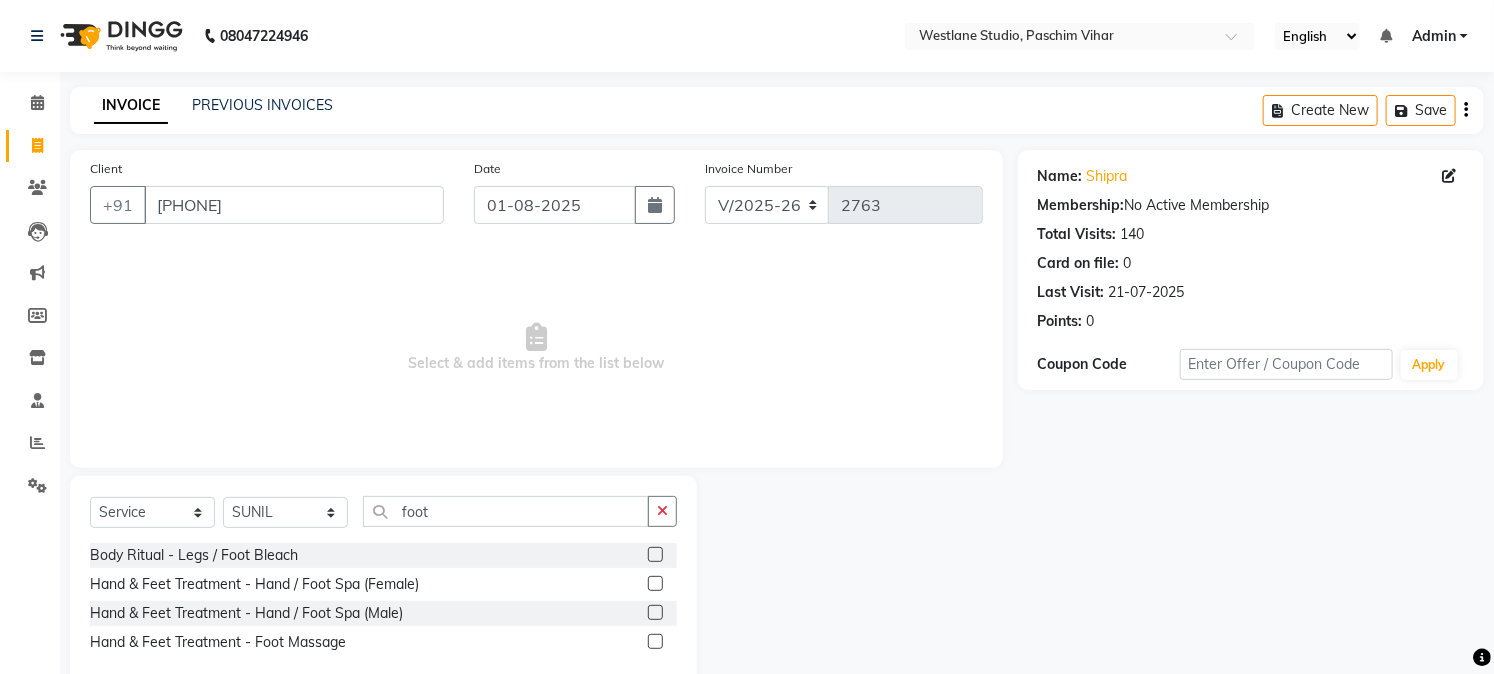 click 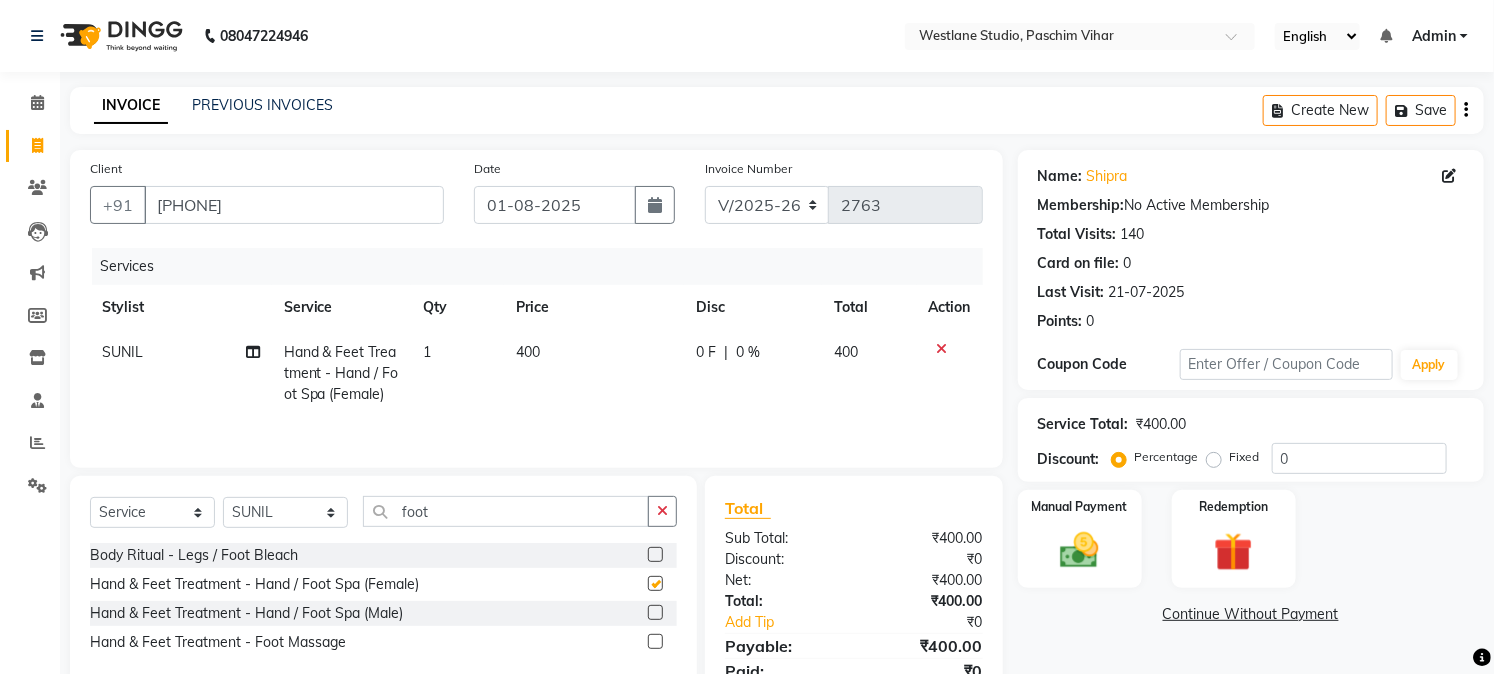 checkbox on "false" 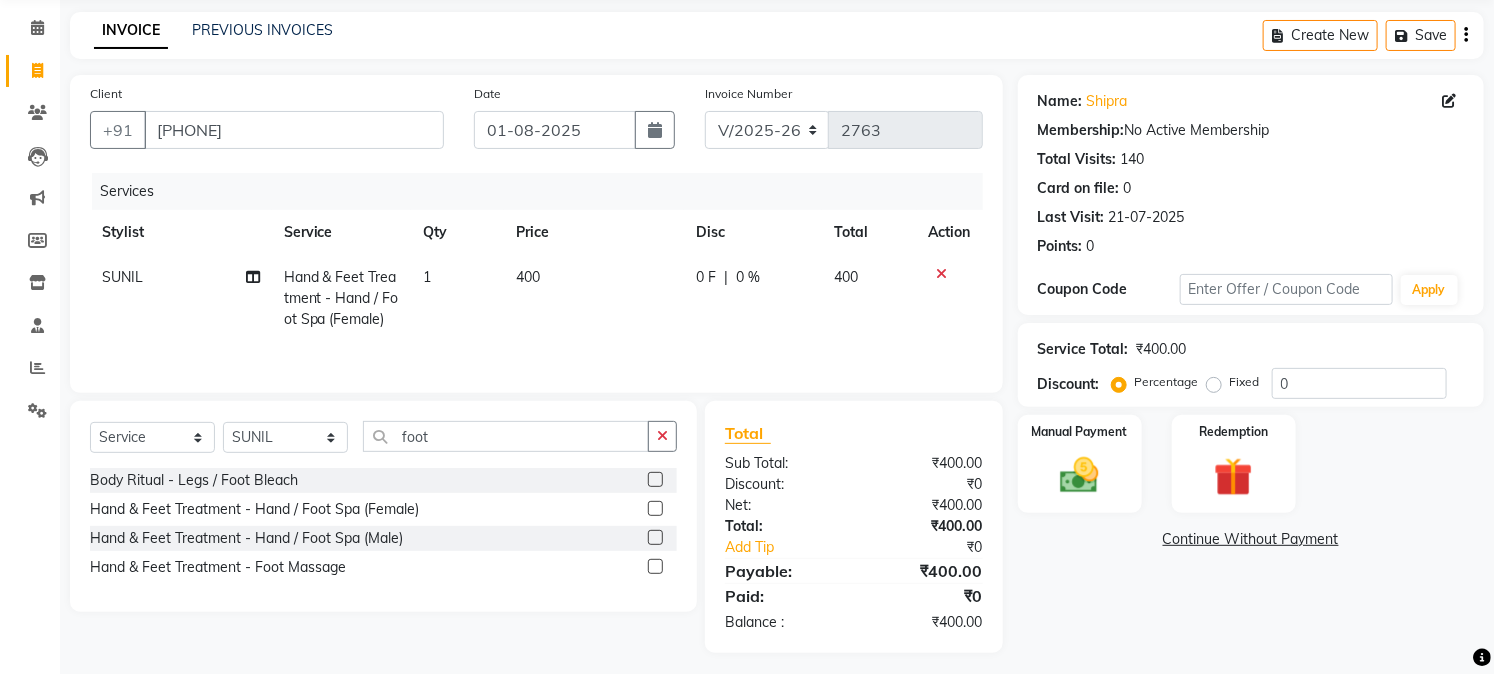 scroll, scrollTop: 85, scrollLeft: 0, axis: vertical 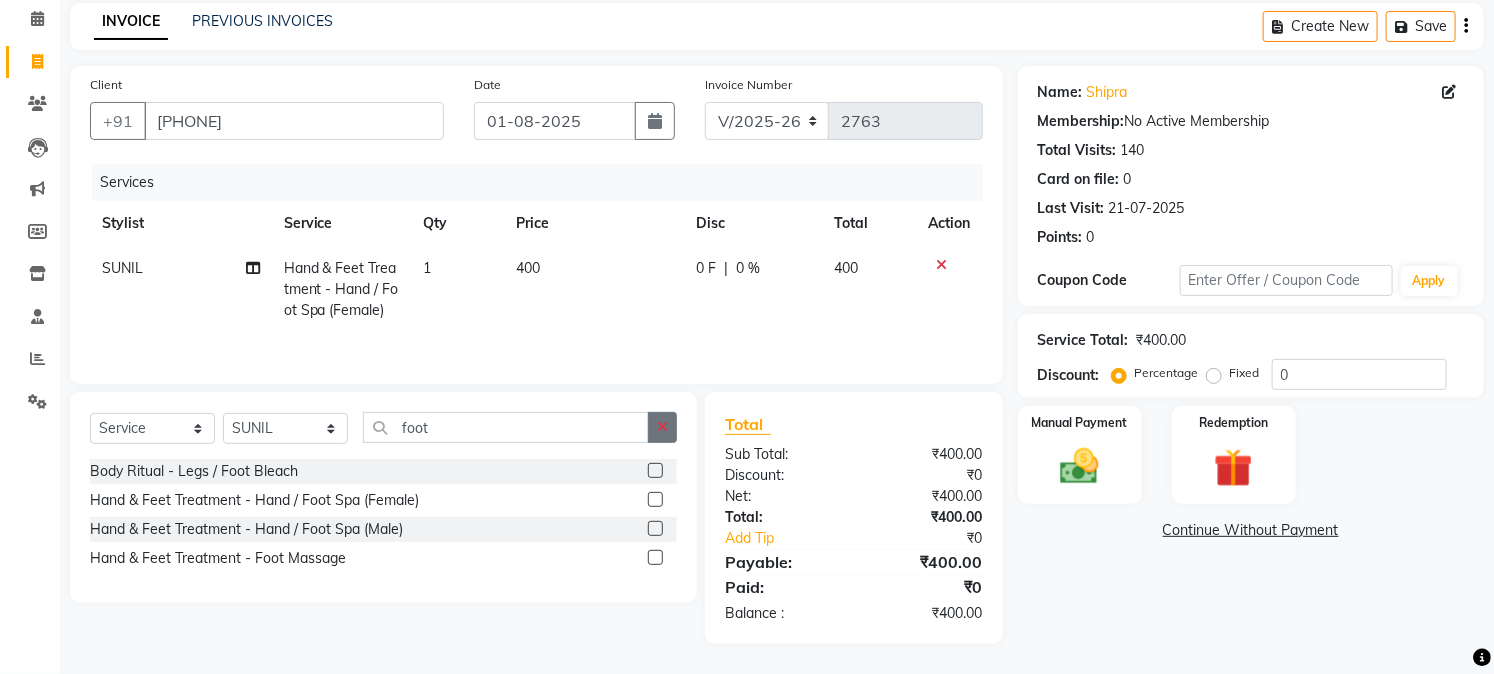 click 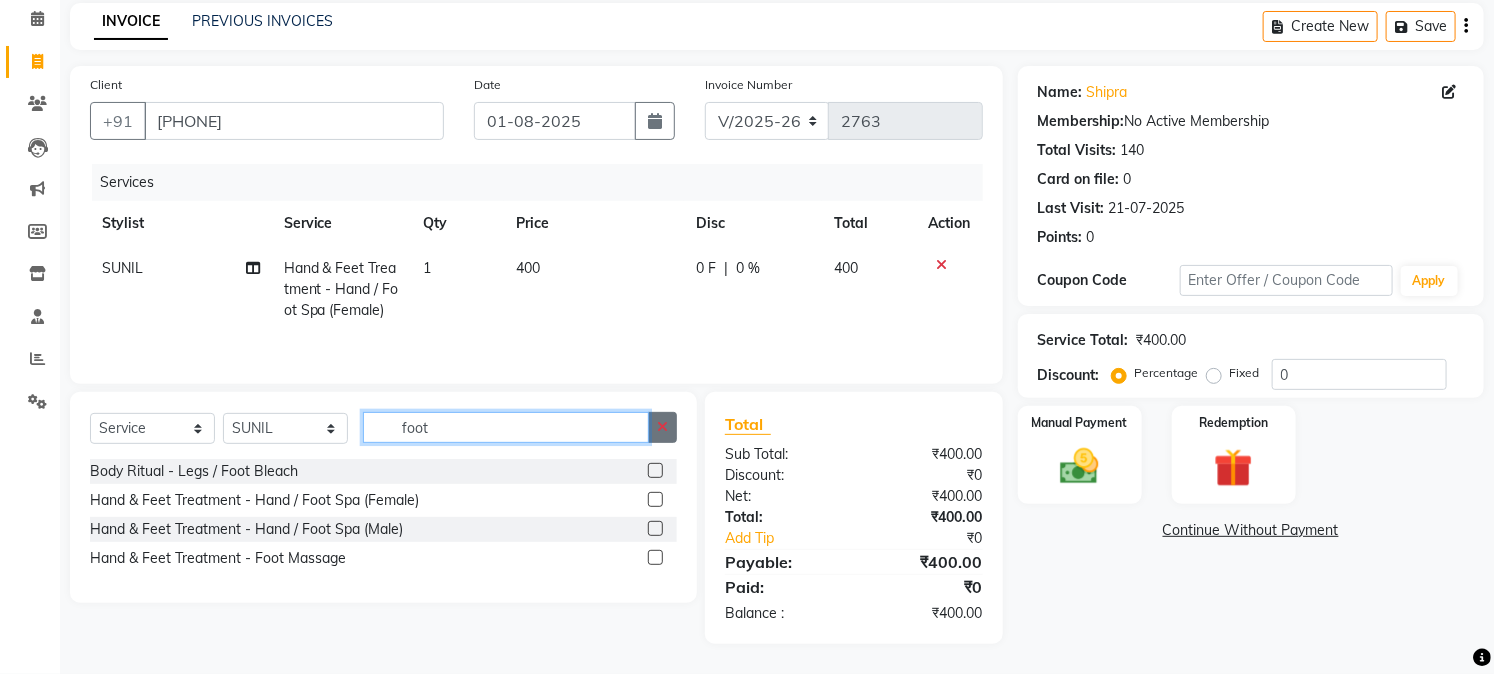 type 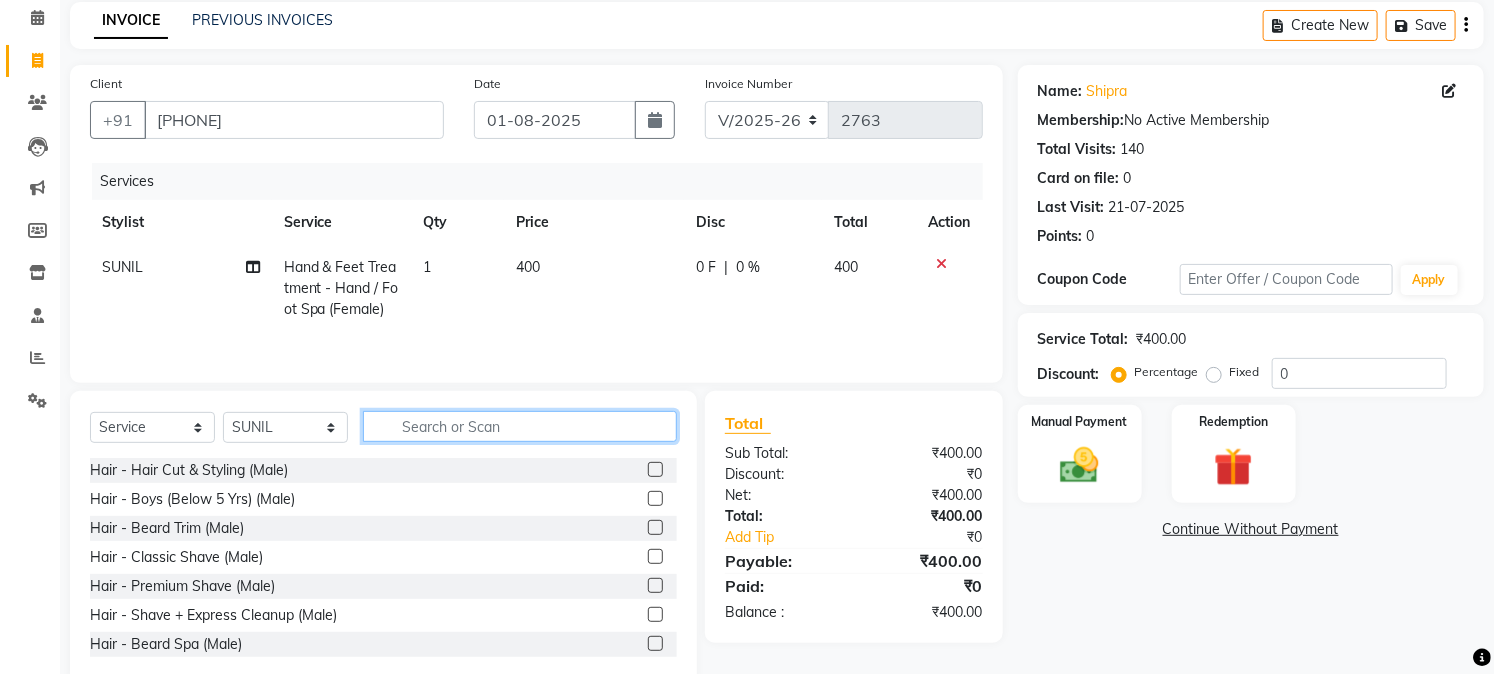 click 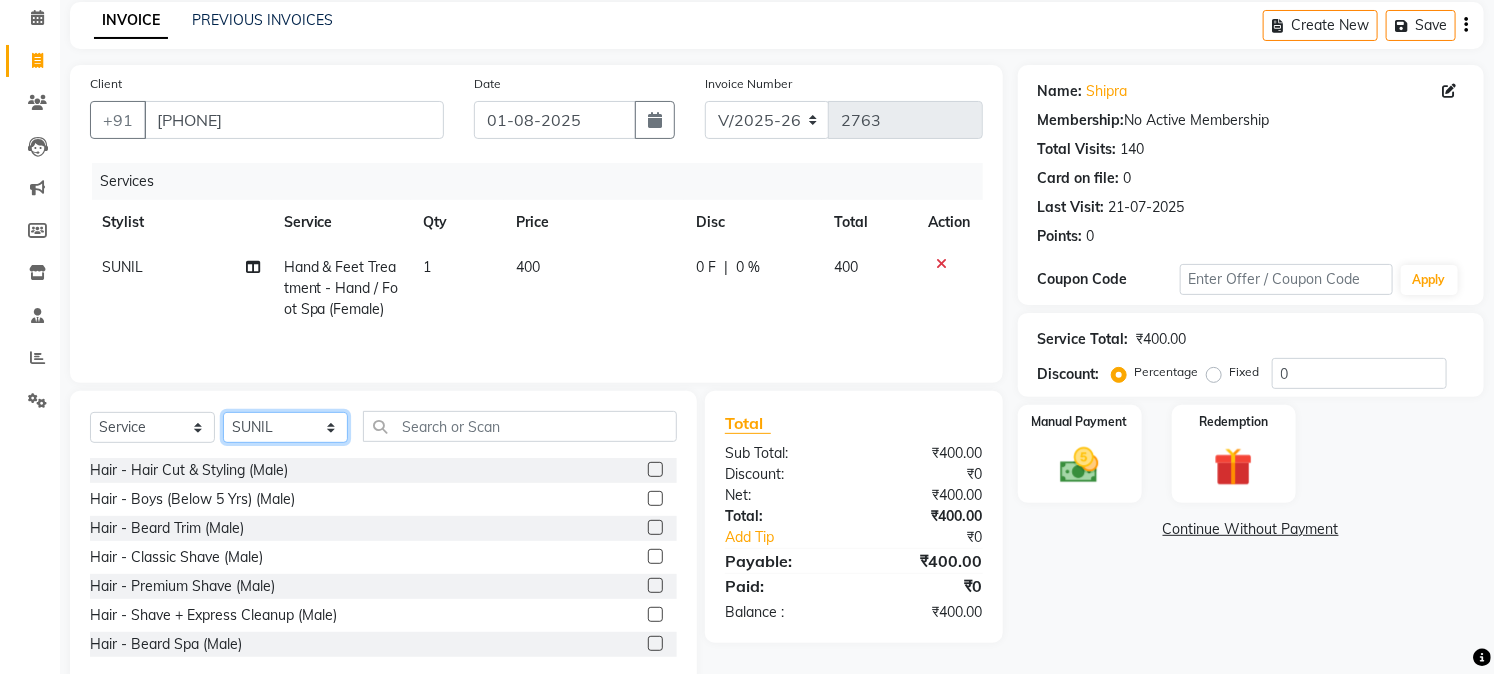drag, startPoint x: 280, startPoint y: 424, endPoint x: 270, endPoint y: 420, distance: 10.770329 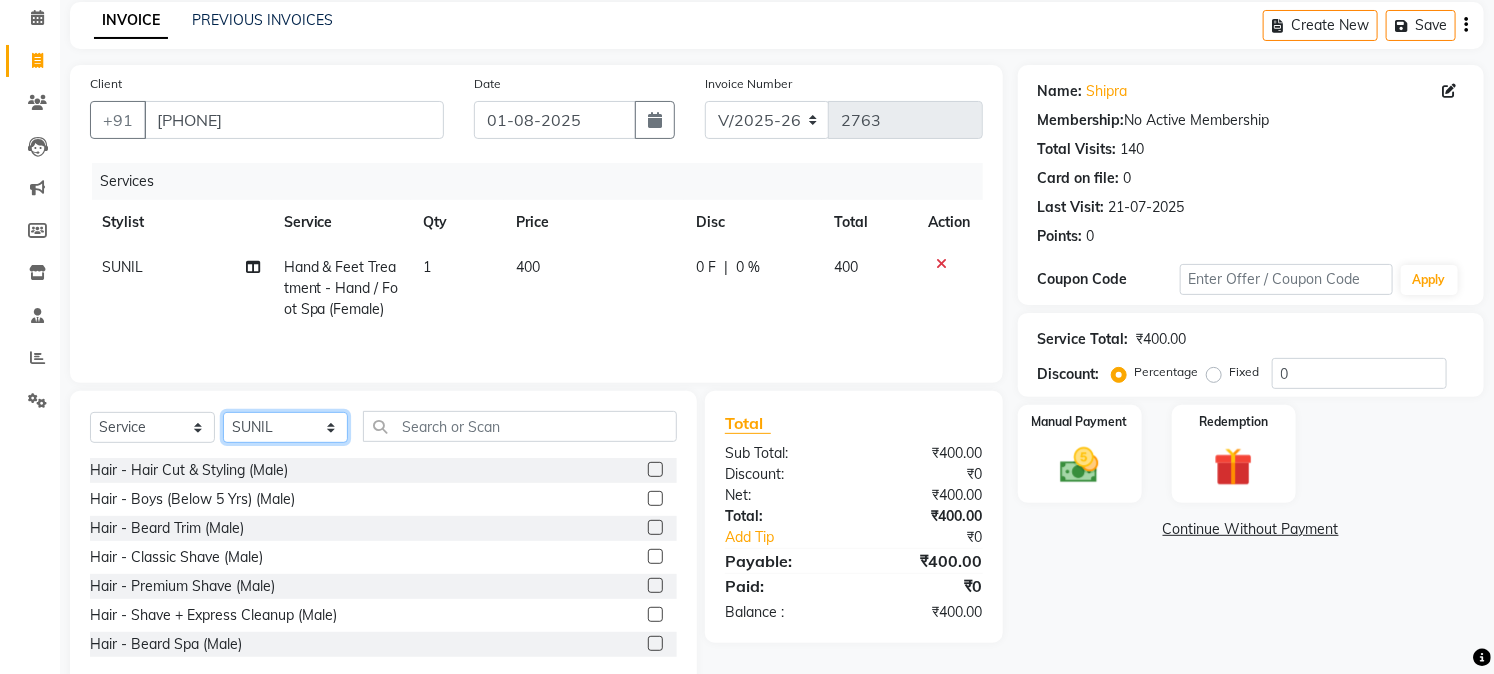 select on "15077" 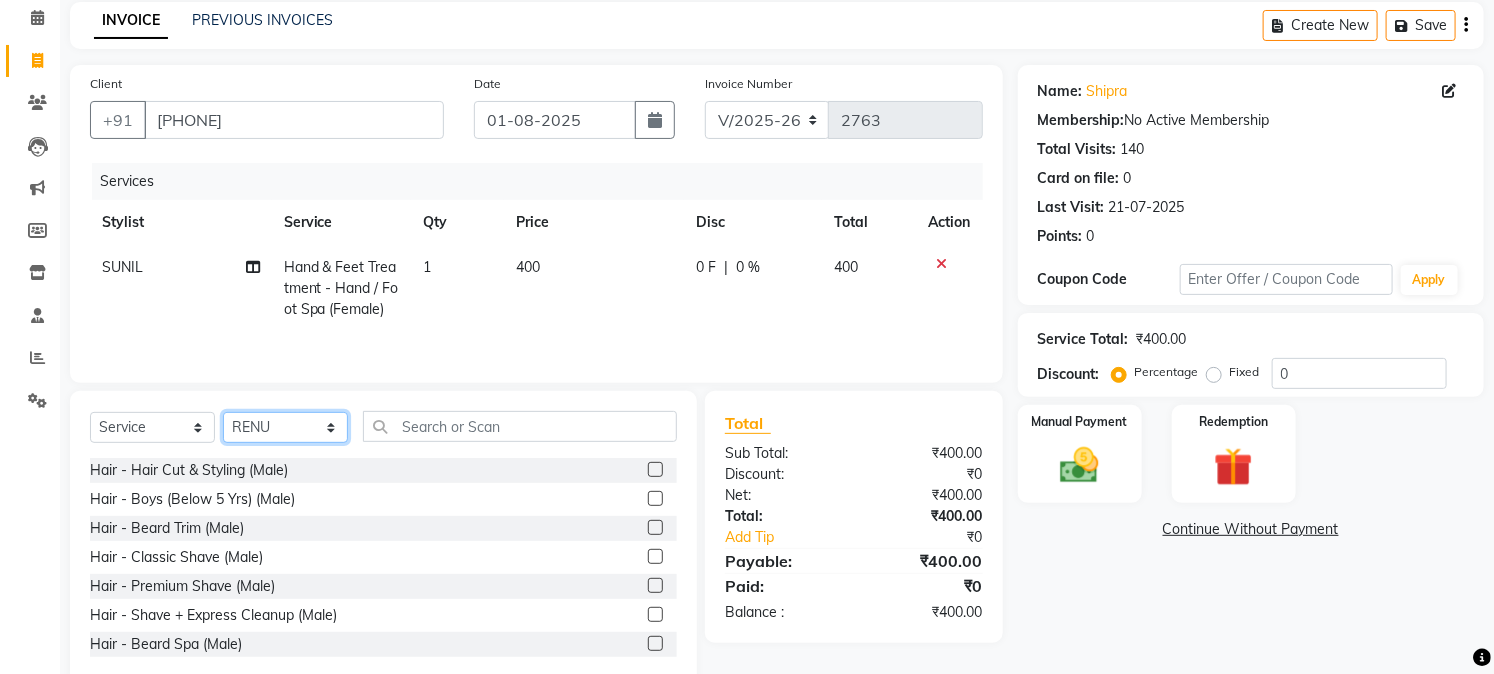 click on "Select Stylist Akash Anu Arun Gaurav  GULFAM jeeshan MANISH NADEEM ALI Nitin Sajwan Raja  Ranjeet RENU RIDHIMA BHATIA Rohit SAGAR Shakel SOHEIL Sonam SUNIL USHA" 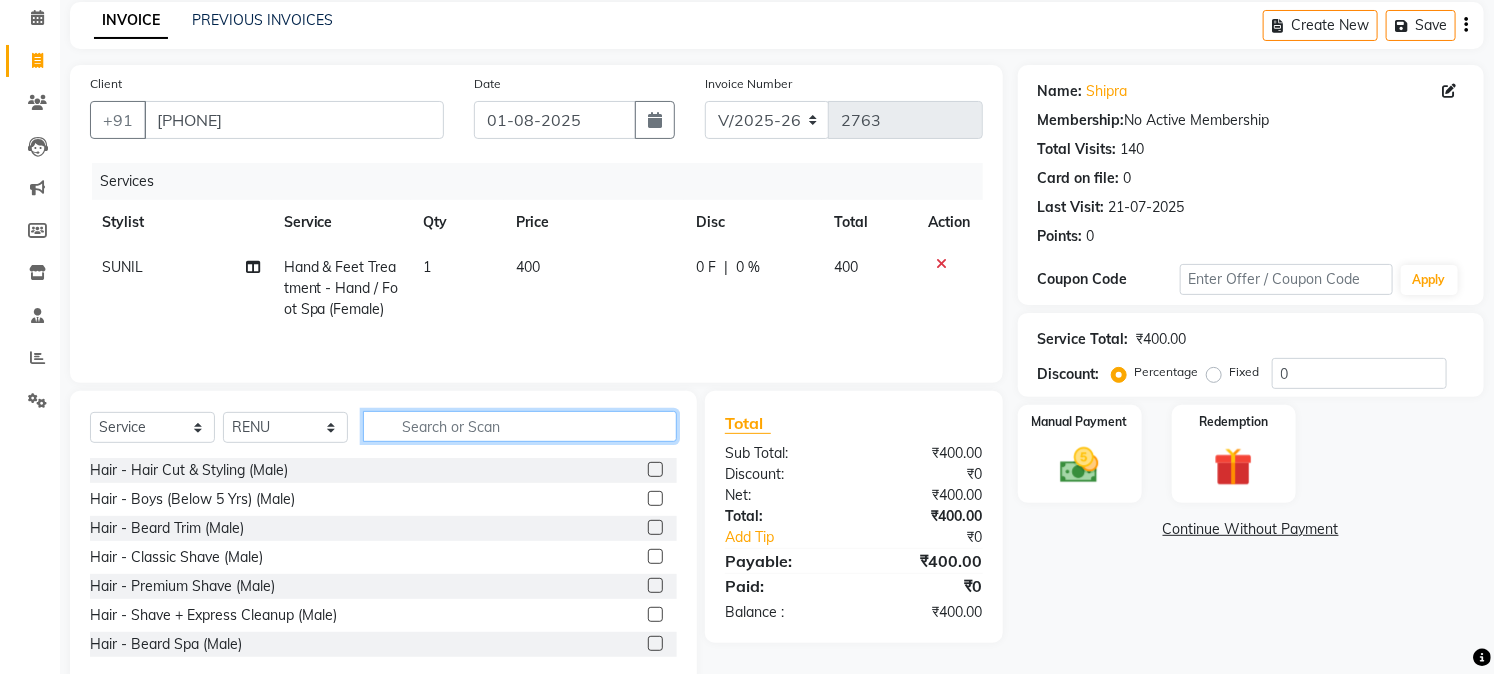 click 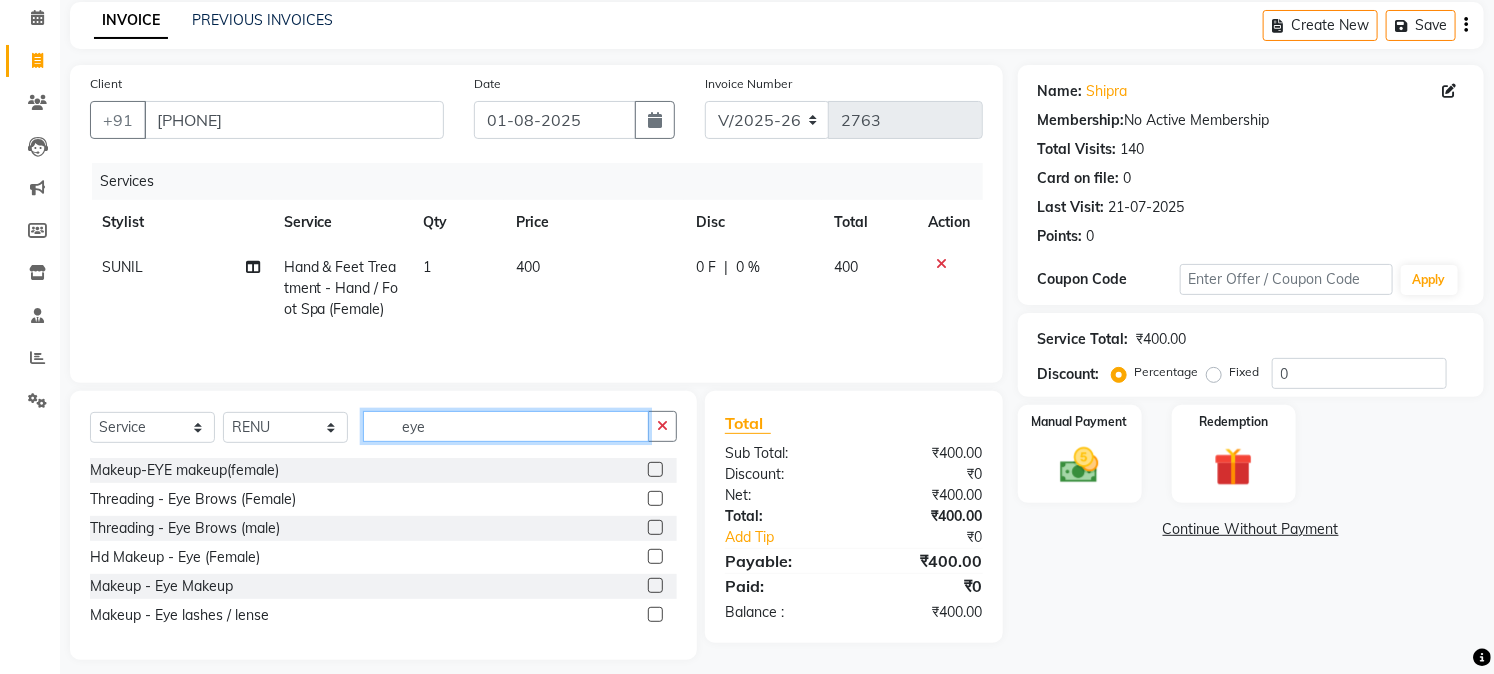 type on "eye" 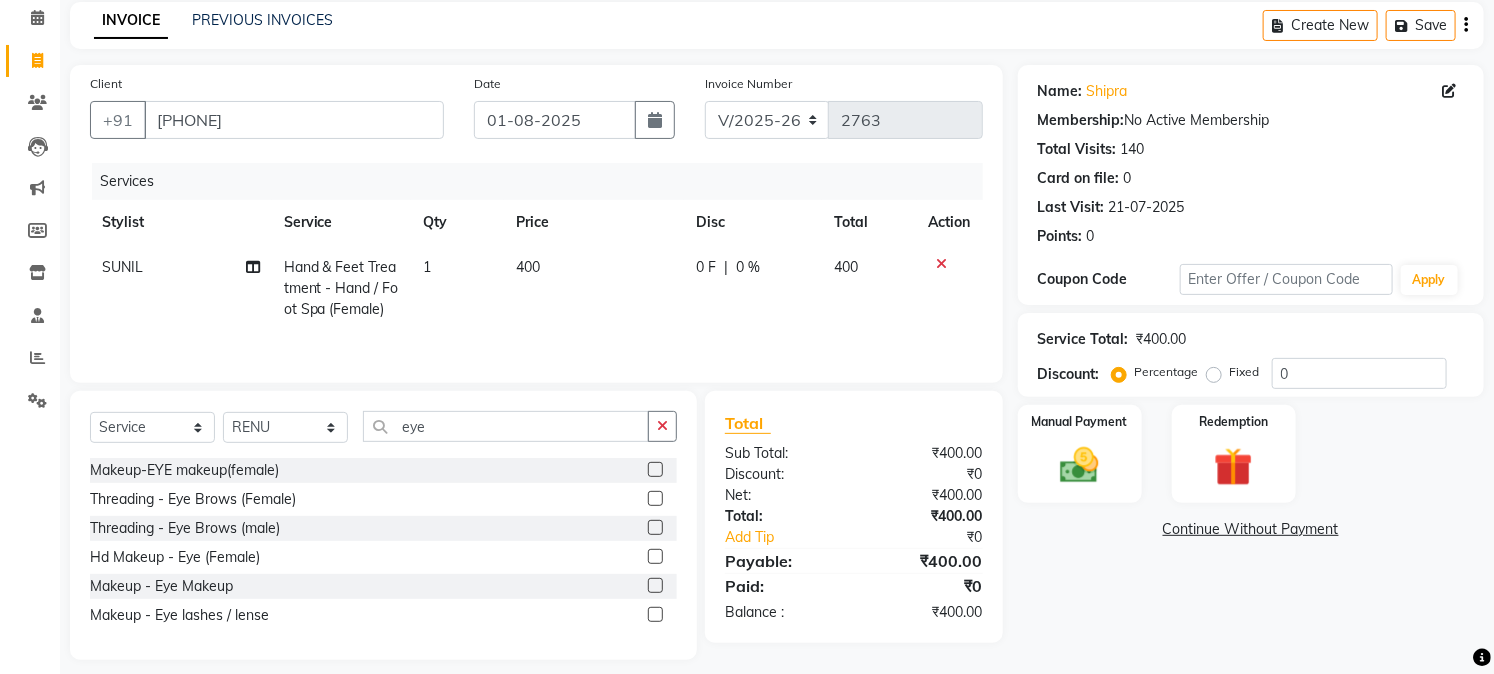 click 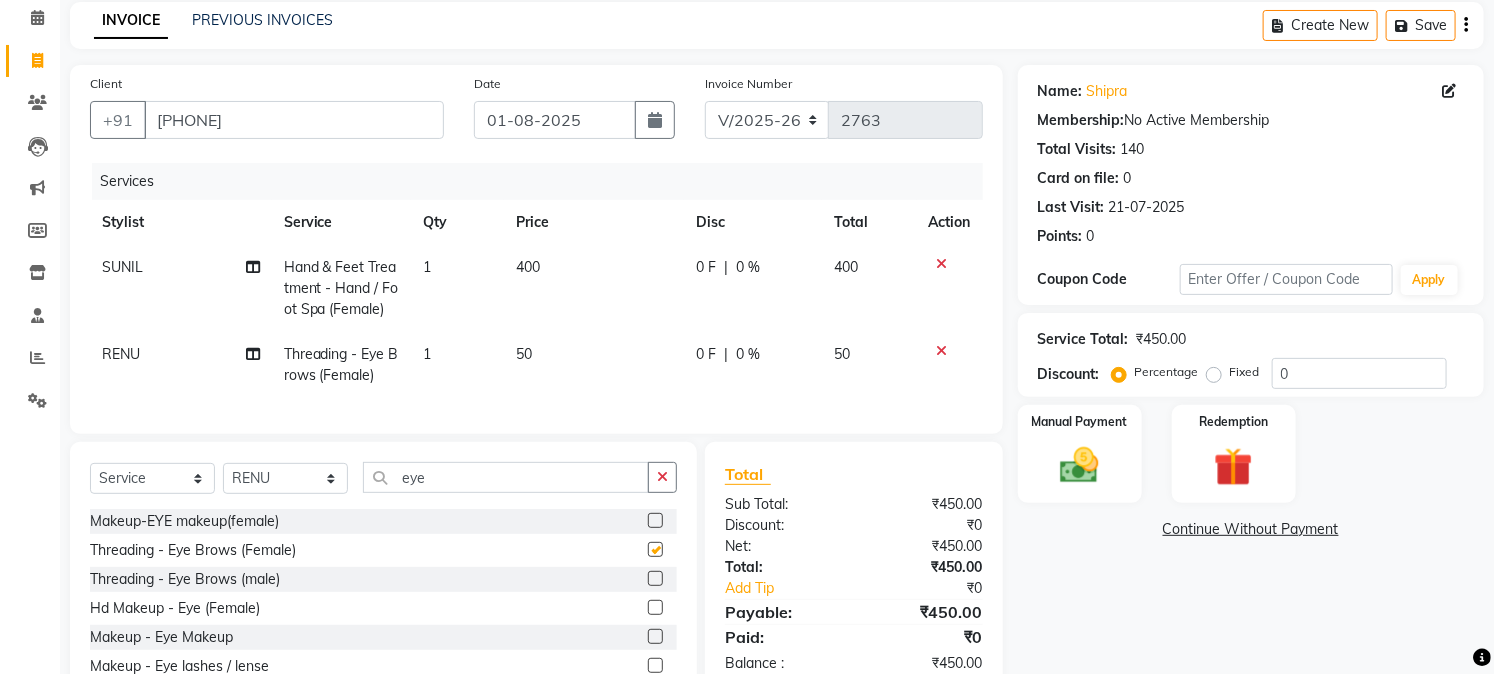 checkbox on "false" 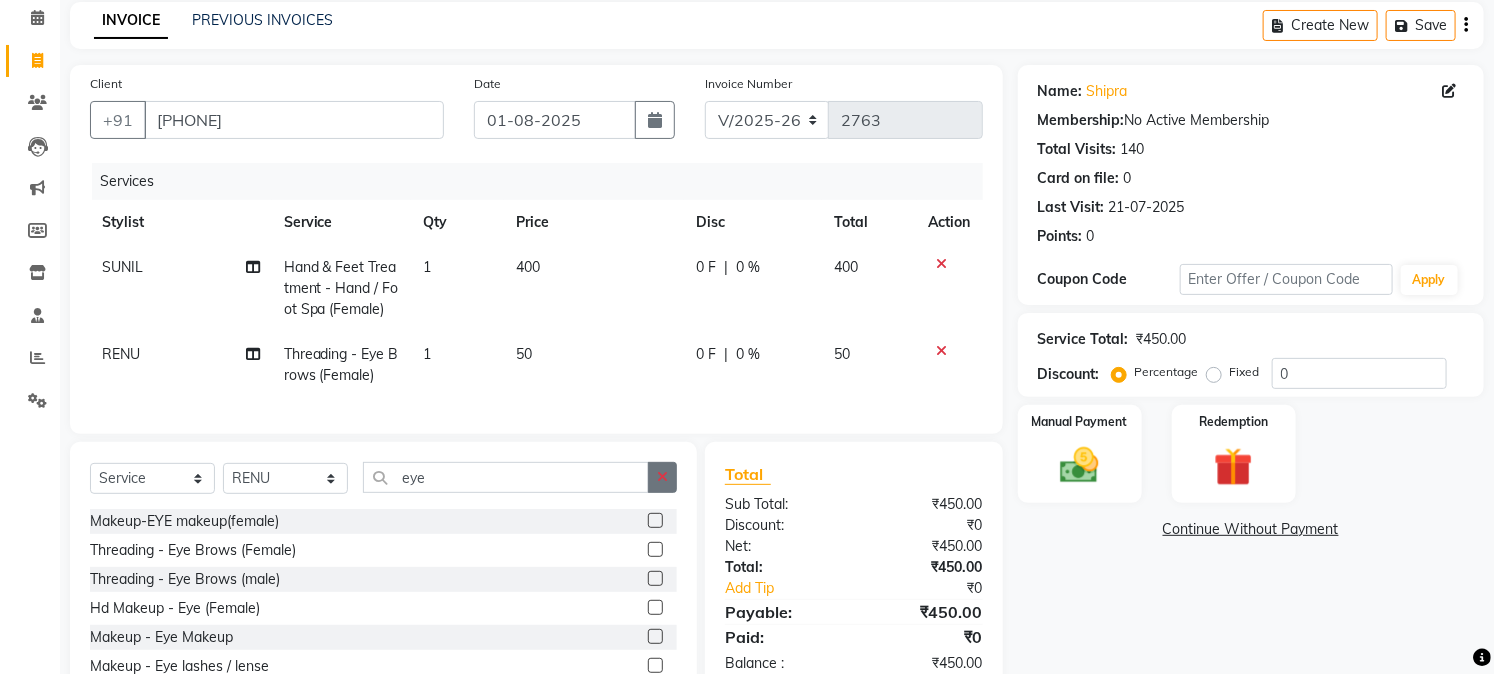 click 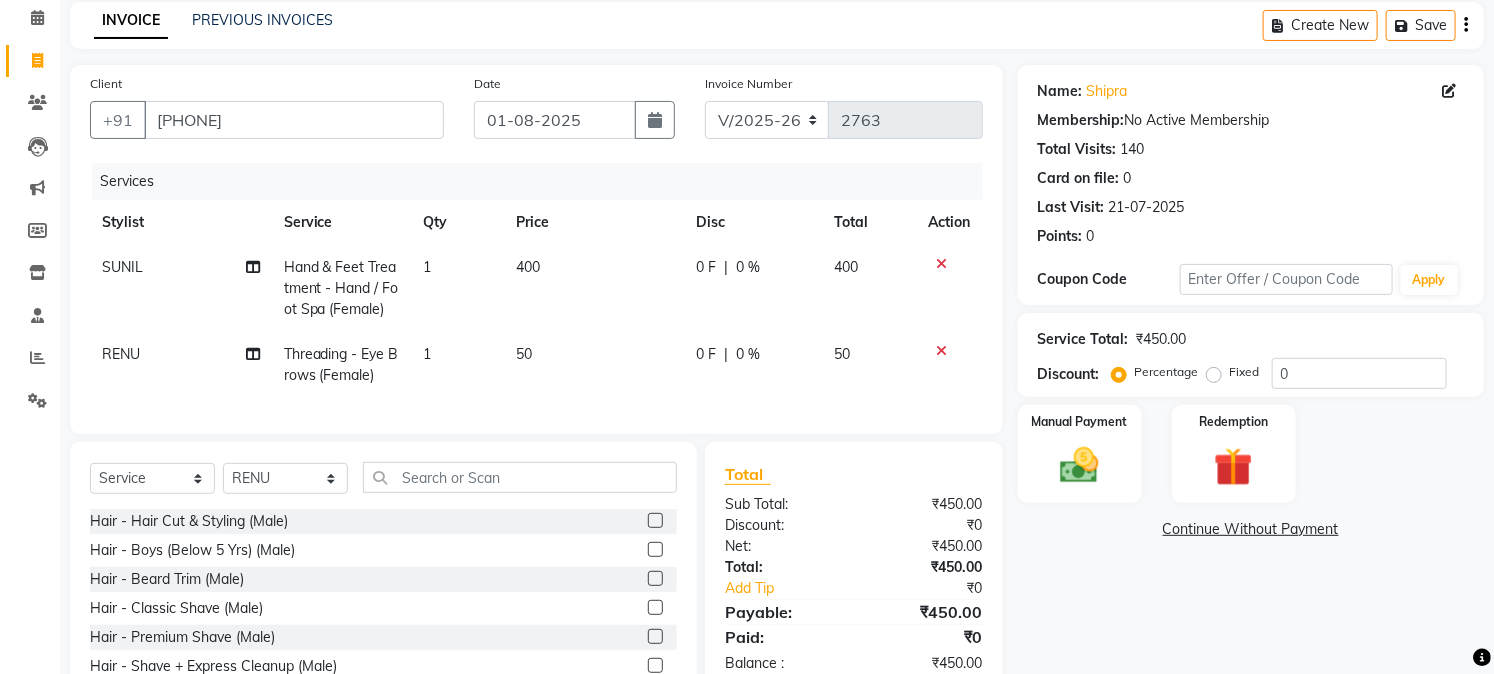 click on "Select  Service  Product  Membership  Package VoucherPrepaid Gift Card  Select Stylist [NAME] [NAME] [NAME] [NAME]  [NAME] [NAME] [NAME] [NAME] [NAME] [NAME] [NAME] [NAME] [NAME] [NAME] [NAME] [NAME] [NAME] [NAME] [NAME] [NAME] [NAME] [NAME] Hair - Hair Cut & Styling  (Male)  Hair - Boys (Below 5 Yrs) (Male)  Hair - Beard Trim (Male)  Hair - Classic Shave (Male)  Hair - Premium Shave (Male)  Hair - Shave + Express Cleanup (Male)  Hair - Beard Spa (Male)  Hair - Hair Cut (Female)  Hair - Head Massage (Male)  Hair - Split Ends ( Male)  Hair - Fringes / Flicks (Female)  Hair-  Trimming  Hair- blow dry (Straight\Curls)  Hair Pressing- Ironing  Hair- Outcurls\Wringles\Updo  Hair - Loreal Headwash  Hair - GK Headwash  Hair - Head Massage (Female)  Hair- Spa Metal DX Treatment  Advance  OTHERS  Hair Extensions  HEAD WASHPACKAGE (10+5)  Mythic hair spa package (3+1)  Texture Service - Keratin (Male)  Texture Service - Perming (Male)  Texture Service - Straight Therapy (Male)  Texture Service - Extra Length (Male)" 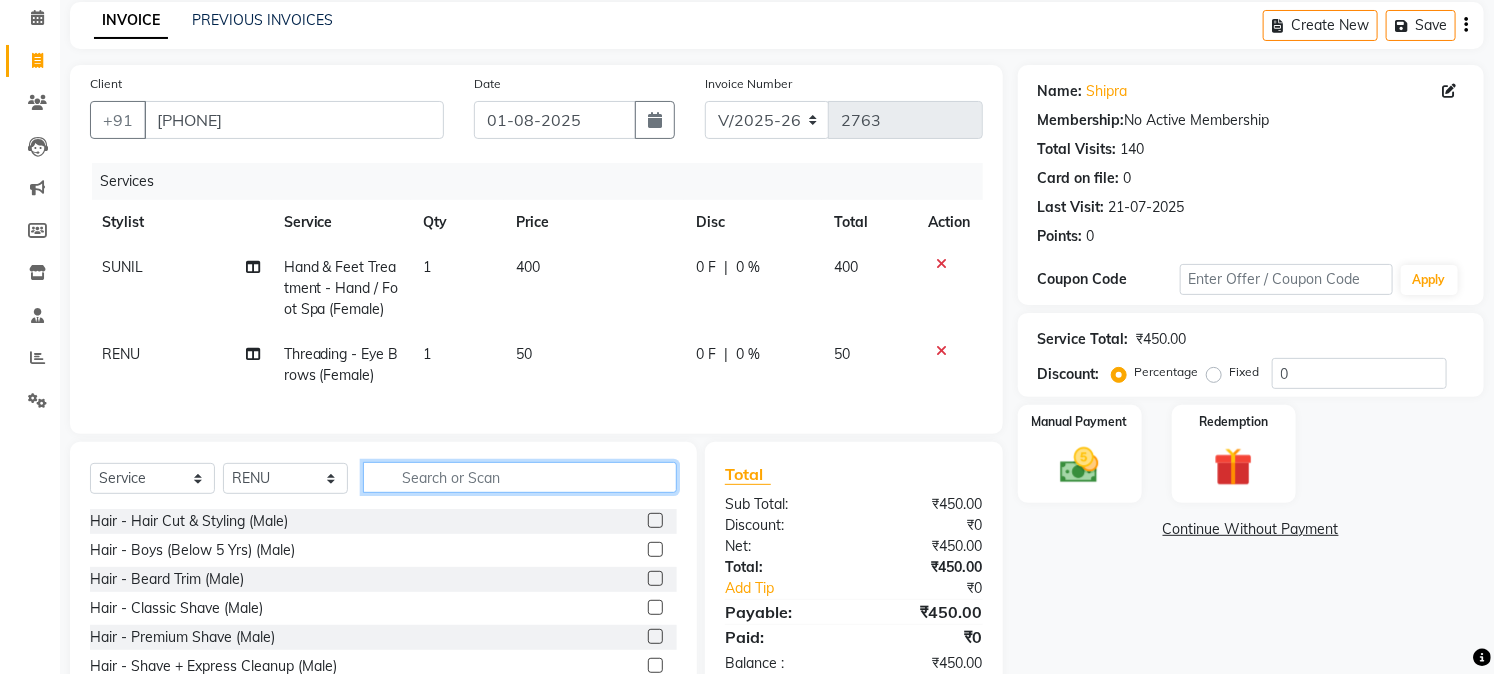 click 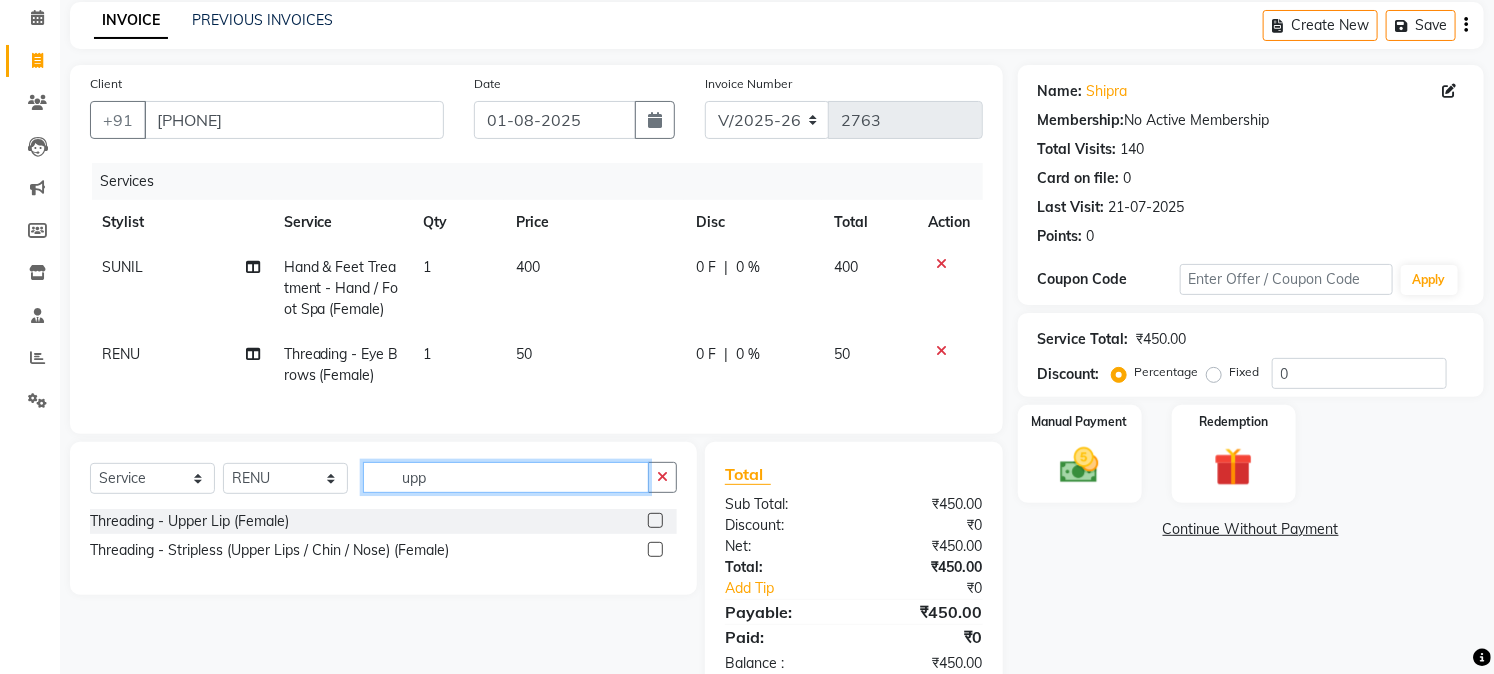 type on "upp" 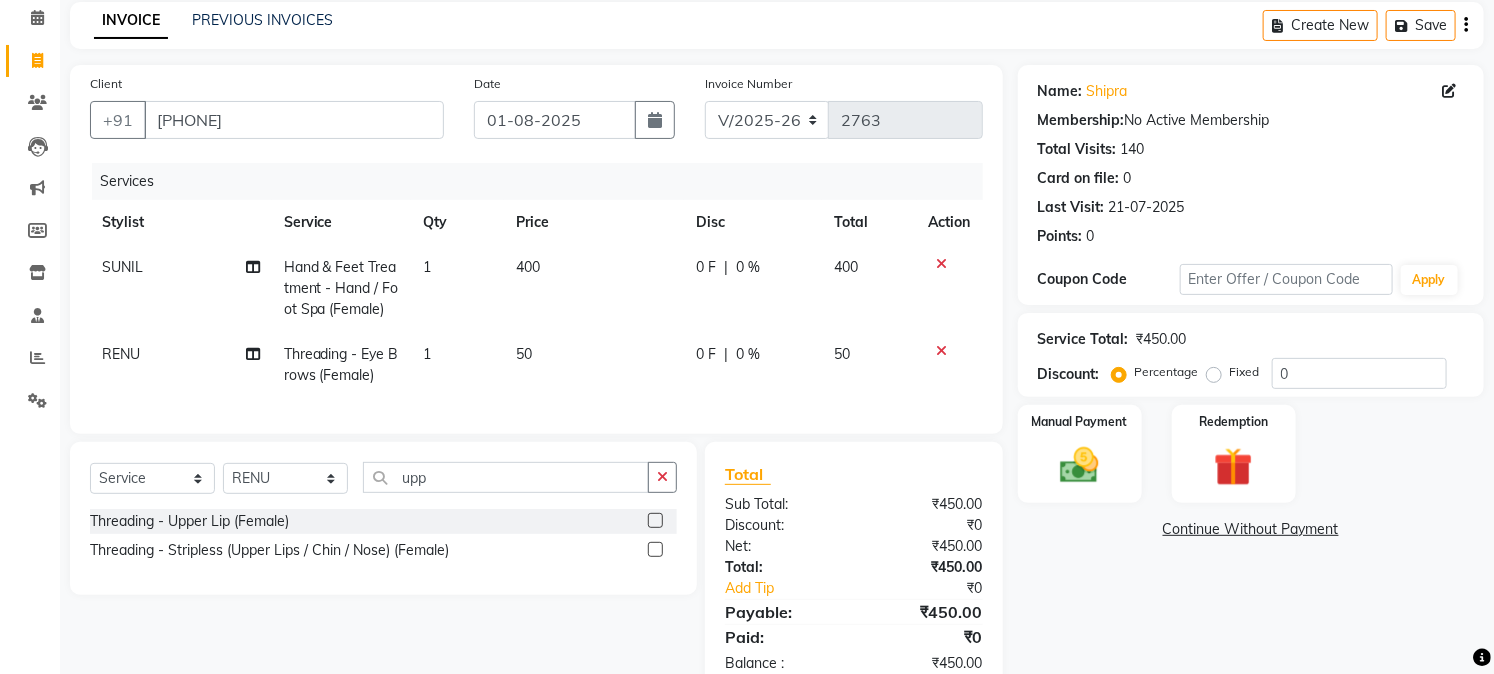 click 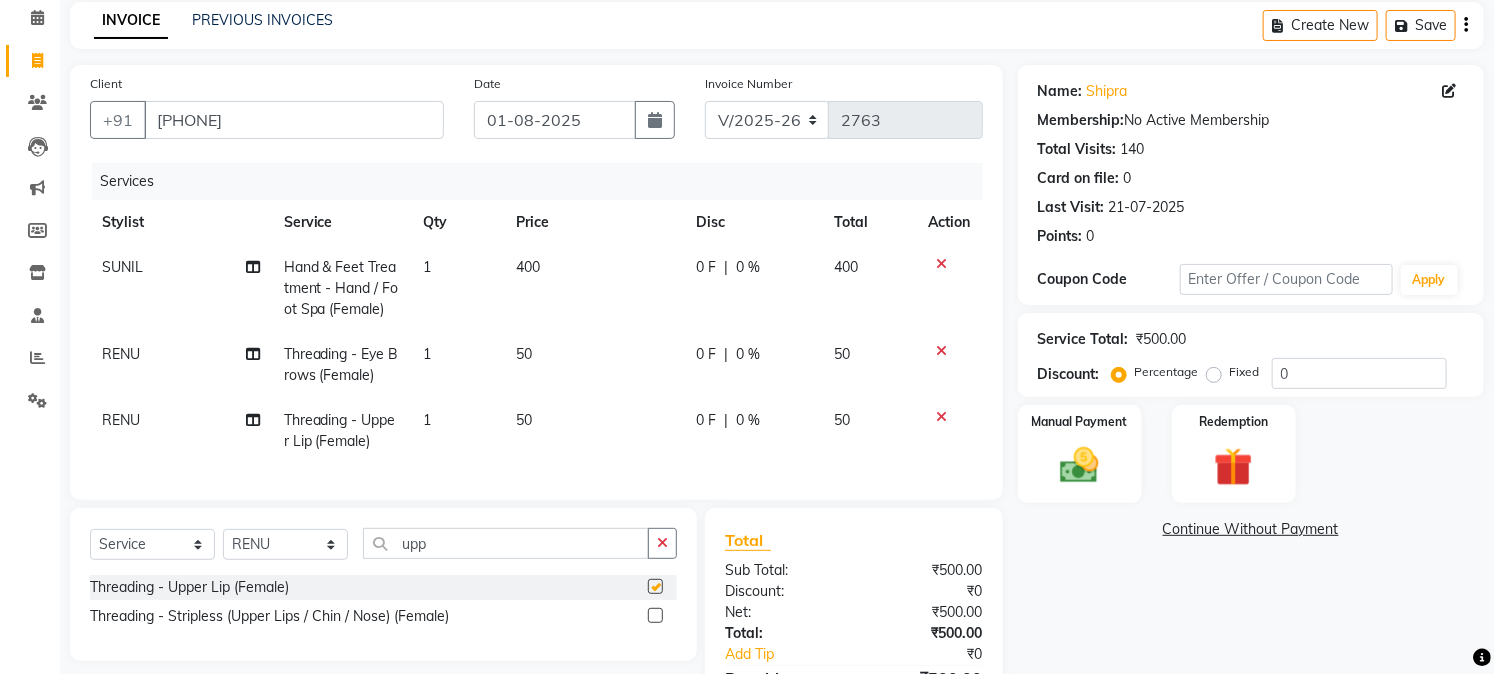 checkbox on "false" 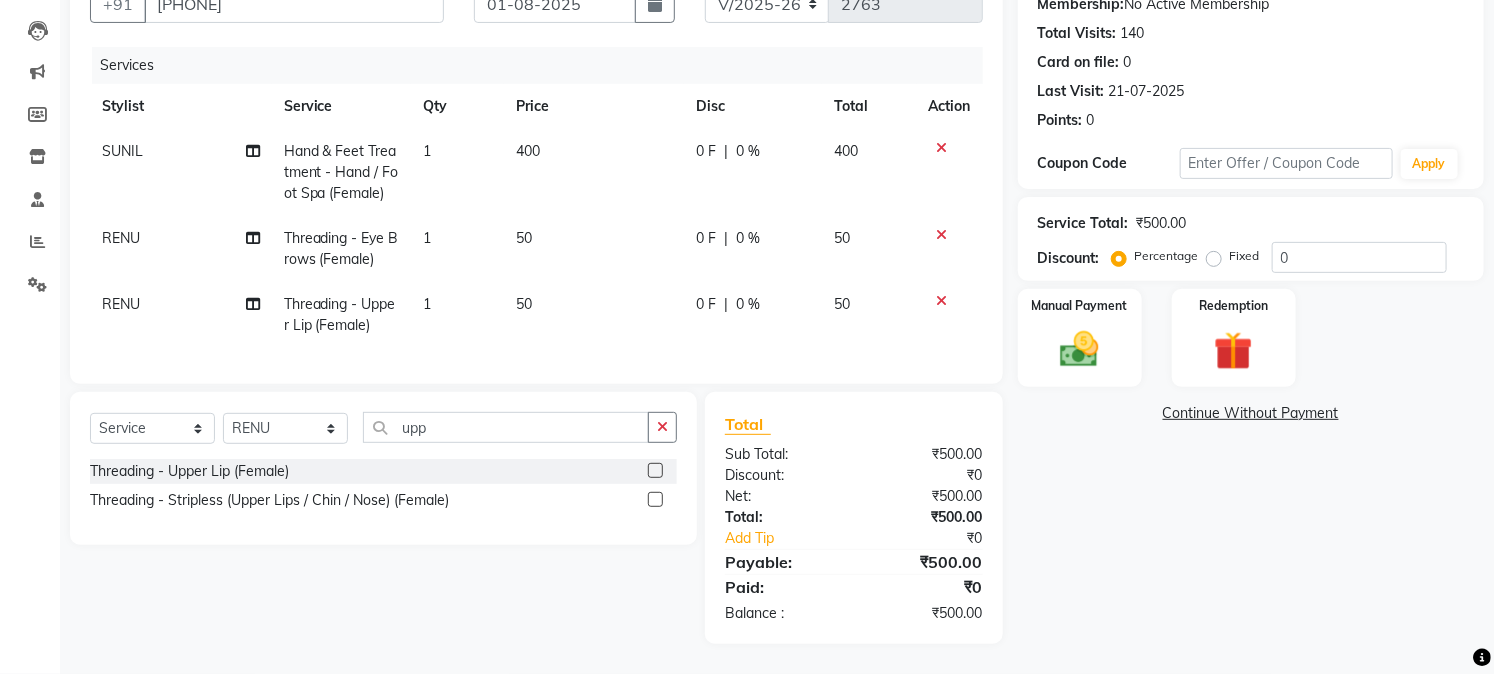 scroll, scrollTop: 217, scrollLeft: 0, axis: vertical 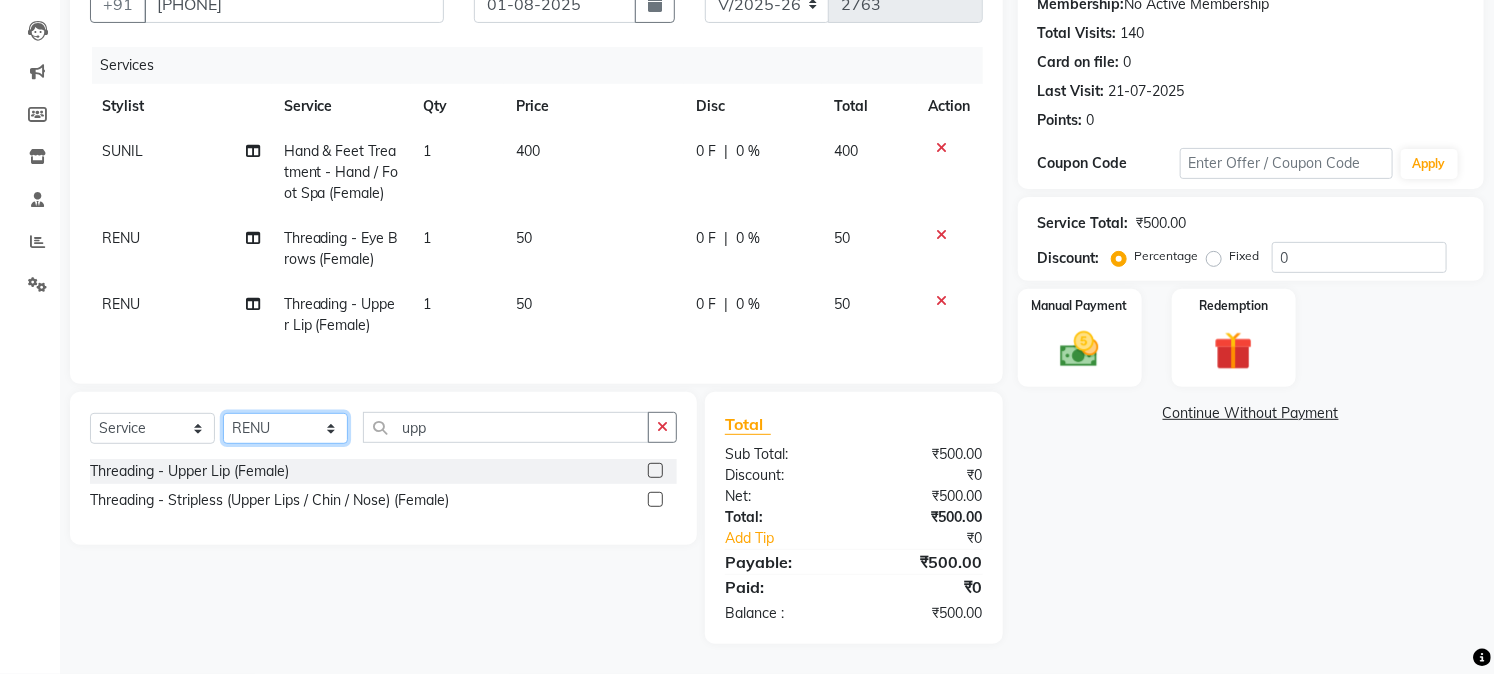 click on "Select Stylist Akash Anu Arun Gaurav  GULFAM jeeshan MANISH NADEEM ALI Nitin Sajwan Raja  Ranjeet RENU RIDHIMA BHATIA Rohit SAGAR Shakel SOHEIL Sonam SUNIL USHA" 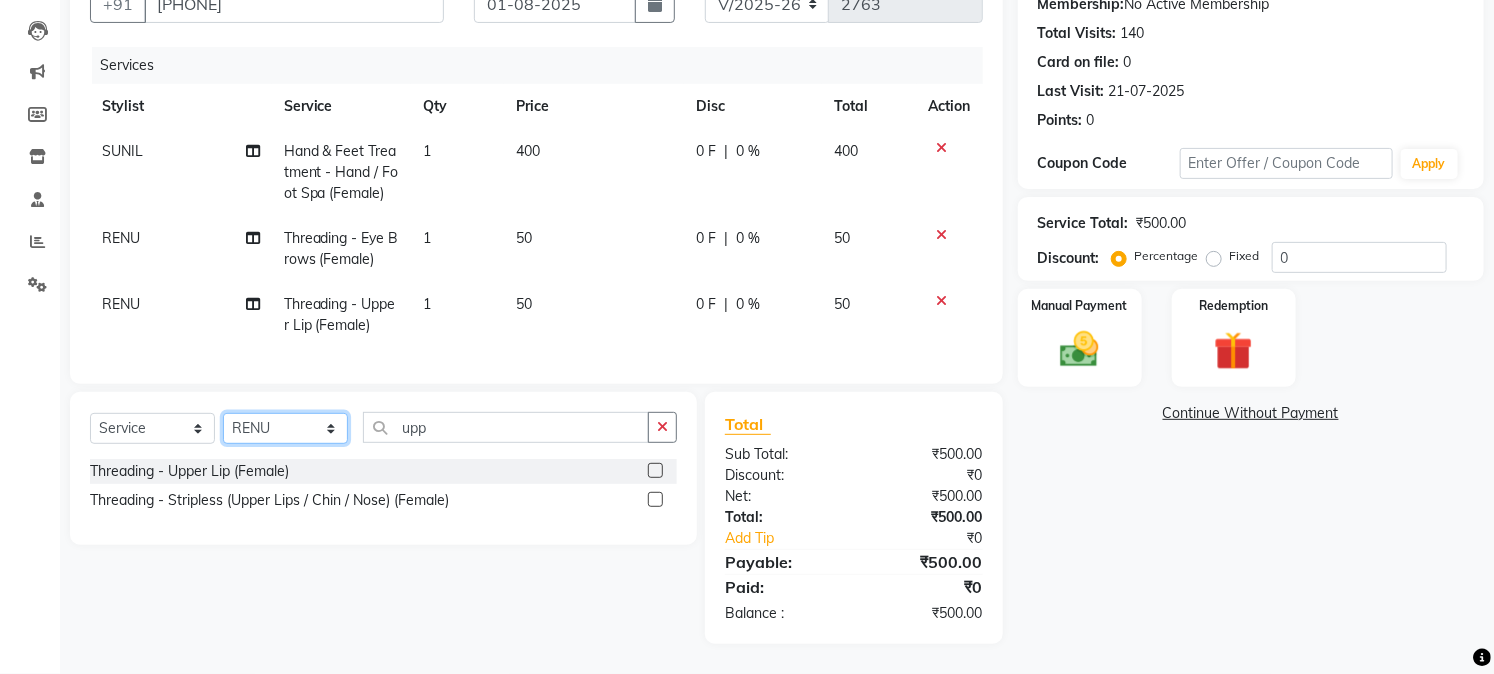 select on "25198" 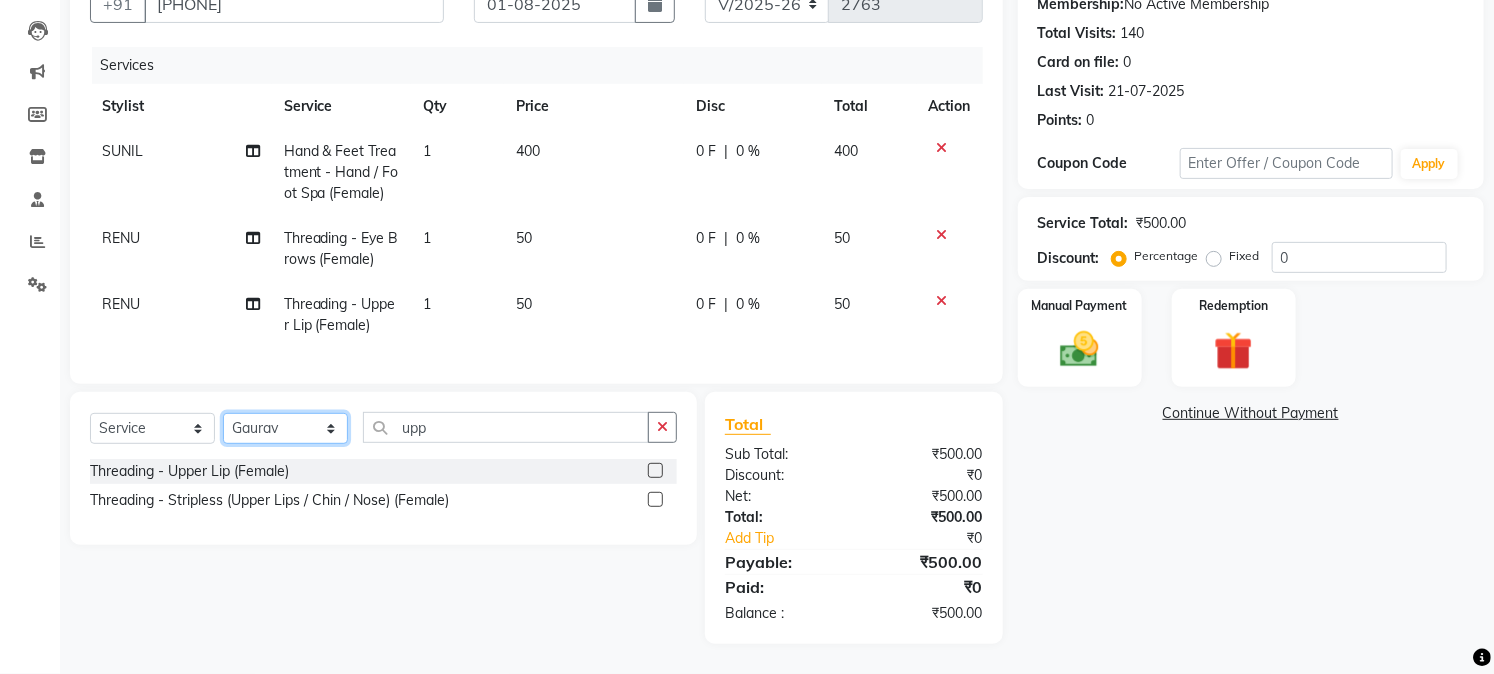 click on "Select Stylist Akash Anu Arun Gaurav  GULFAM jeeshan MANISH NADEEM ALI Nitin Sajwan Raja  Ranjeet RENU RIDHIMA BHATIA Rohit SAGAR Shakel SOHEIL Sonam SUNIL USHA" 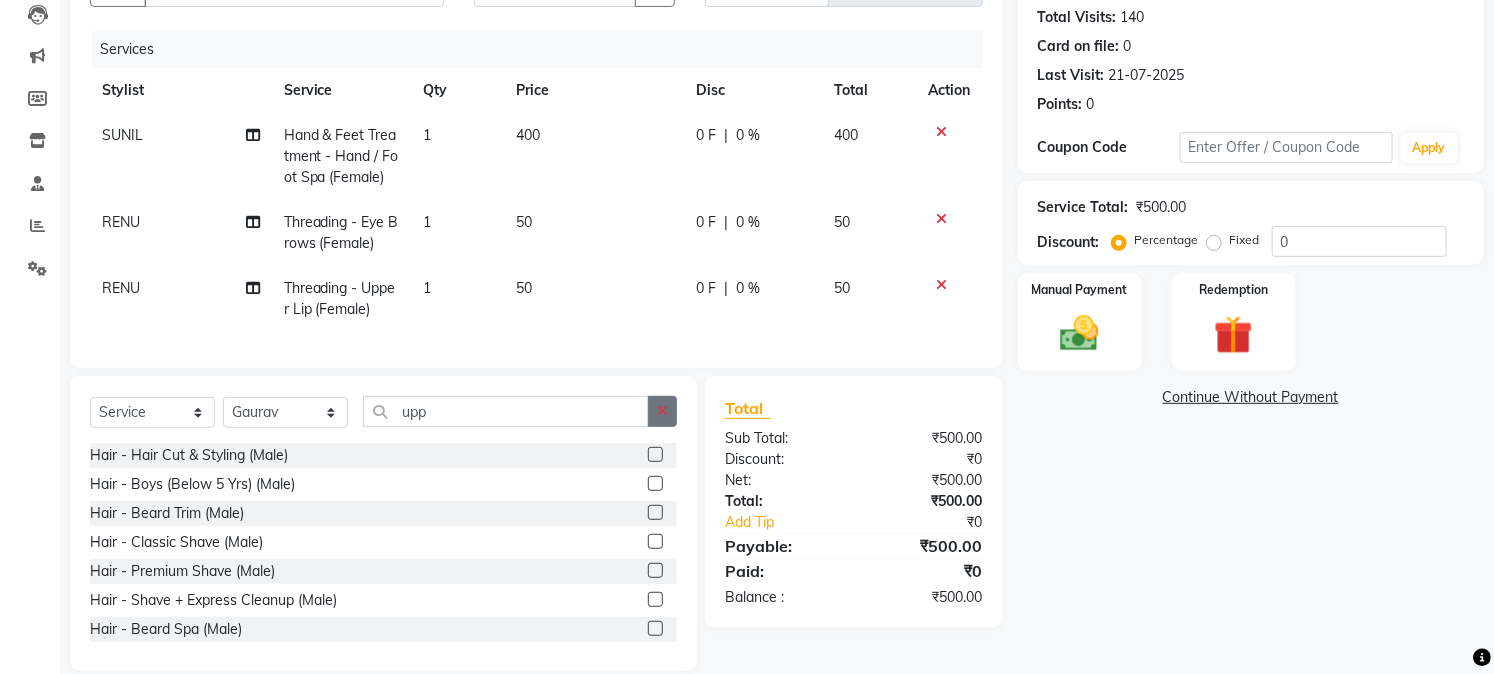 click 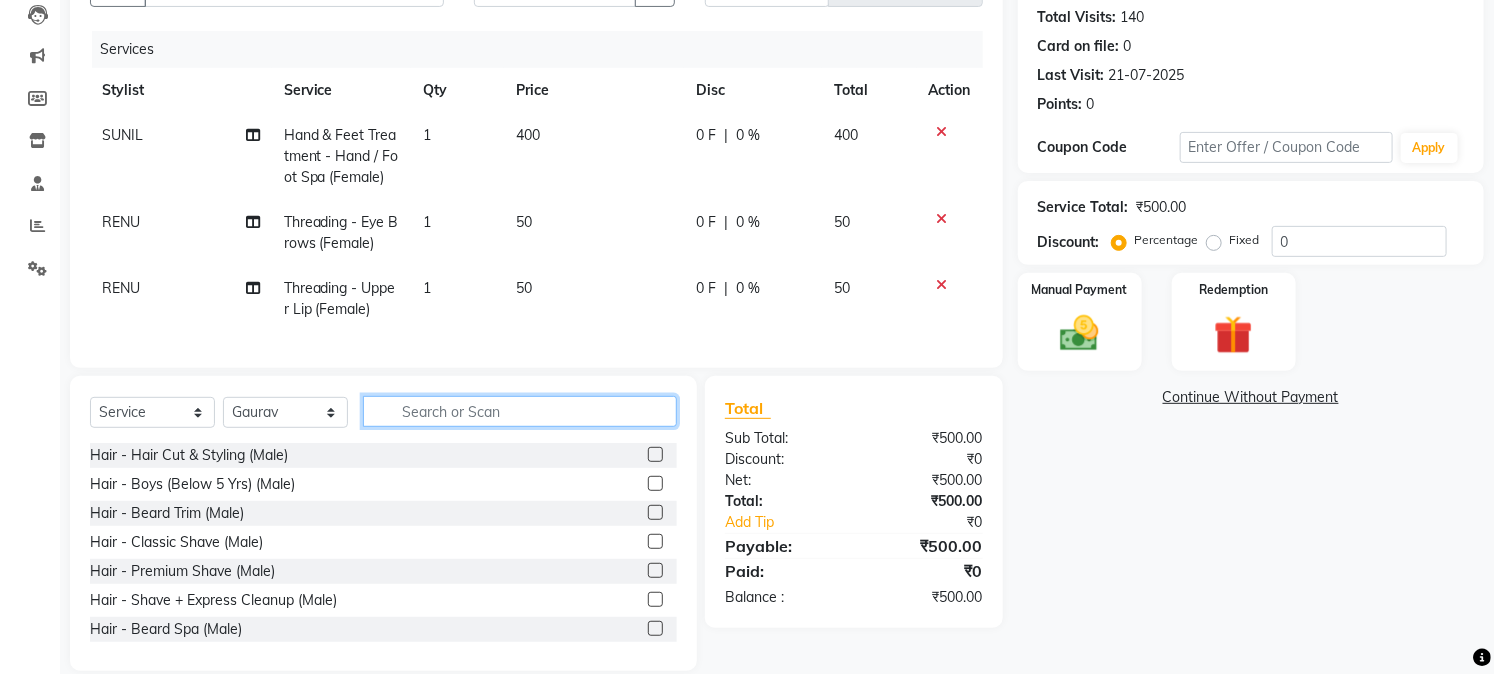 click 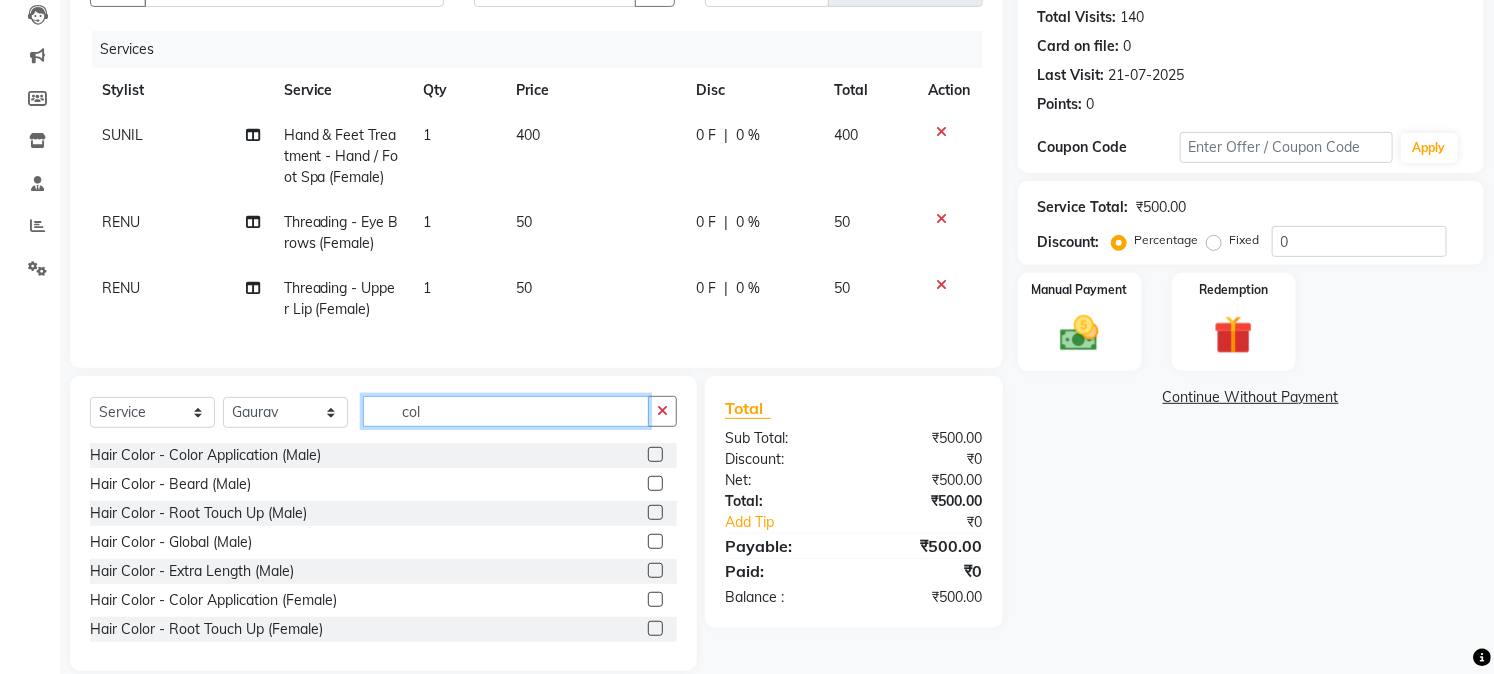 type on "col" 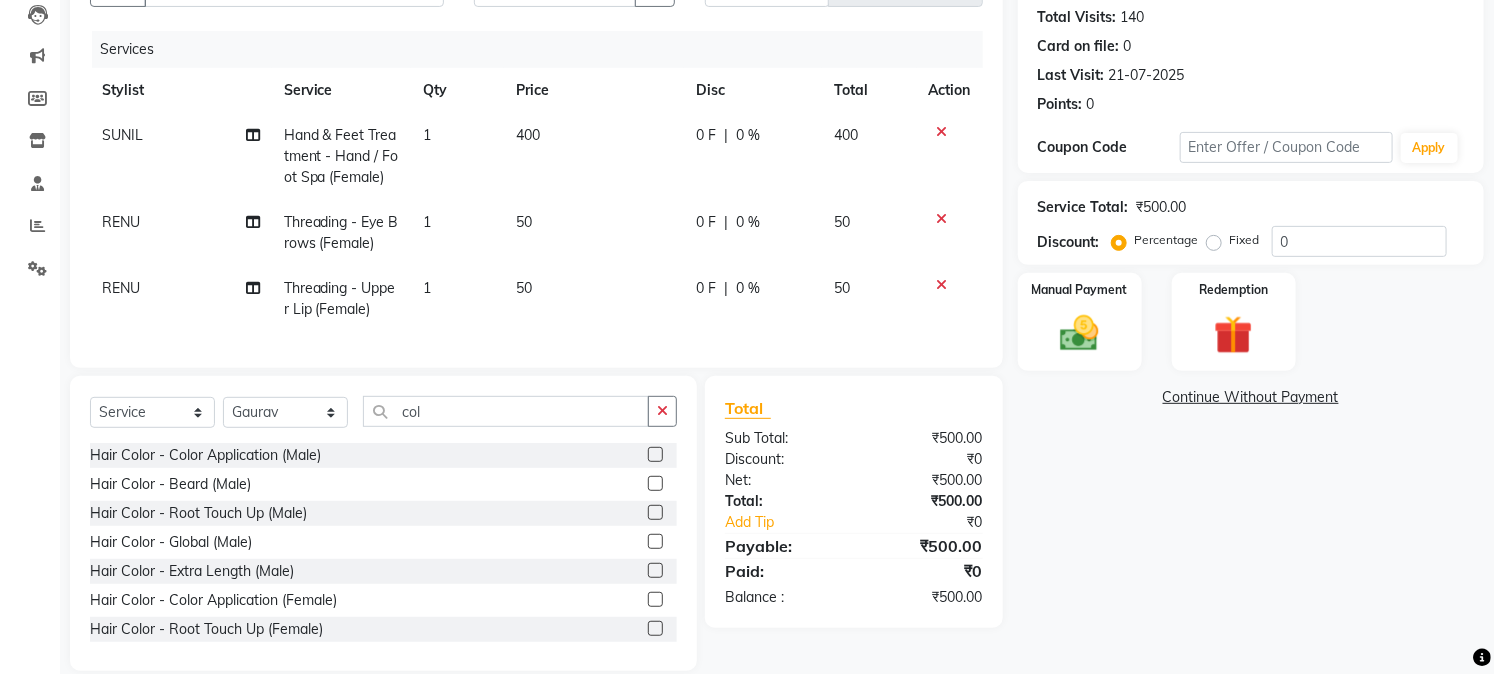 click 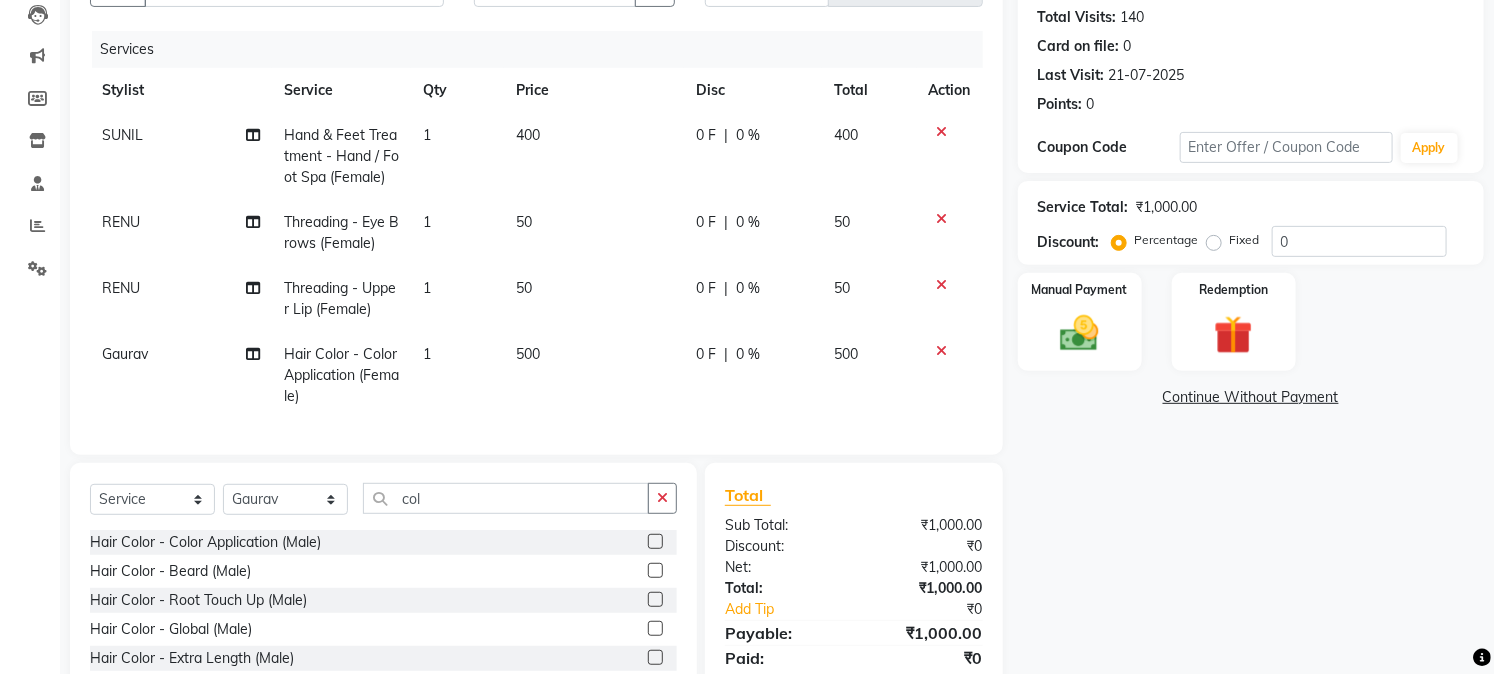 checkbox on "false" 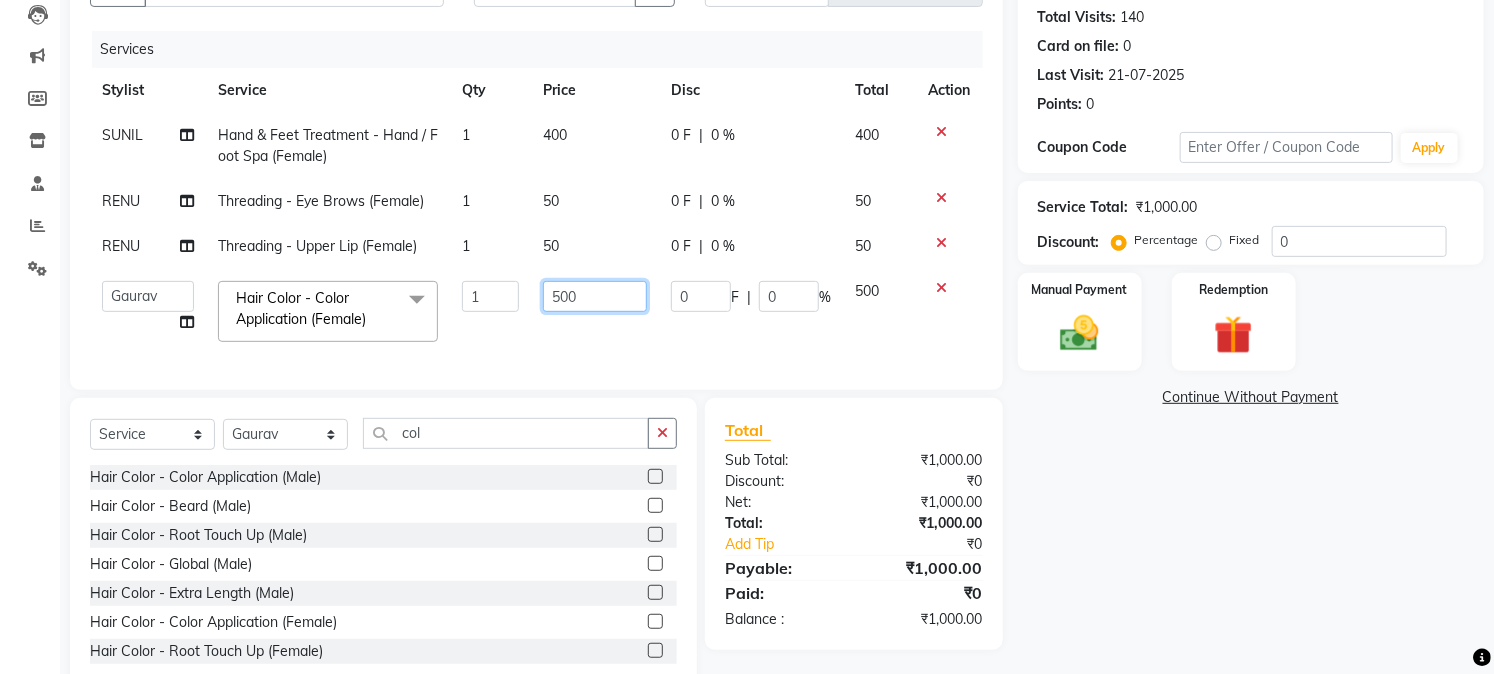 click on "500" 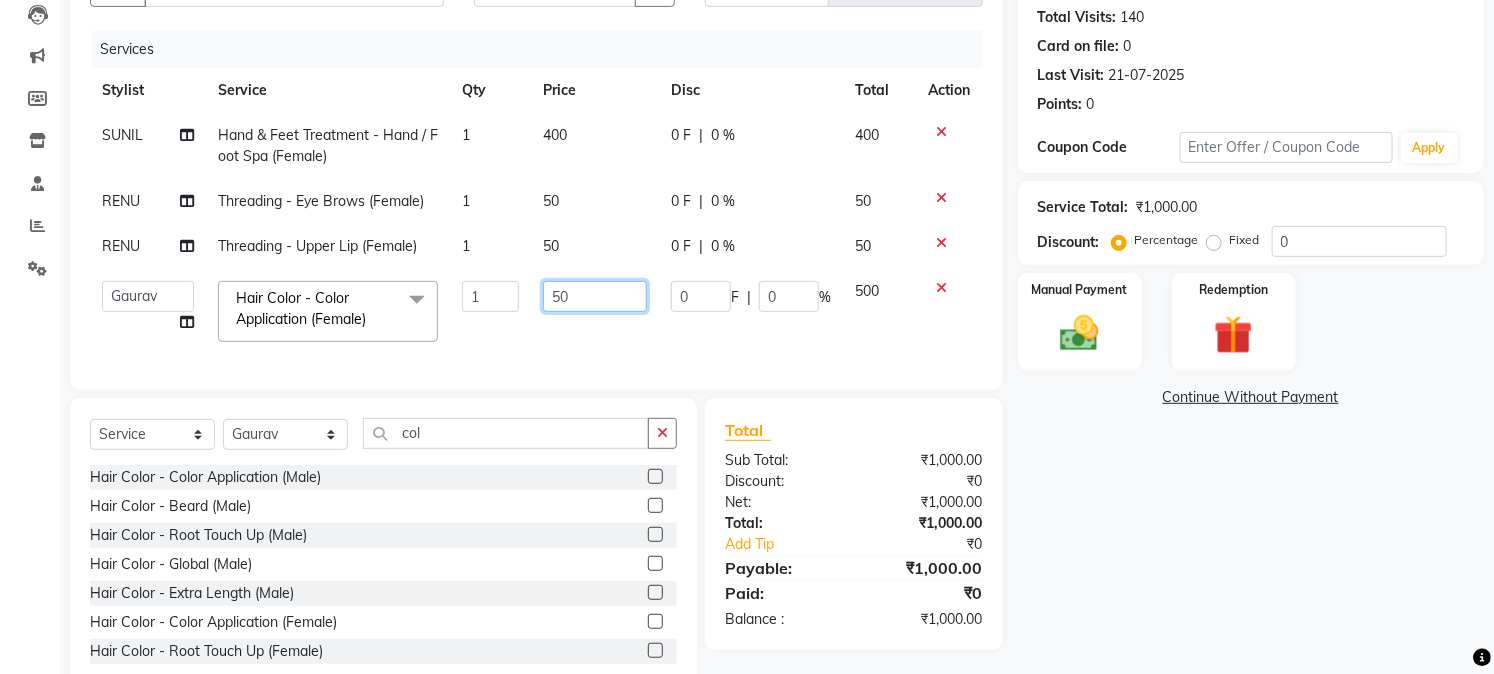 type on "5" 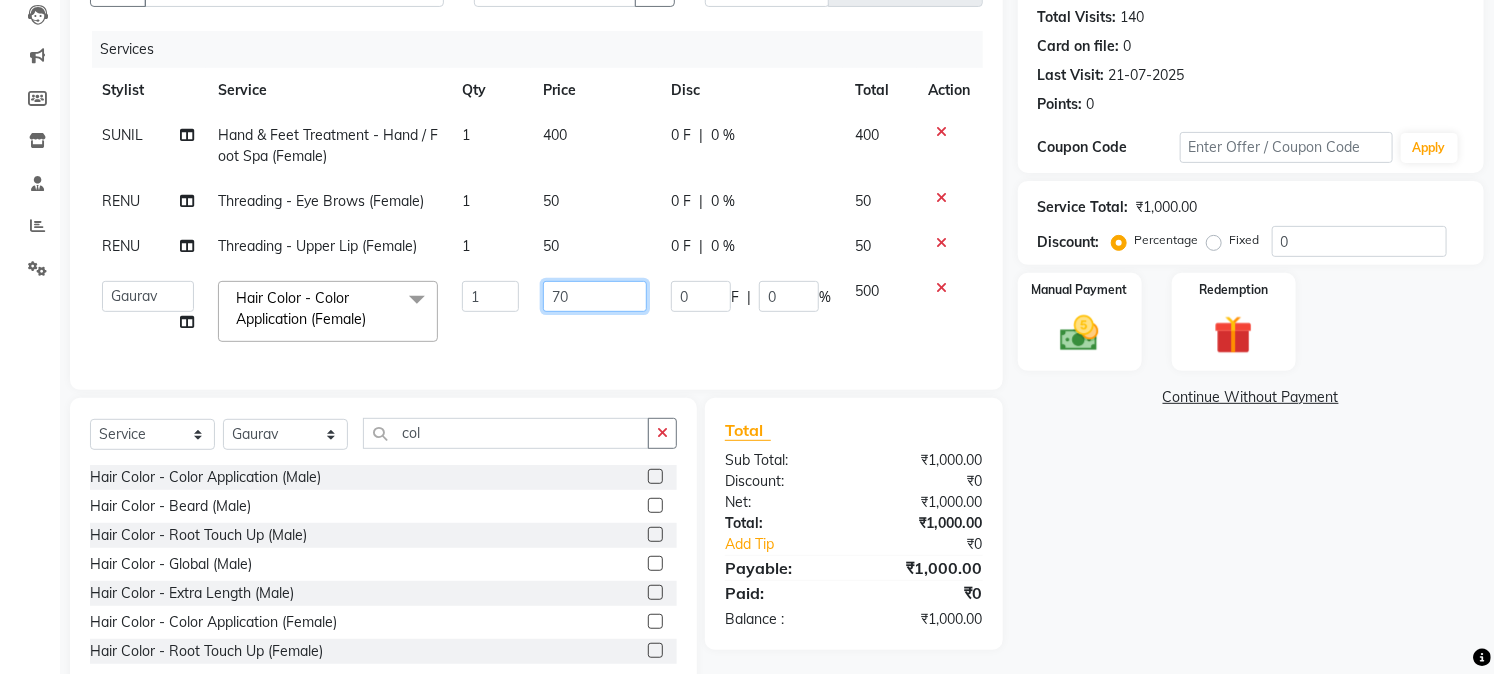 type on "700" 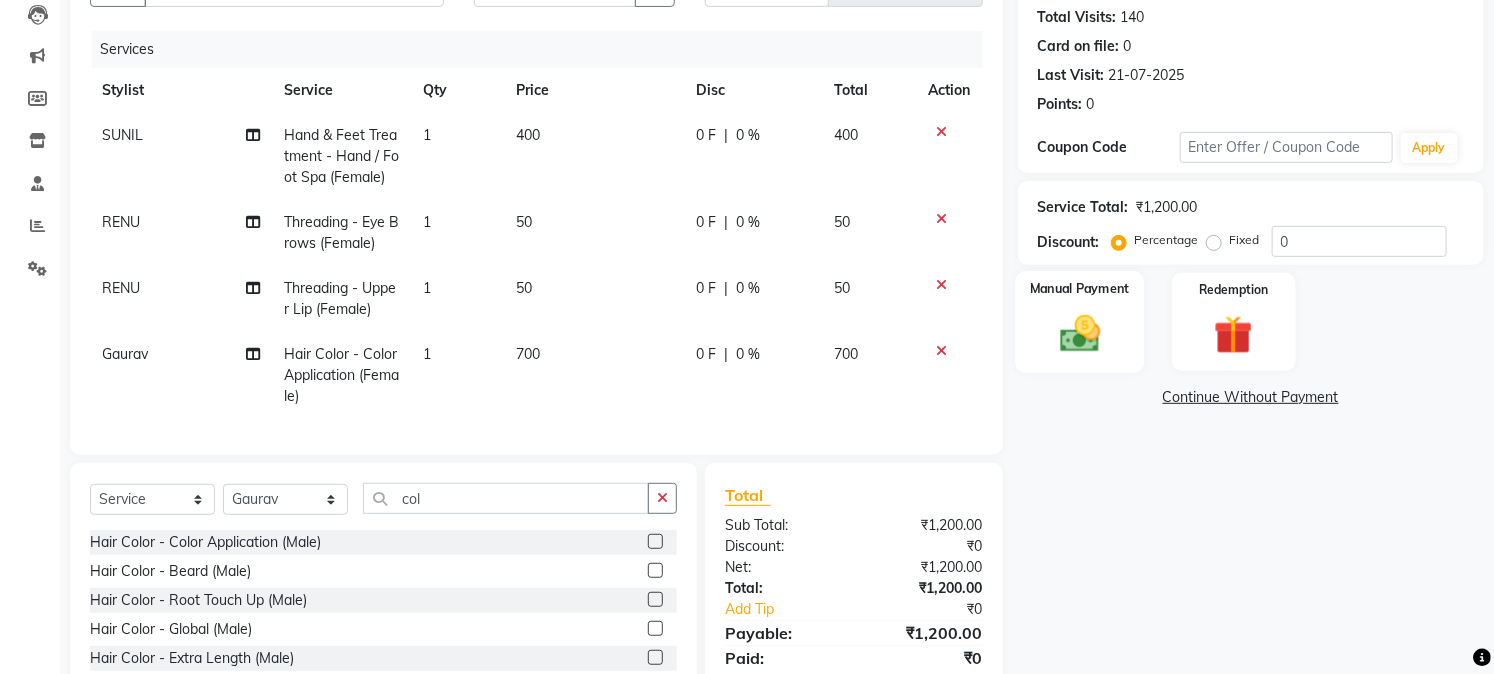 click 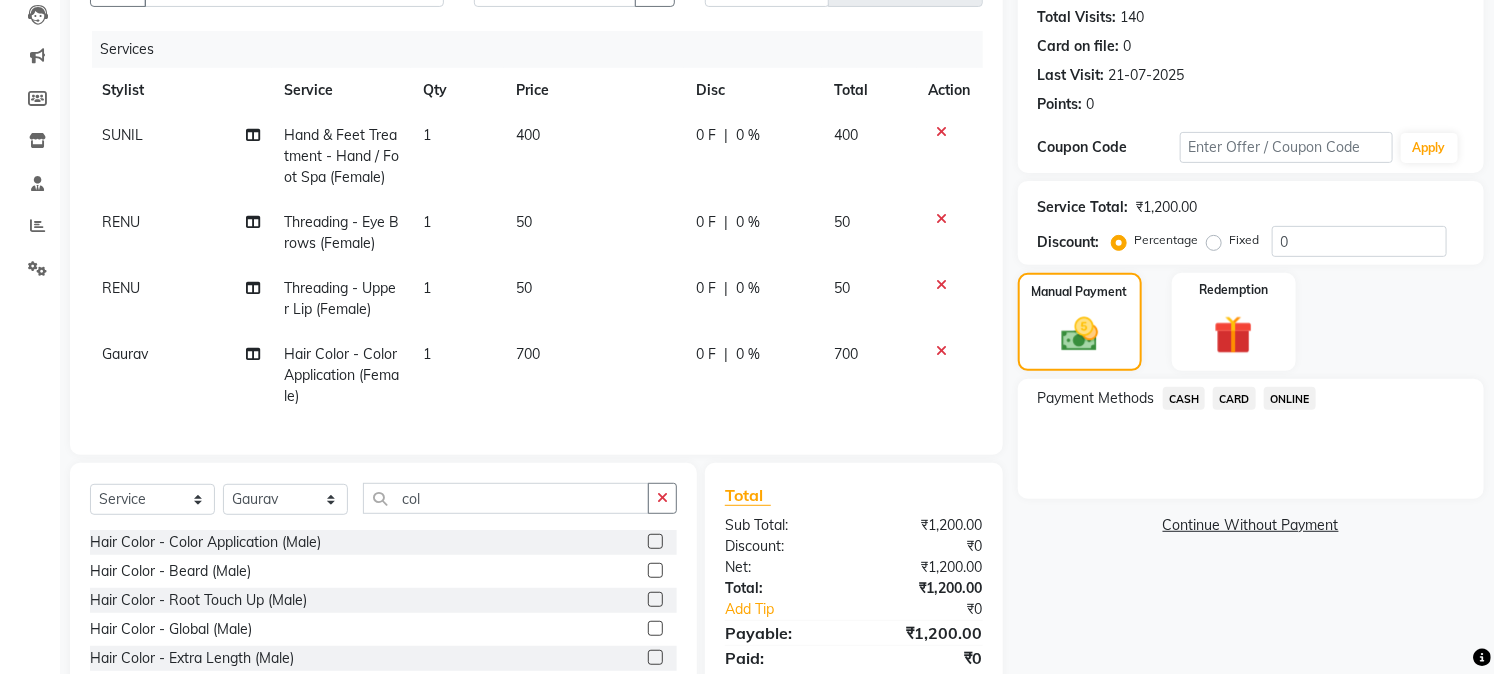 click on "ONLINE" 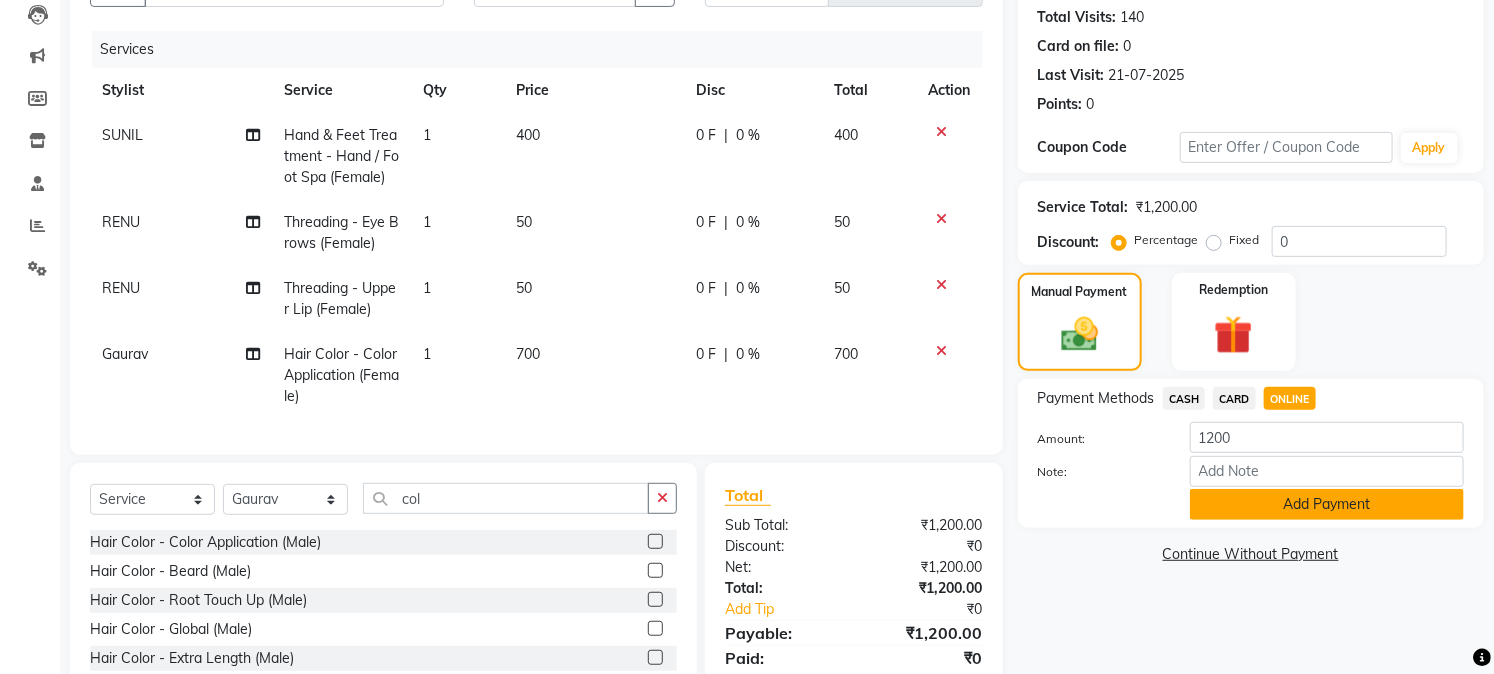 click on "Add Payment" 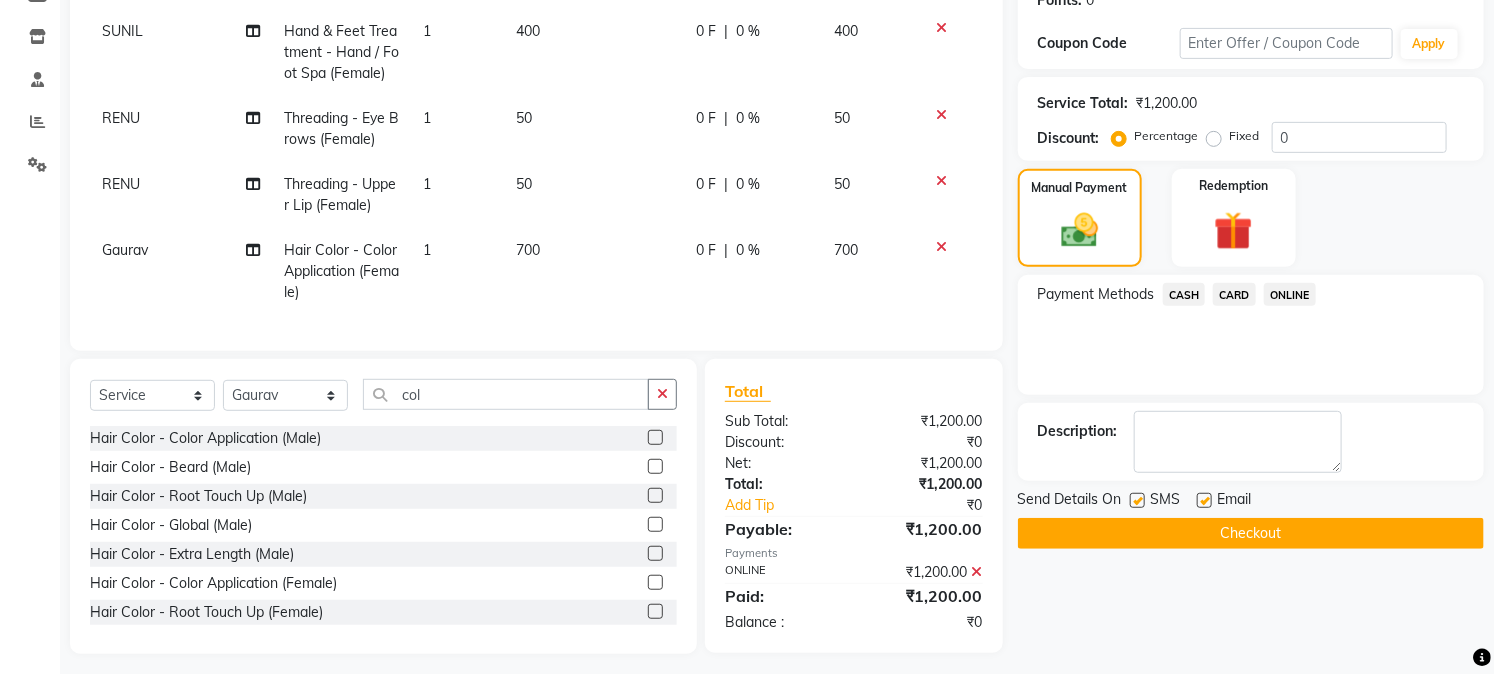 scroll, scrollTop: 328, scrollLeft: 0, axis: vertical 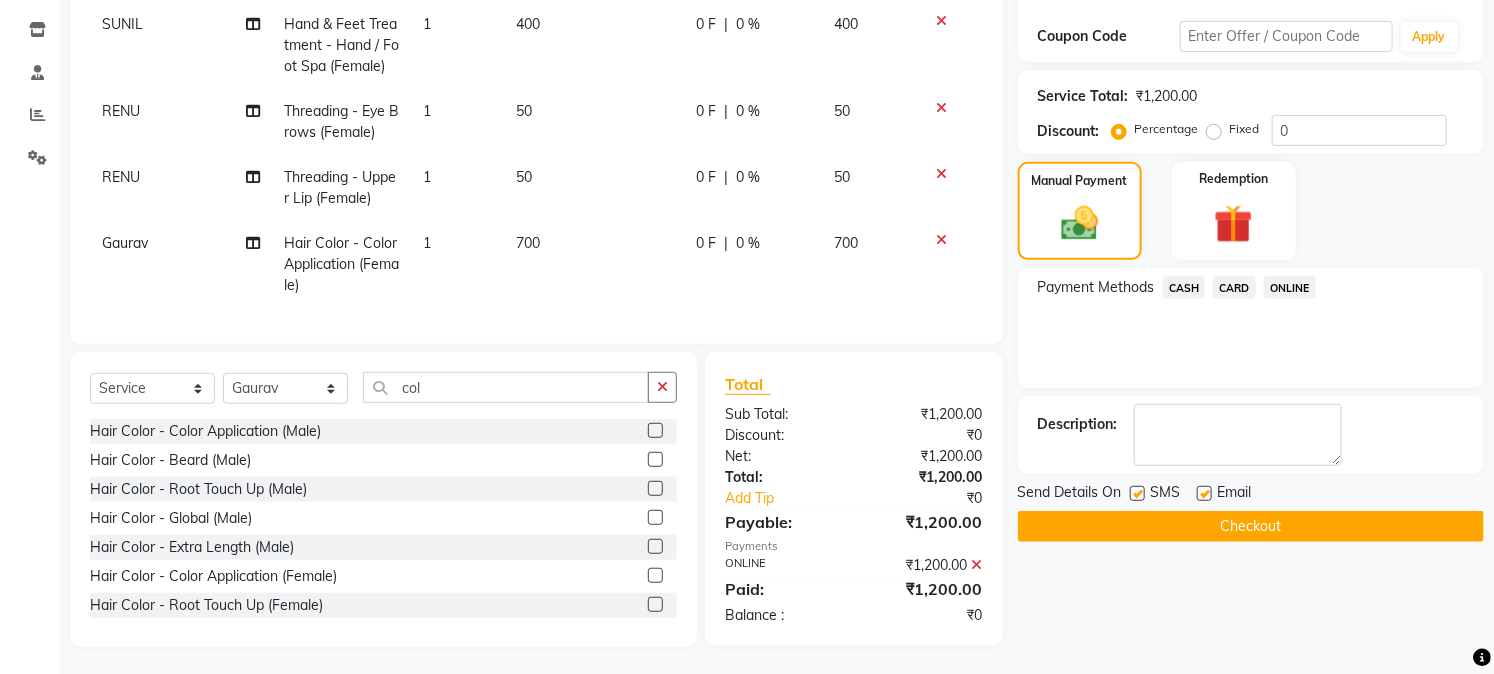 click on "Checkout" 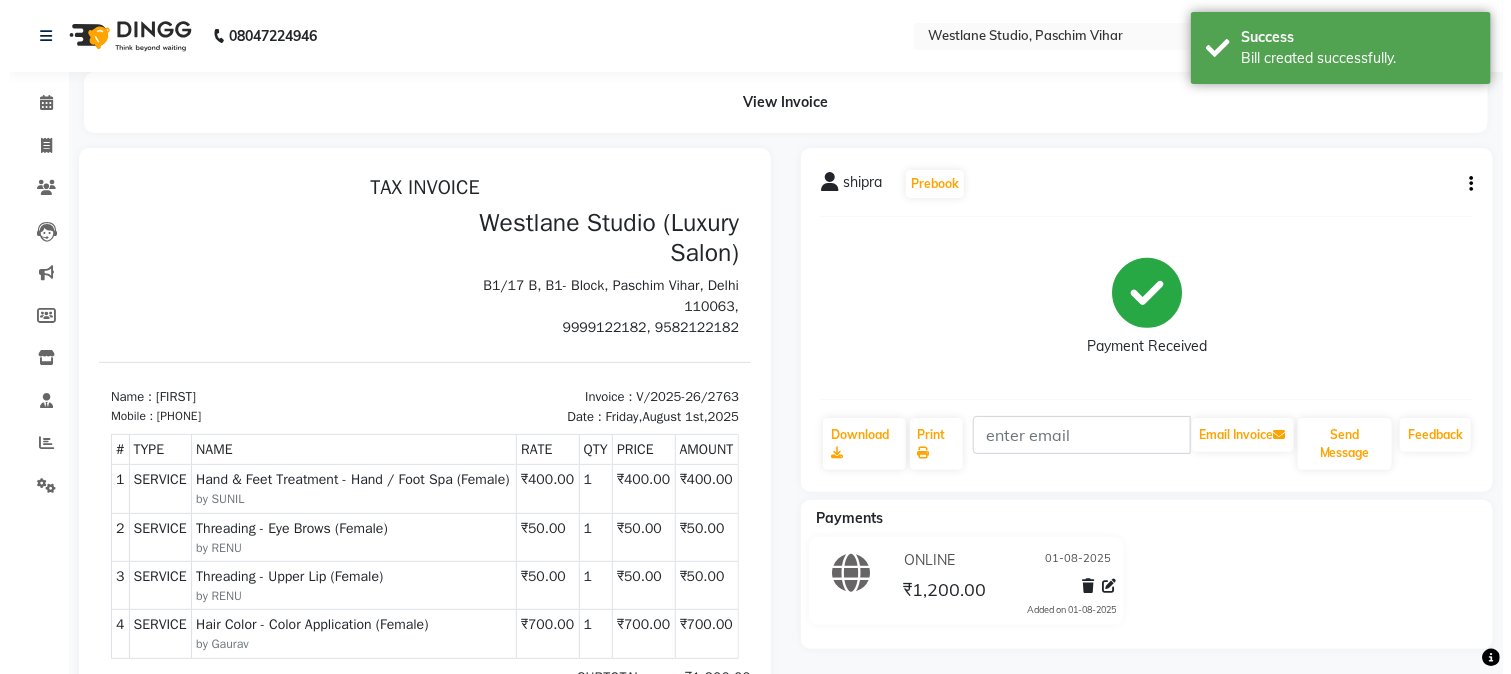 scroll, scrollTop: 0, scrollLeft: 0, axis: both 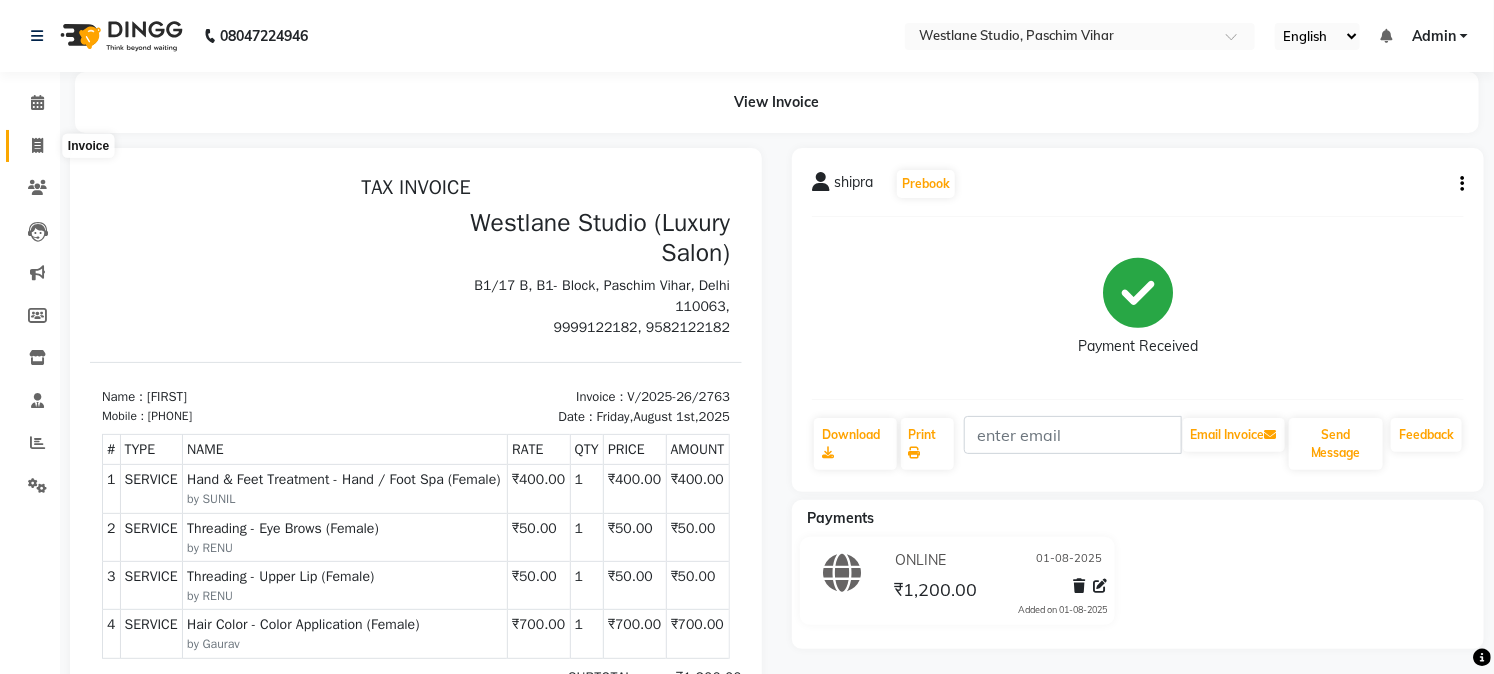 click 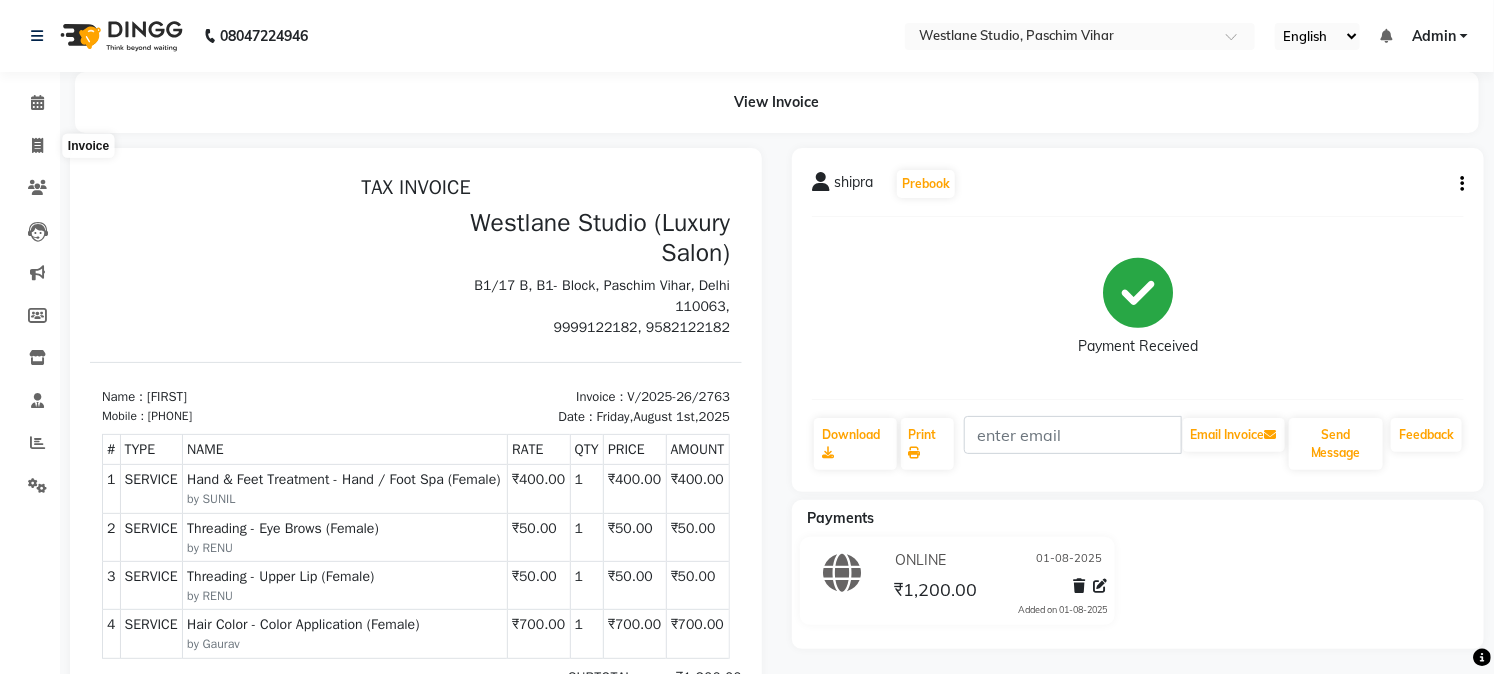 select on "service" 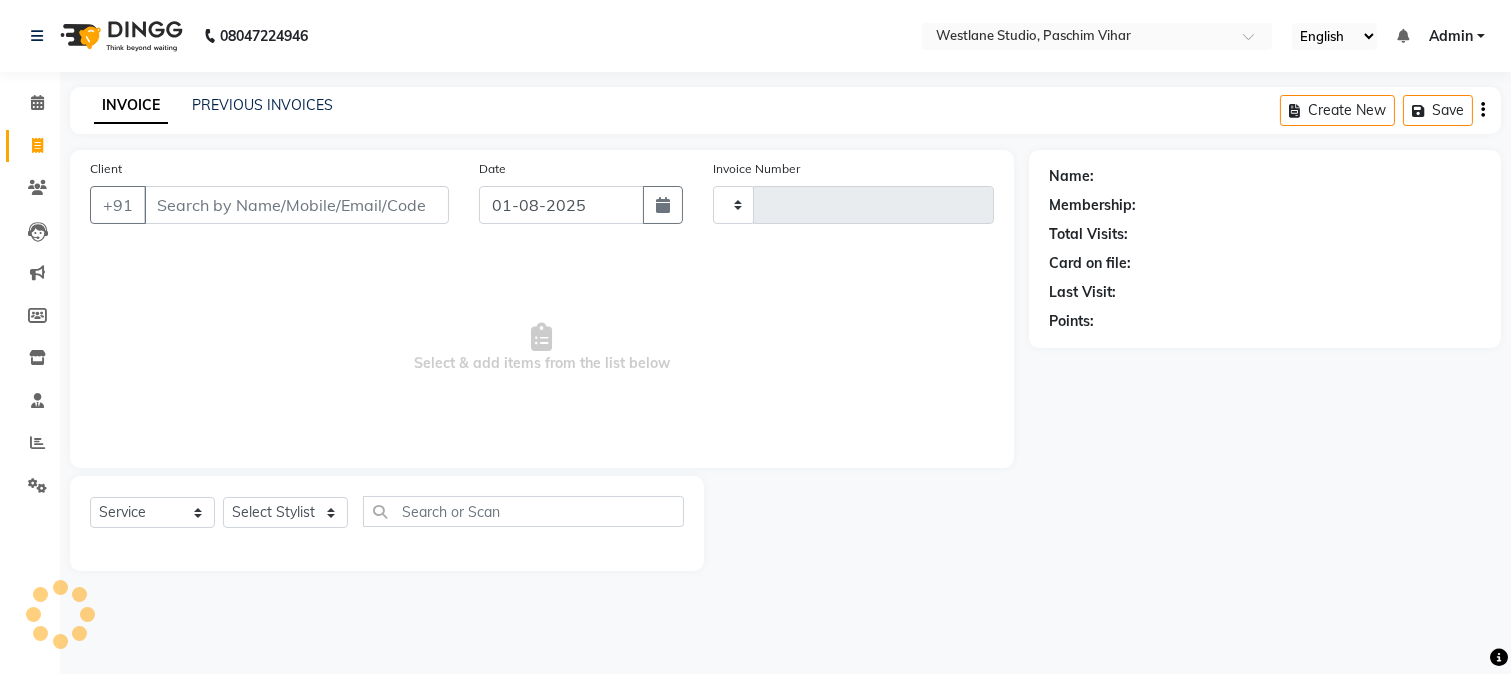type on "2764" 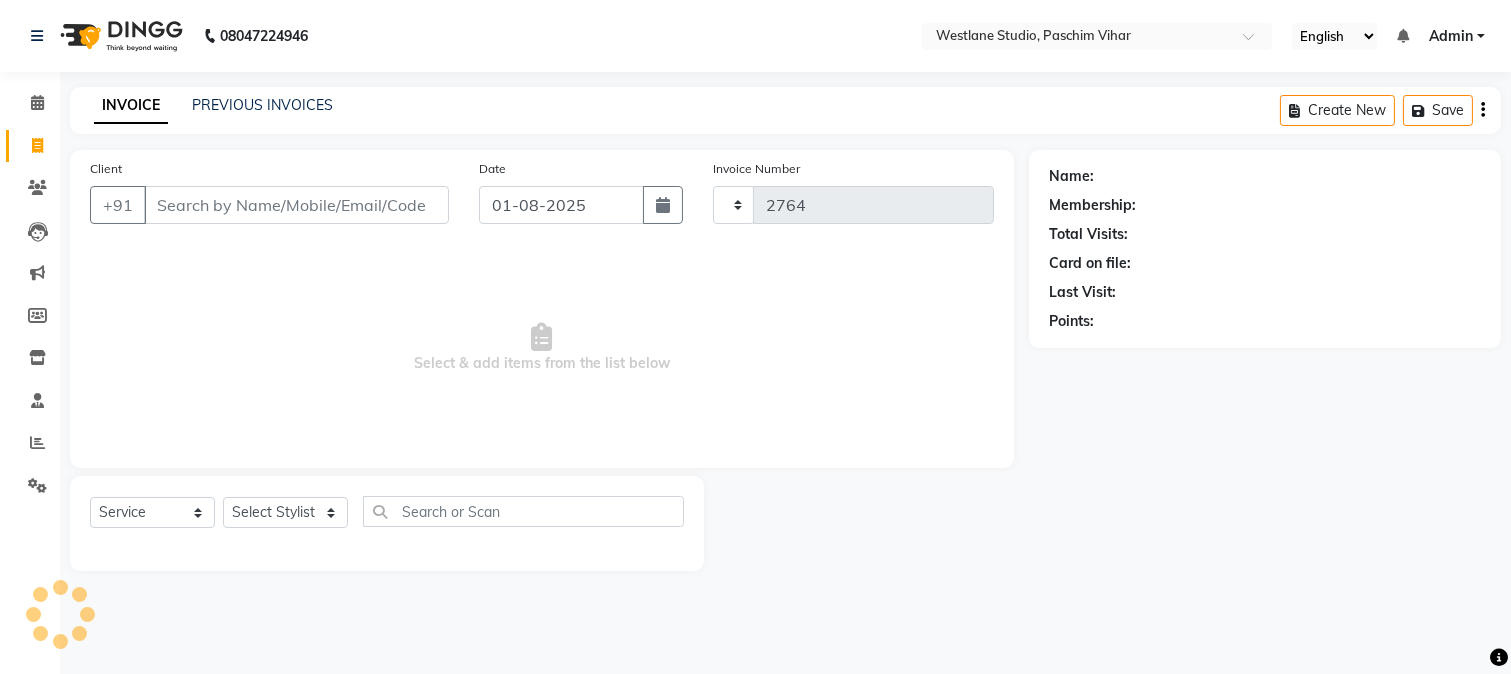 select on "223" 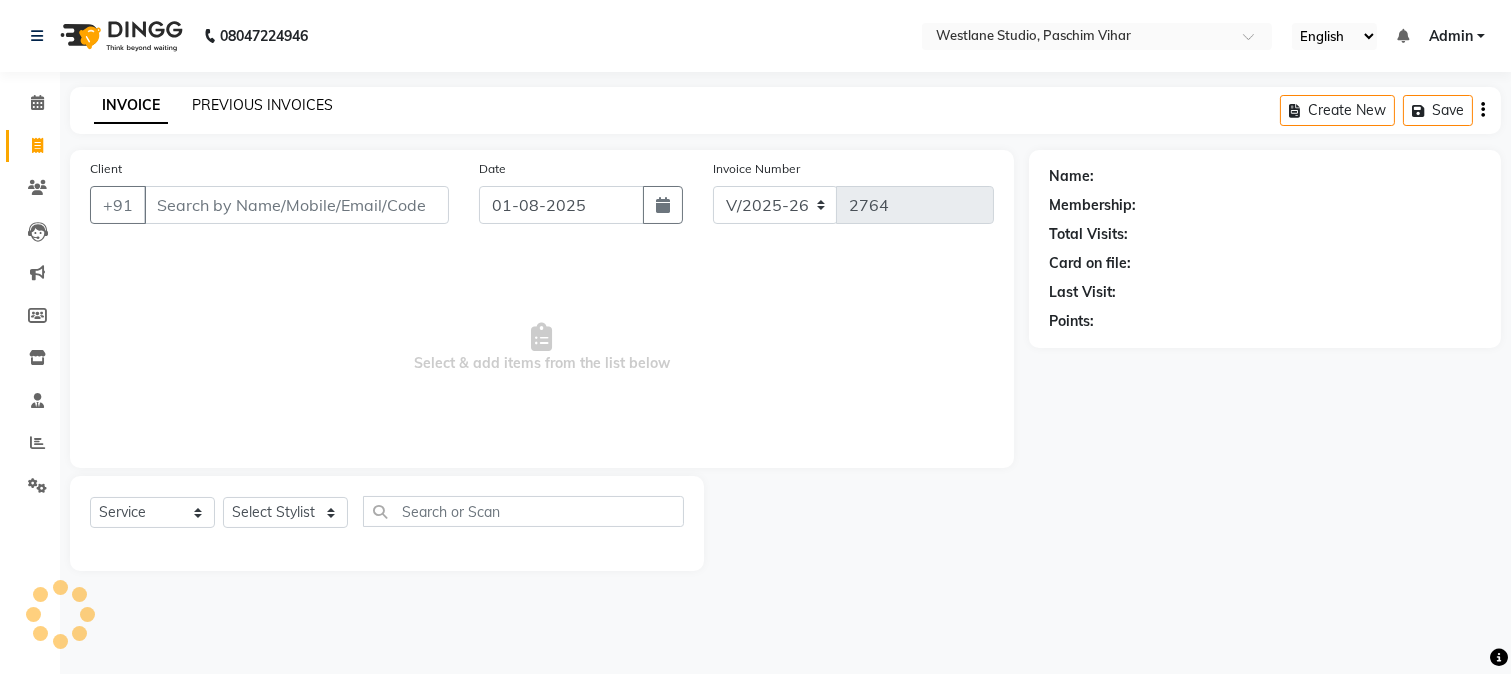 click on "PREVIOUS INVOICES" 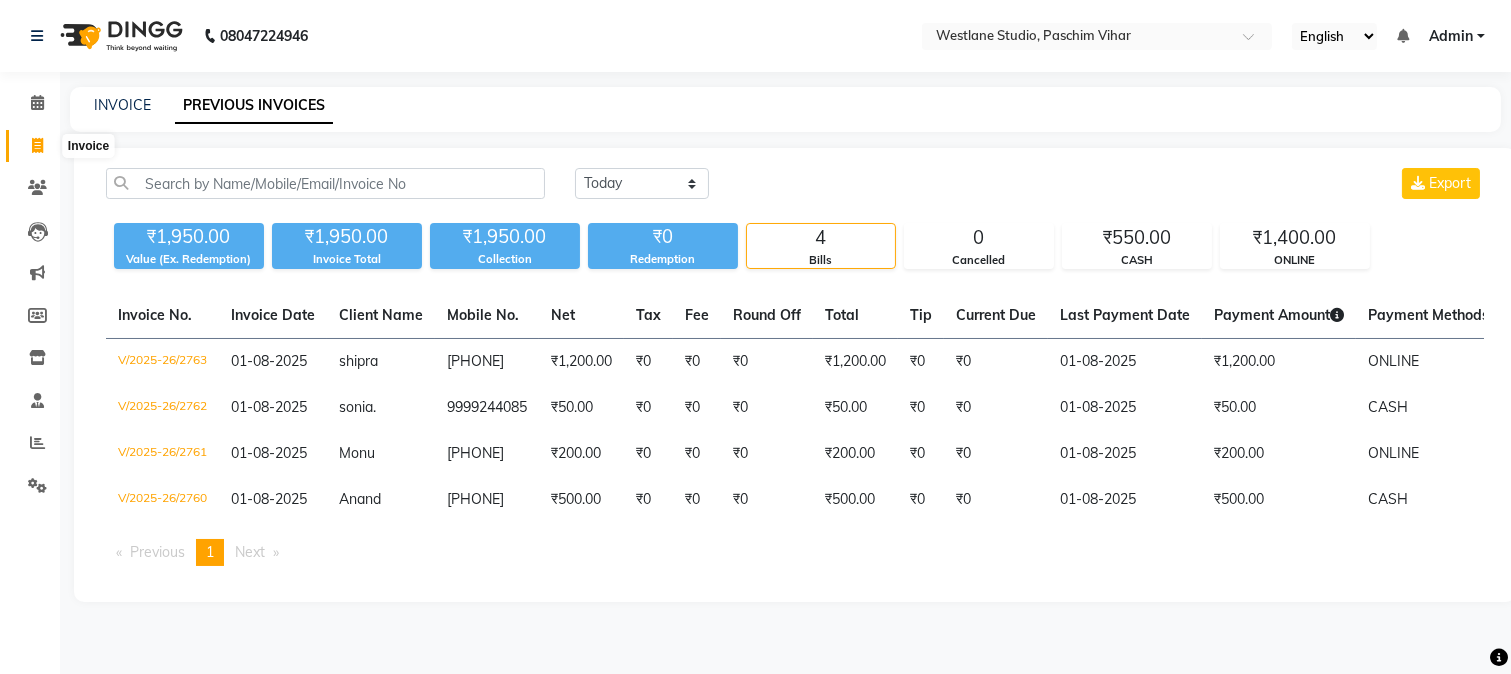 click 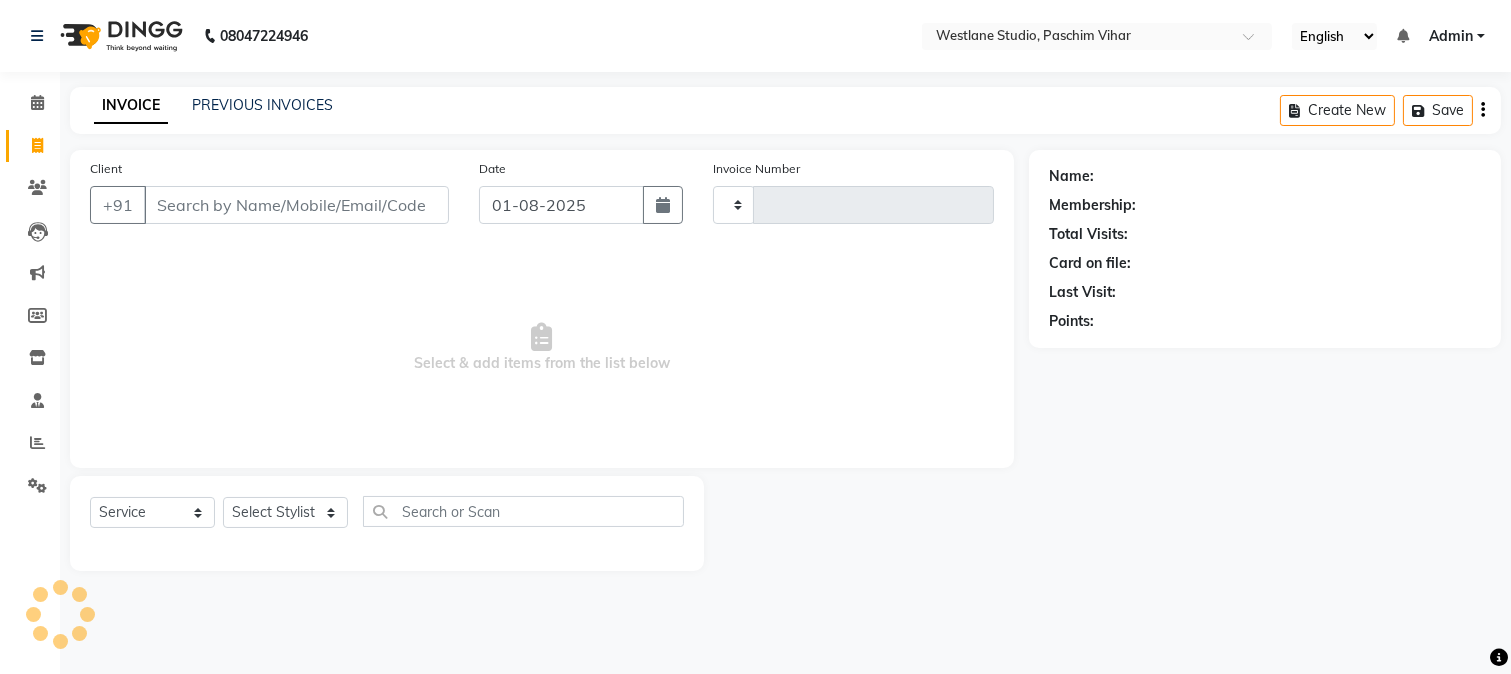 type on "2764" 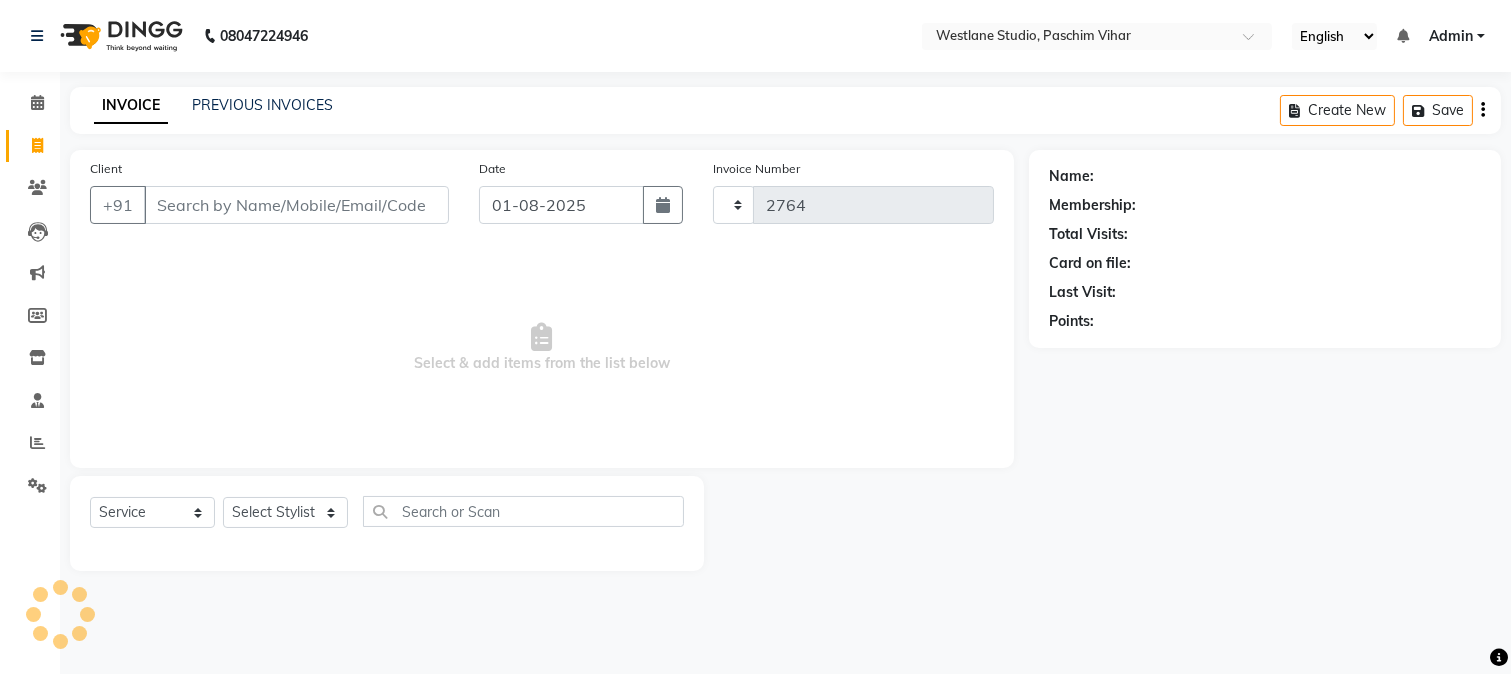 select on "223" 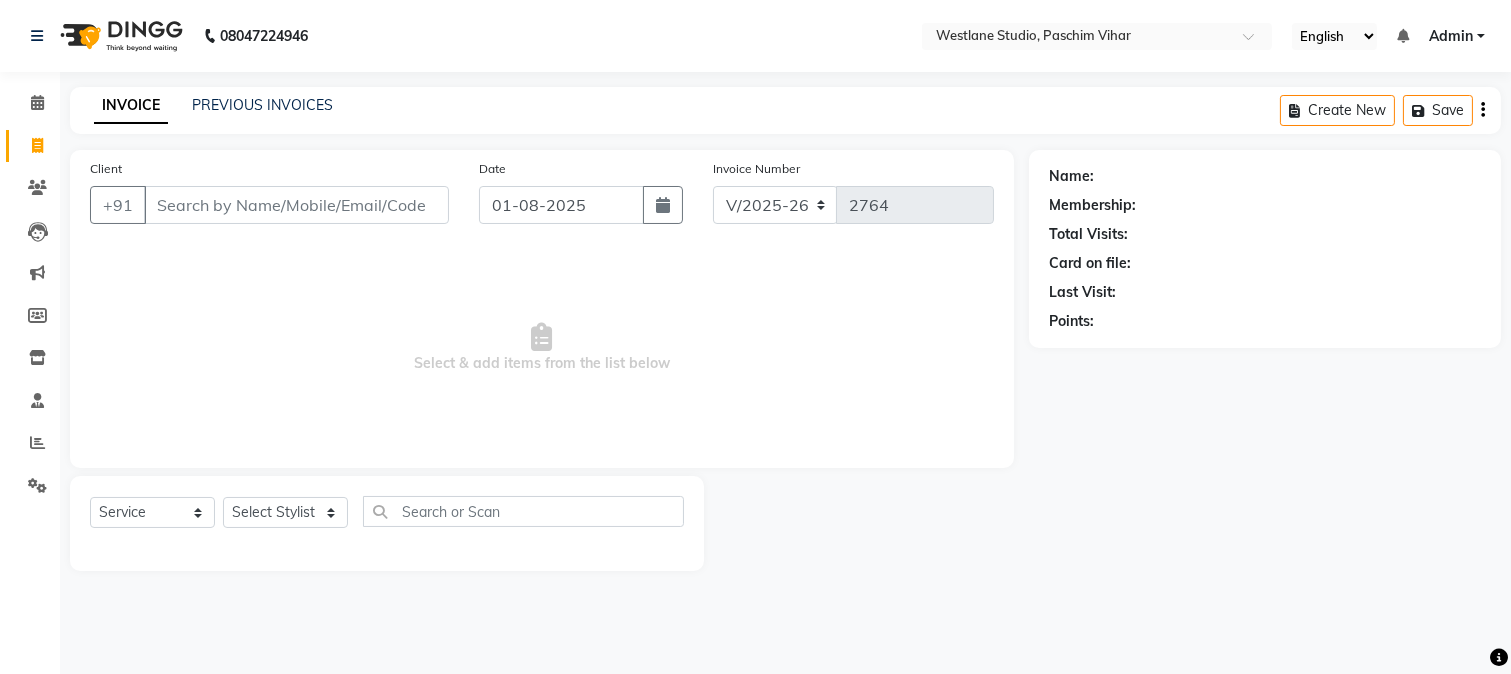 click on "[PHONE] Select Location × Westlane Studio, Paschim Vihar English ENGLISH Español العربية मराठी हिंदी ગુજરાતી தமிழ் 中文 Notifications nothing to show Admin Manage Profile Change Password Sign out Version:3.15.11 ☀ Westlane Studio, Paschim Vihar Calendar Invoice Clients Leads Marketing Members Inventory Staff Reports Settings Completed InProgress Upcoming Dropped Tentative Check-In Confirm Bookings Generate Report Segments Page Builder INVOICE PREVIOUS INVOICES Create New Save Client +[COUNTRYCODE] Date [DATE] Invoice Number V/2025 V/2025-26 2764 Select & add items from the list below Select Service Product Membership Package Voucher Prepaid Gift Card Select Stylist Akash Anu Arun Gaurav GULFAM jeeshan MANISH NADEEM ALI Nitin Sajwan Raja Ranjeet RENU RIDHIMA BHATIA Rohit SAGAR Shakel SOHEIL Sonam SUNIL USHA Name: Membership: Total Visits: Card on file: Last Visit: Points:" at bounding box center (755, 337) 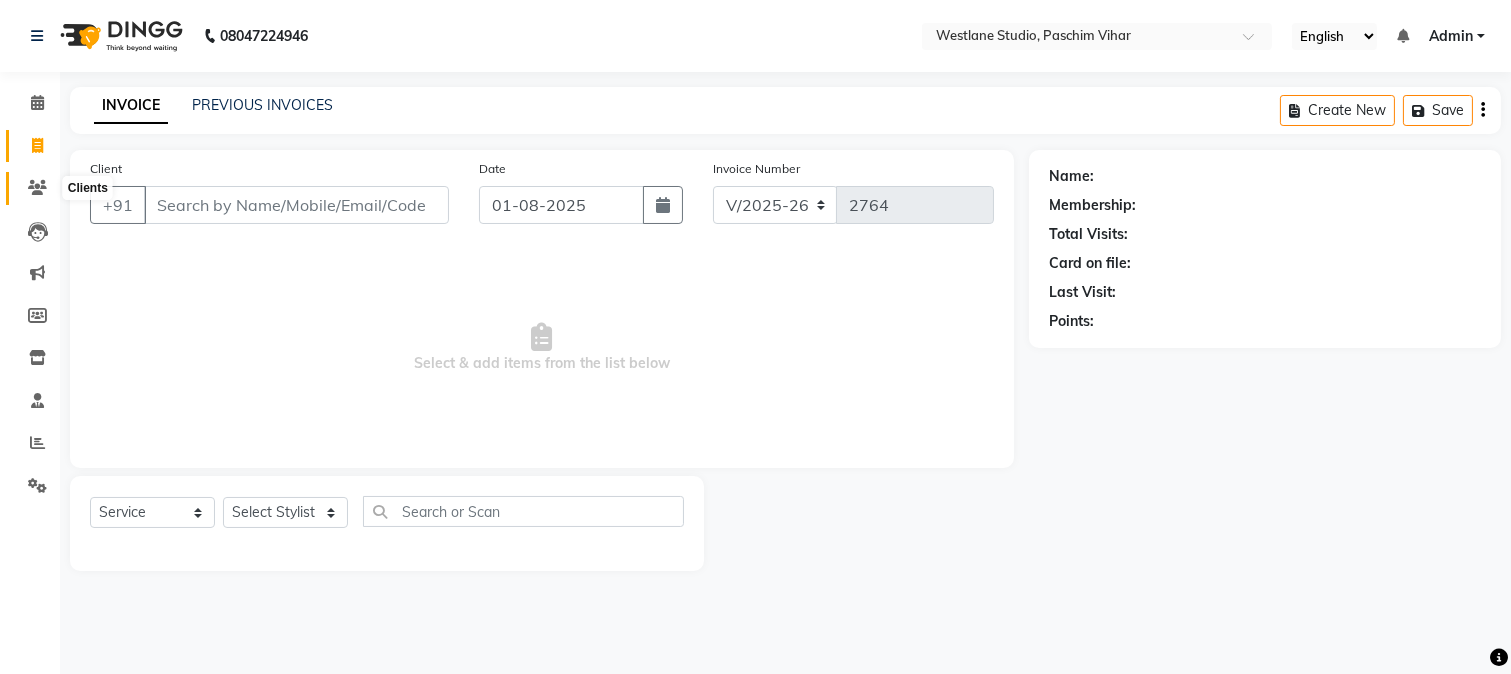 click 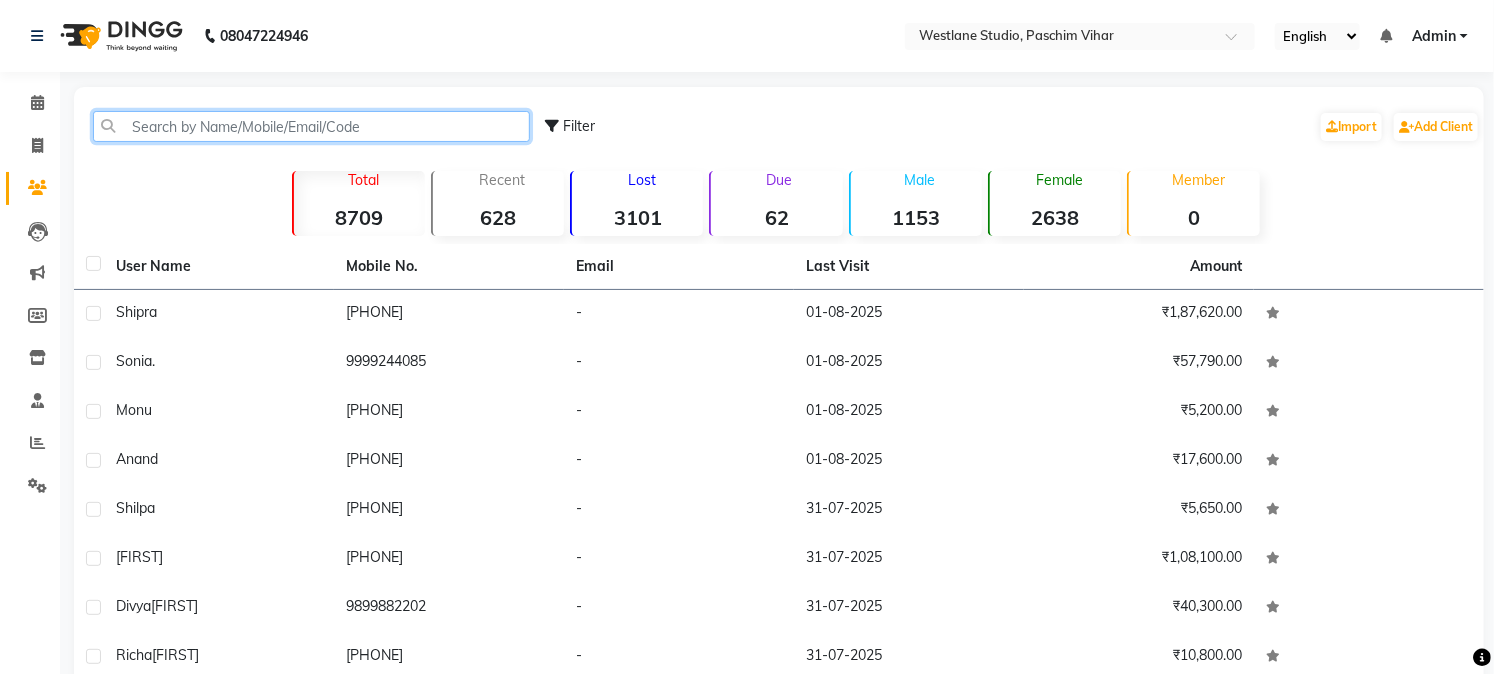 click 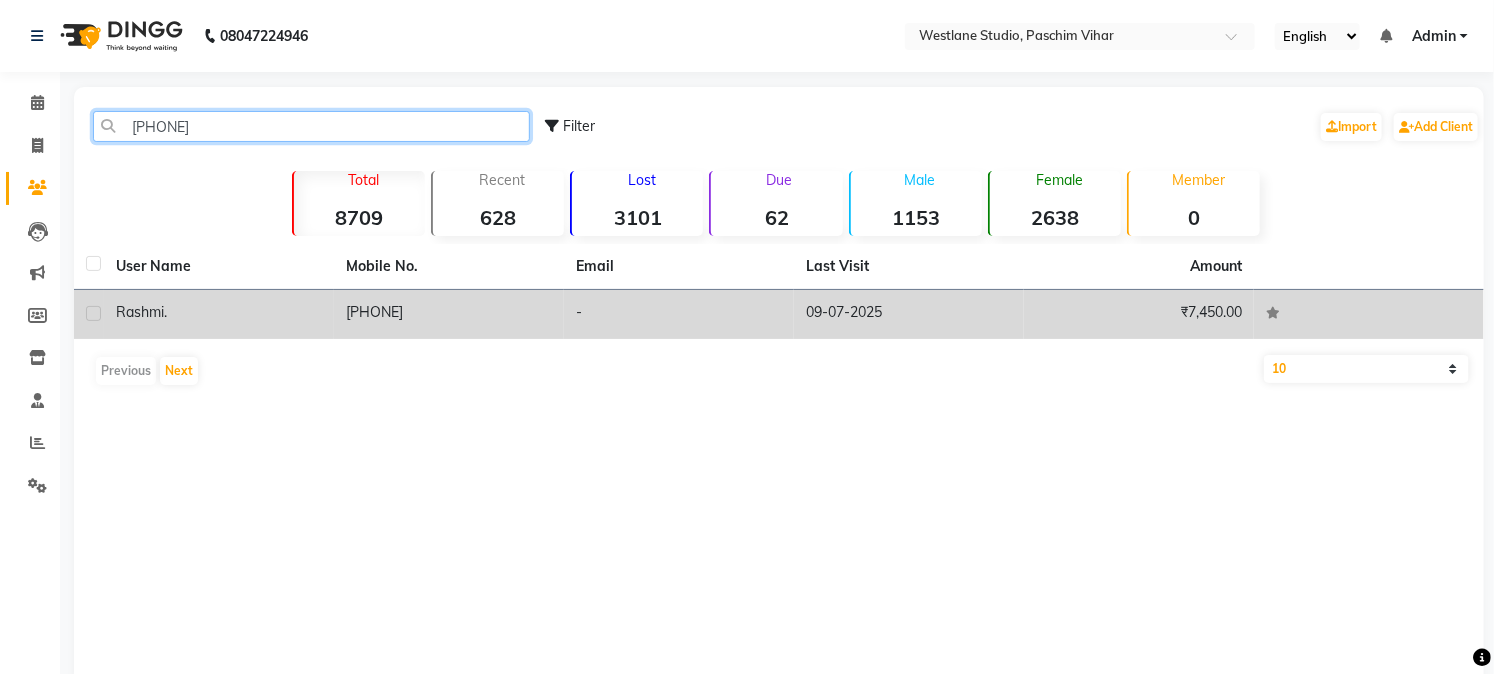 type on "[PHONE]" 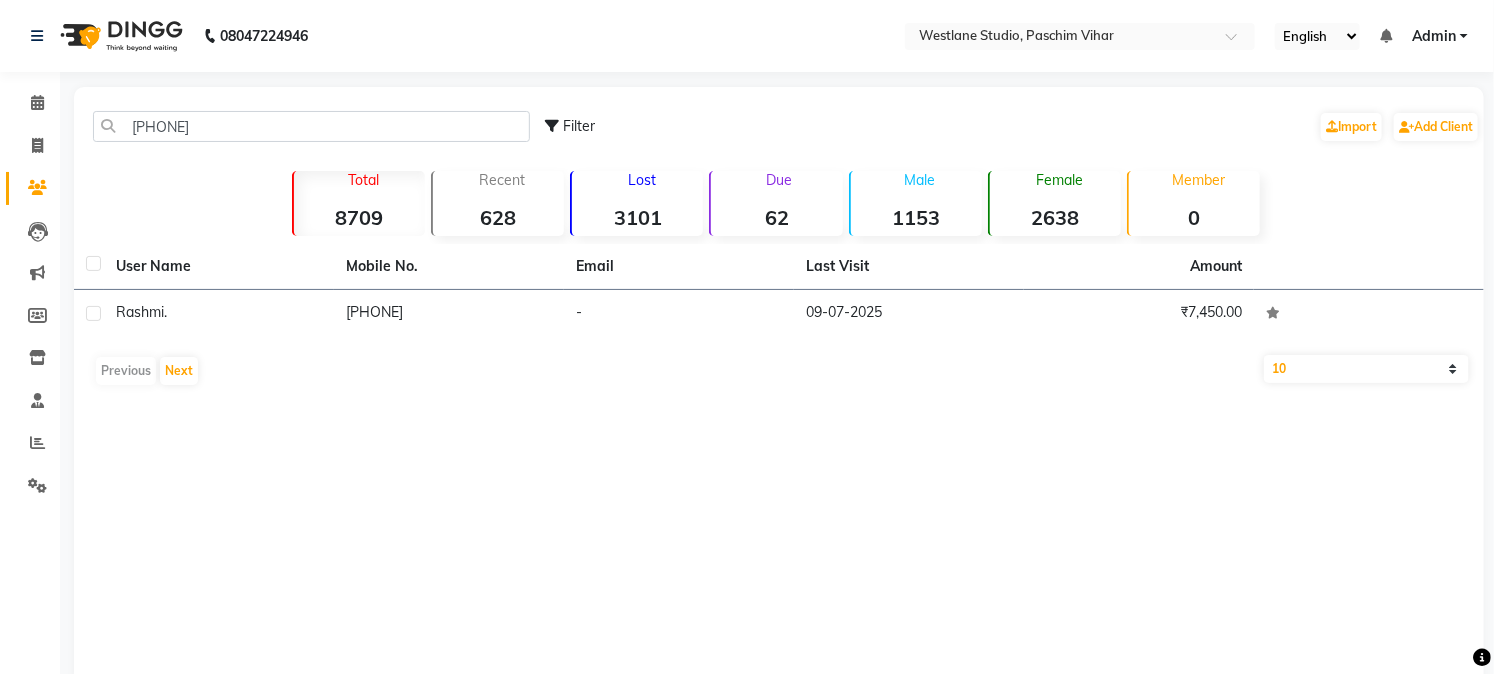 drag, startPoint x: 365, startPoint y: 320, endPoint x: 408, endPoint y: 334, distance: 45.221676 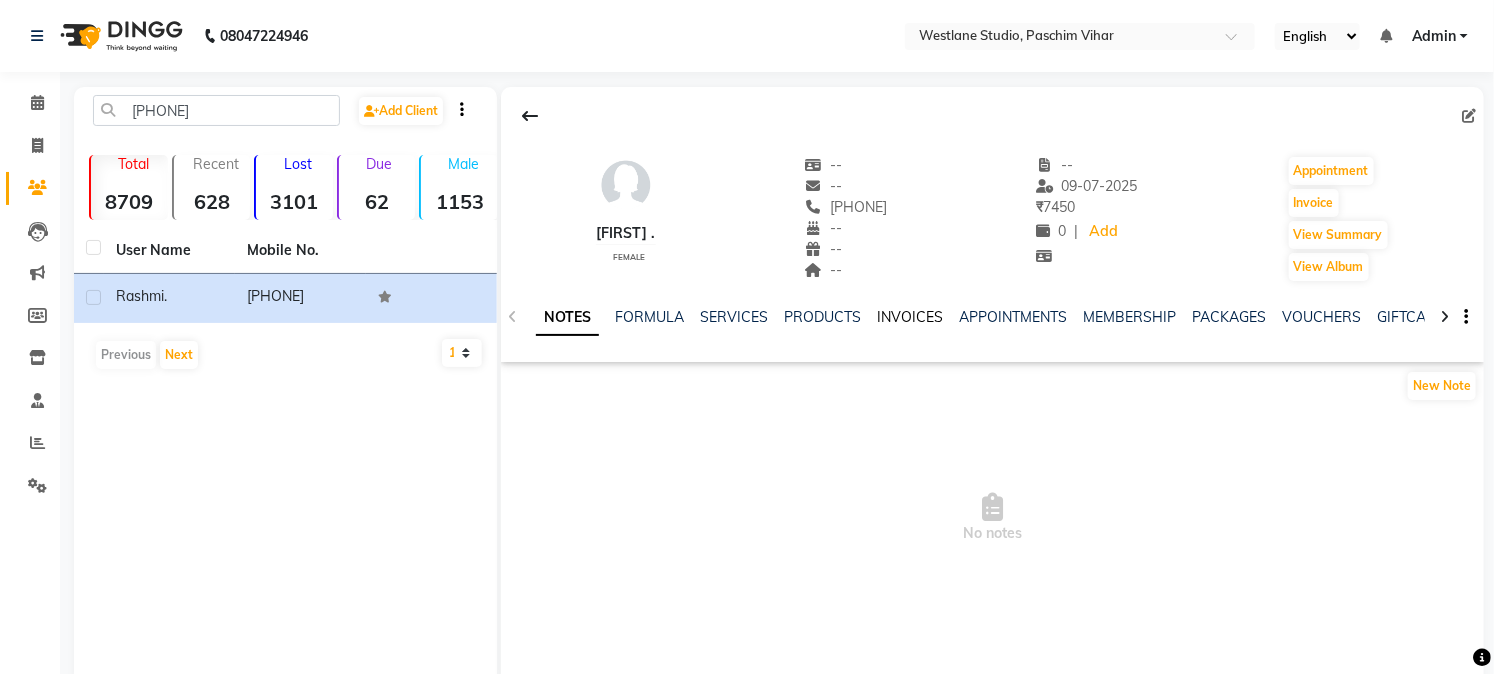 click on "INVOICES" 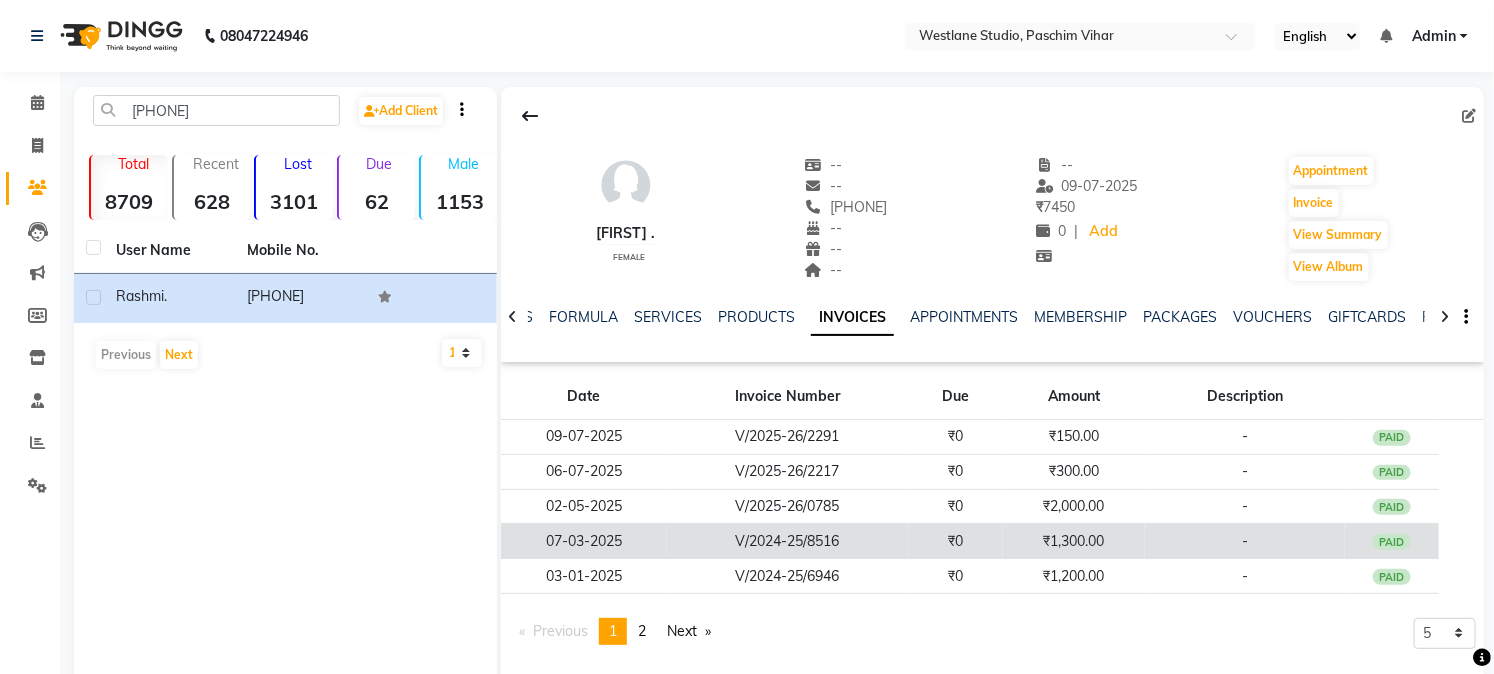 click on "₹1,300.00" 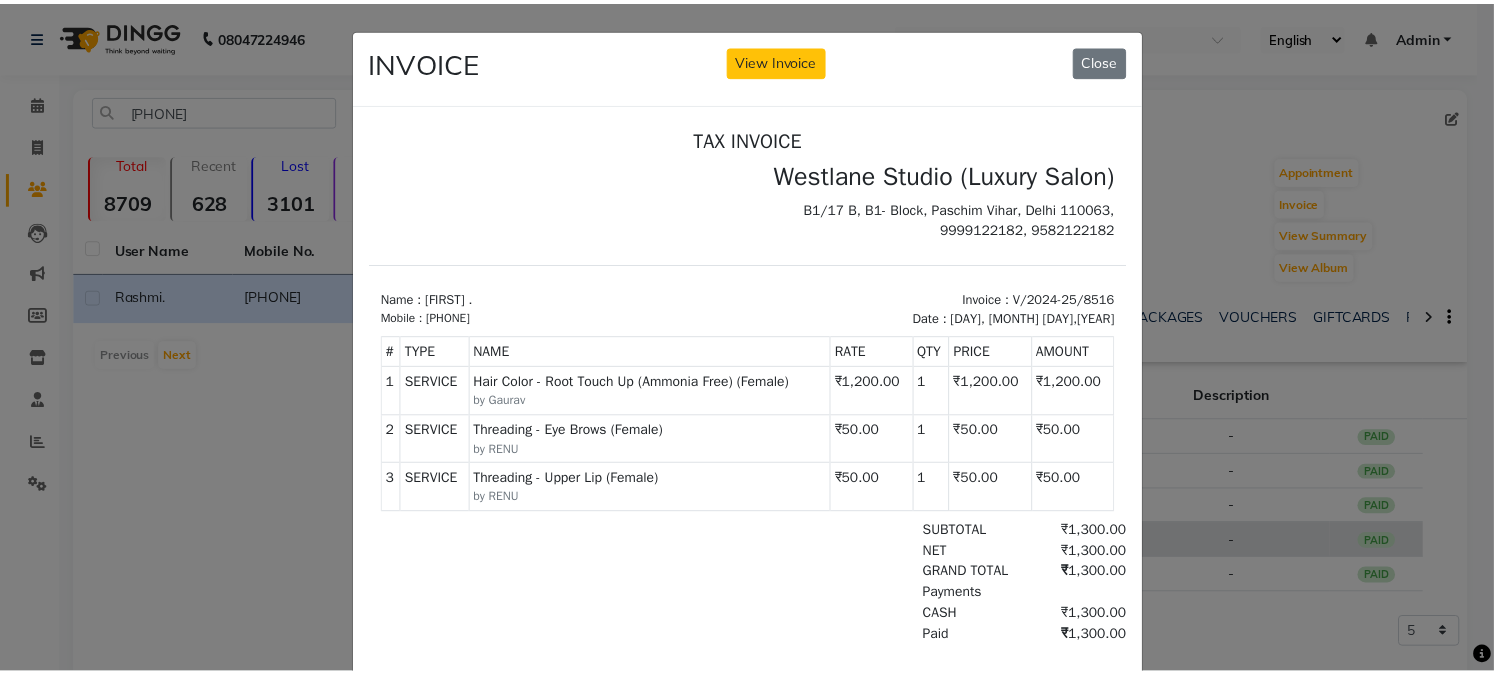 scroll, scrollTop: 0, scrollLeft: 0, axis: both 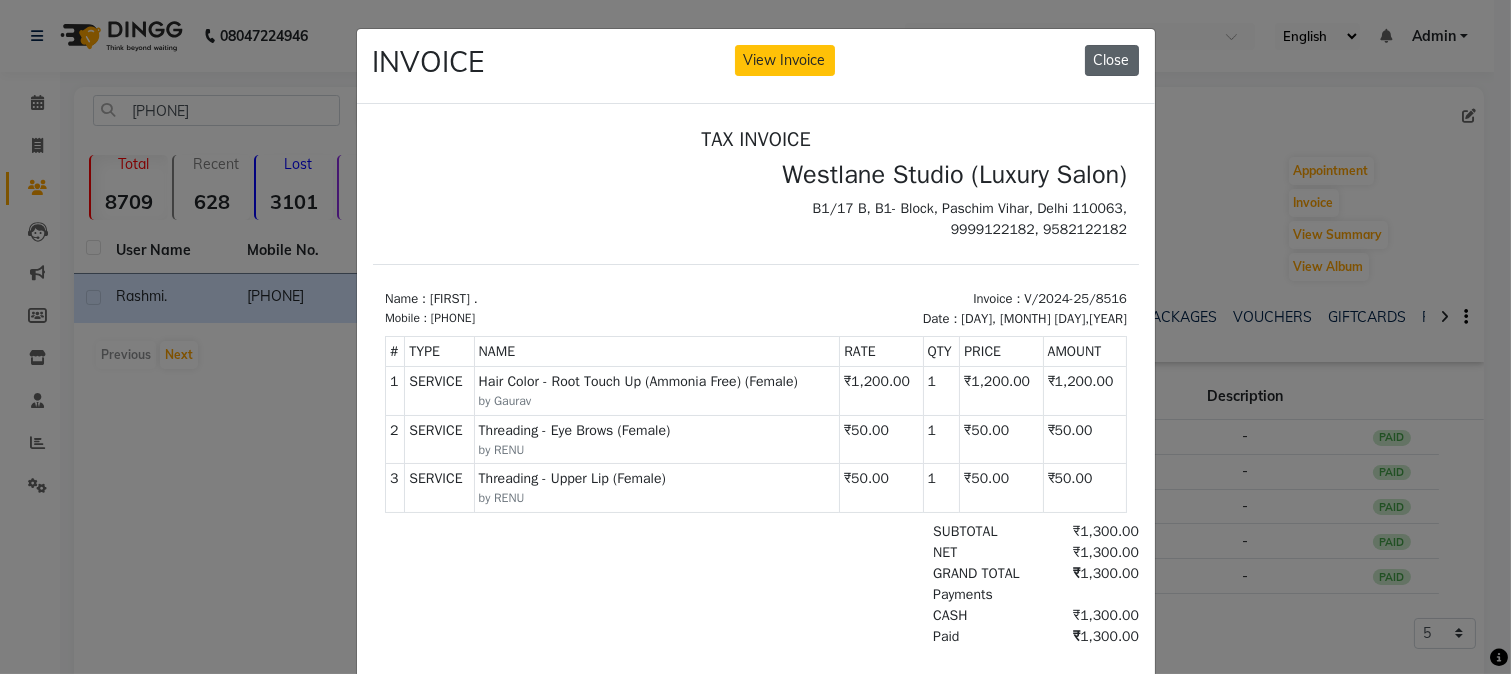 click on "Close" 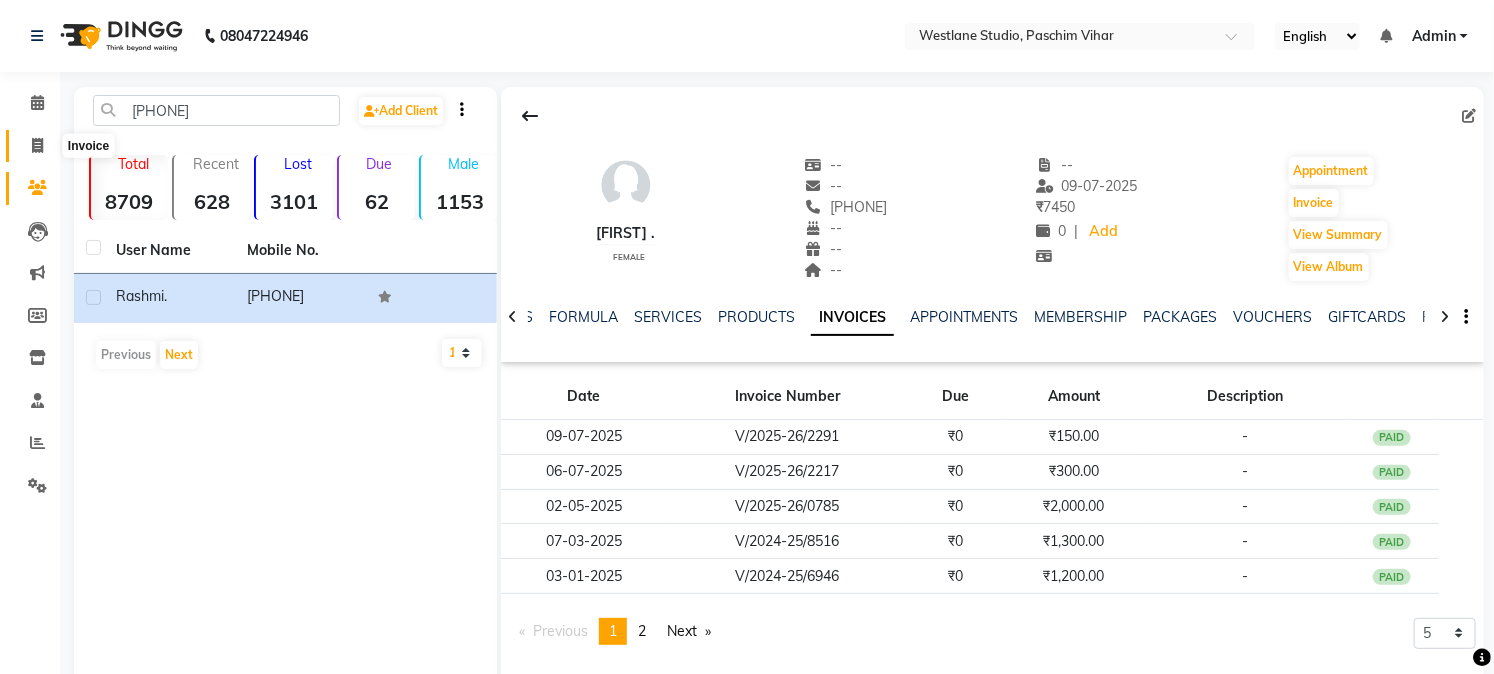 click 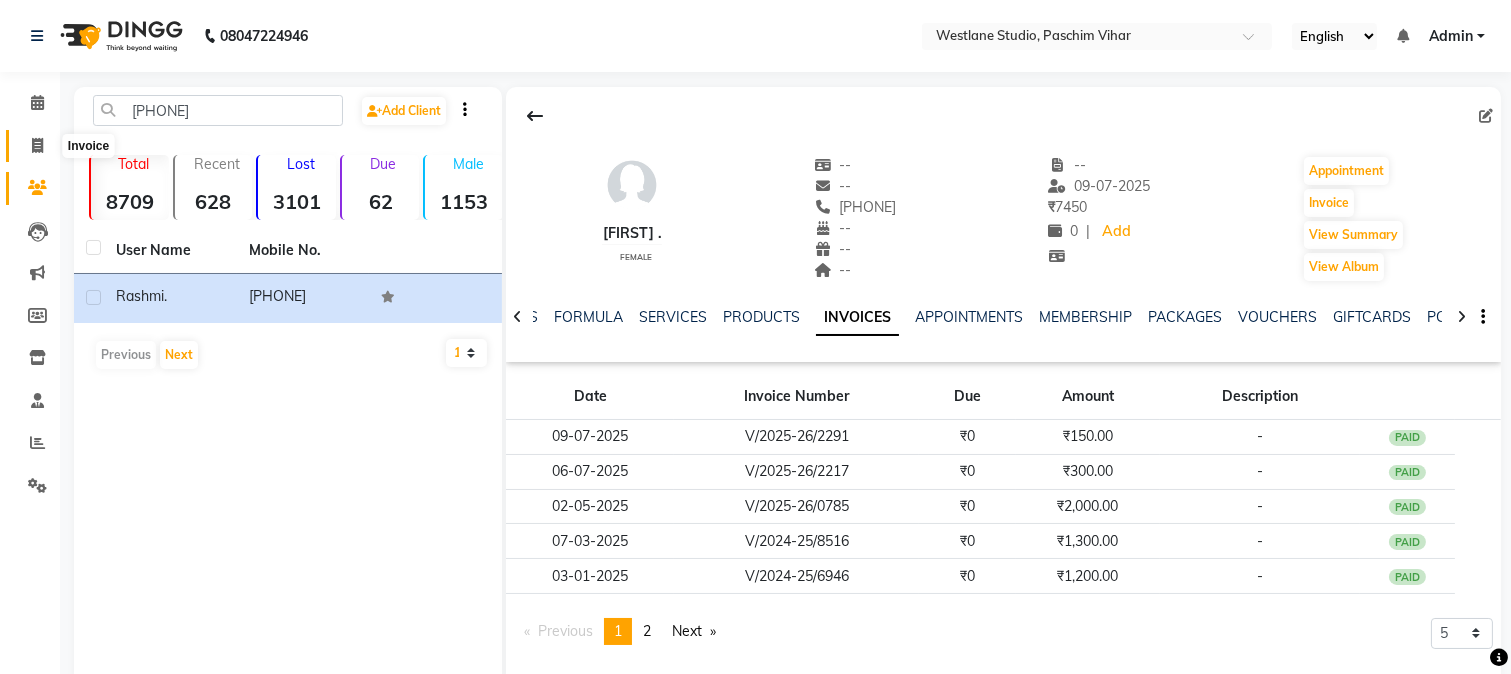 select on "service" 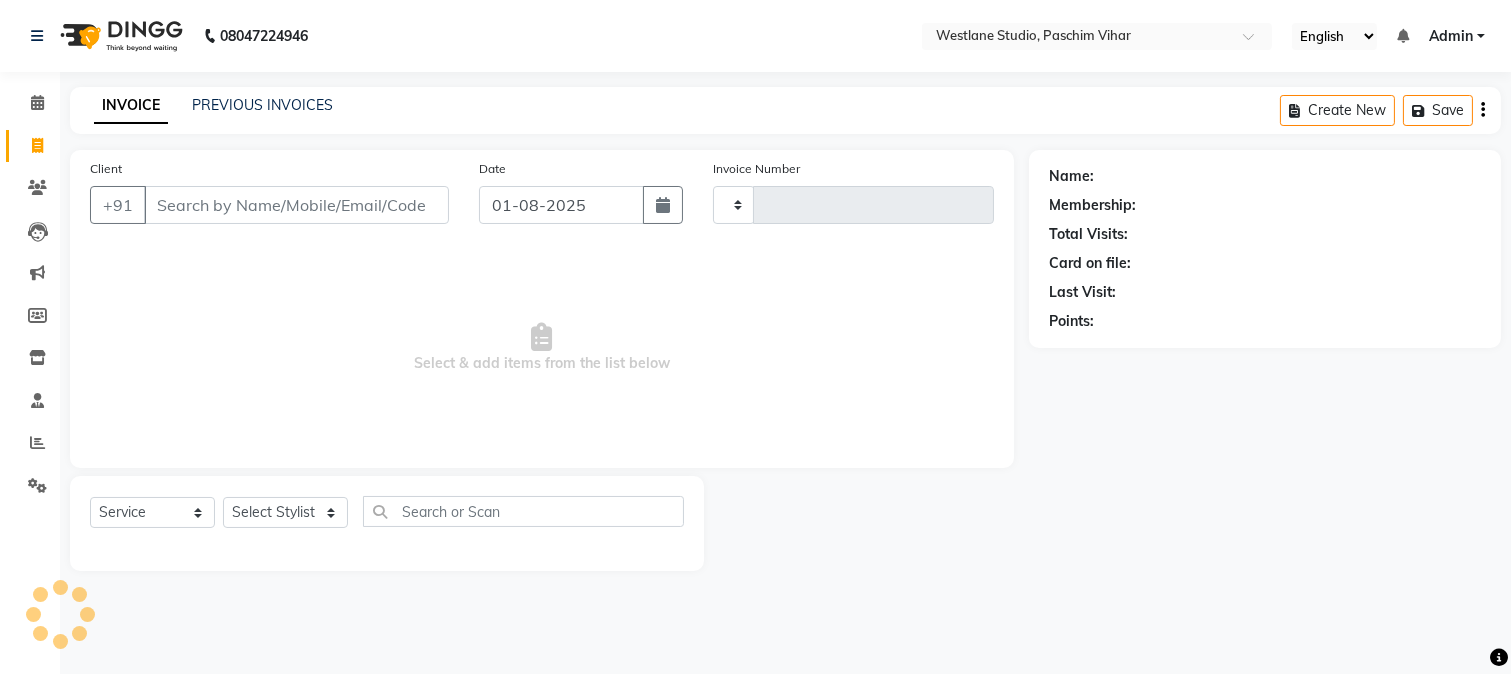 type on "2764" 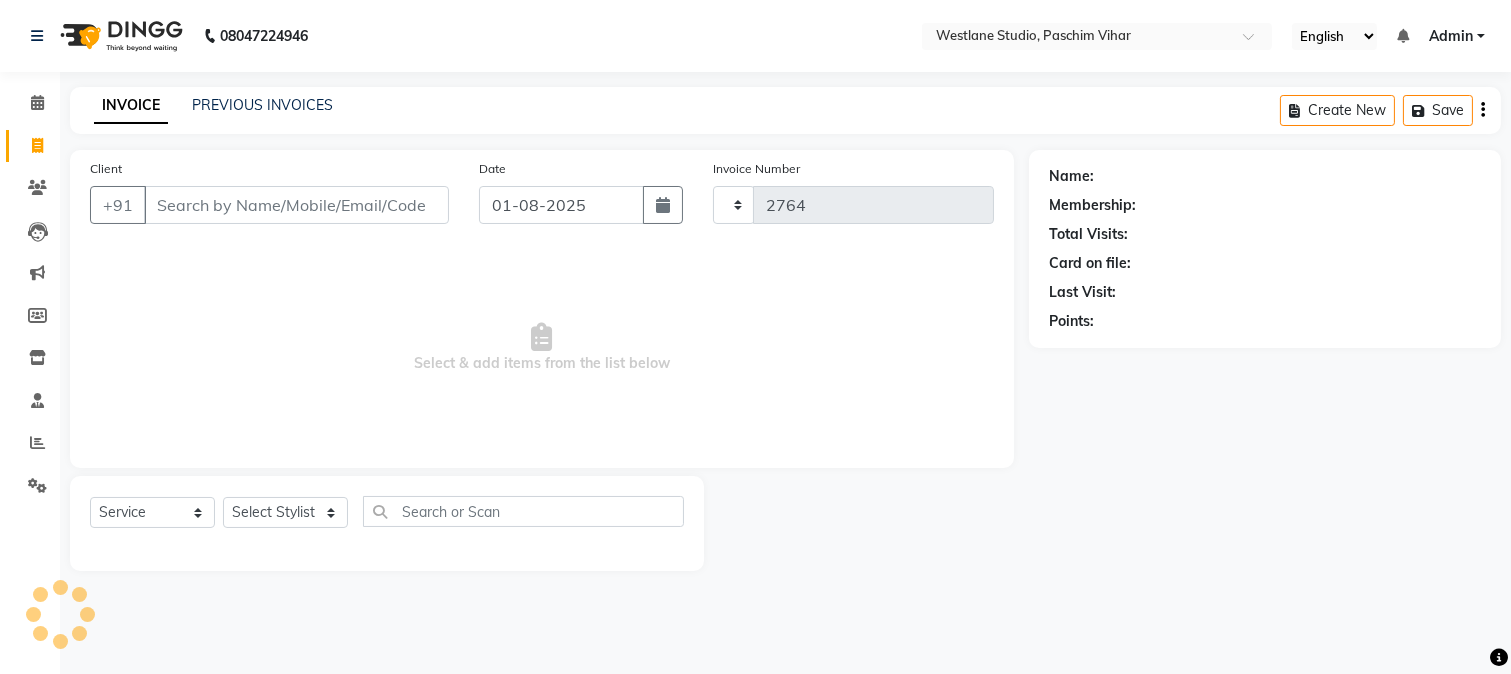select on "223" 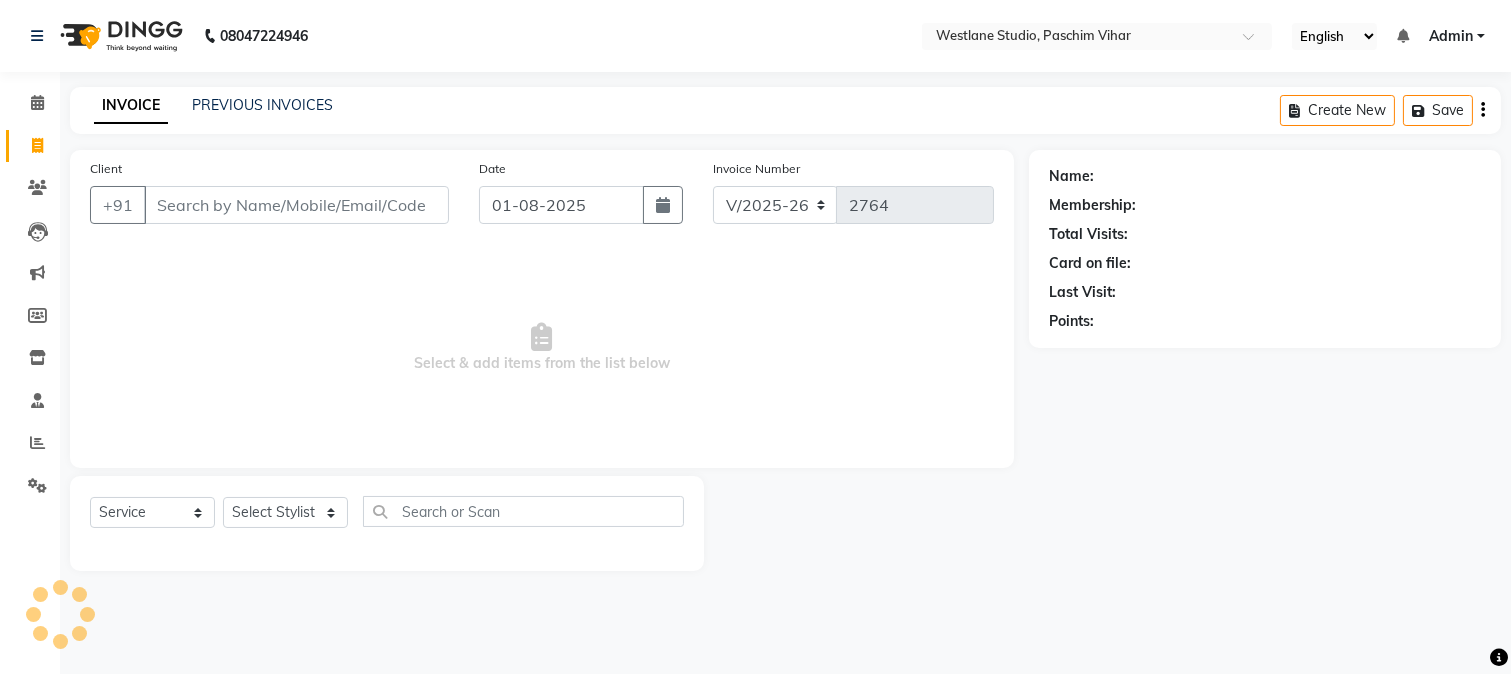 click on "Client" at bounding box center (296, 205) 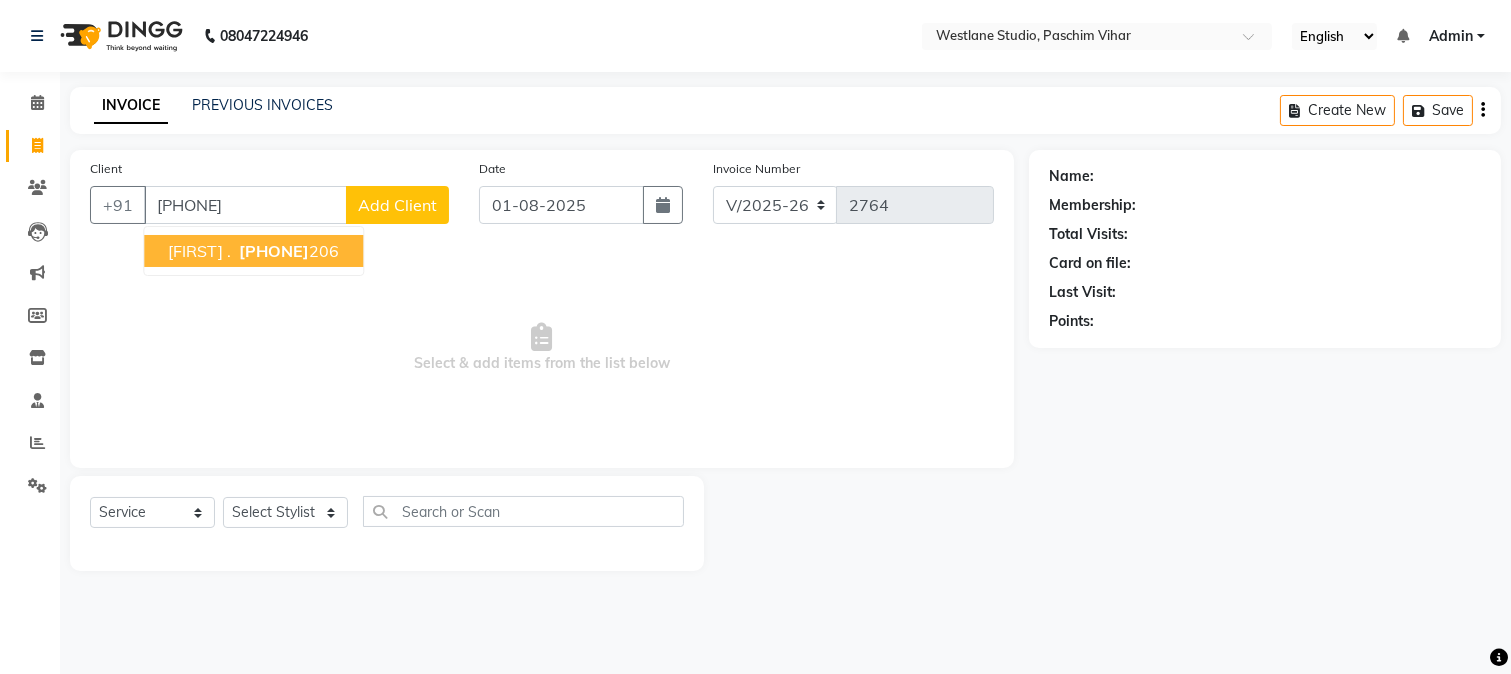 click on "[PHONE]" at bounding box center [274, 251] 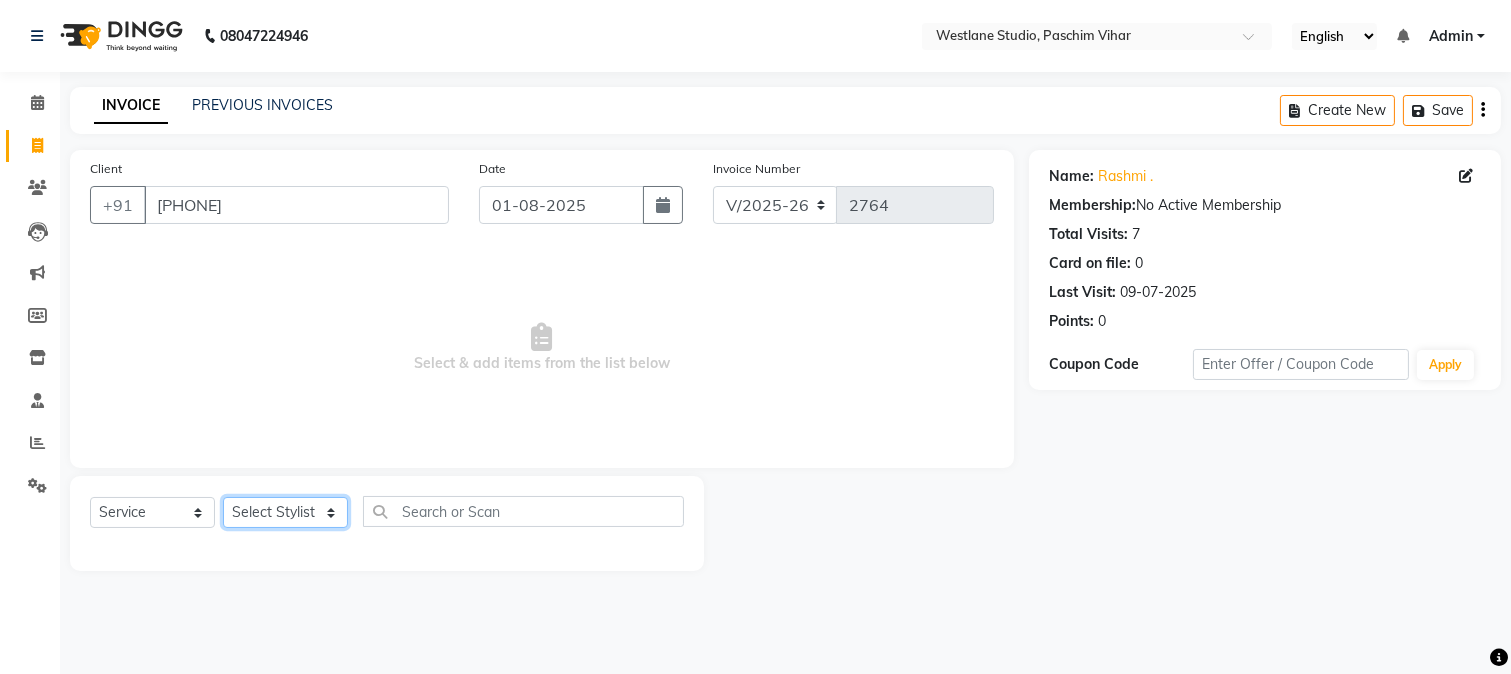 click on "Select Stylist Akash Anu Arun Gaurav  GULFAM jeeshan MANISH NADEEM ALI Nitin Sajwan Raja  Ranjeet RENU RIDHIMA BHATIA Rohit SAGAR Shakel SOHEIL Sonam SUNIL USHA" 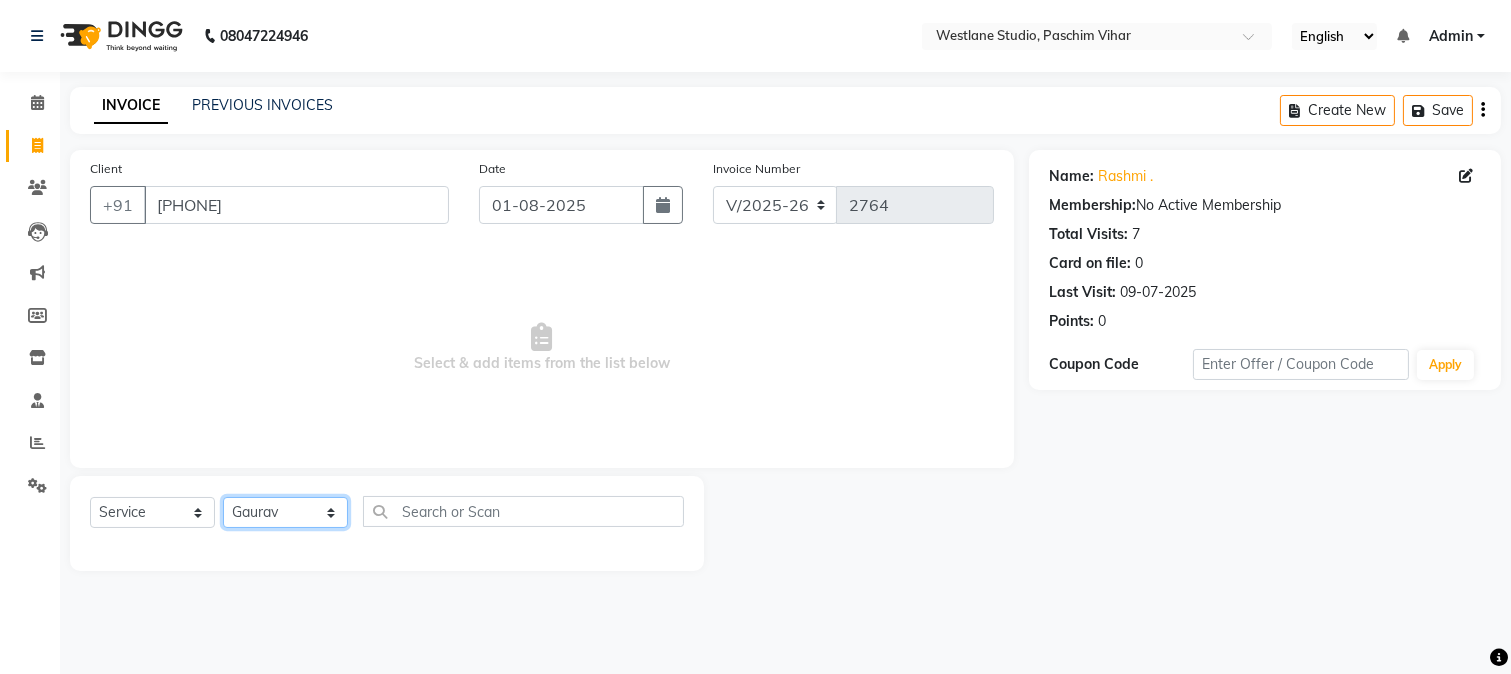 click on "Select Stylist Akash Anu Arun Gaurav  GULFAM jeeshan MANISH NADEEM ALI Nitin Sajwan Raja  Ranjeet RENU RIDHIMA BHATIA Rohit SAGAR Shakel SOHEIL Sonam SUNIL USHA" 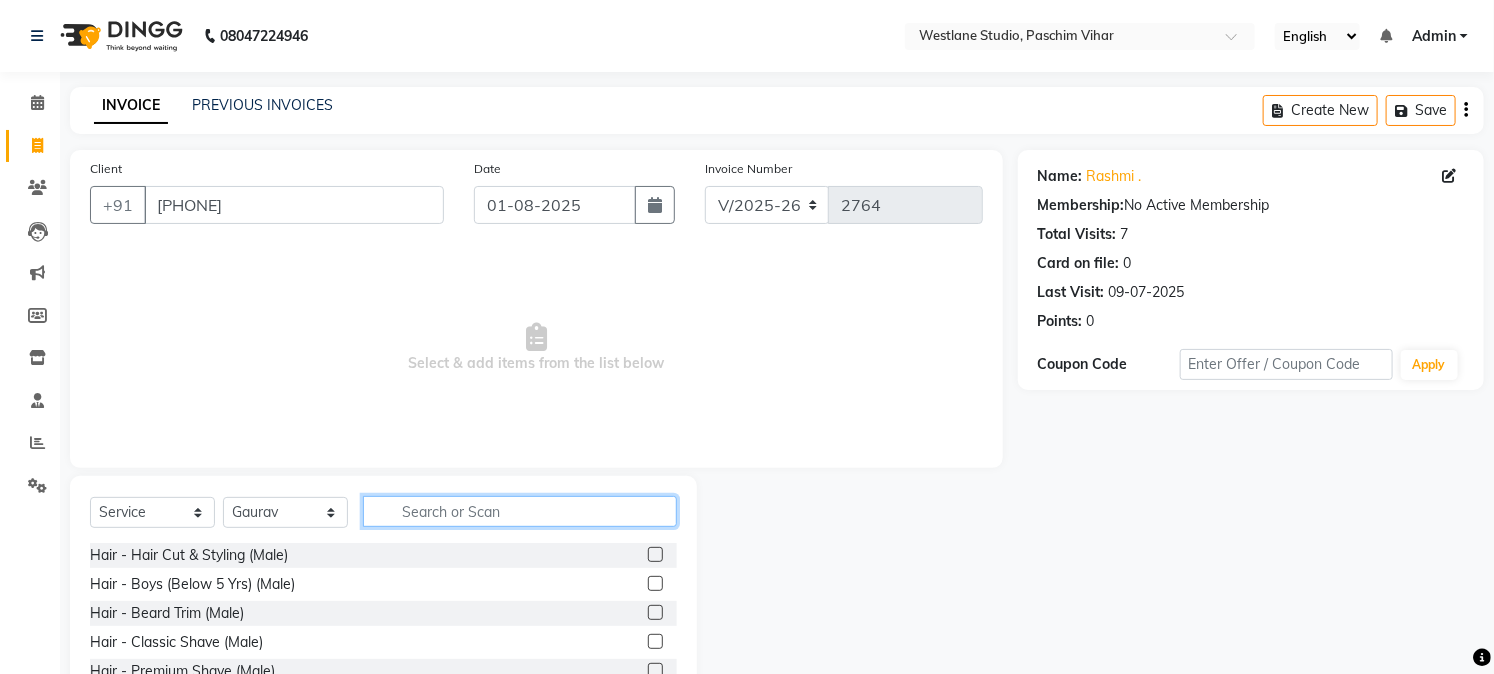 click 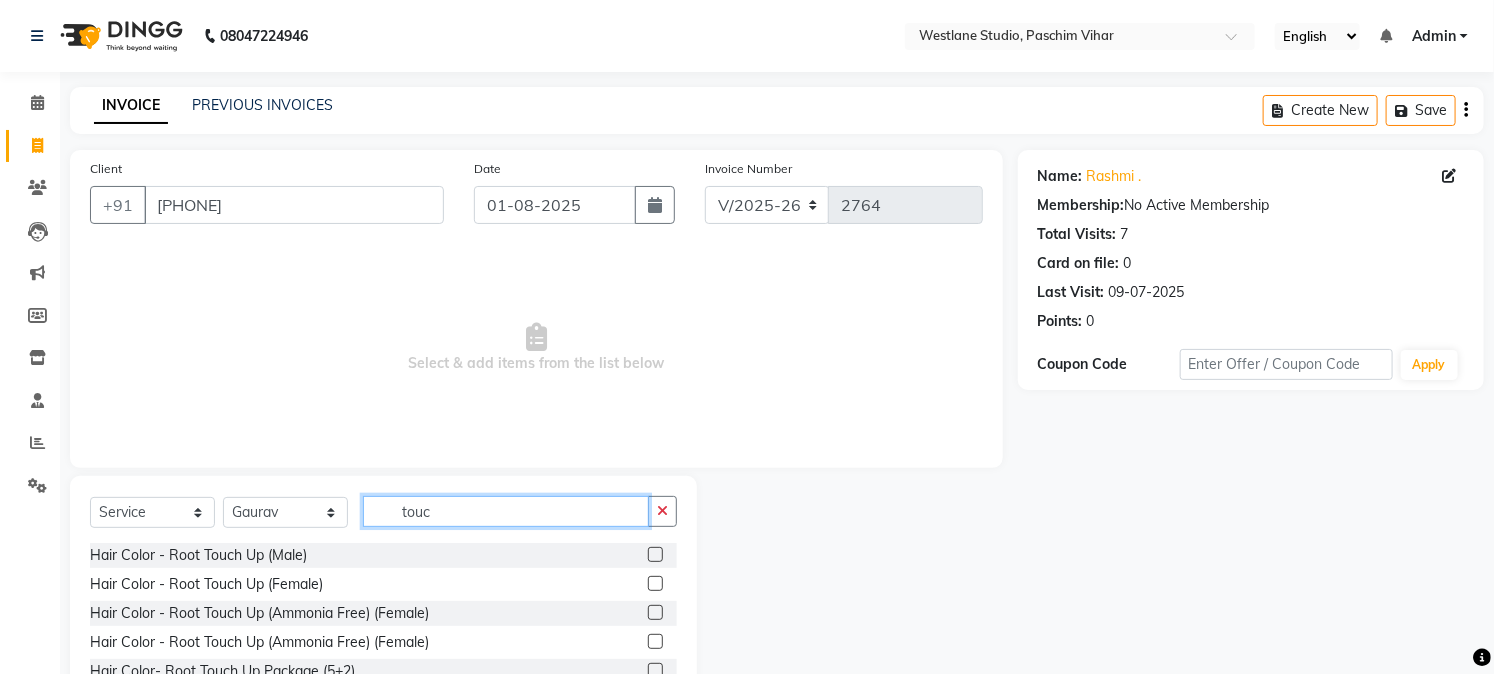 type on "touc" 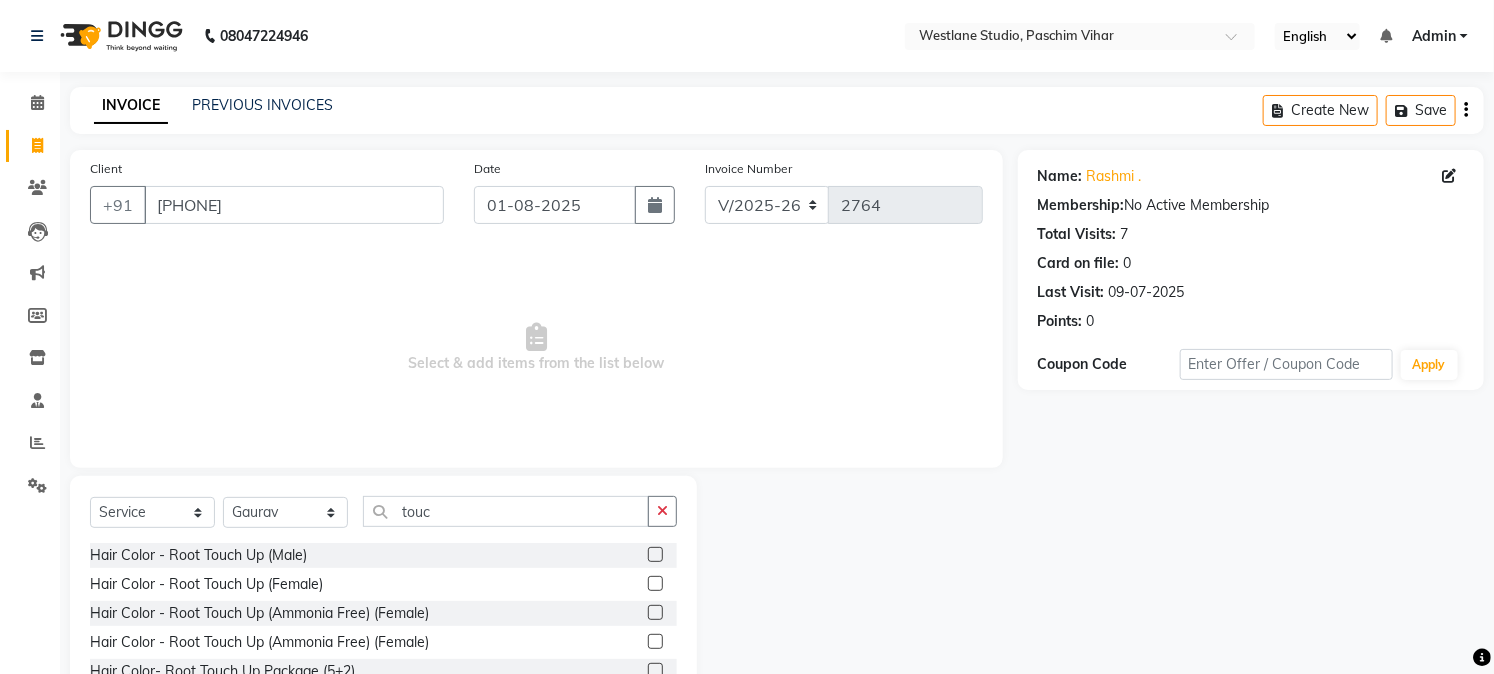 drag, startPoint x: 656, startPoint y: 618, endPoint x: 660, endPoint y: 594, distance: 24.33105 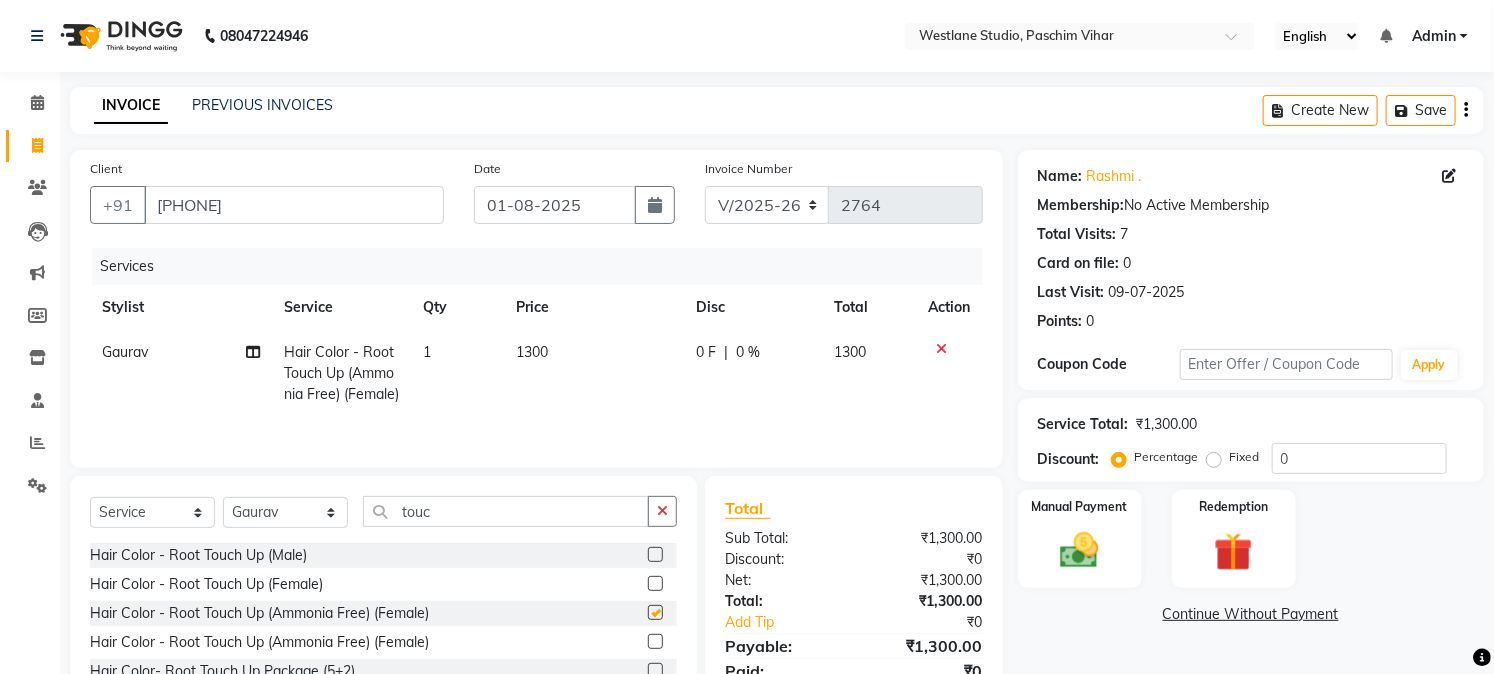 checkbox on "false" 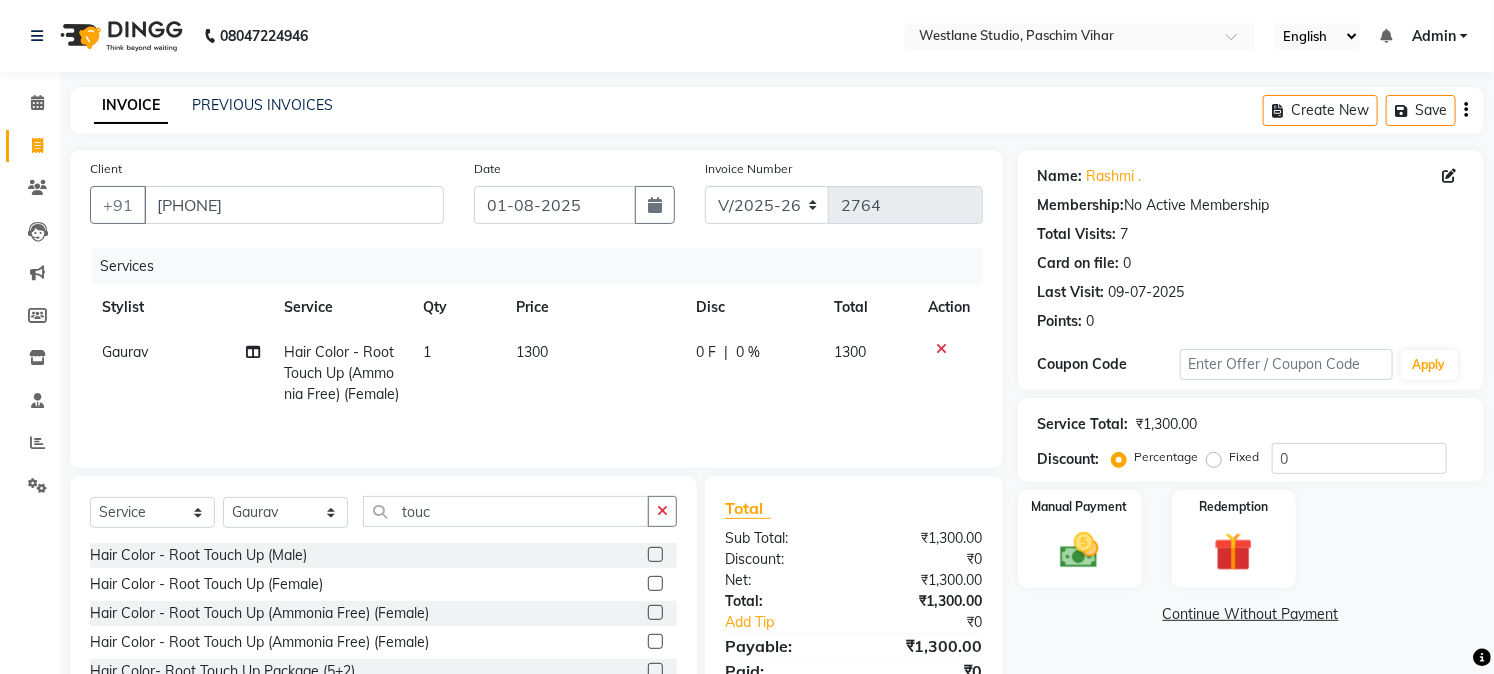 click on "1300" 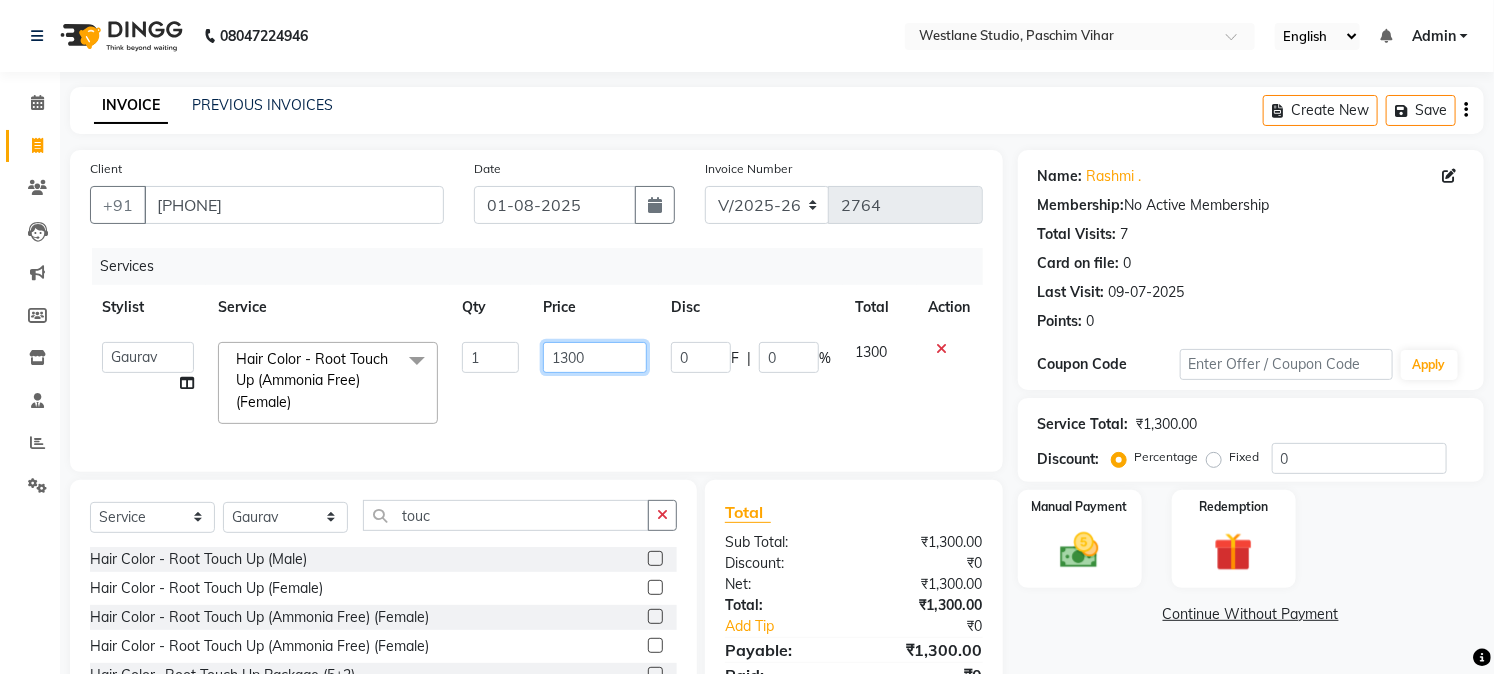 click on "1300" 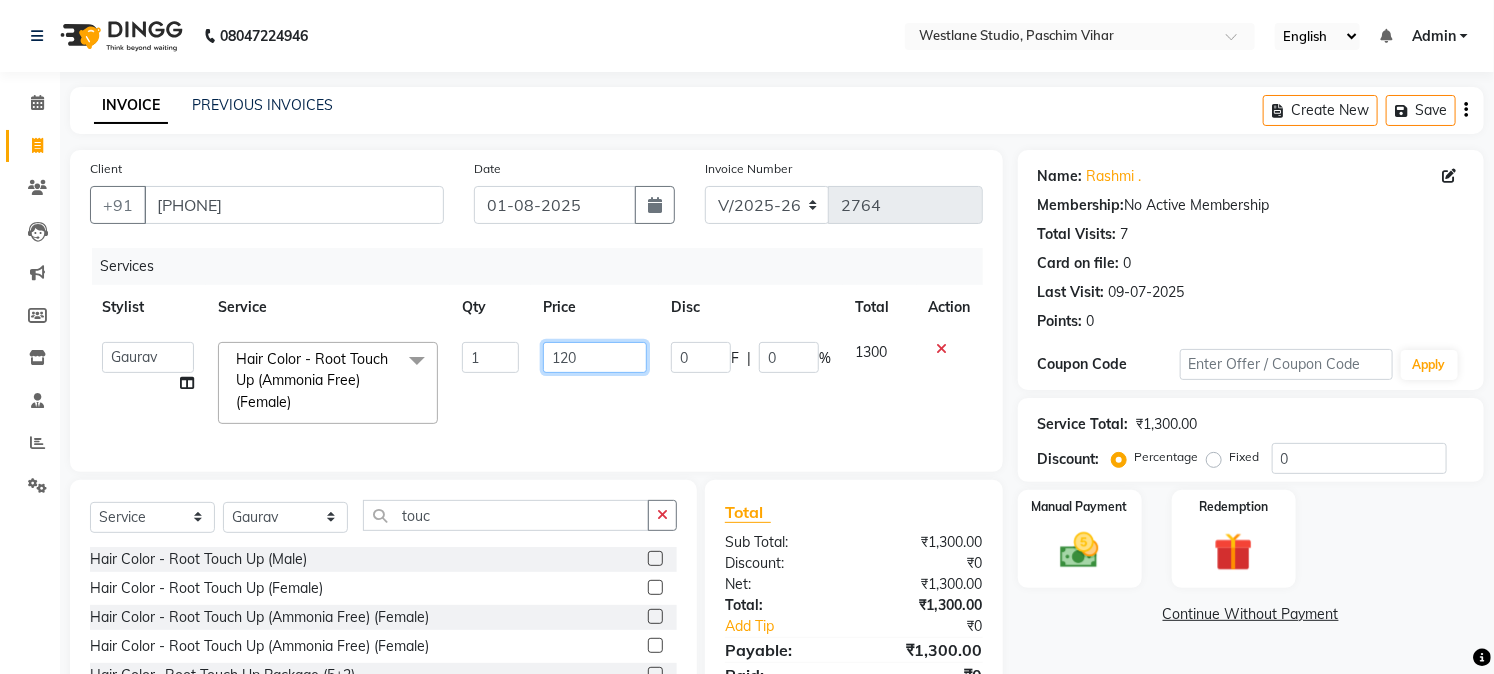 type on "1200" 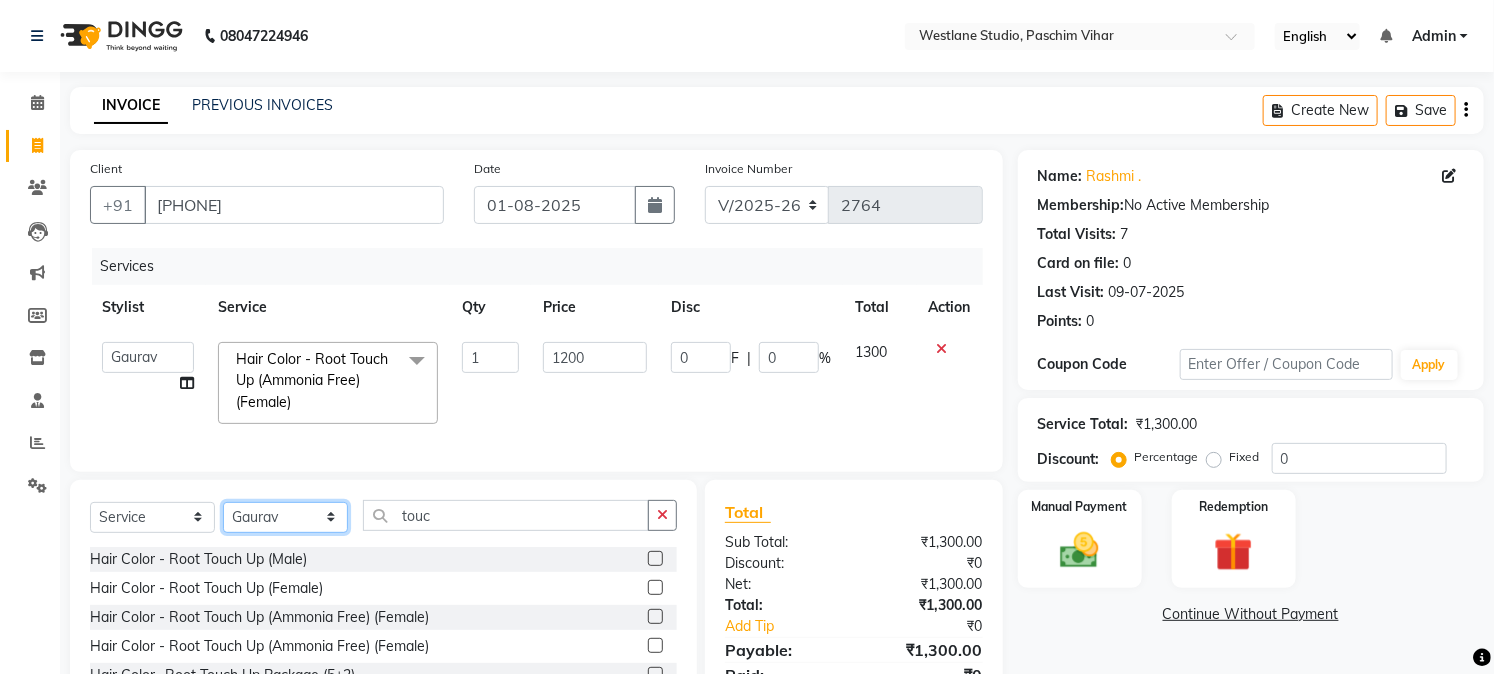 click on "Select Stylist Akash Anu Arun Gaurav  GULFAM jeeshan MANISH NADEEM ALI Nitin Sajwan Raja  Ranjeet RENU RIDHIMA BHATIA Rohit SAGAR Shakel SOHEIL Sonam SUNIL USHA" 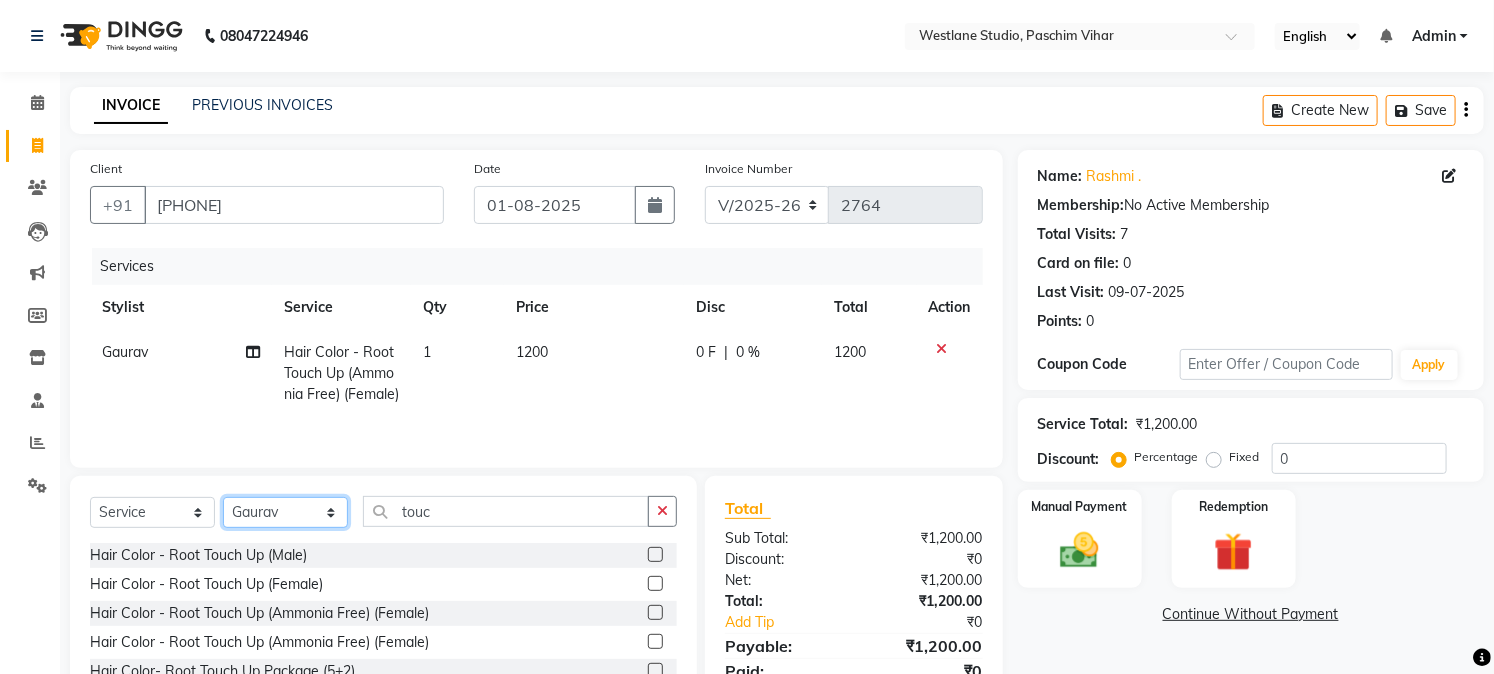 select on "15077" 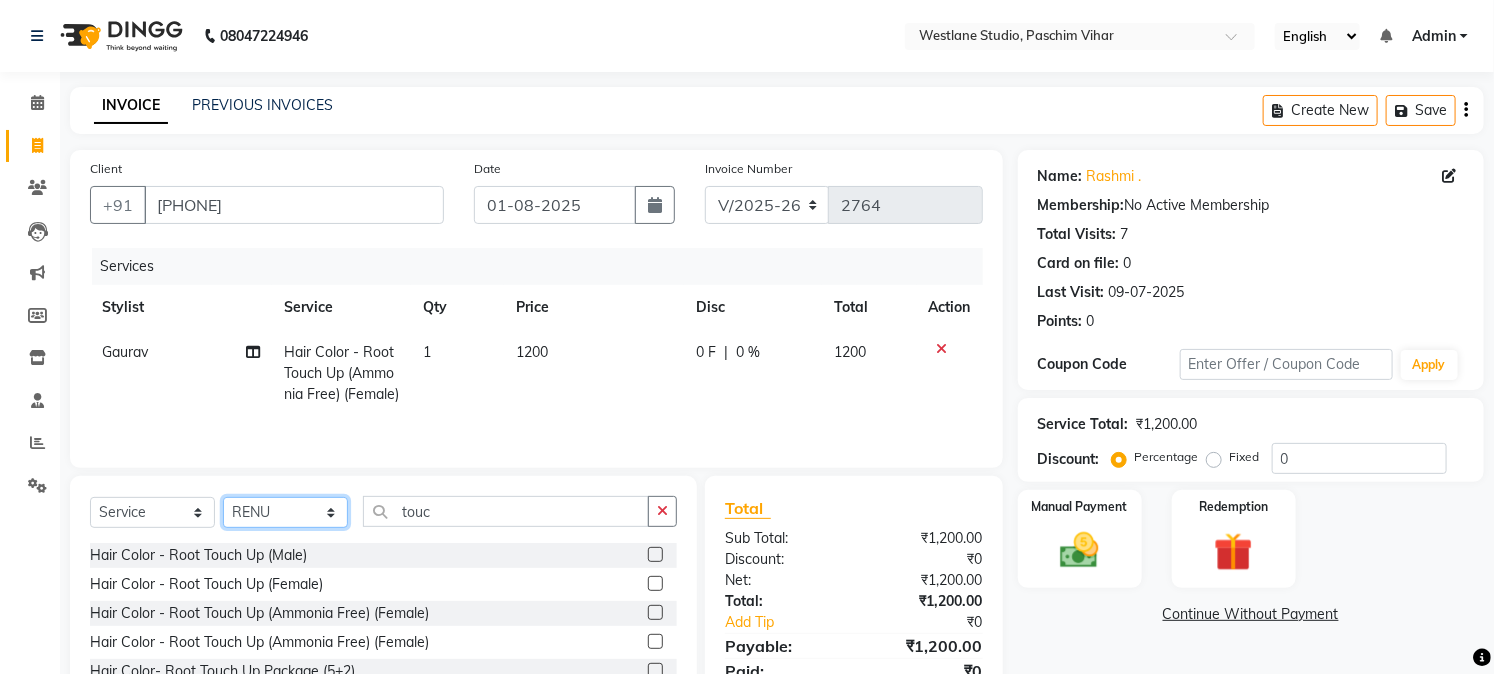 click on "Select Stylist Akash Anu Arun Gaurav  GULFAM jeeshan MANISH NADEEM ALI Nitin Sajwan Raja  Ranjeet RENU RIDHIMA BHATIA Rohit SAGAR Shakel SOHEIL Sonam SUNIL USHA" 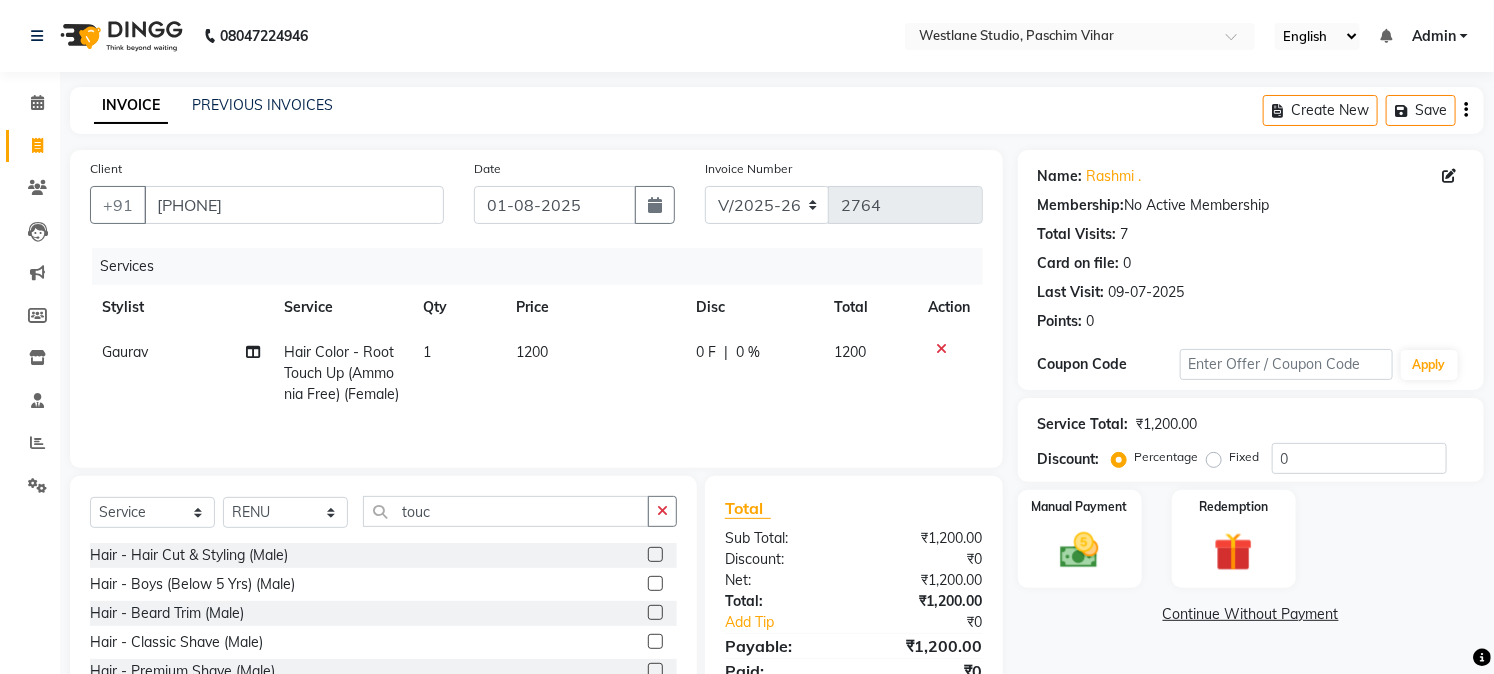 click 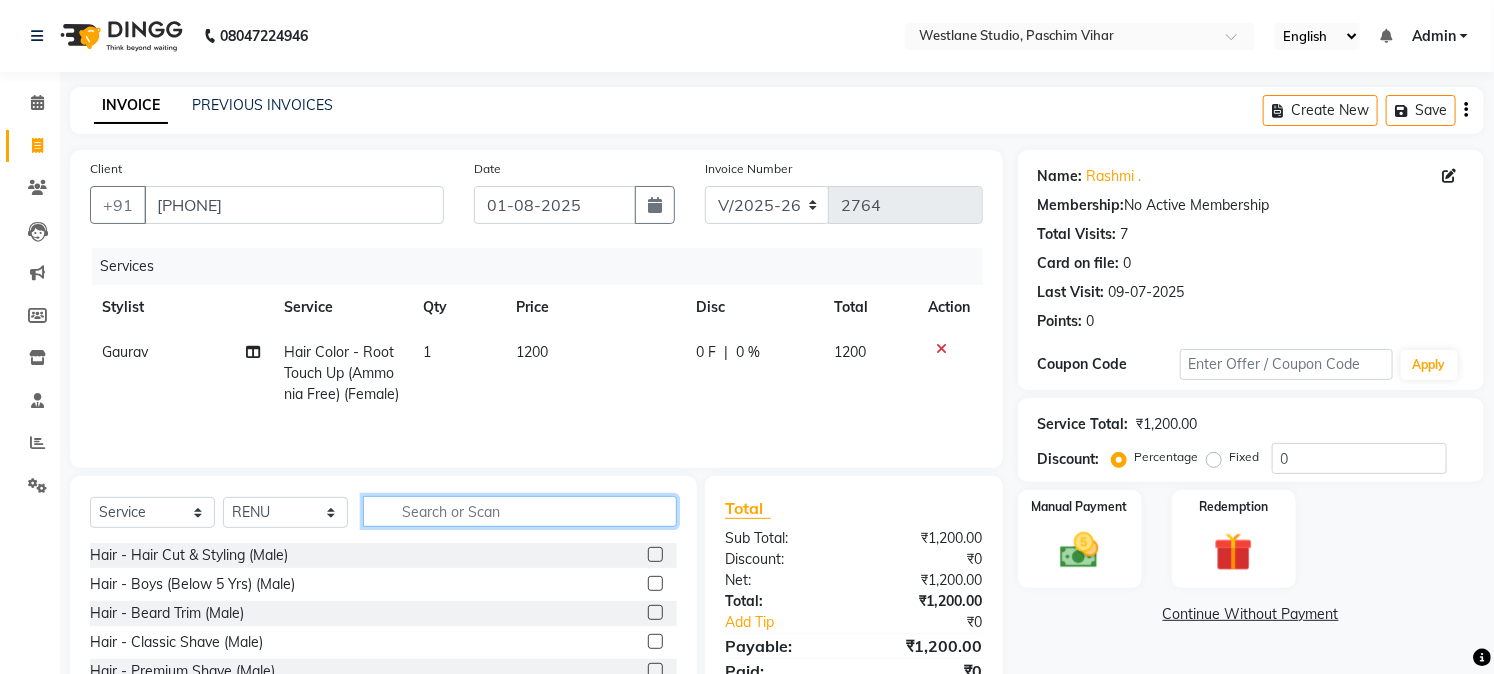click 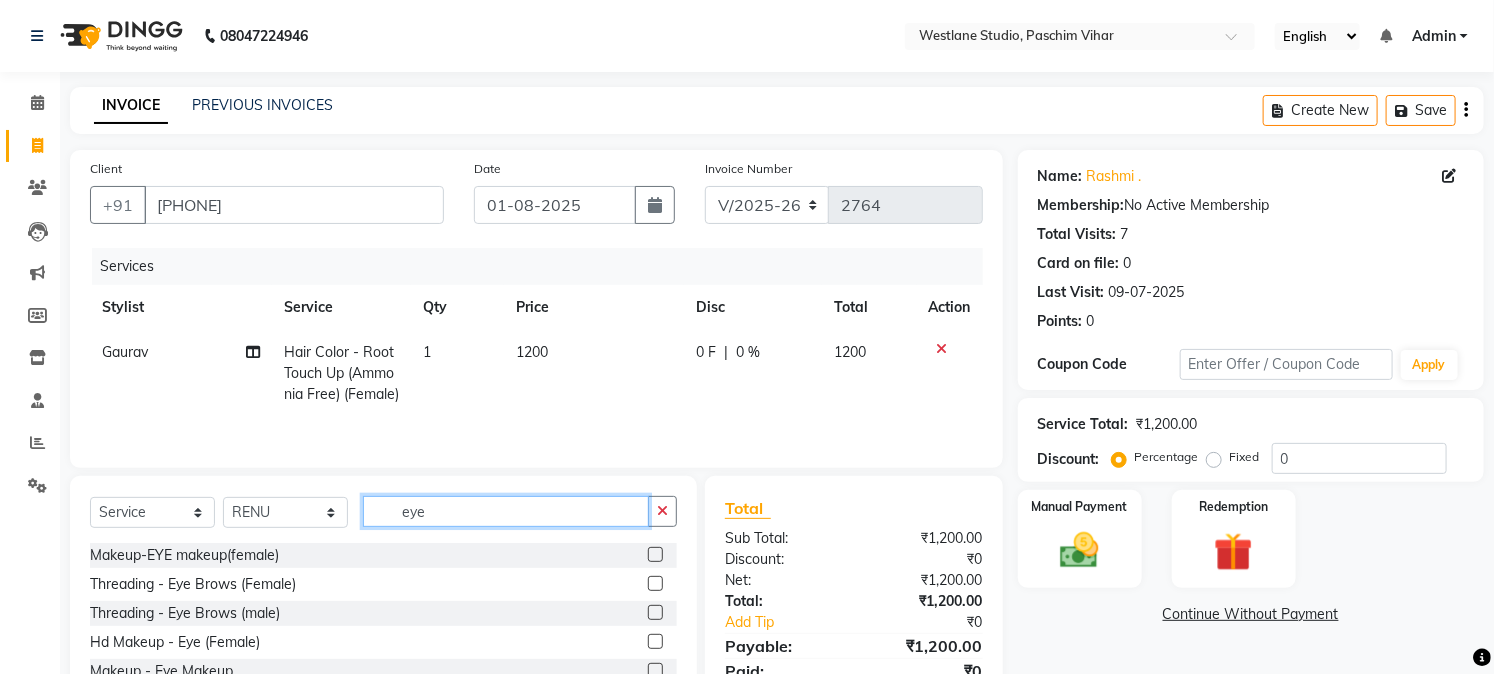 type on "eye" 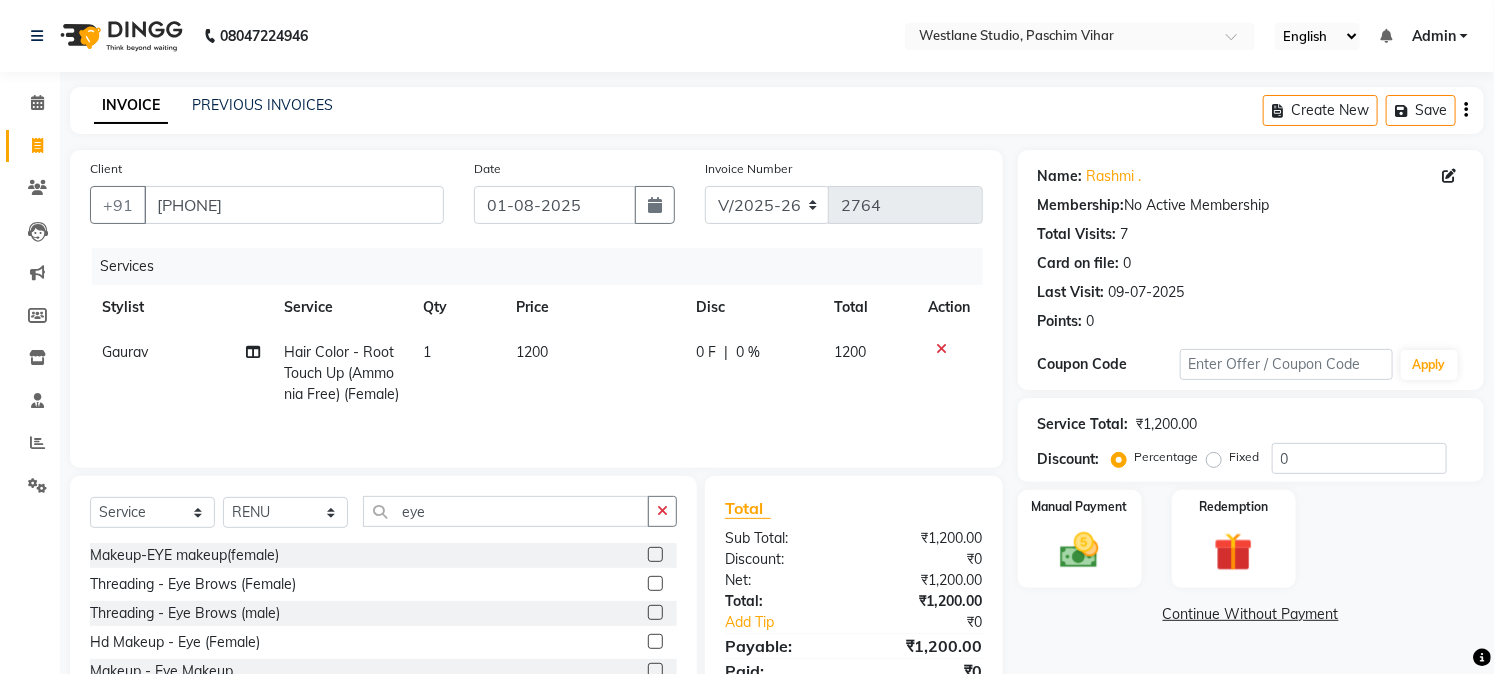 click 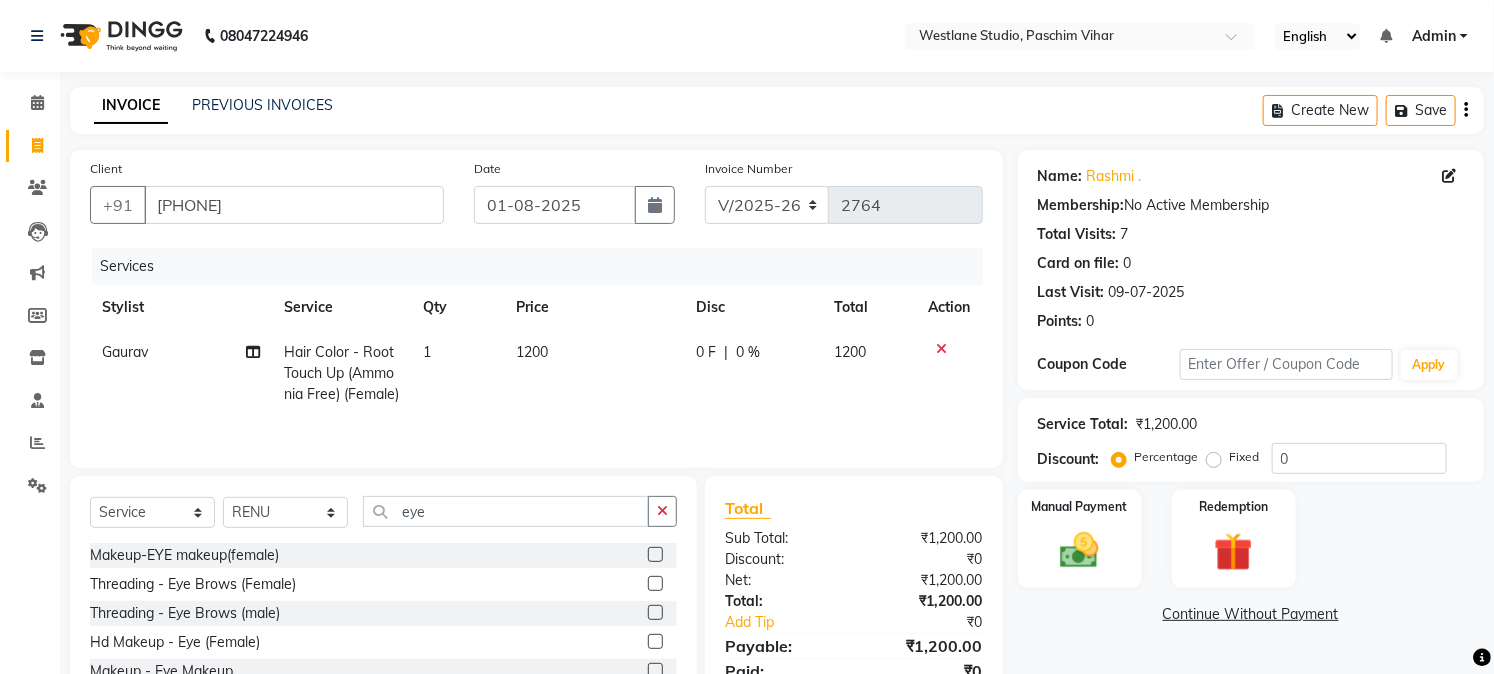 click 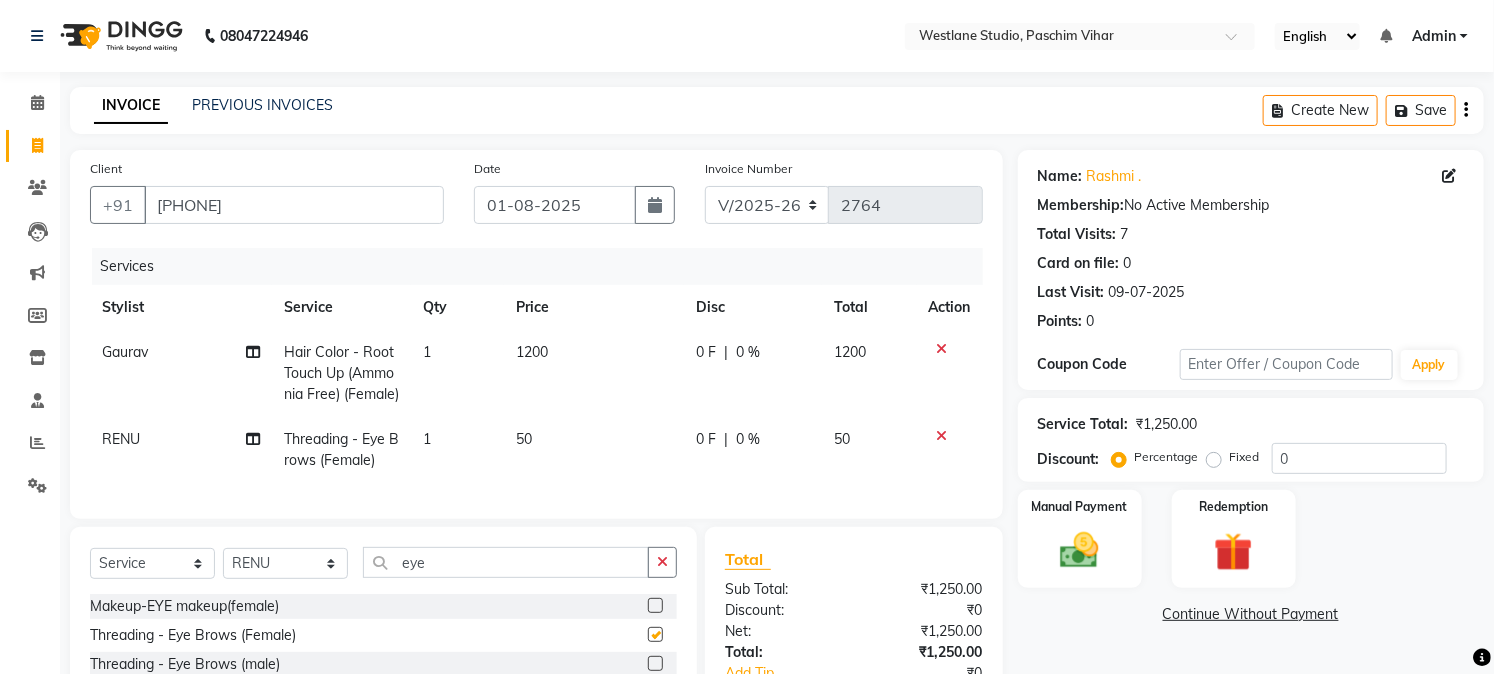 checkbox on "false" 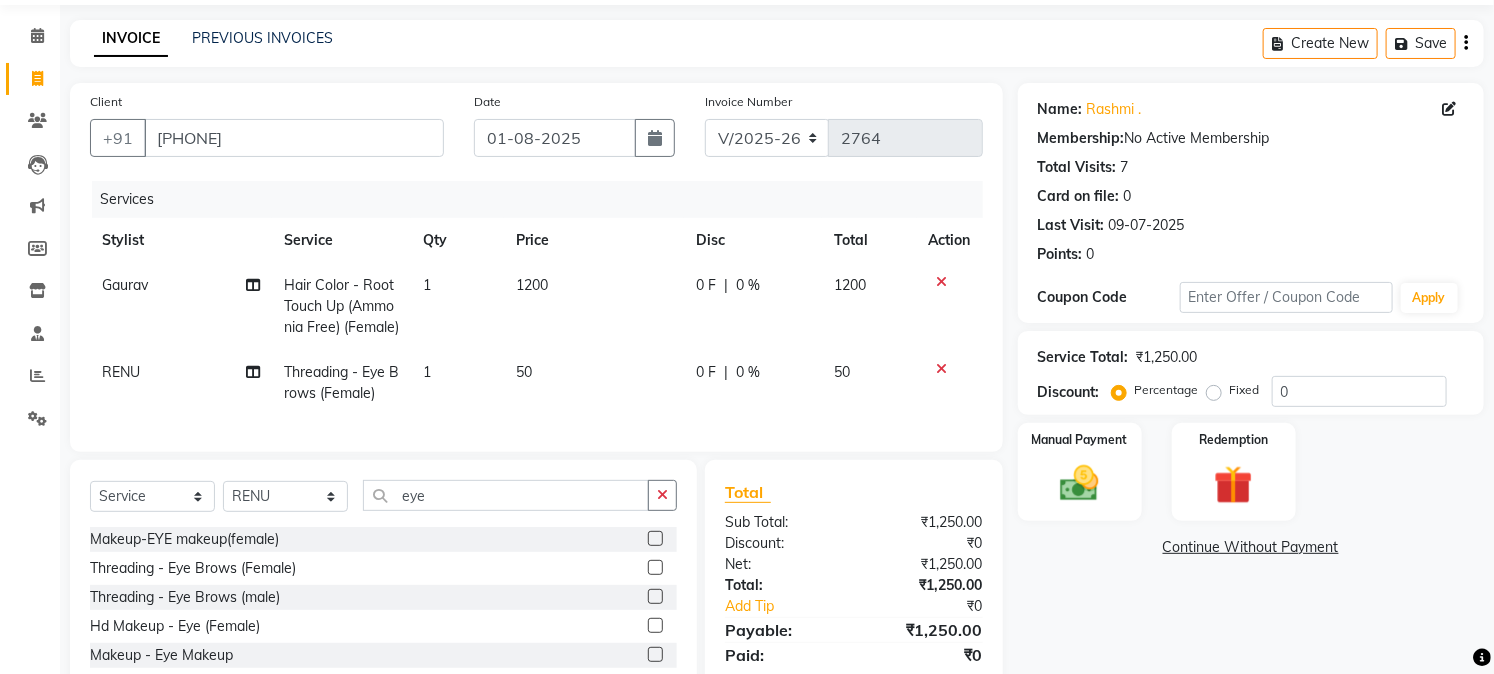 scroll, scrollTop: 188, scrollLeft: 0, axis: vertical 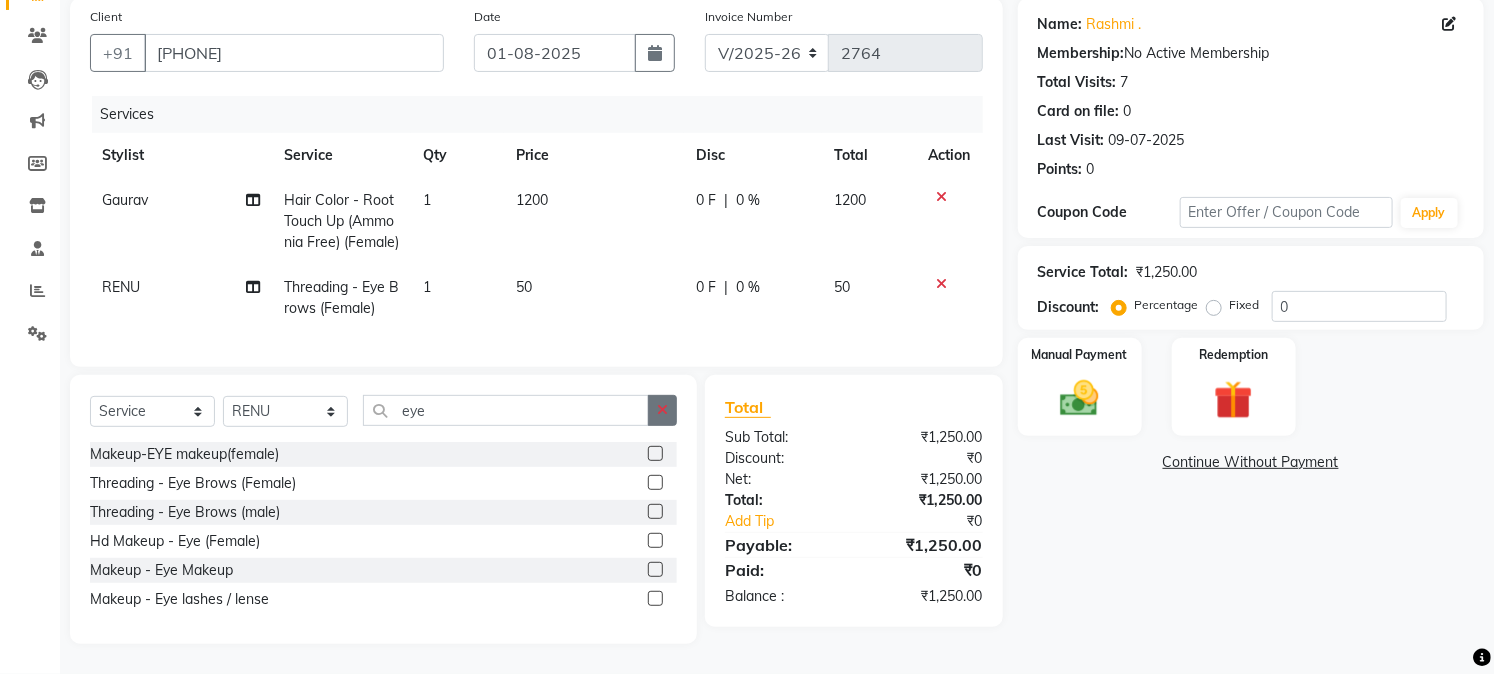 click 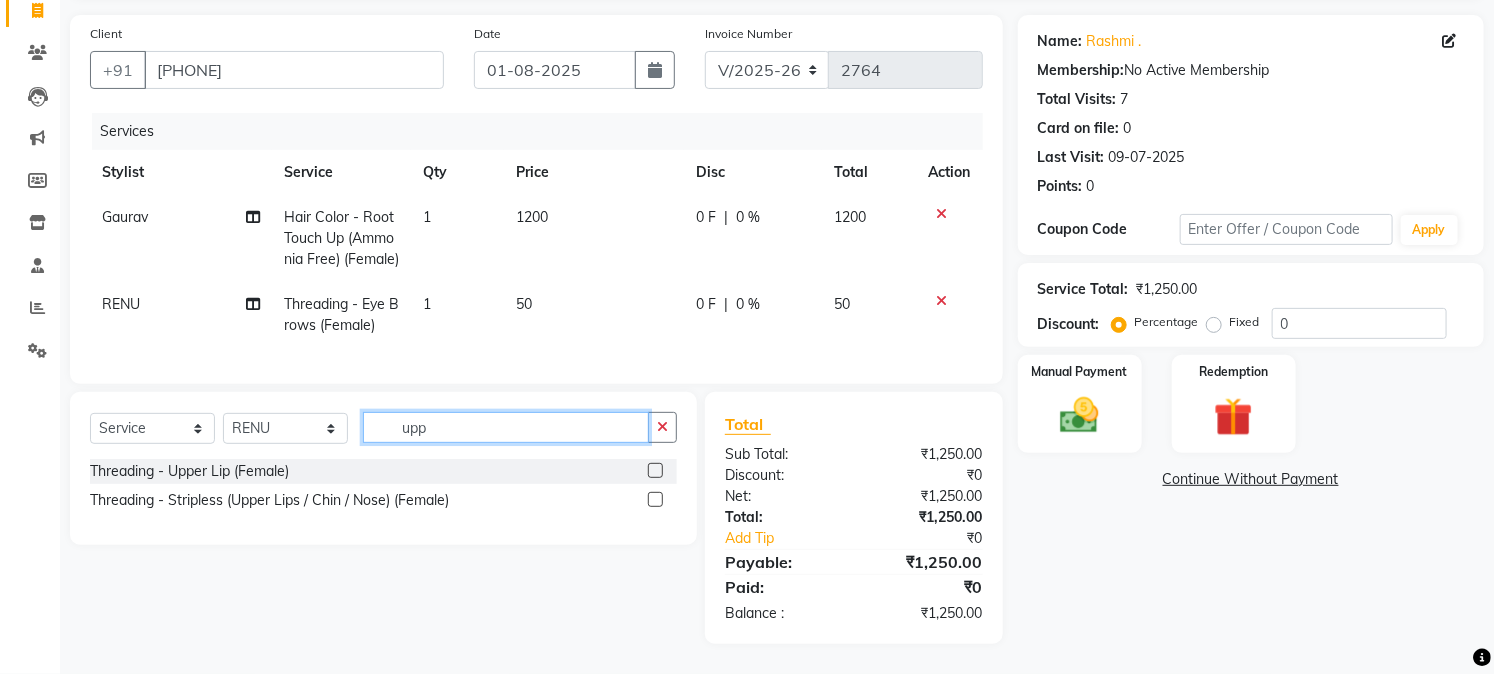 scroll, scrollTop: 172, scrollLeft: 0, axis: vertical 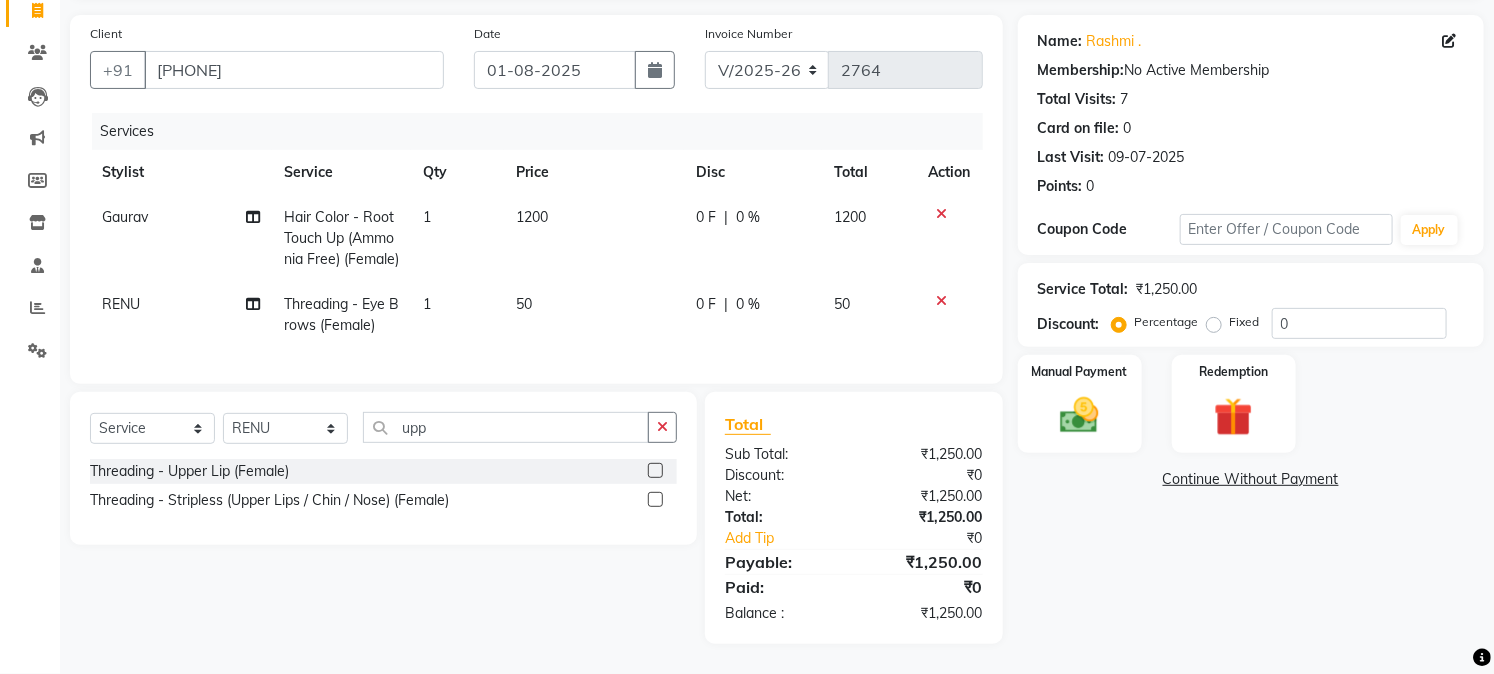 click 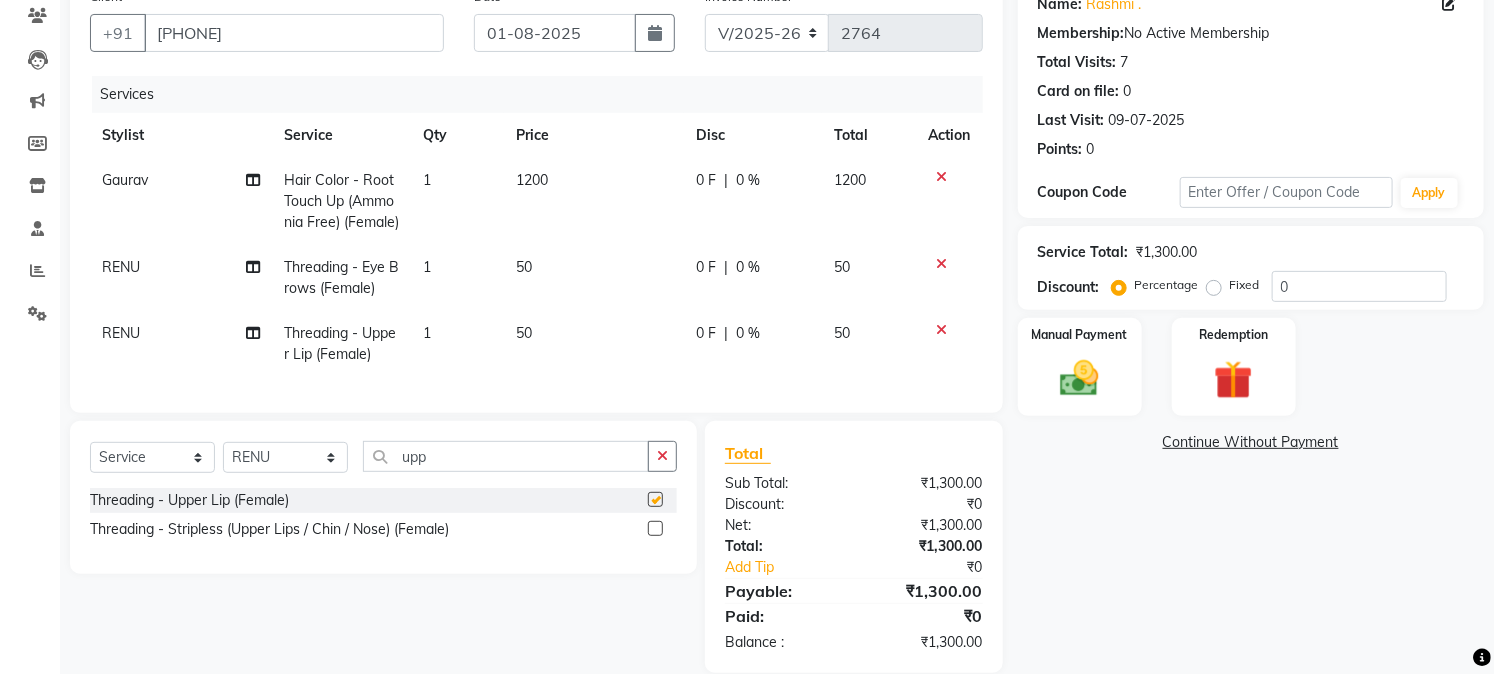 checkbox on "false" 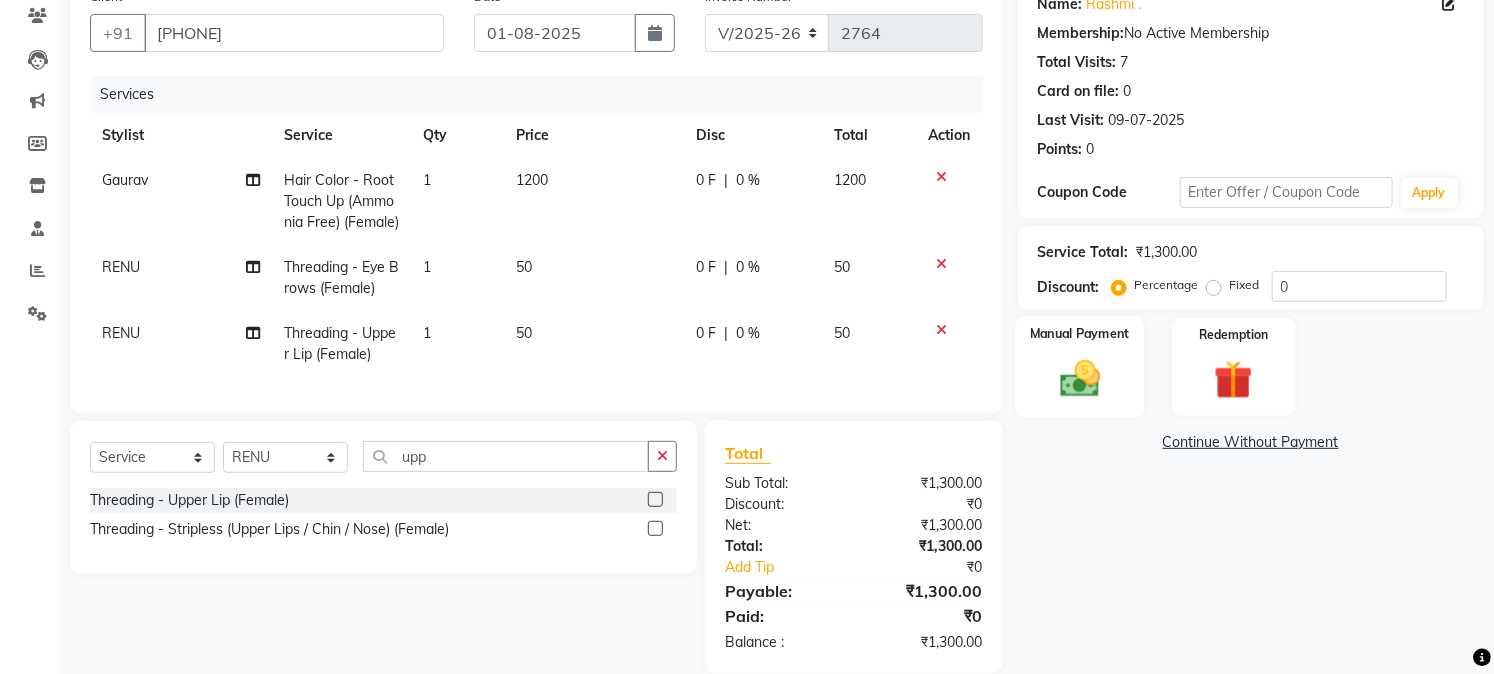 click 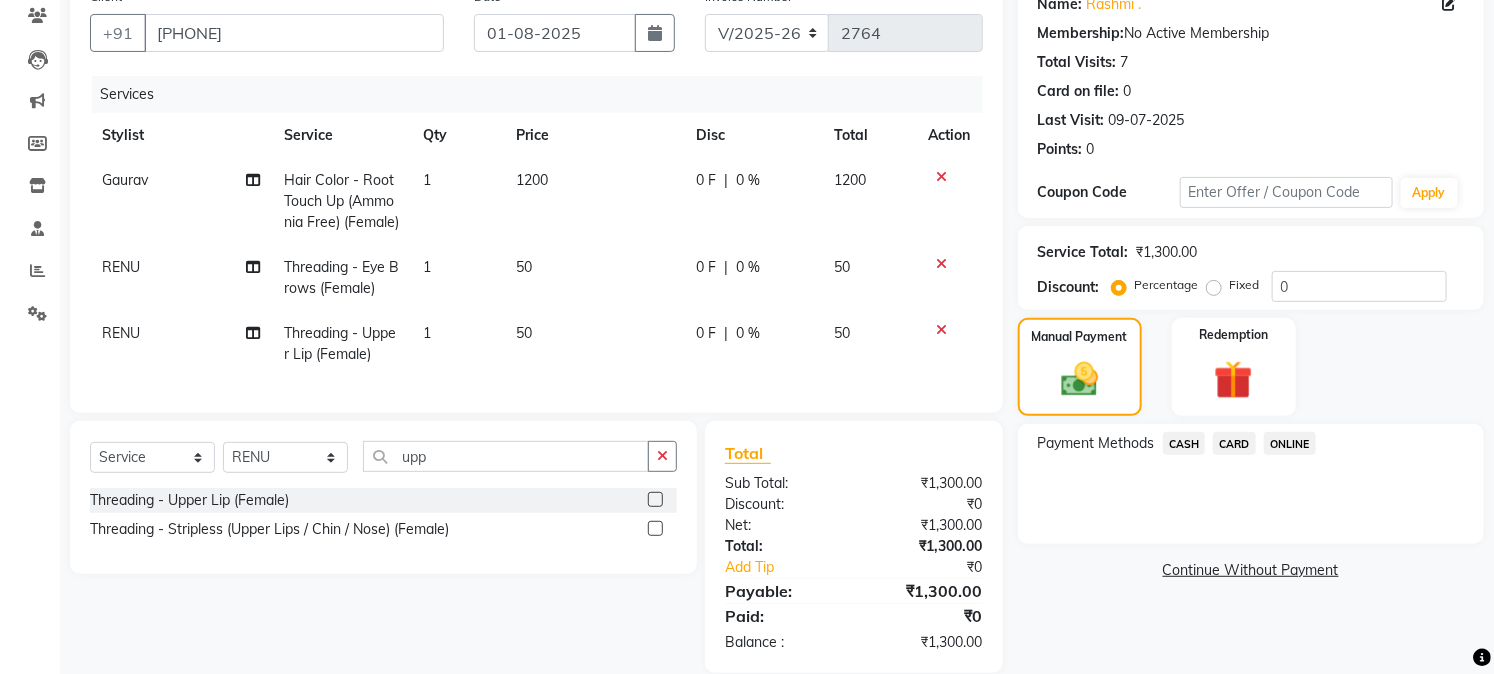 click on "CASH" 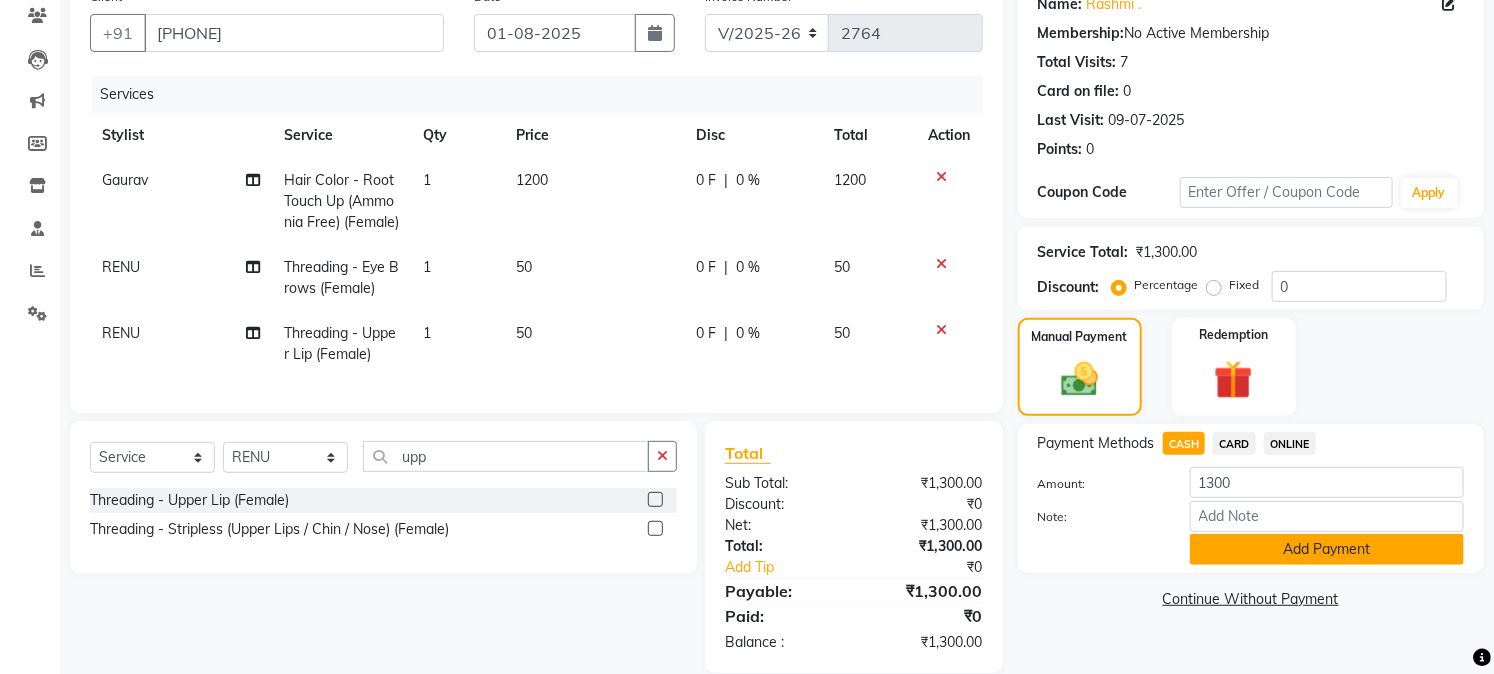 click on "Add Payment" 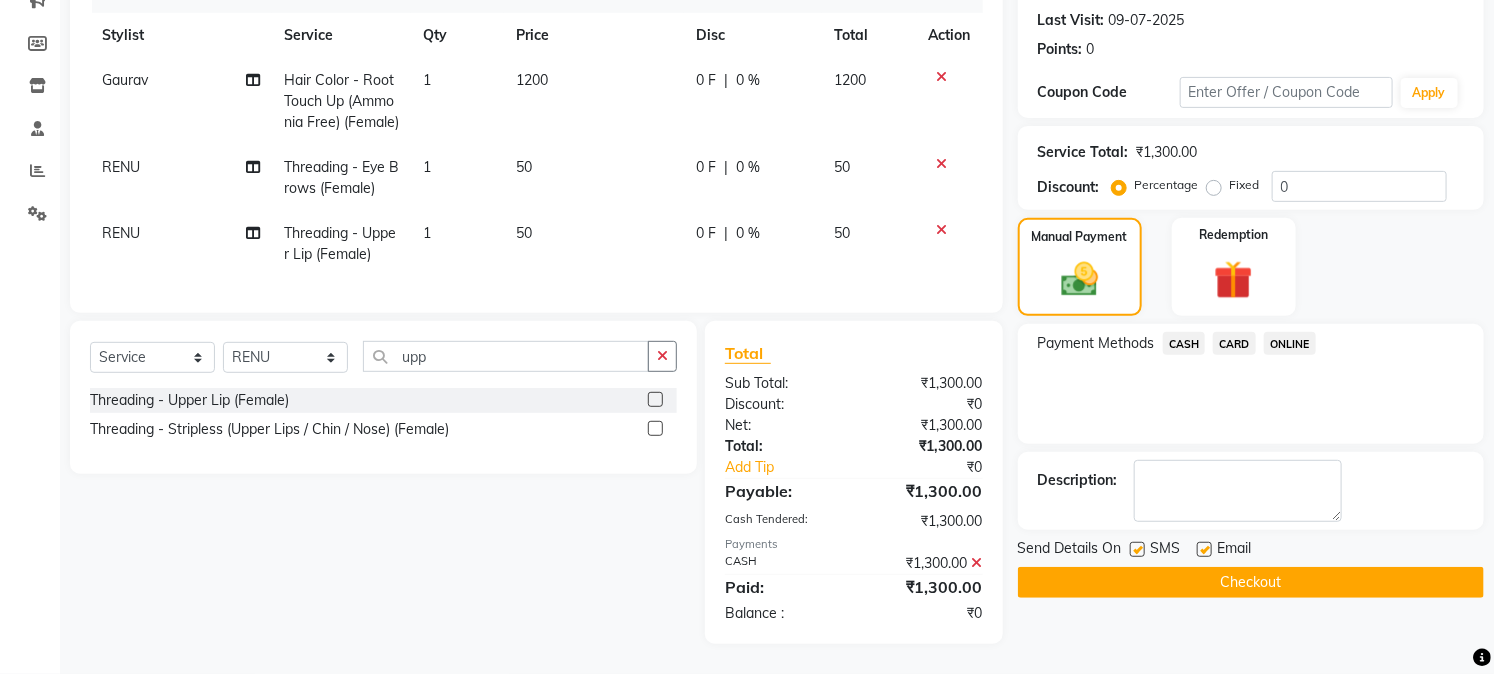 scroll, scrollTop: 283, scrollLeft: 0, axis: vertical 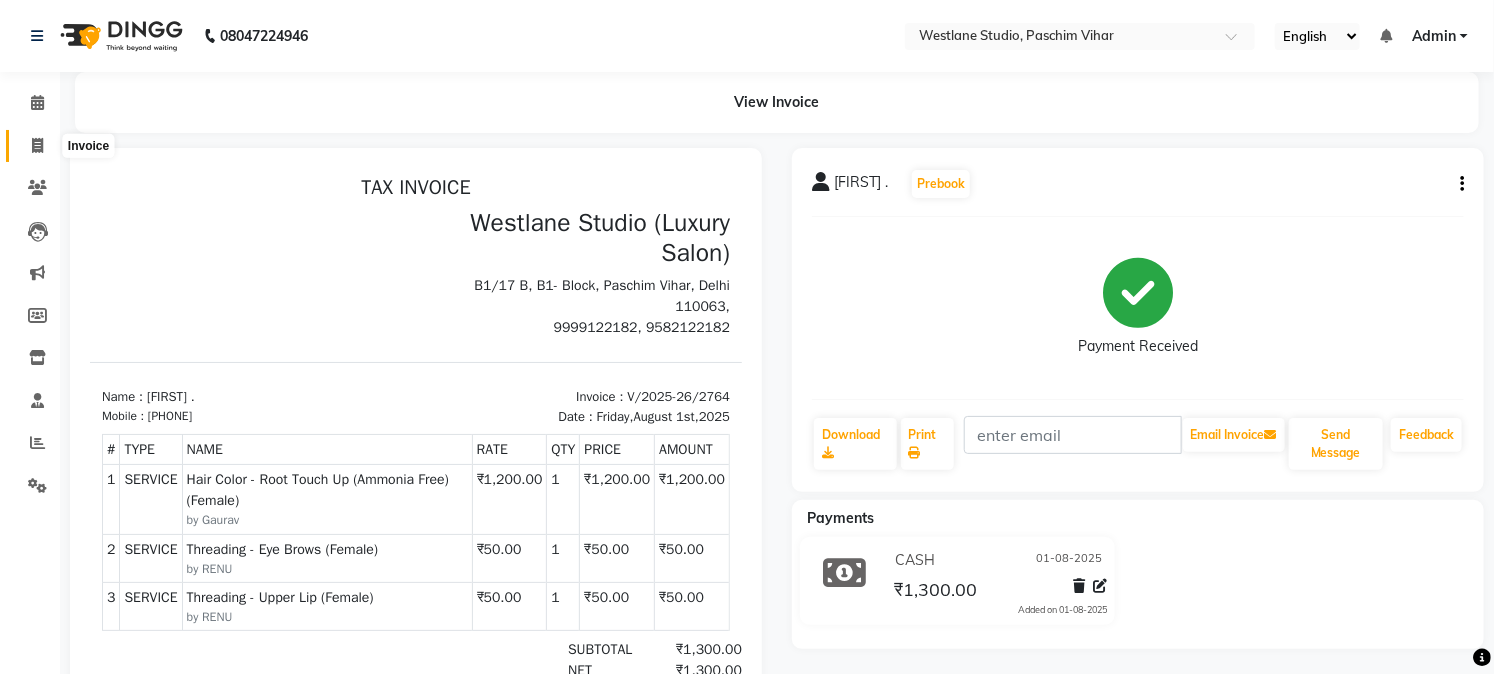 click 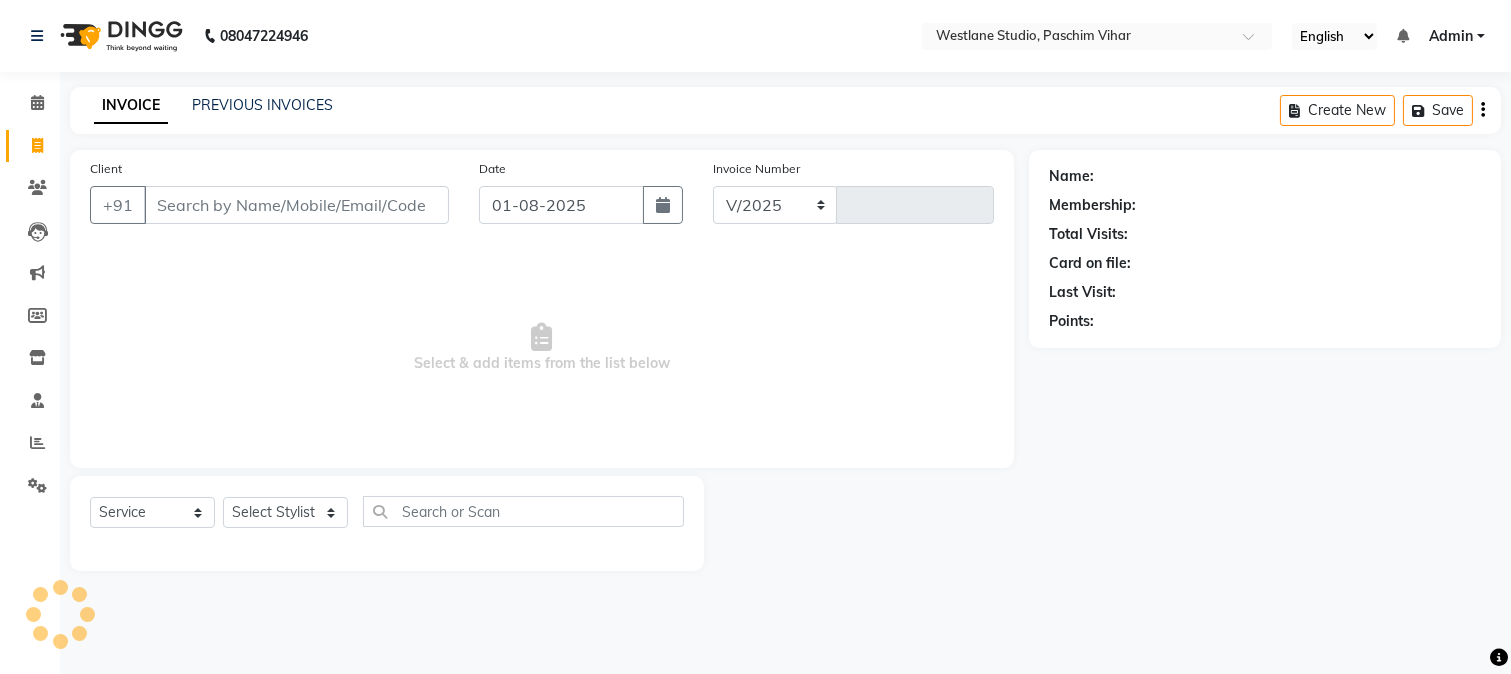 select on "223" 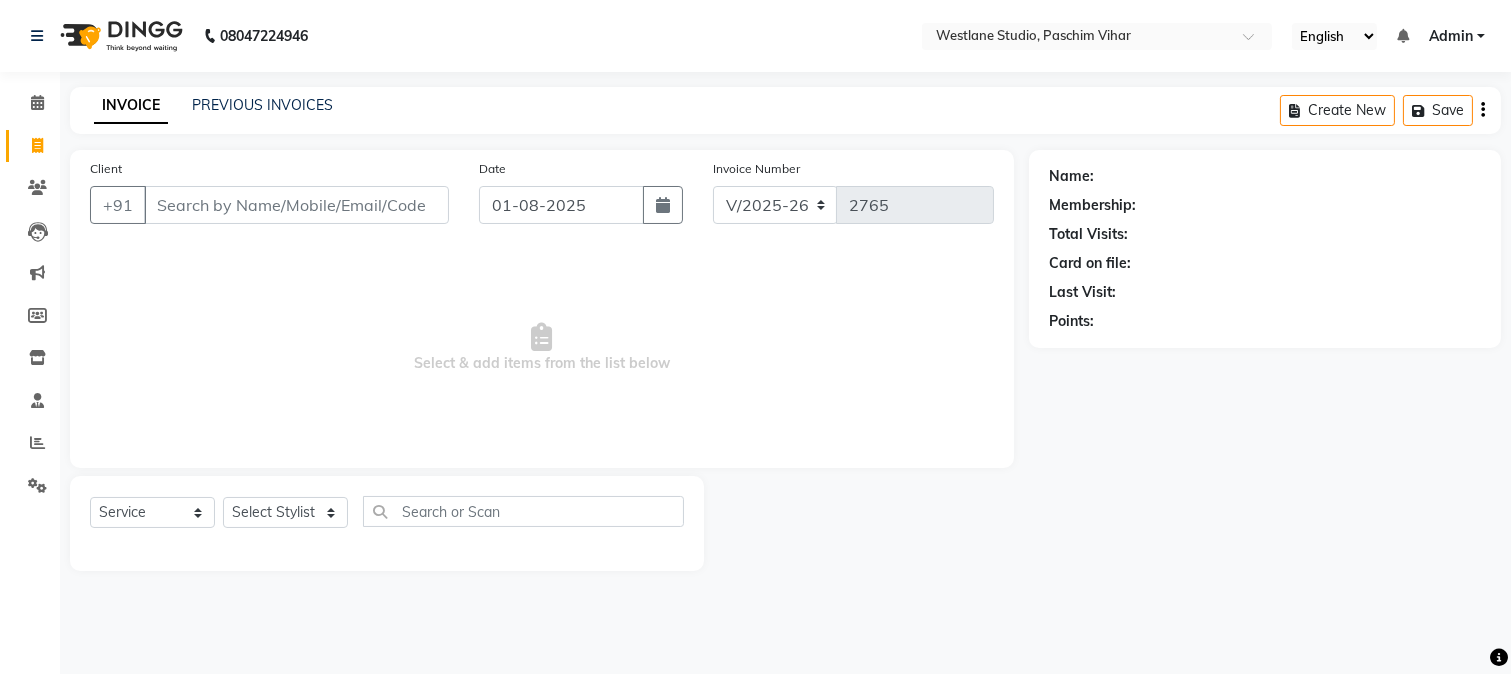 type on "x" 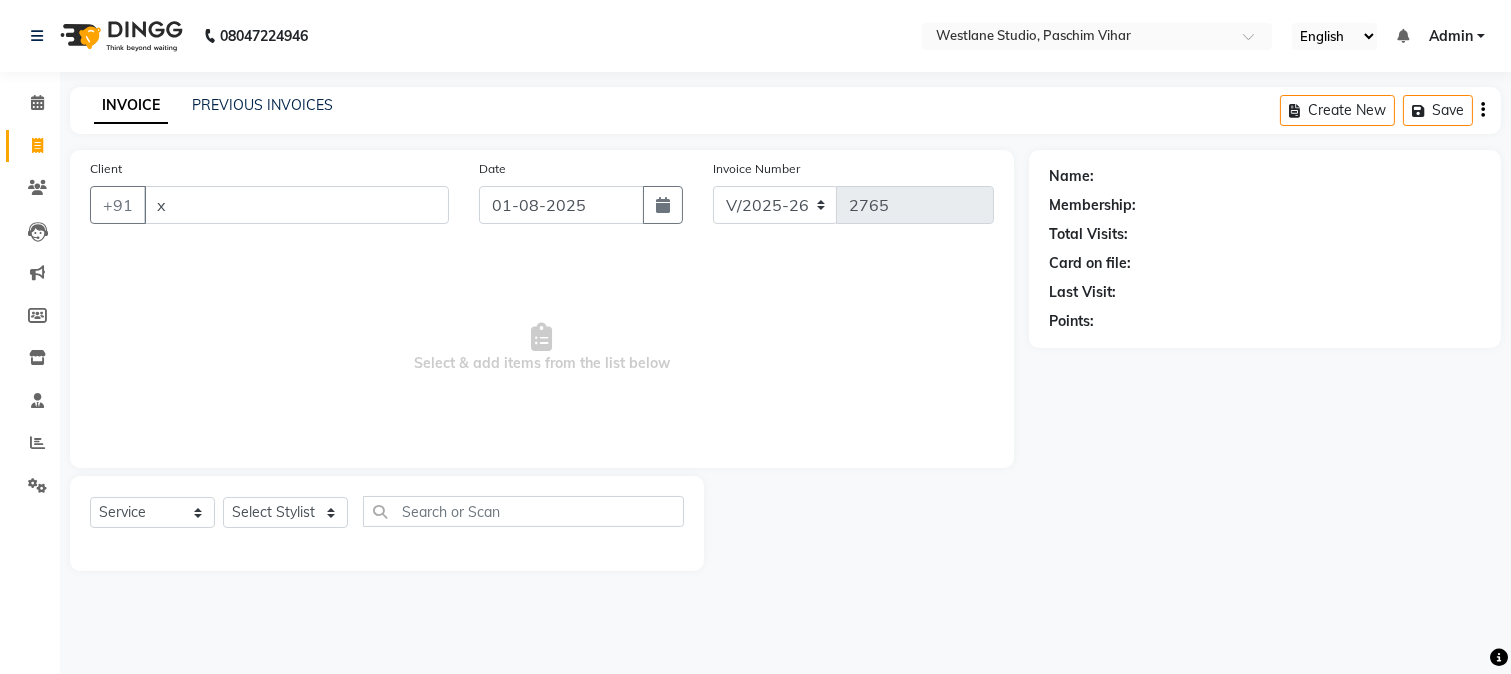 click on "x" at bounding box center (296, 205) 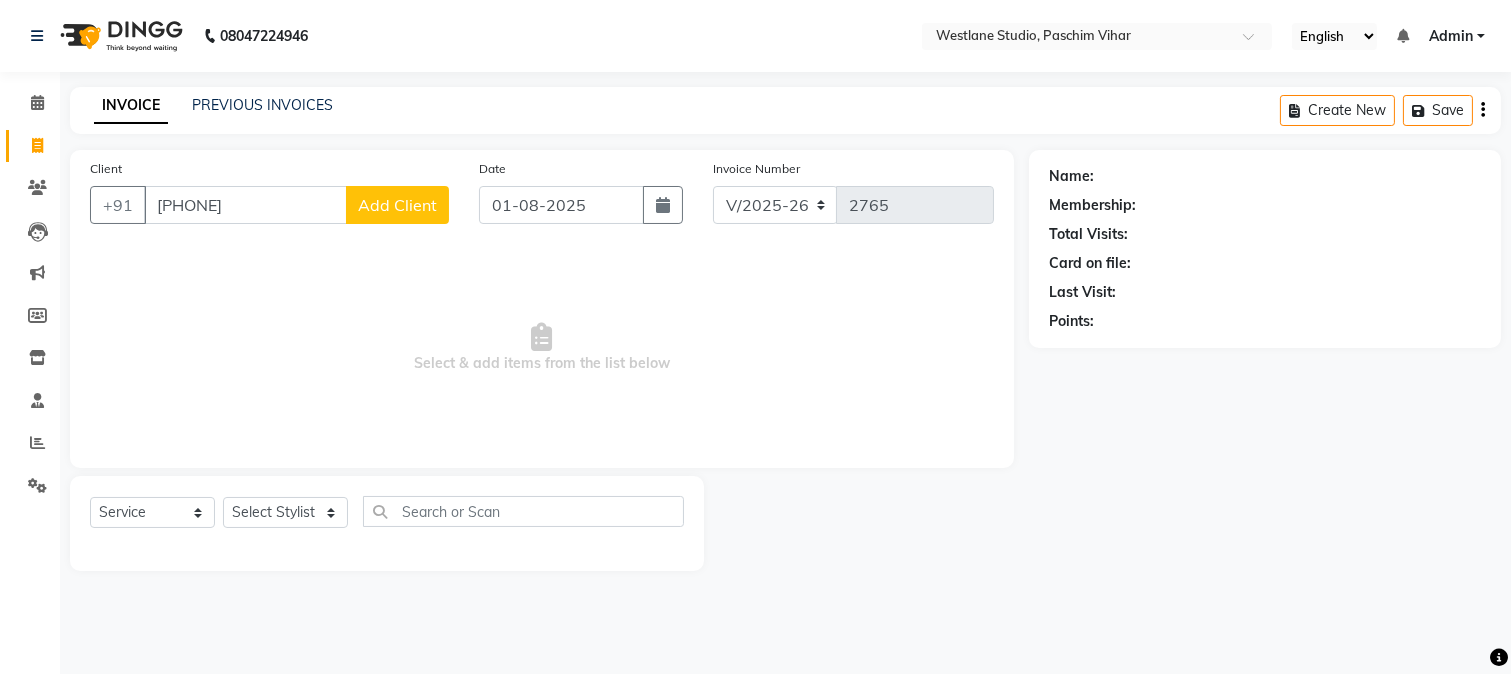 type on "[PHONE]" 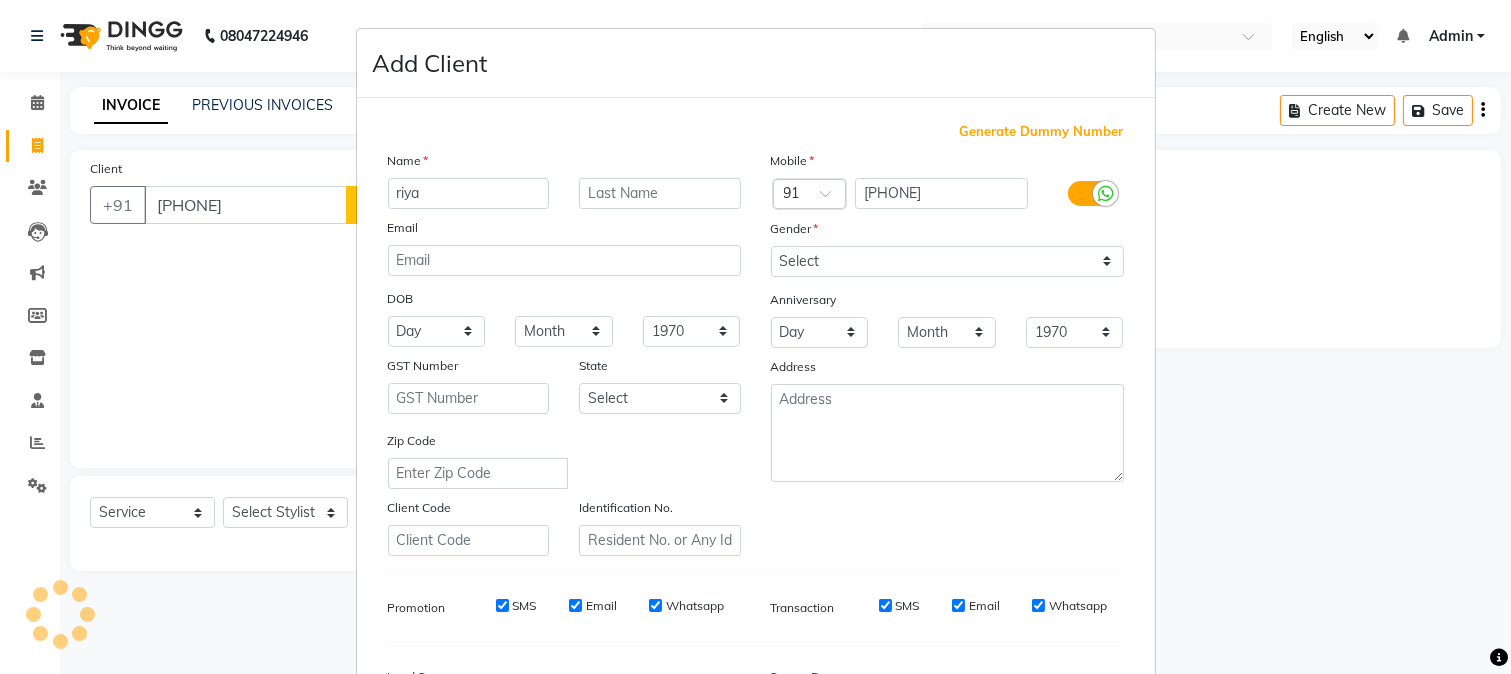 type on "riya" 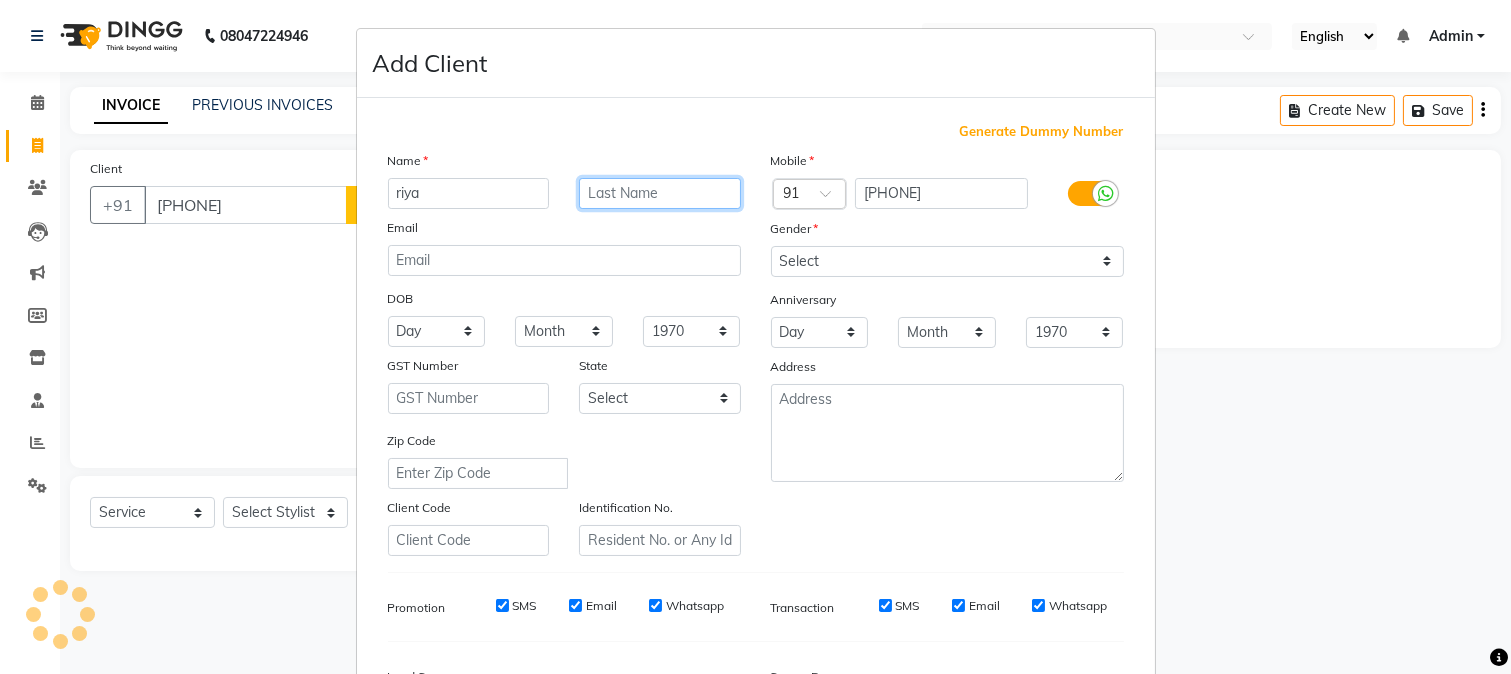 click at bounding box center (660, 193) 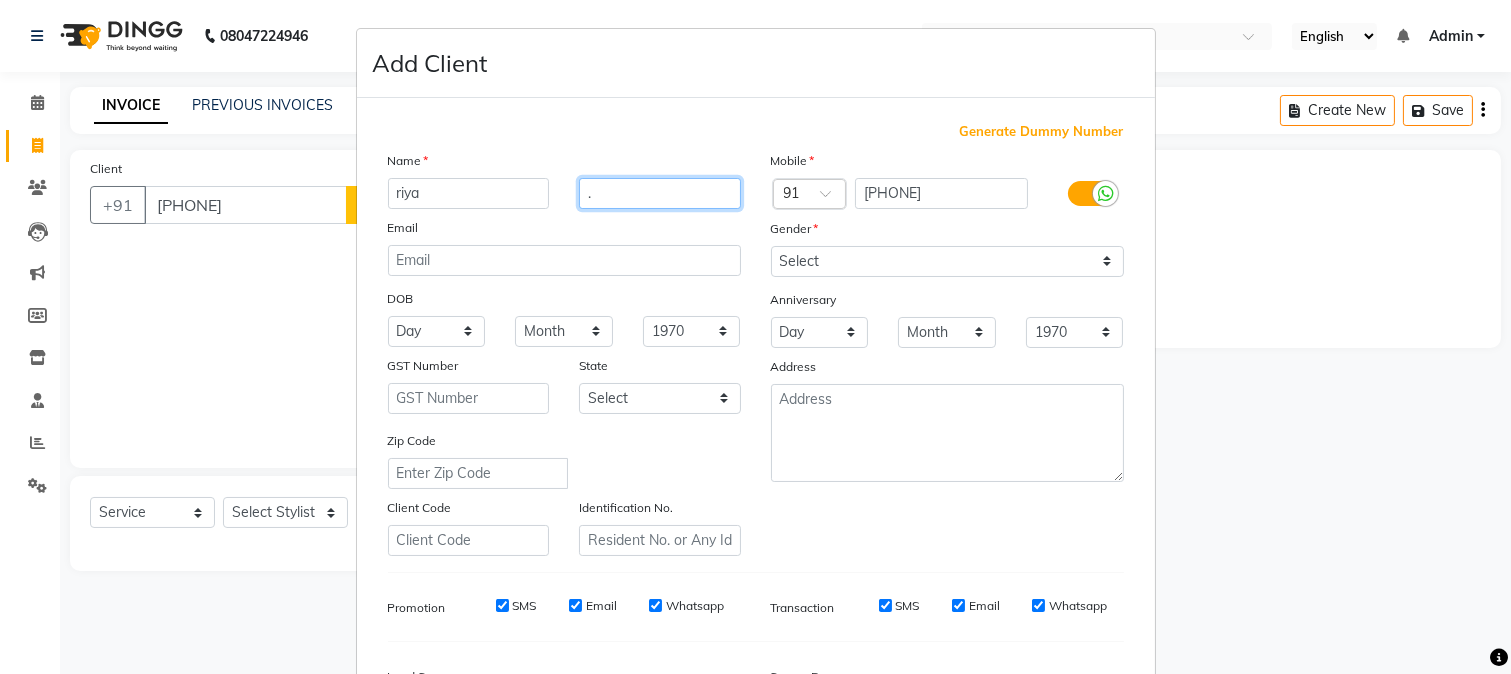 type on "." 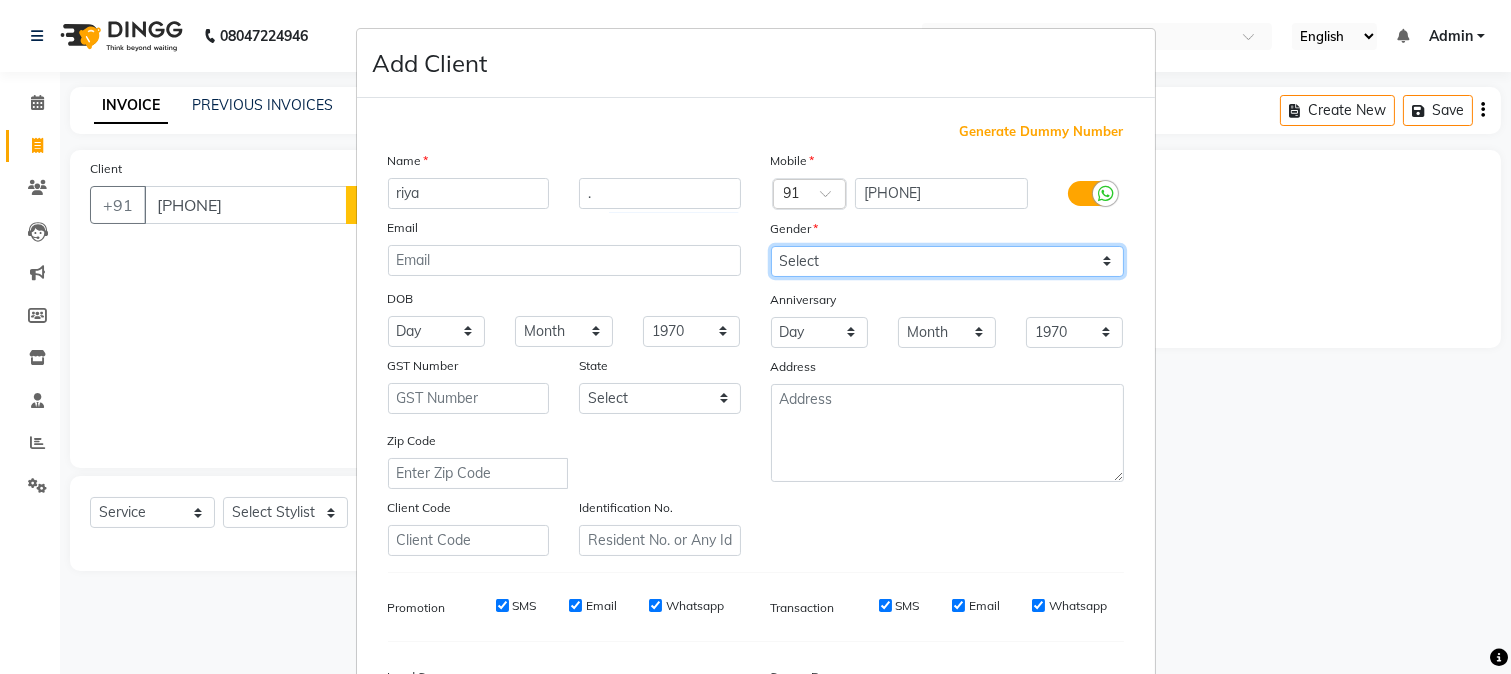 click on "Select Male Female Other Prefer Not To Say" at bounding box center (947, 261) 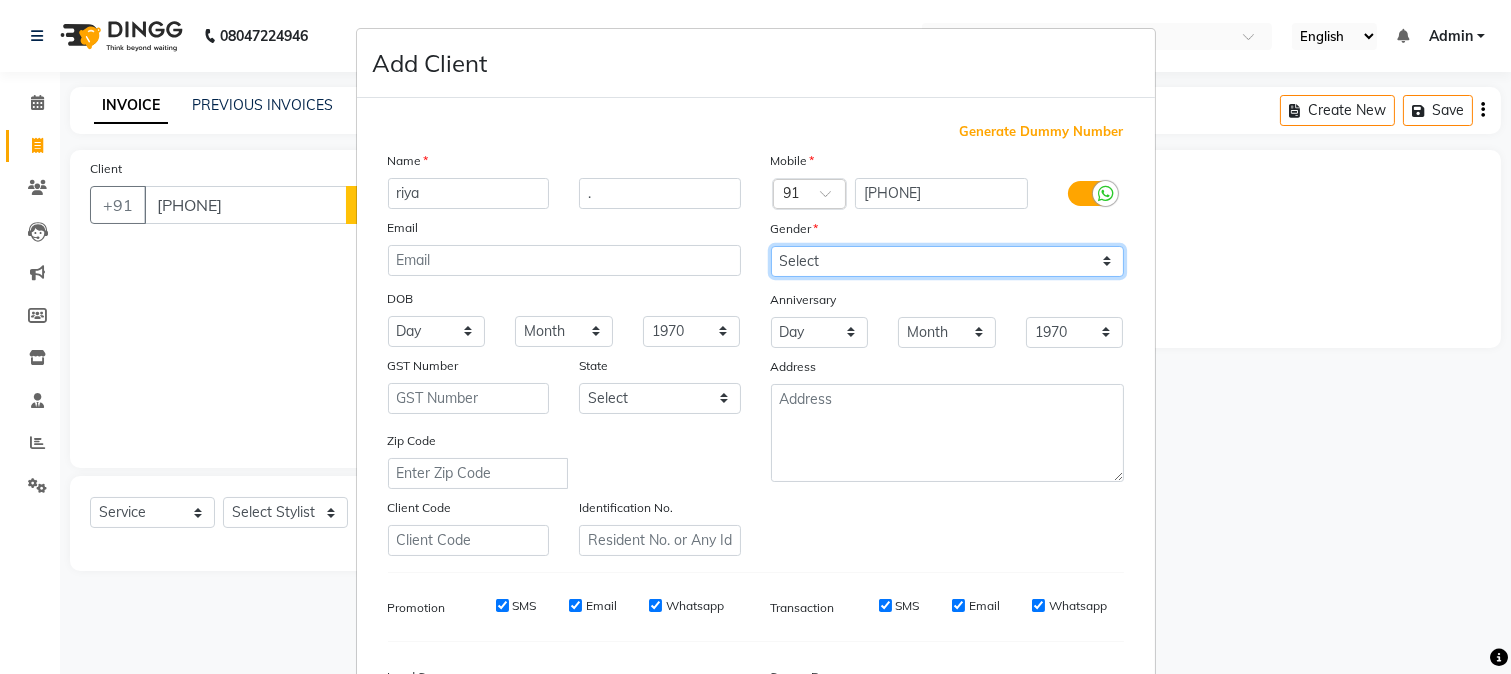 select on "female" 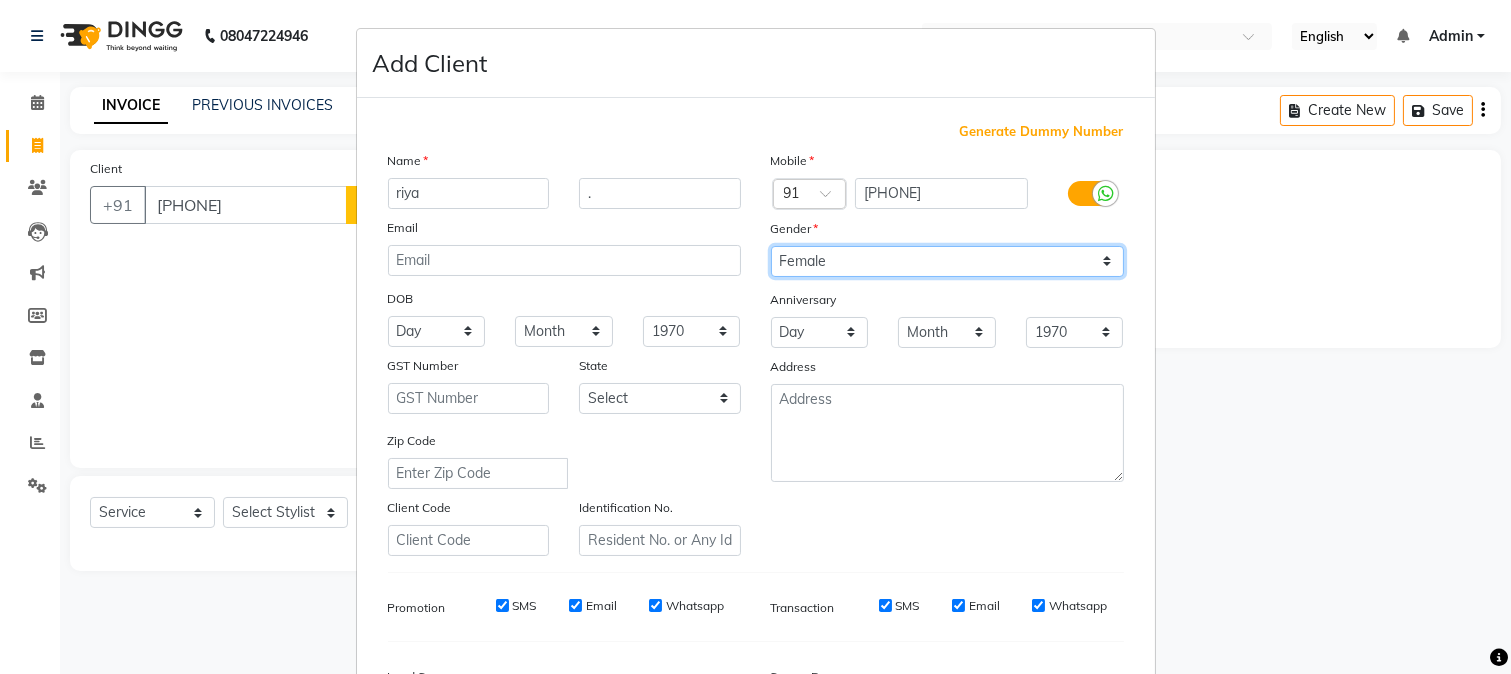 click on "Select Male Female Other Prefer Not To Say" at bounding box center (947, 261) 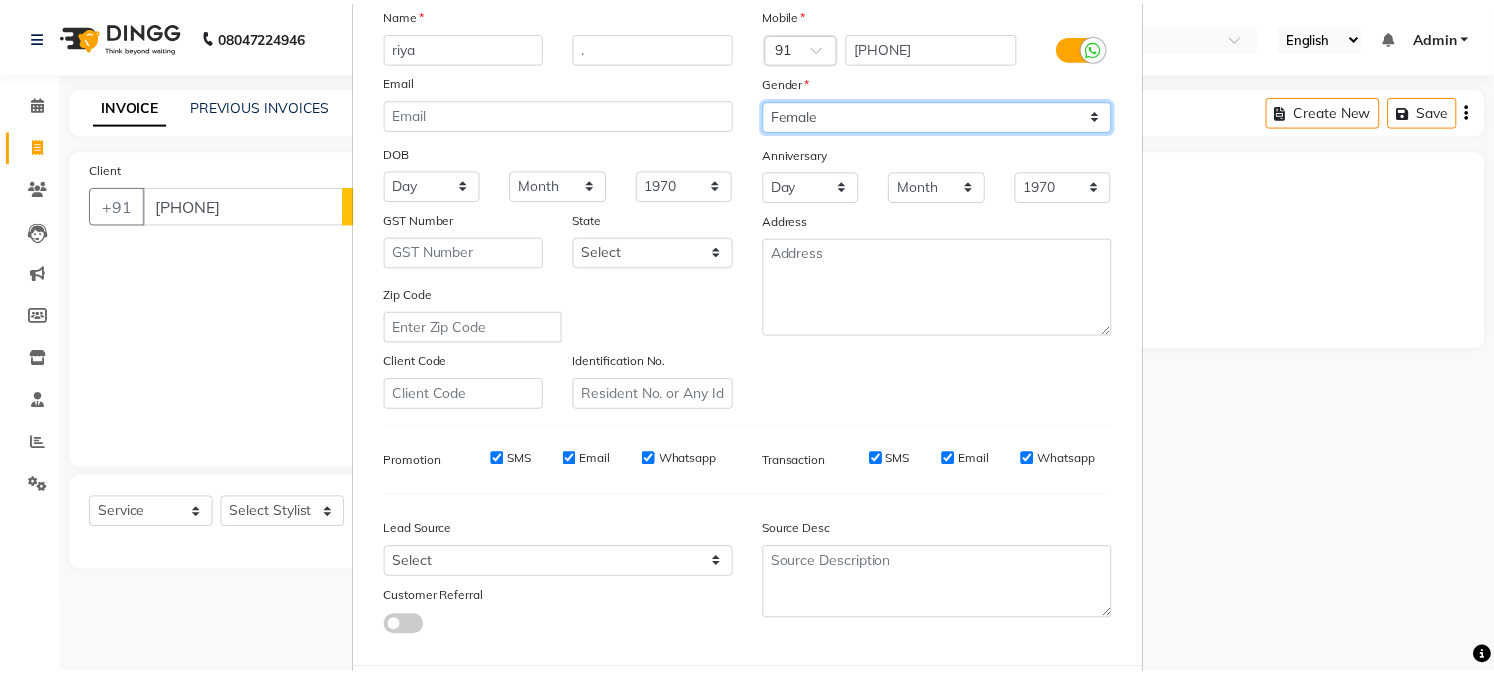 scroll, scrollTop: 250, scrollLeft: 0, axis: vertical 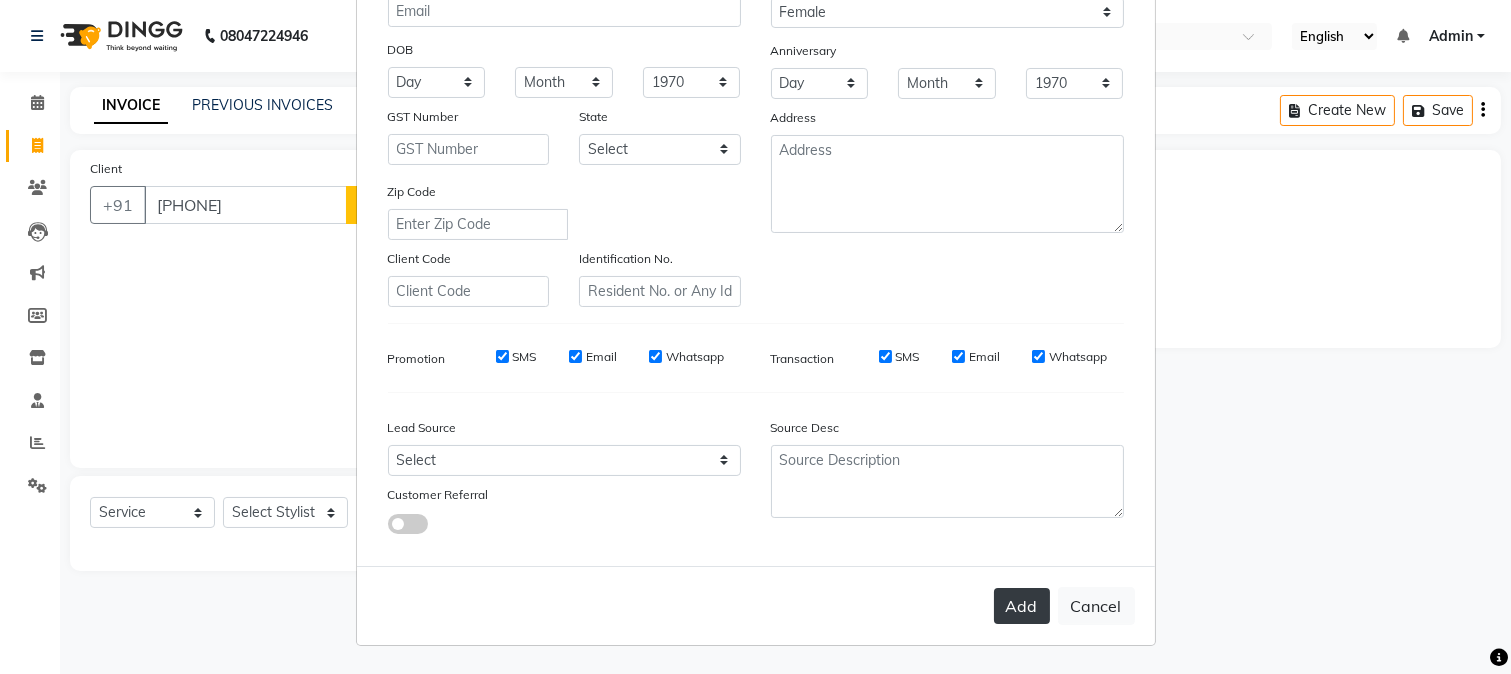 click on "Add" at bounding box center [1022, 606] 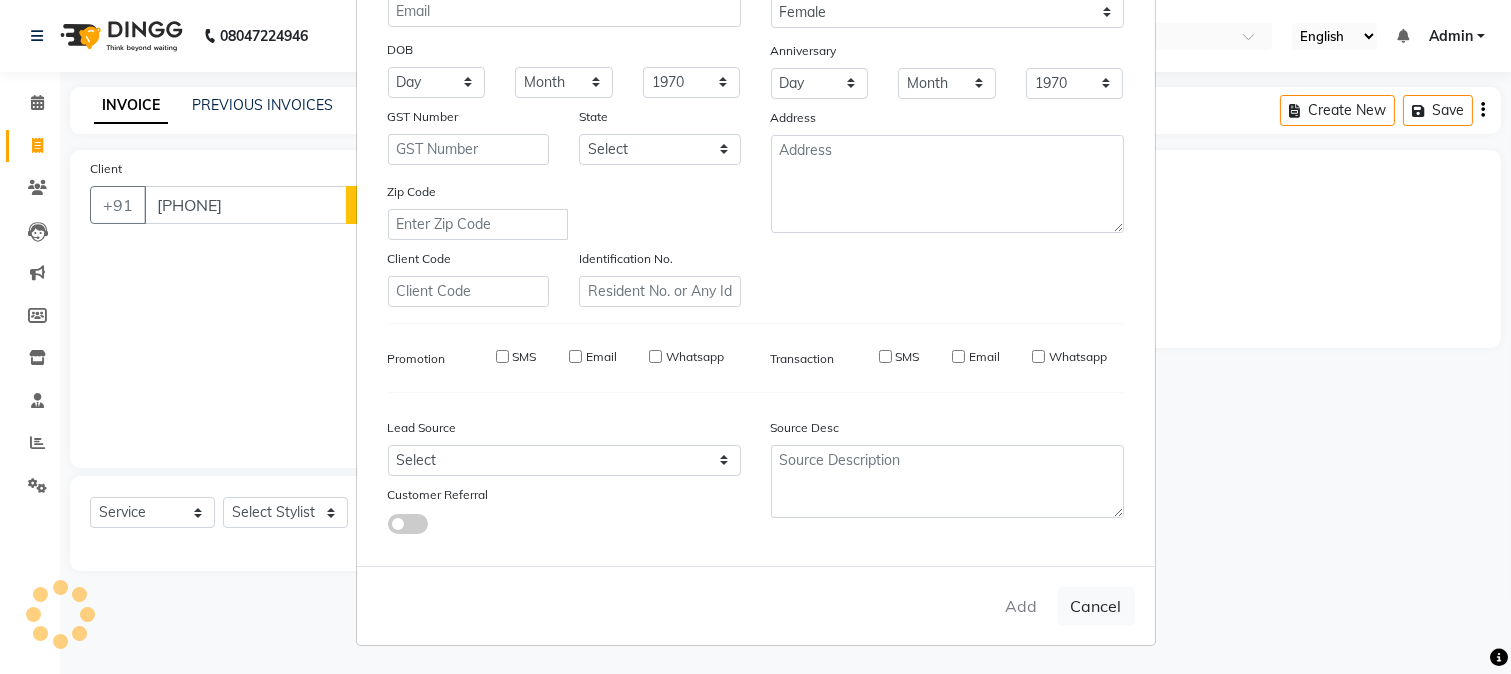 type 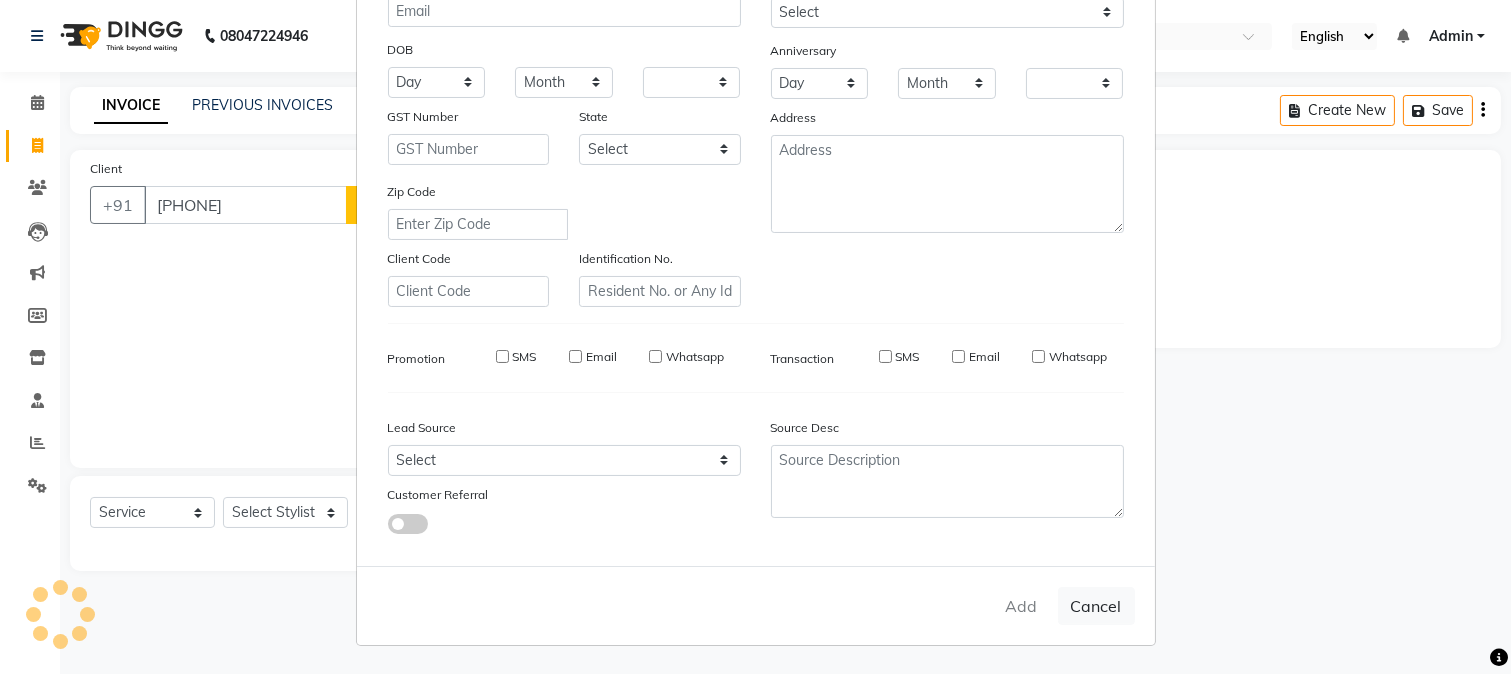 checkbox on "false" 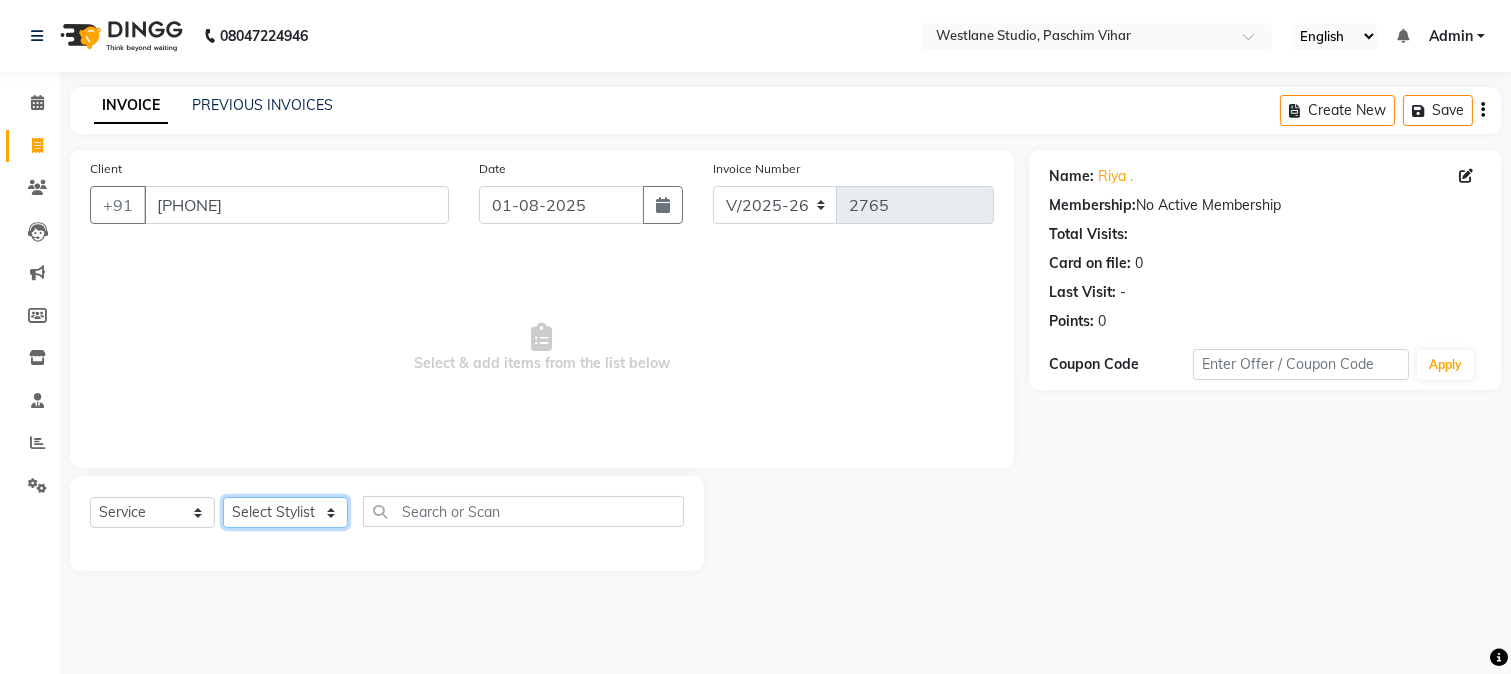click on "Select Stylist Akash Anu Arun Gaurav  GULFAM jeeshan MANISH NADEEM ALI Nitin Sajwan Raja  Ranjeet RENU RIDHIMA BHATIA Rohit SAGAR Shakel SOHEIL Sonam SUNIL USHA" 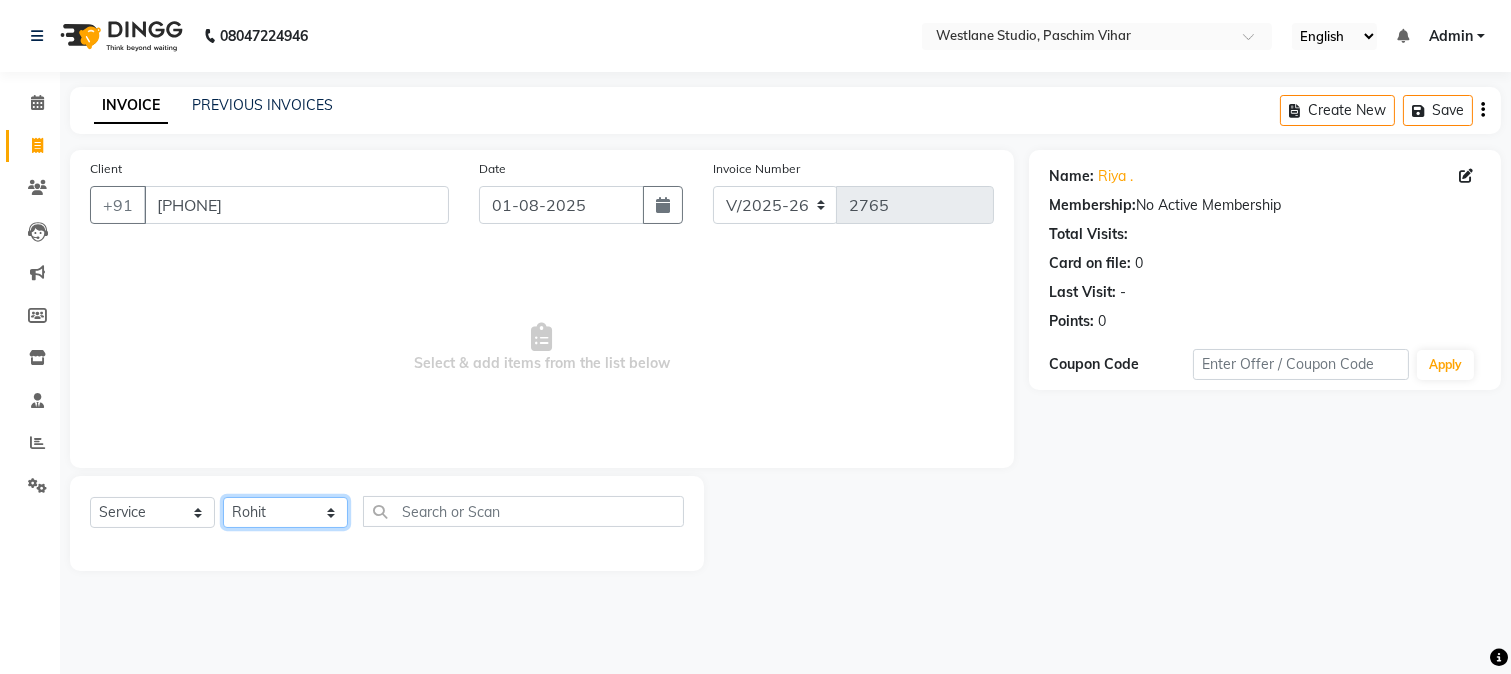 click on "Select Stylist Akash Anu Arun Gaurav  GULFAM jeeshan MANISH NADEEM ALI Nitin Sajwan Raja  Ranjeet RENU RIDHIMA BHATIA Rohit SAGAR Shakel SOHEIL Sonam SUNIL USHA" 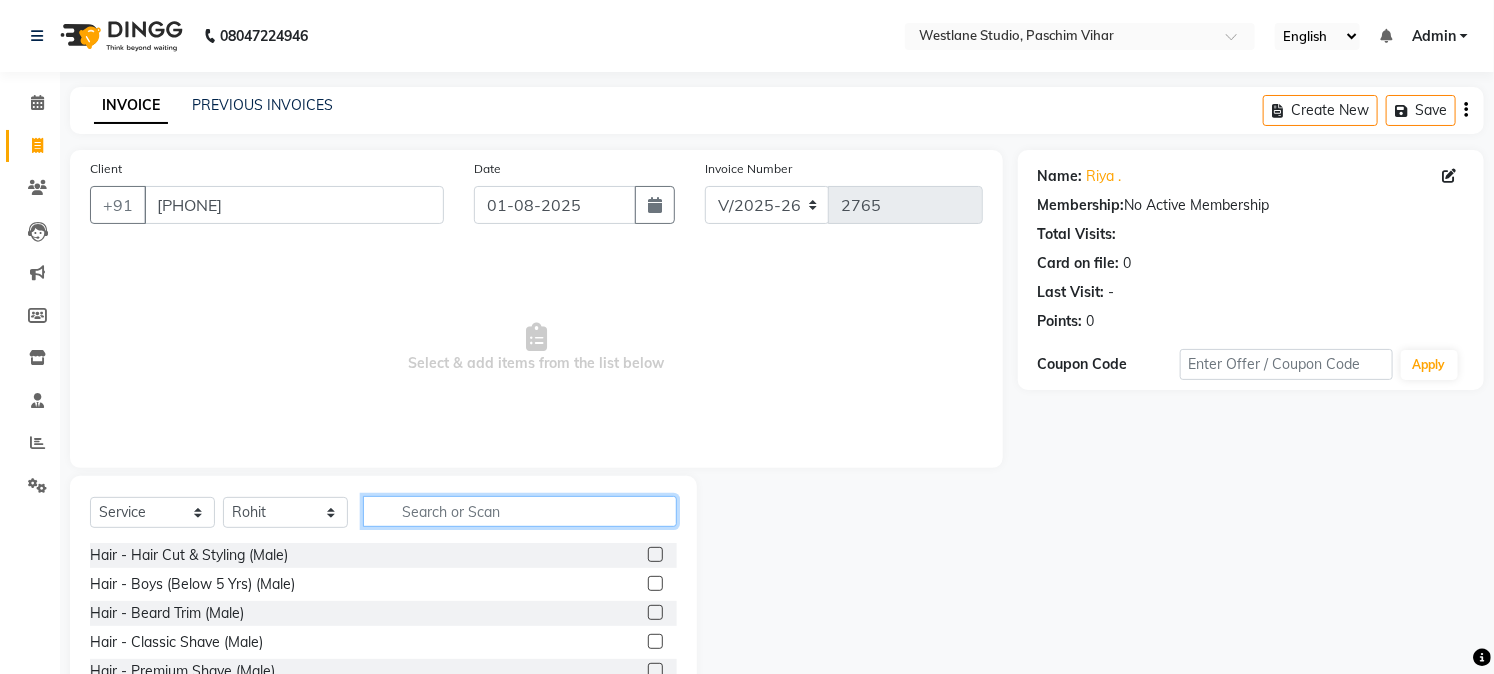 click 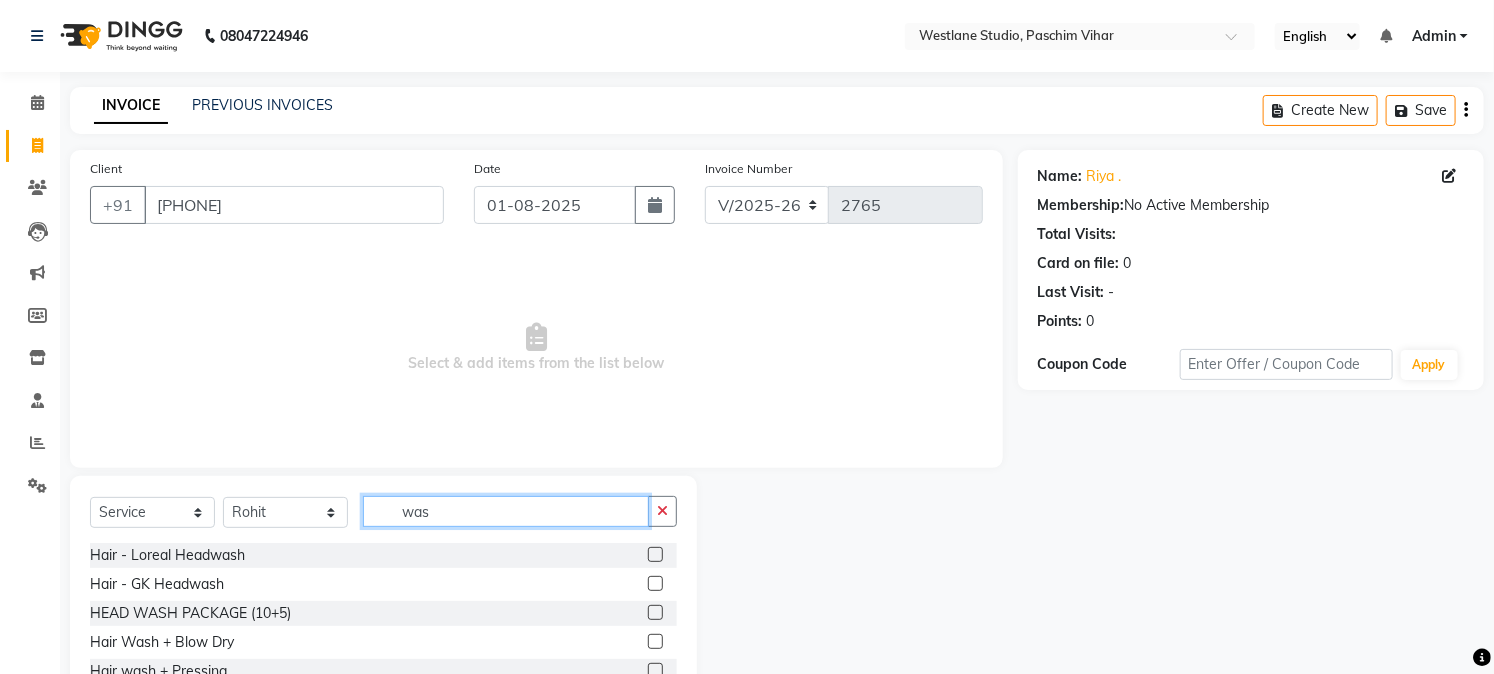 type on "was" 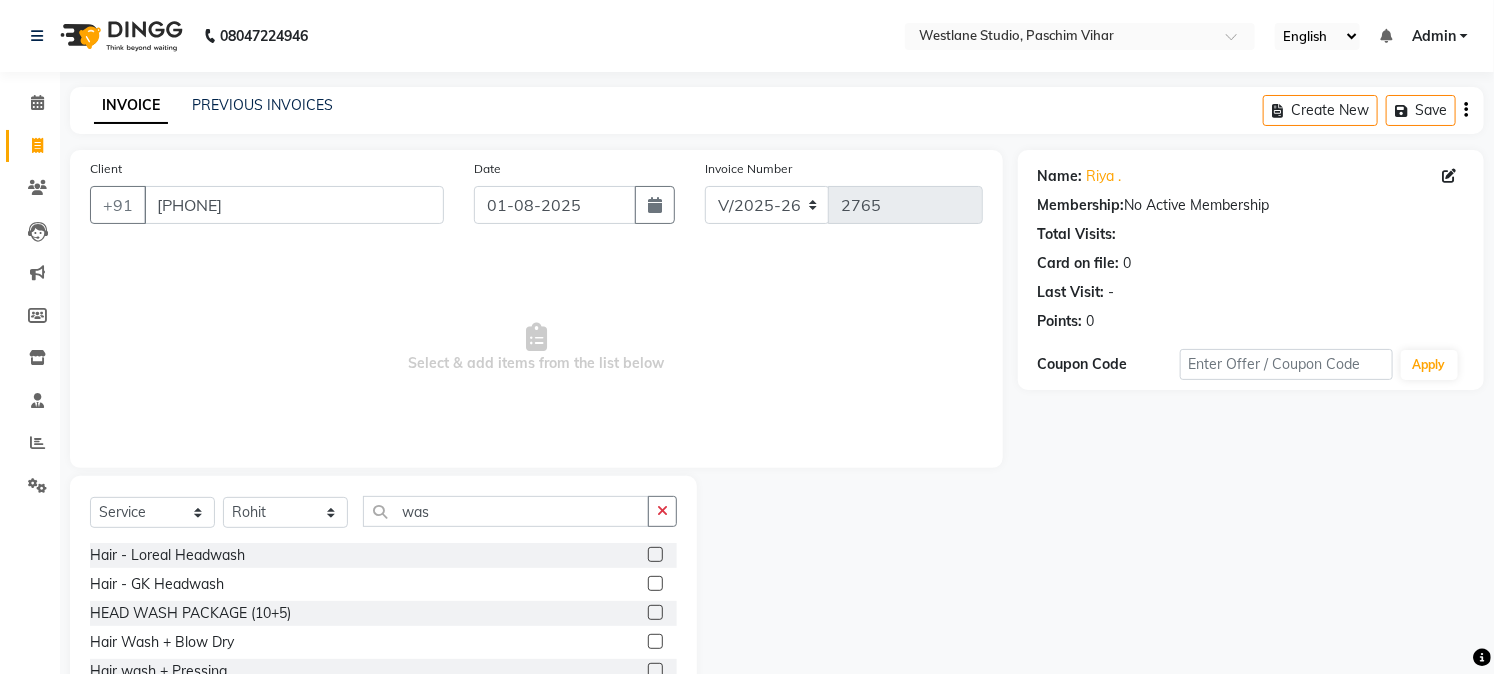 click 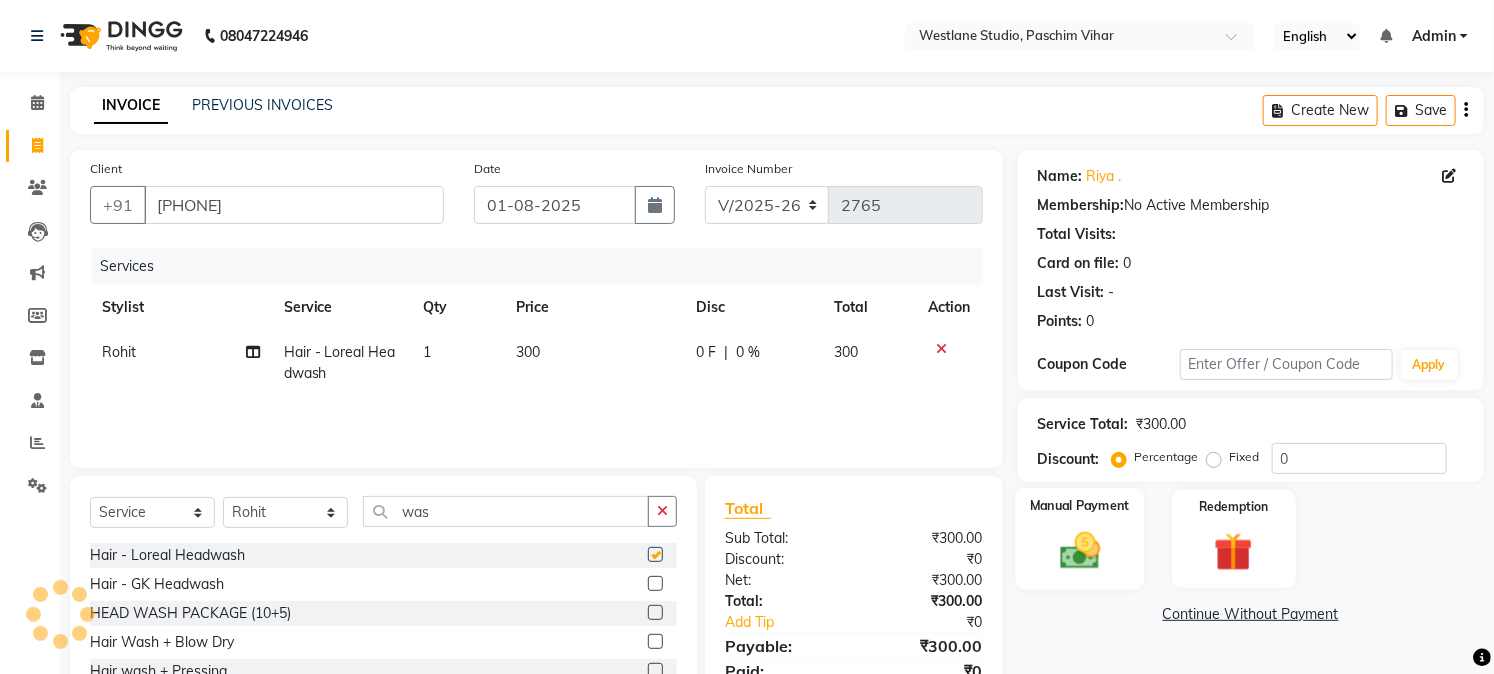 checkbox on "false" 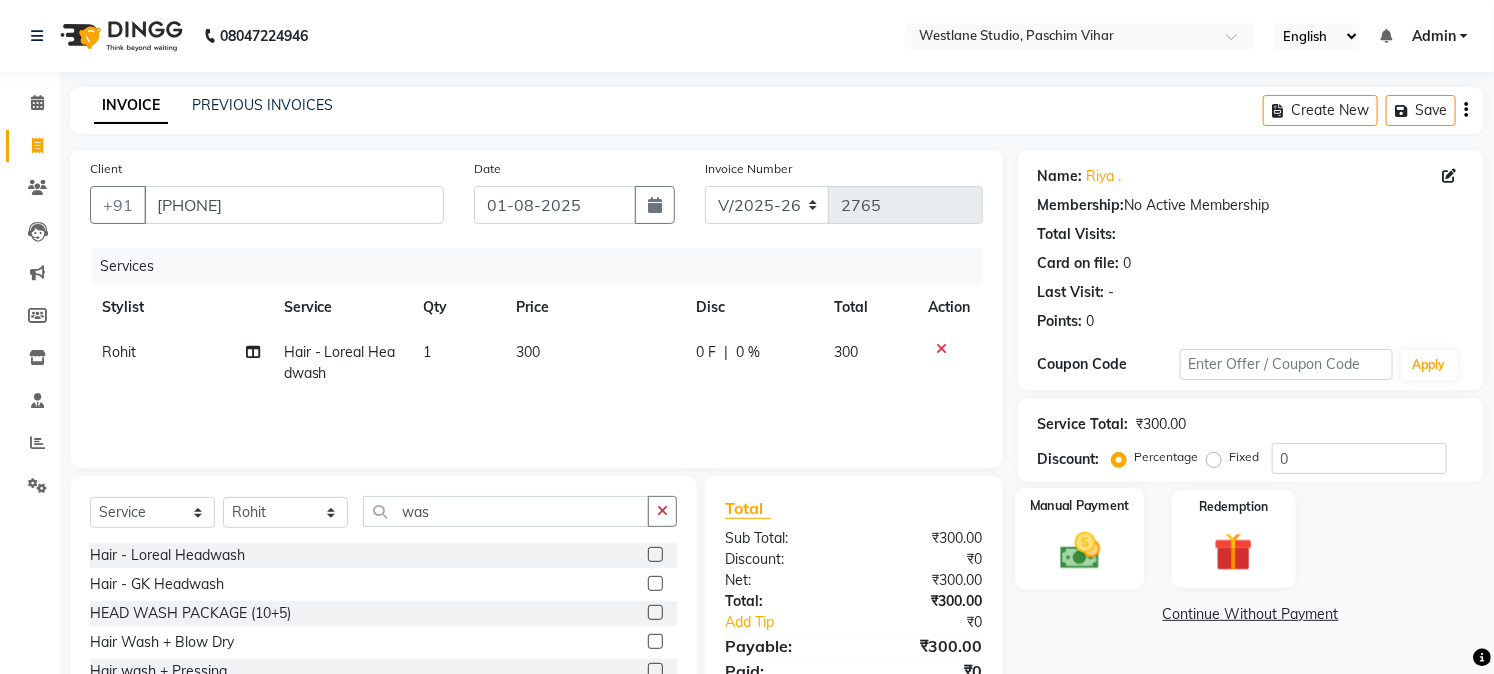 click 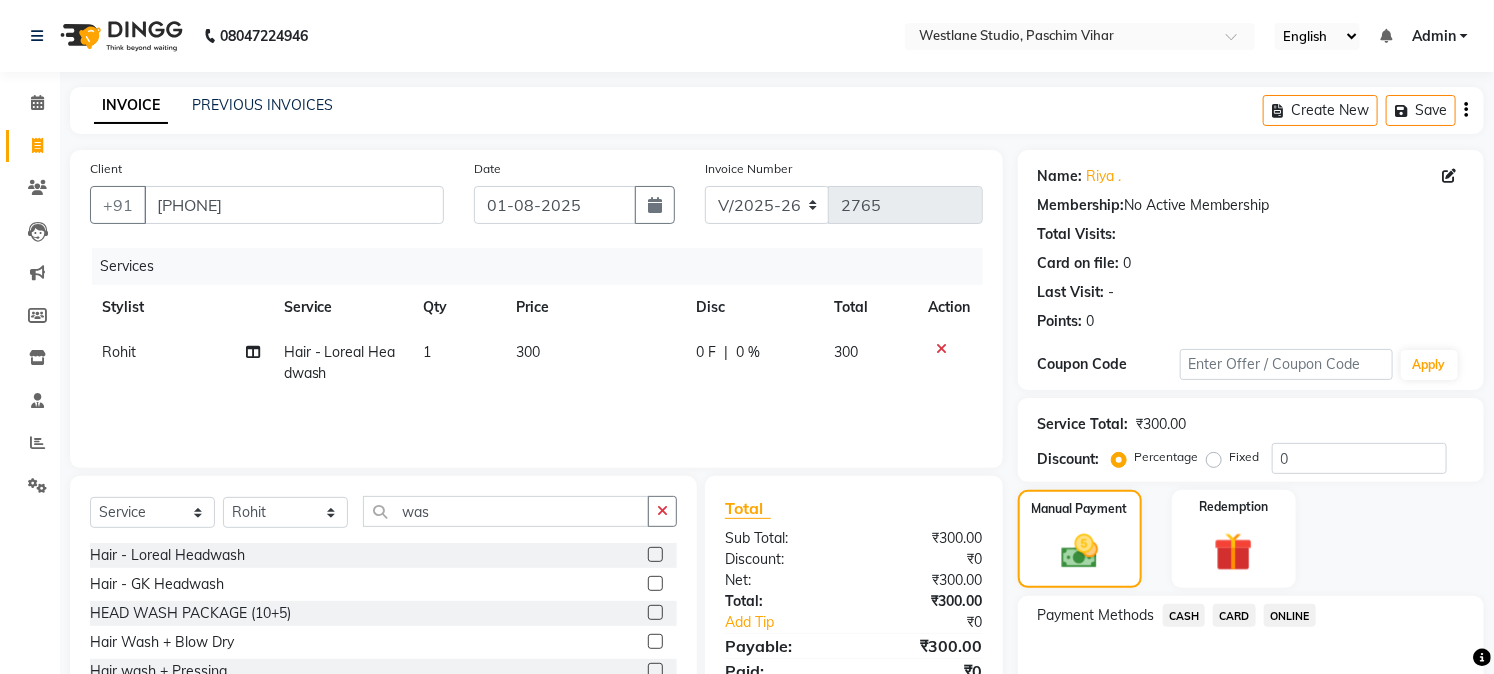 click on "CASH" 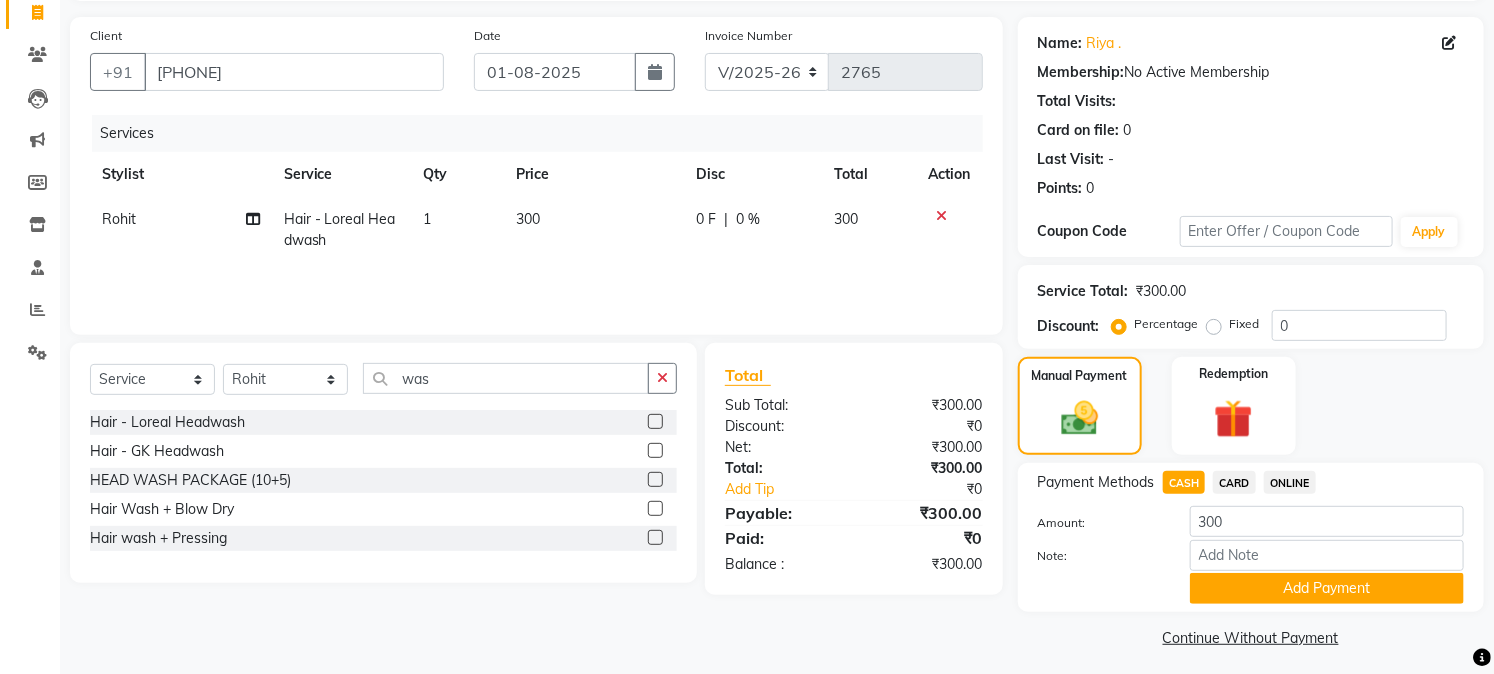 scroll, scrollTop: 142, scrollLeft: 0, axis: vertical 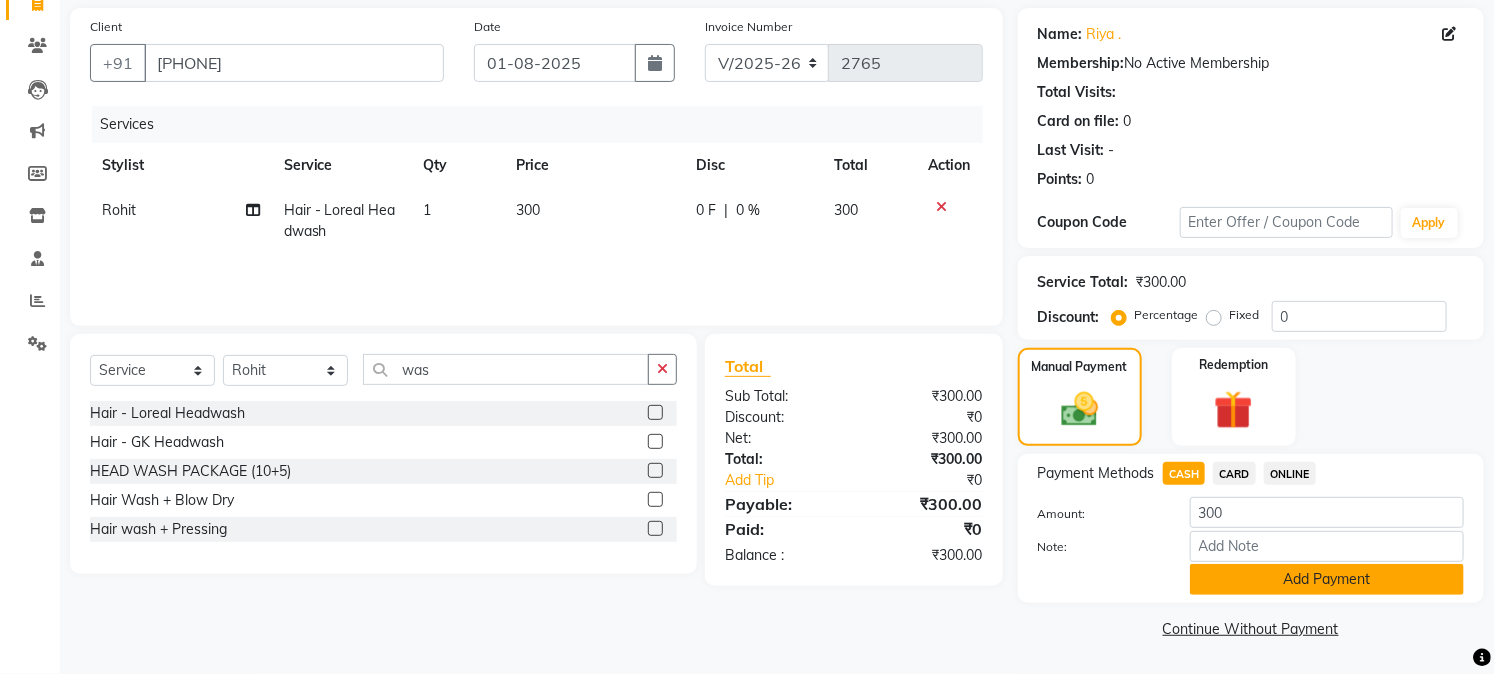 click on "Add Payment" 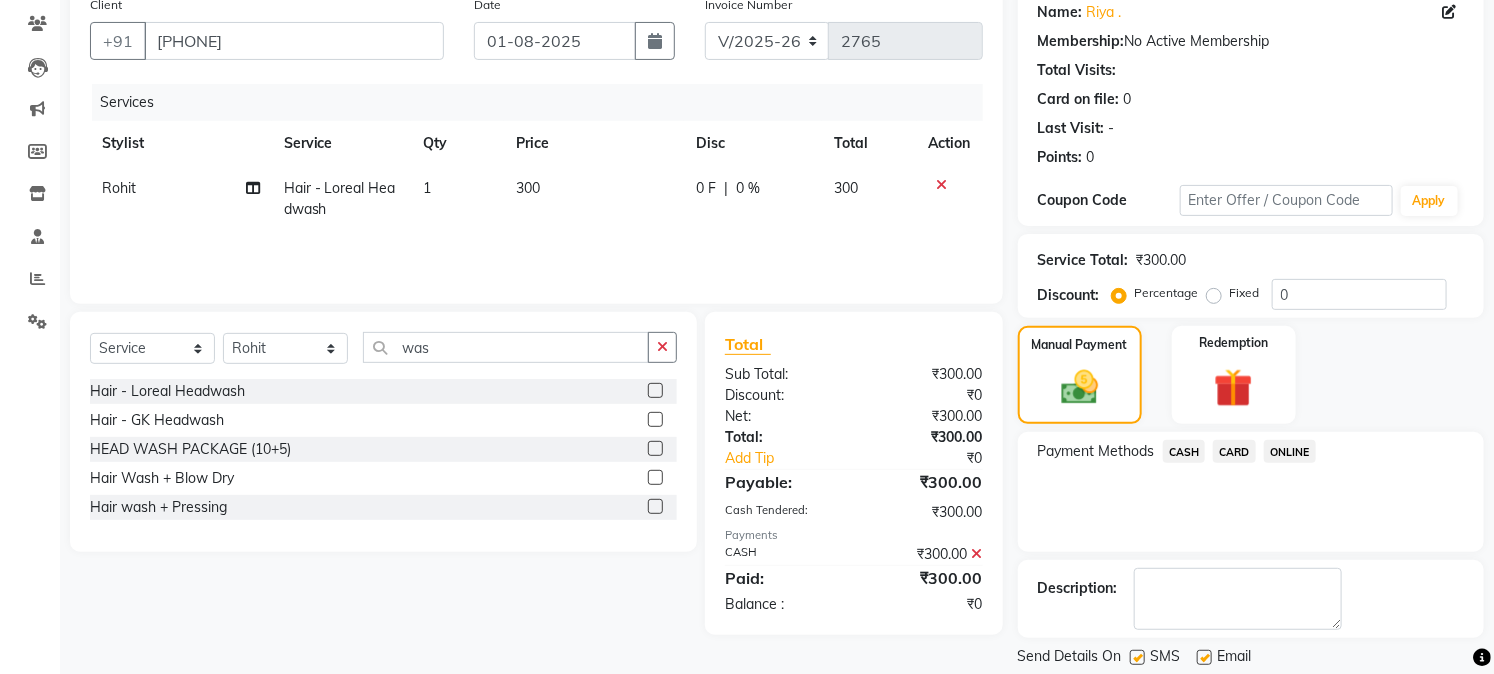 scroll, scrollTop: 225, scrollLeft: 0, axis: vertical 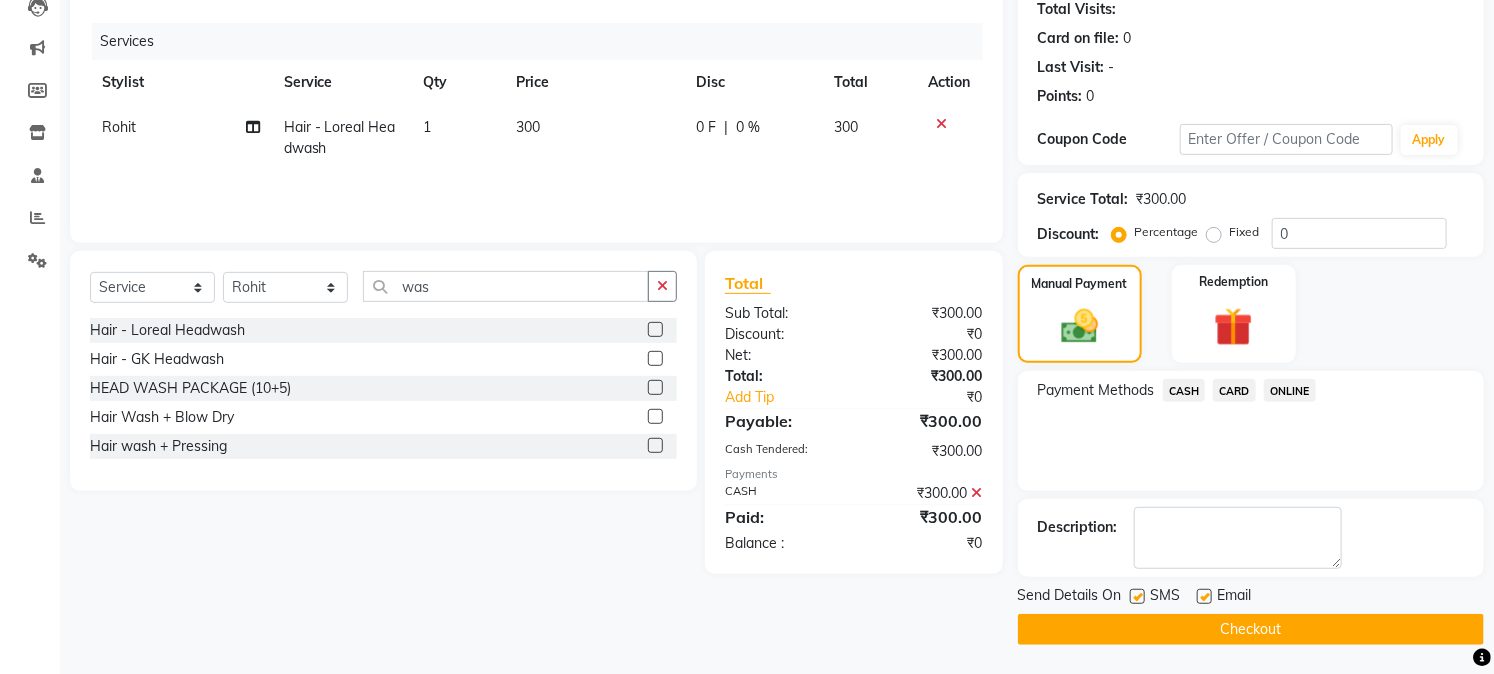 click on "Checkout" 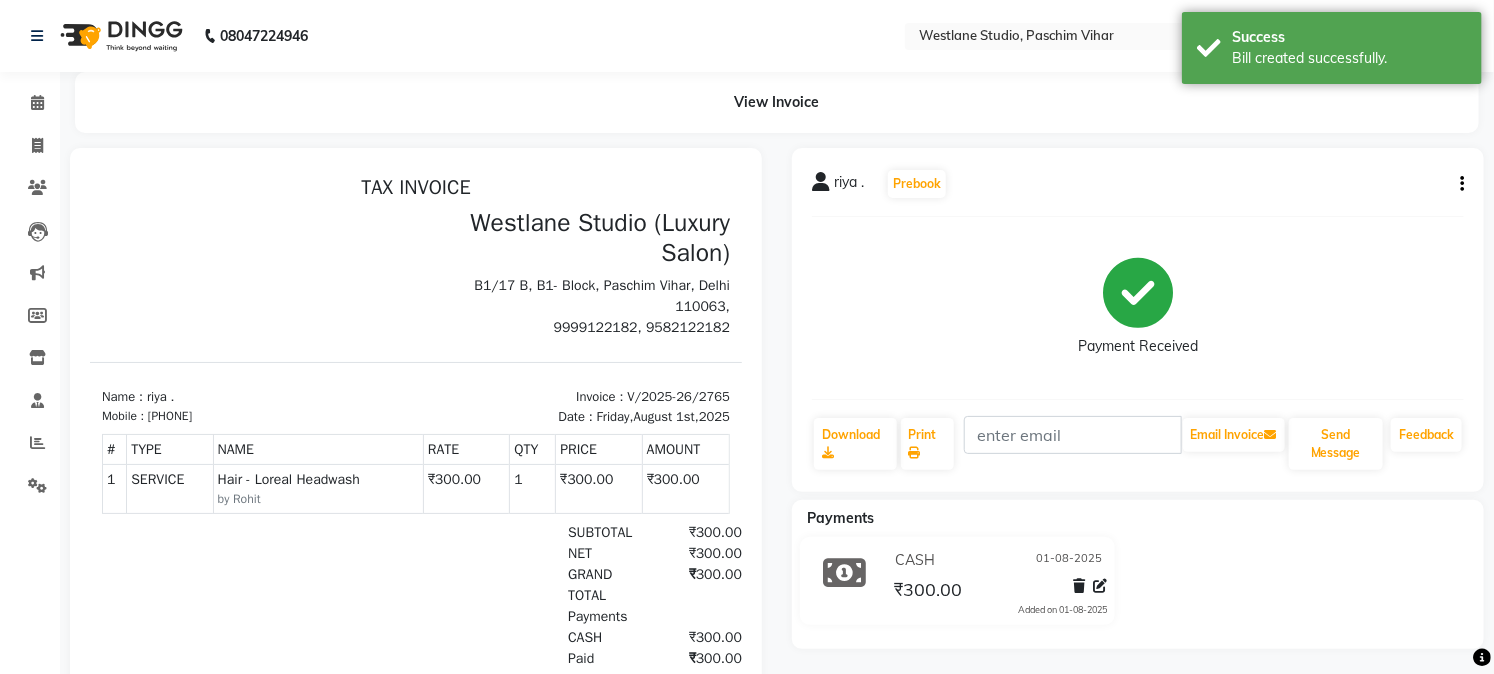 scroll, scrollTop: 0, scrollLeft: 0, axis: both 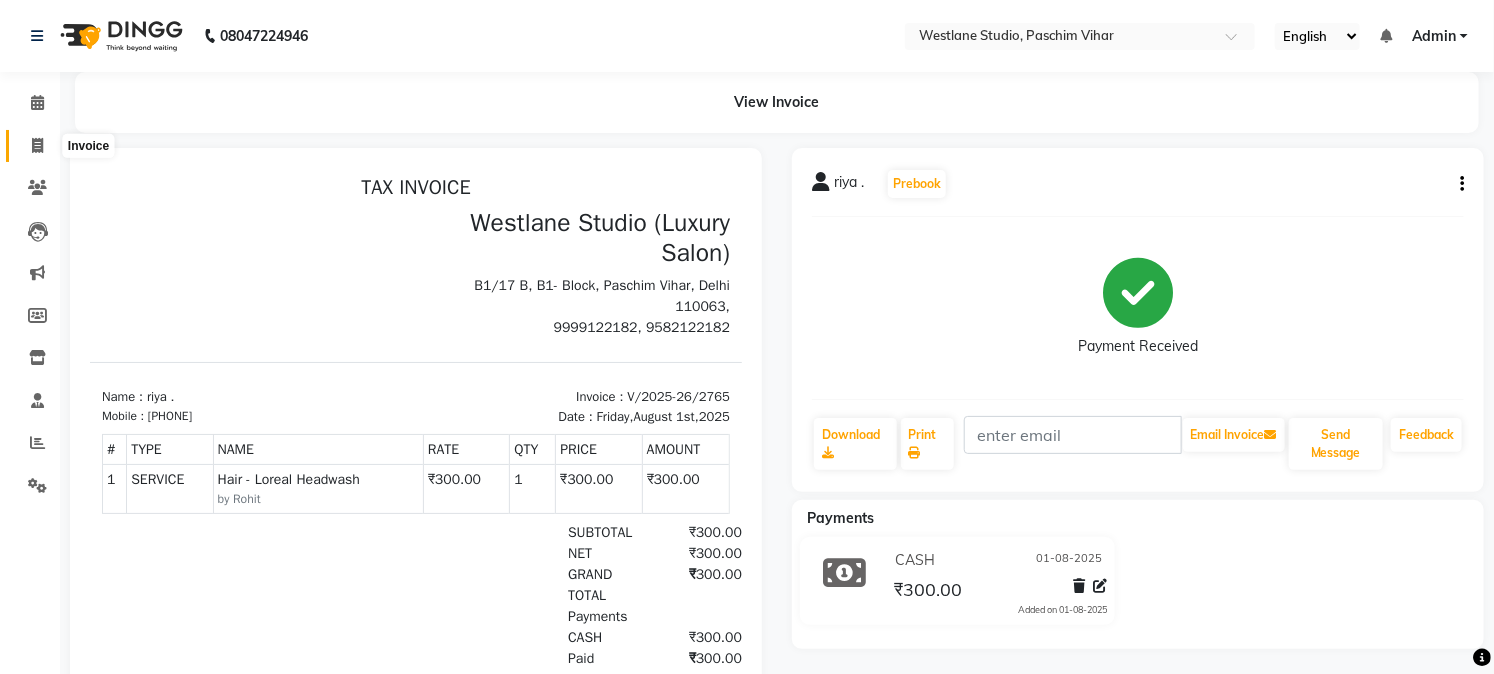 click 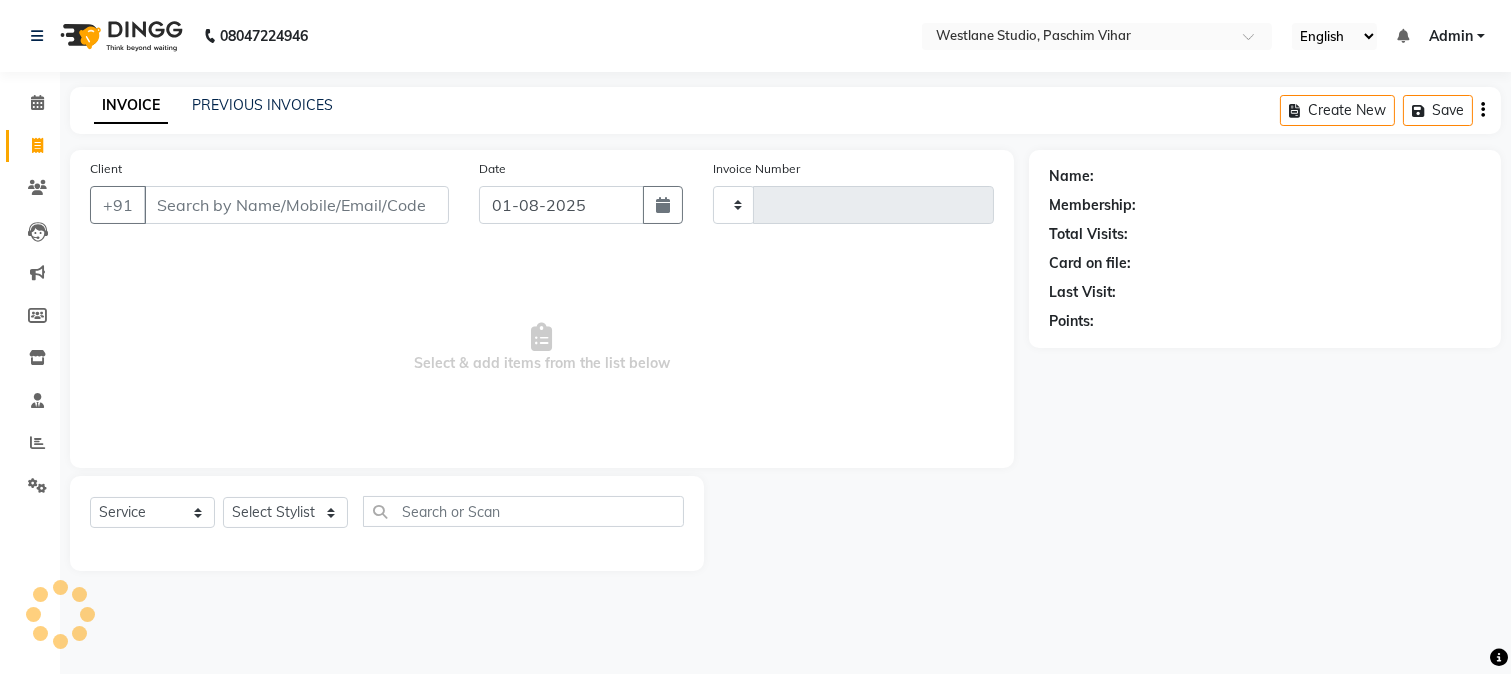 type on "2766" 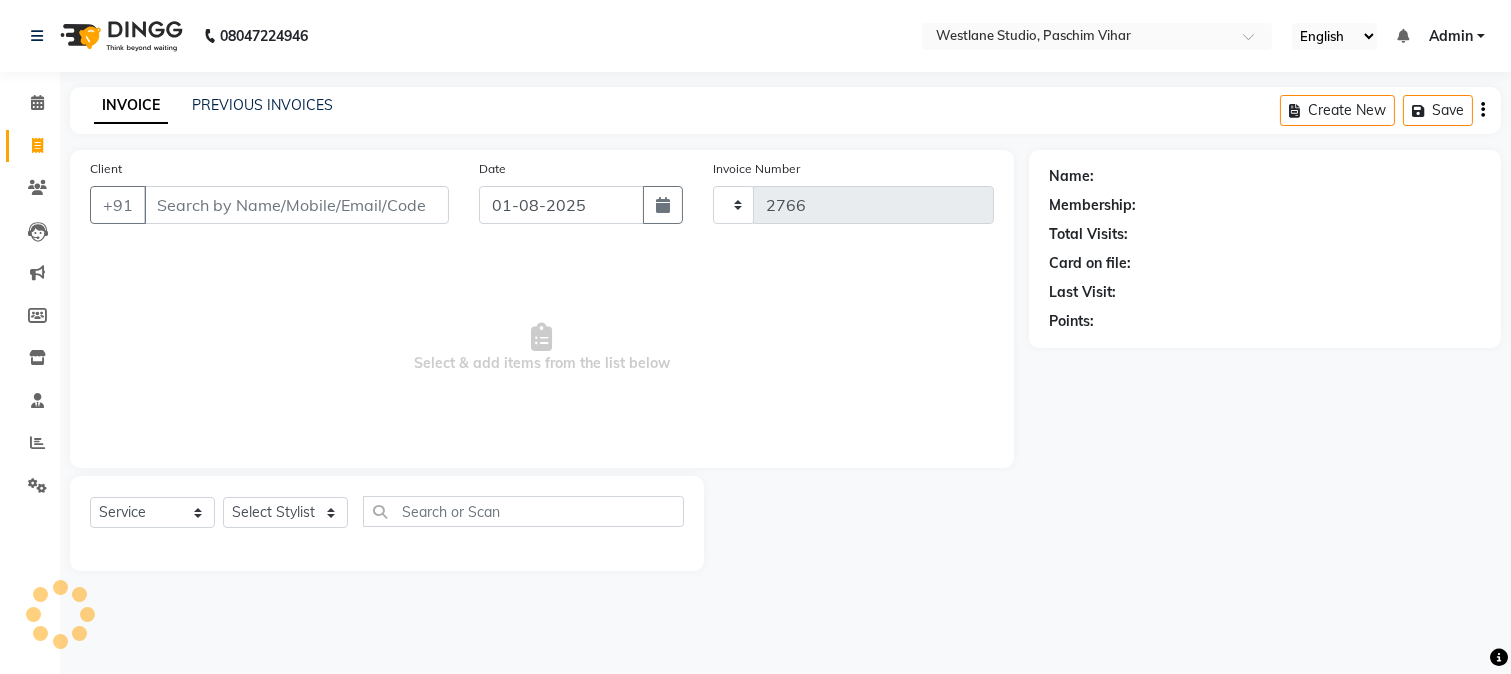 select on "223" 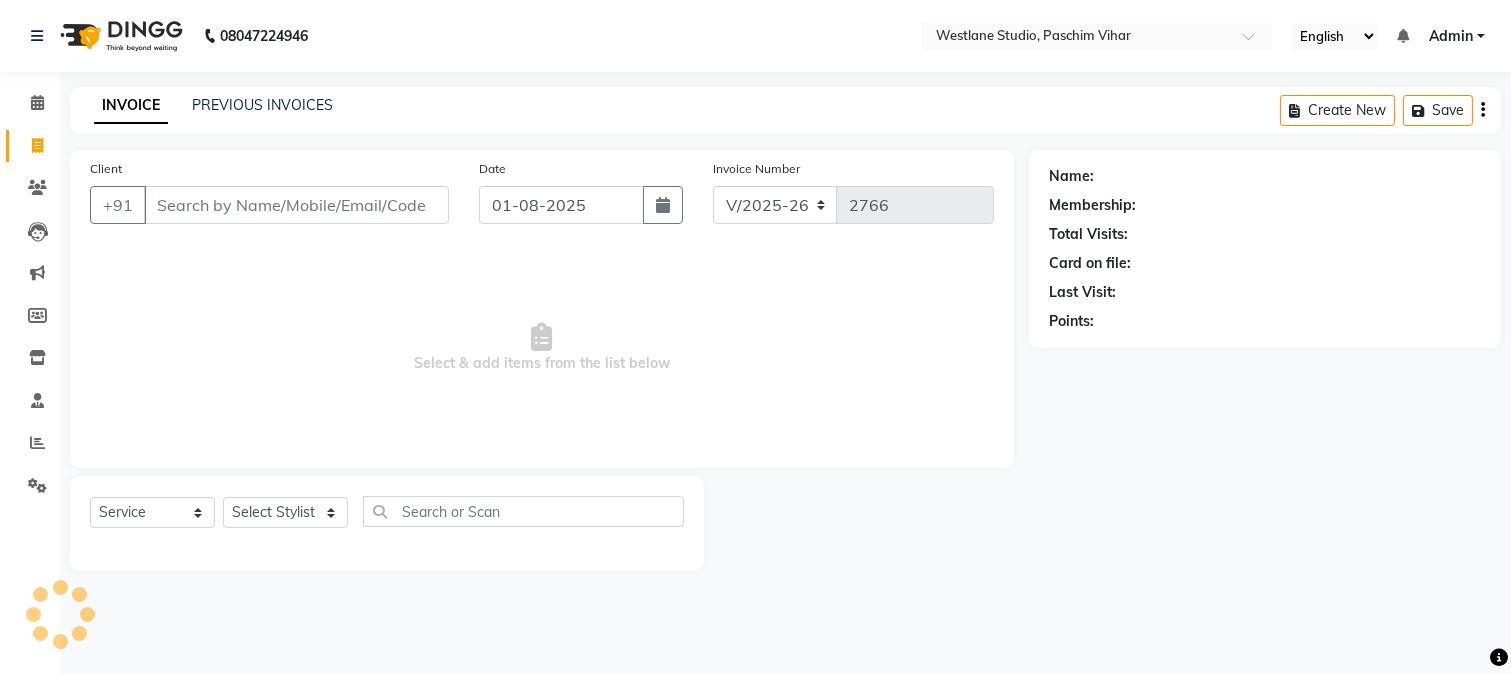 click on "Client" at bounding box center [296, 205] 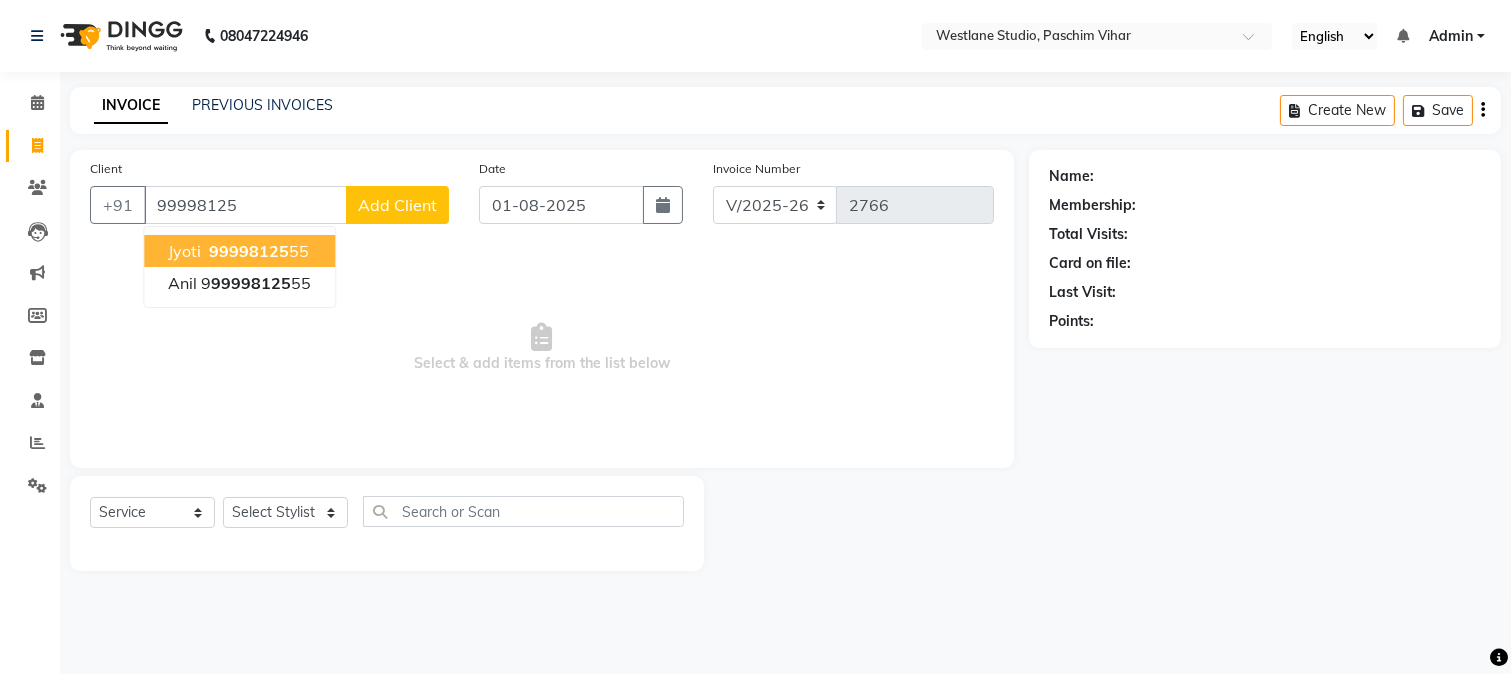 click on "99998125" at bounding box center (249, 251) 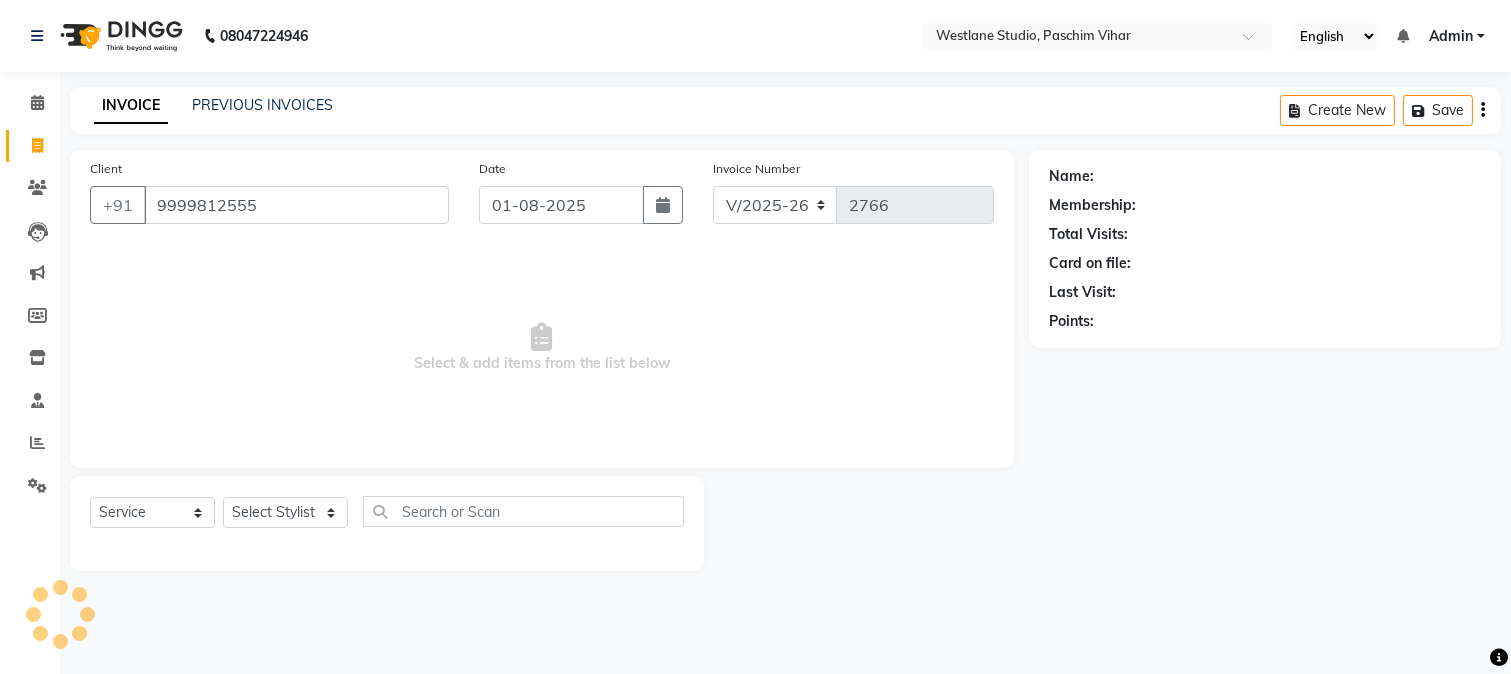 type on "9999812555" 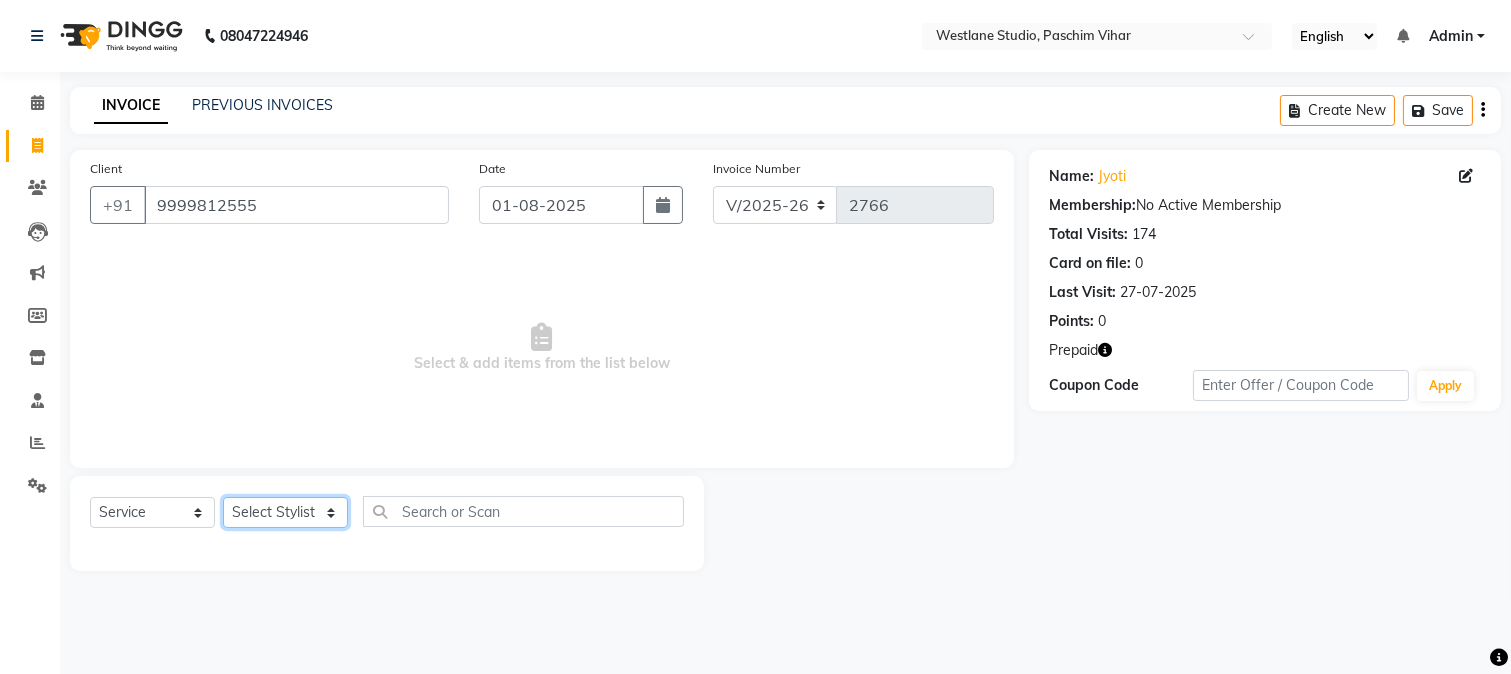 click on "Select Stylist Akash Anu Arun Gaurav  GULFAM jeeshan MANISH NADEEM ALI Nitin Sajwan Raja  Ranjeet RENU RIDHIMA BHATIA Rohit SAGAR Shakel SOHEIL Sonam SUNIL USHA" 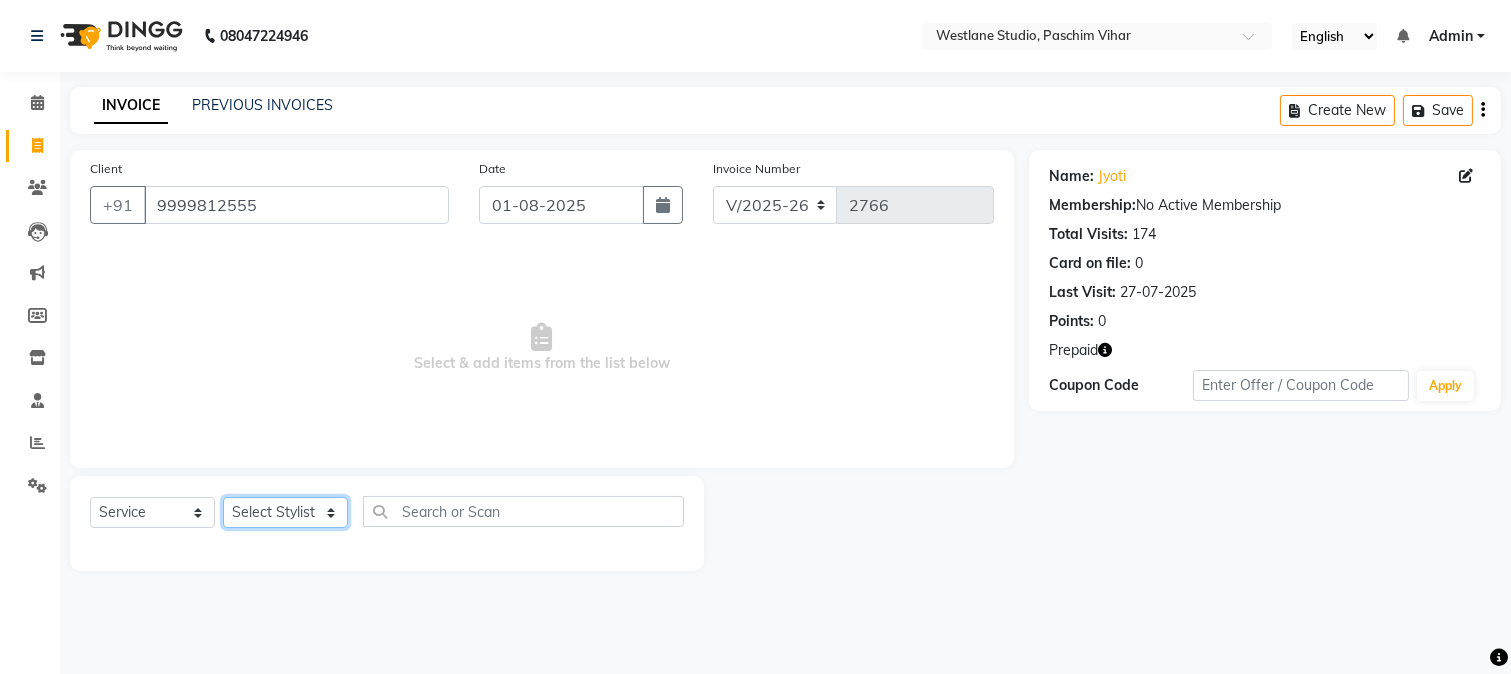 select on "13723" 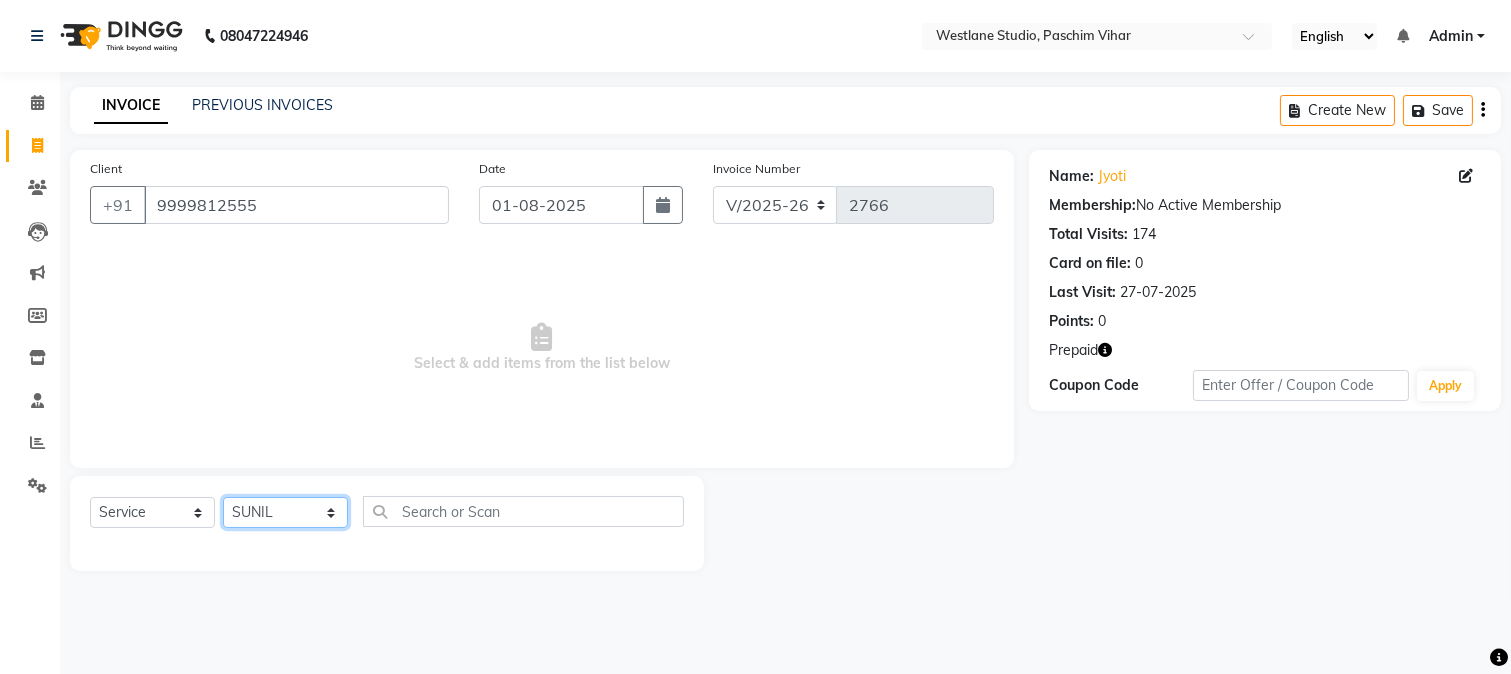 click on "Select Stylist Akash Anu Arun Gaurav  GULFAM jeeshan MANISH NADEEM ALI Nitin Sajwan Raja  Ranjeet RENU RIDHIMA BHATIA Rohit SAGAR Shakel SOHEIL Sonam SUNIL USHA" 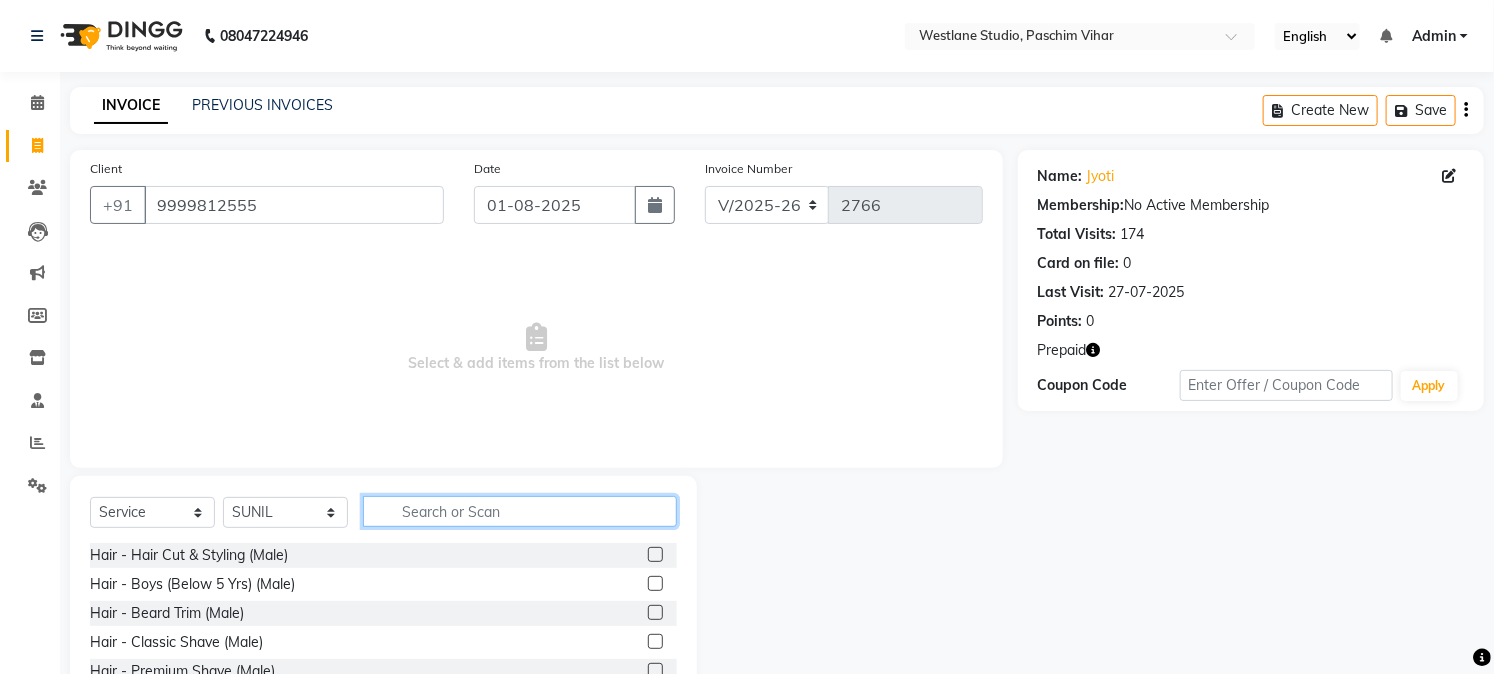 click 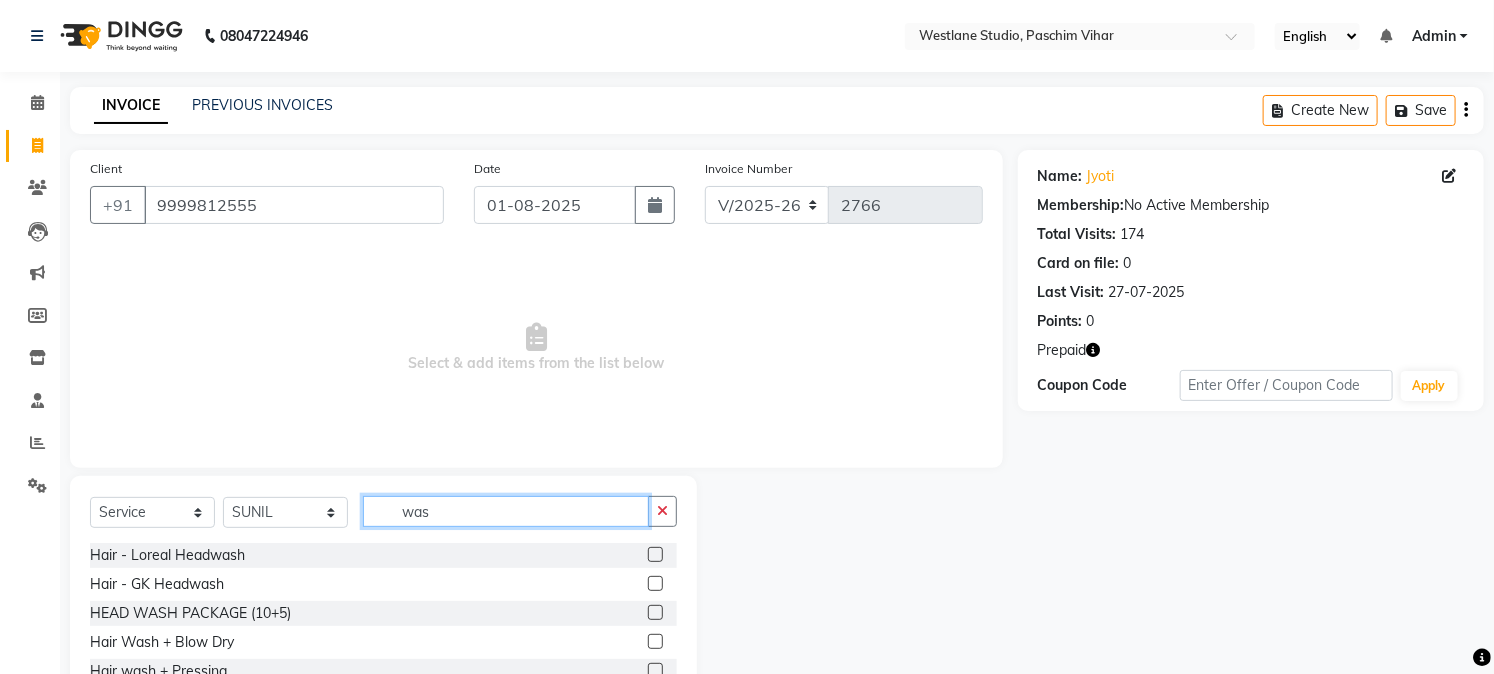 type on "was" 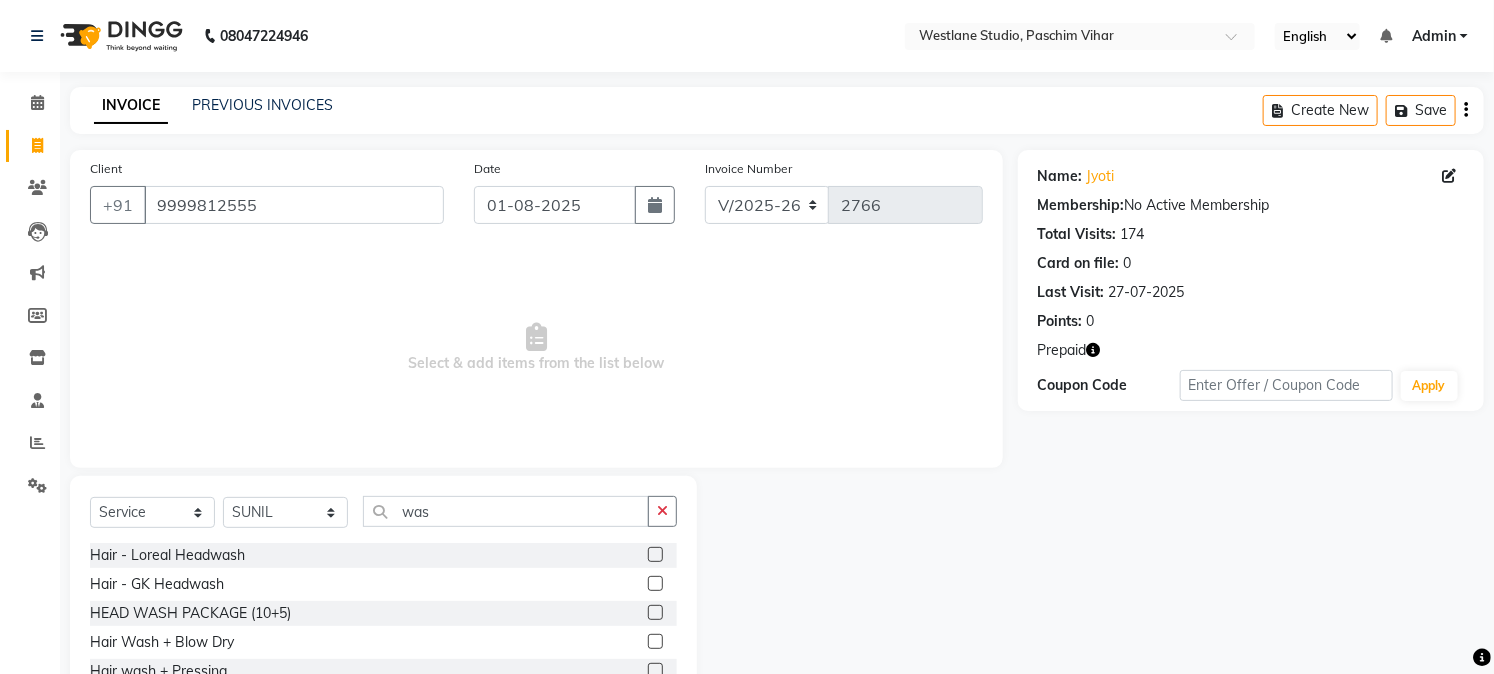 click 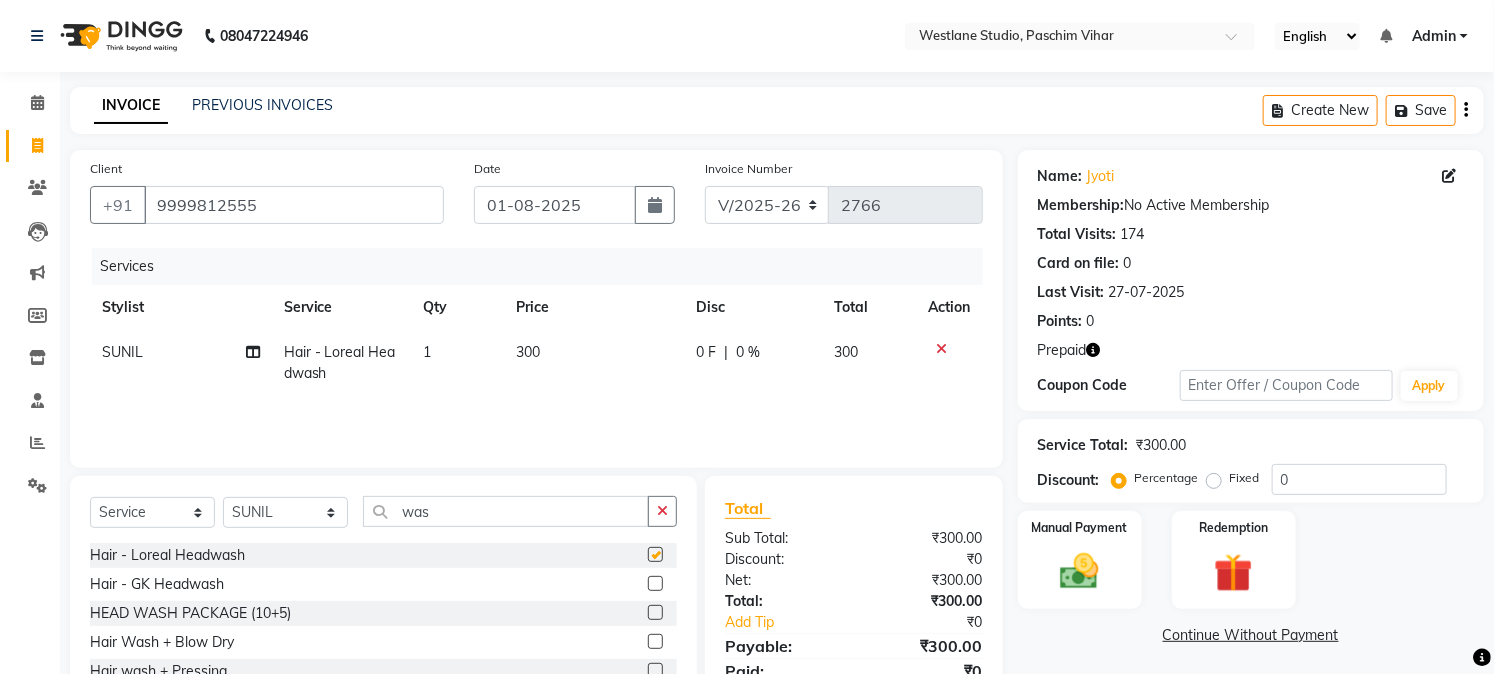 checkbox on "false" 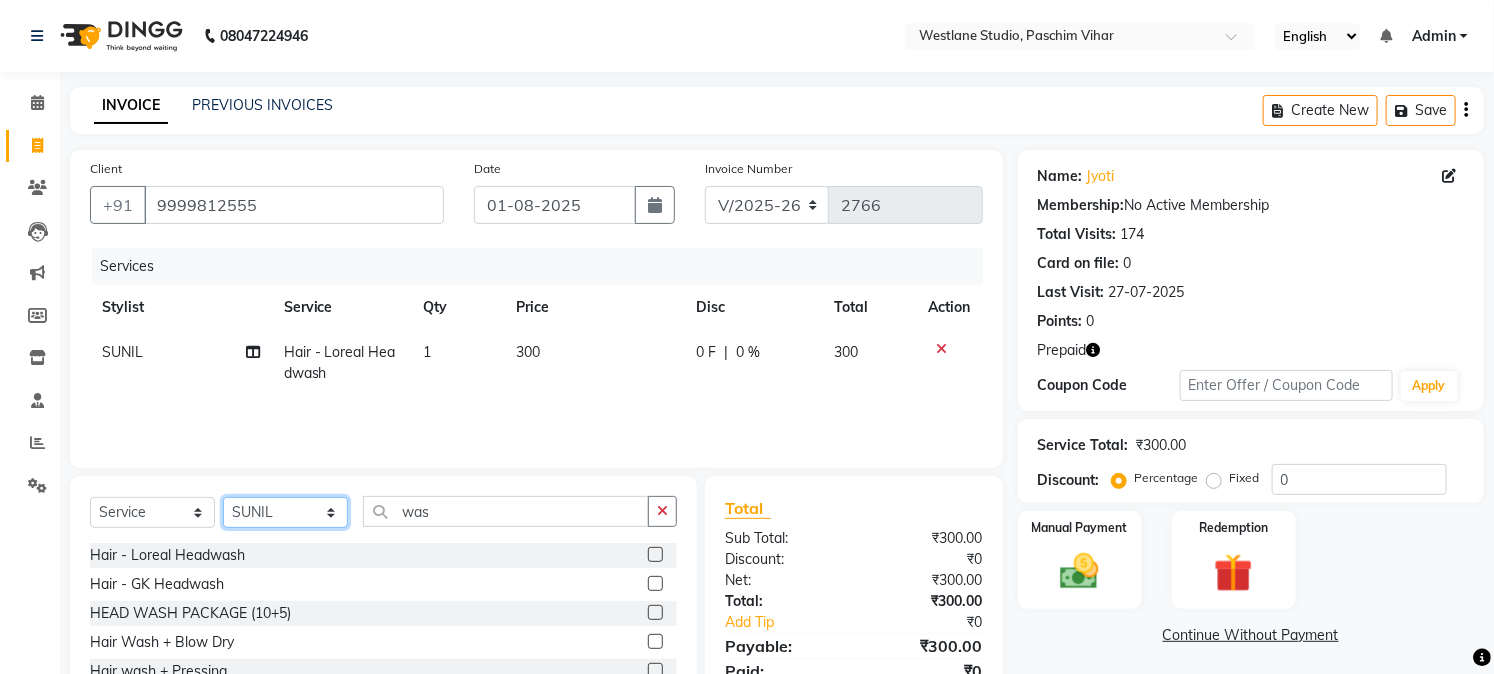 click on "Select Stylist Akash Anu Arun Gaurav  GULFAM jeeshan MANISH NADEEM ALI Nitin Sajwan Raja  Ranjeet RENU RIDHIMA BHATIA Rohit SAGAR Shakel SOHEIL Sonam SUNIL USHA" 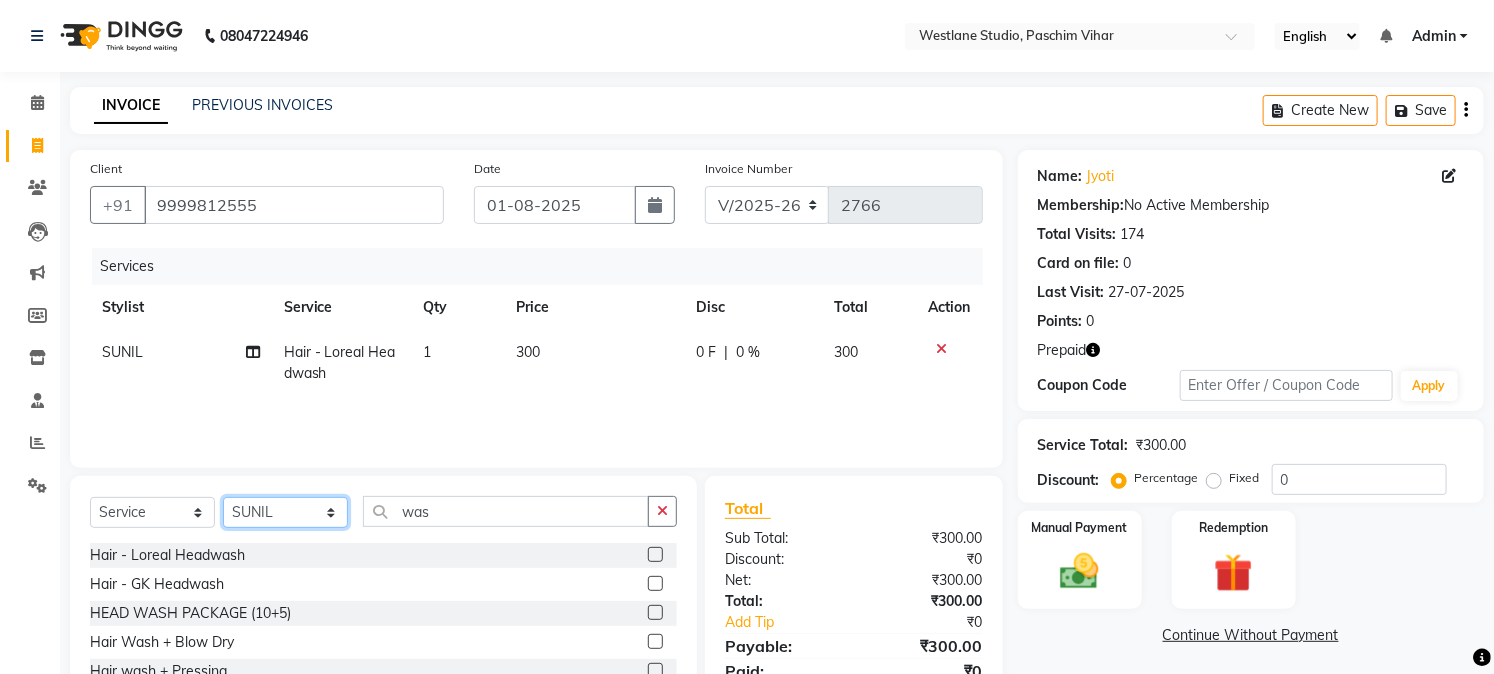 select on "25198" 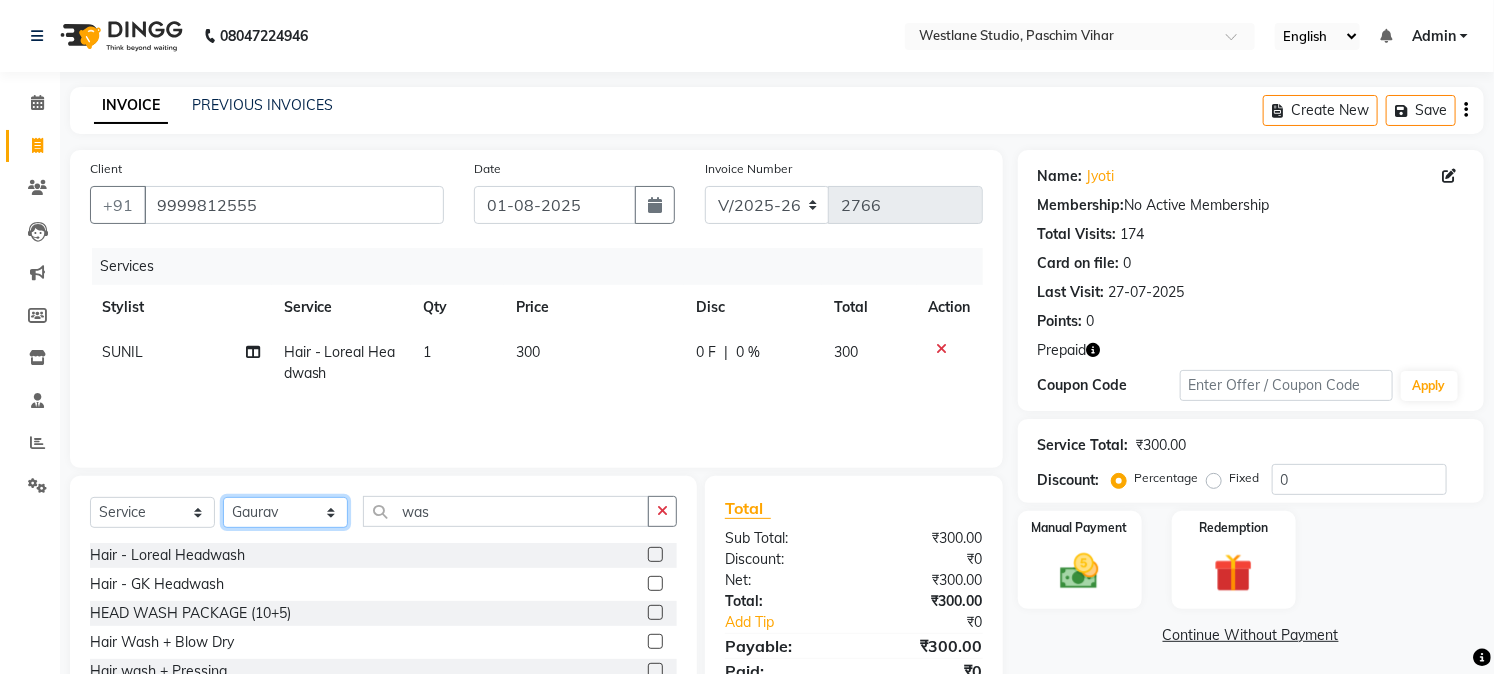 click on "Select Stylist Akash Anu Arun Gaurav  GULFAM jeeshan MANISH NADEEM ALI Nitin Sajwan Raja  Ranjeet RENU RIDHIMA BHATIA Rohit SAGAR Shakel SOHEIL Sonam SUNIL USHA" 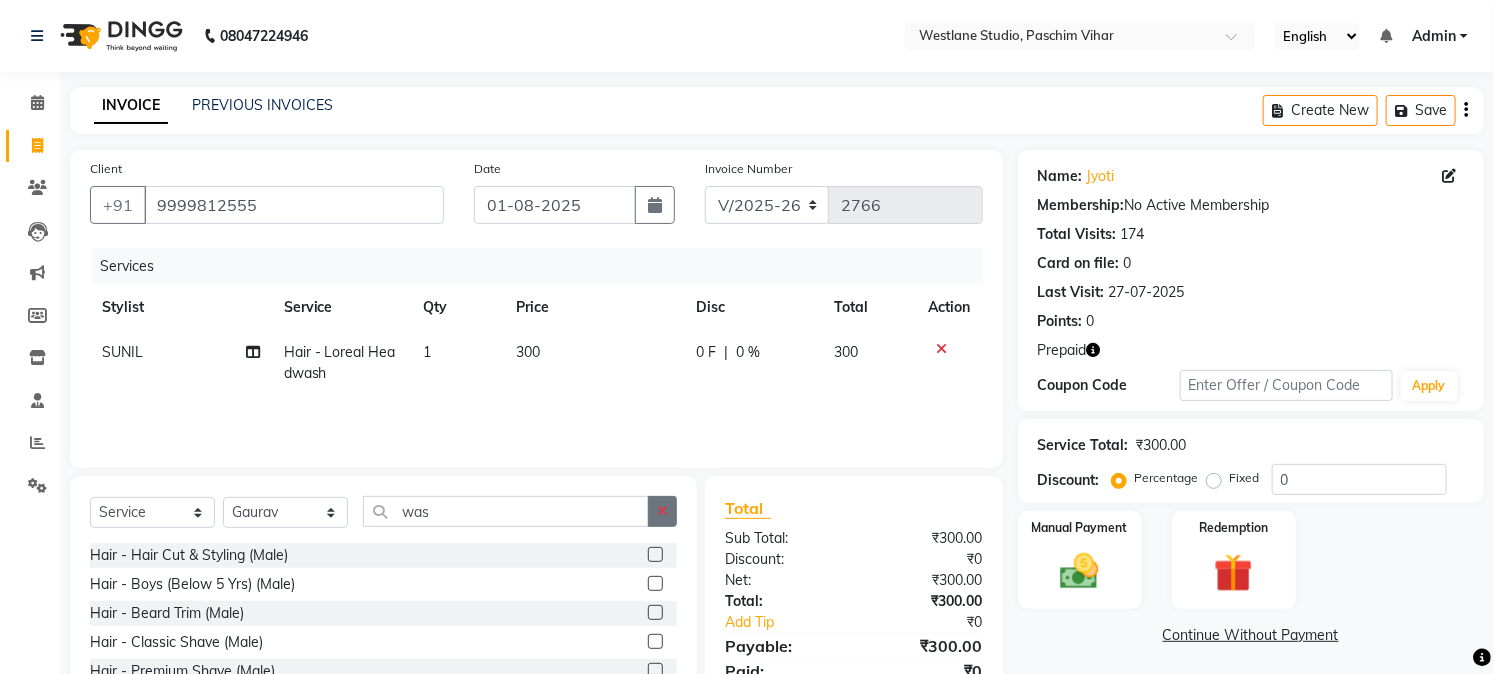 click 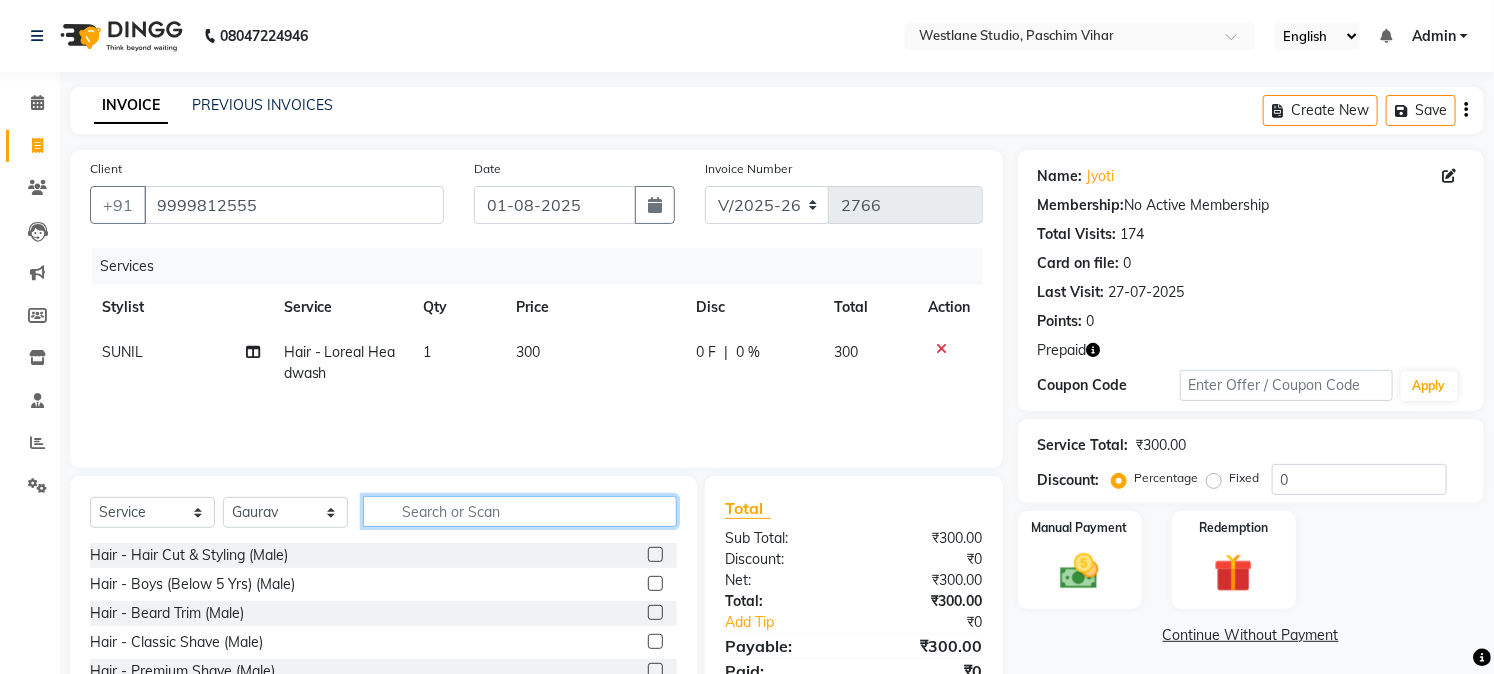 drag, startPoint x: 521, startPoint y: 497, endPoint x: 505, endPoint y: 504, distance: 17.464249 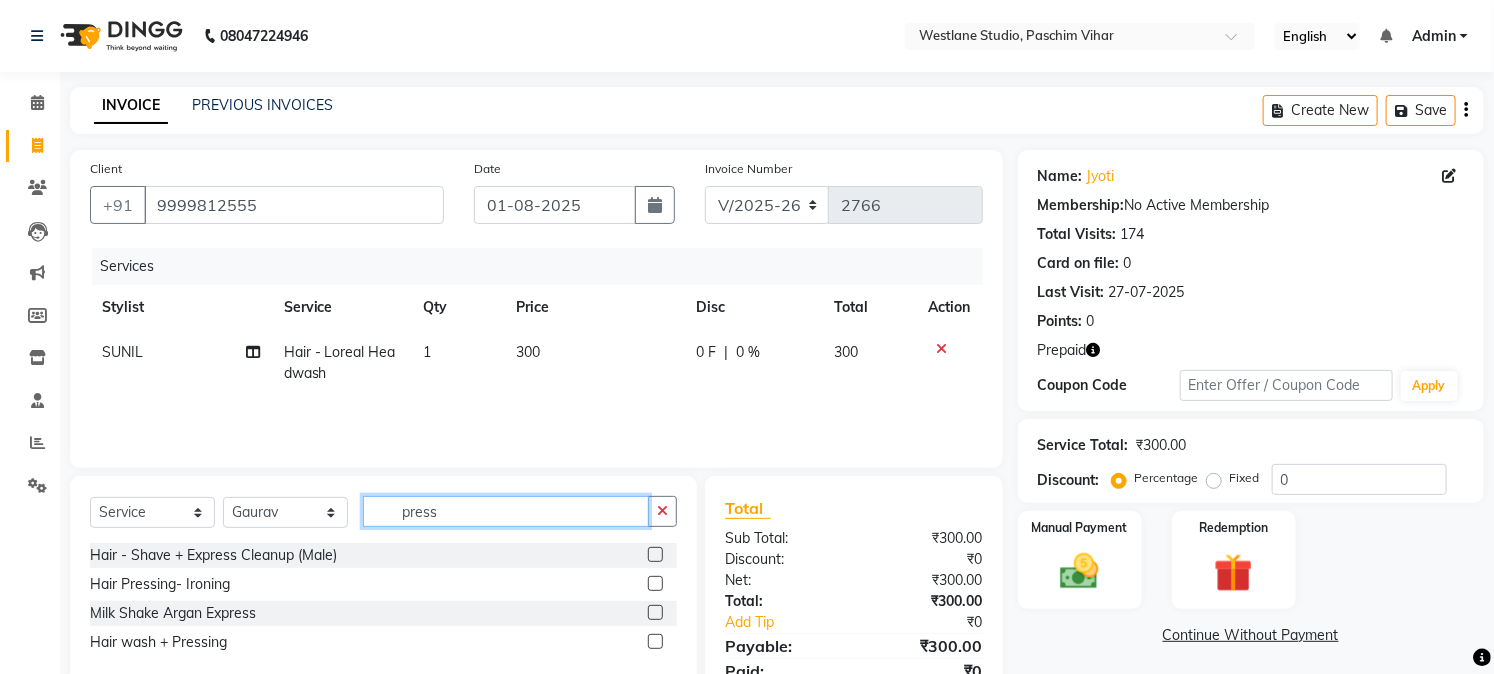 type on "press" 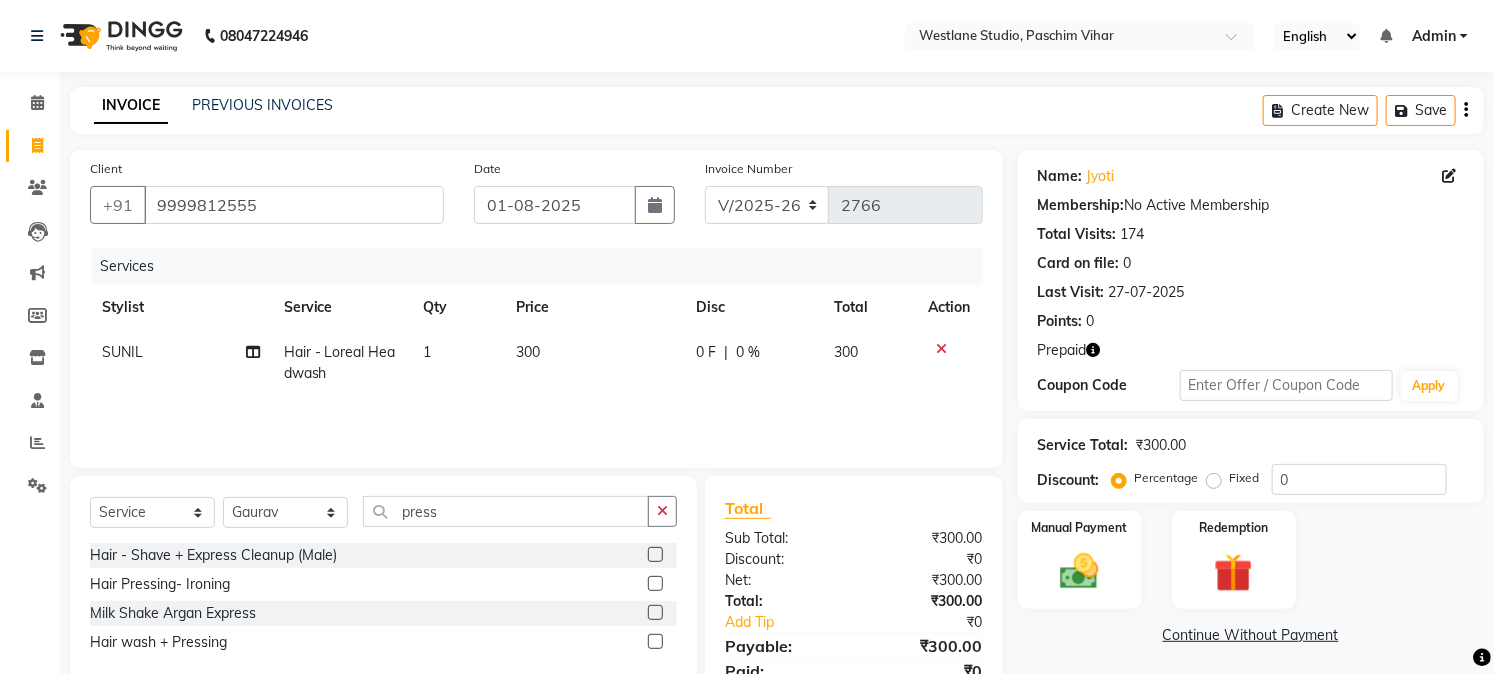 click 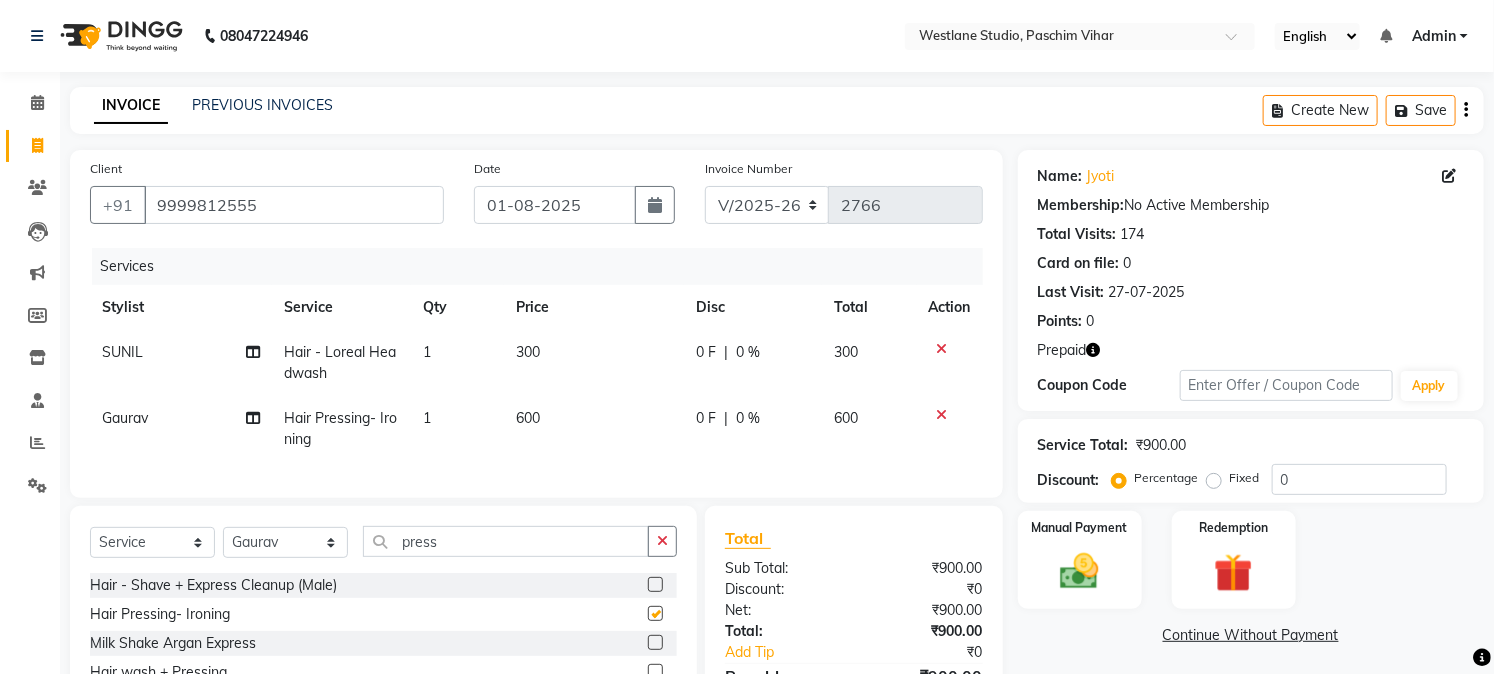 checkbox on "false" 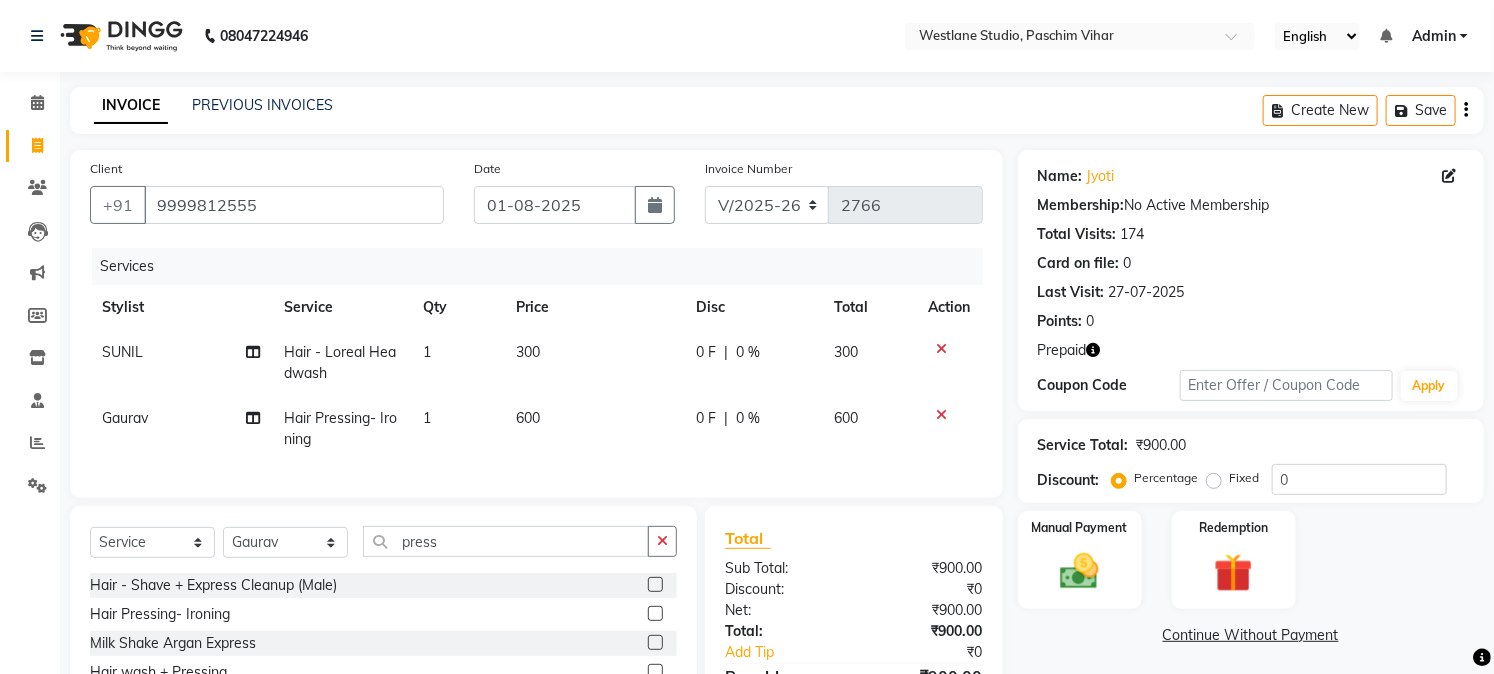 click on "600" 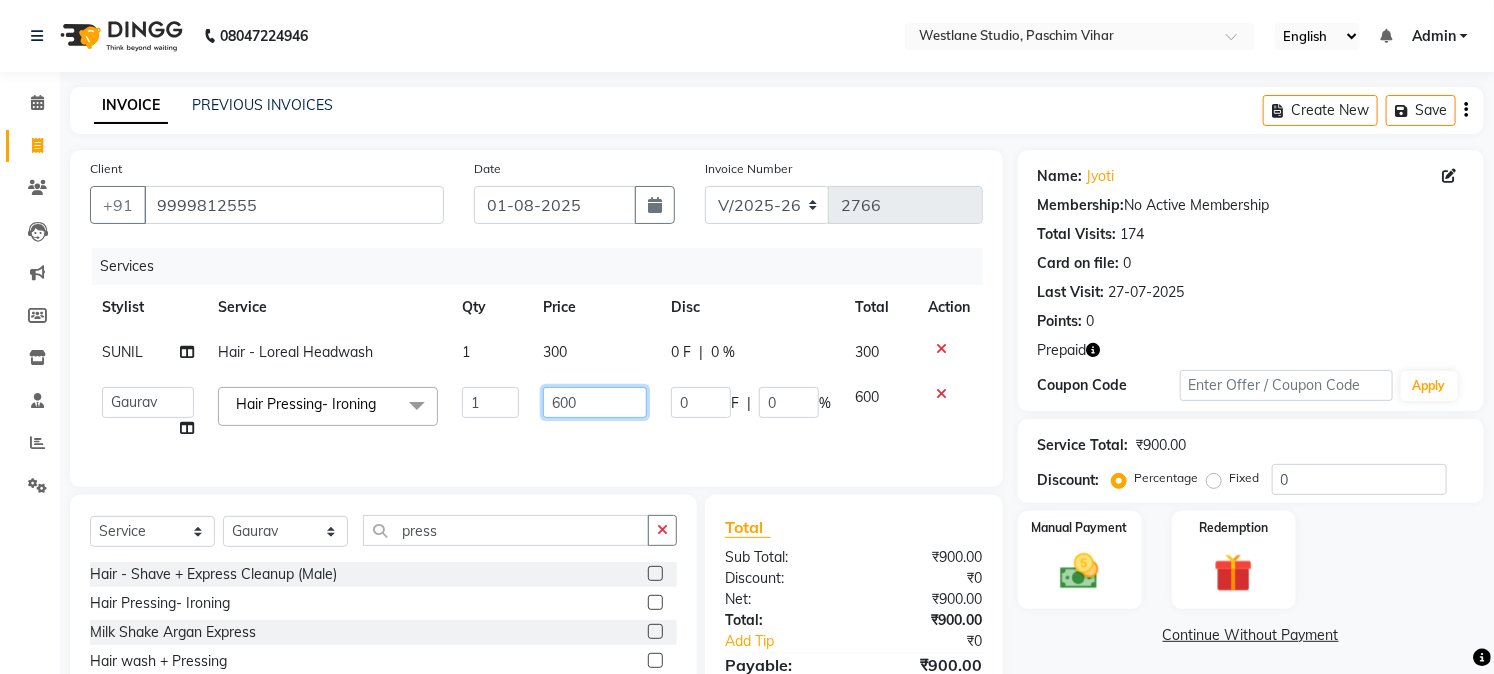 click on "600" 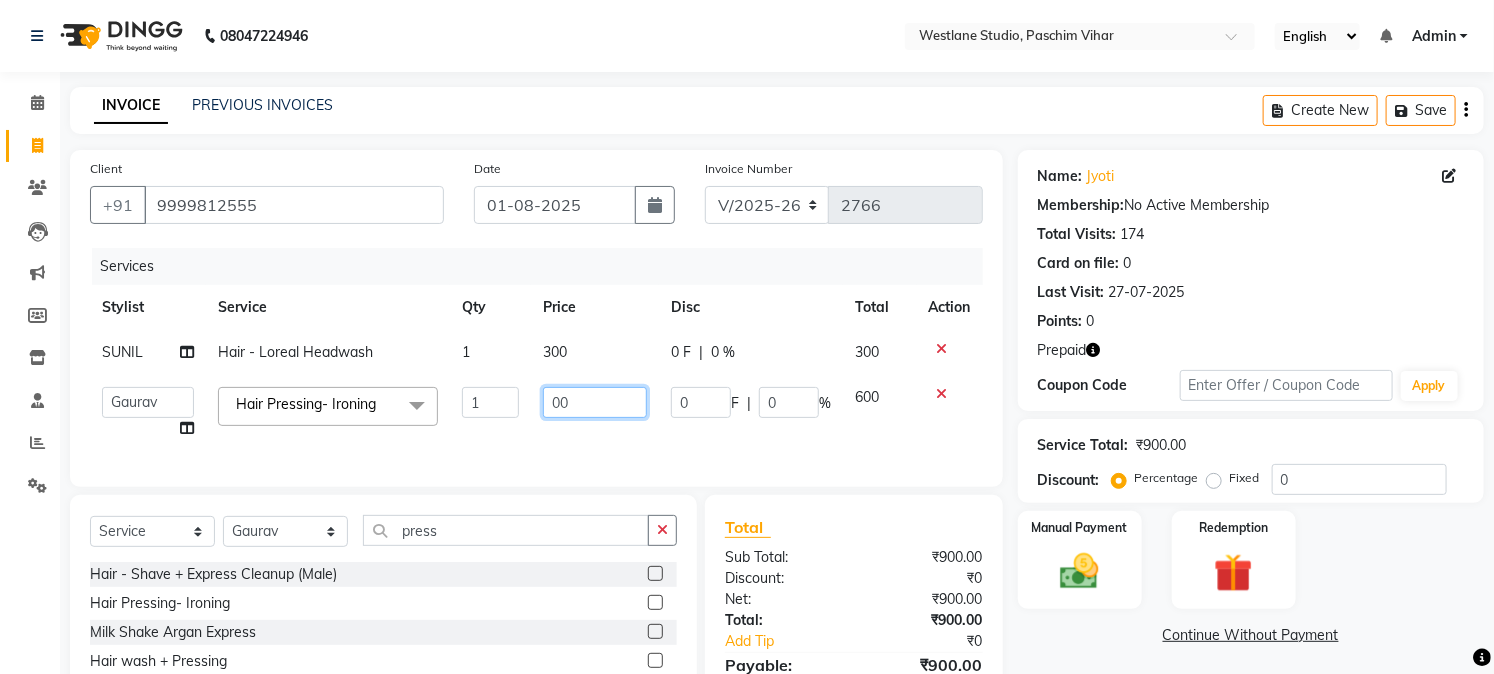 type on "500" 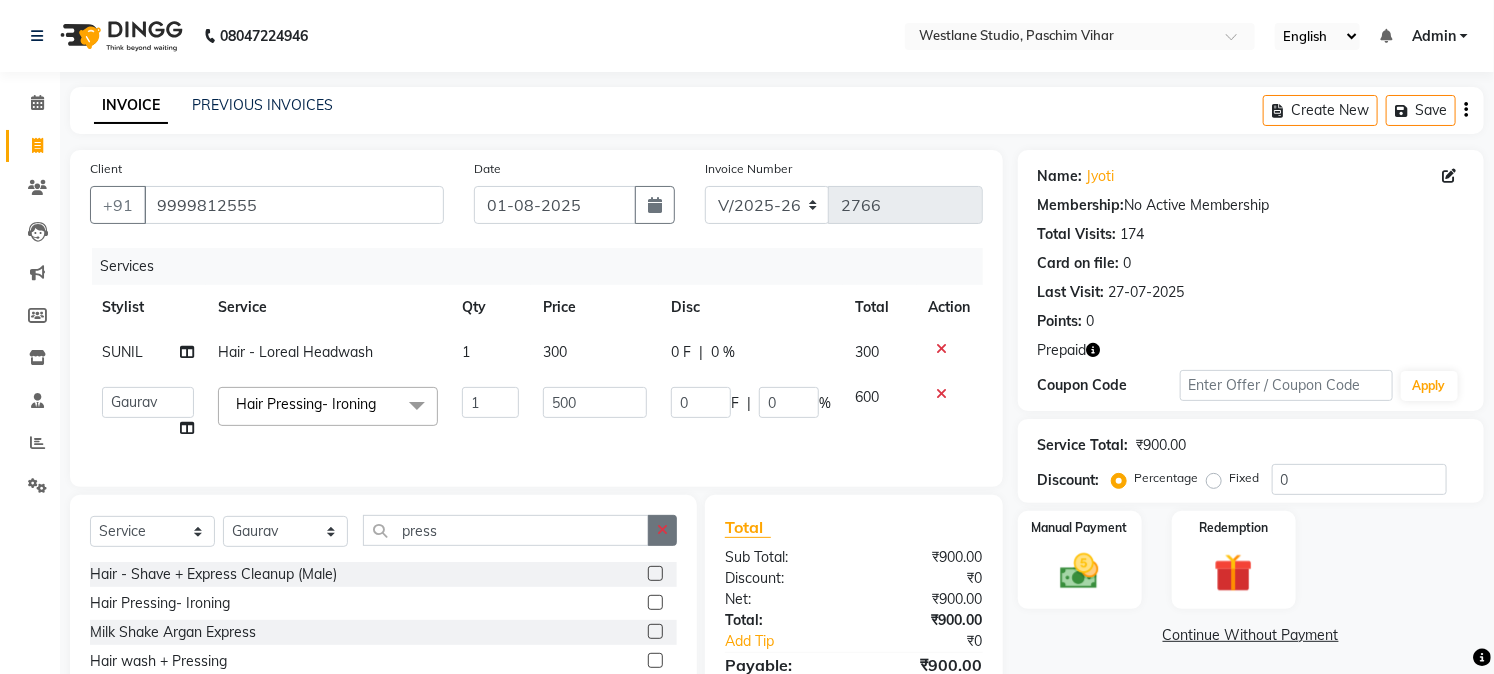 click 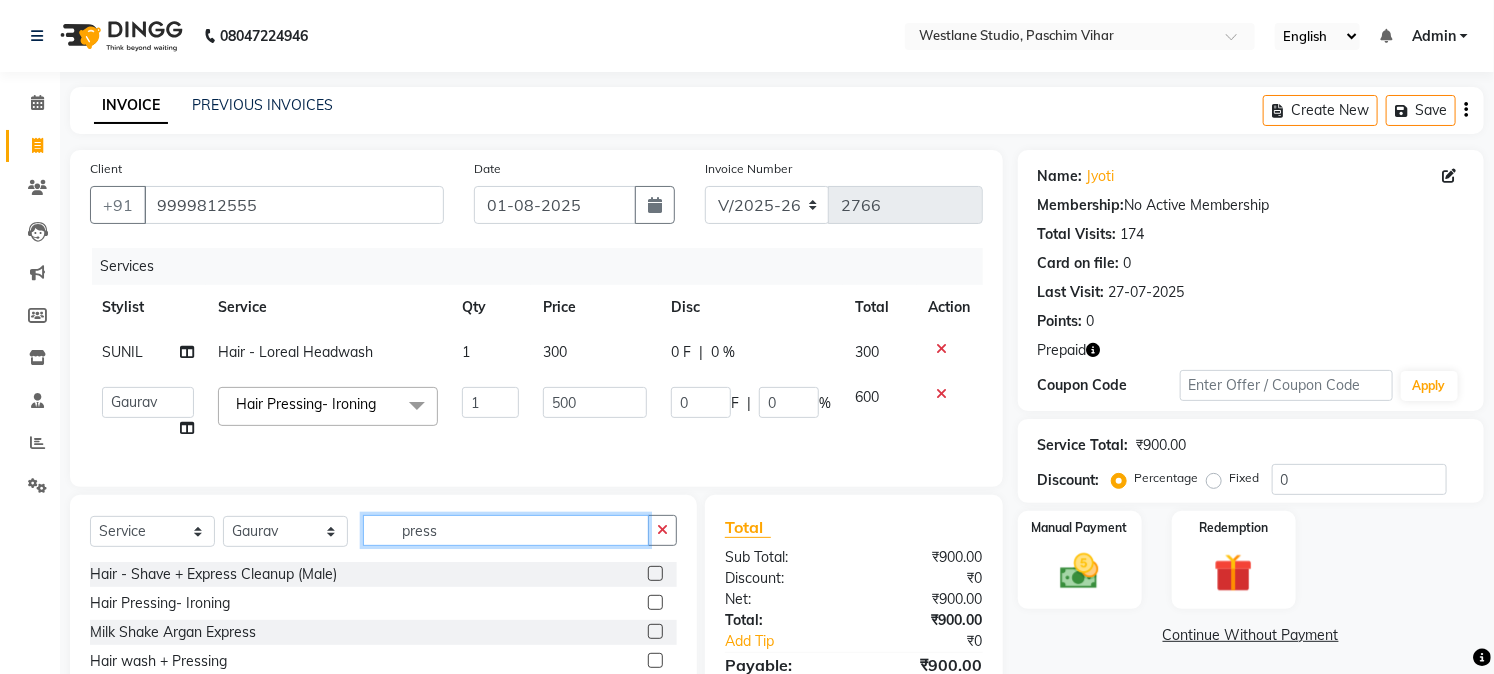 type 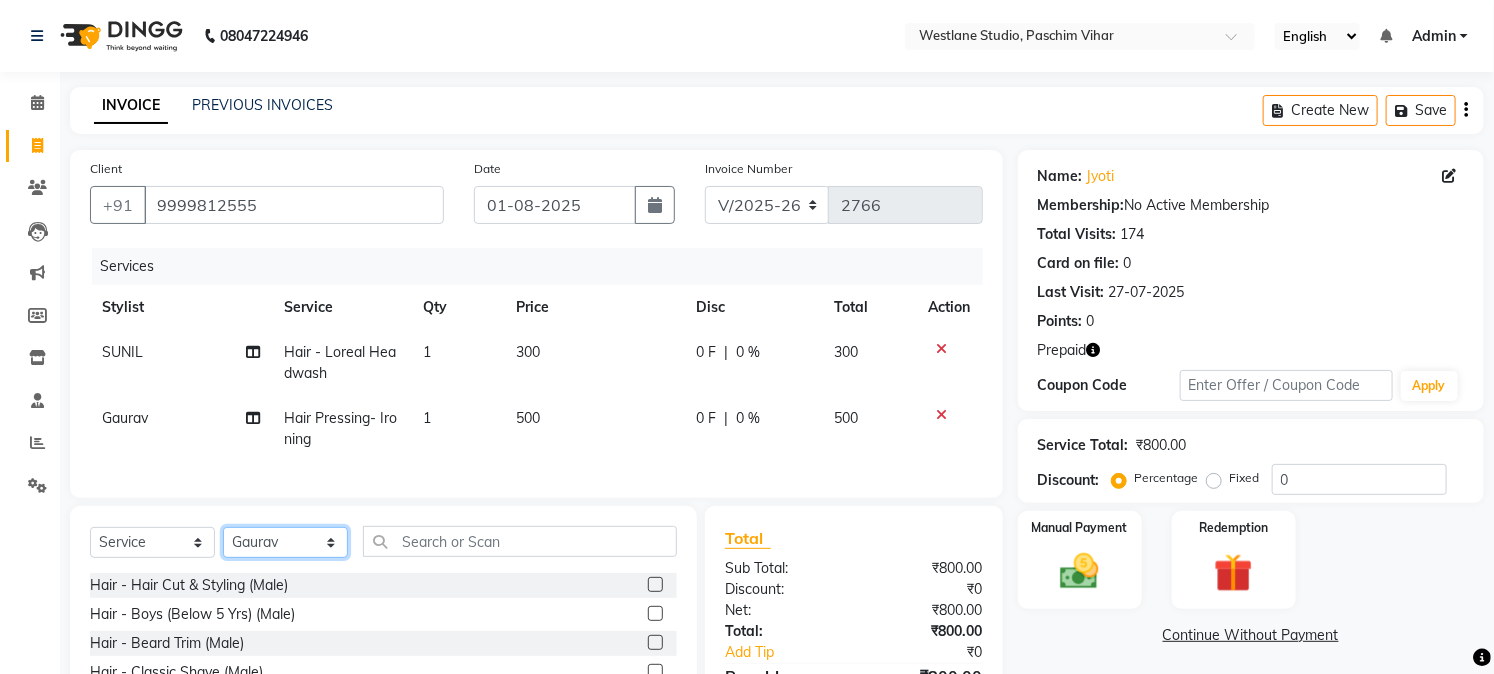 drag, startPoint x: 275, startPoint y: 564, endPoint x: 278, endPoint y: 553, distance: 11.401754 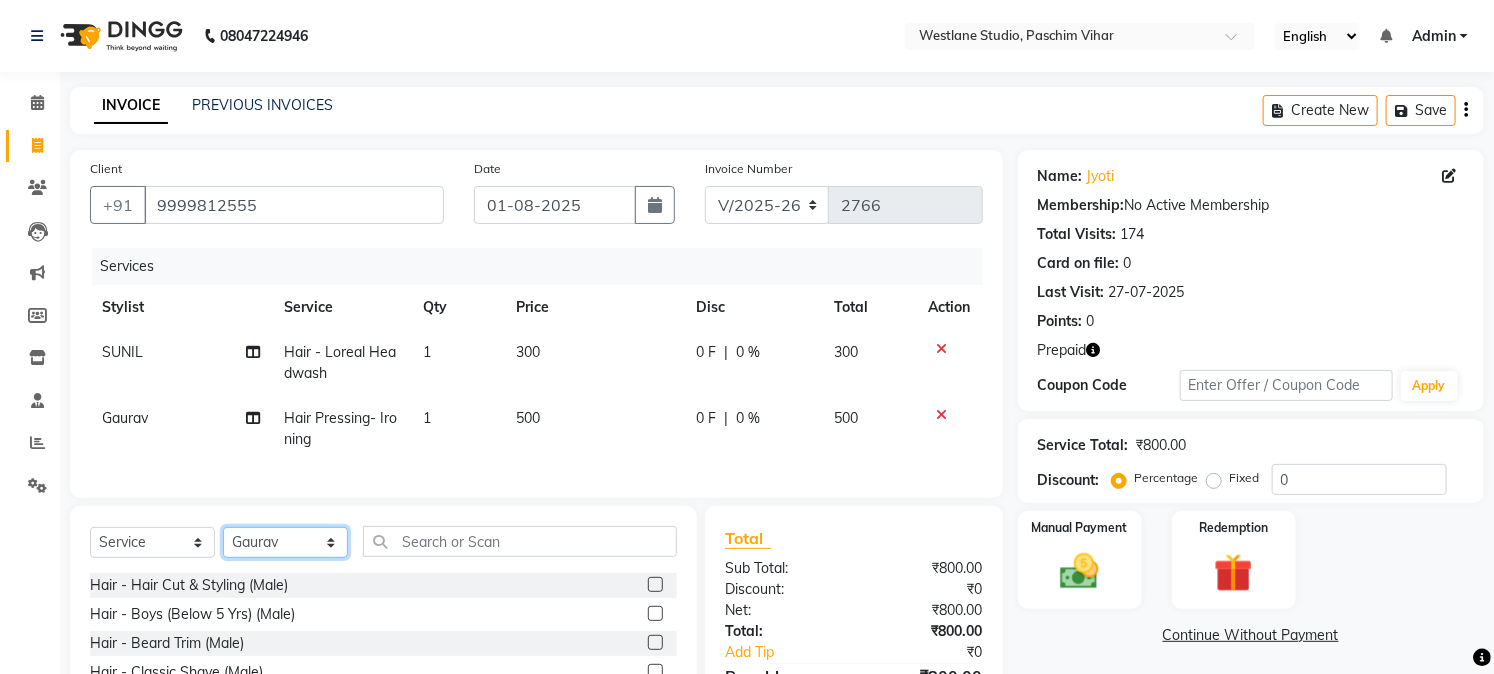 select on "15077" 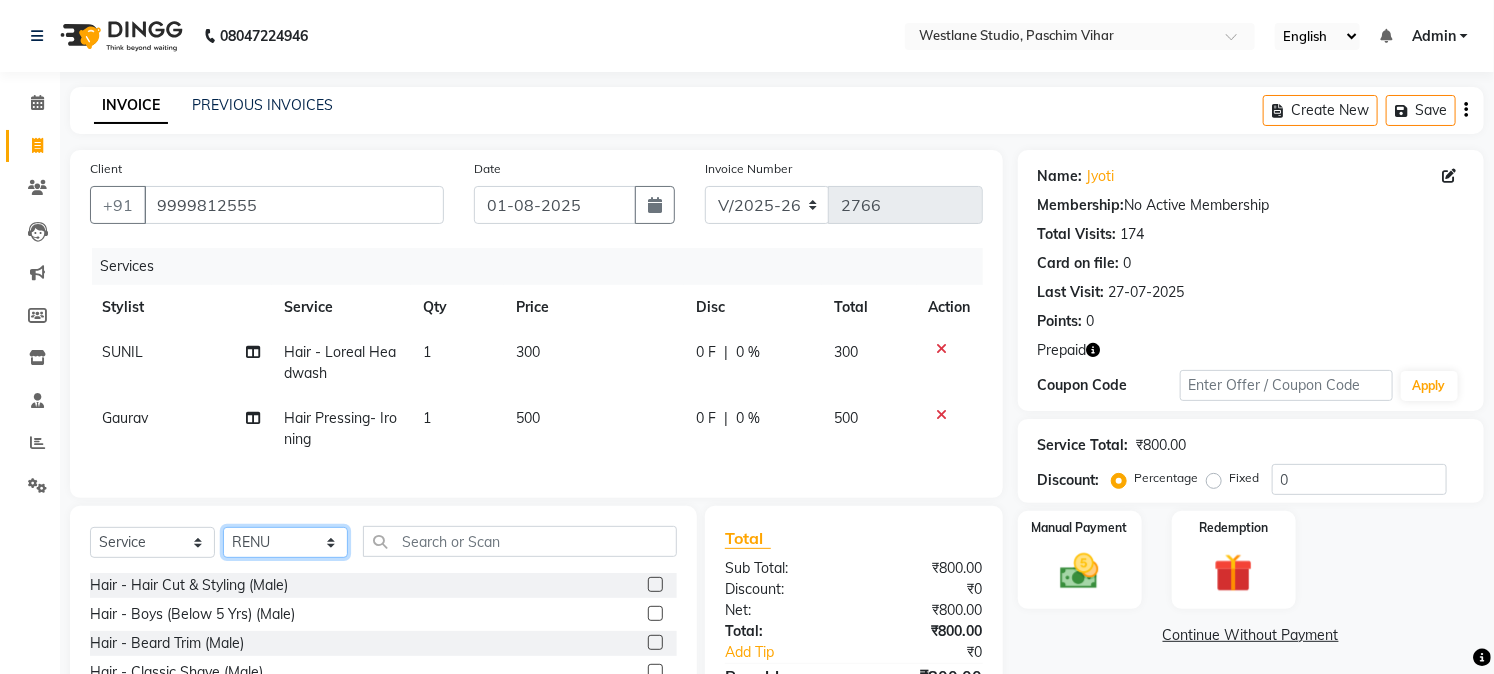 click on "Select Stylist Akash Anu Arun Gaurav  GULFAM jeeshan MANISH NADEEM ALI Nitin Sajwan Raja  Ranjeet RENU RIDHIMA BHATIA Rohit SAGAR Shakel SOHEIL Sonam SUNIL USHA" 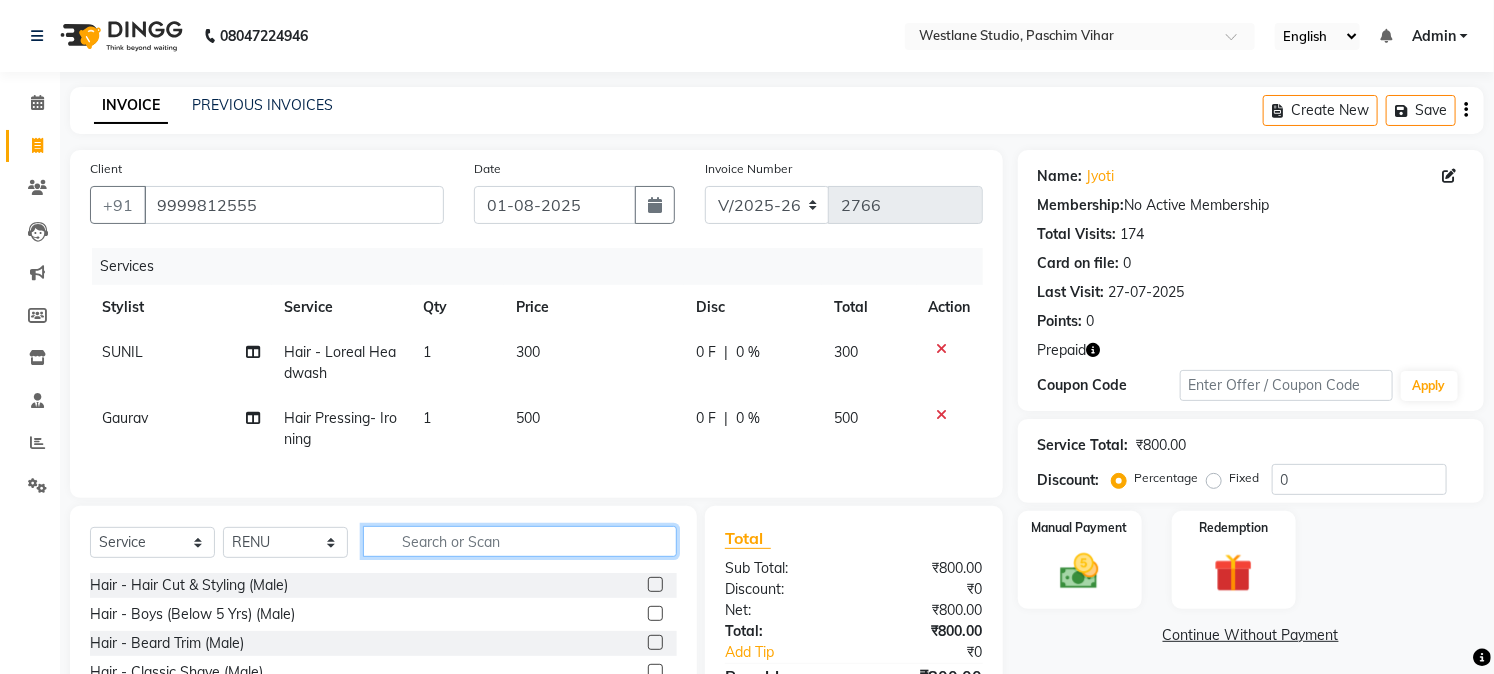 click 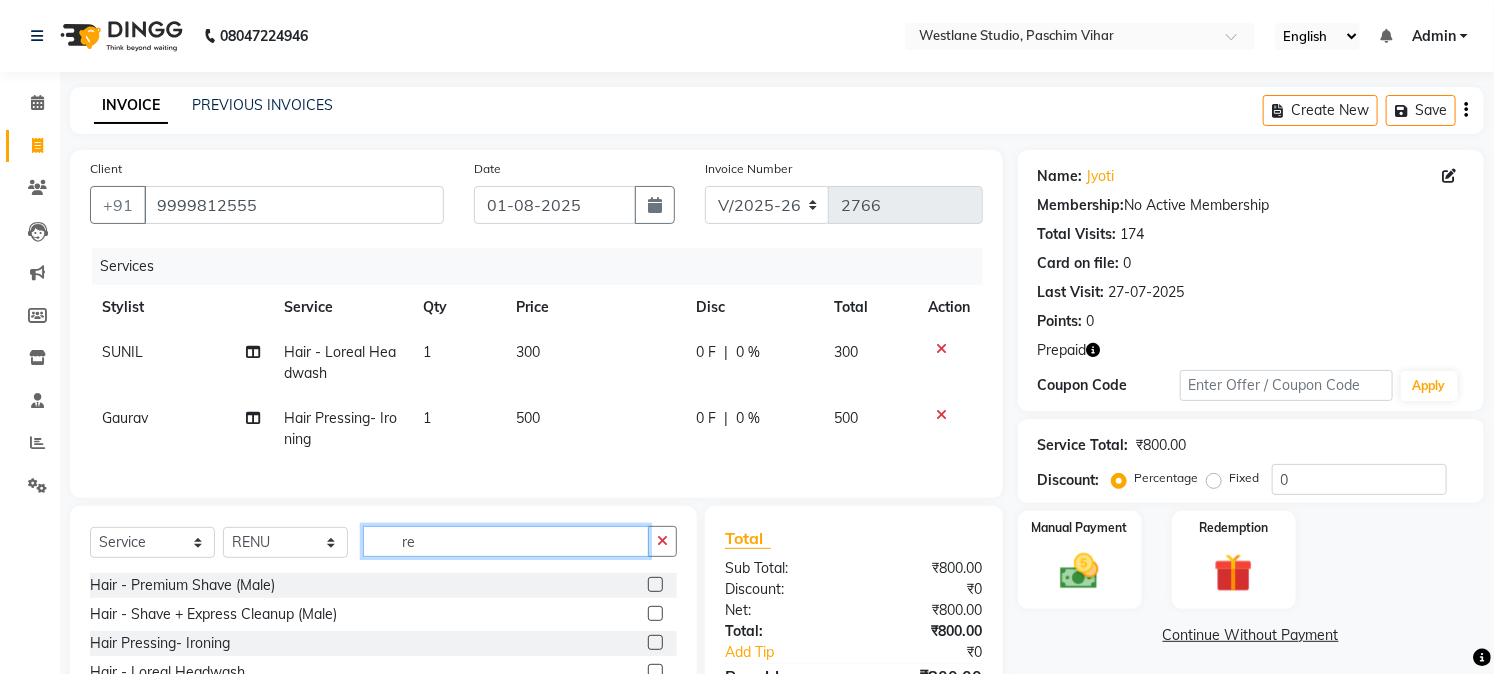type on "r" 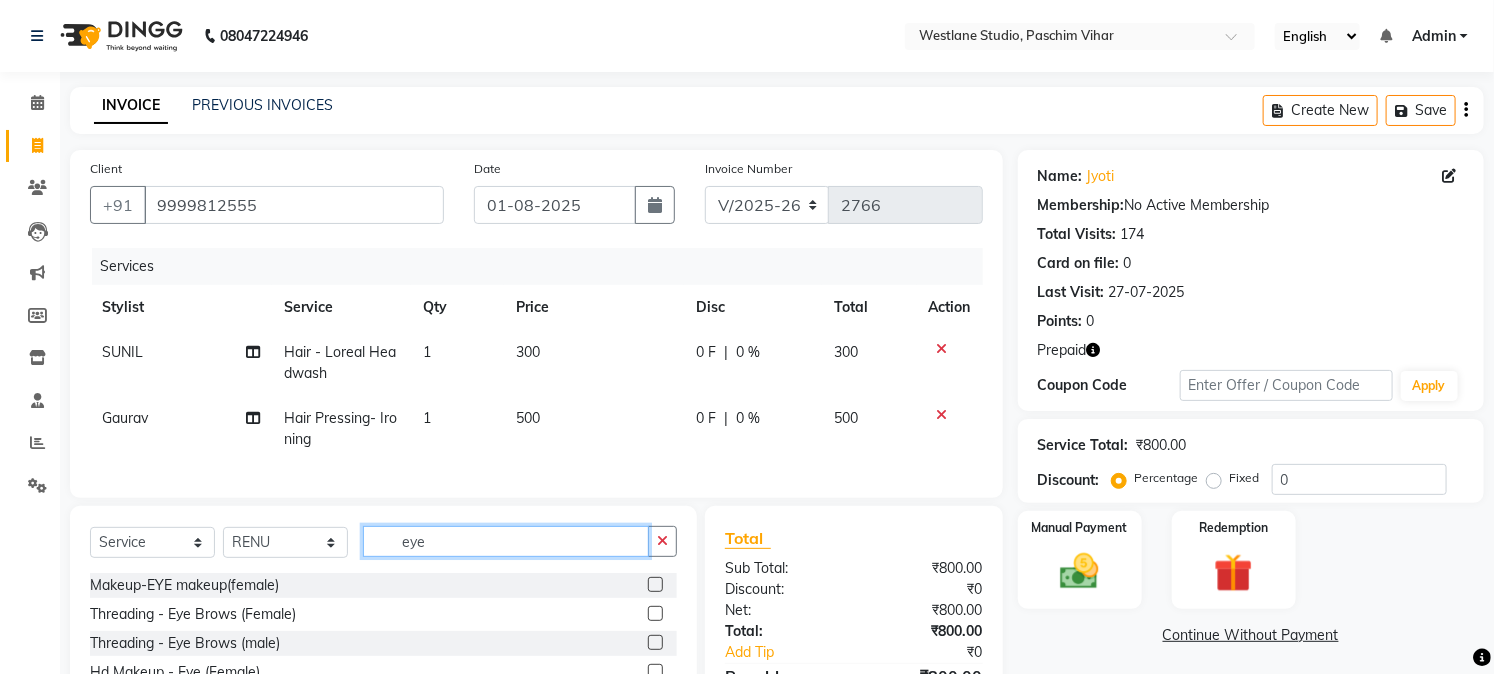 type on "eye" 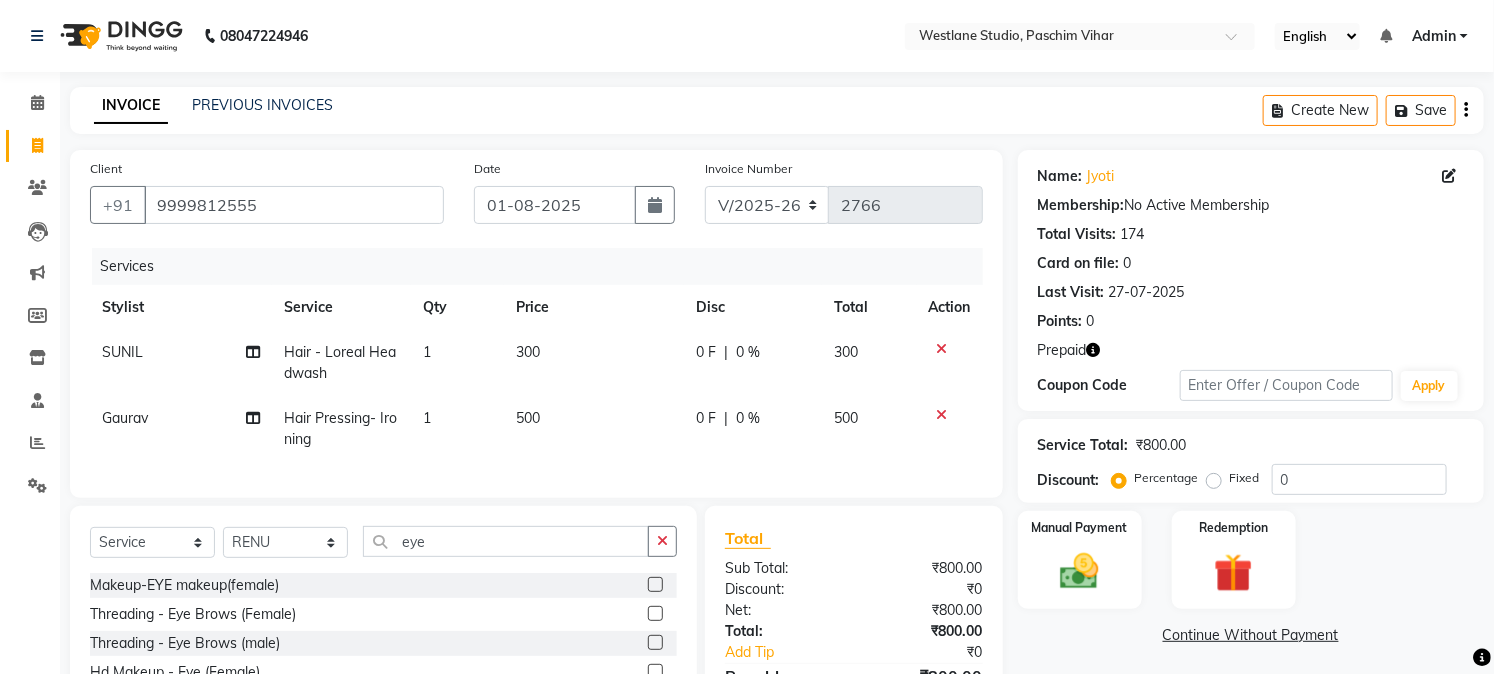 click 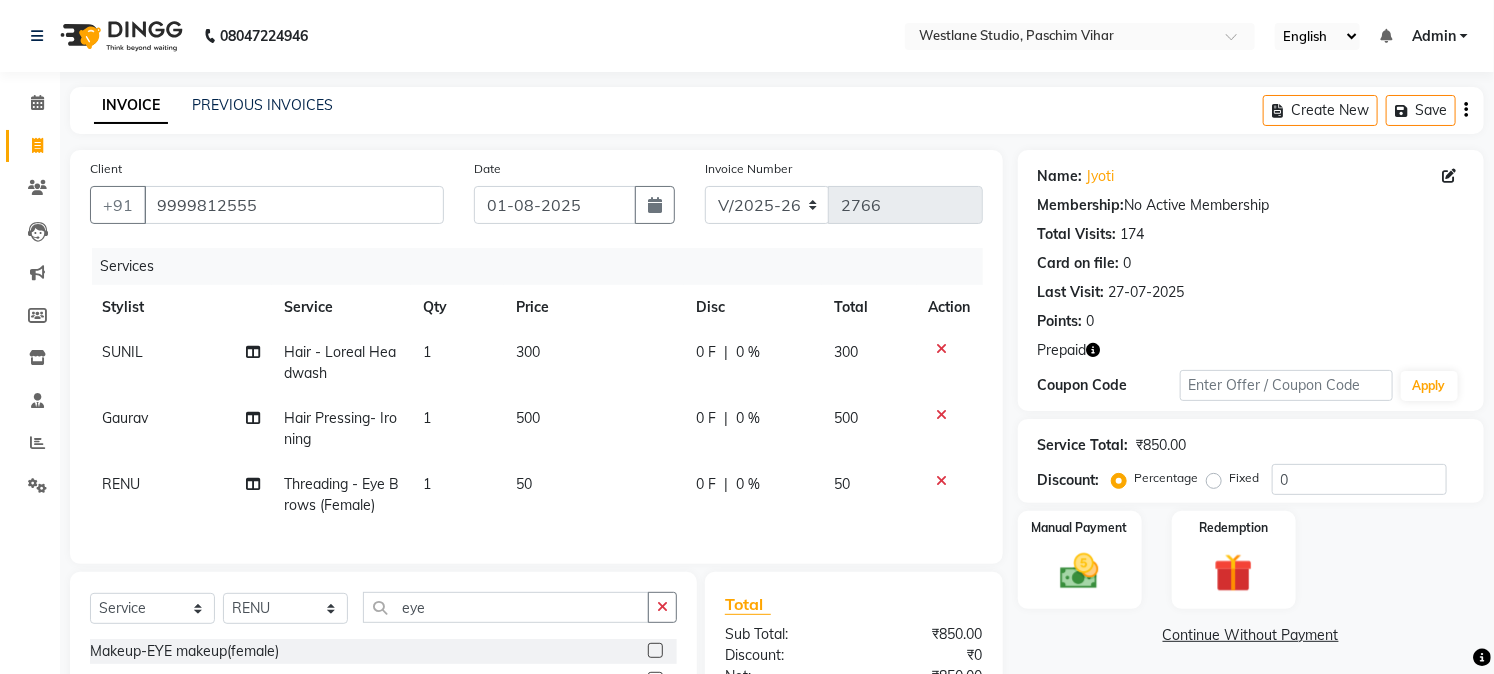 checkbox on "false" 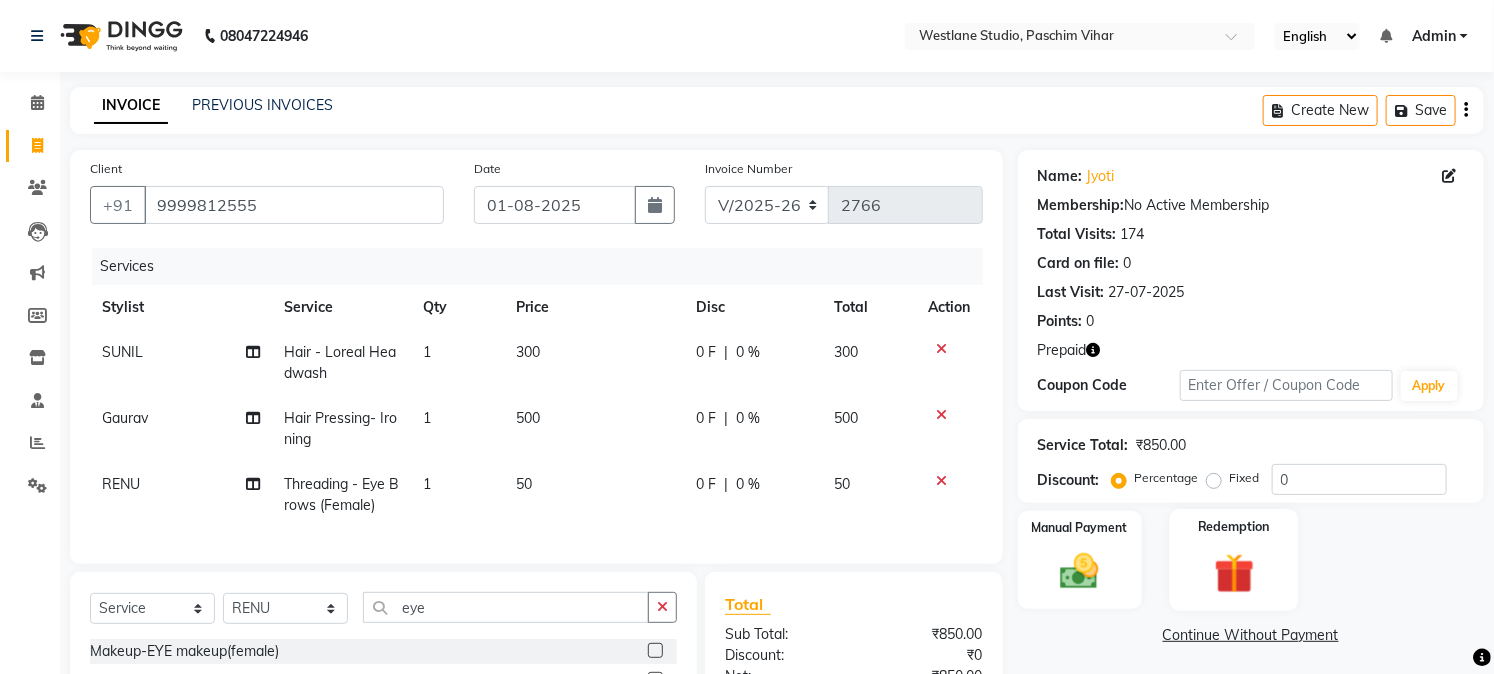 click 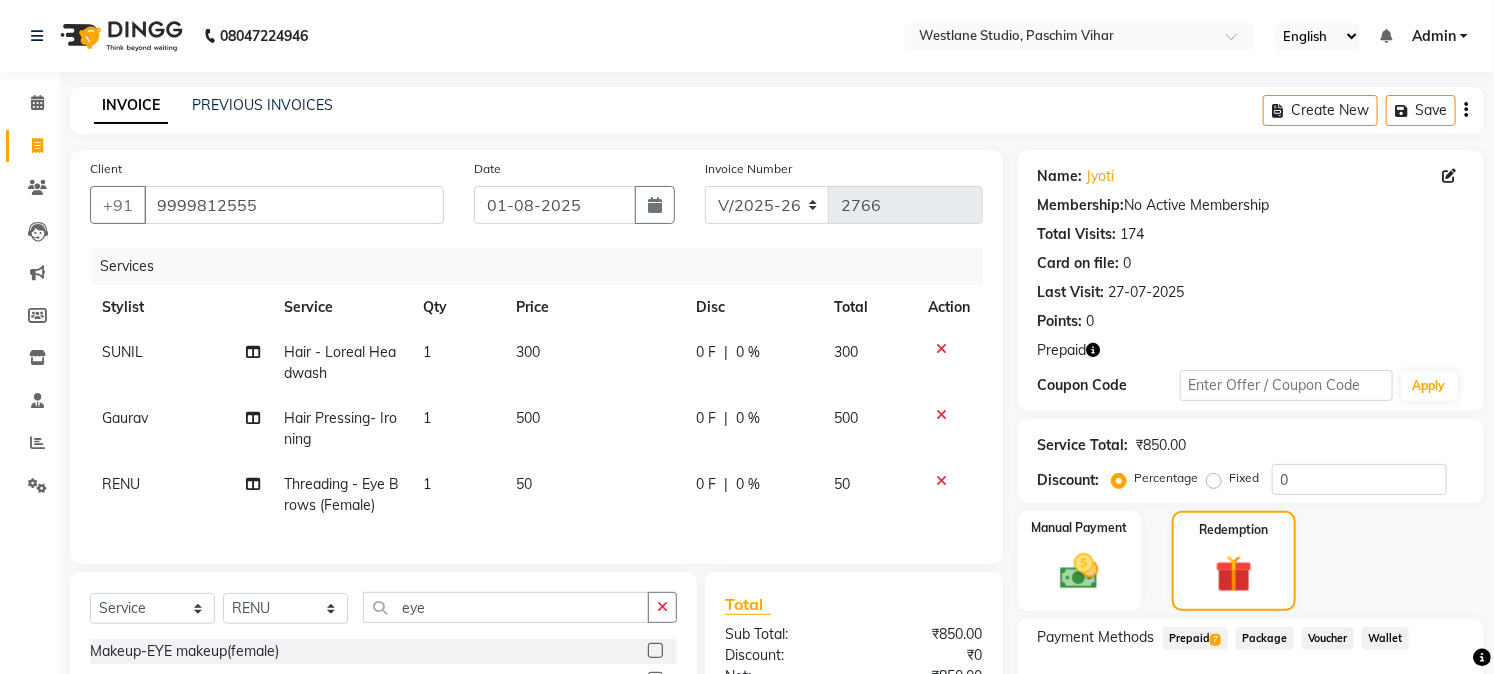 click on "Prepaid  7" 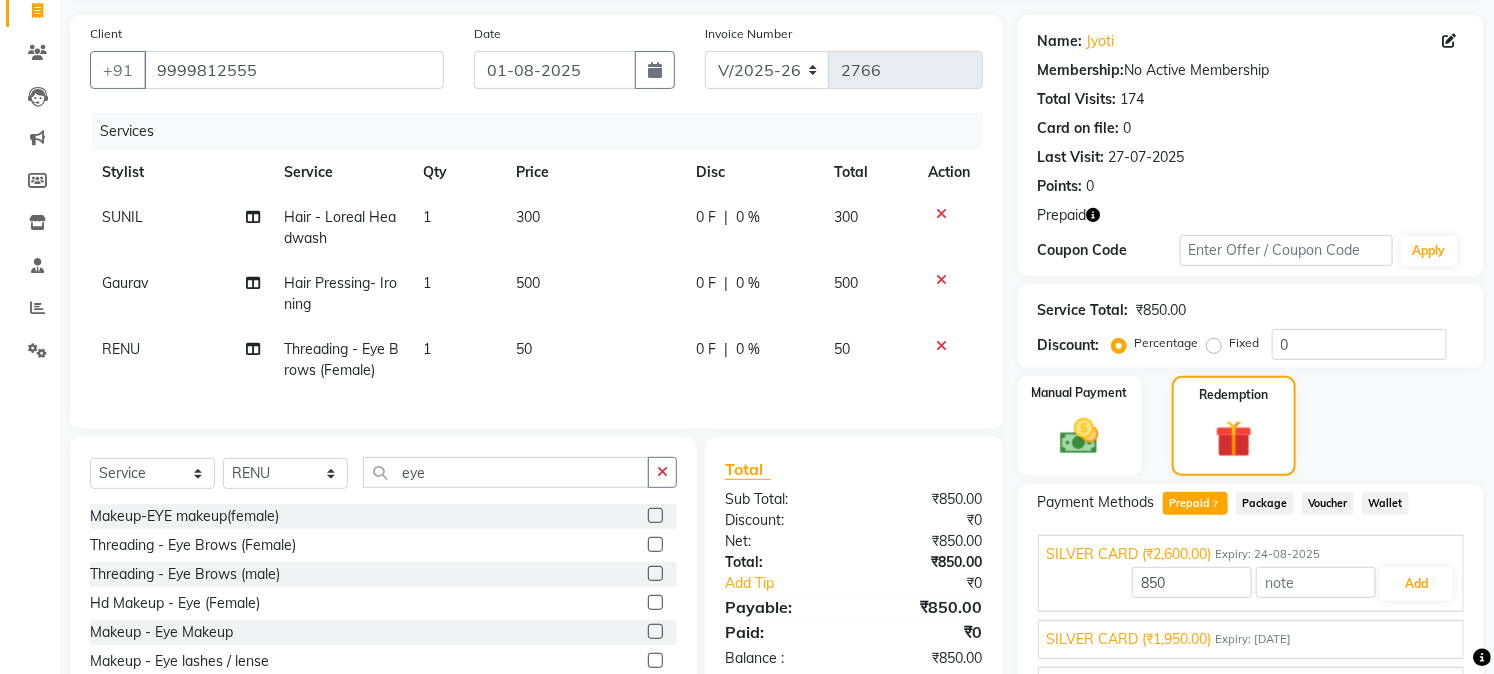 scroll, scrollTop: 295, scrollLeft: 0, axis: vertical 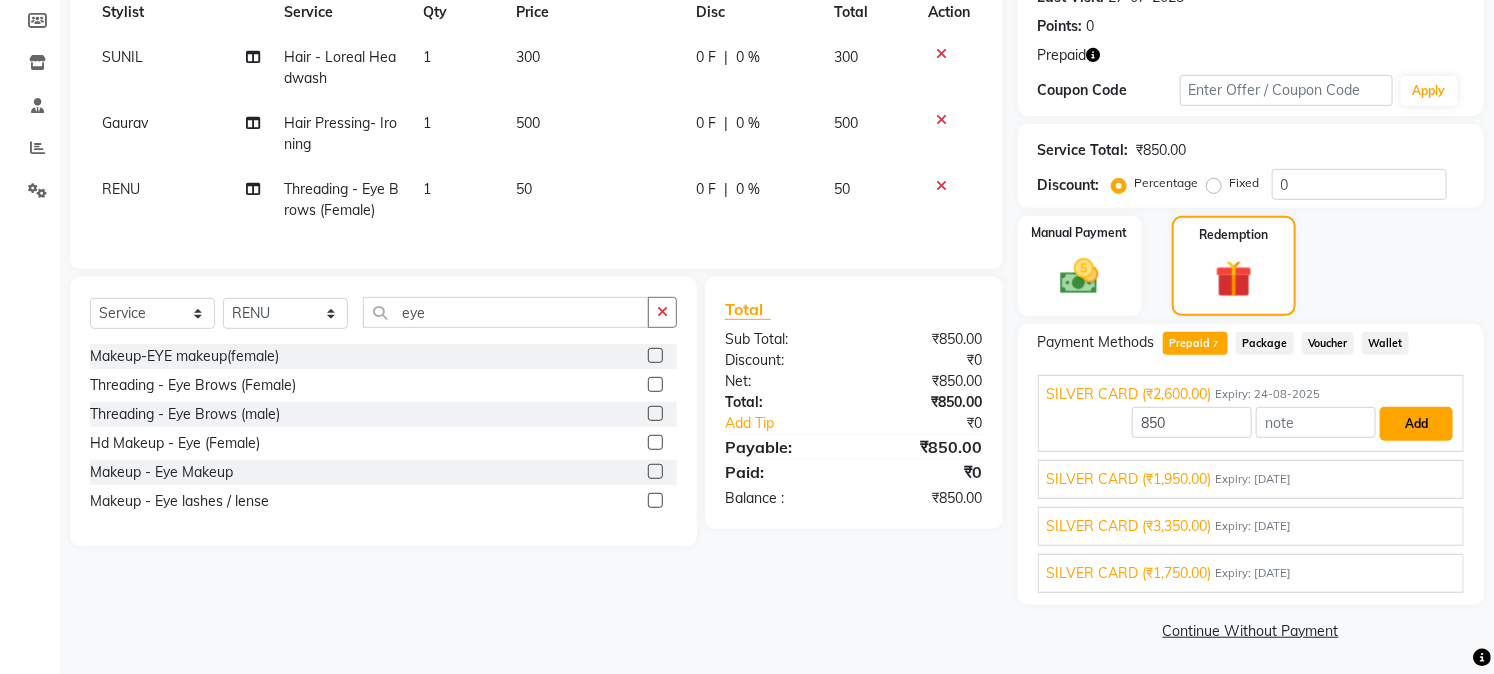 click on "Add" at bounding box center (1416, 424) 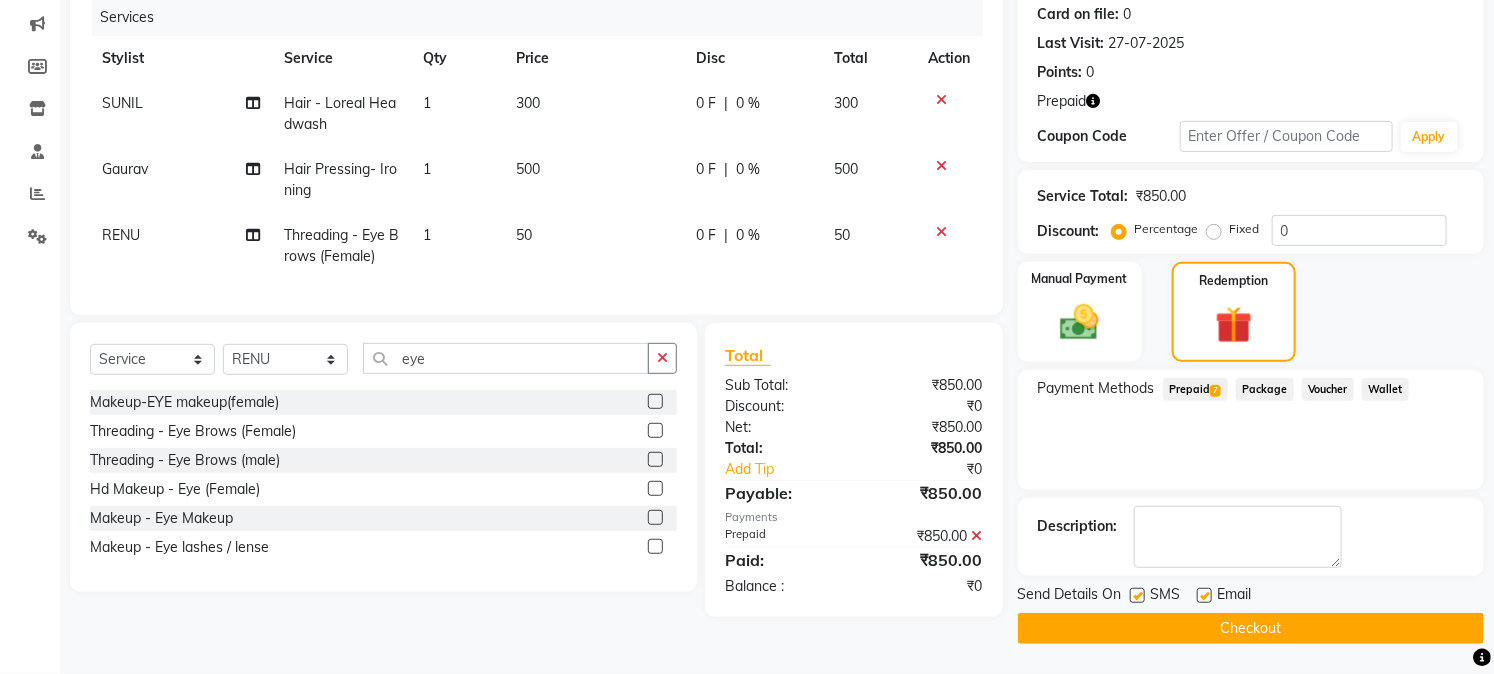 scroll, scrollTop: 247, scrollLeft: 0, axis: vertical 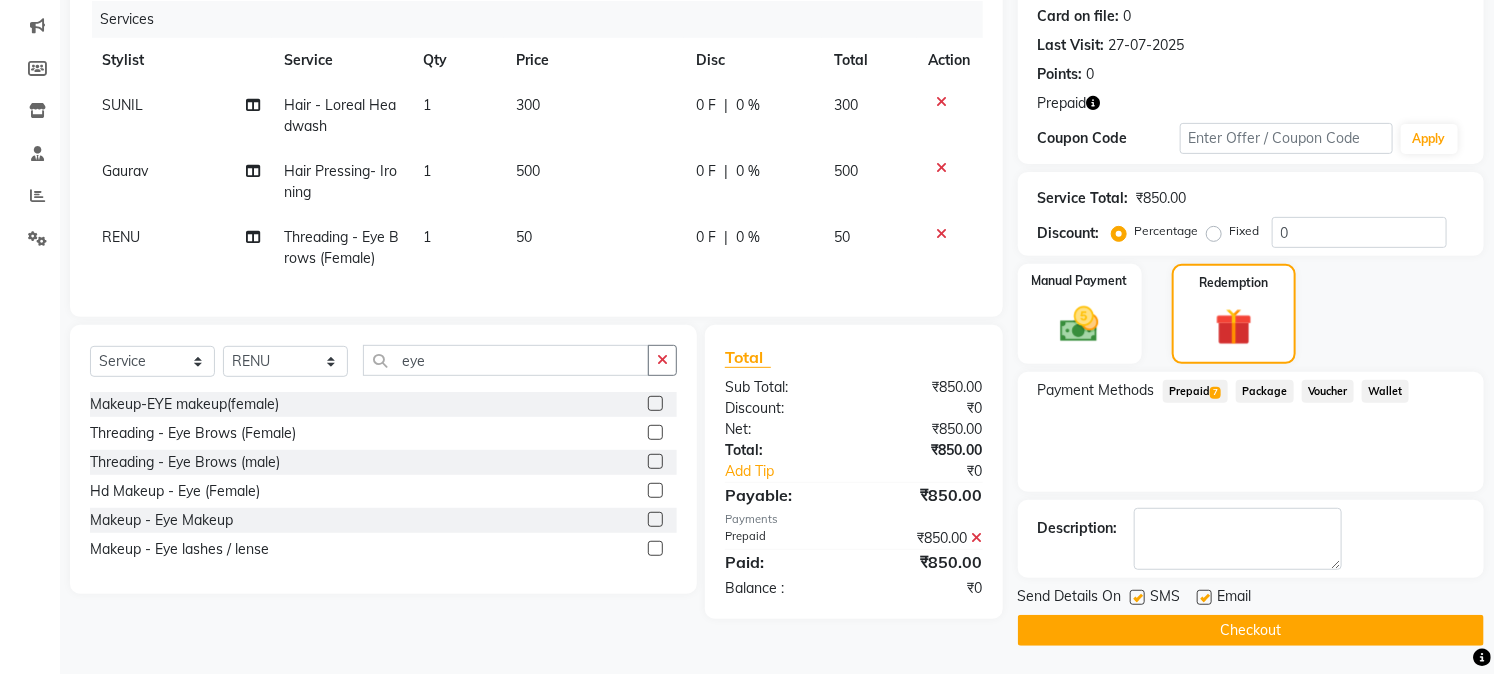click on "Checkout" 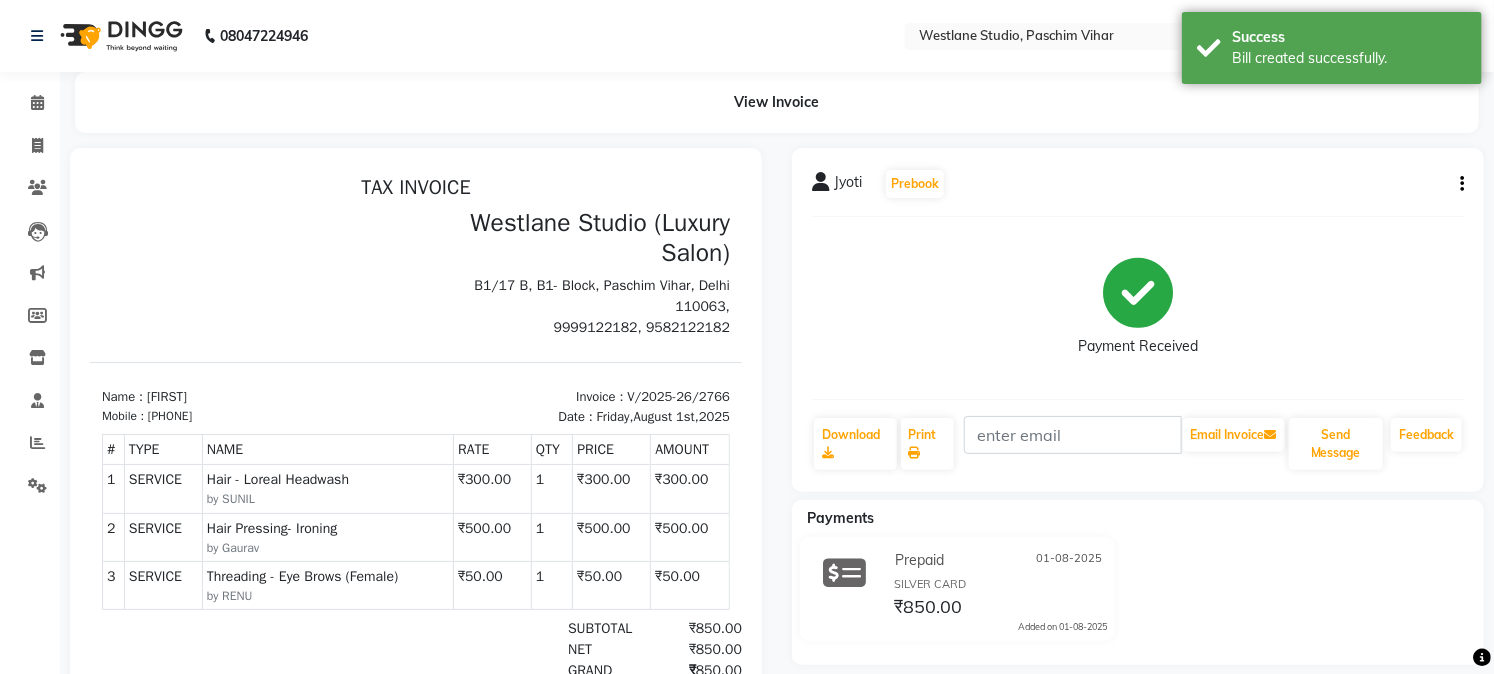 scroll, scrollTop: 0, scrollLeft: 0, axis: both 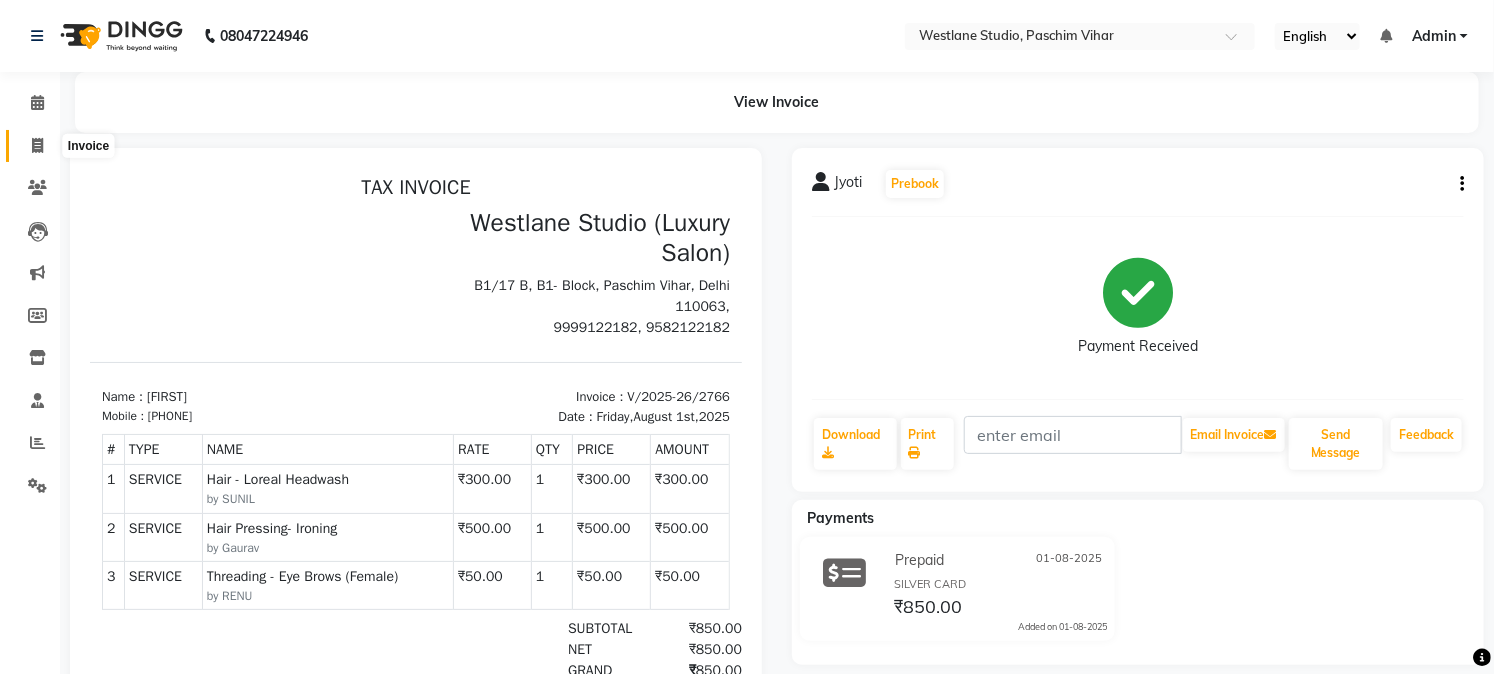 click 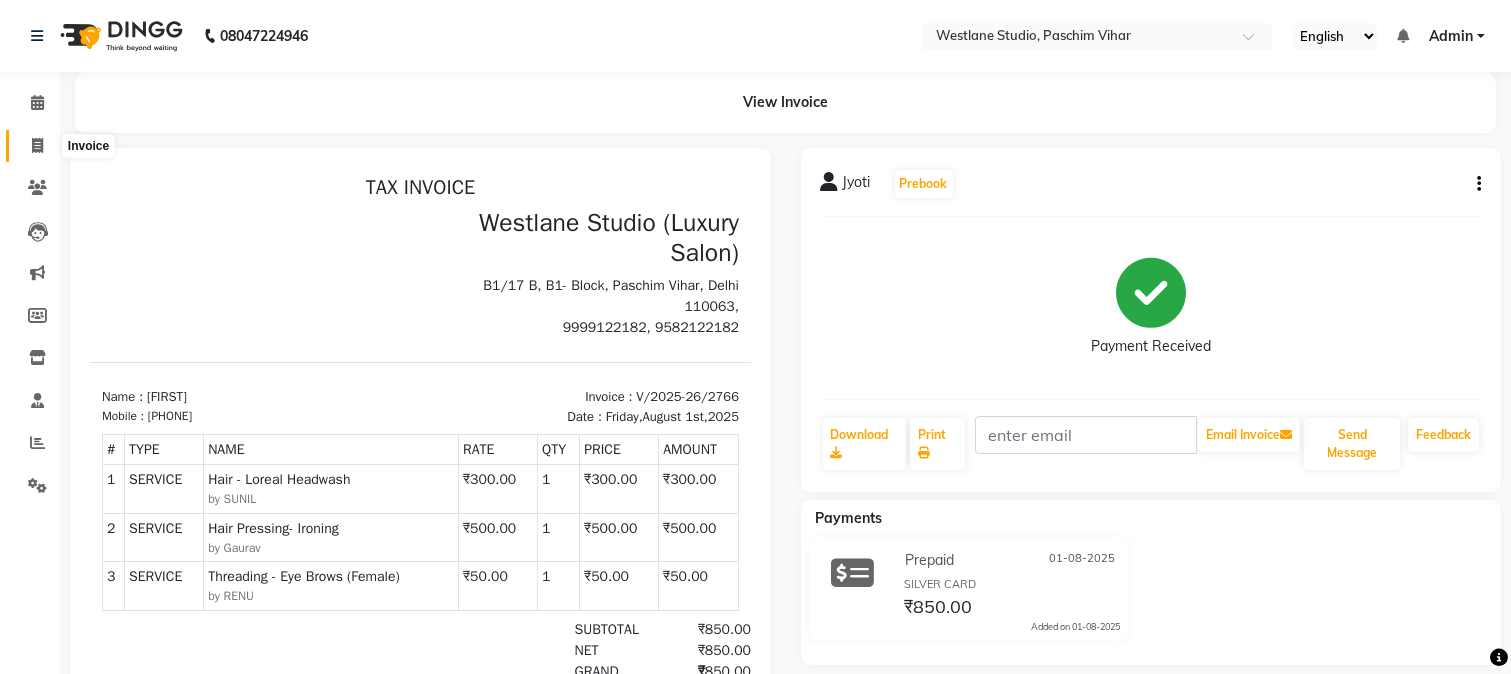 select on "service" 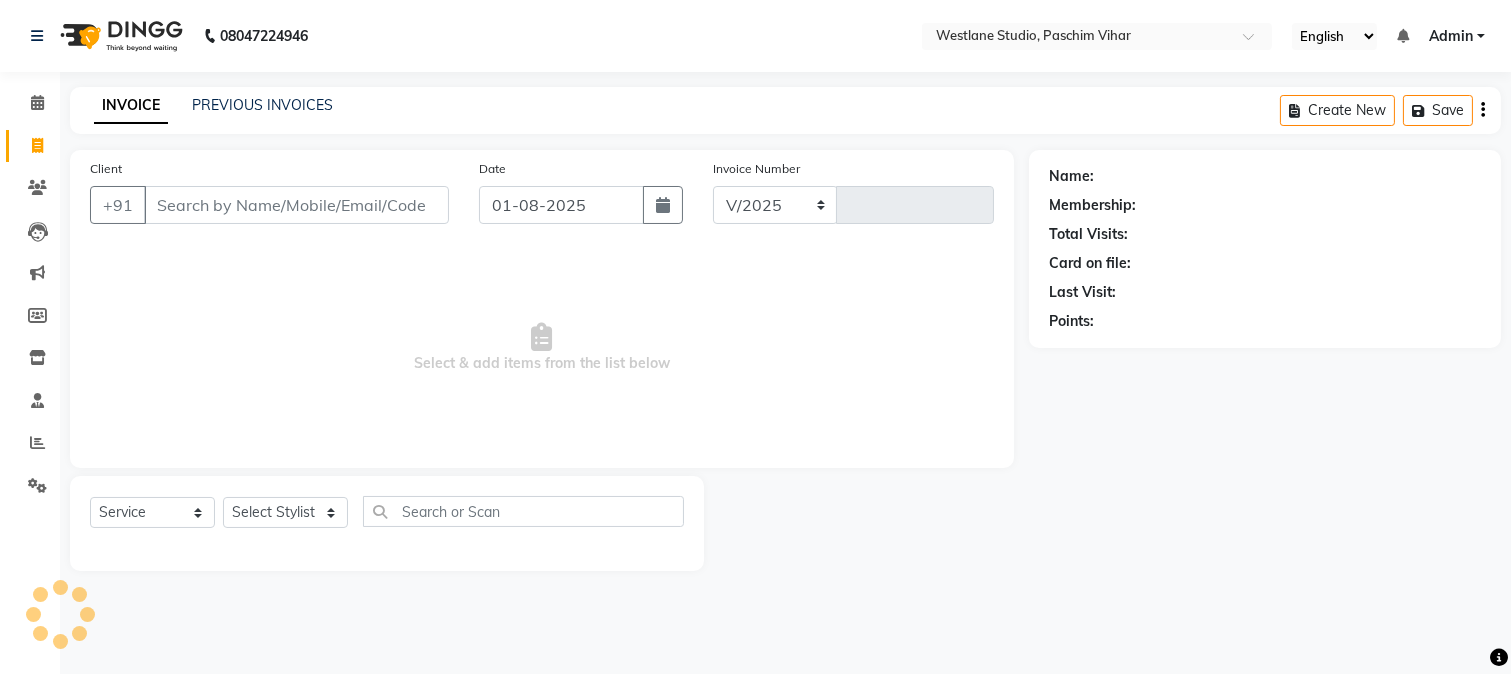 select on "223" 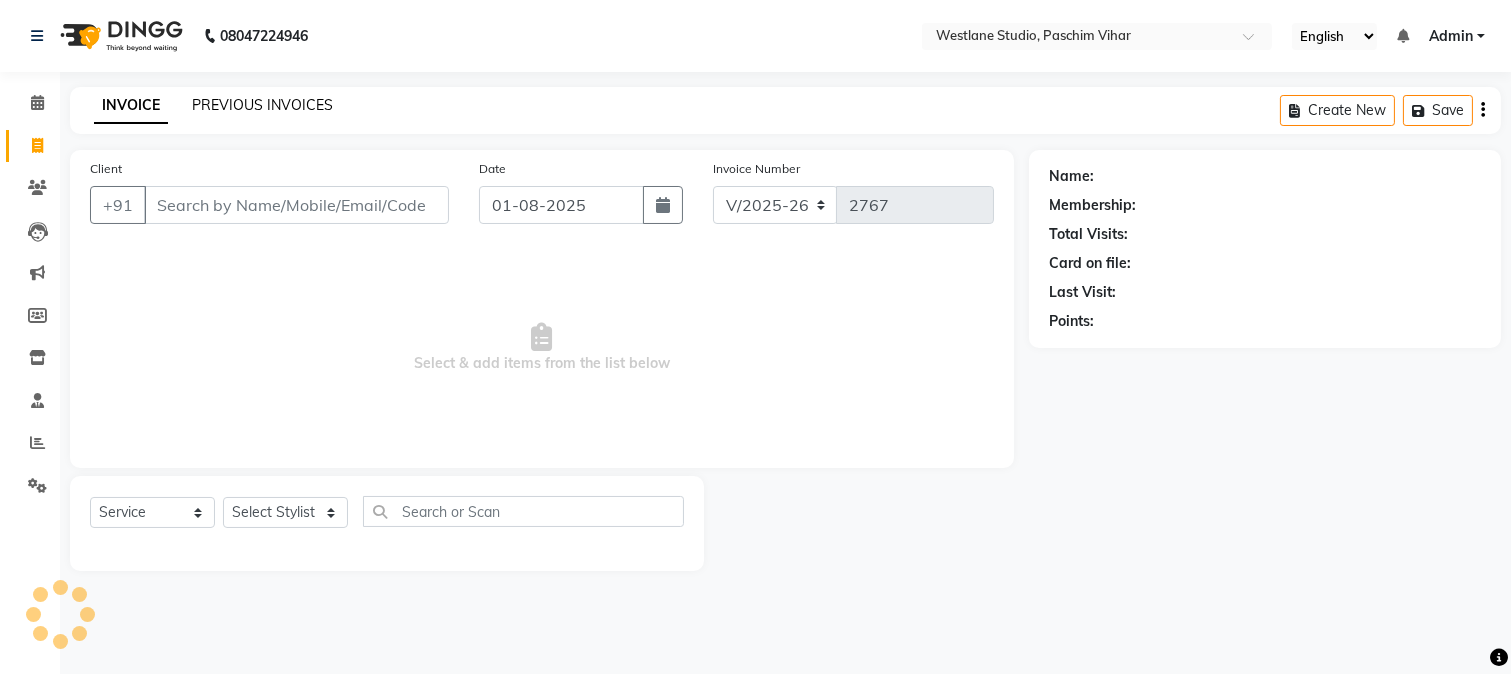 click on "PREVIOUS INVOICES" 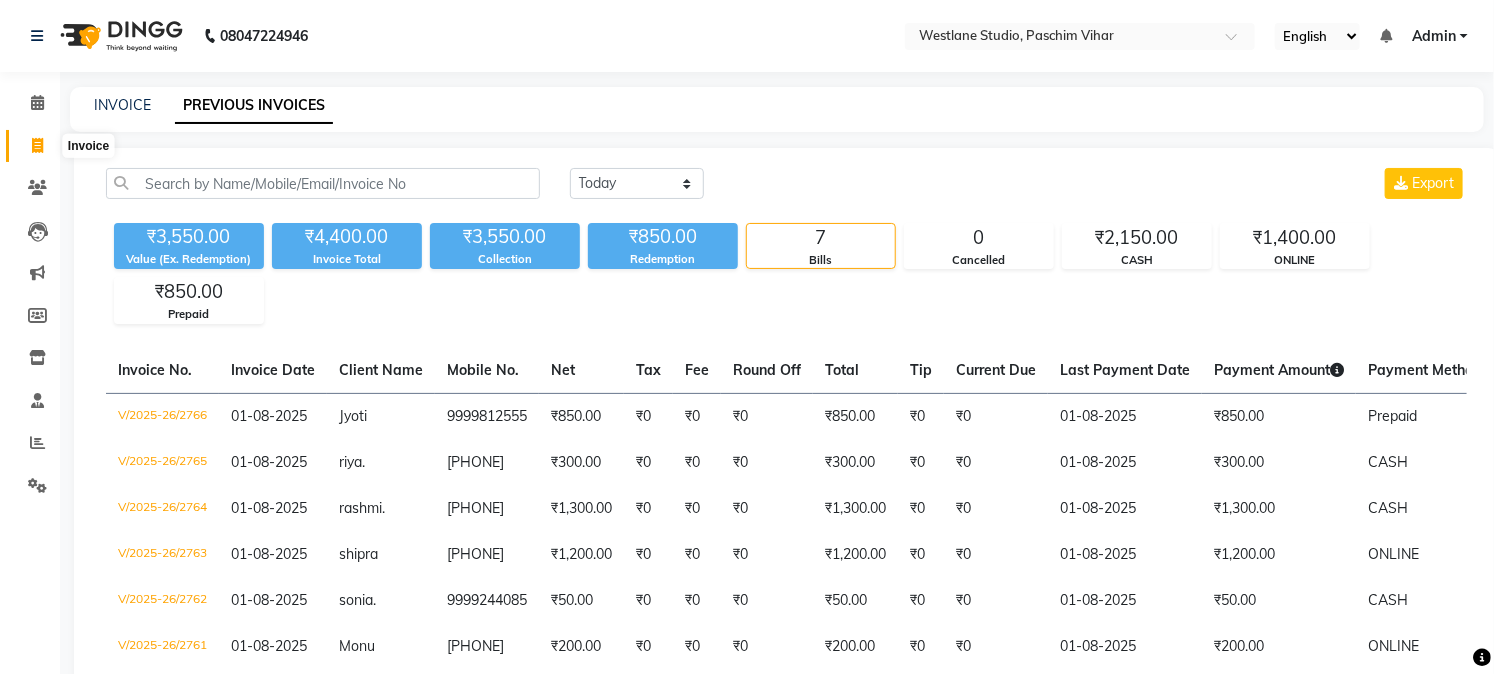 click 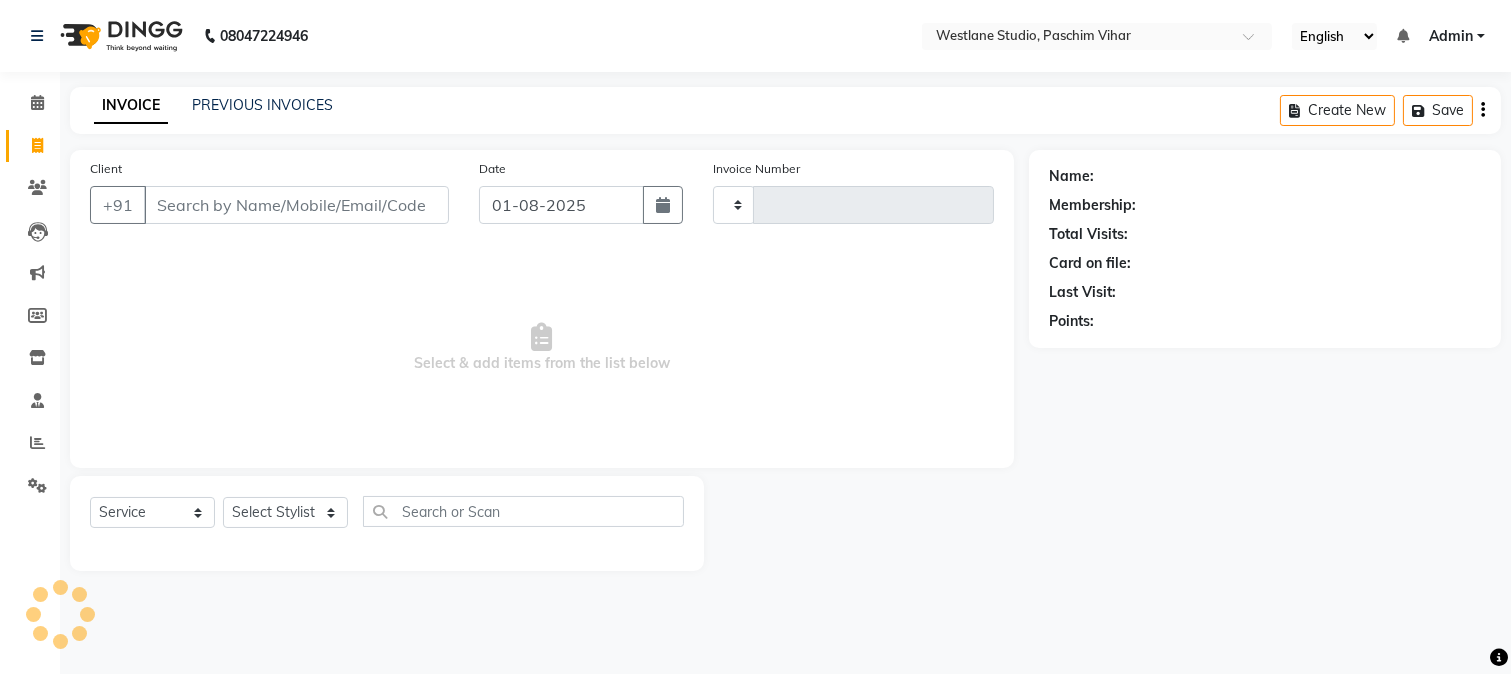 type on "2767" 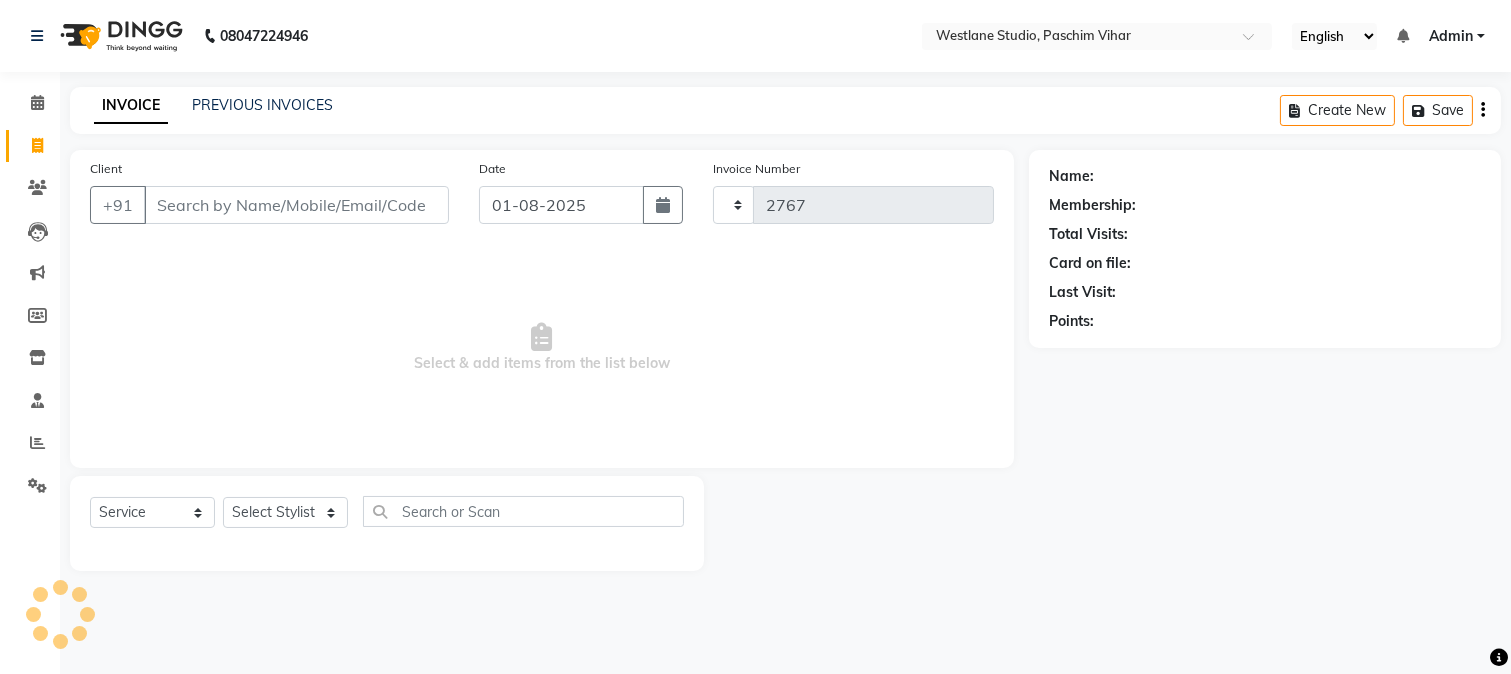 click on "Client" at bounding box center [296, 205] 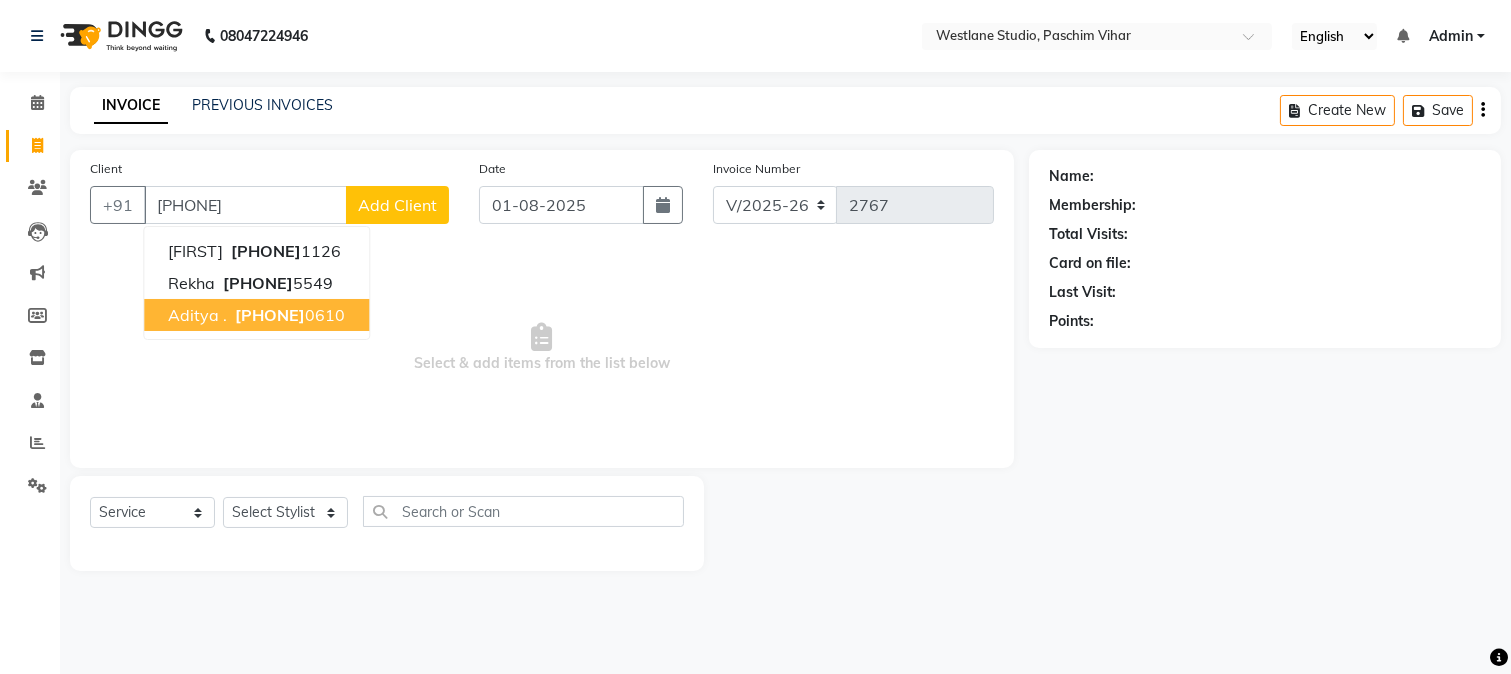 click on "[PHONE]" at bounding box center (288, 315) 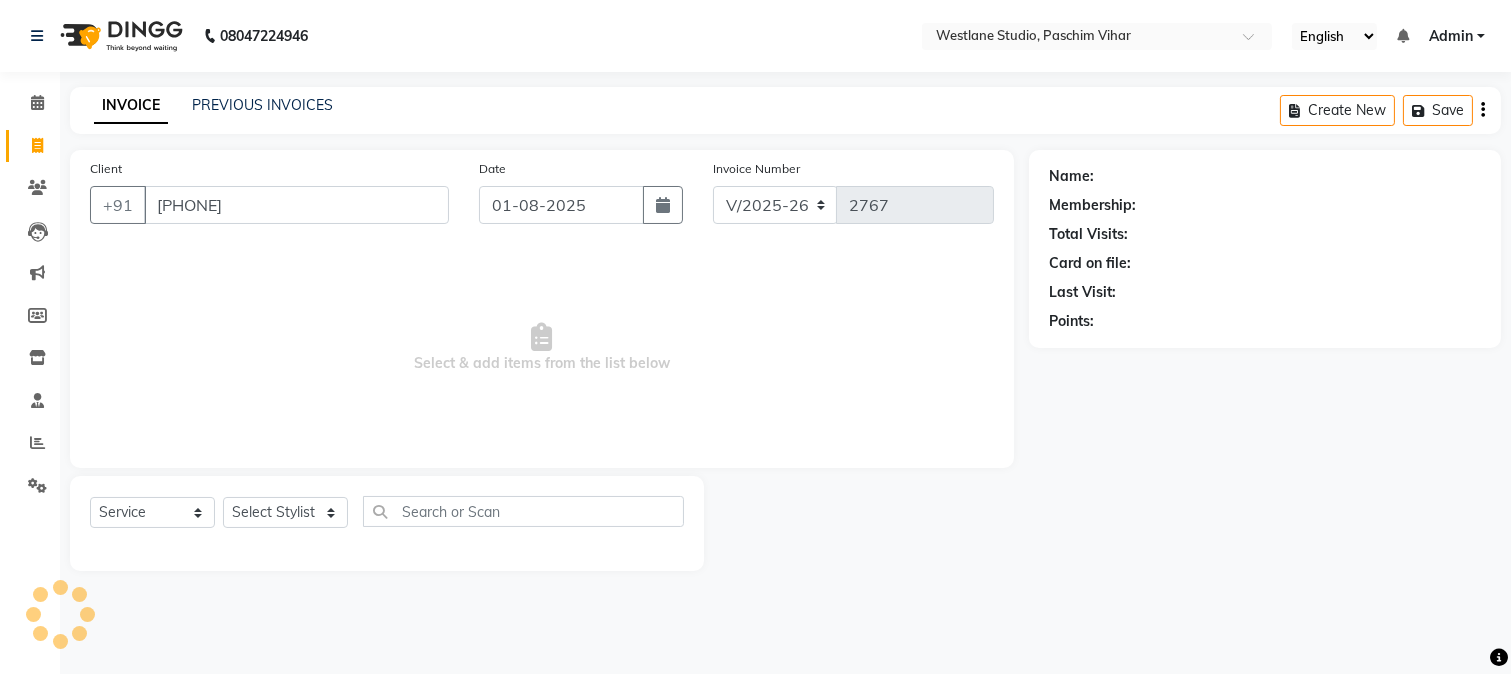 type on "[PHONE]" 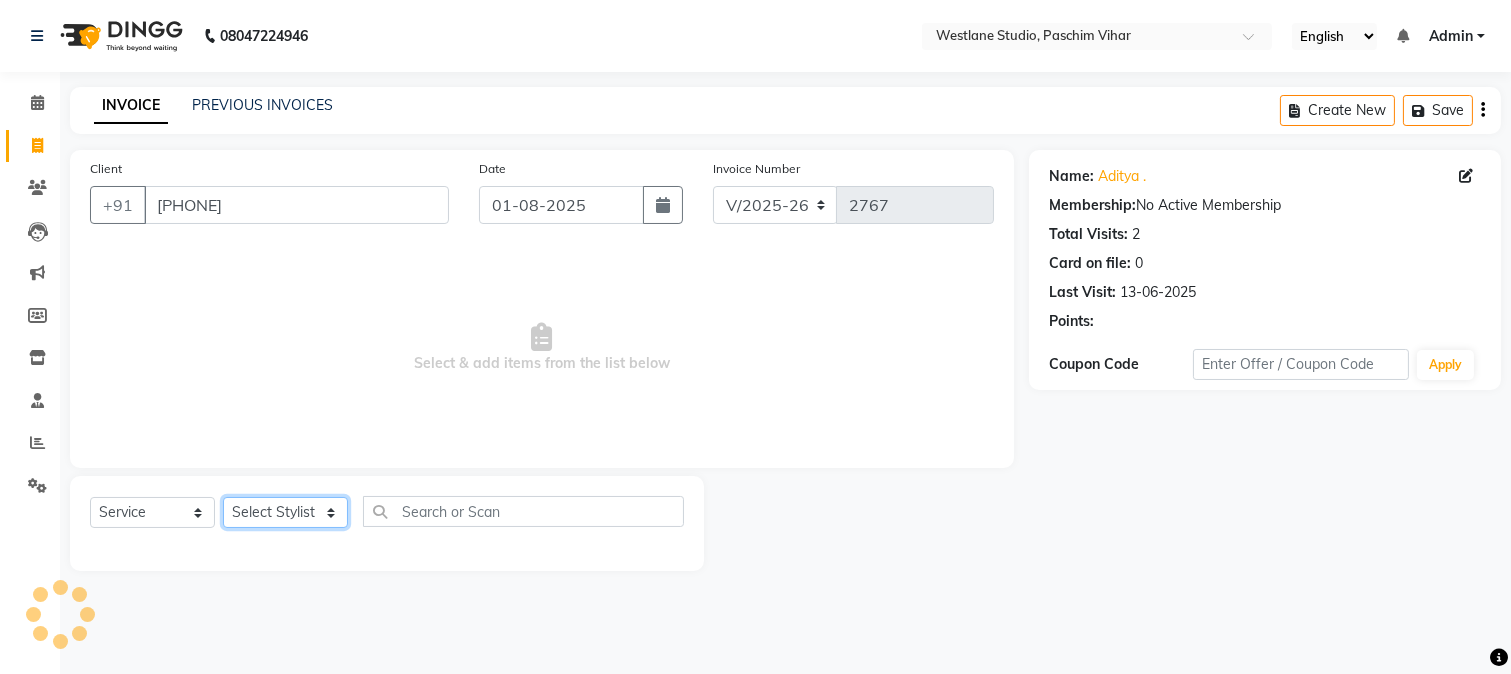 click on "Select Stylist Akash Anu Arun Gaurav  GULFAM jeeshan MANISH NADEEM ALI Nitin Sajwan Raja  Ranjeet RENU RIDHIMA BHATIA Rohit SAGAR Shakel SOHEIL Sonam SUNIL USHA" 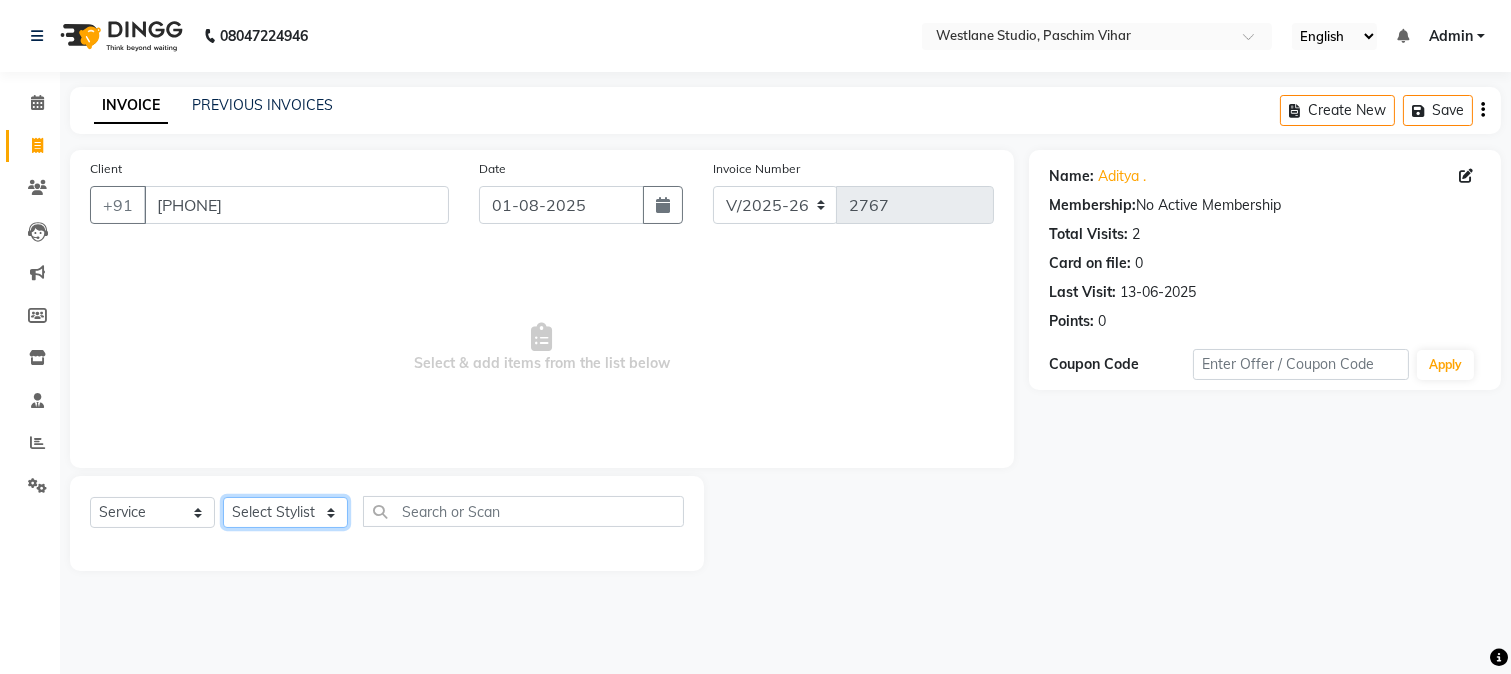 select on "8527" 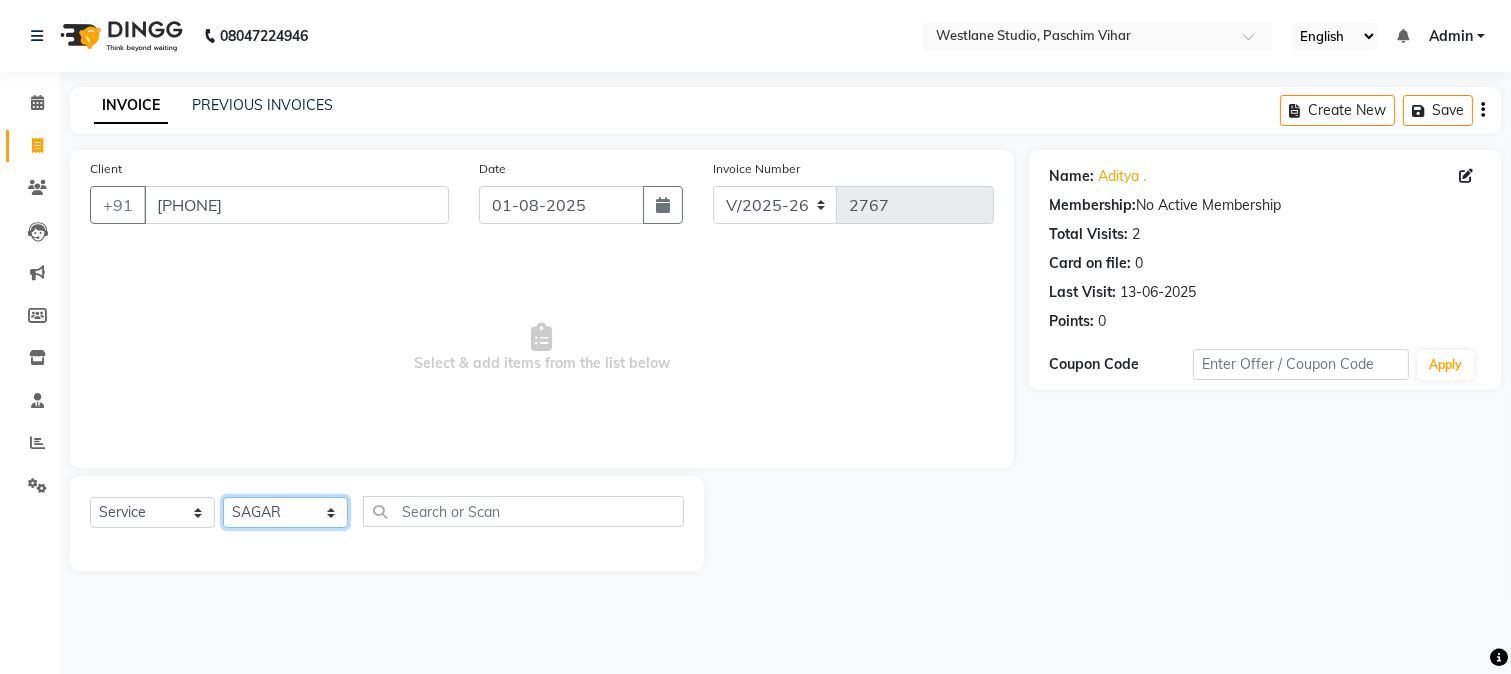 click on "Select Stylist Akash Anu Arun Gaurav  GULFAM jeeshan MANISH NADEEM ALI Nitin Sajwan Raja  Ranjeet RENU RIDHIMA BHATIA Rohit SAGAR Shakel SOHEIL Sonam SUNIL USHA" 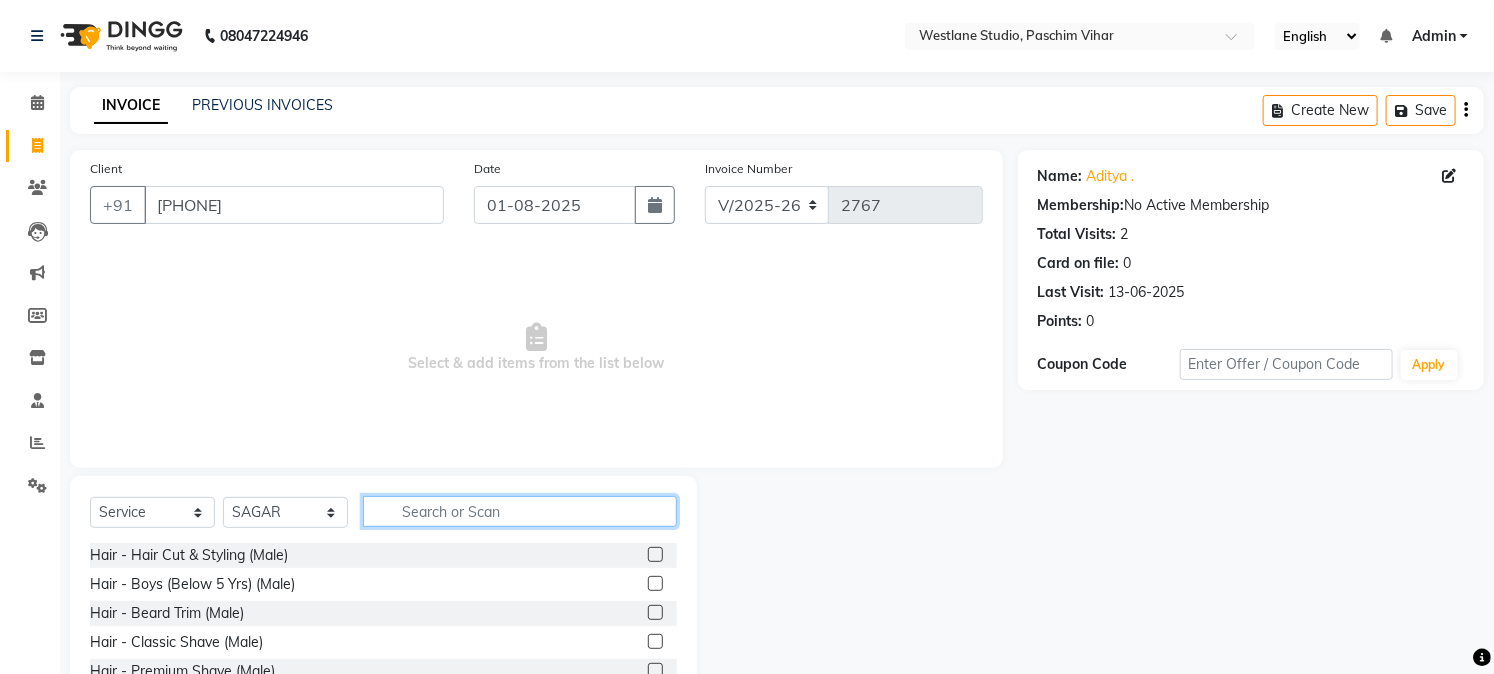 click 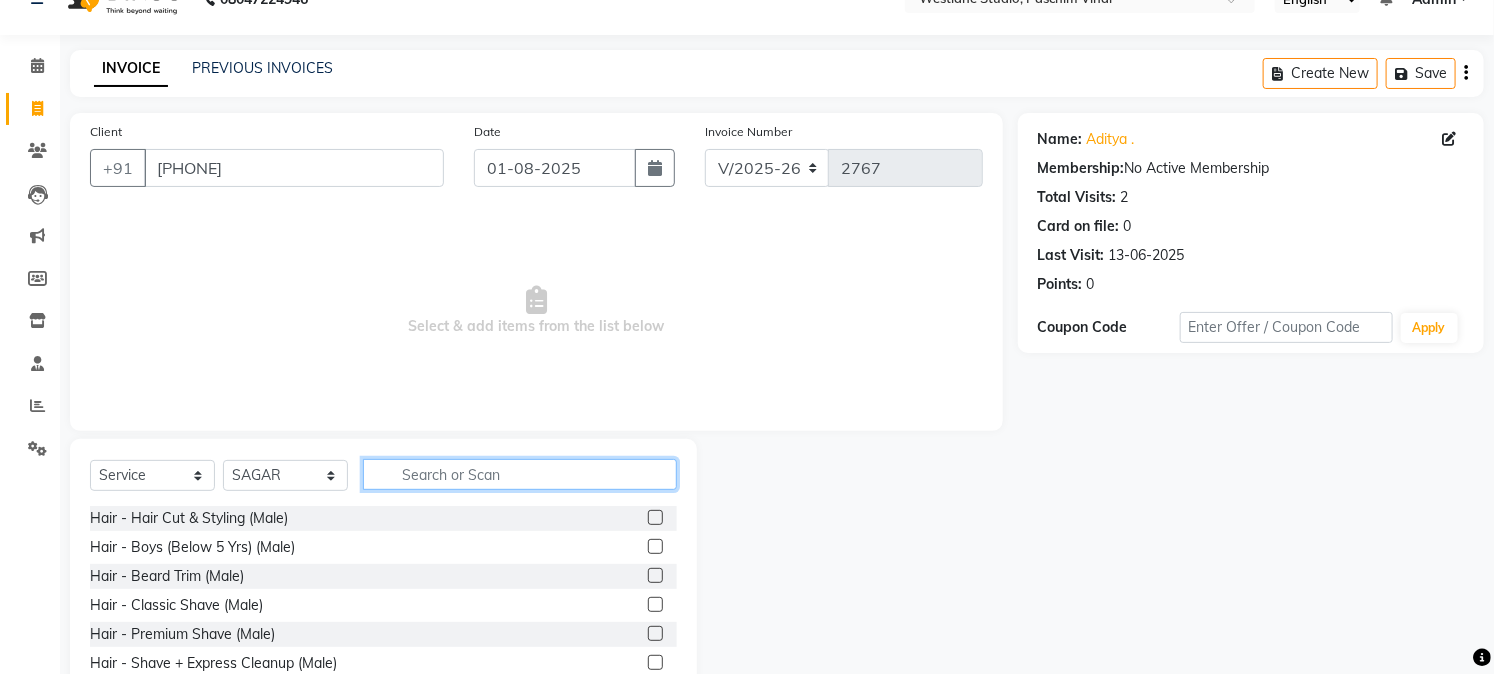 scroll, scrollTop: 0, scrollLeft: 0, axis: both 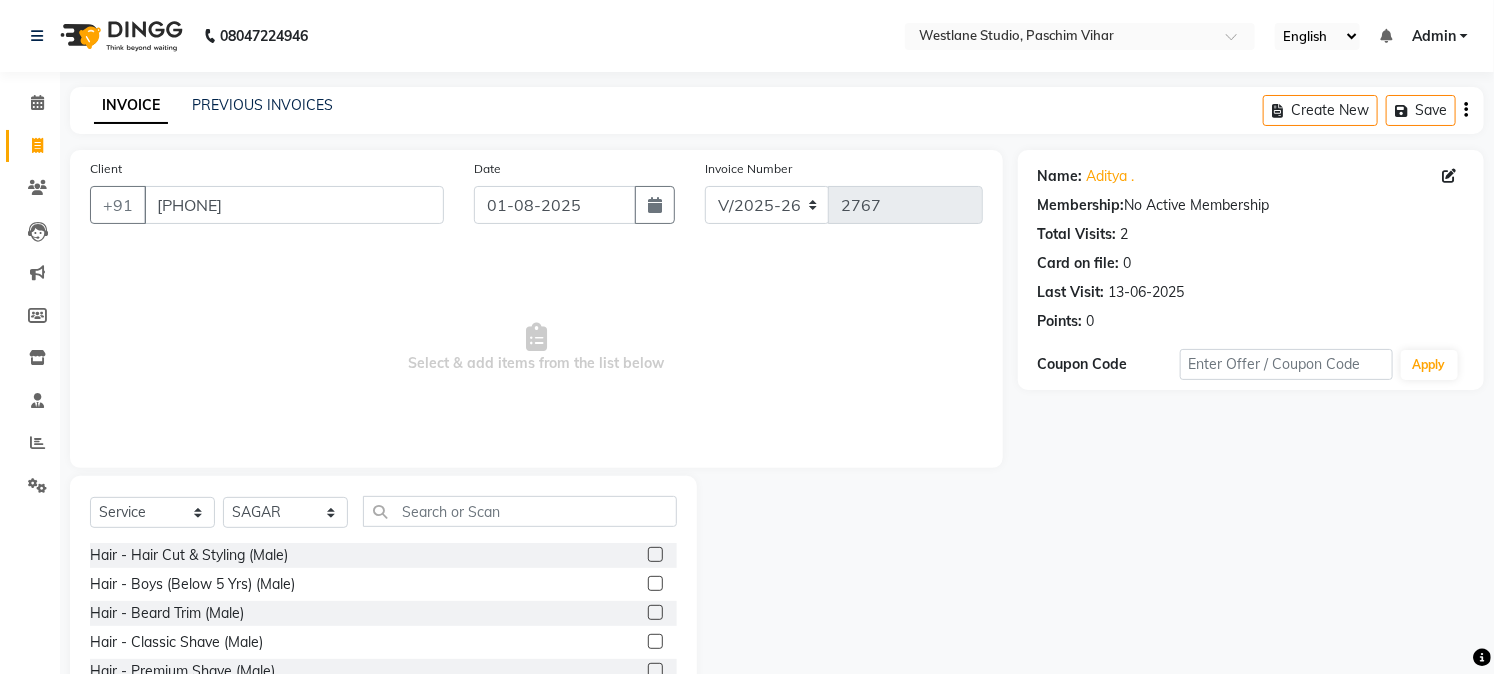click 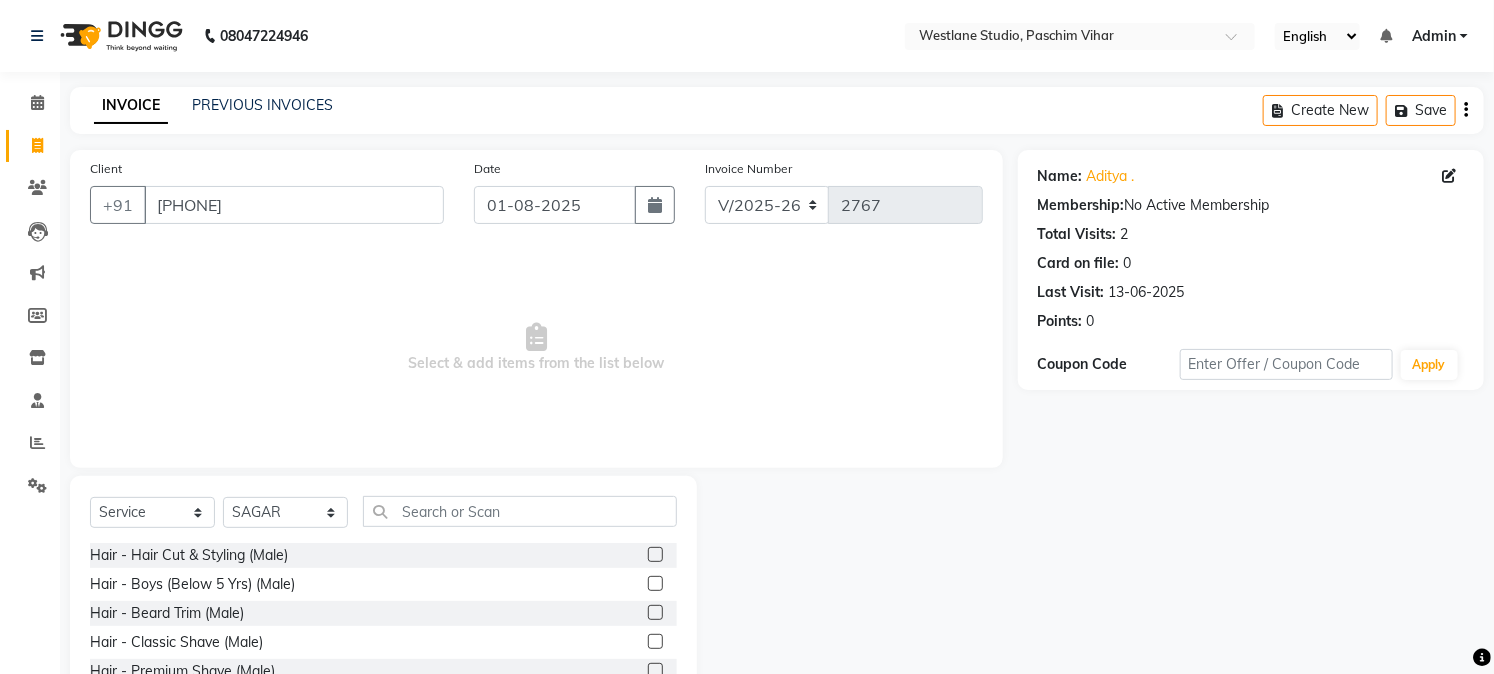 click 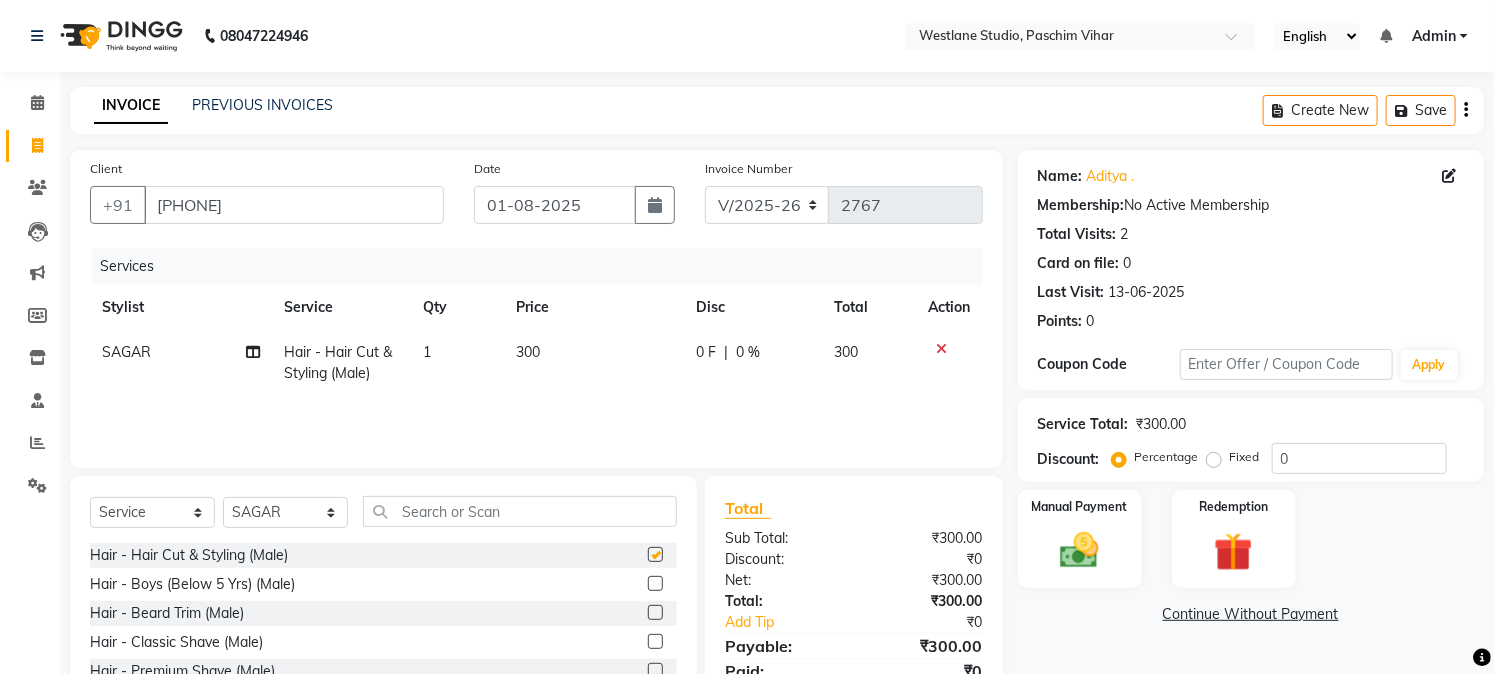 checkbox on "false" 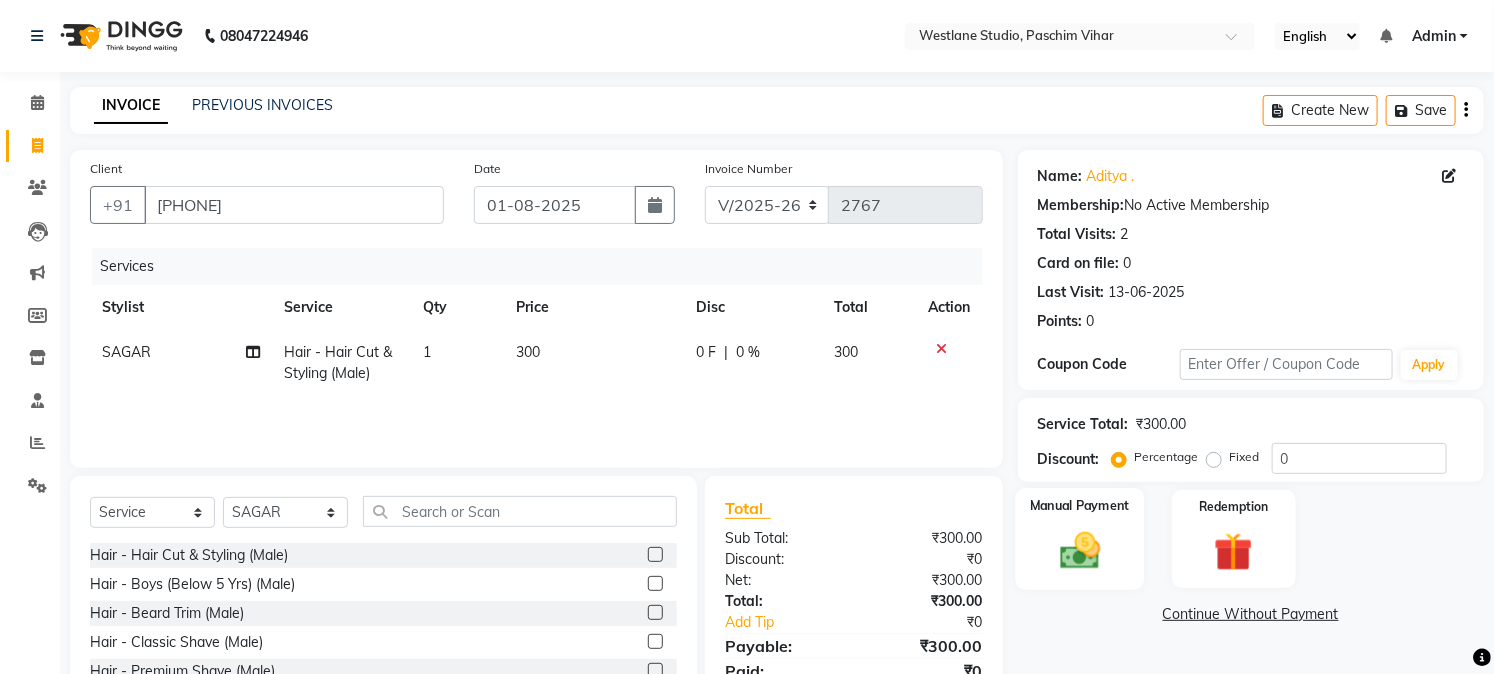 click 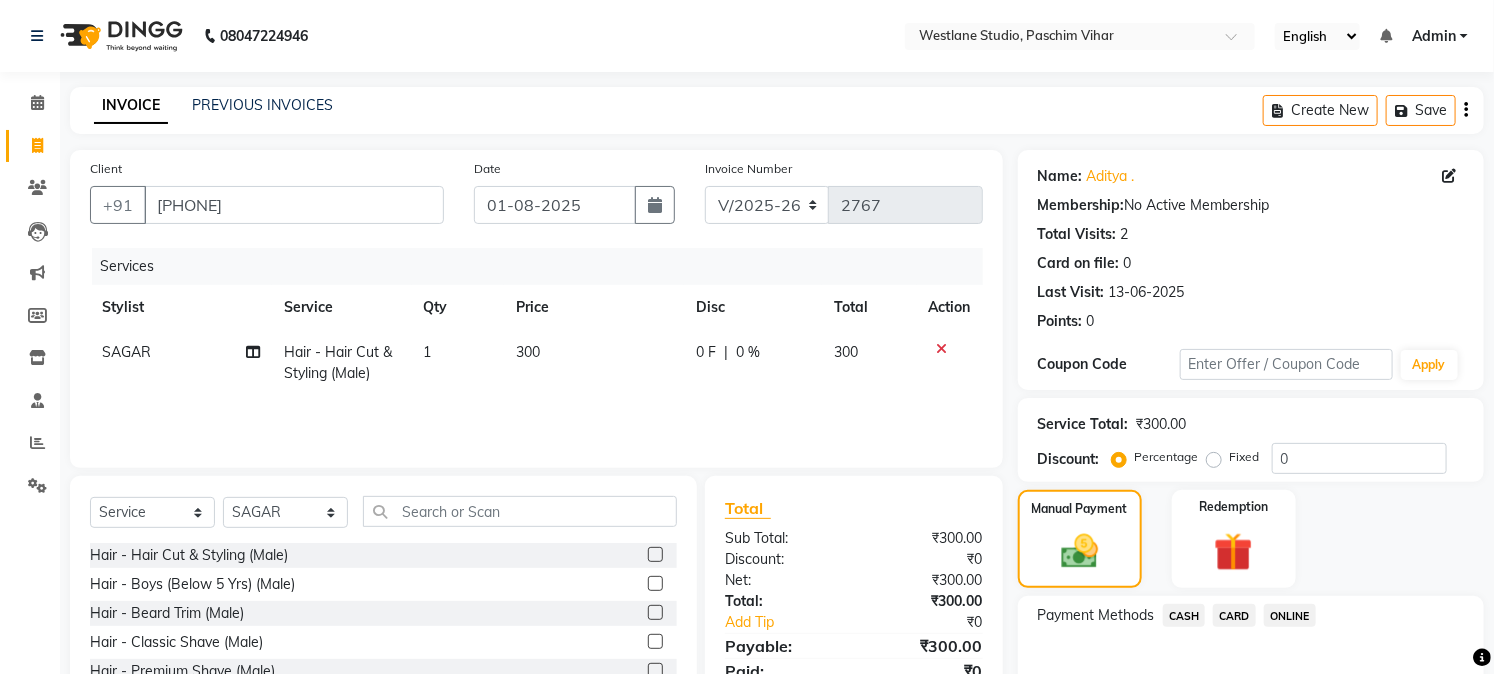 click on "ONLINE" 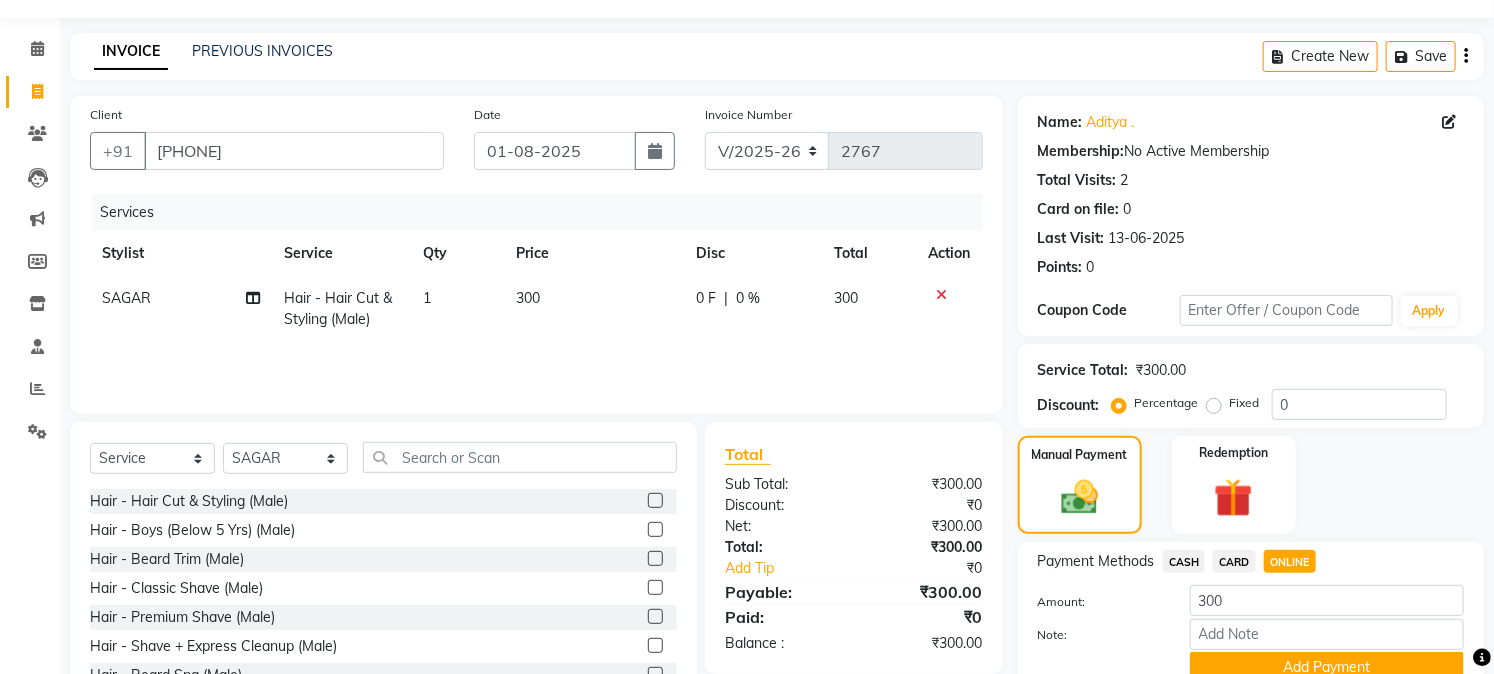scroll, scrollTop: 142, scrollLeft: 0, axis: vertical 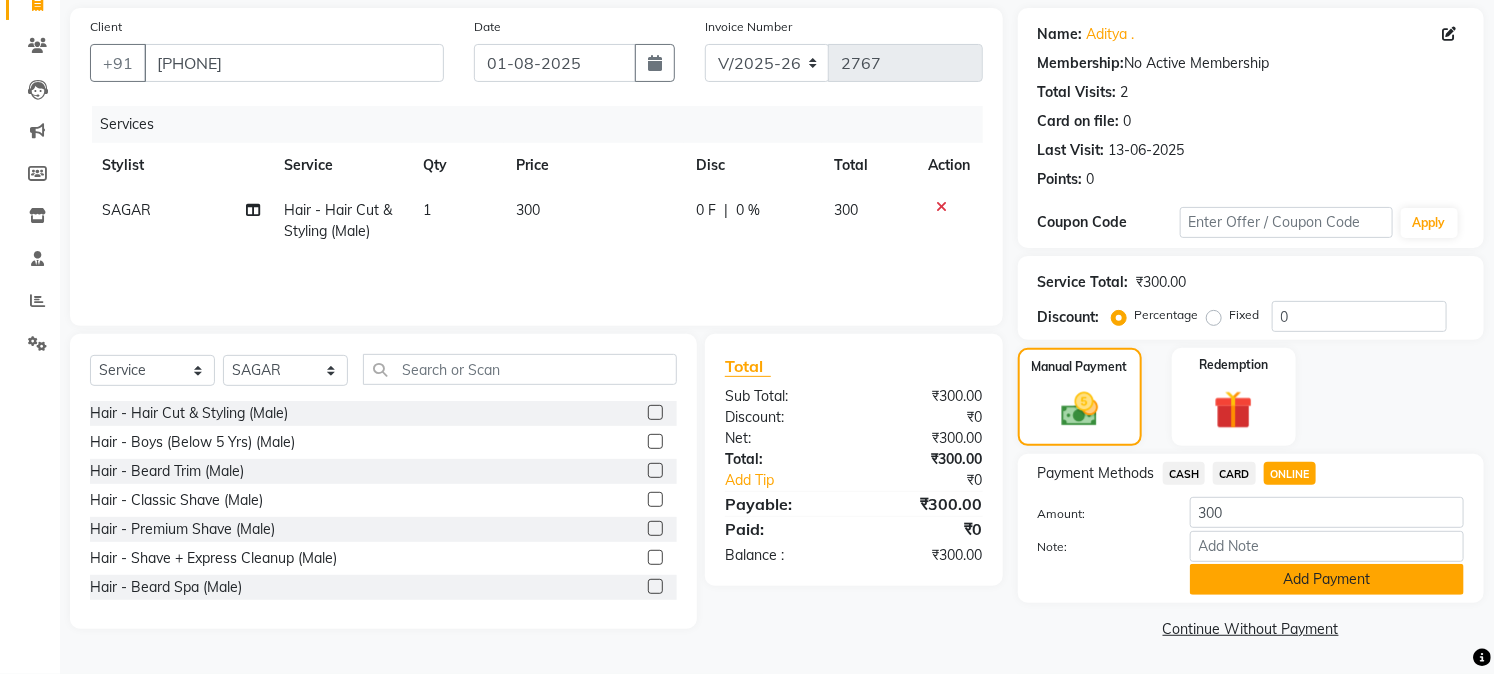 click on "Add Payment" 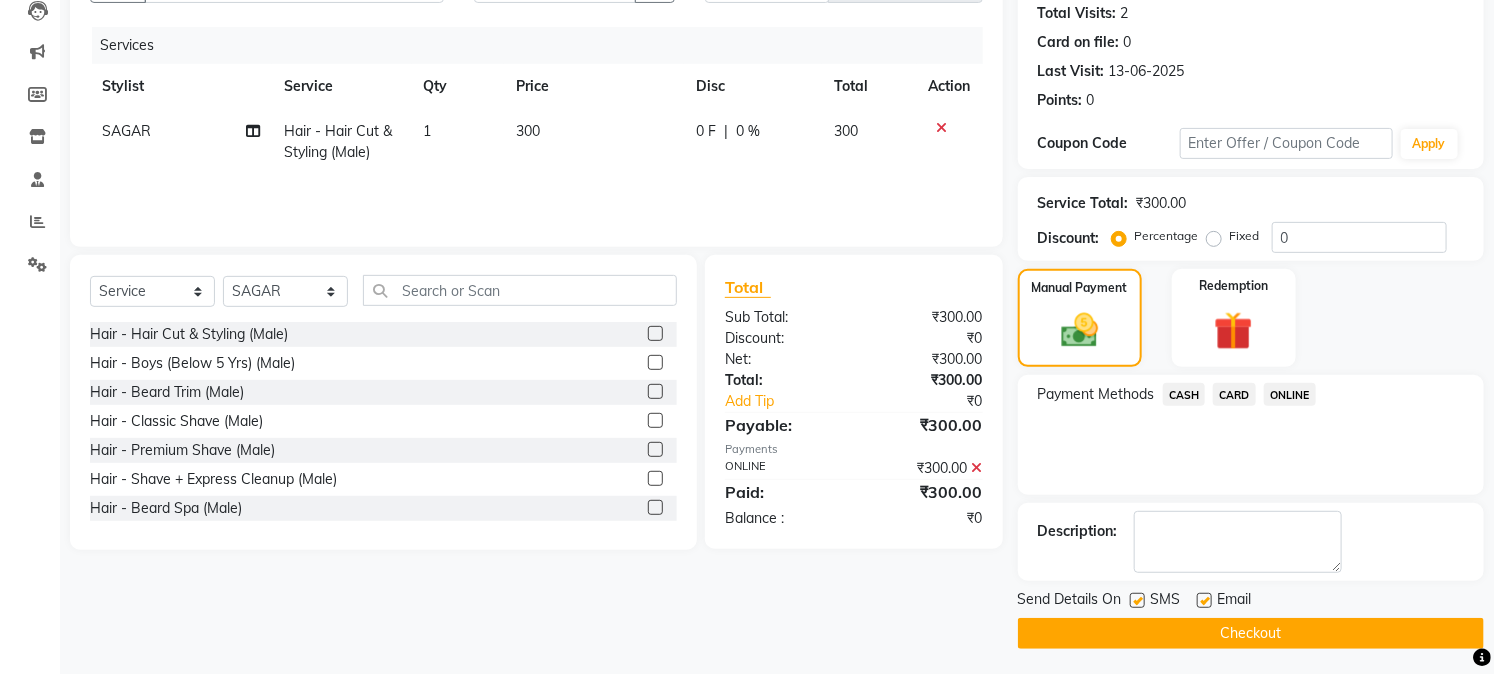 scroll, scrollTop: 225, scrollLeft: 0, axis: vertical 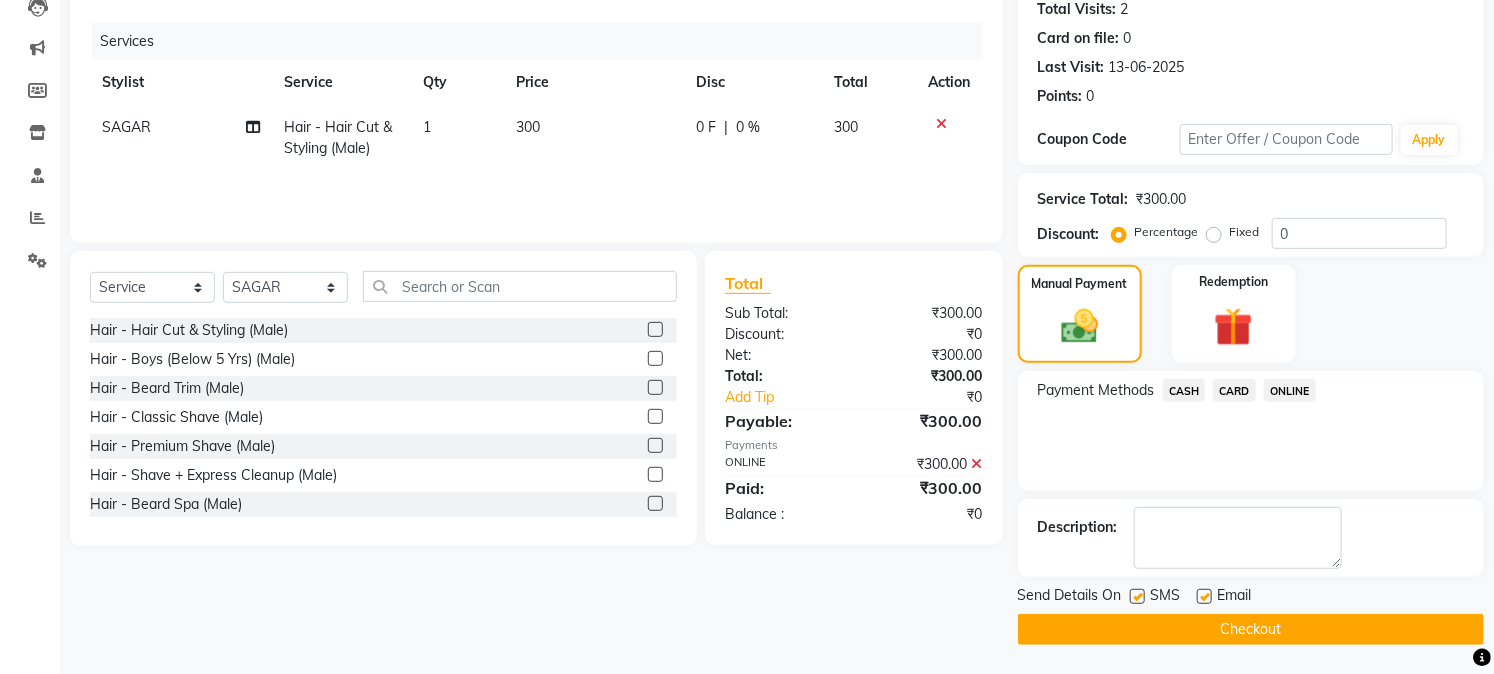click on "Checkout" 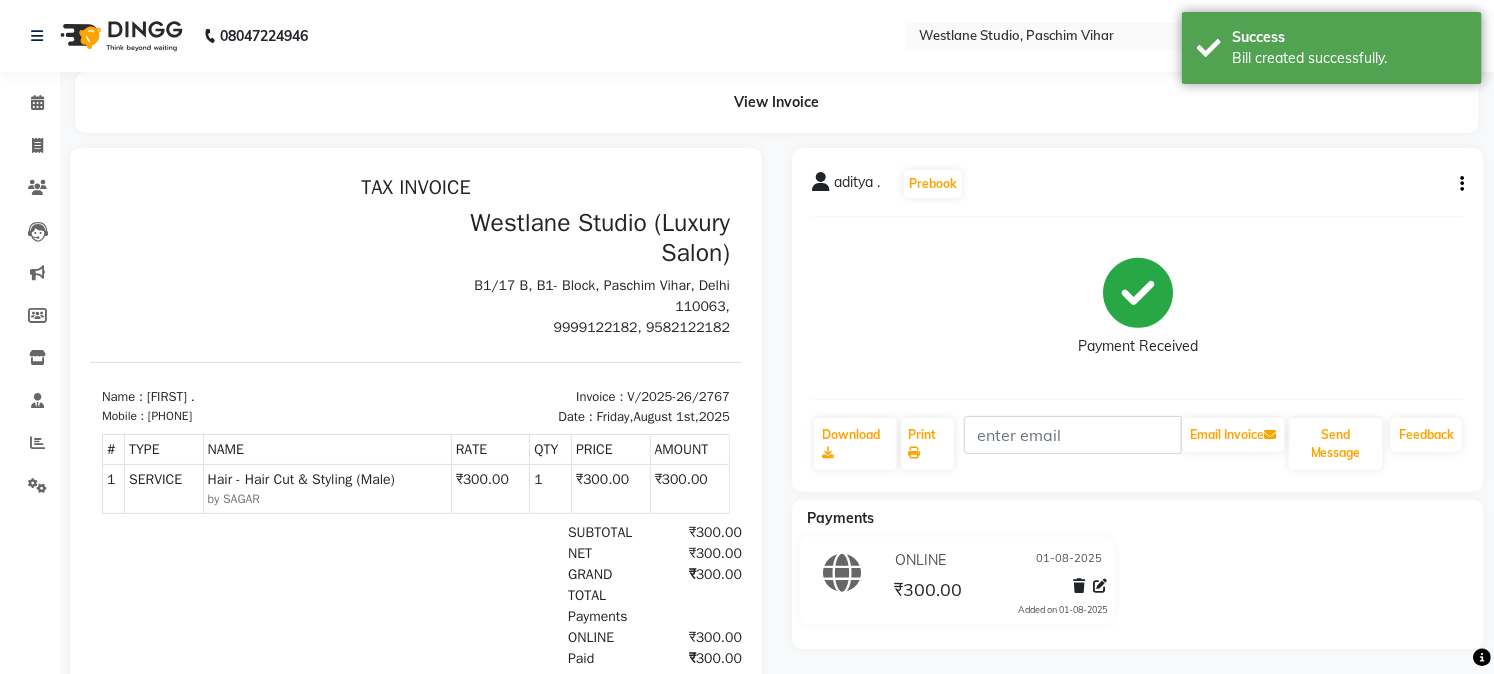 scroll, scrollTop: 0, scrollLeft: 0, axis: both 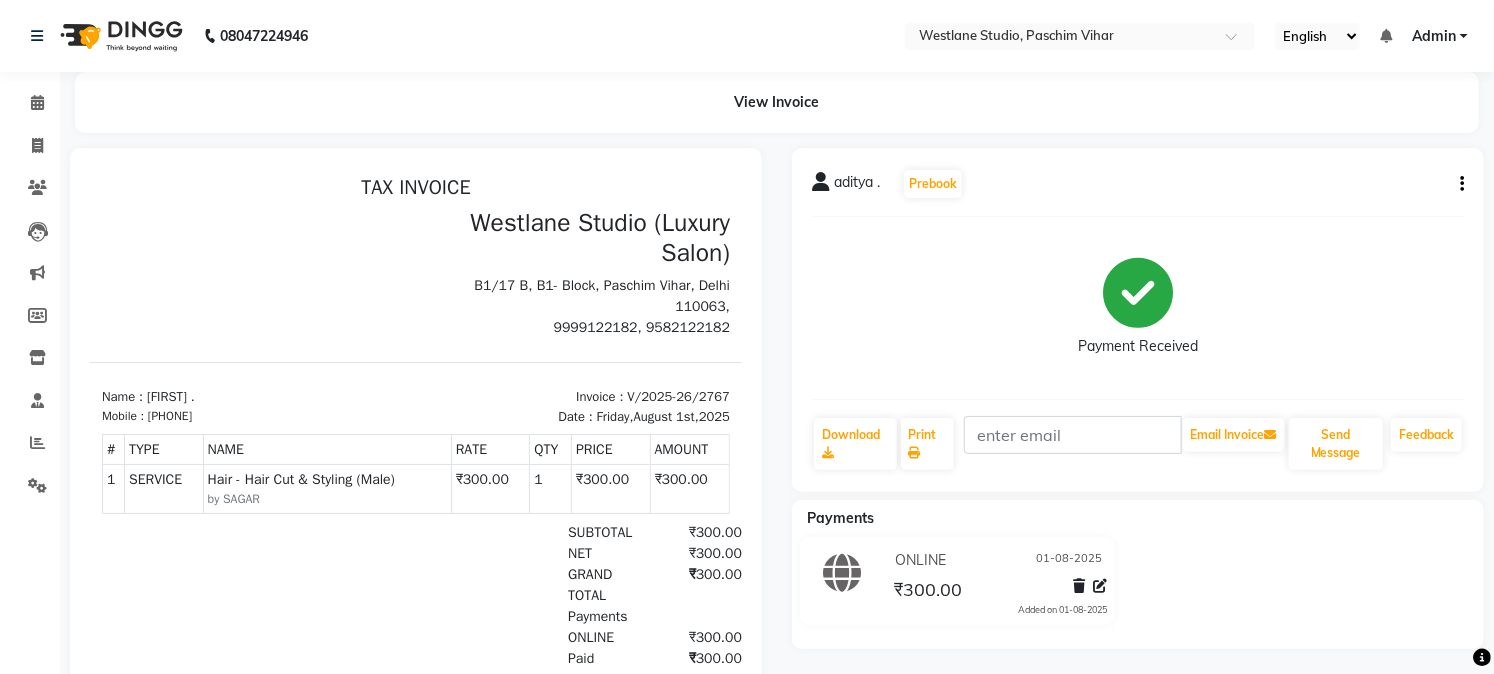 drag, startPoint x: 1510, startPoint y: 513, endPoint x: 637, endPoint y: 42, distance: 991.95264 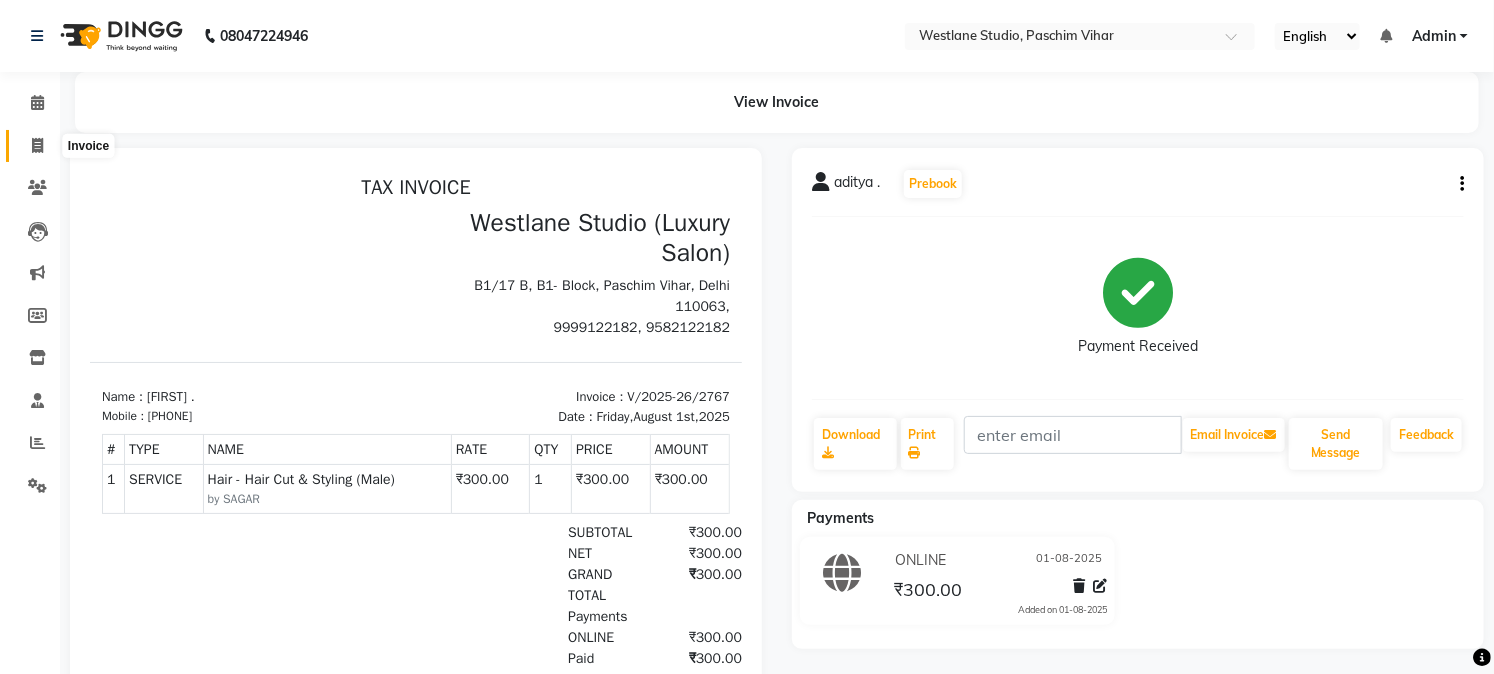 click 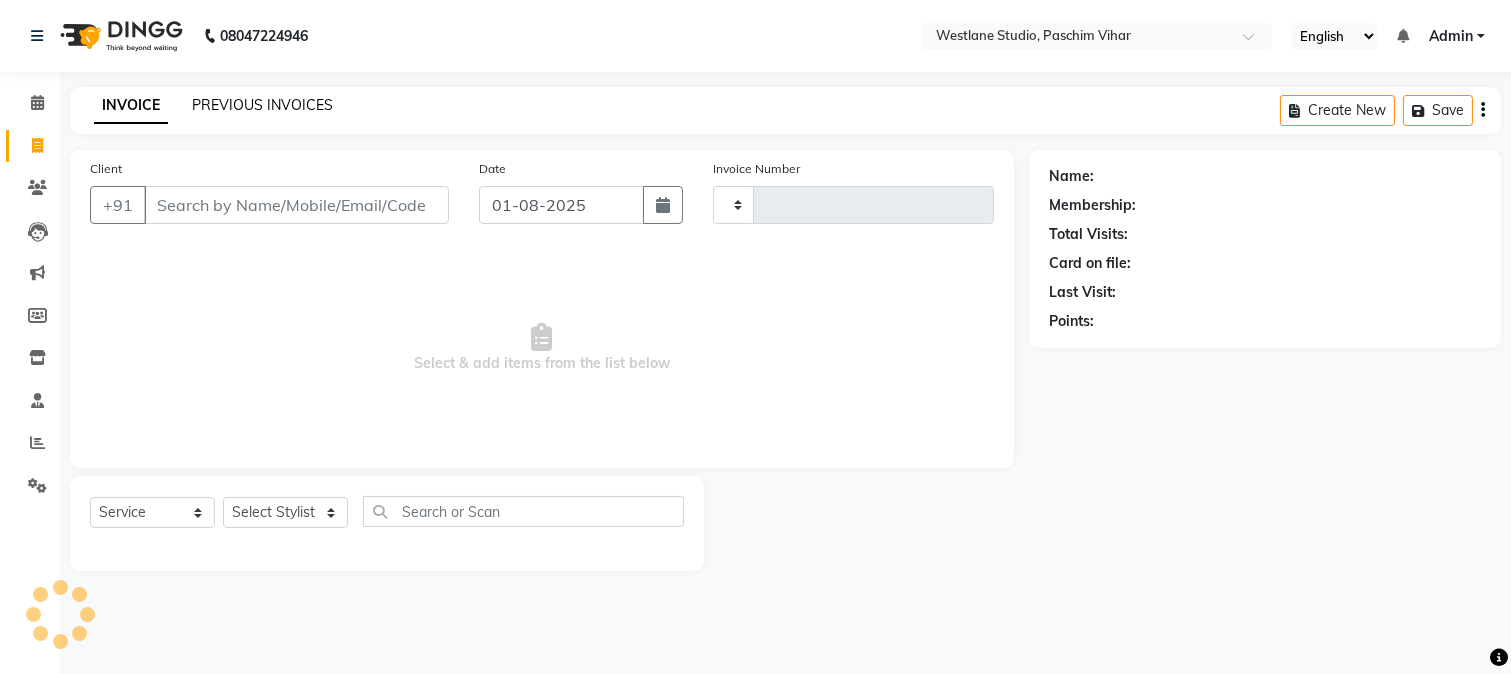 type on "2768" 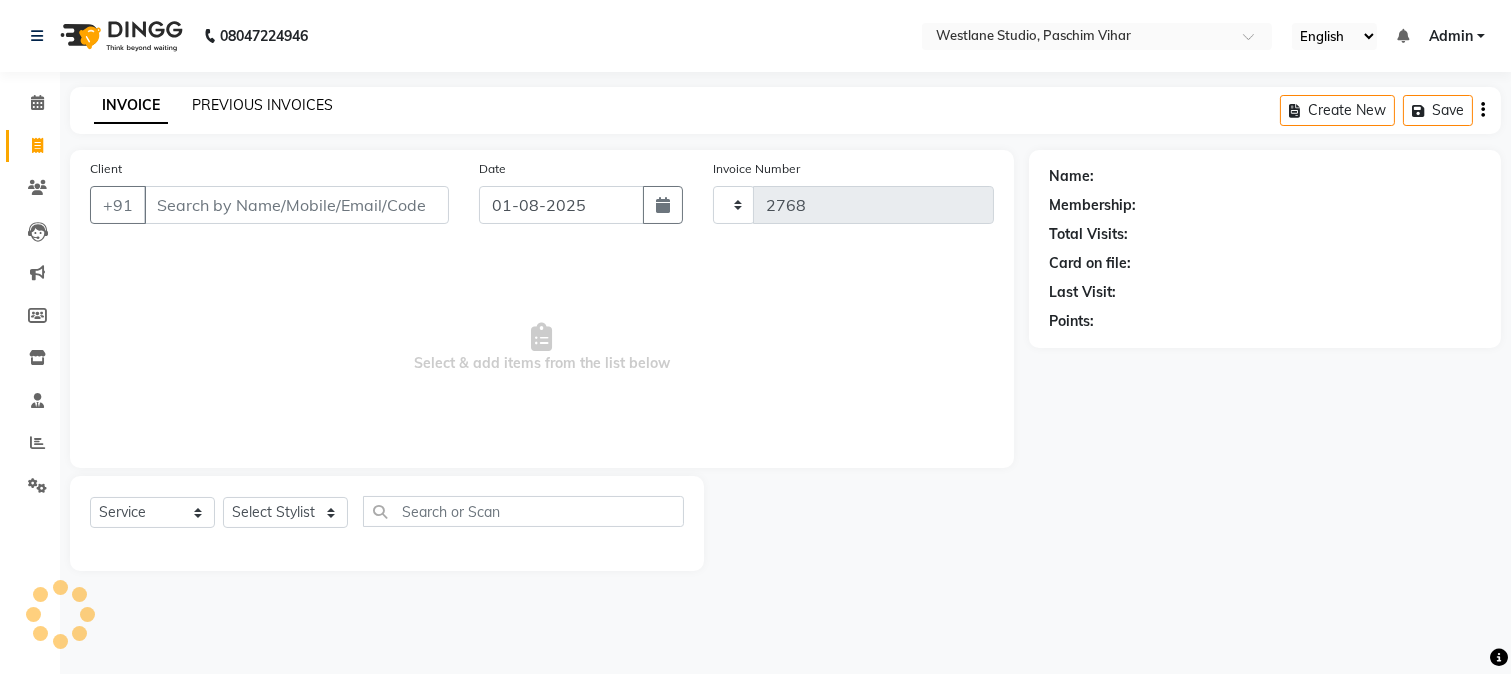select on "223" 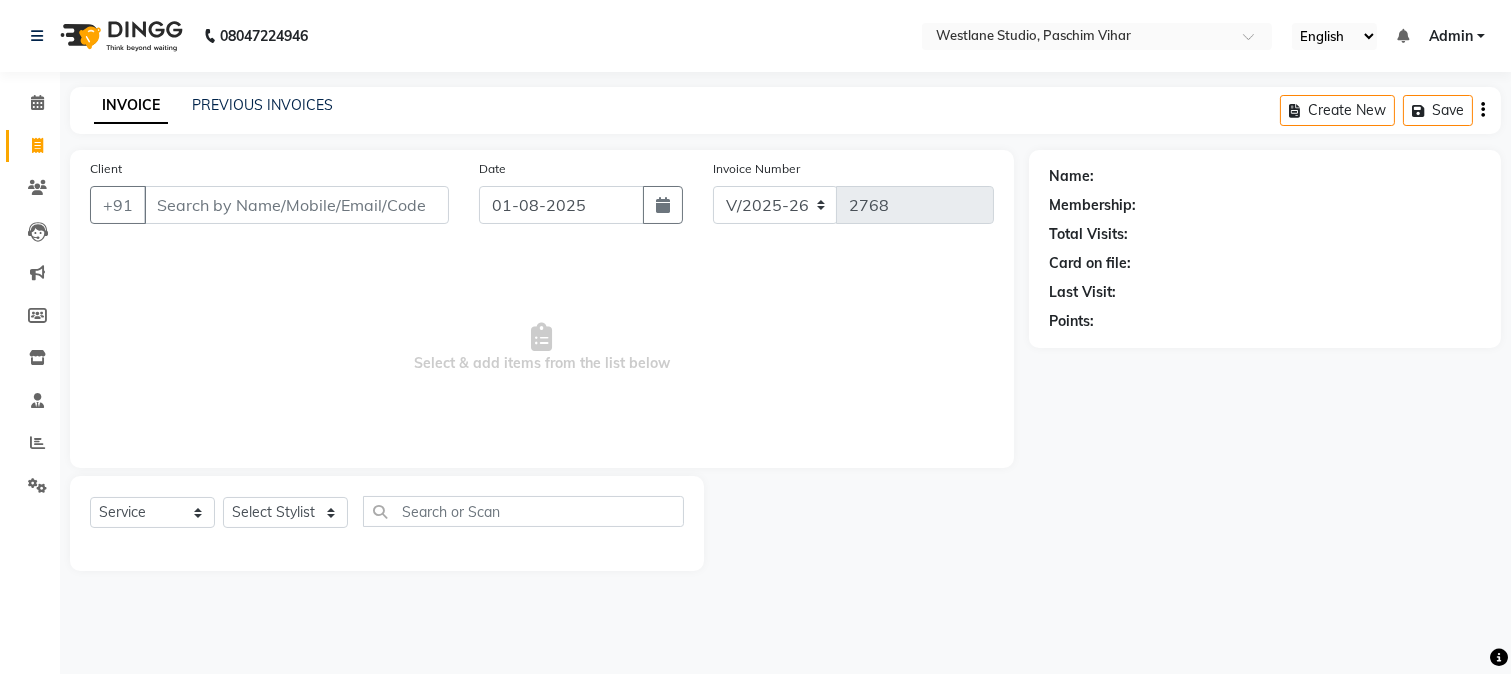click on "Client" at bounding box center [296, 205] 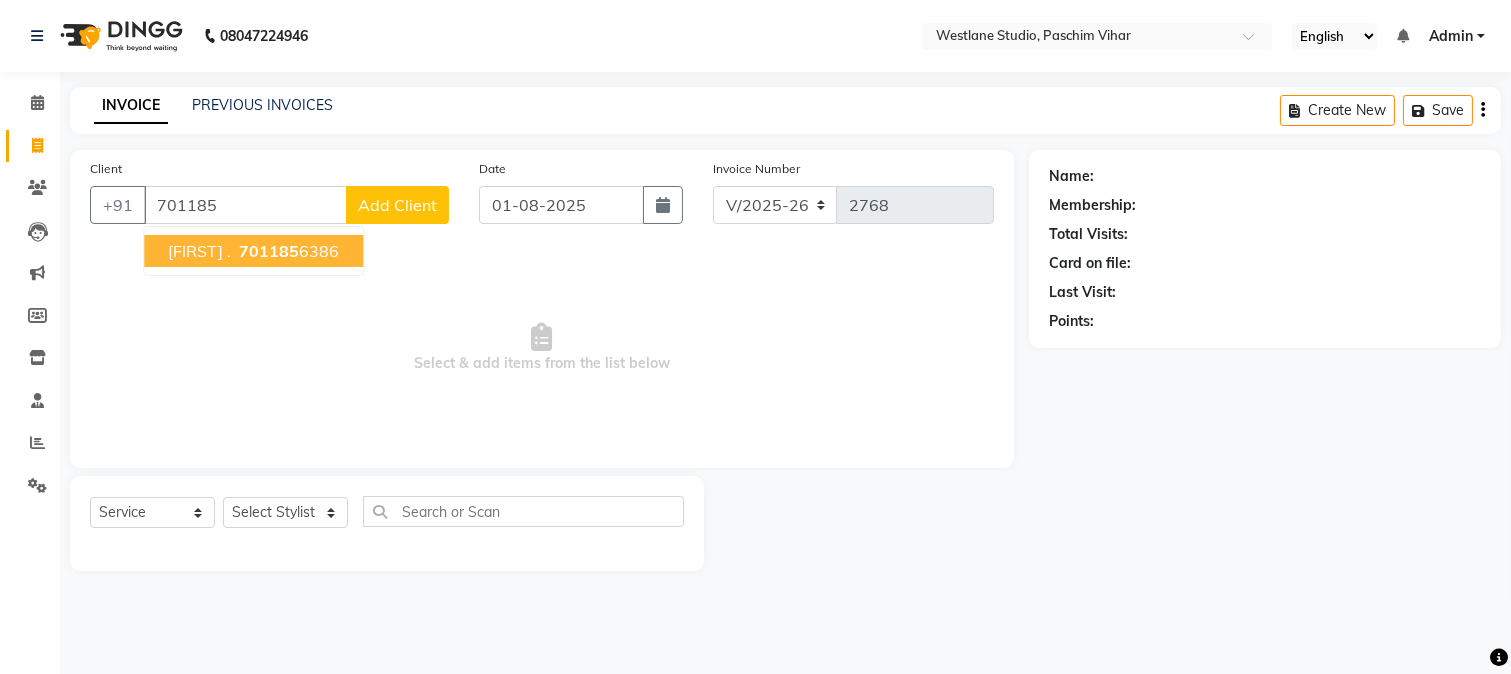 click on "701185" at bounding box center [269, 251] 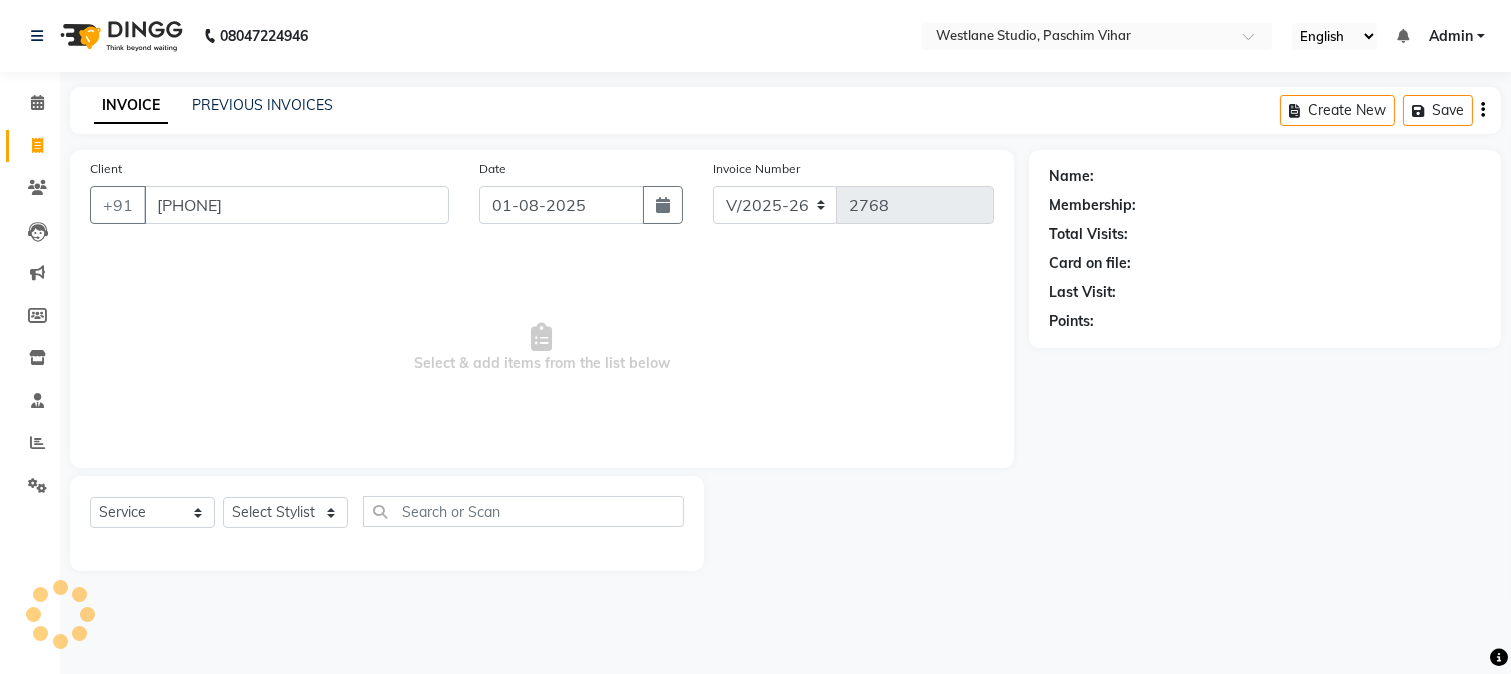 type 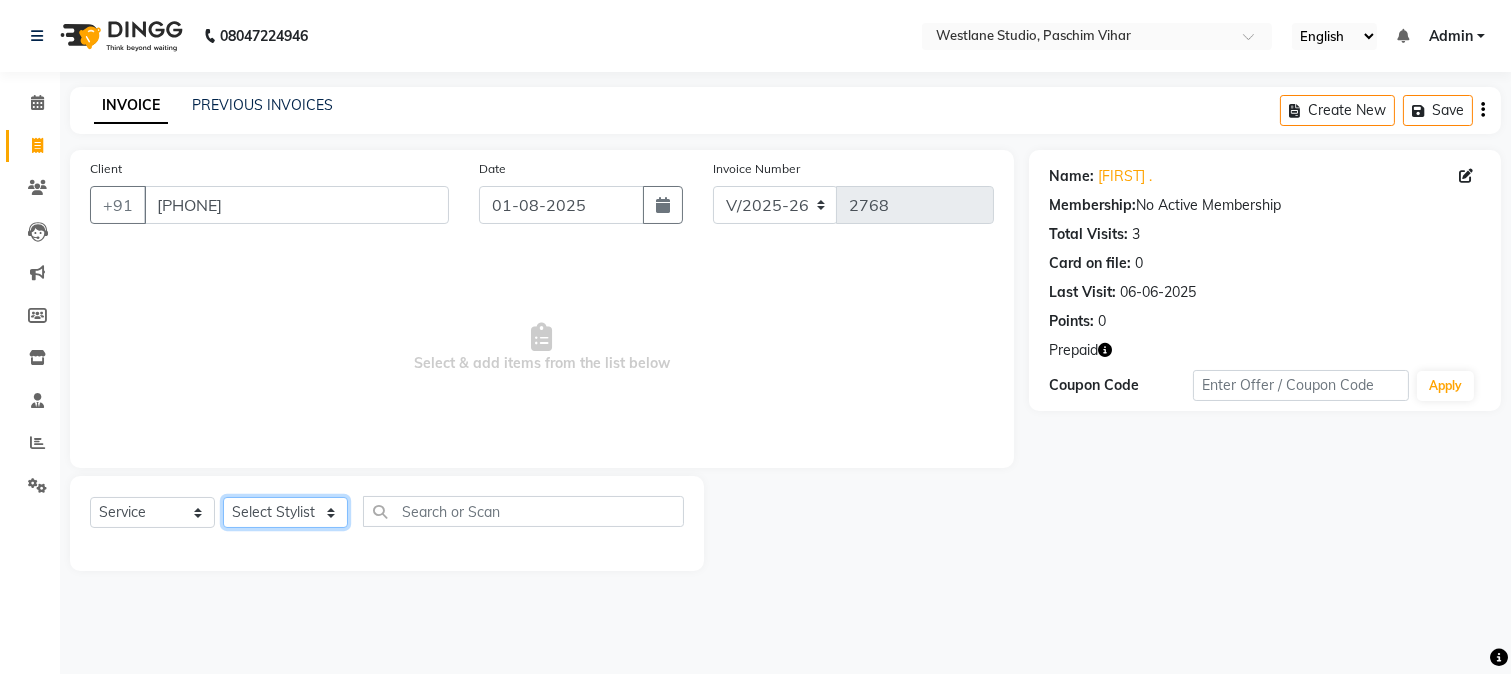 click on "Select Stylist Akash Anu Arun Gaurav  GULFAM jeeshan MANISH NADEEM ALI Nitin Sajwan Raja  Ranjeet RENU RIDHIMA BHATIA Rohit SAGAR Shakel SOHEIL Sonam SUNIL USHA" 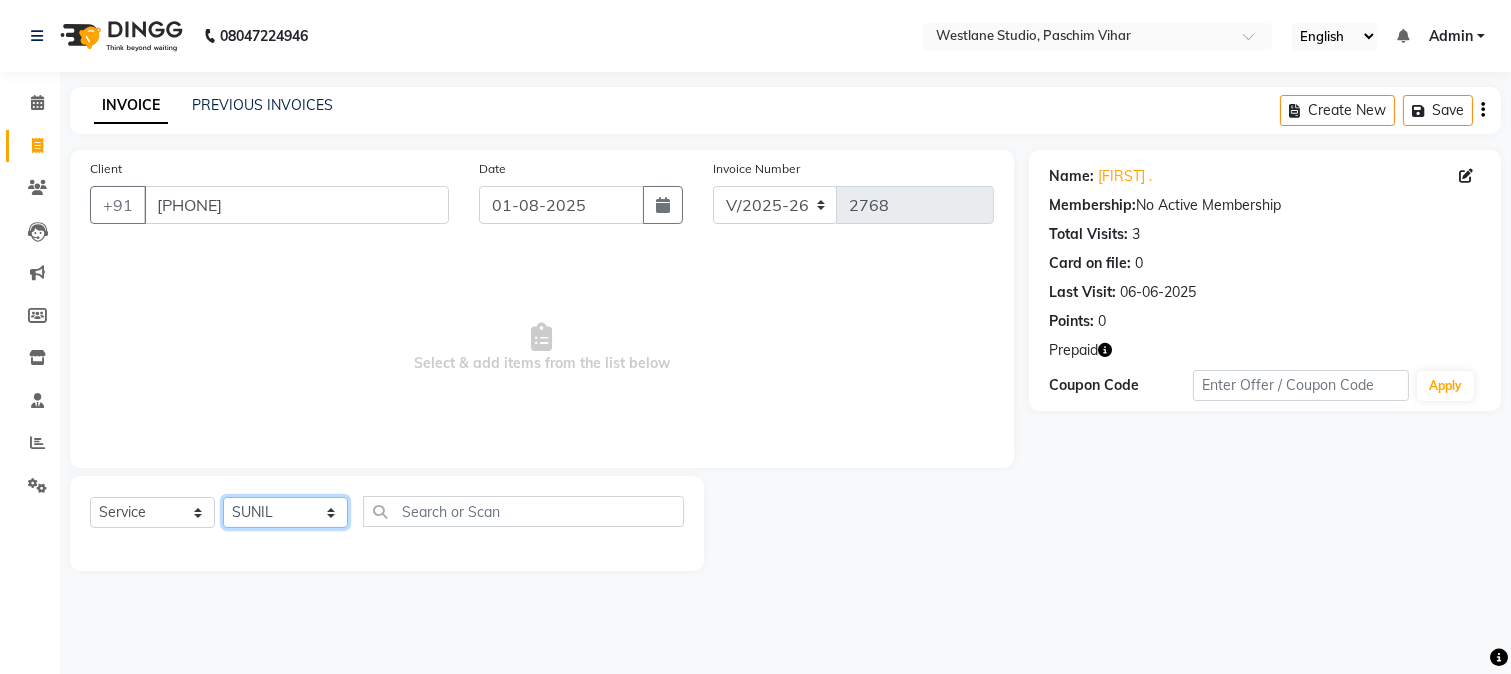 click on "Select Stylist Akash Anu Arun Gaurav  GULFAM jeeshan MANISH NADEEM ALI Nitin Sajwan Raja  Ranjeet RENU RIDHIMA BHATIA Rohit SAGAR Shakel SOHEIL Sonam SUNIL USHA" 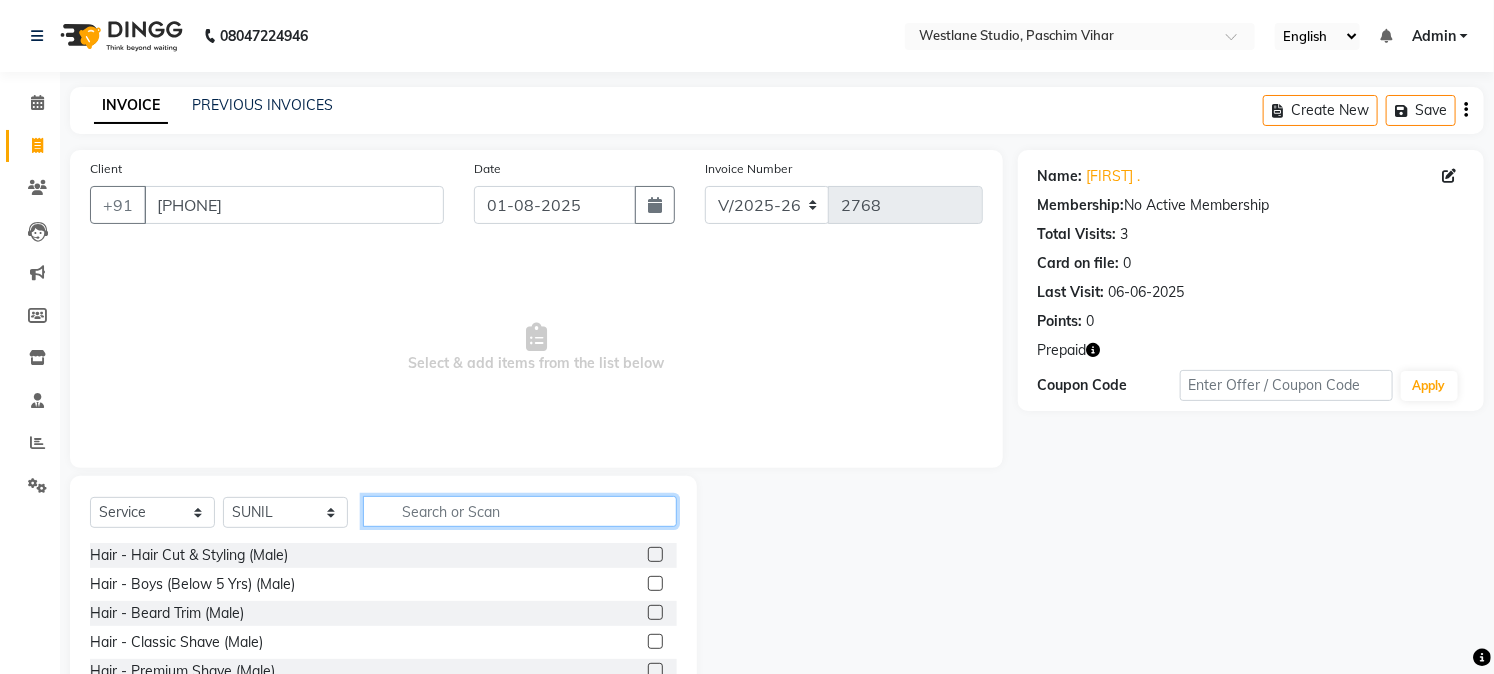 click 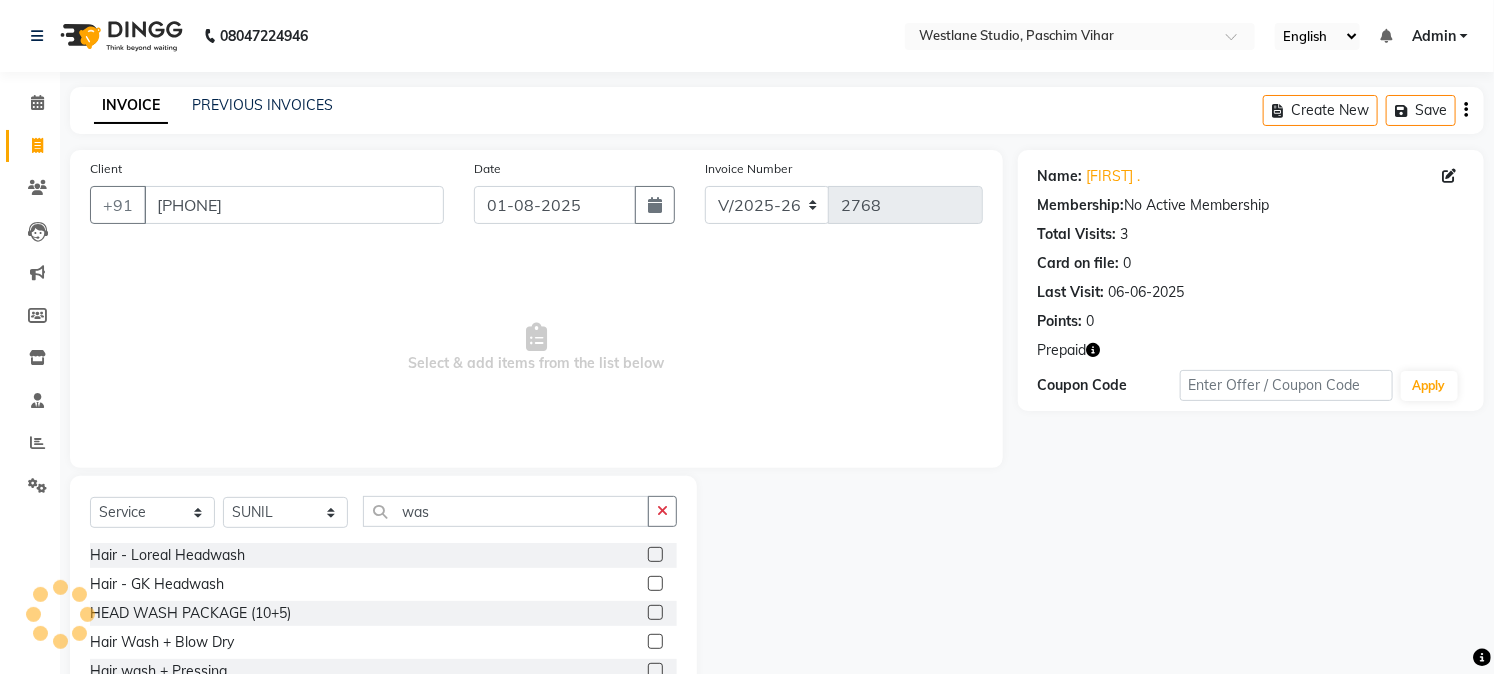 click 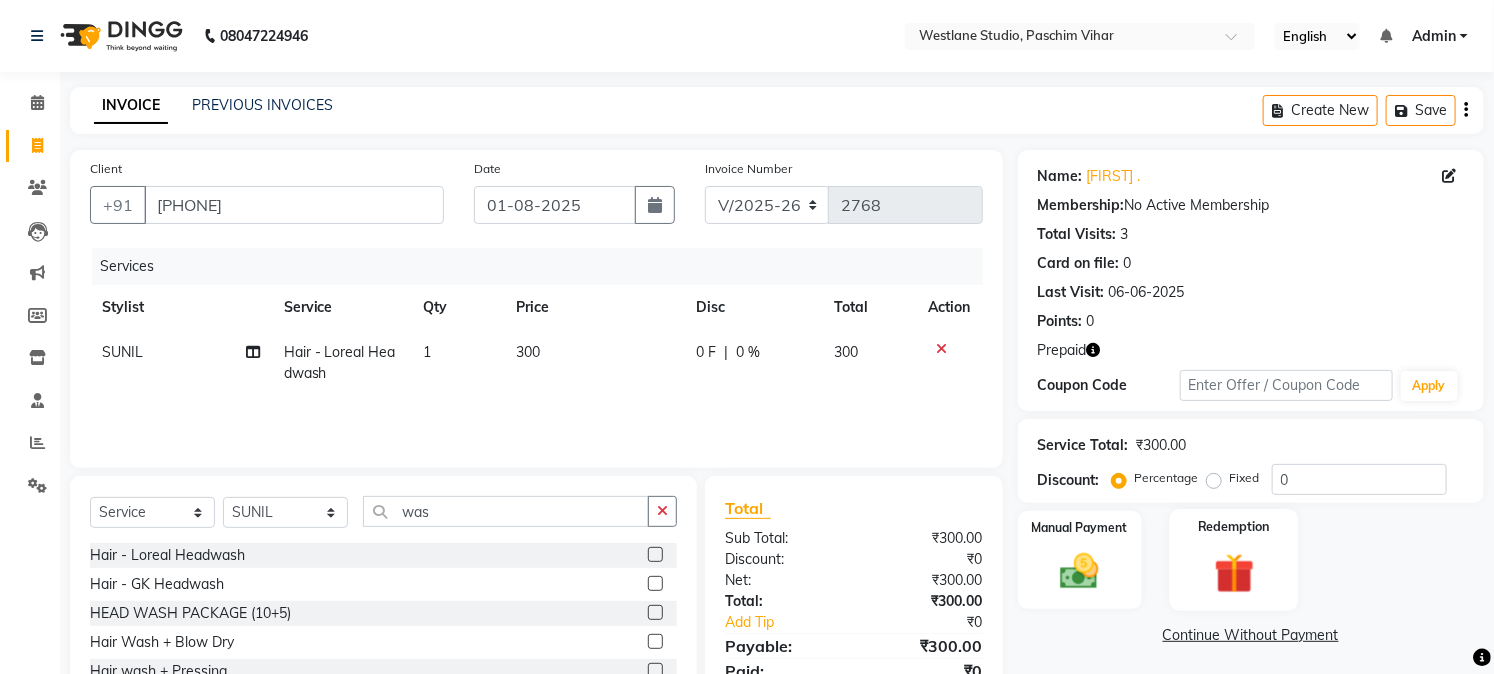 click 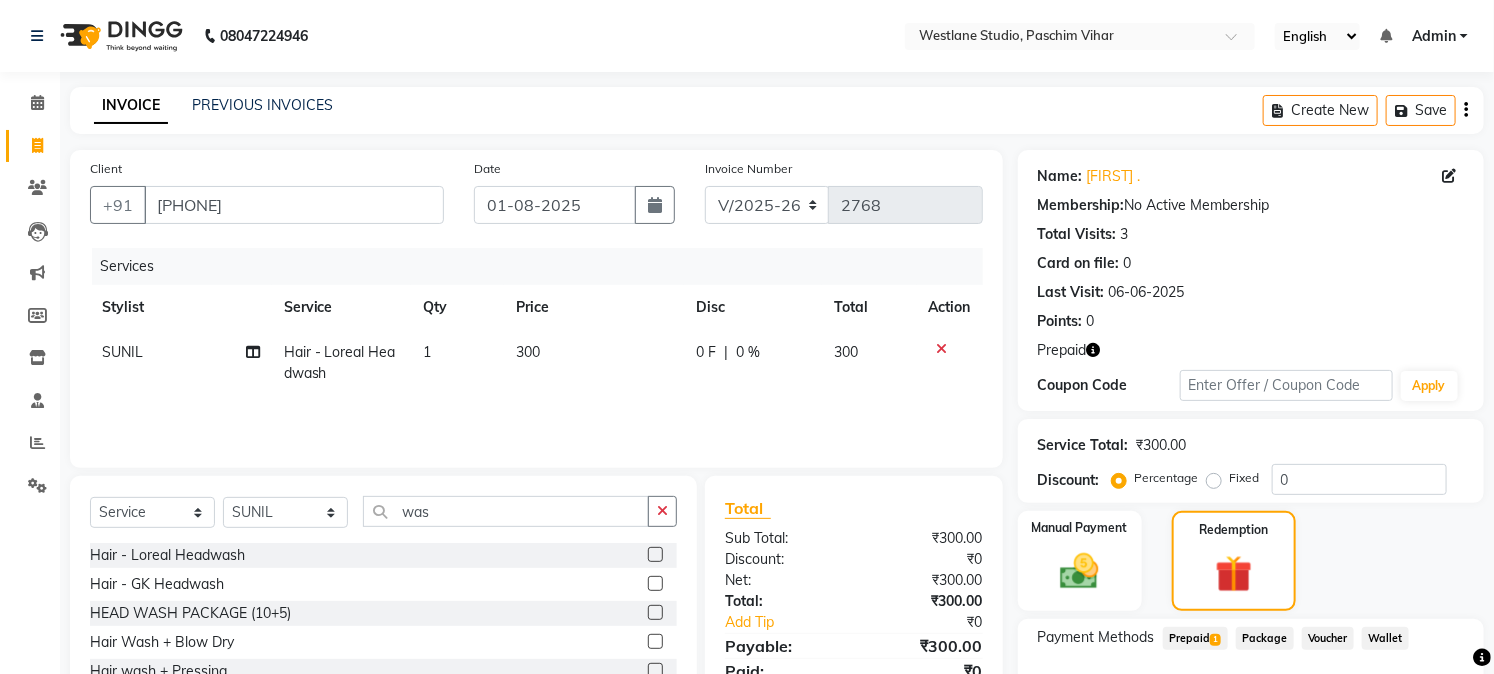 click on "Prepaid  1" 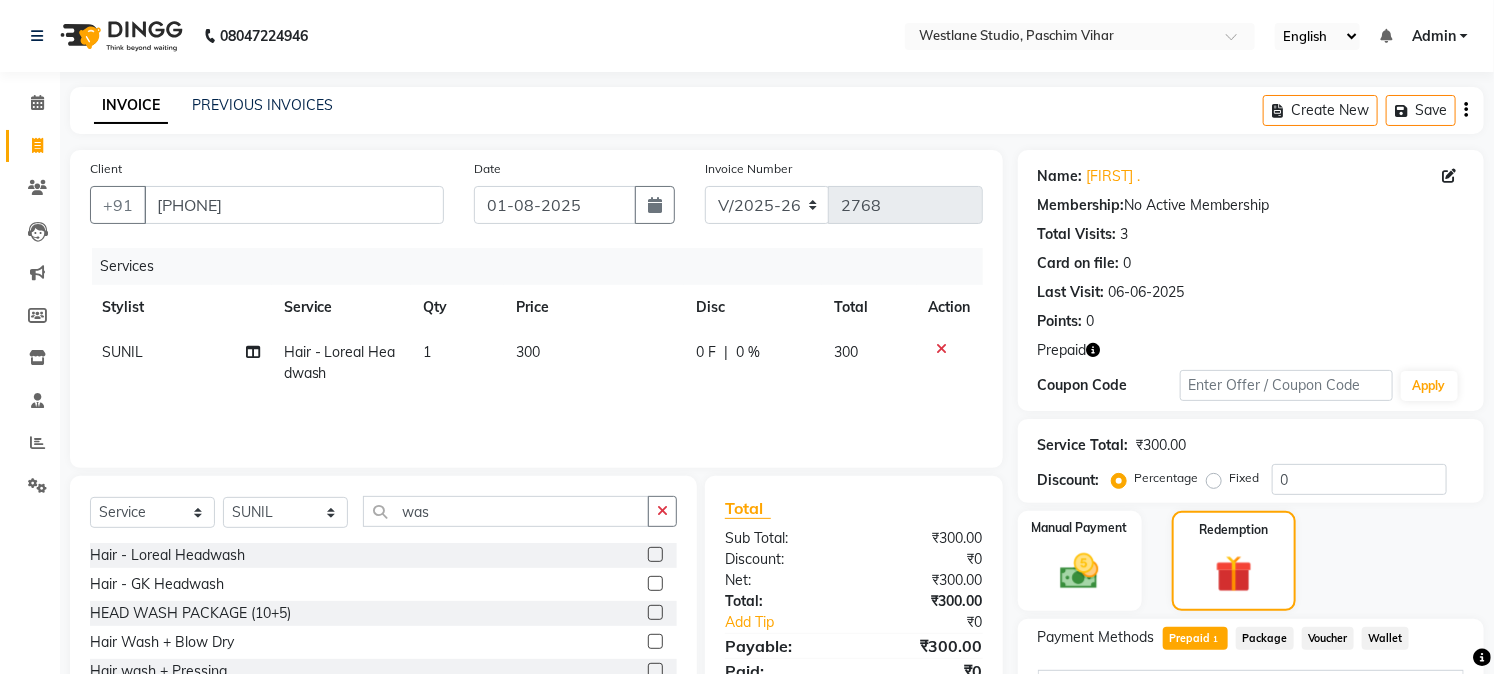 scroll, scrollTop: 111, scrollLeft: 0, axis: vertical 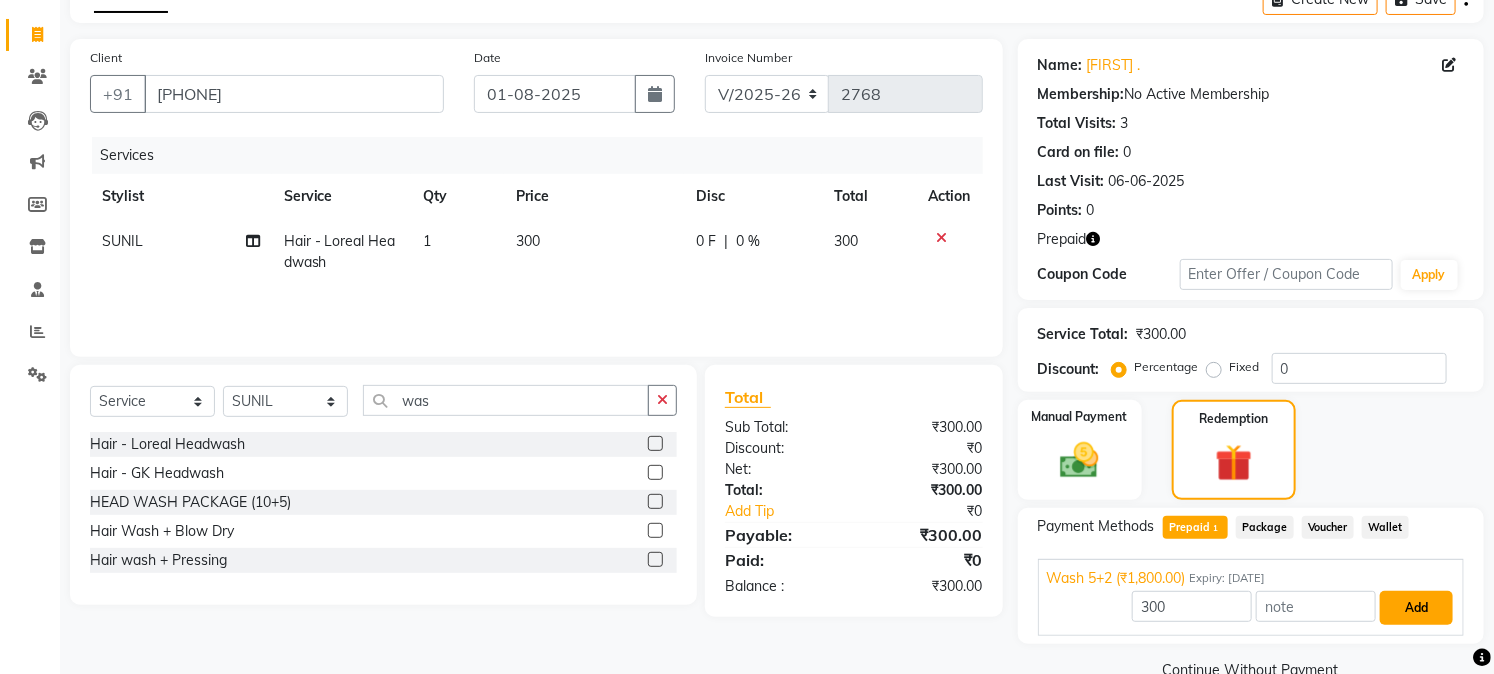 click on "Add" at bounding box center [1416, 608] 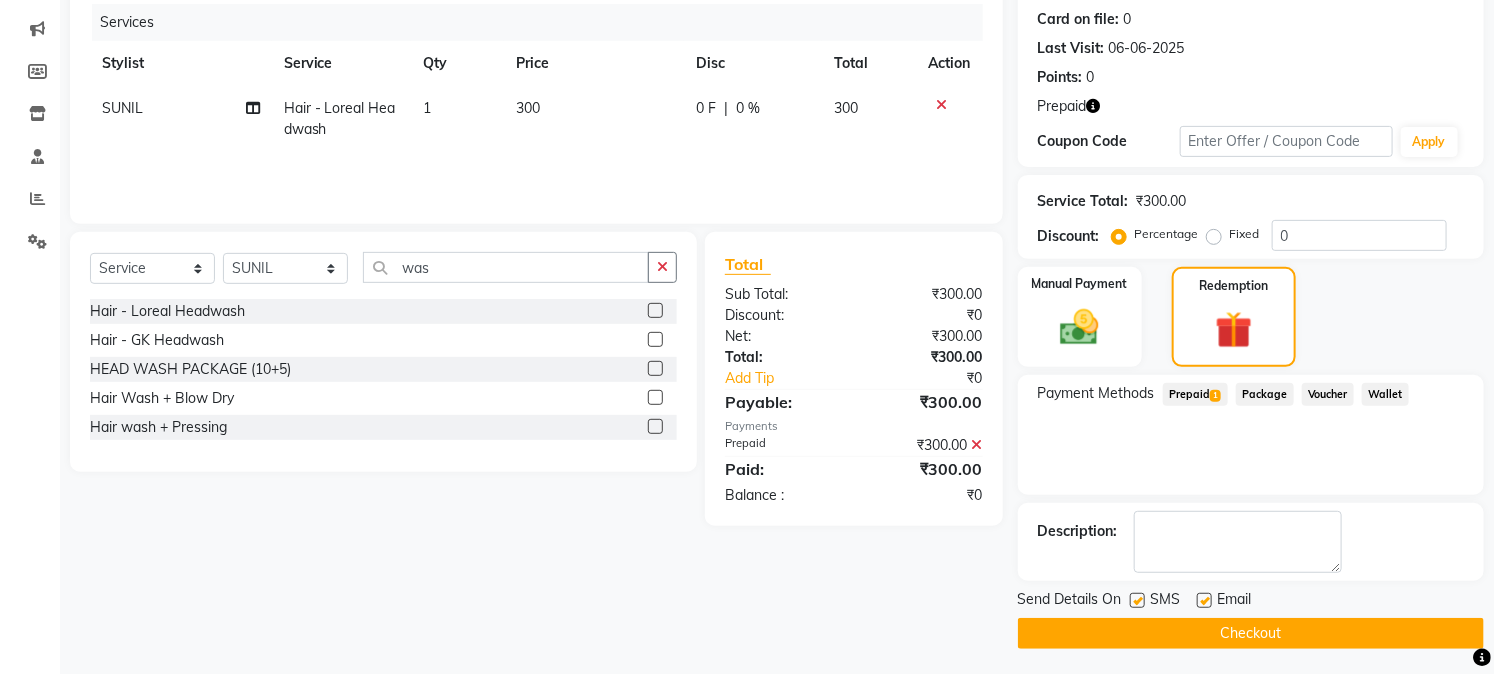 scroll, scrollTop: 247, scrollLeft: 0, axis: vertical 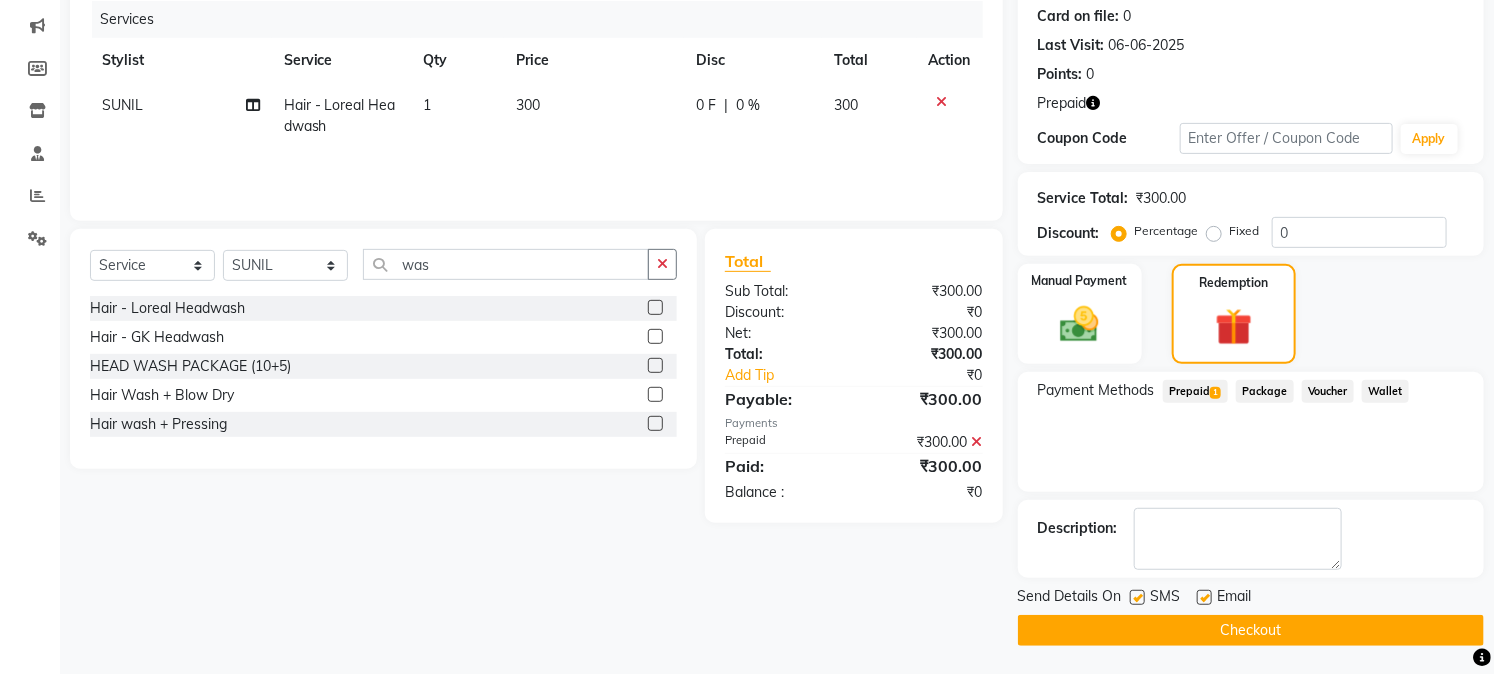 click on "Checkout" 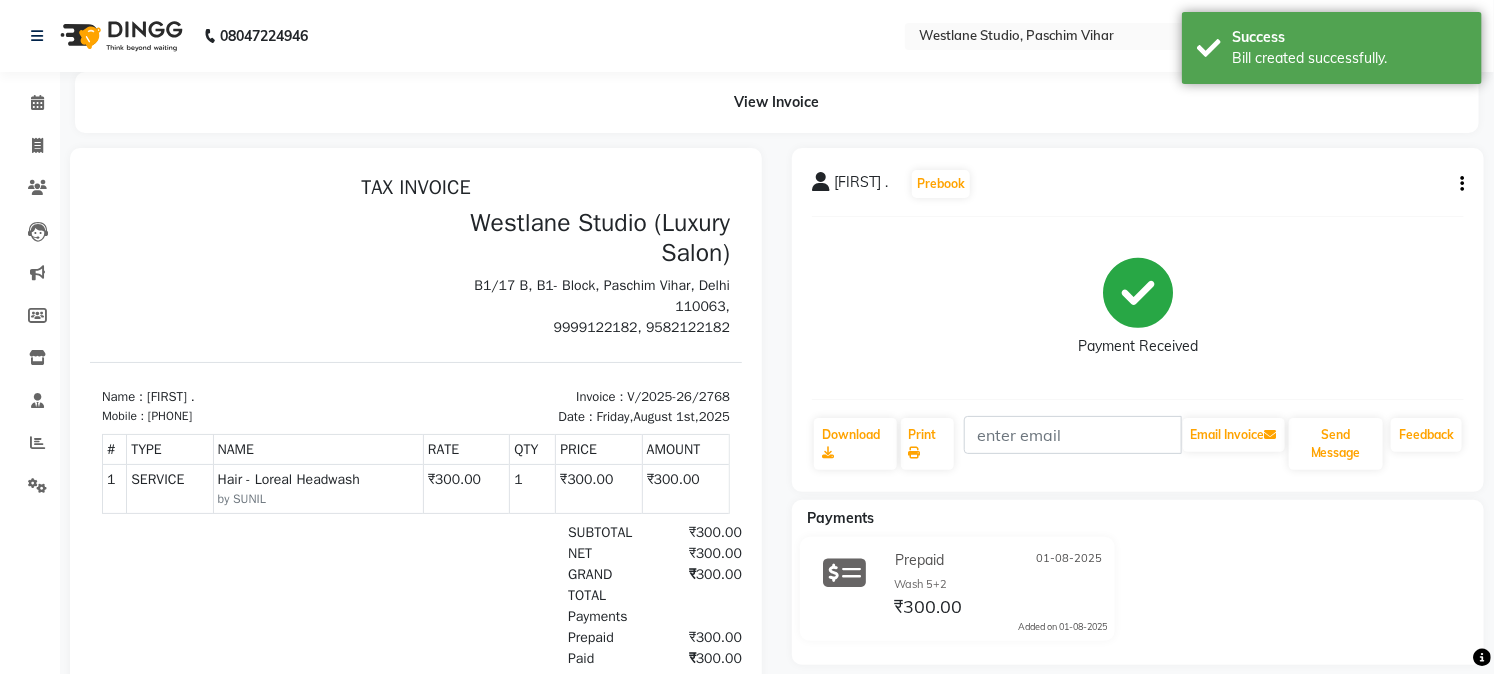 scroll, scrollTop: 0, scrollLeft: 0, axis: both 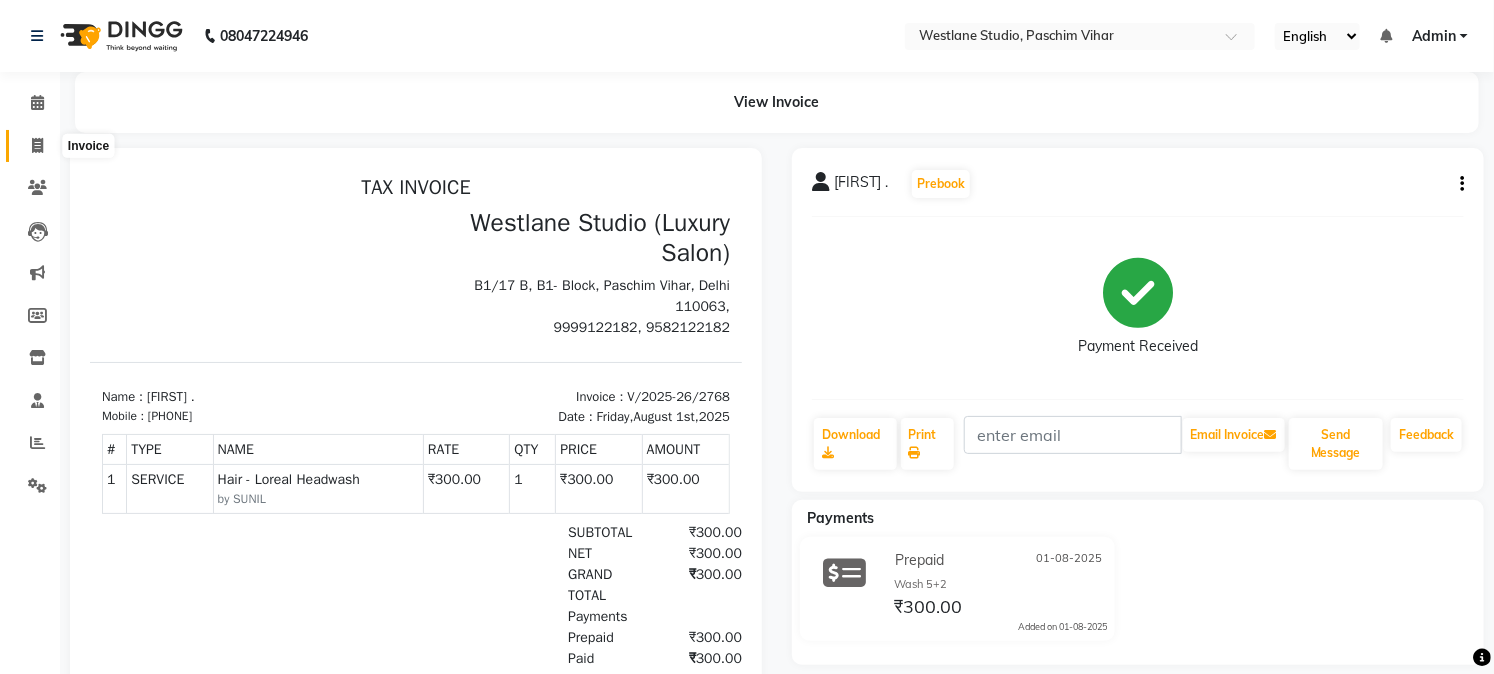 click 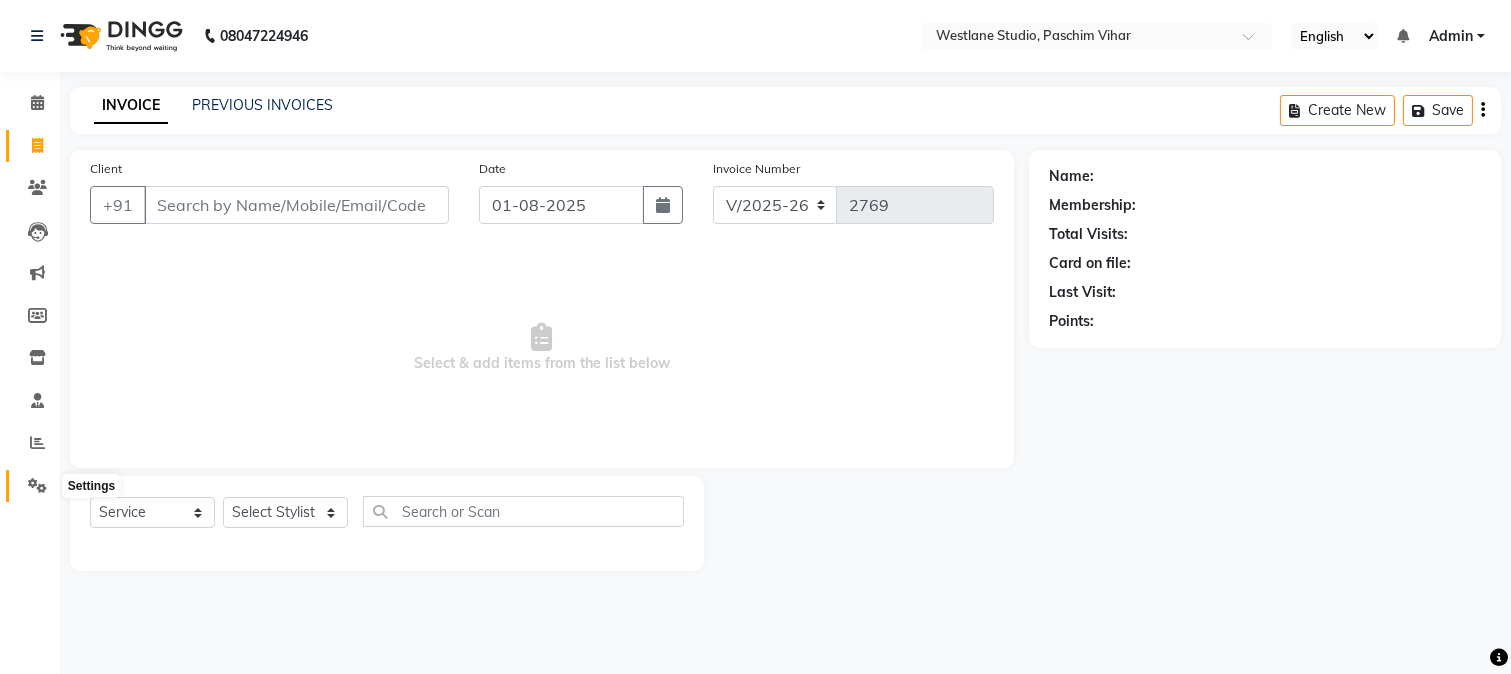 click 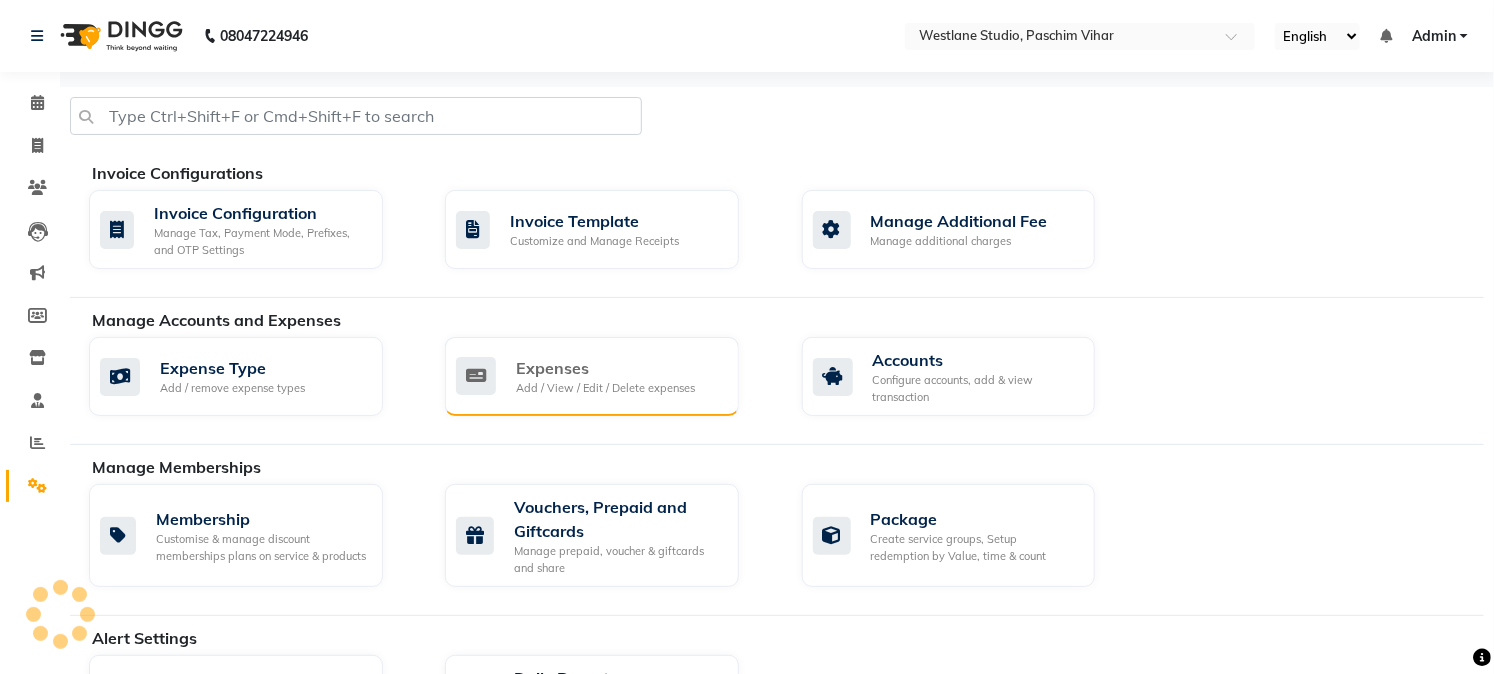 click on "Add / View / Edit / Delete expenses" 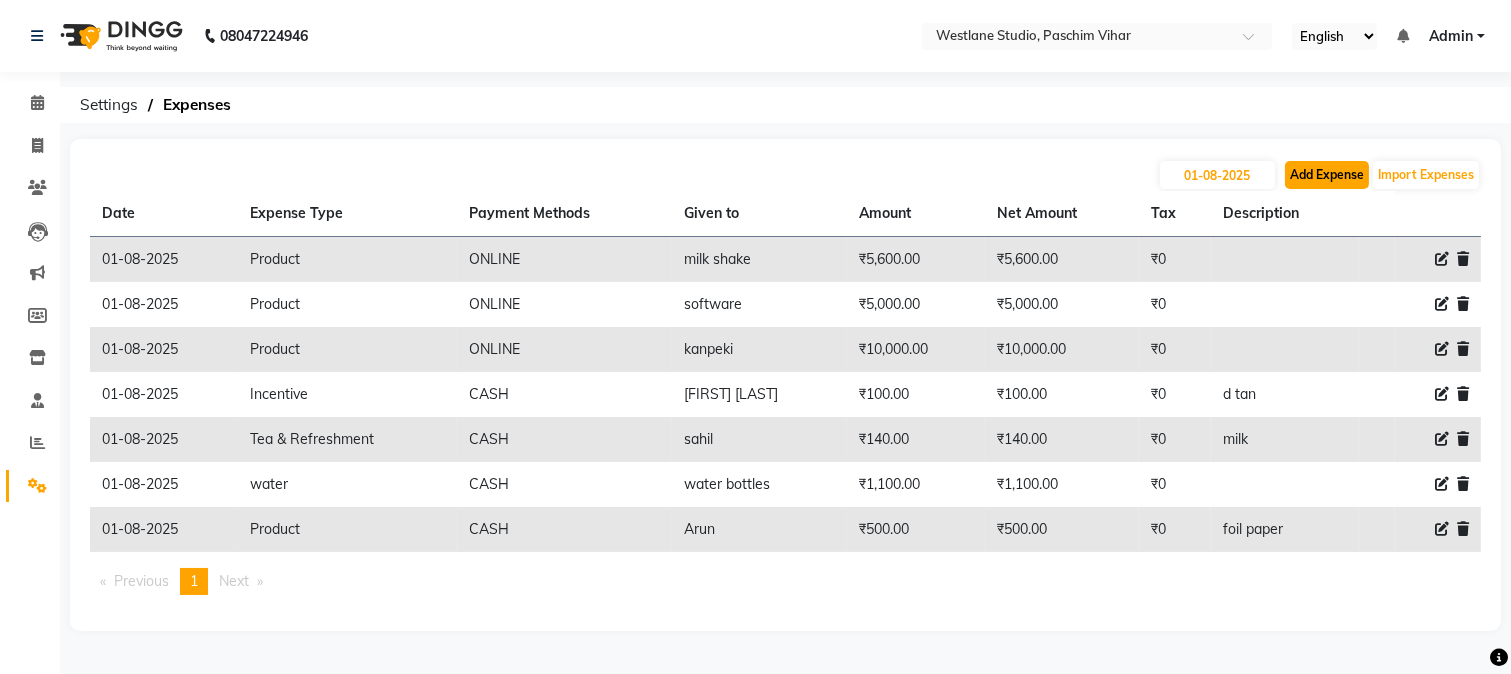 click on "Add Expense" 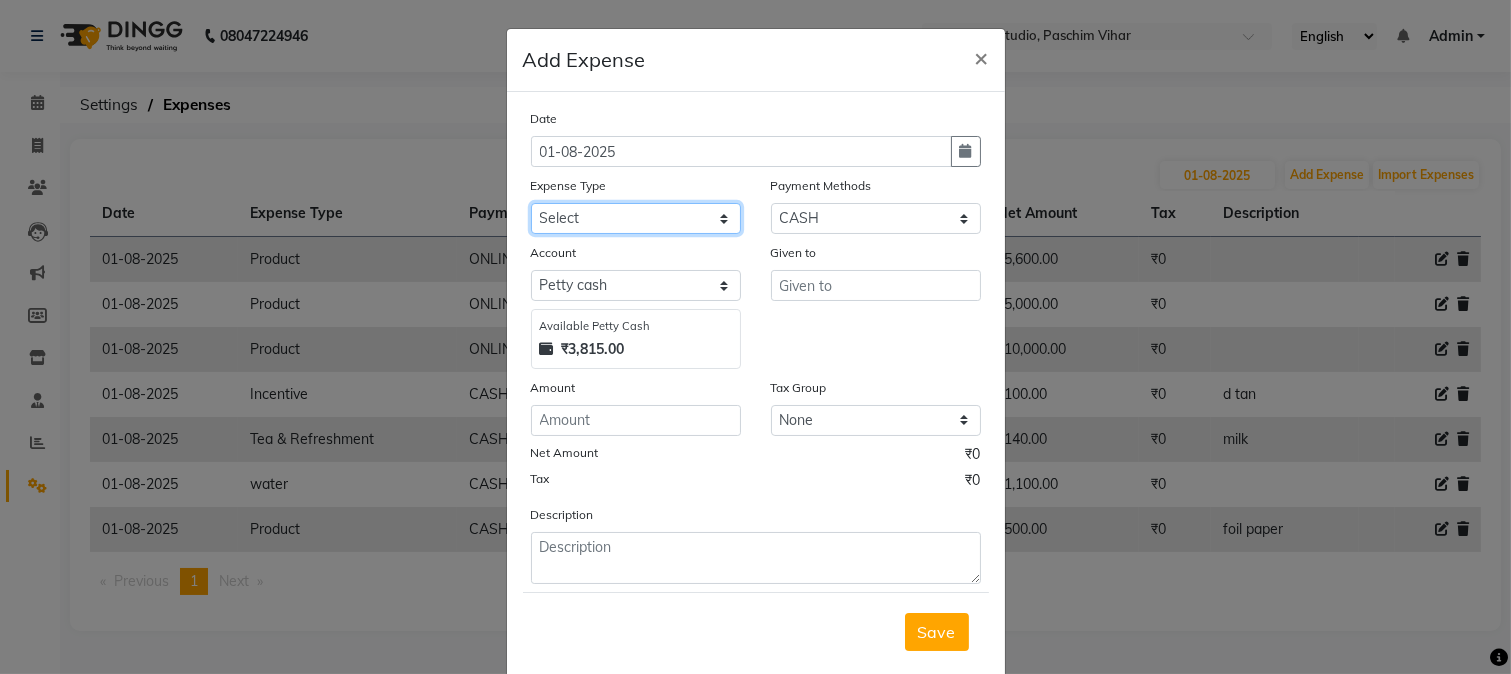 click on "Select Advance Salary Bank charges Cash transfer to bank Cash transfer to hub Client Snacks Conveyance Custoomer TIP electricity Equipment Festival Expense Incentive Insurance LOREAL PRODUCTS Maintenance Marketing Miscellaneous Other Pantry Product Rent Salary Staff Snacks Tea & Refreshment TIP Utilities water" 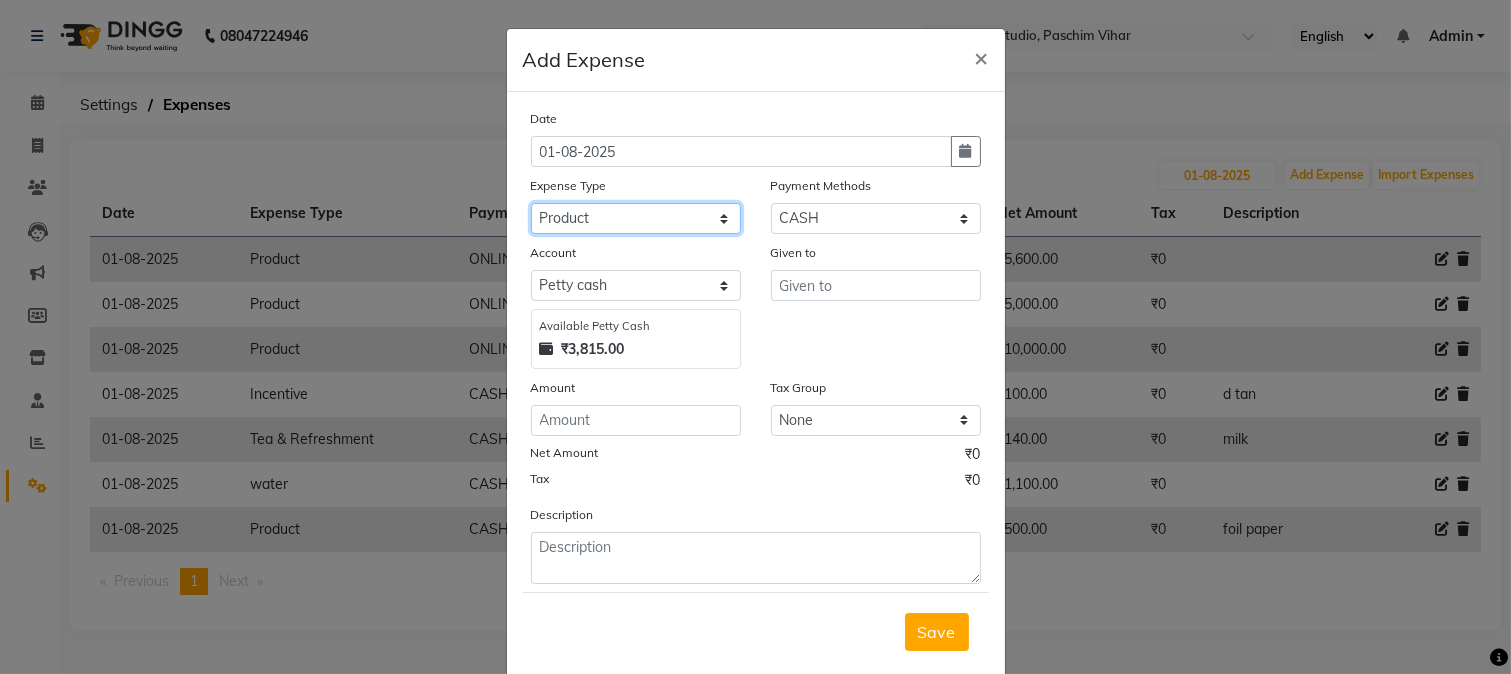 click on "Select Advance Salary Bank charges Cash transfer to bank Cash transfer to hub Client Snacks Conveyance Custoomer TIP electricity Equipment Festival Expense Incentive Insurance LOREAL PRODUCTS Maintenance Marketing Miscellaneous Other Pantry Product Rent Salary Staff Snacks Tea & Refreshment TIP Utilities water" 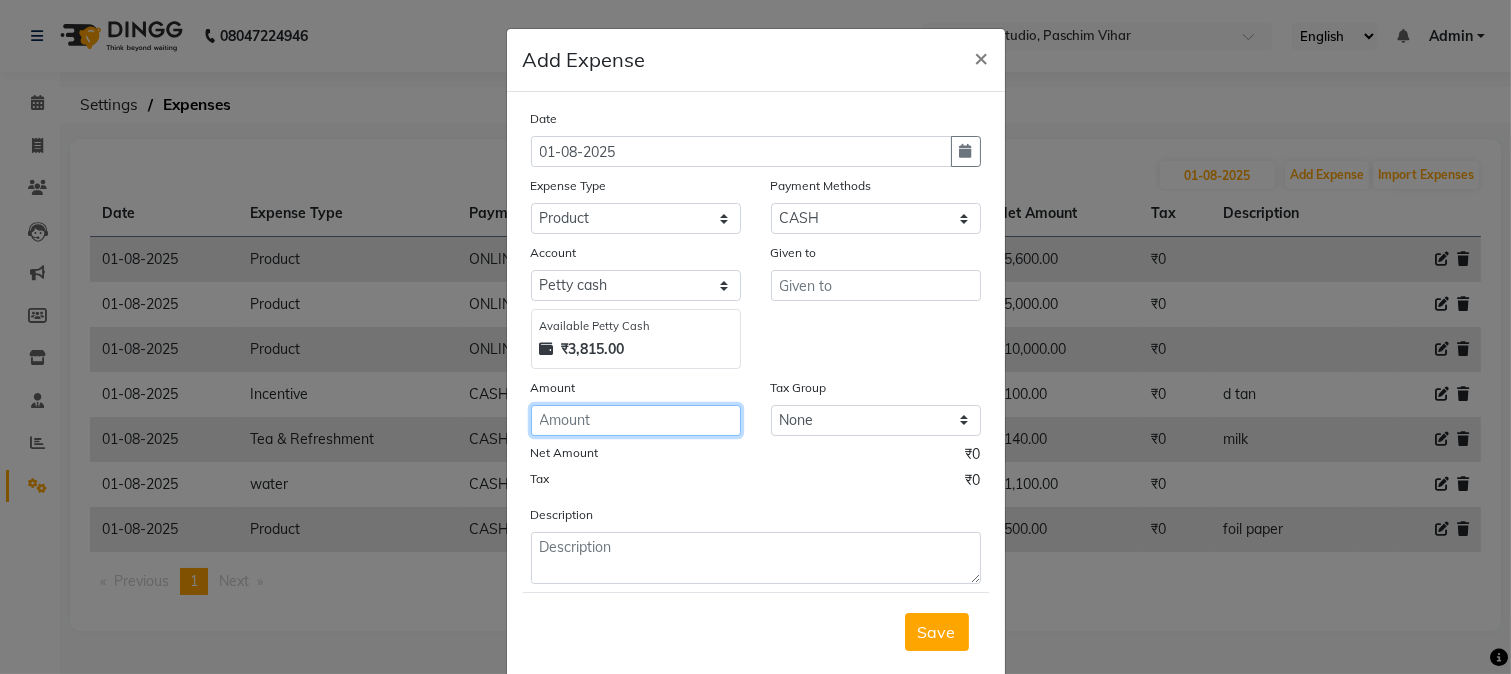 click 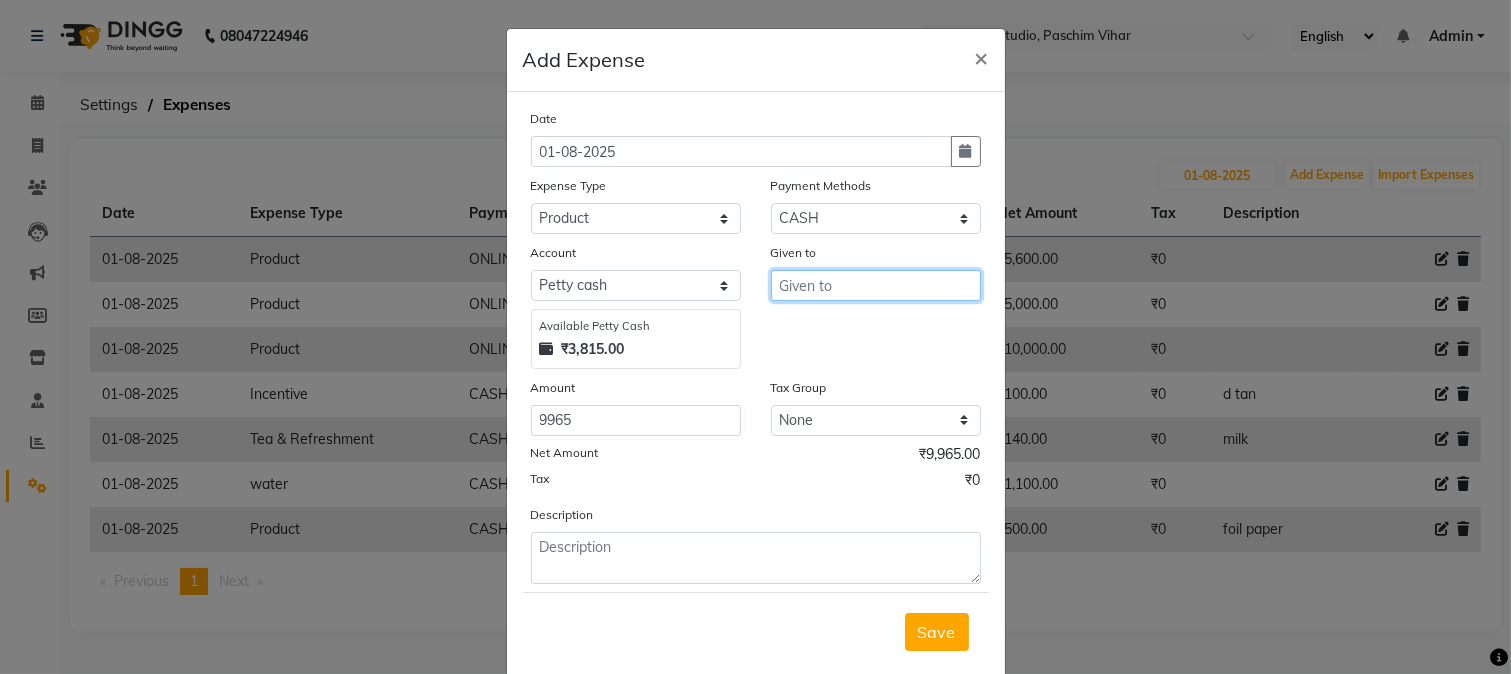 click at bounding box center [876, 285] 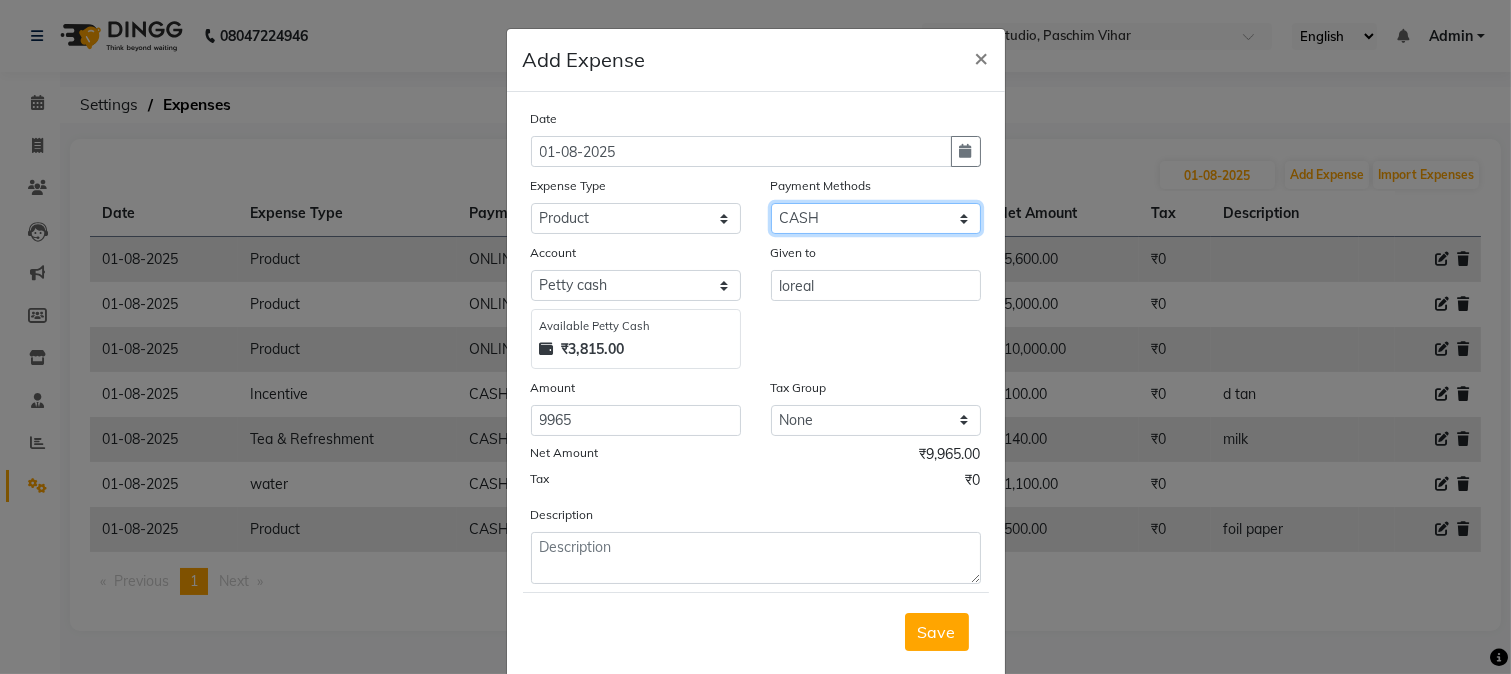 click on "Select CASH CARD Prepaid ONLINE Package Voucher Wallet" 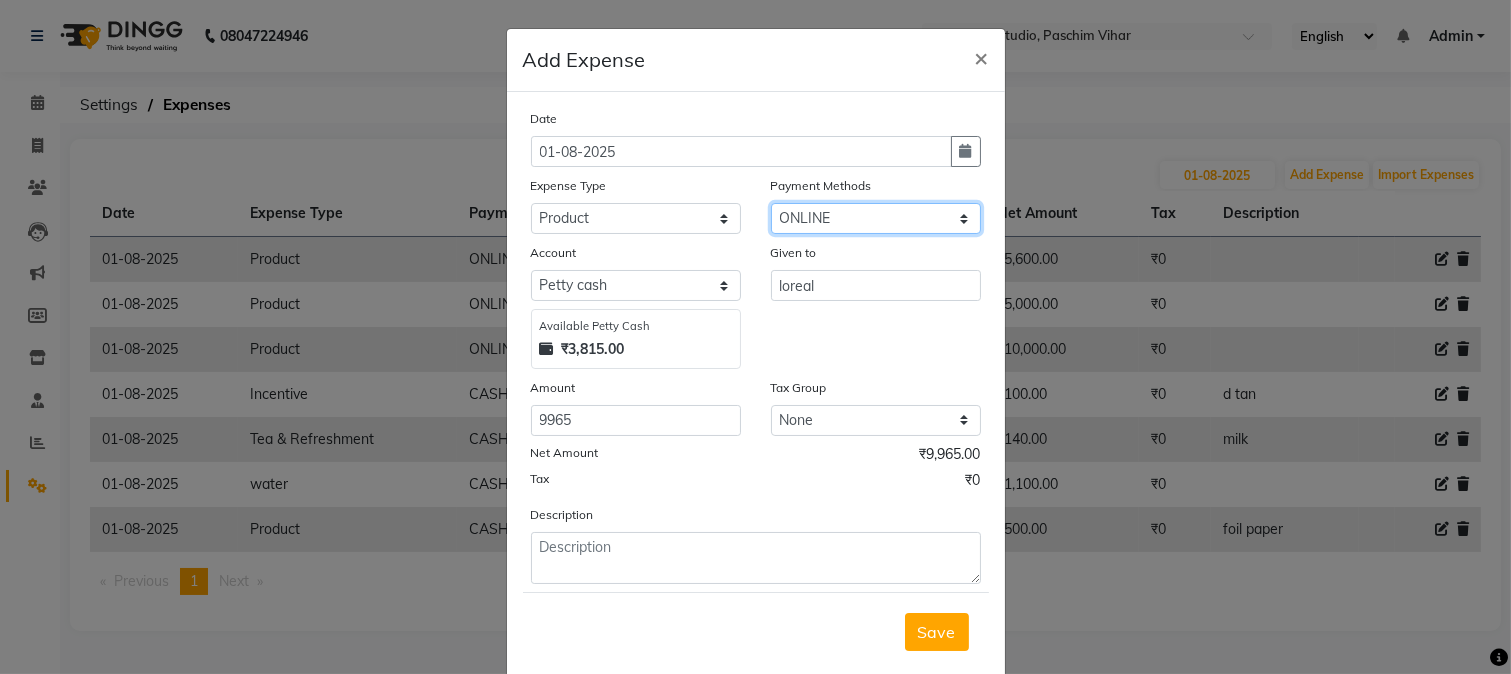 click on "Select CASH CARD Prepaid ONLINE Package Voucher Wallet" 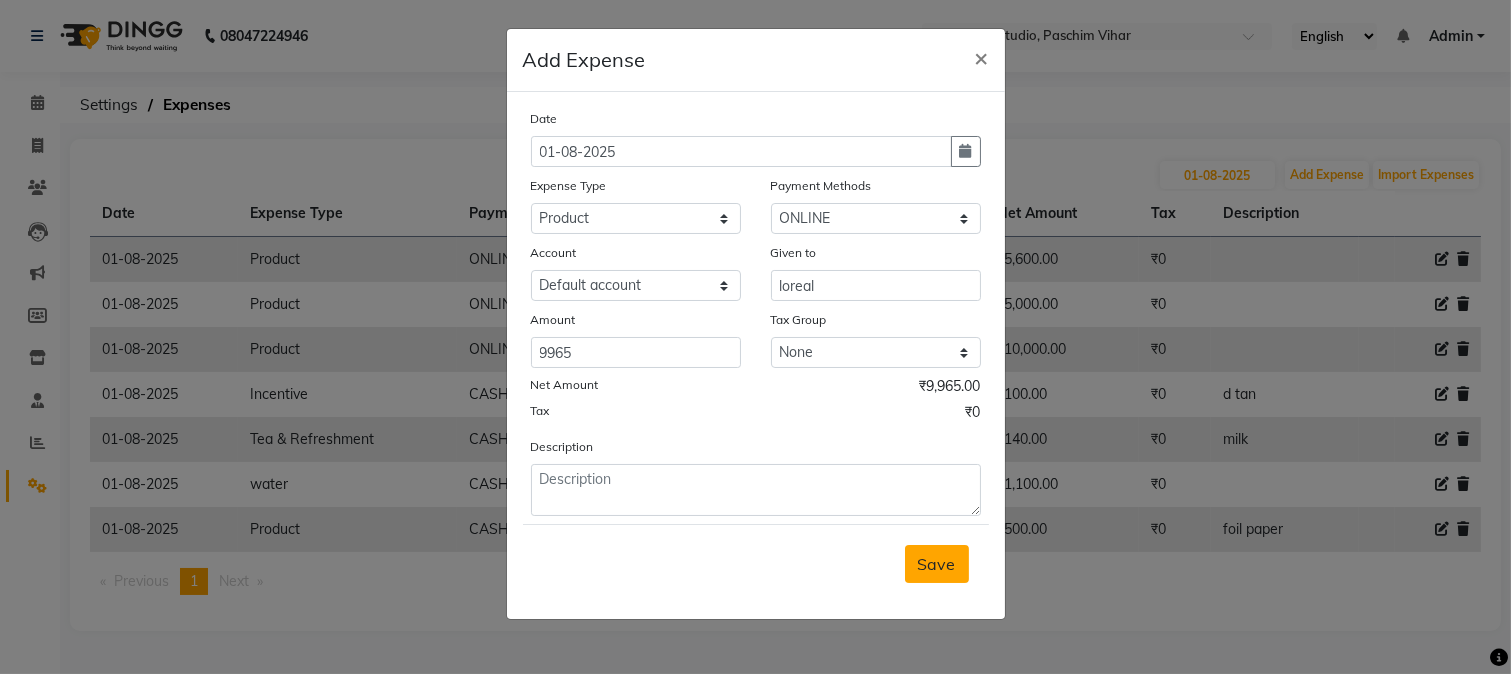 click on "Save" at bounding box center [937, 564] 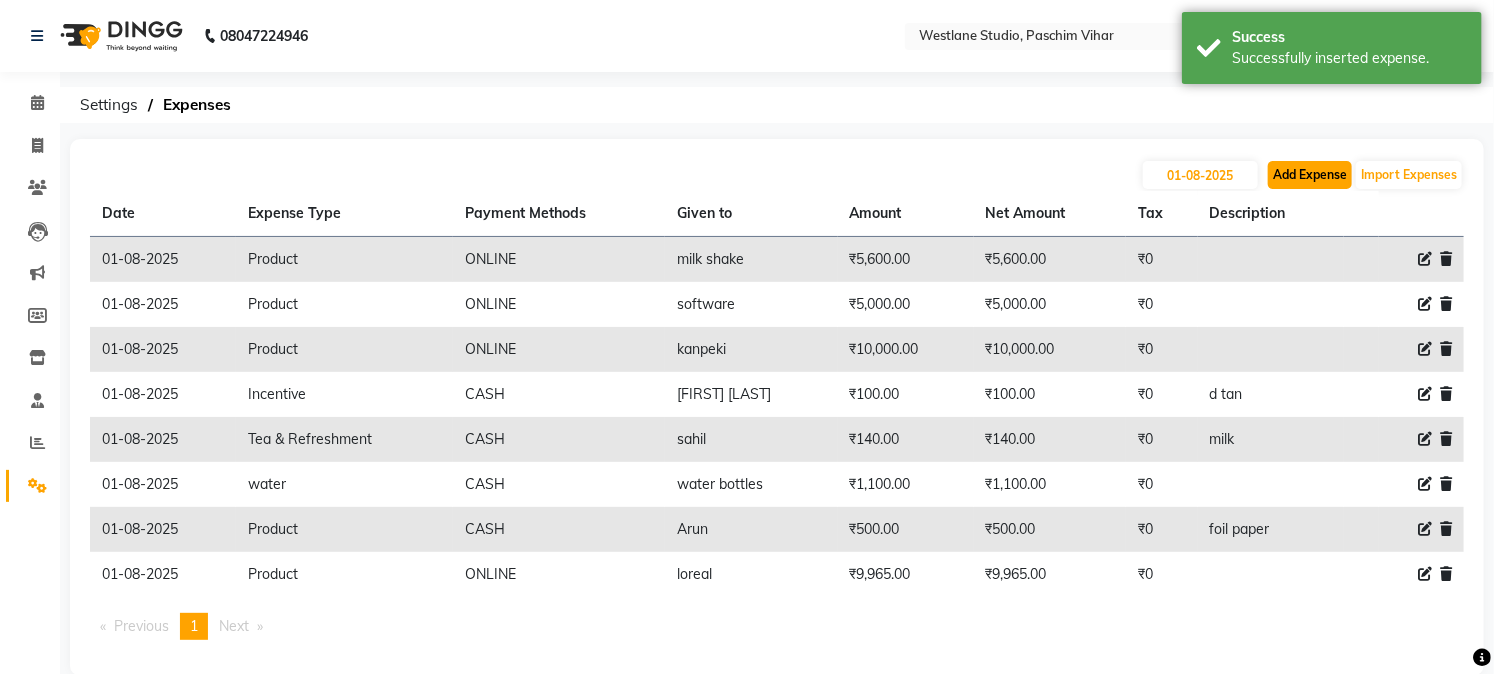 click on "Add Expense" 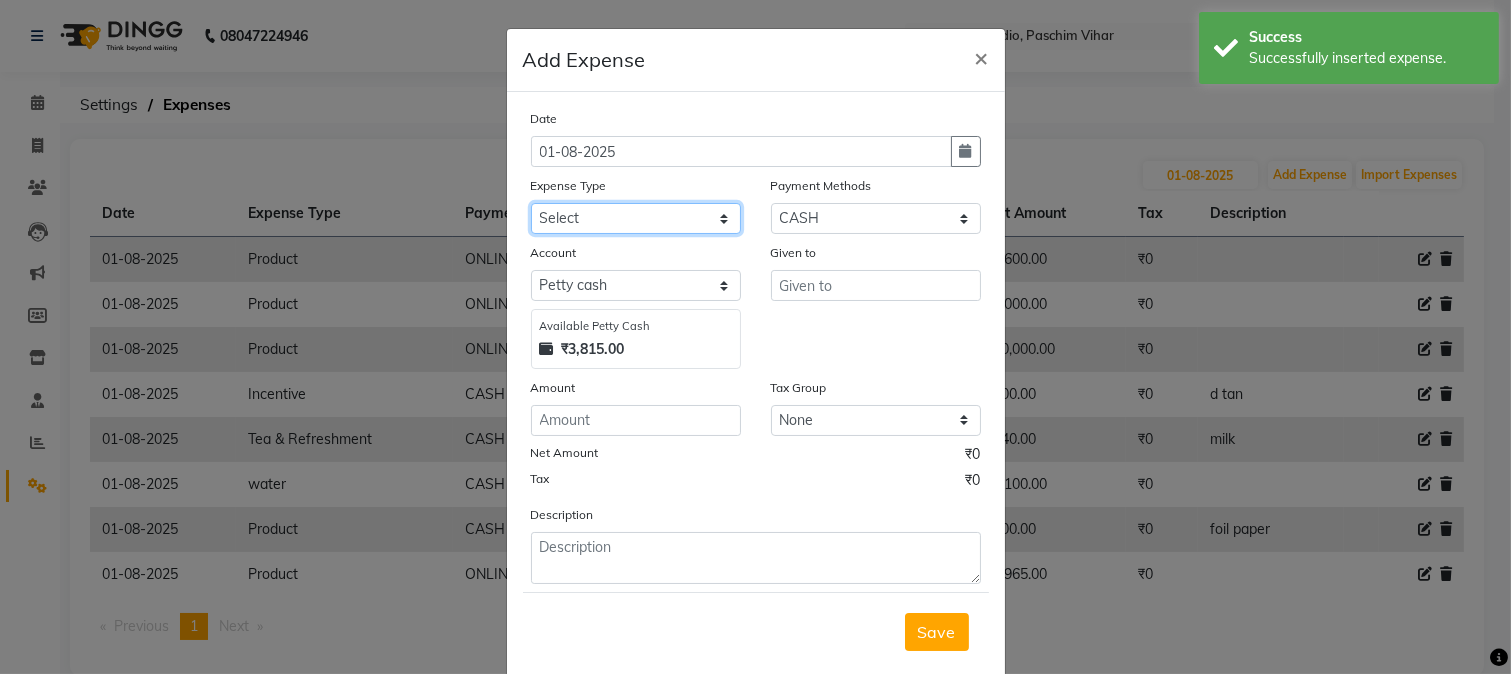 click on "Select Advance Salary Bank charges Cash transfer to bank Cash transfer to hub Client Snacks Conveyance Custoomer TIP electricity Equipment Festival Expense Incentive Insurance LOREAL PRODUCTS Maintenance Marketing Miscellaneous Other Pantry Product Rent Salary Staff Snacks Tea & Refreshment TIP Utilities water" 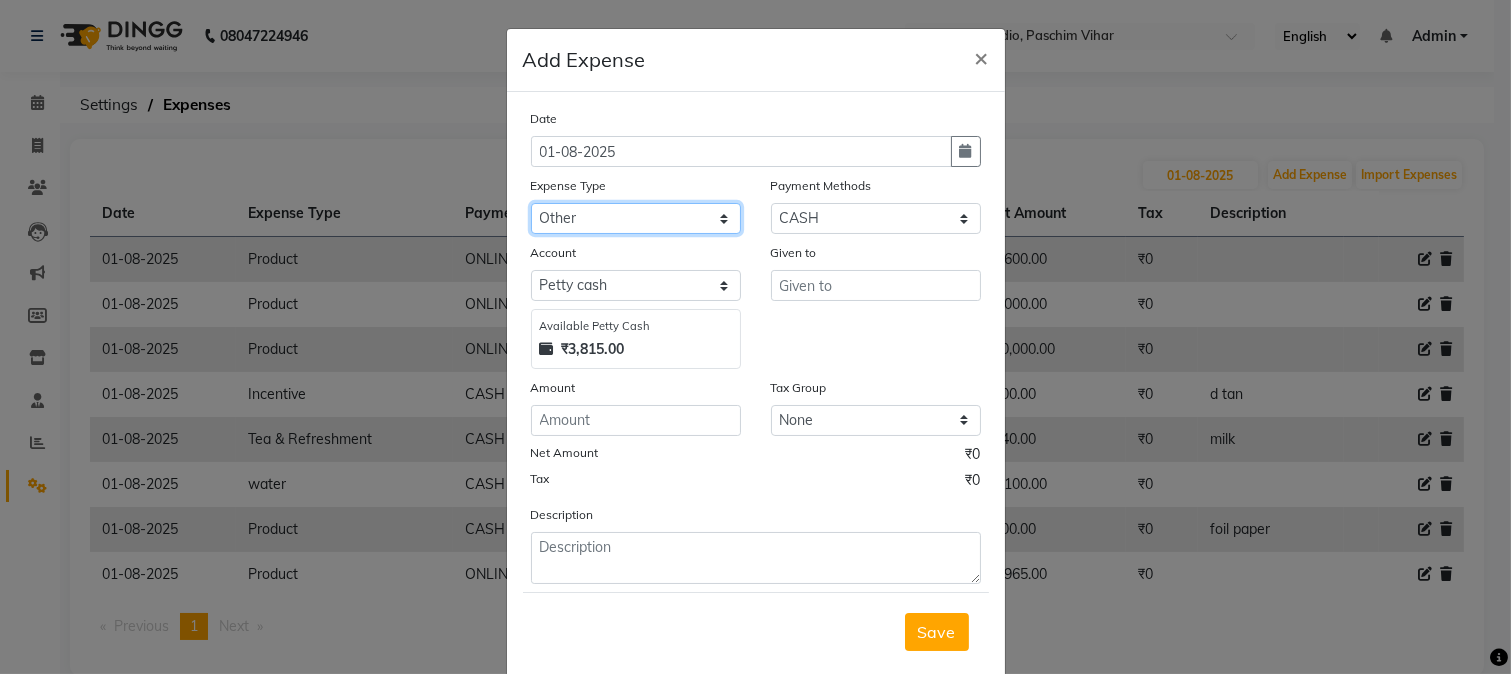 click on "Select Advance Salary Bank charges Cash transfer to bank Cash transfer to hub Client Snacks Conveyance Custoomer TIP electricity Equipment Festival Expense Incentive Insurance LOREAL PRODUCTS Maintenance Marketing Miscellaneous Other Pantry Product Rent Salary Staff Snacks Tea & Refreshment TIP Utilities water" 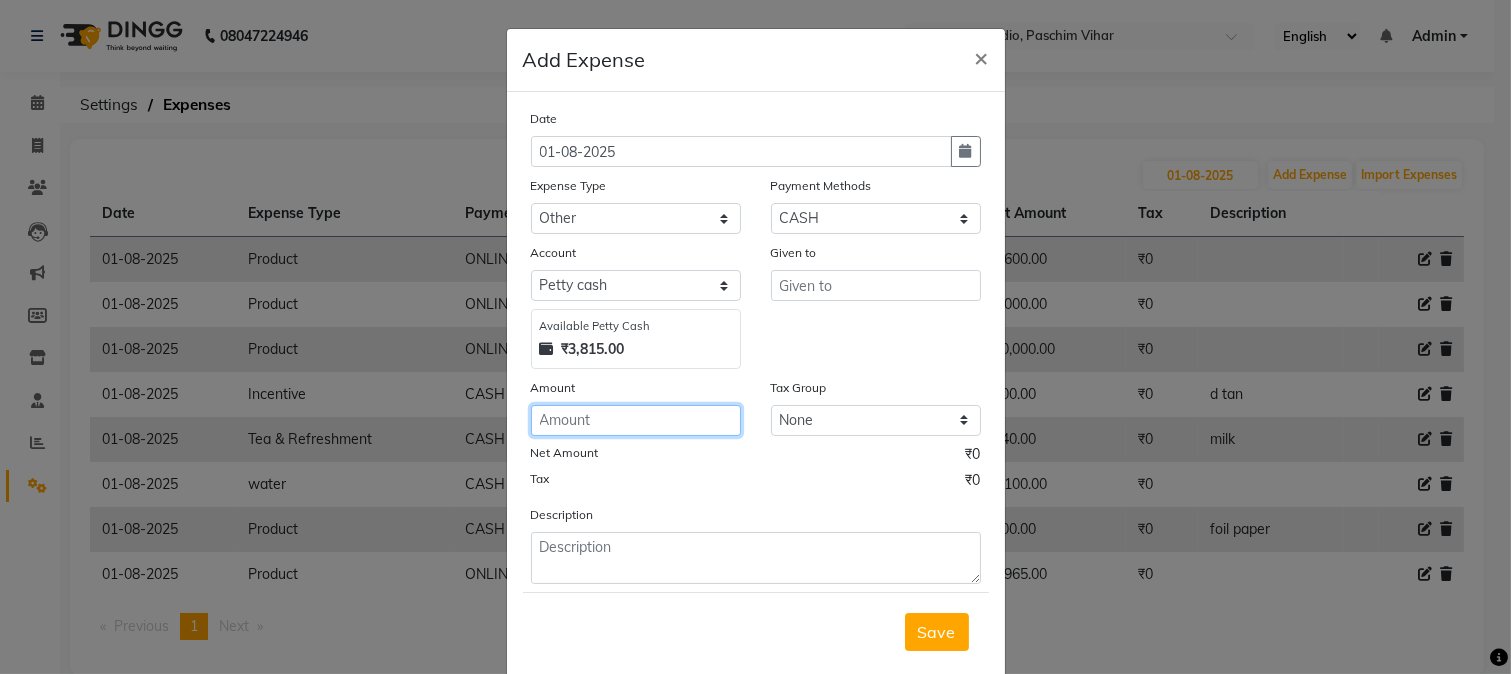 click 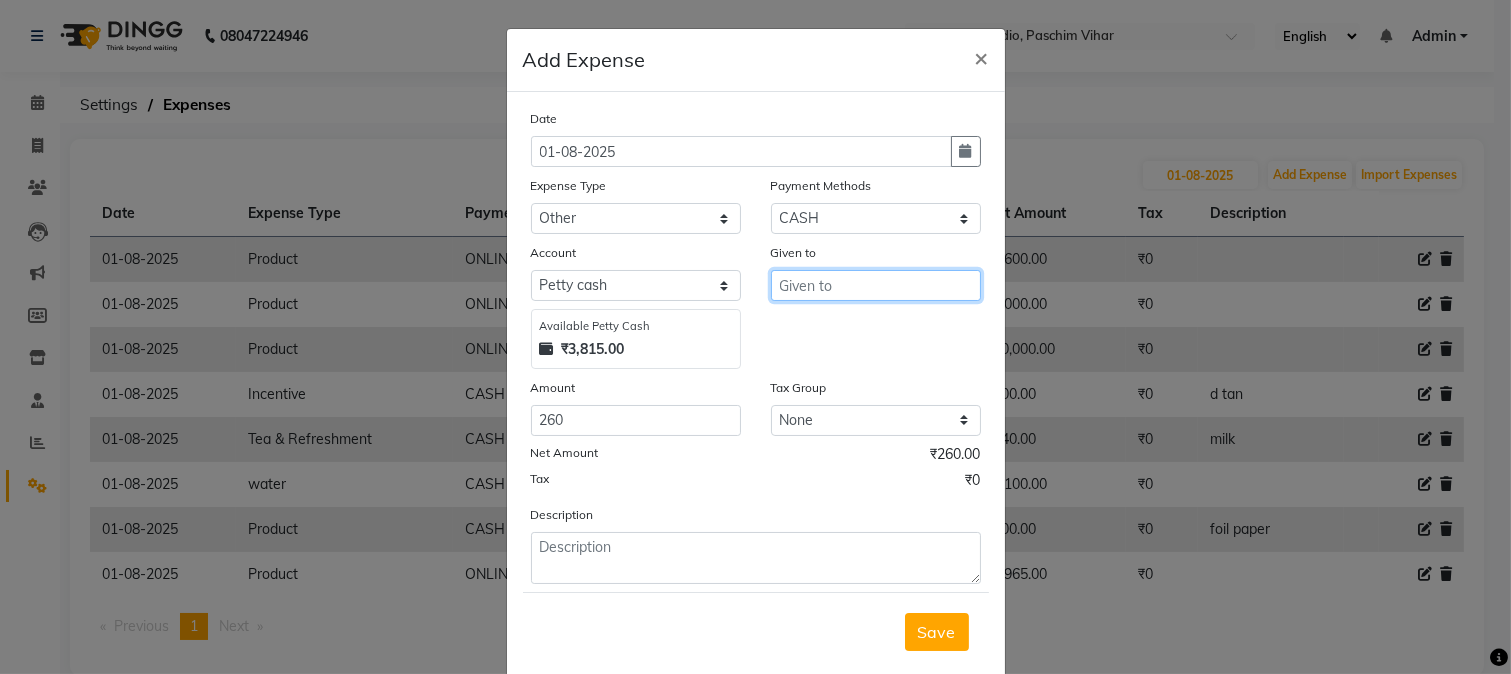 click at bounding box center [876, 285] 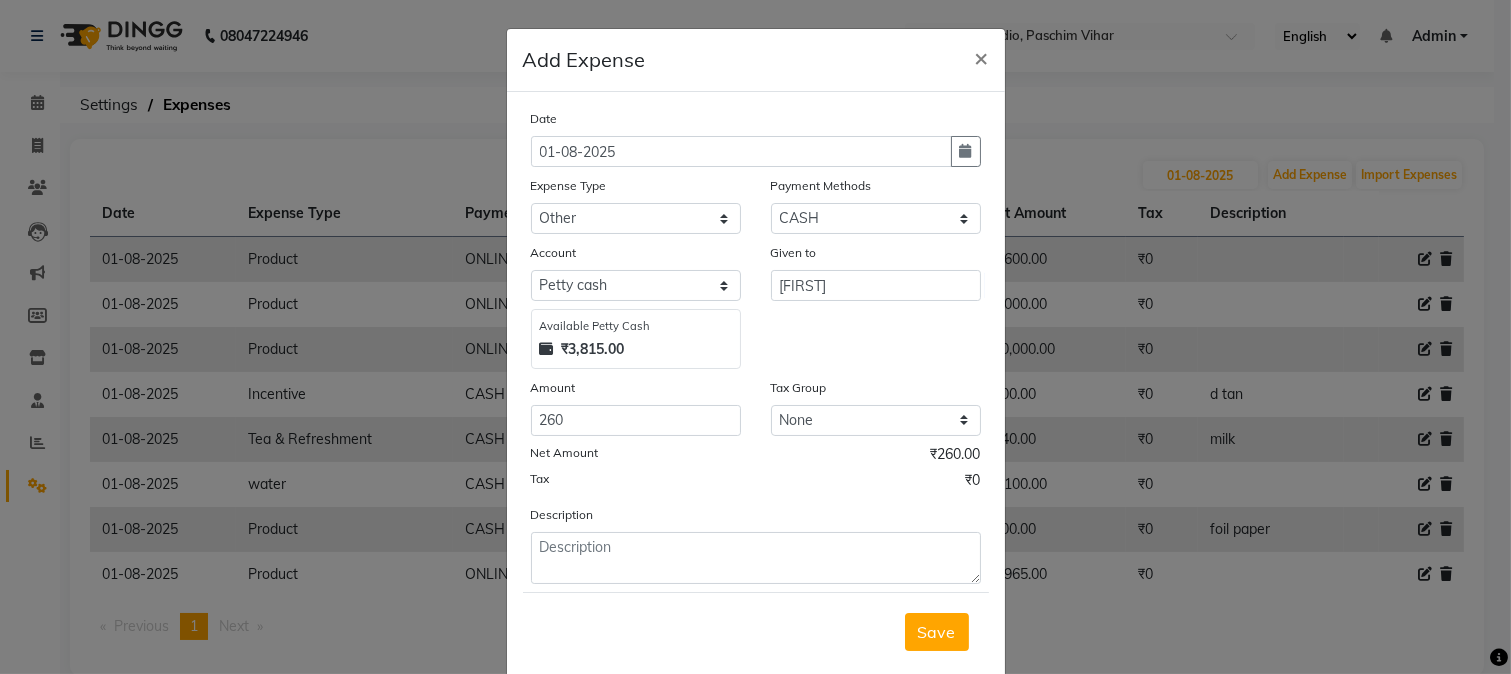 drag, startPoint x: 918, startPoint y: 628, endPoint x: 925, endPoint y: 607, distance: 22.135944 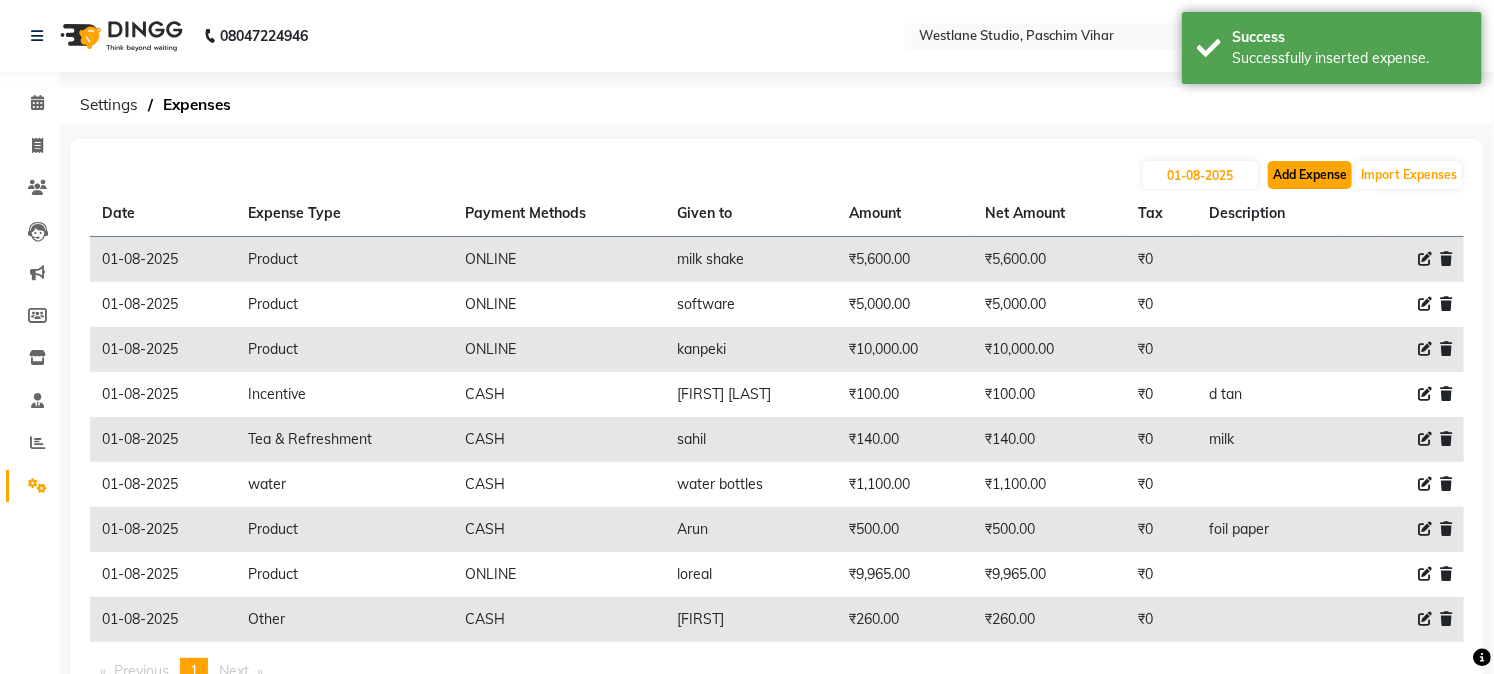 click on "Add Expense" 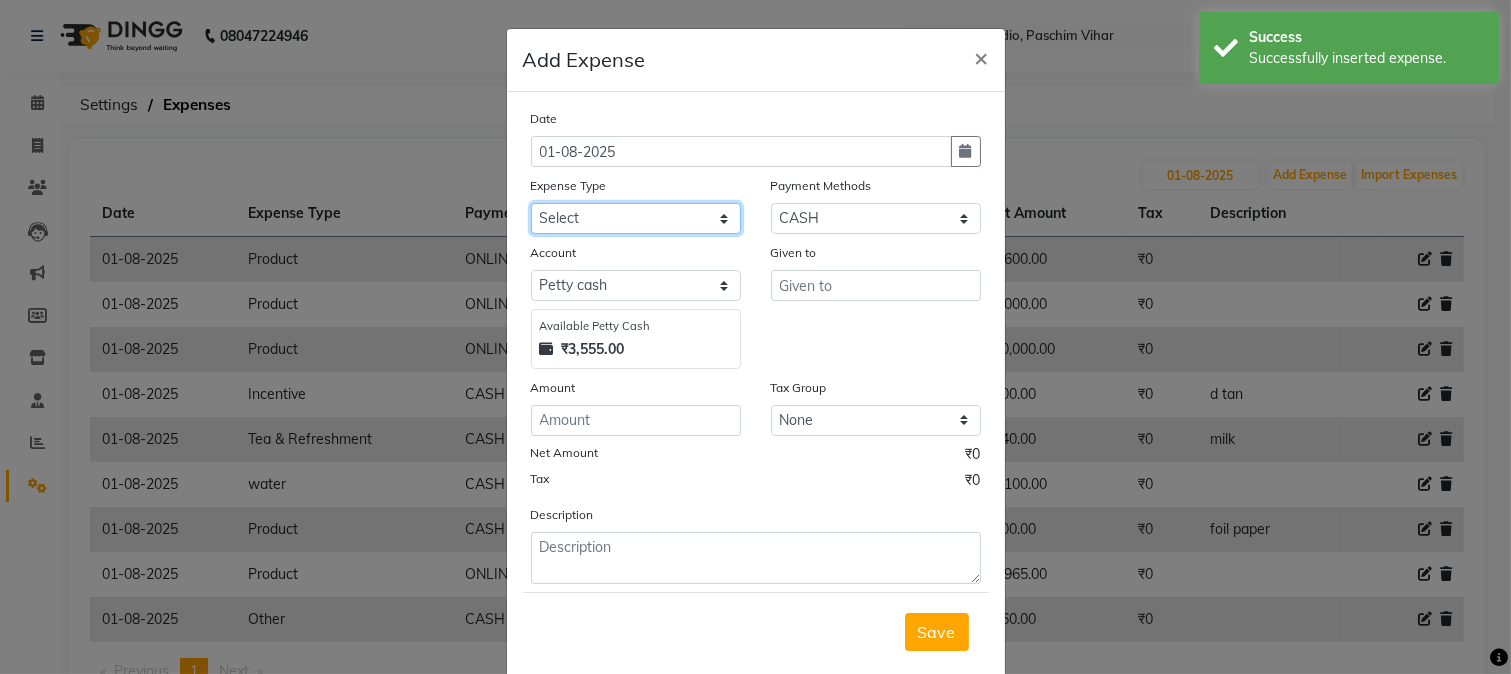 click on "Select Advance Salary Bank charges Cash transfer to bank Cash transfer to hub Client Snacks Conveyance Custoomer TIP electricity Equipment Festival Expense Incentive Insurance LOREAL PRODUCTS Maintenance Marketing Miscellaneous Other Pantry Product Rent Salary Staff Snacks Tea & Refreshment TIP Utilities water" 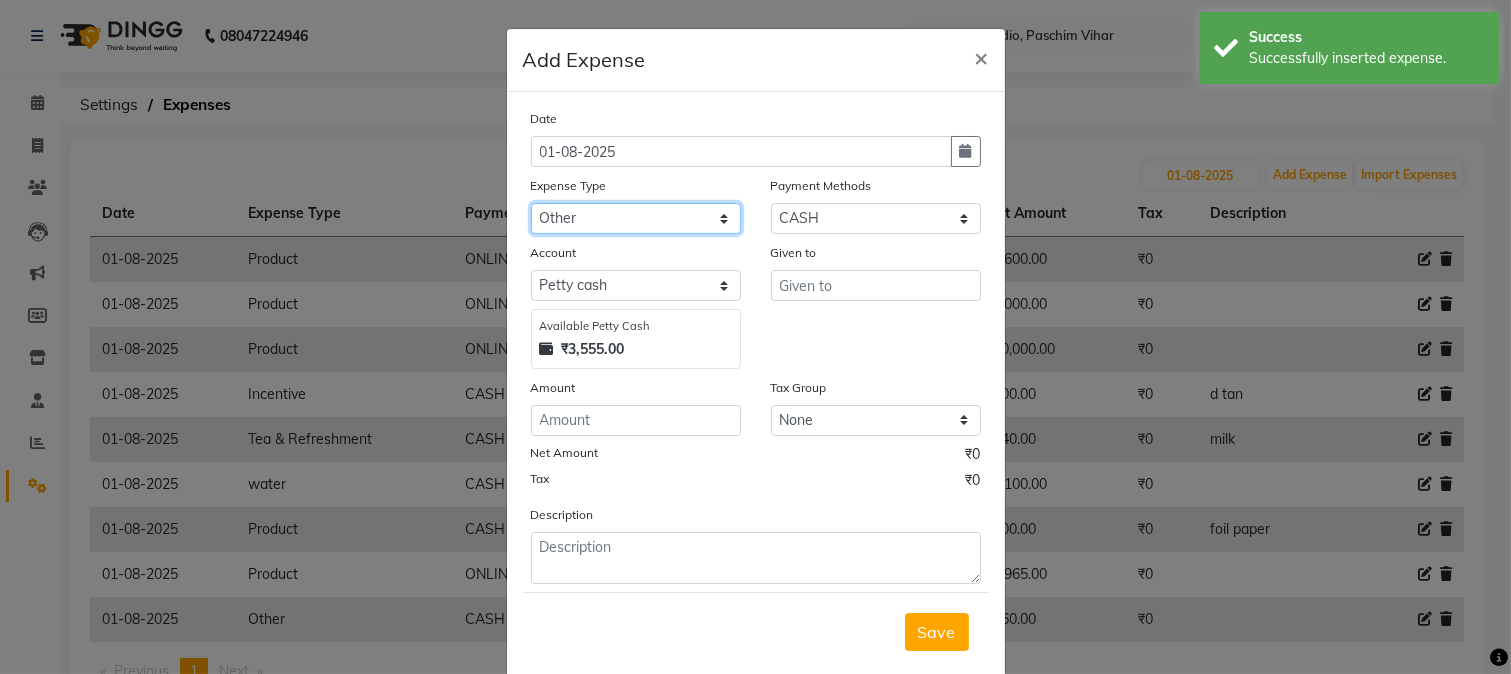 click on "Select Advance Salary Bank charges Cash transfer to bank Cash transfer to hub Client Snacks Conveyance Custoomer TIP electricity Equipment Festival Expense Incentive Insurance LOREAL PRODUCTS Maintenance Marketing Miscellaneous Other Pantry Product Rent Salary Staff Snacks Tea & Refreshment TIP Utilities water" 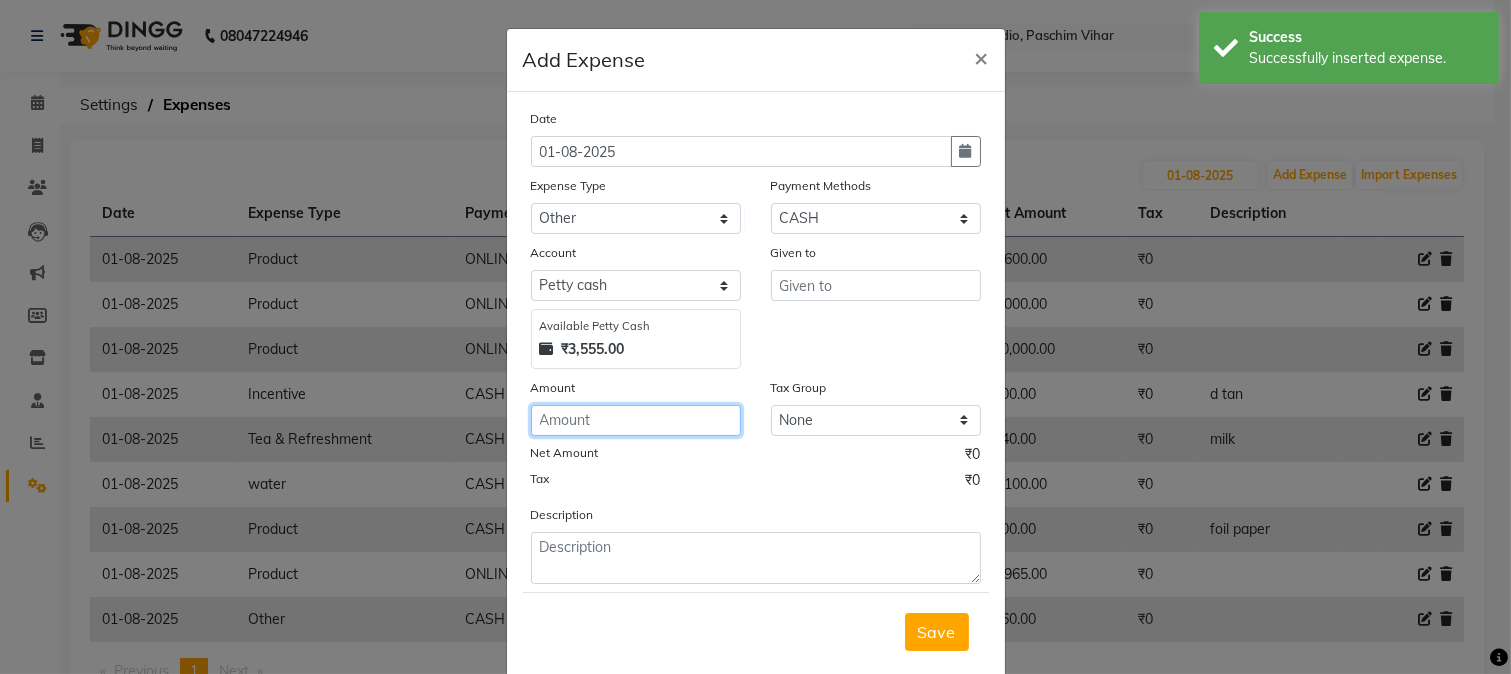 click 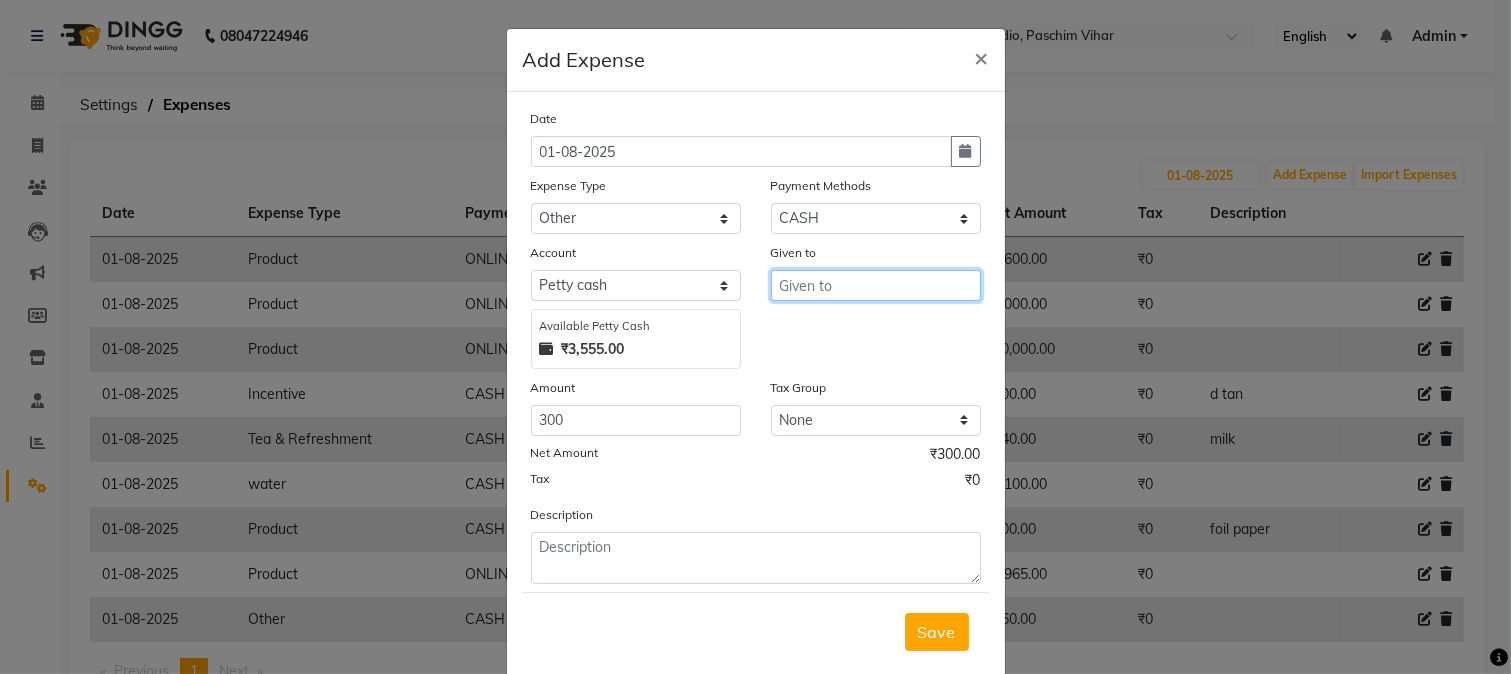 click at bounding box center (876, 285) 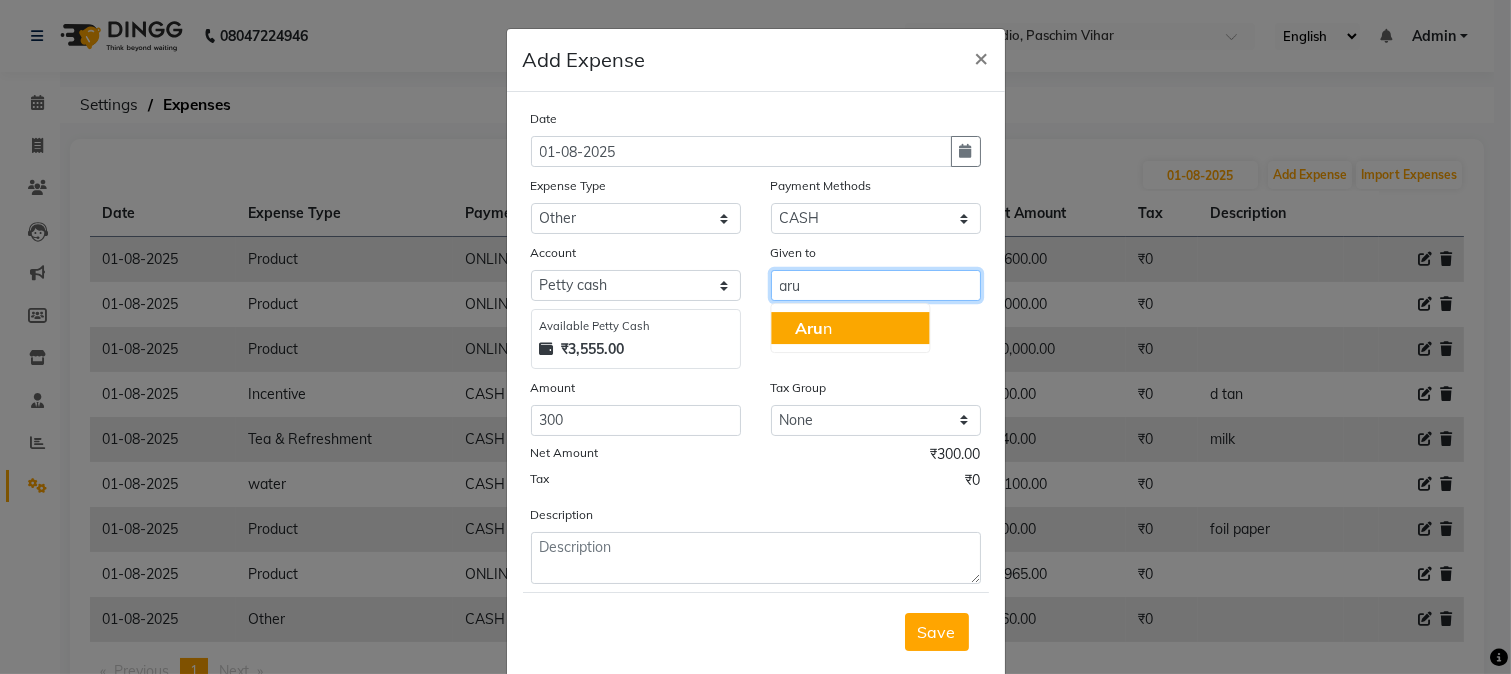click on "[FIRST] [LAST]" at bounding box center (850, 328) 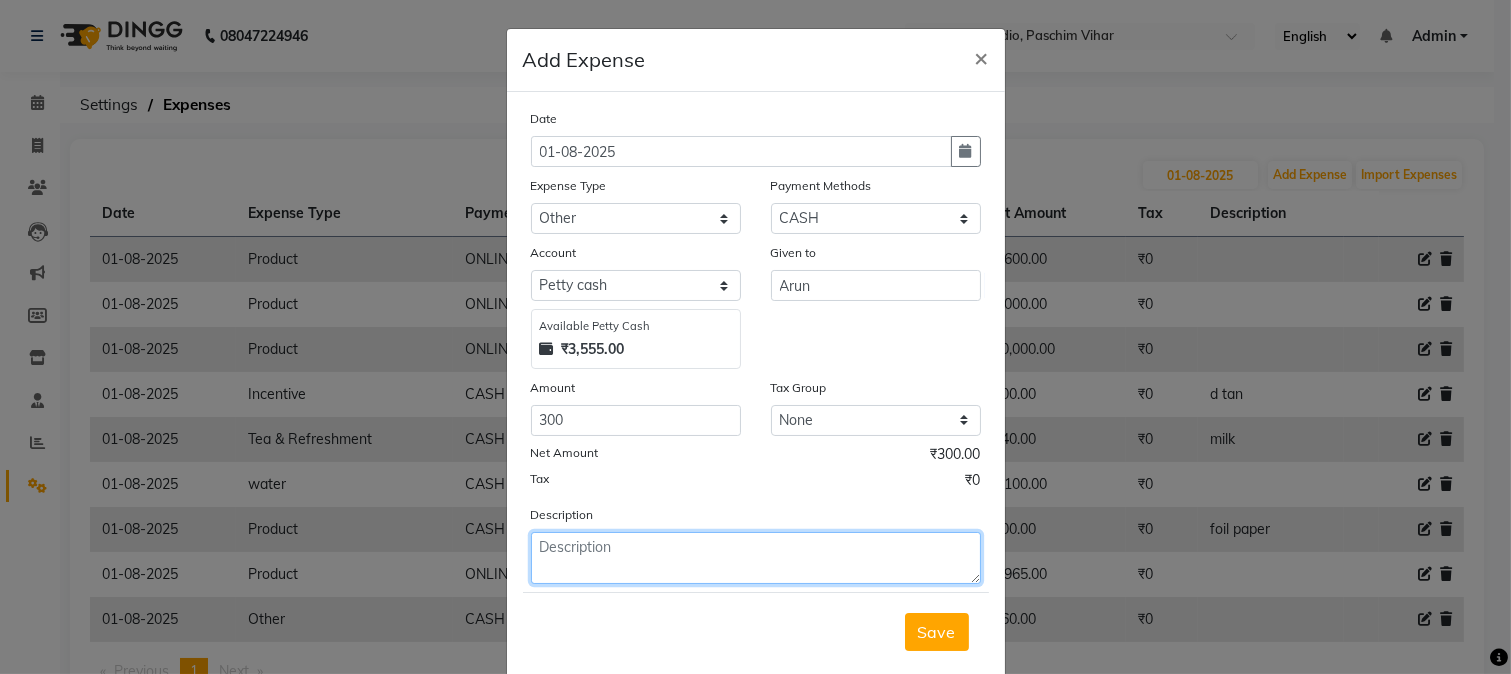 click 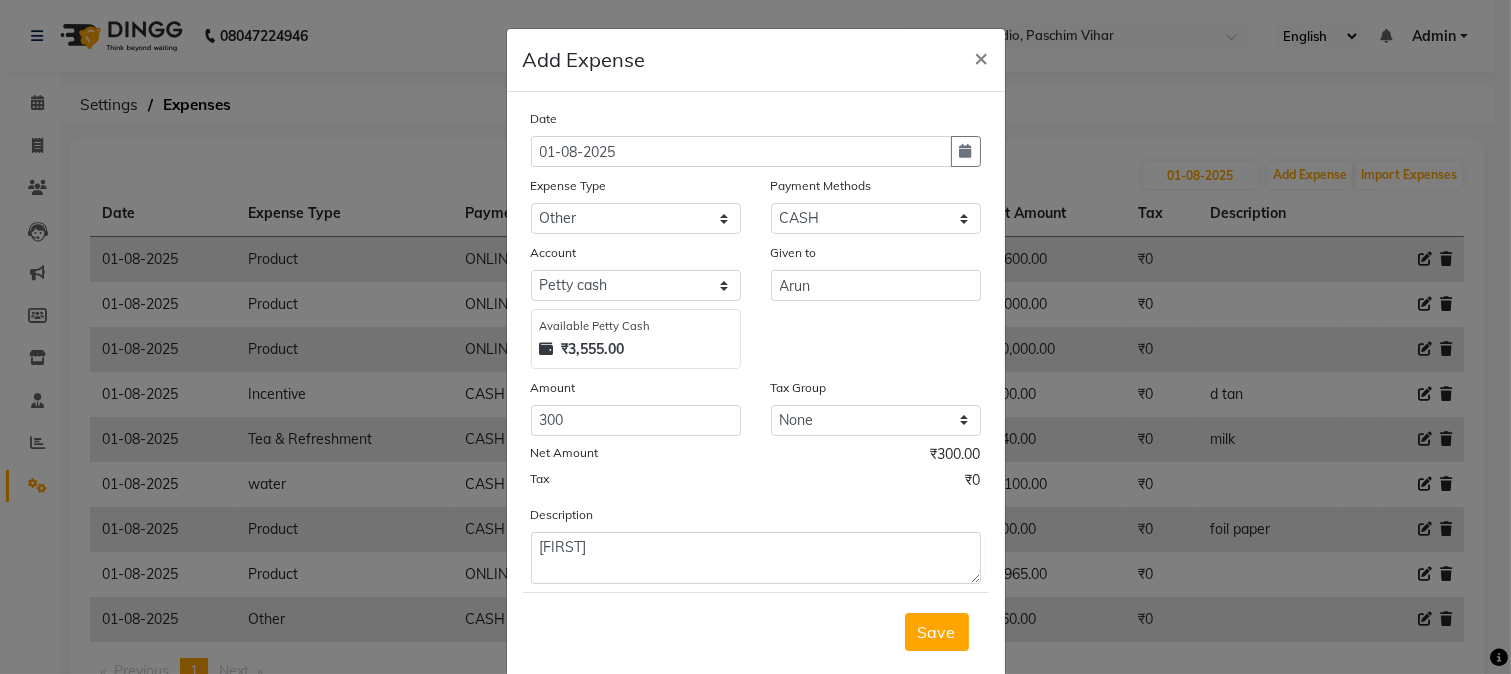 drag, startPoint x: 928, startPoint y: 628, endPoint x: 943, endPoint y: 595, distance: 36.249138 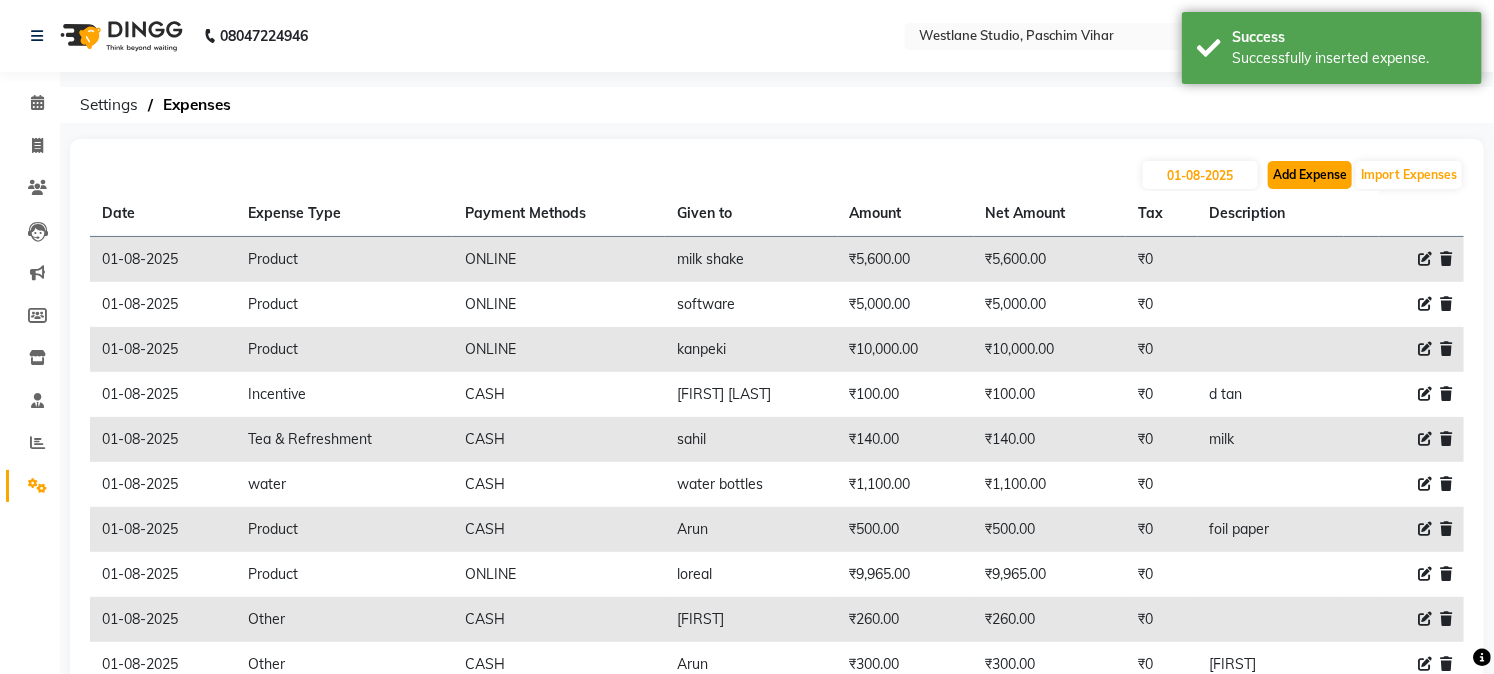 click on "Add Expense" 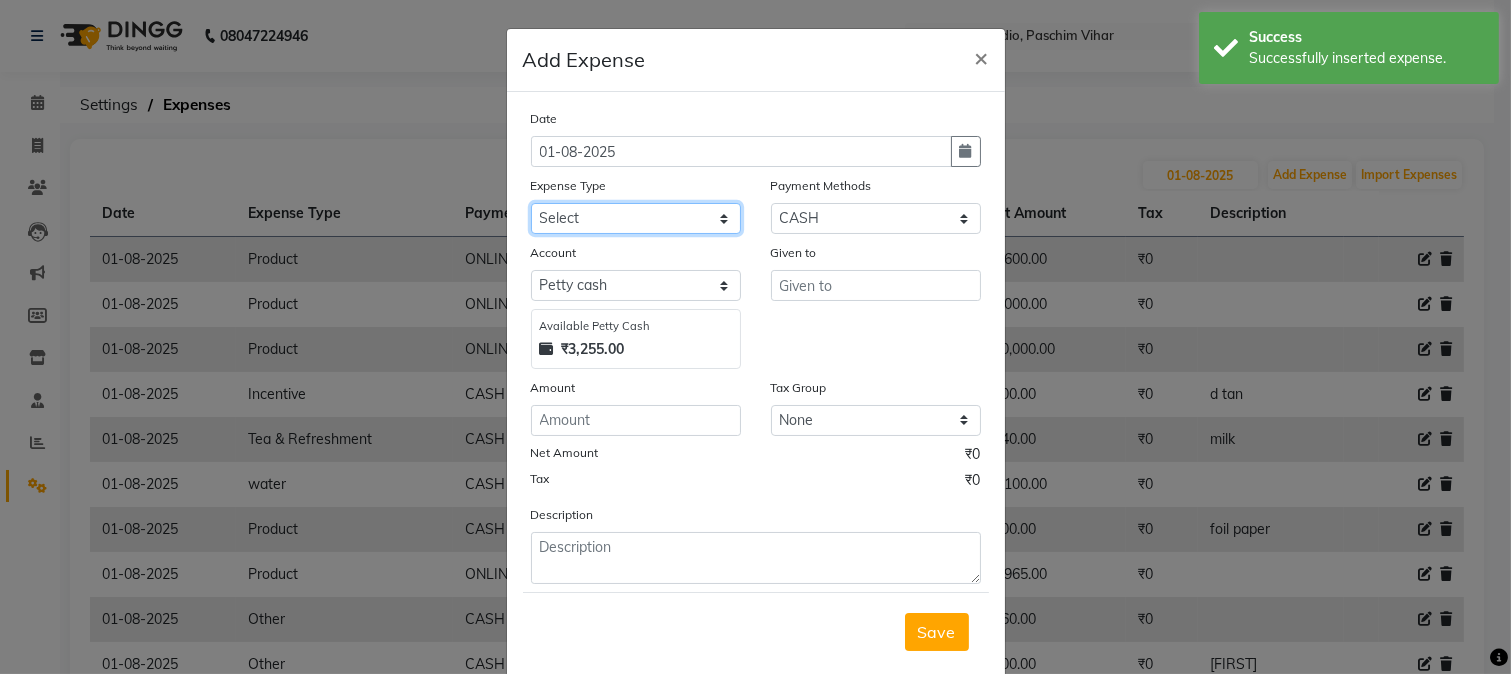 click on "Select Advance Salary Bank charges Cash transfer to bank Cash transfer to hub Client Snacks Conveyance Custoomer TIP electricity Equipment Festival Expense Incentive Insurance LOREAL PRODUCTS Maintenance Marketing Miscellaneous Other Pantry Product Rent Salary Staff Snacks Tea & Refreshment TIP Utilities water" 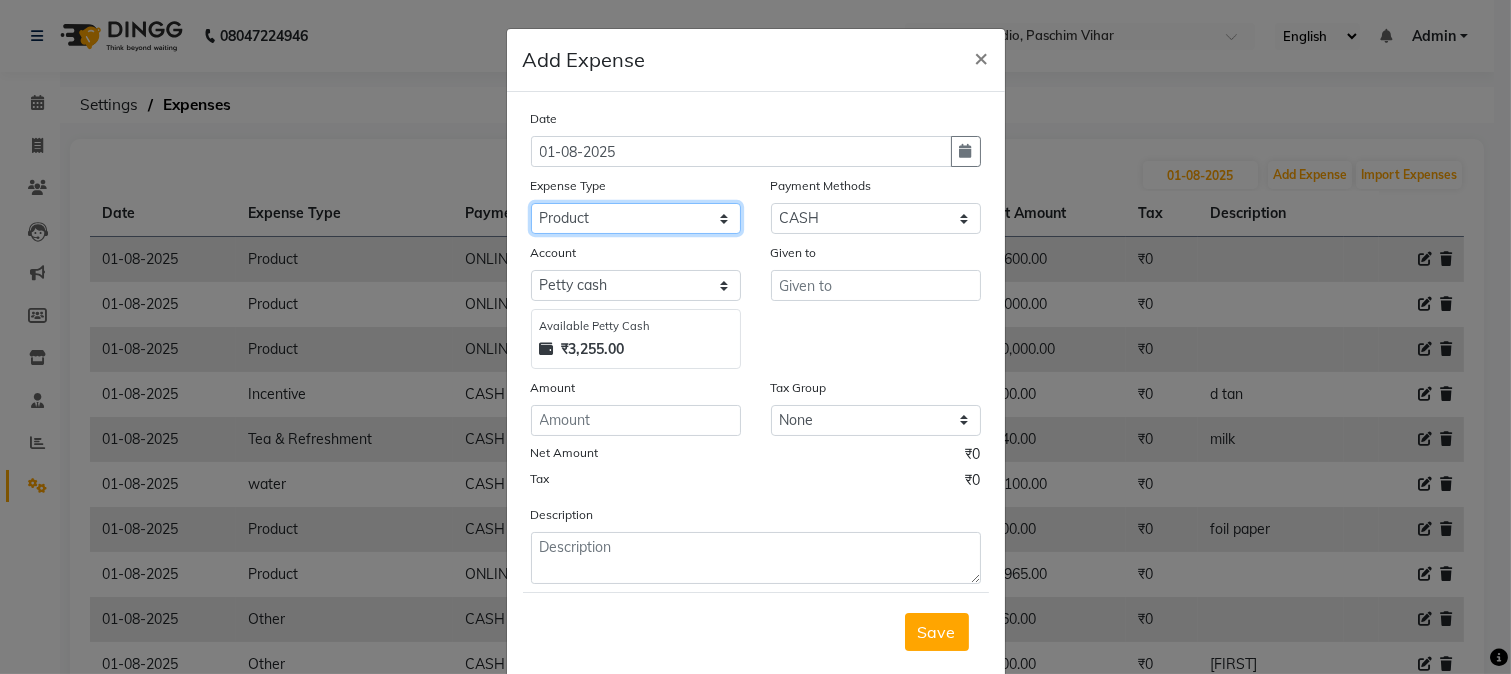 click on "Select Advance Salary Bank charges Cash transfer to bank Cash transfer to hub Client Snacks Conveyance Custoomer TIP electricity Equipment Festival Expense Incentive Insurance LOREAL PRODUCTS Maintenance Marketing Miscellaneous Other Pantry Product Rent Salary Staff Snacks Tea & Refreshment TIP Utilities water" 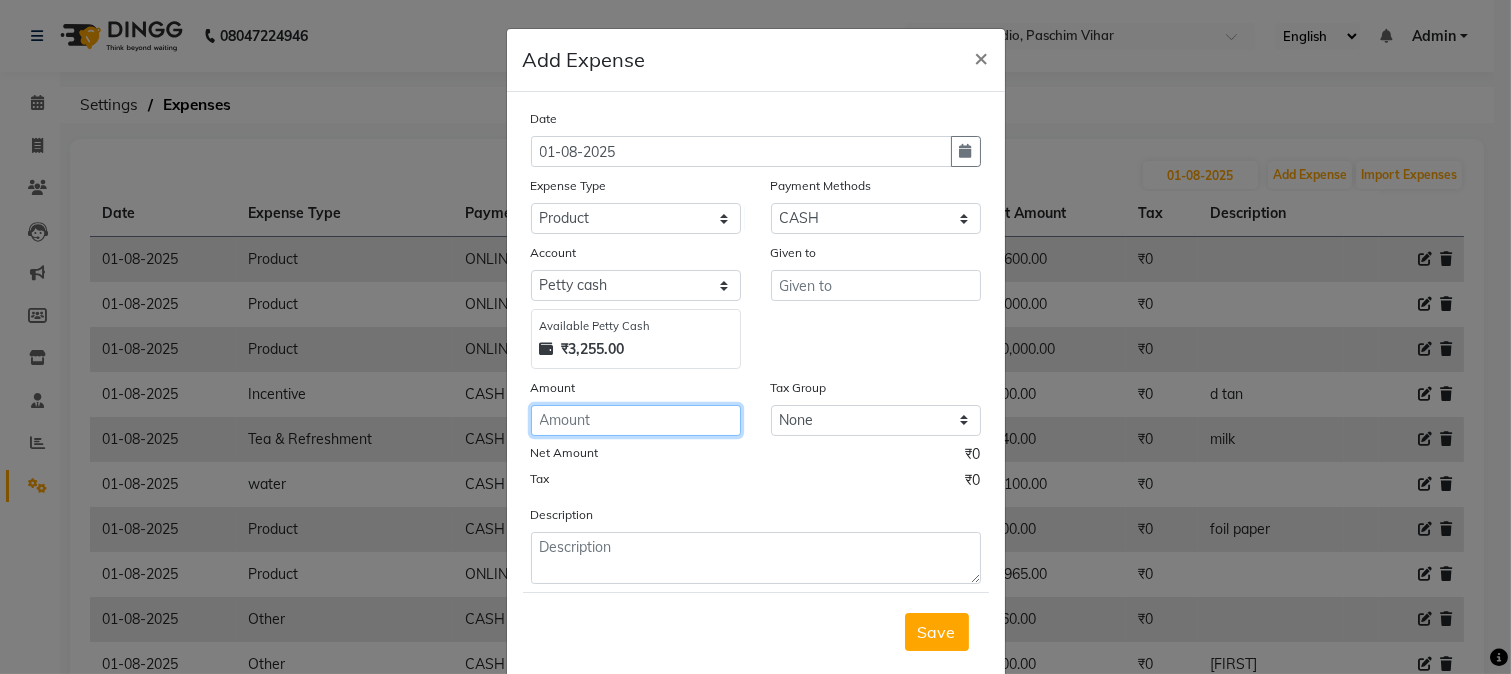 click 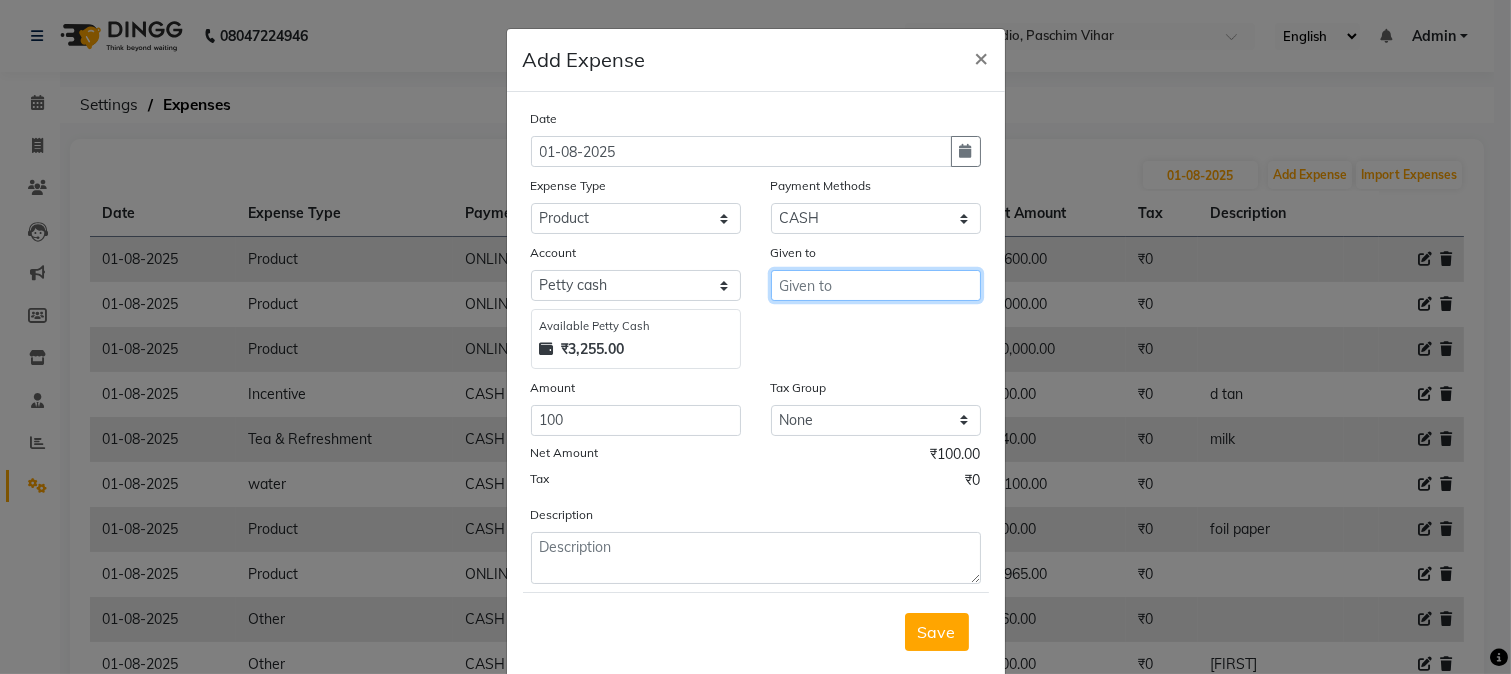 click at bounding box center [876, 285] 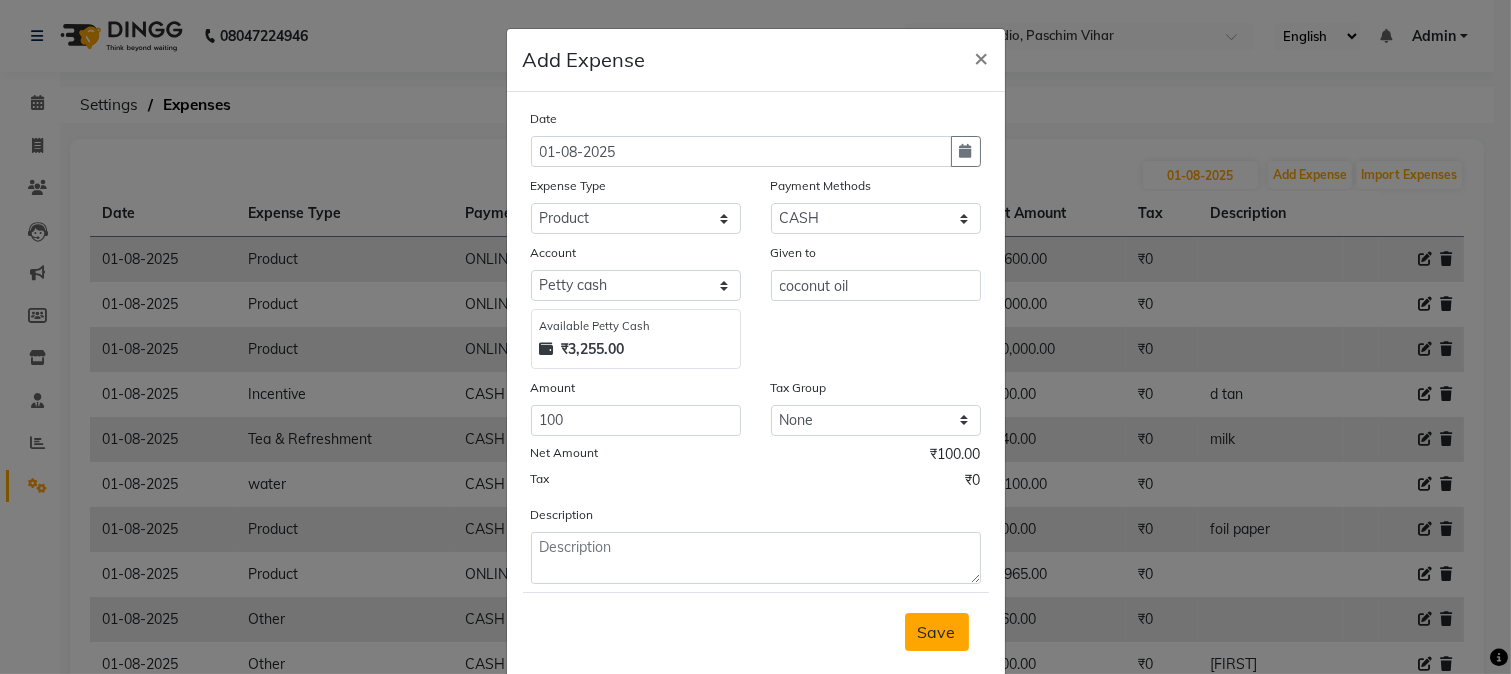 click on "Save" at bounding box center (937, 632) 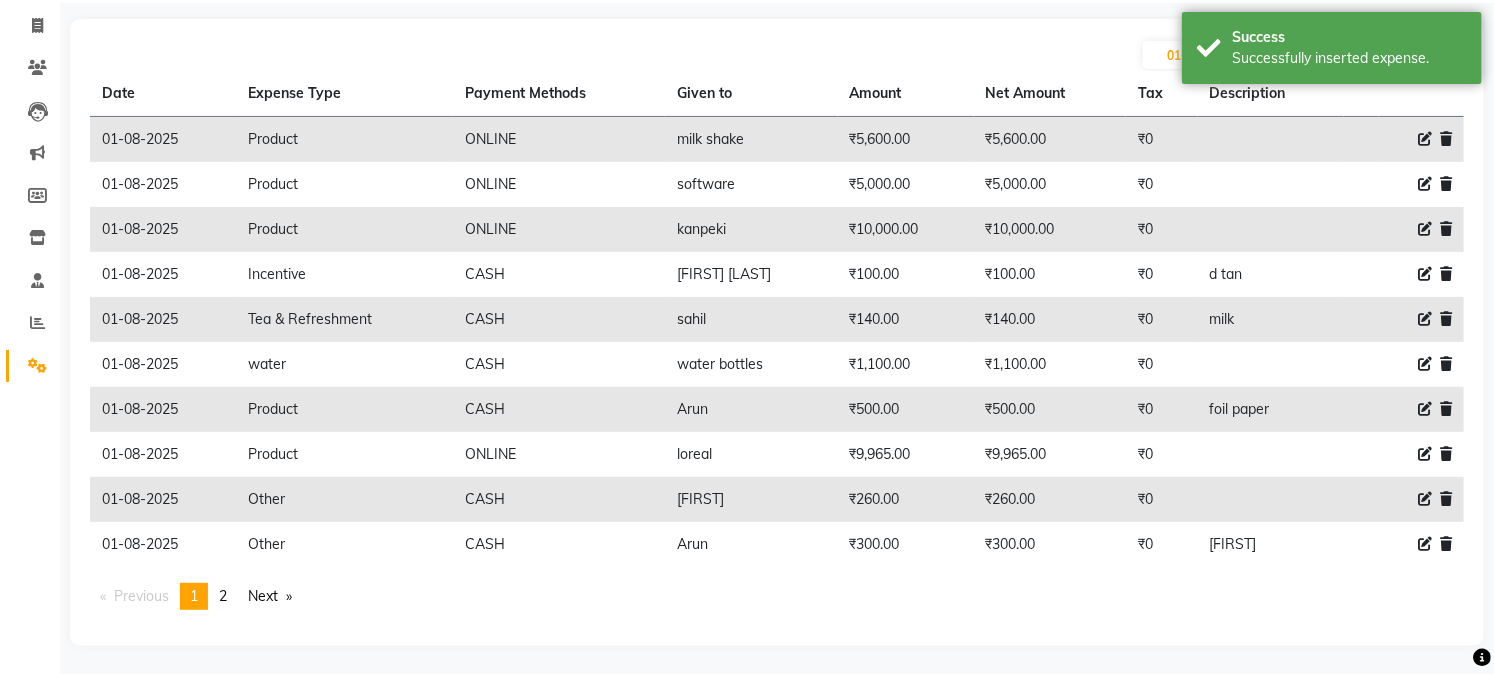 scroll, scrollTop: 121, scrollLeft: 0, axis: vertical 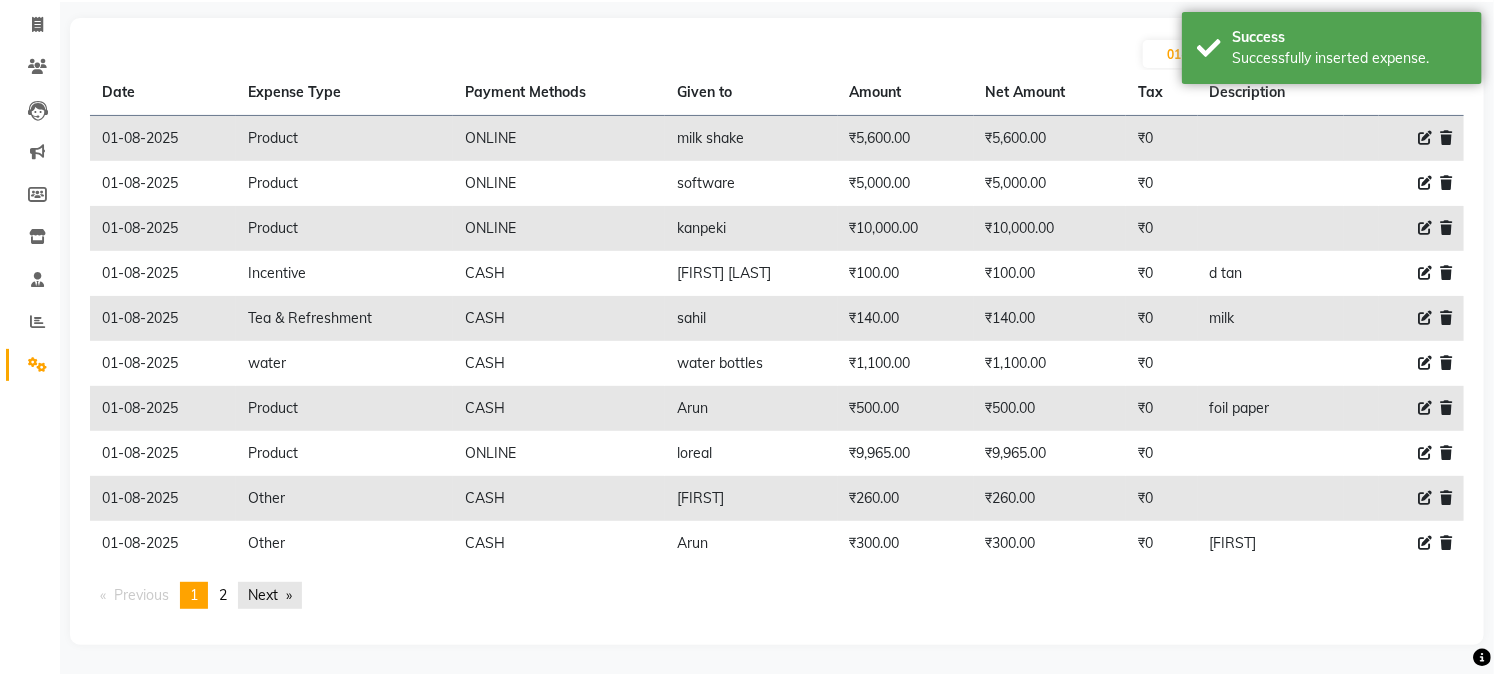 click on "Next  page" at bounding box center [270, 595] 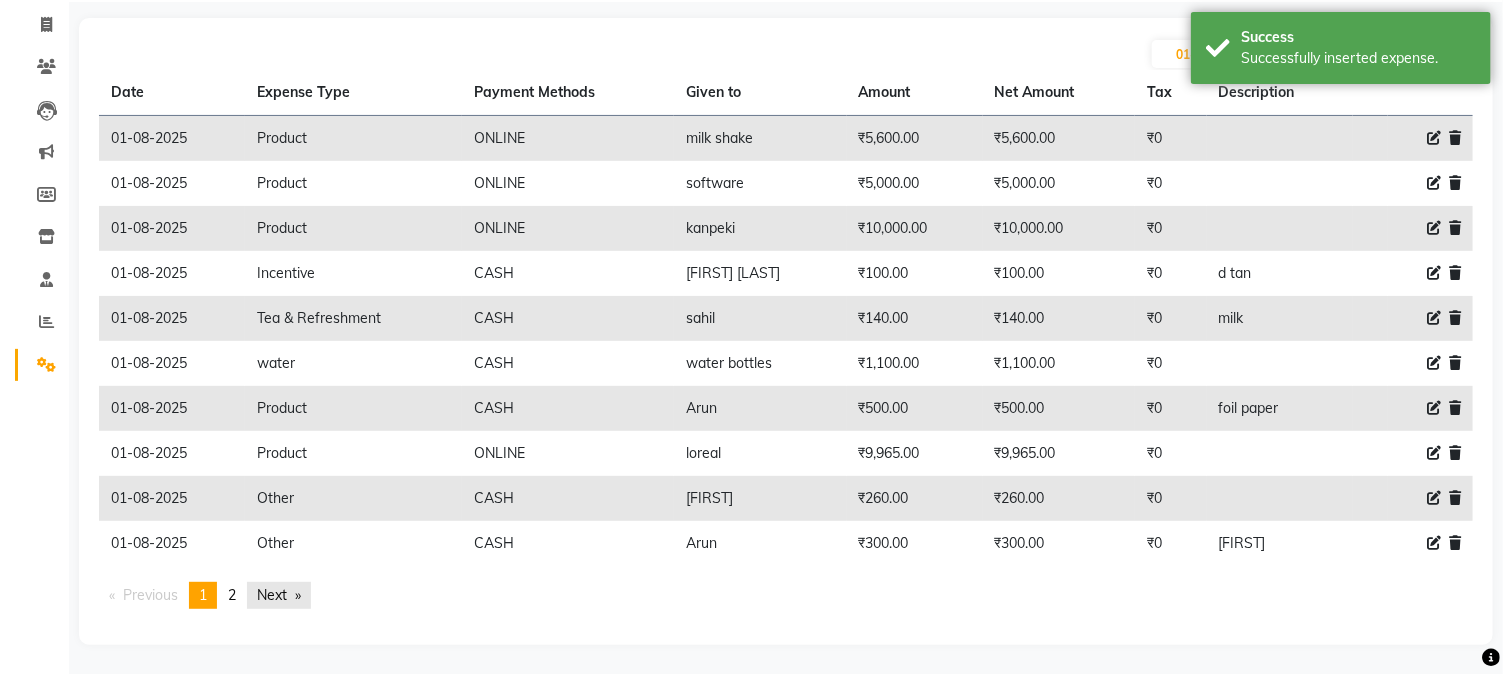 scroll, scrollTop: 0, scrollLeft: 0, axis: both 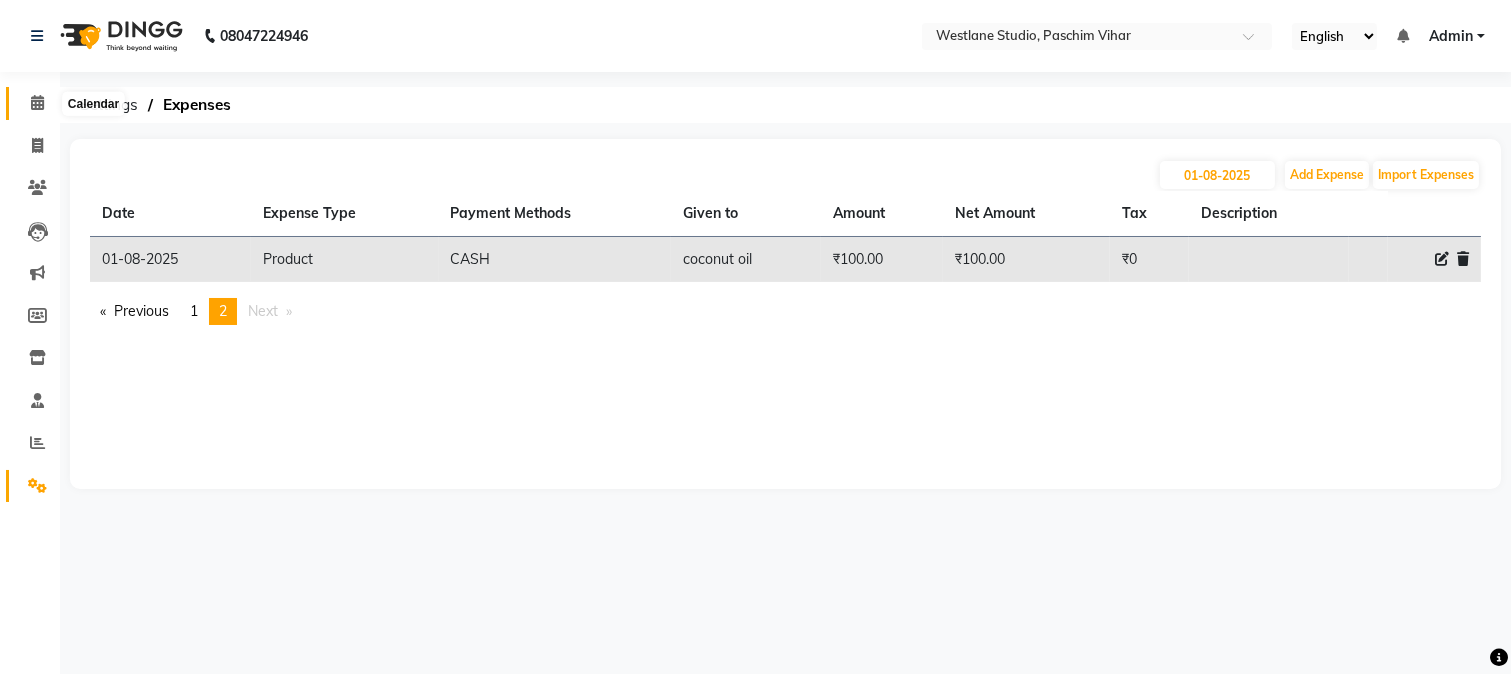 click 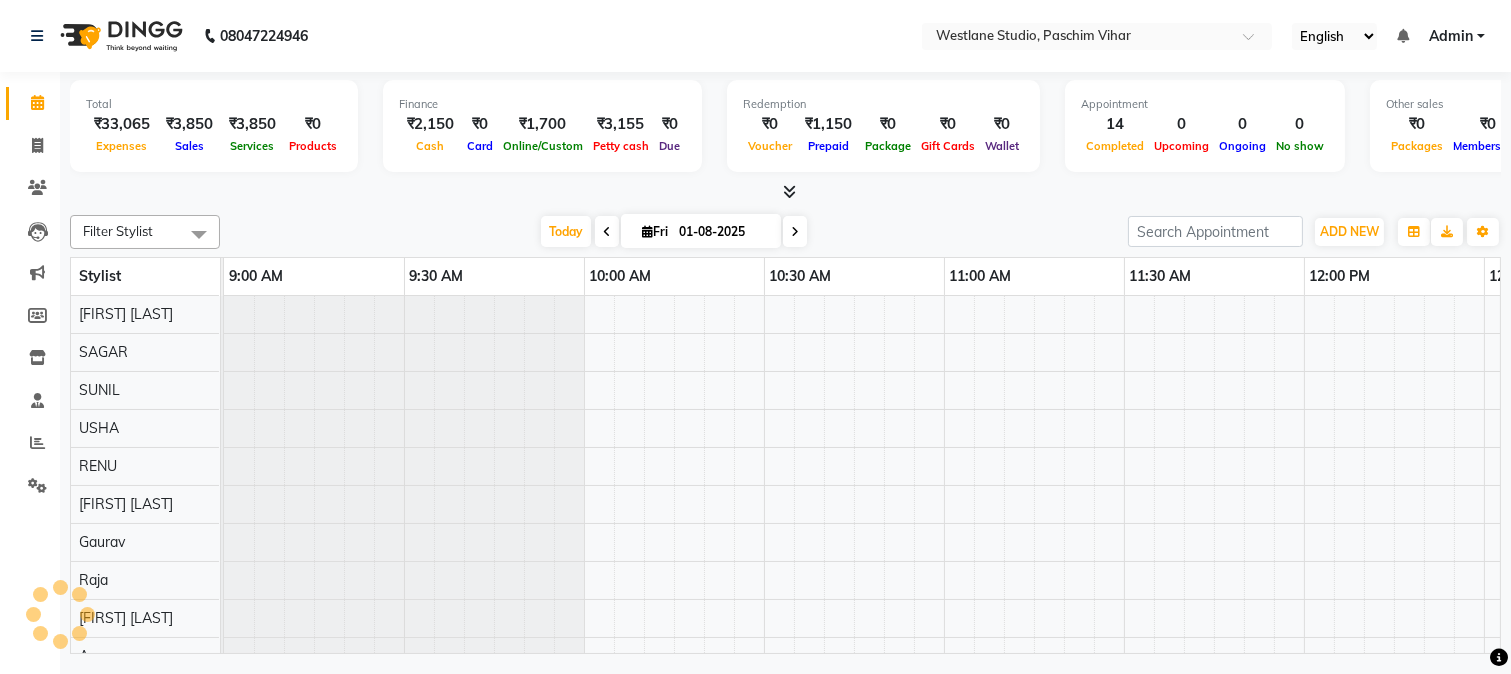 scroll, scrollTop: 0, scrollLeft: 0, axis: both 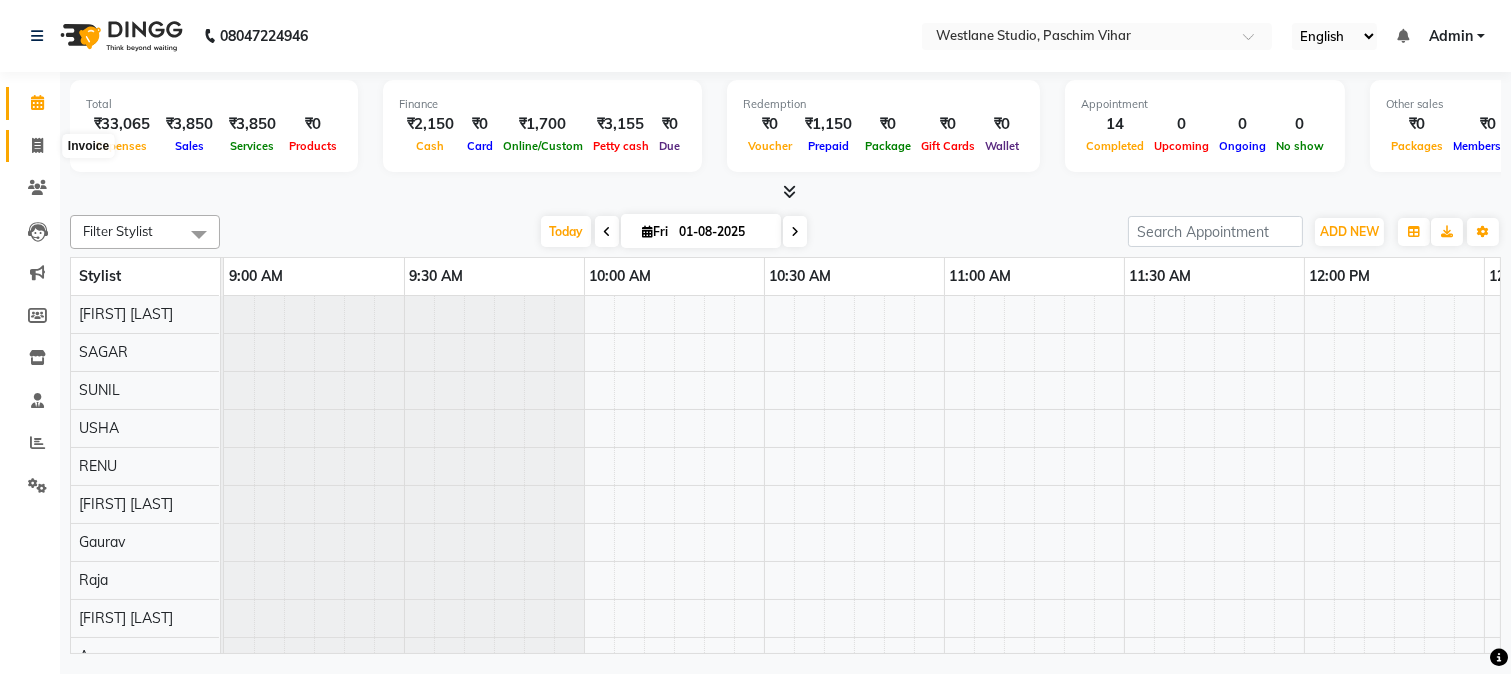 click 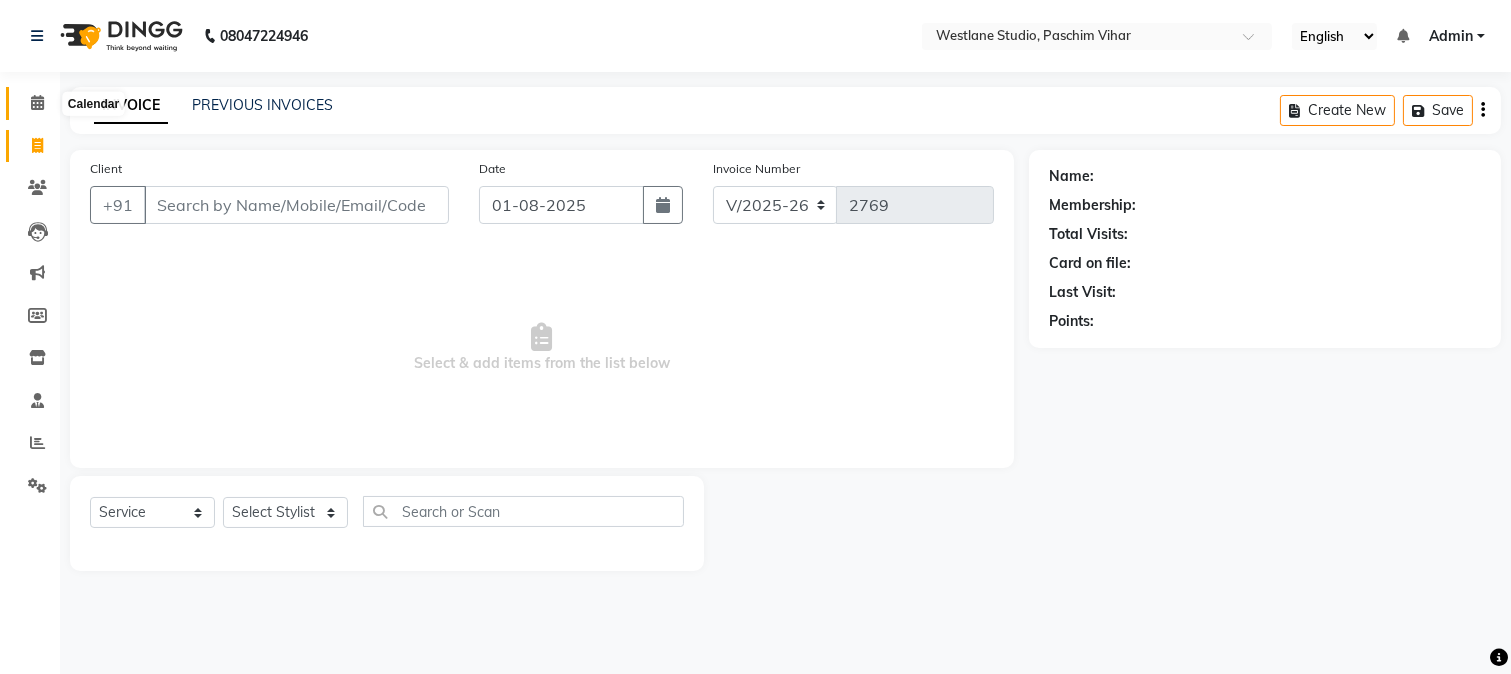 click 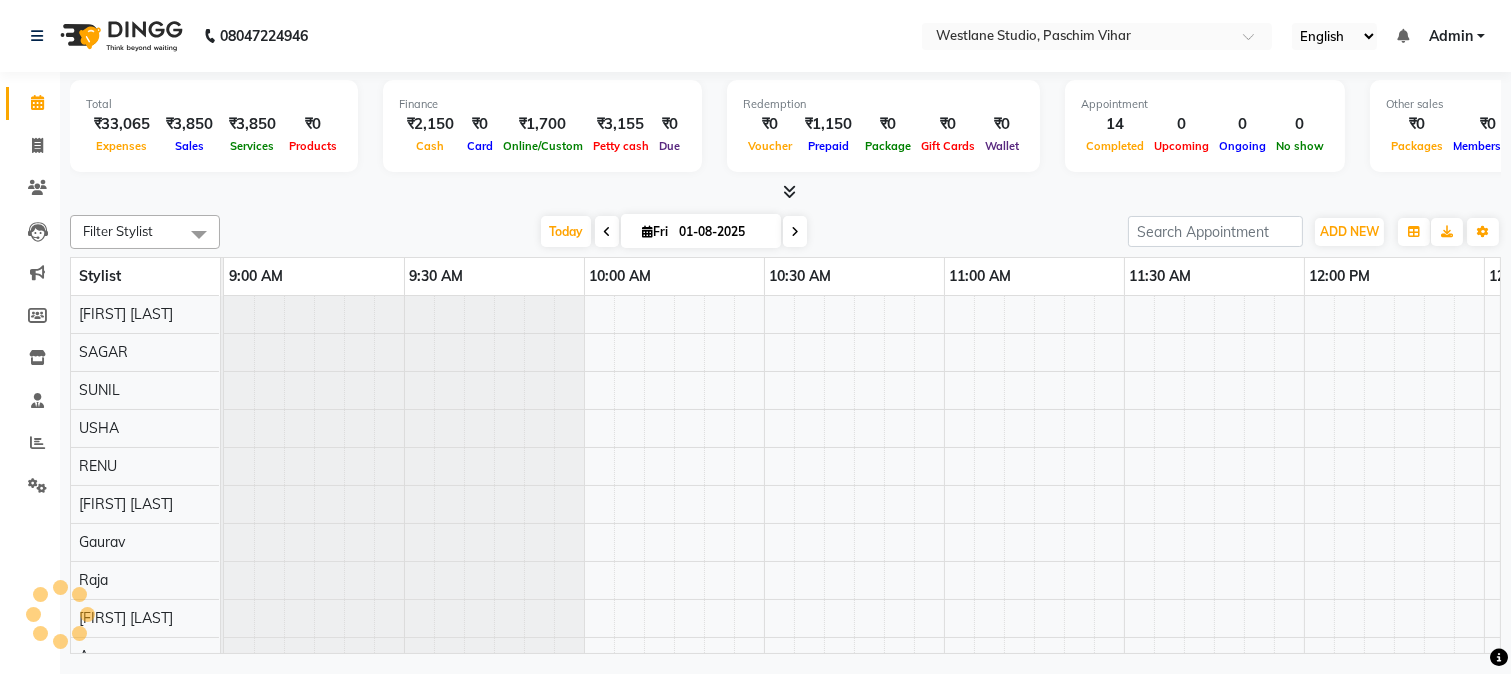 scroll, scrollTop: 0, scrollLeft: 0, axis: both 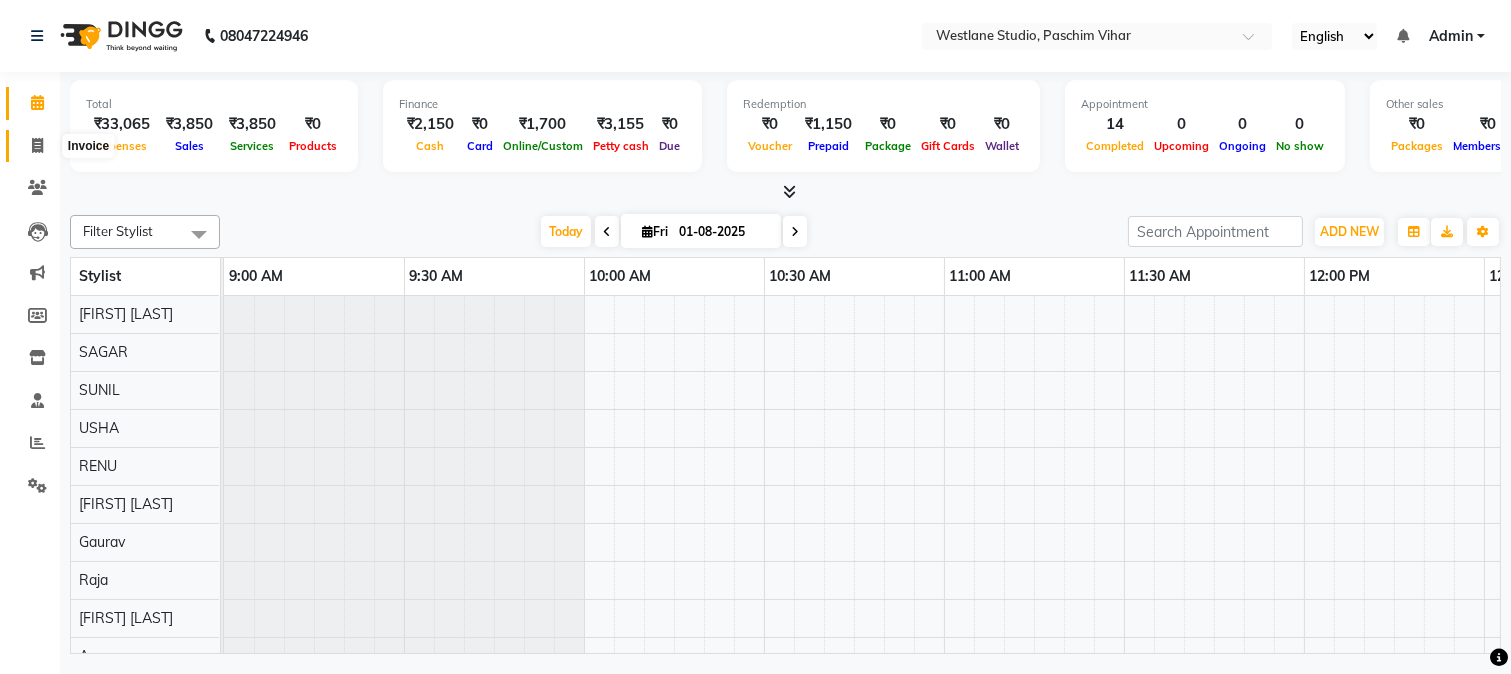 click 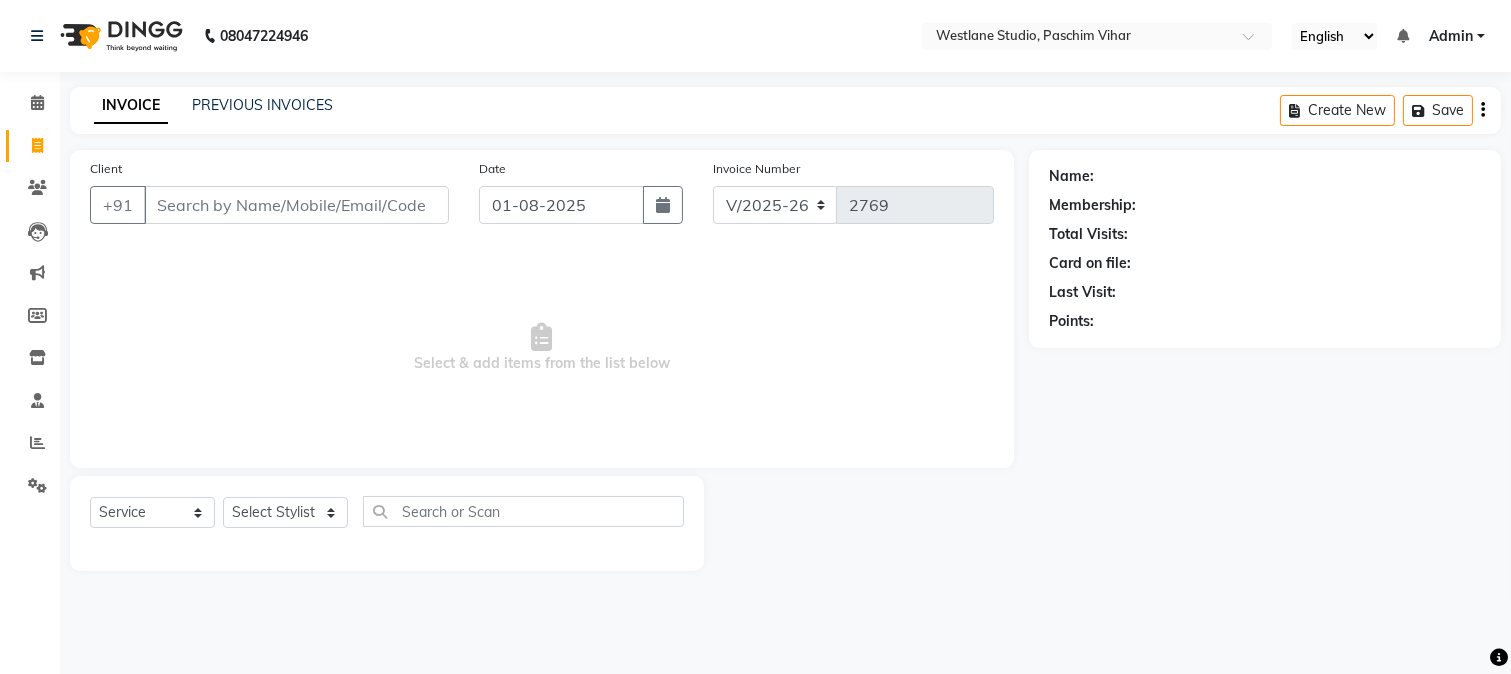 click on "Client" at bounding box center (296, 205) 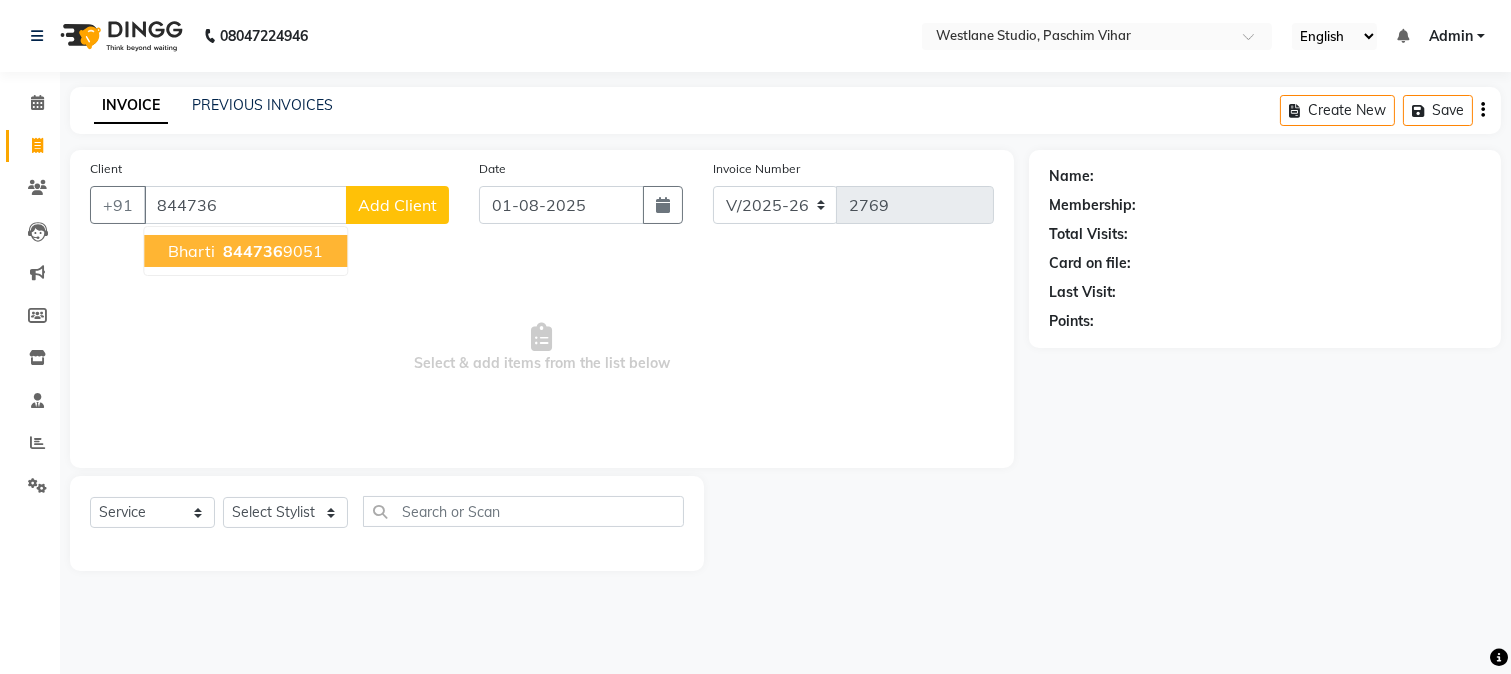 click on "[PHONE]" at bounding box center [271, 251] 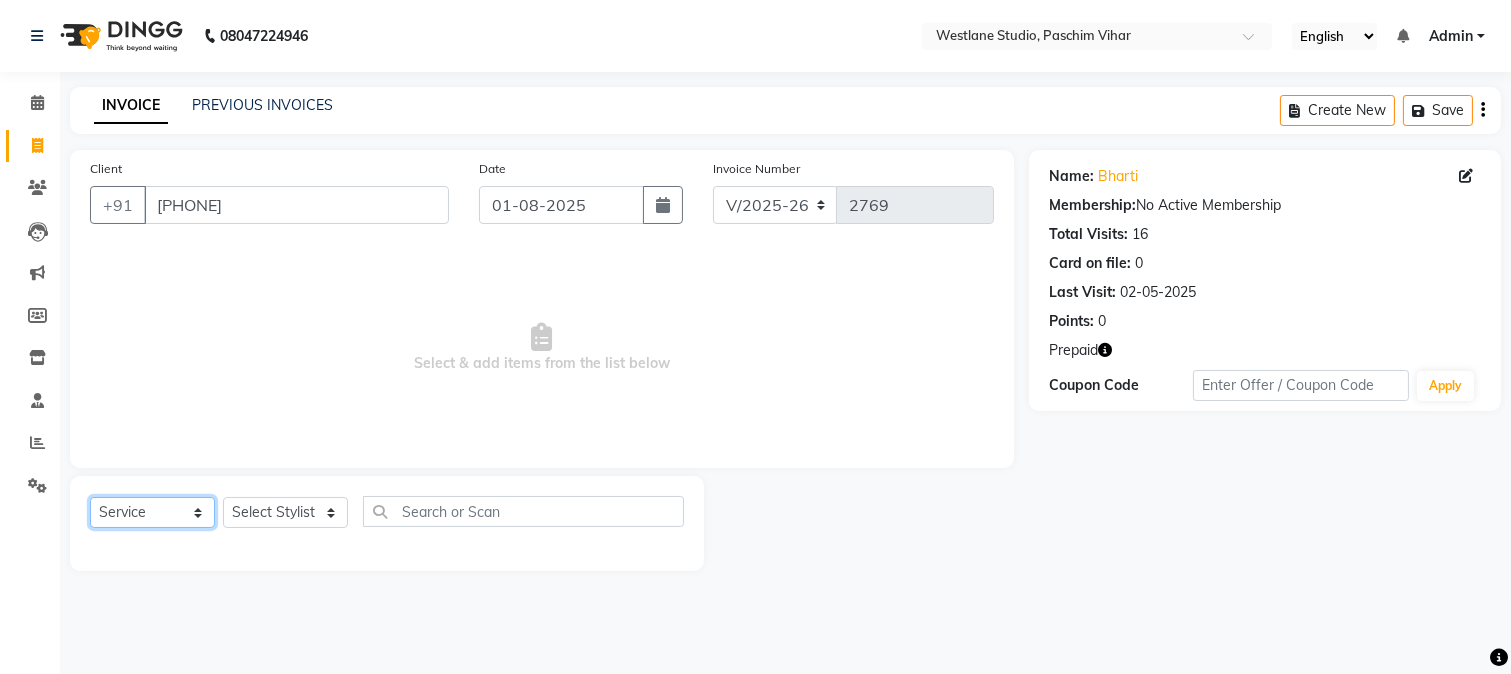 click on "Select  Service  Product  Membership  Package Voucher Prepaid Gift Card" 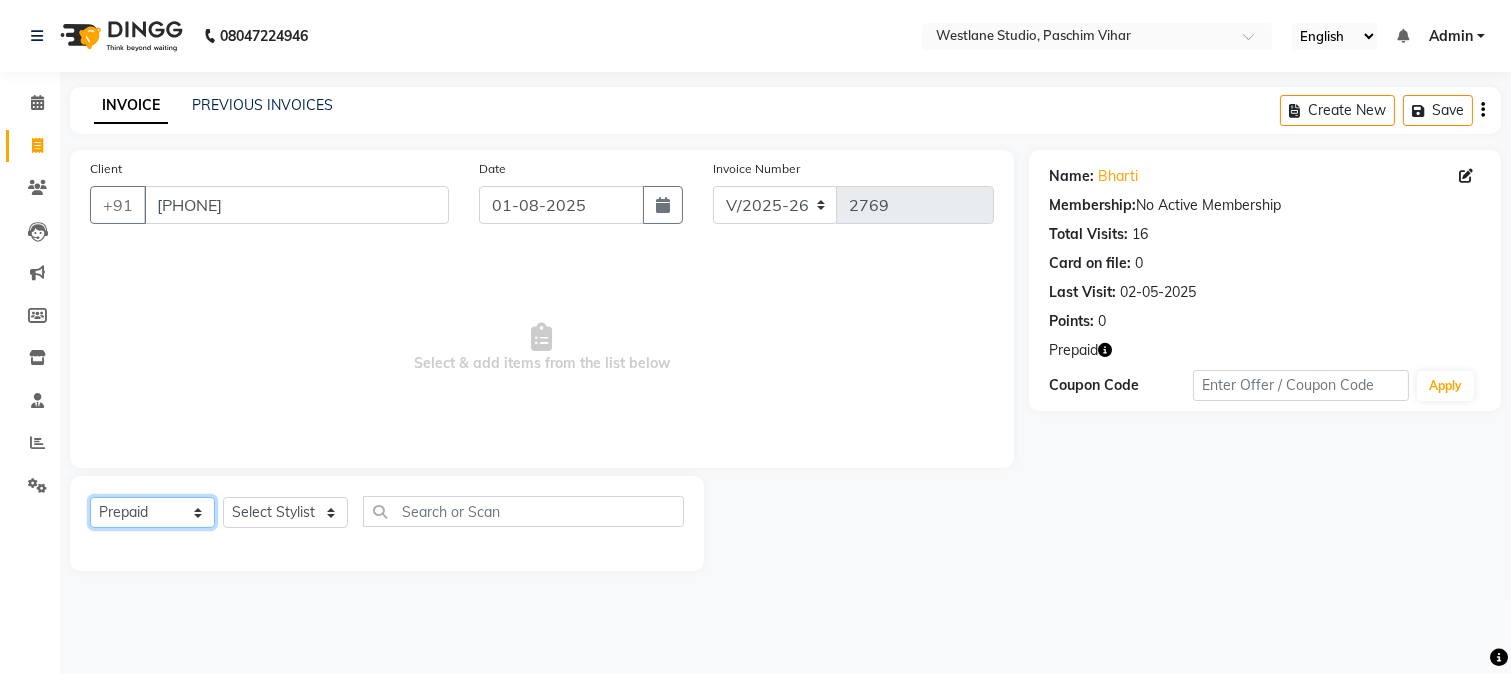click on "Select  Service  Product  Membership  Package Voucher Prepaid Gift Card" 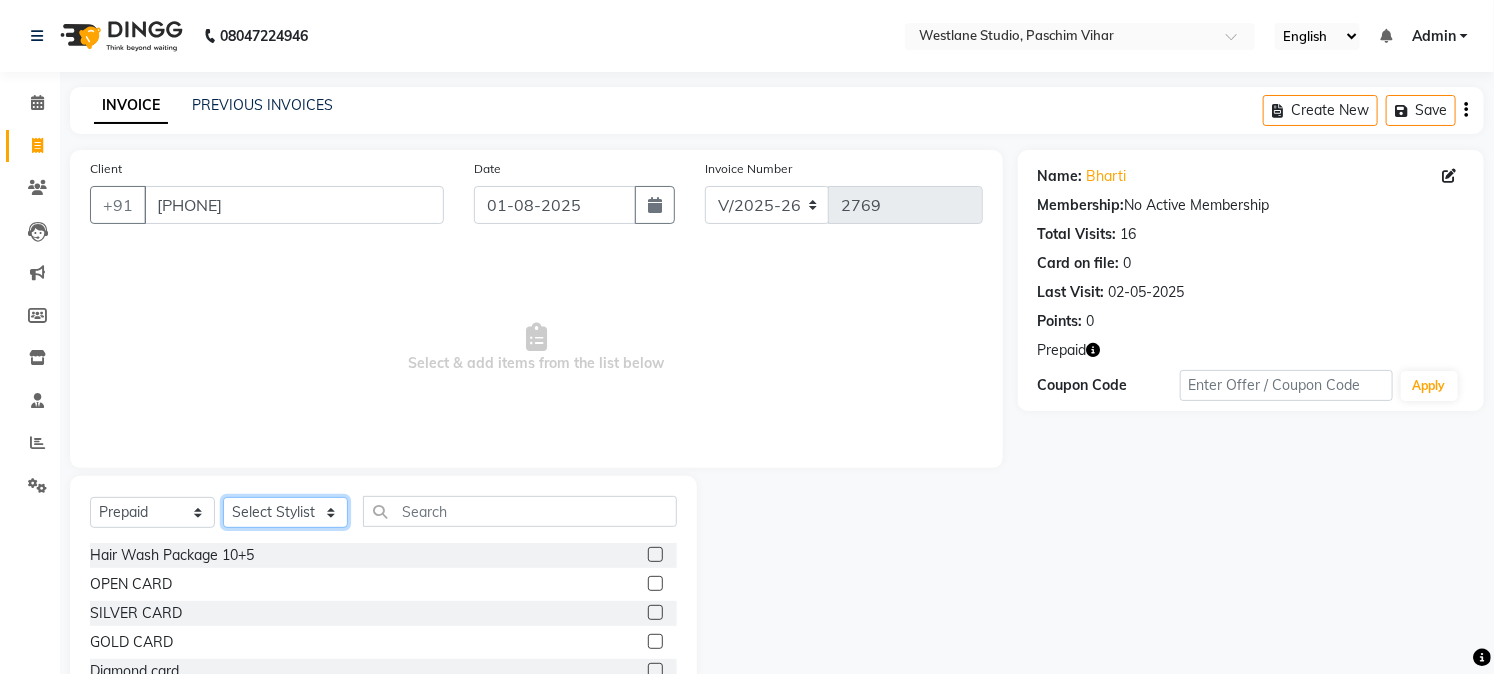 click on "Select Stylist Akash Anu Arun Gaurav  GULFAM jeeshan MANISH NADEEM ALI Nitin Sajwan Raja  Ranjeet RENU RIDHIMA BHATIA Rohit SAGAR Shakel SOHEIL Sonam SUNIL USHA" 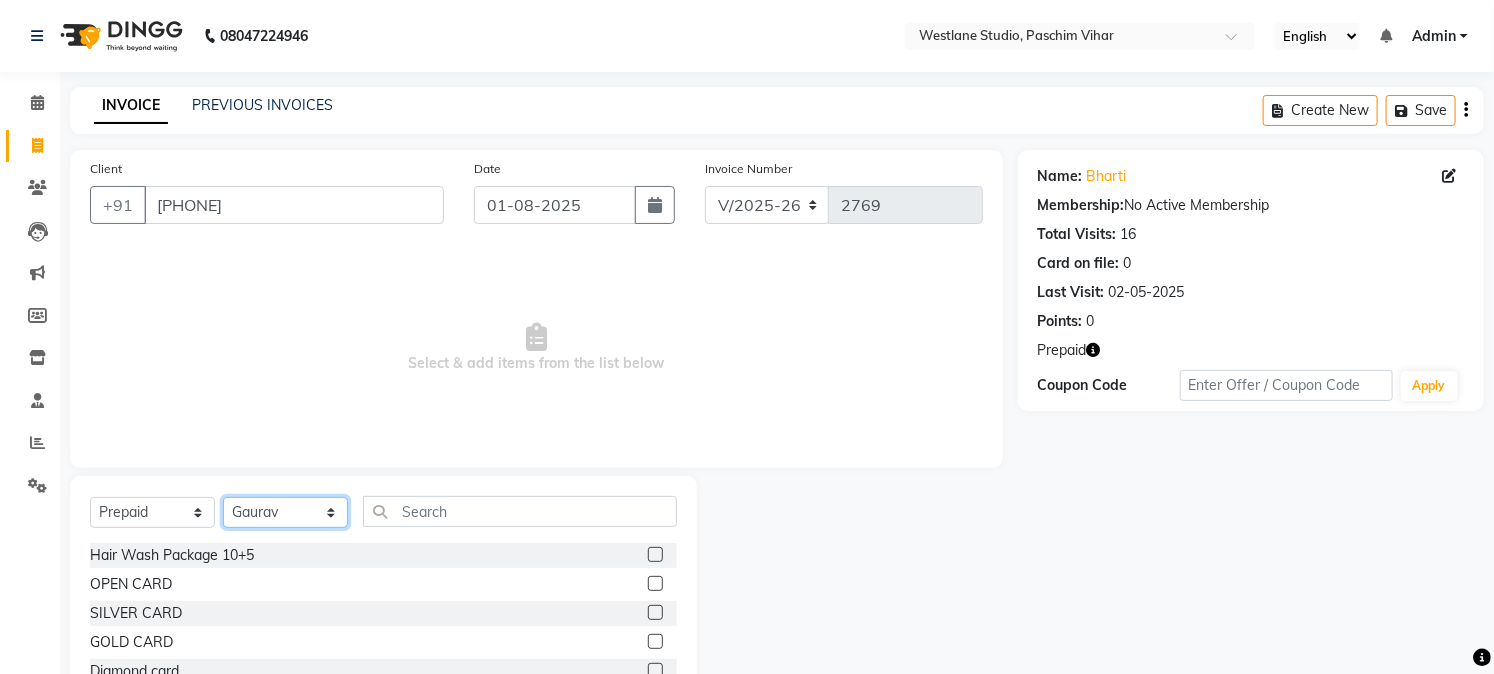 click on "Select Stylist Akash Anu Arun Gaurav  GULFAM jeeshan MANISH NADEEM ALI Nitin Sajwan Raja  Ranjeet RENU RIDHIMA BHATIA Rohit SAGAR Shakel SOHEIL Sonam SUNIL USHA" 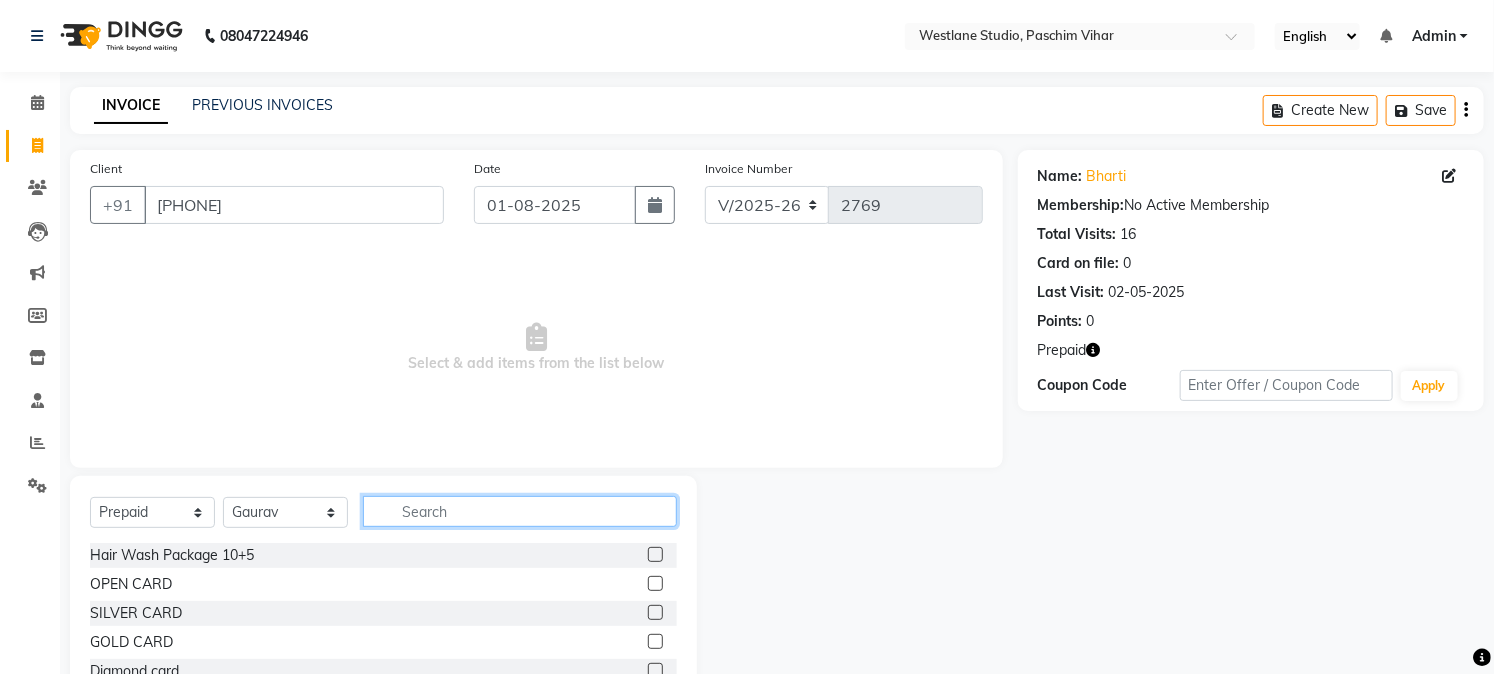 click 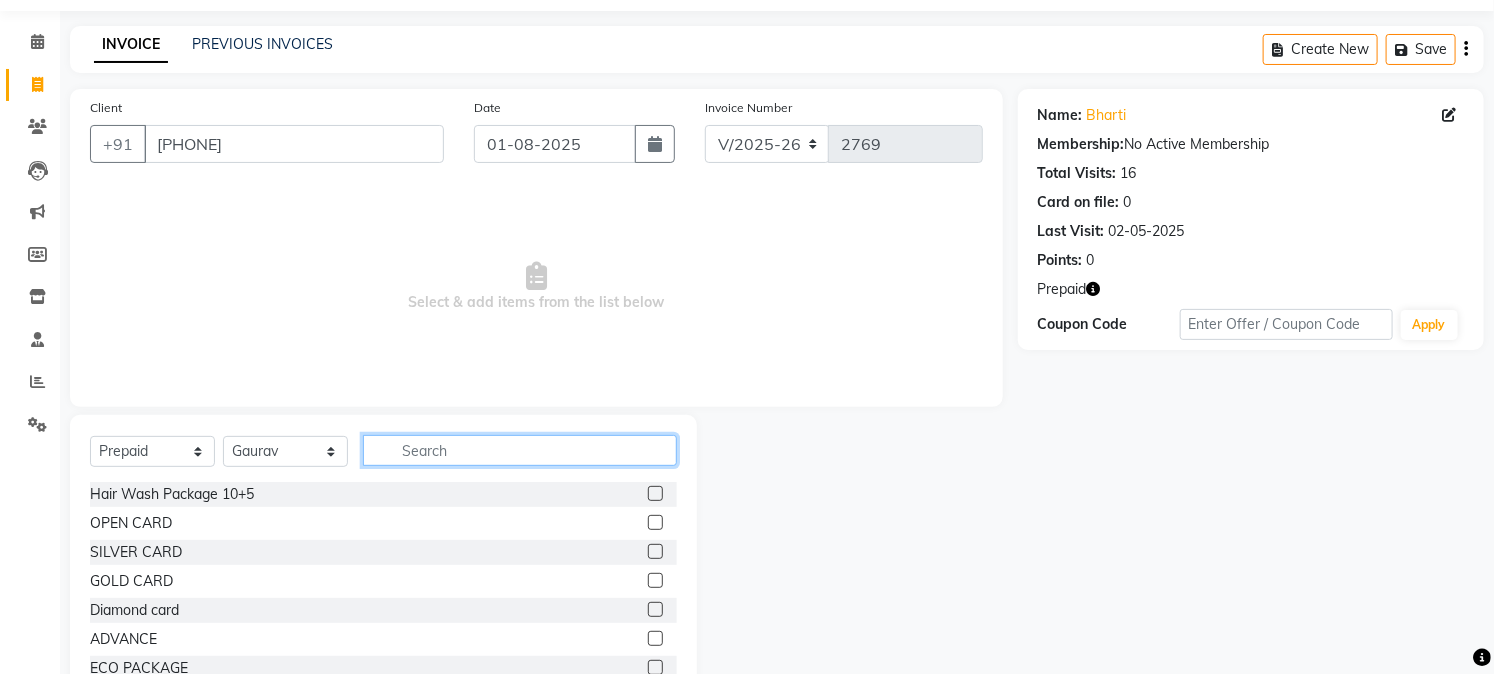 scroll, scrollTop: 111, scrollLeft: 0, axis: vertical 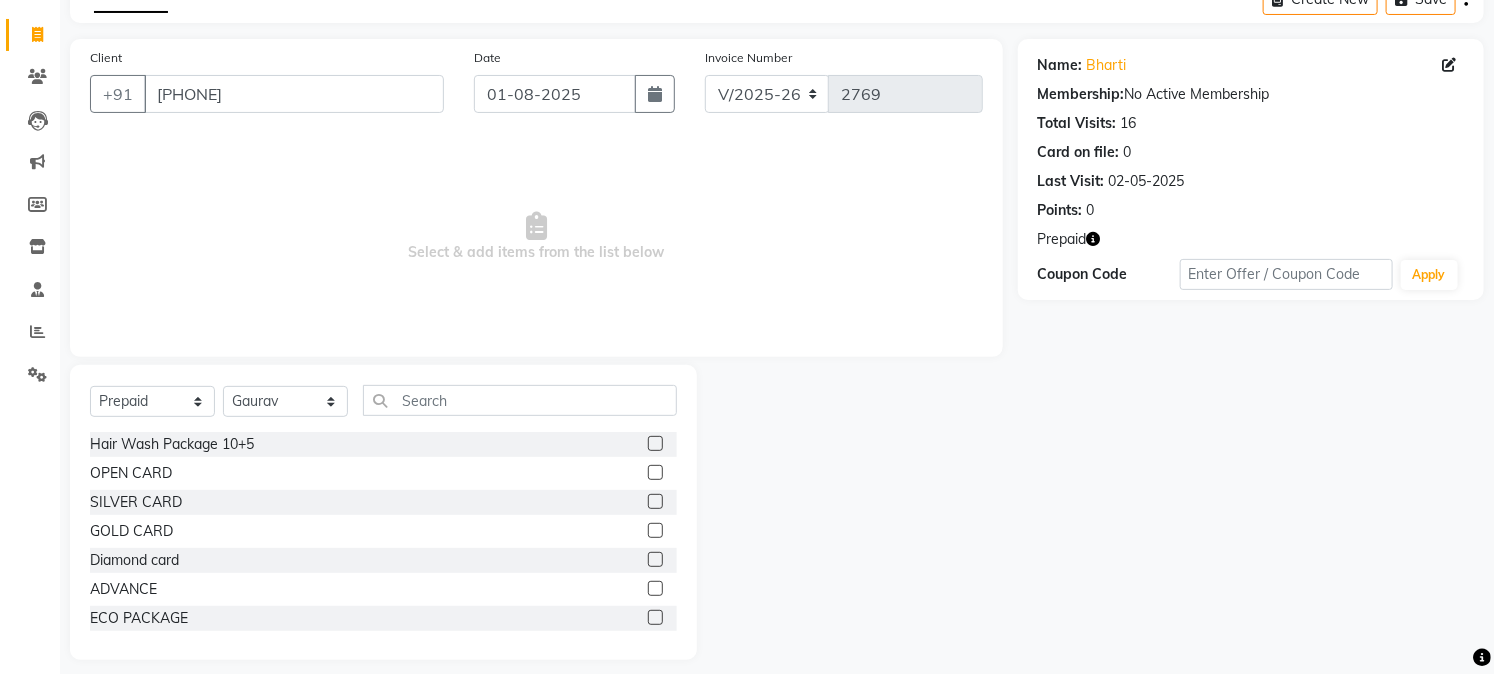 click 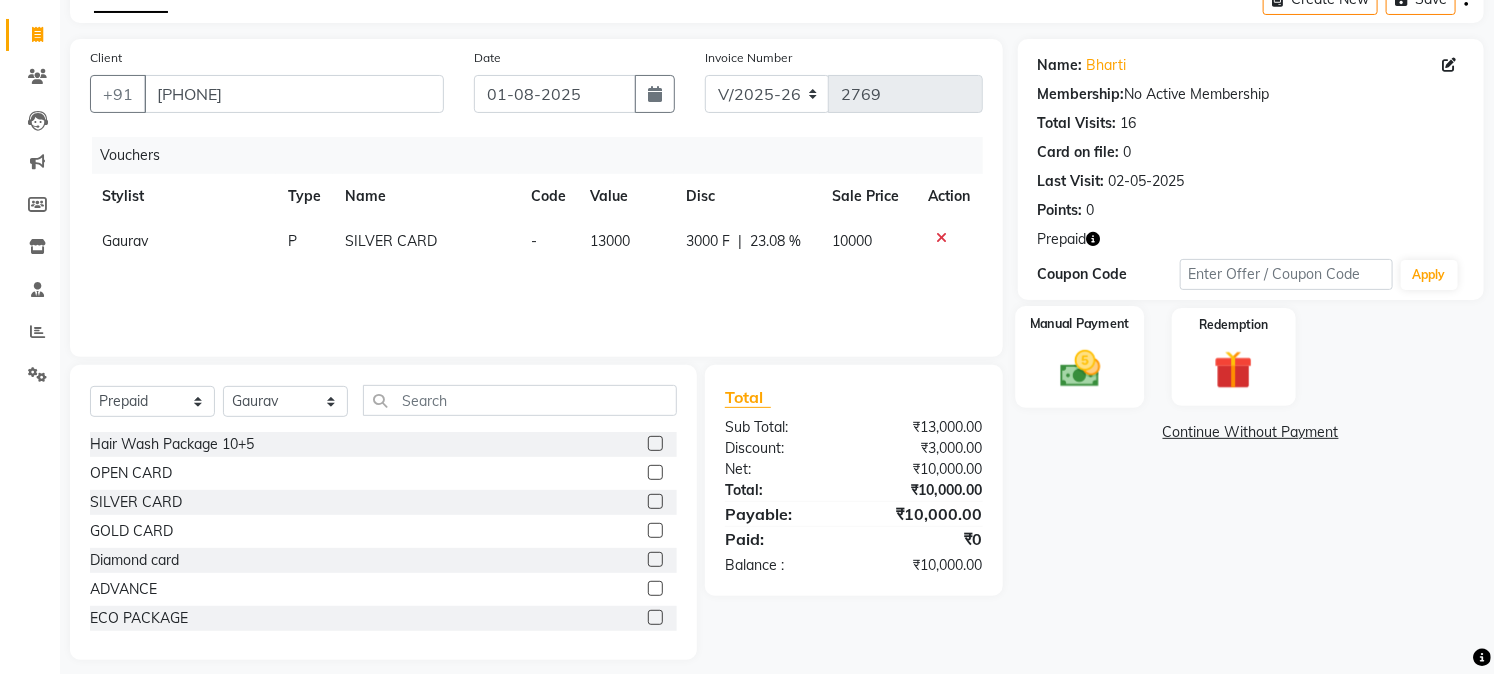 click 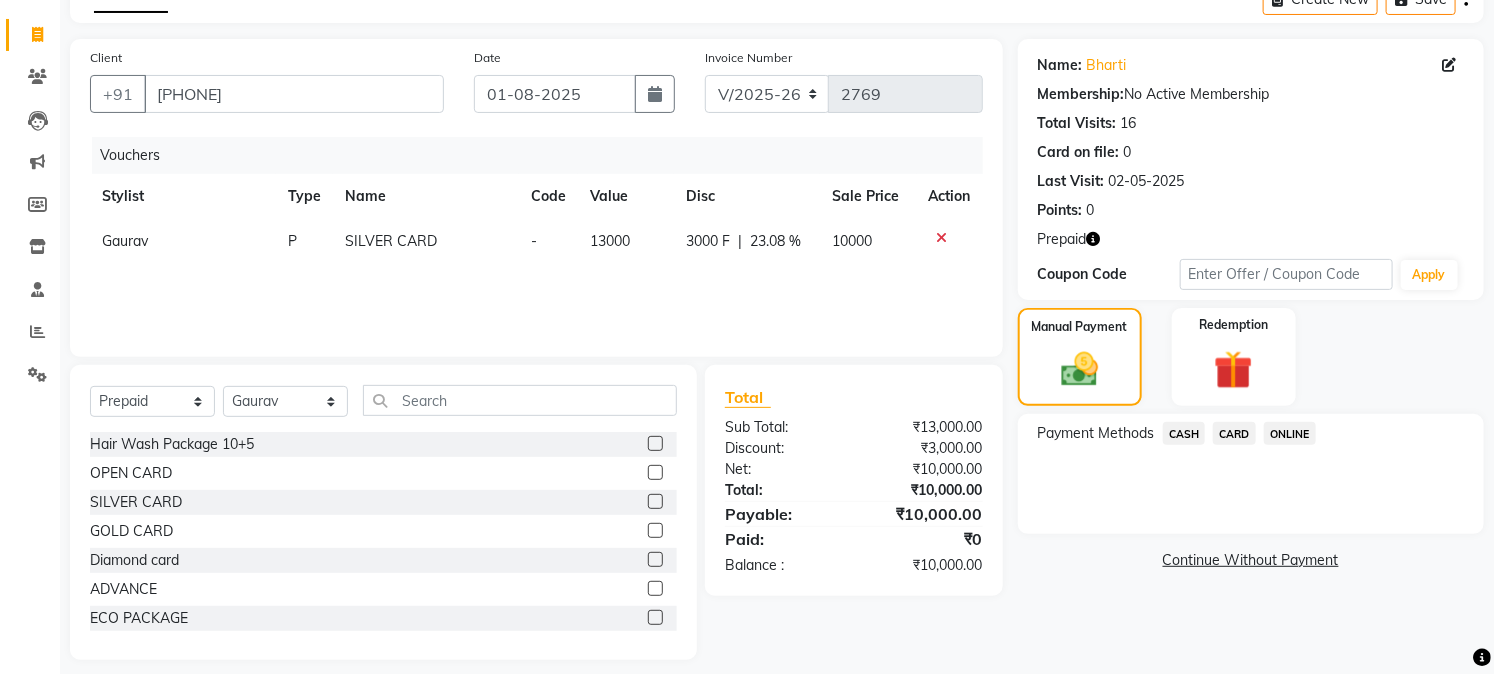 click on "CASH" 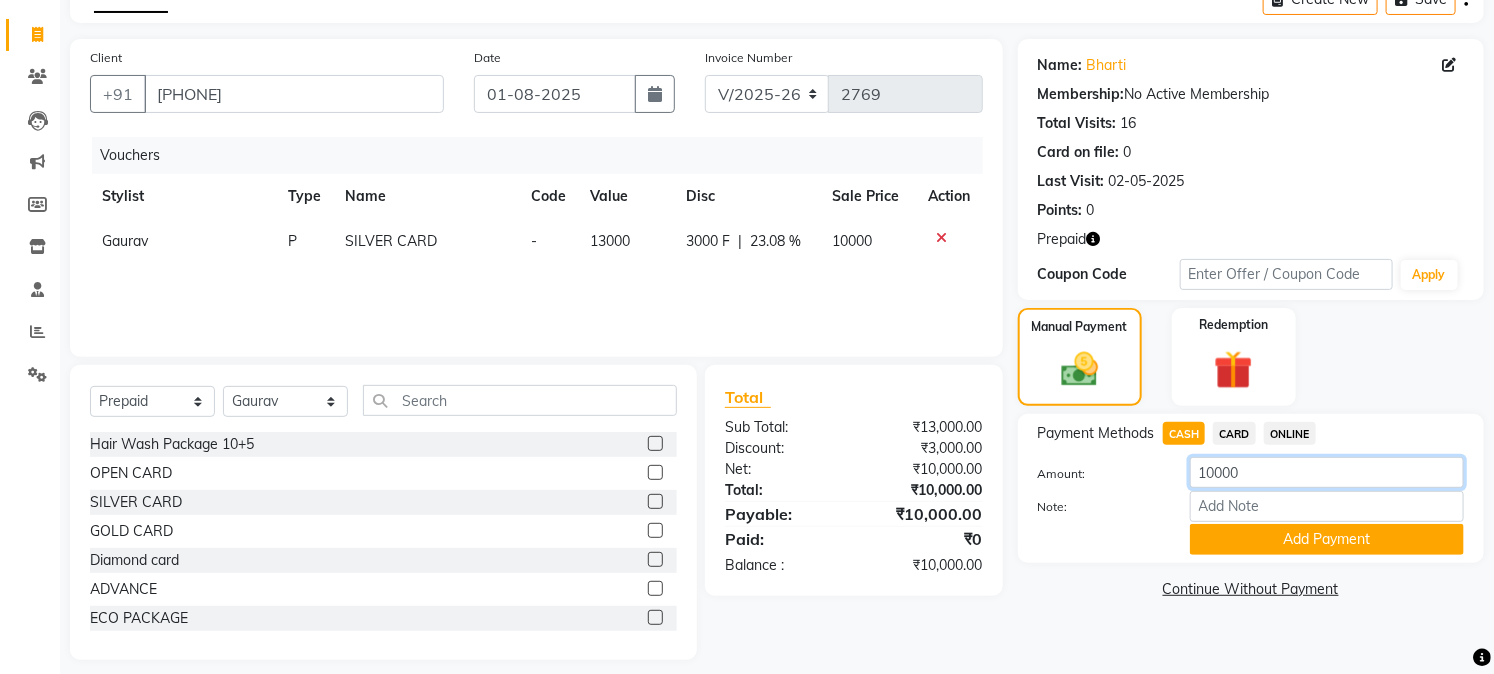 click on "10000" 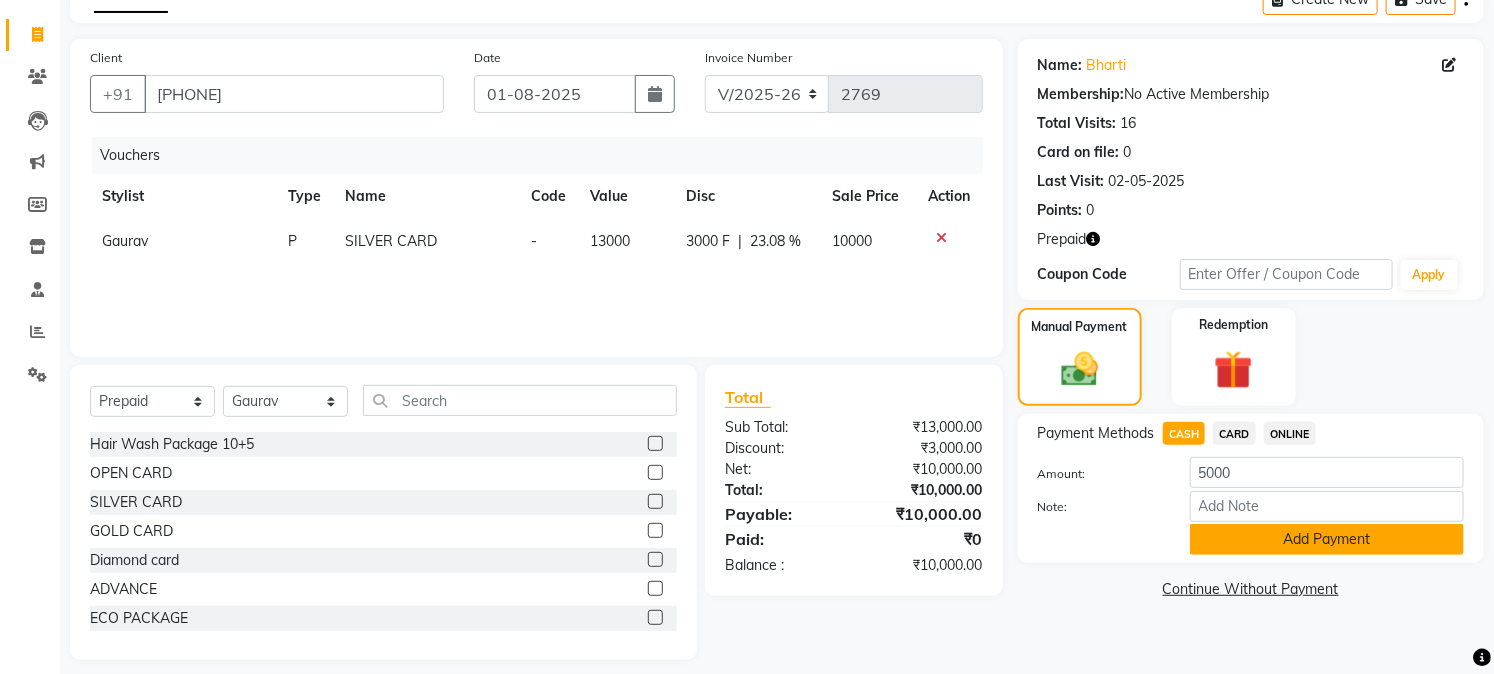 click on "Add Payment" 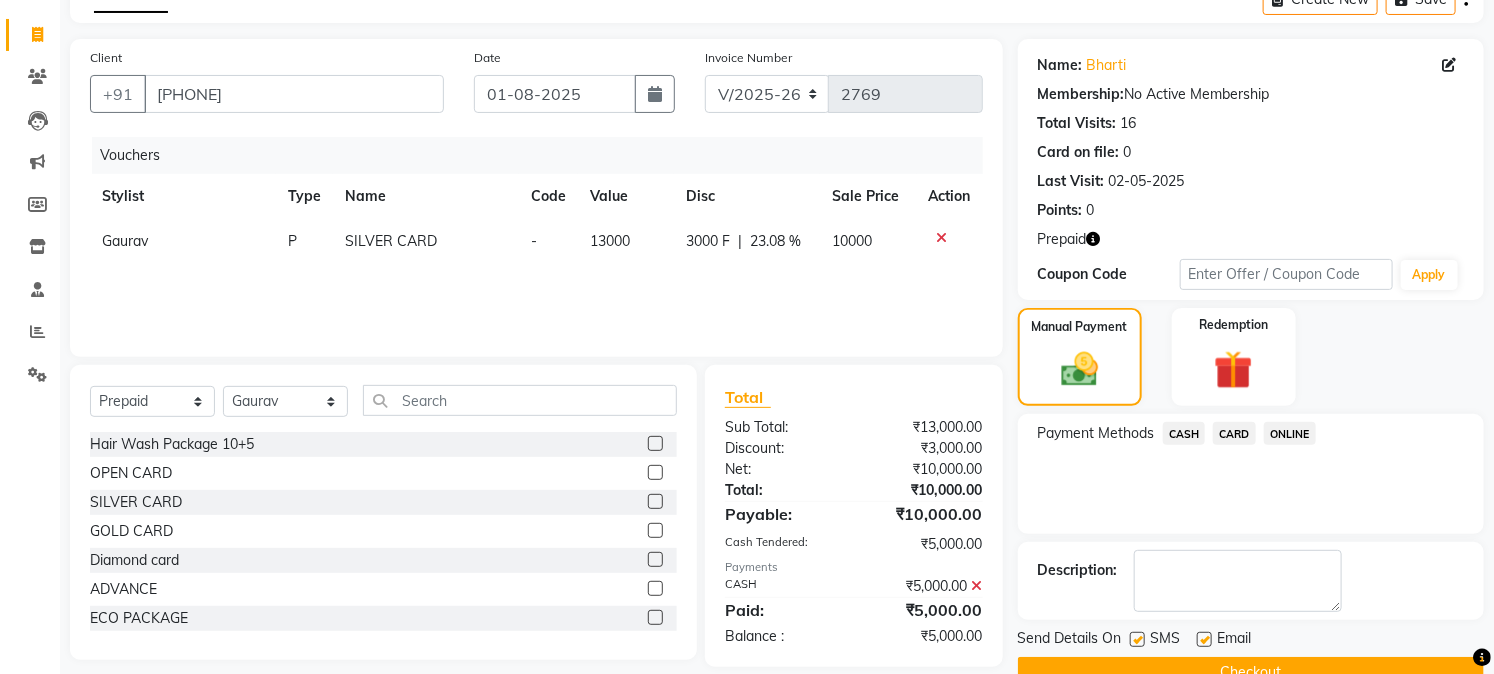 click on "ONLINE" 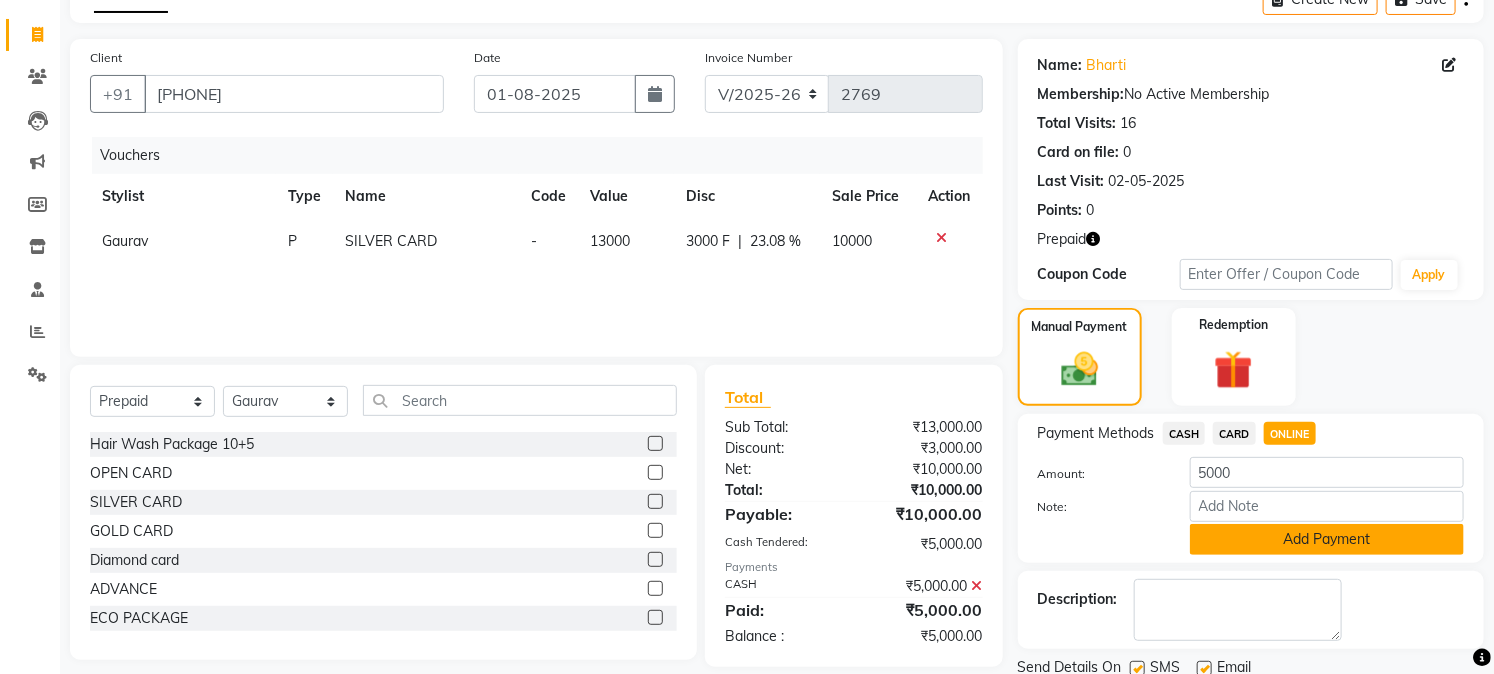 click on "Add Payment" 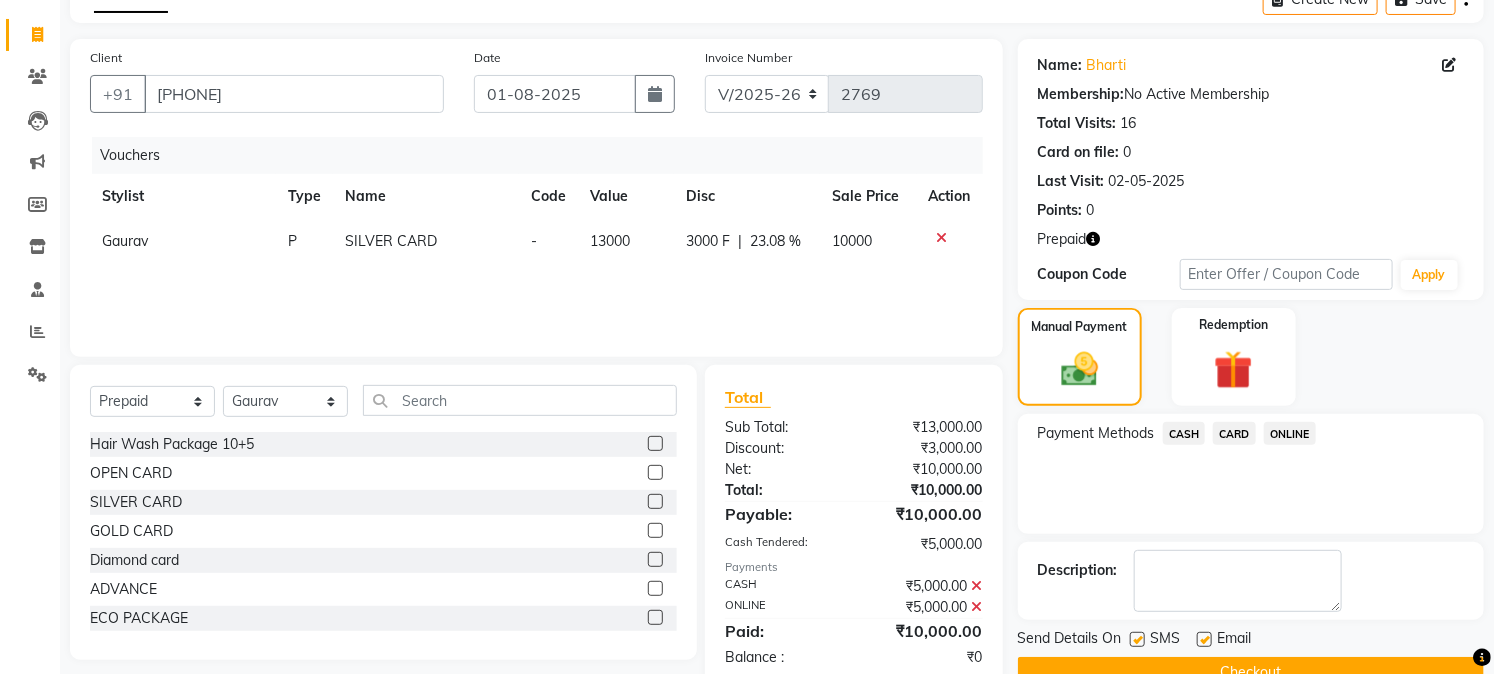 scroll, scrollTop: 154, scrollLeft: 0, axis: vertical 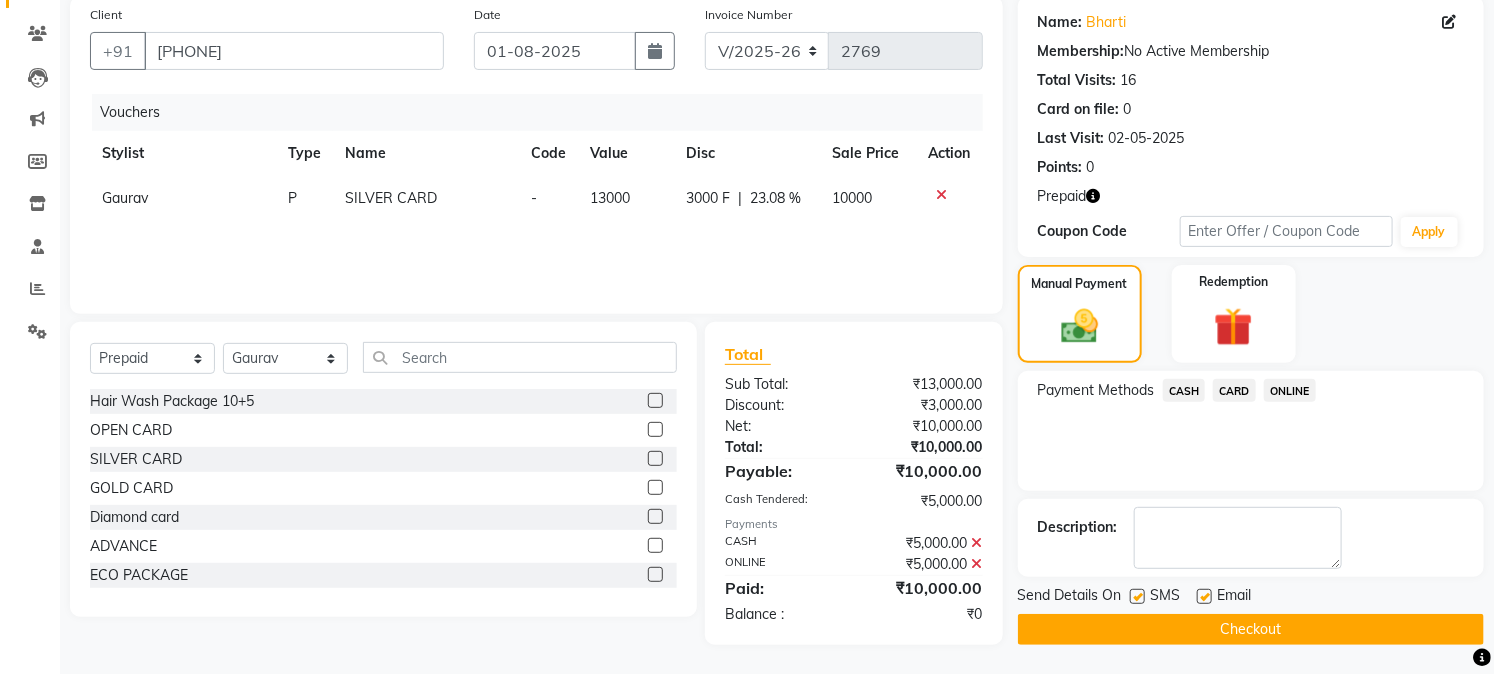 click on "Checkout" 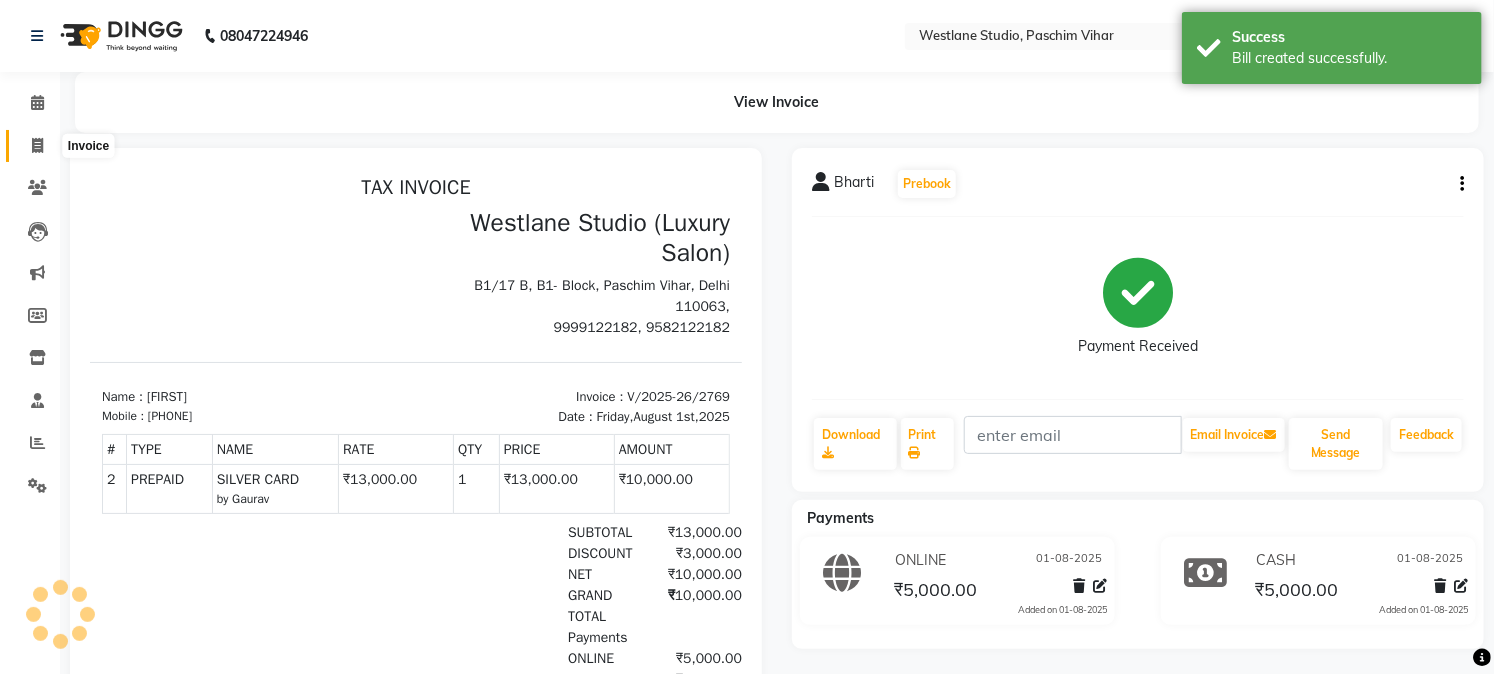 scroll, scrollTop: 0, scrollLeft: 0, axis: both 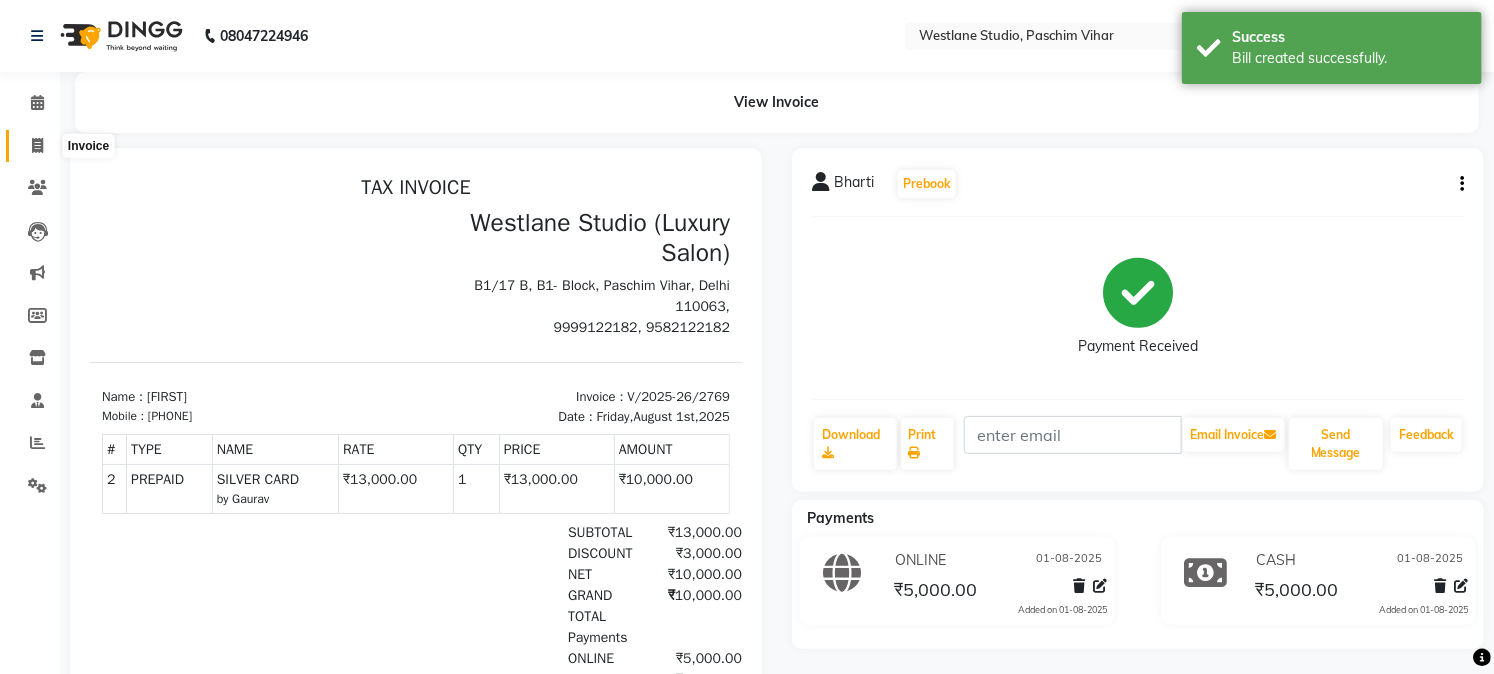 click 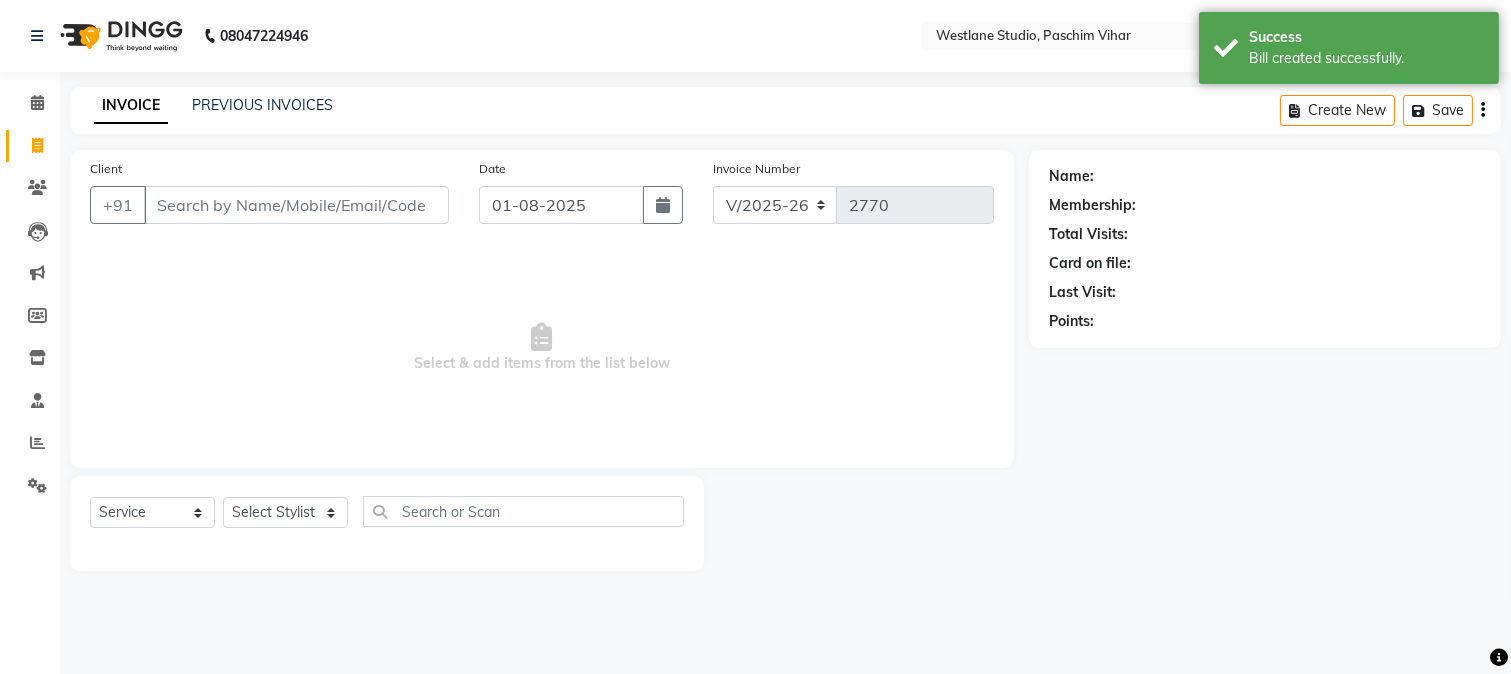 click on "Client" at bounding box center [296, 205] 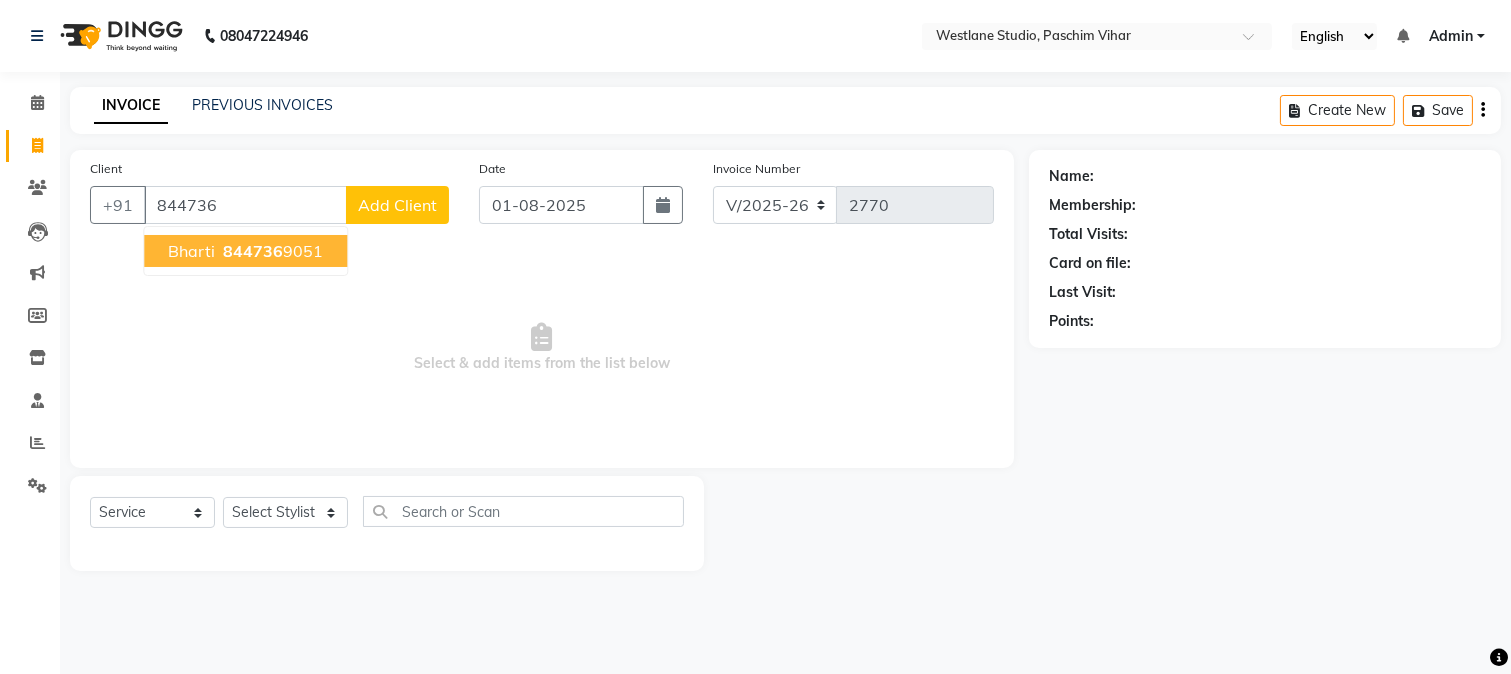 click on "844736" at bounding box center [253, 251] 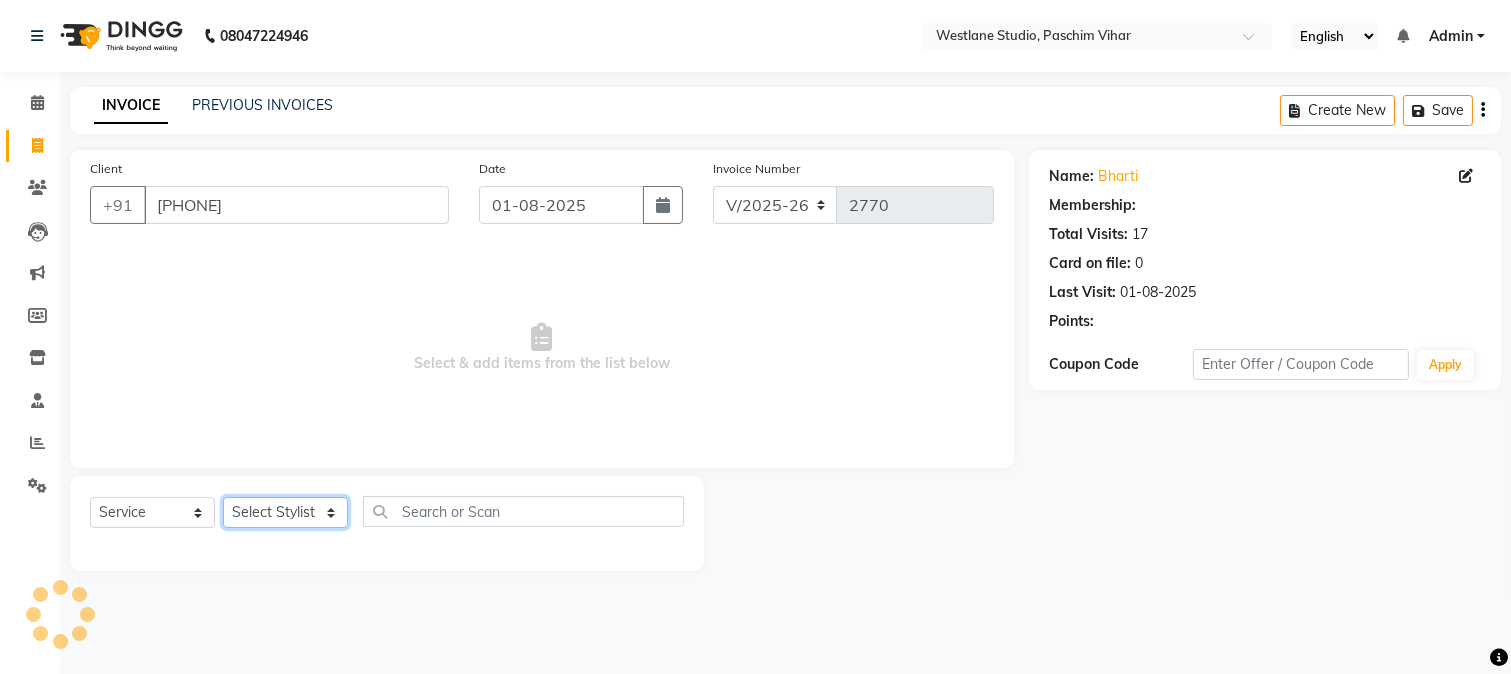 click on "Select Stylist Akash Anu Arun Gaurav  GULFAM jeeshan MANISH NADEEM ALI Nitin Sajwan Raja  Ranjeet RENU RIDHIMA BHATIA Rohit SAGAR Shakel SOHEIL Sonam SUNIL USHA" 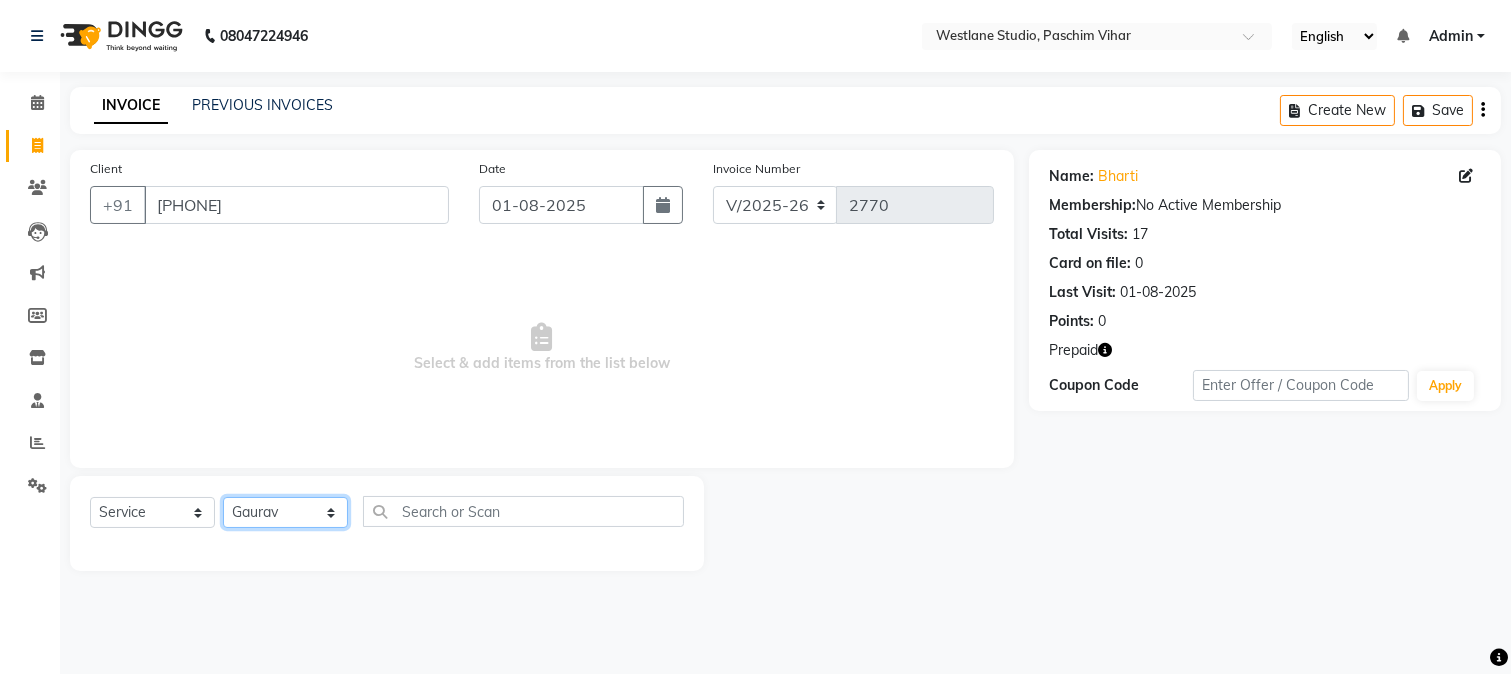 click on "Select Stylist Akash Anu Arun Gaurav  GULFAM jeeshan MANISH NADEEM ALI Nitin Sajwan Raja  Ranjeet RENU RIDHIMA BHATIA Rohit SAGAR Shakel SOHEIL Sonam SUNIL USHA" 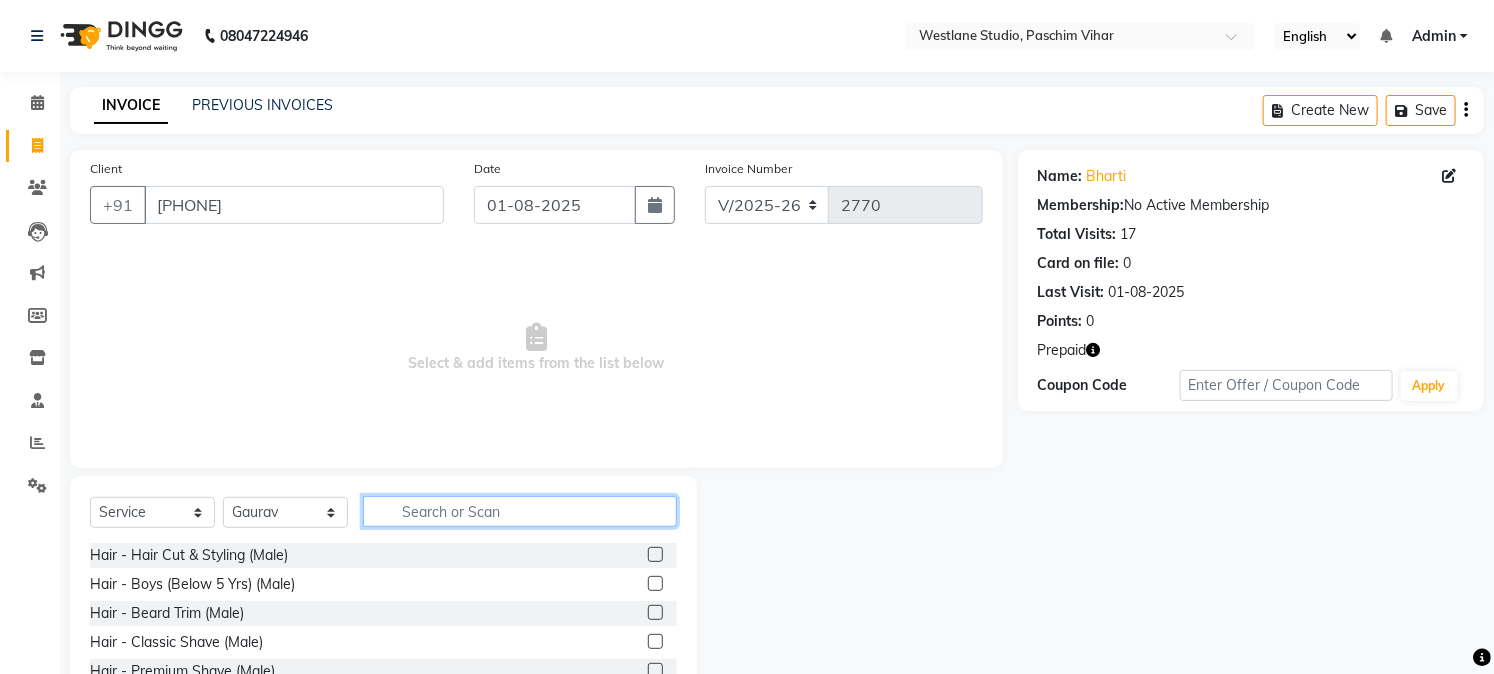 click 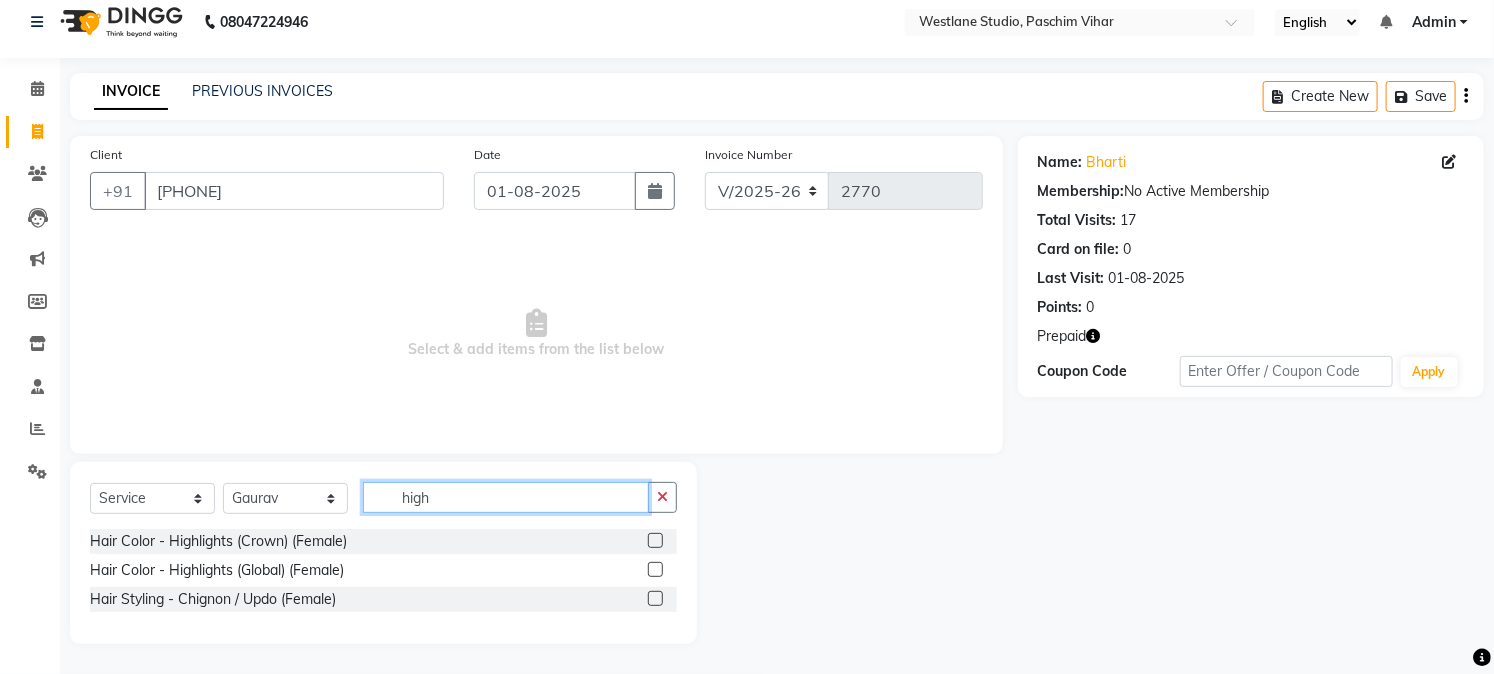 scroll, scrollTop: 0, scrollLeft: 0, axis: both 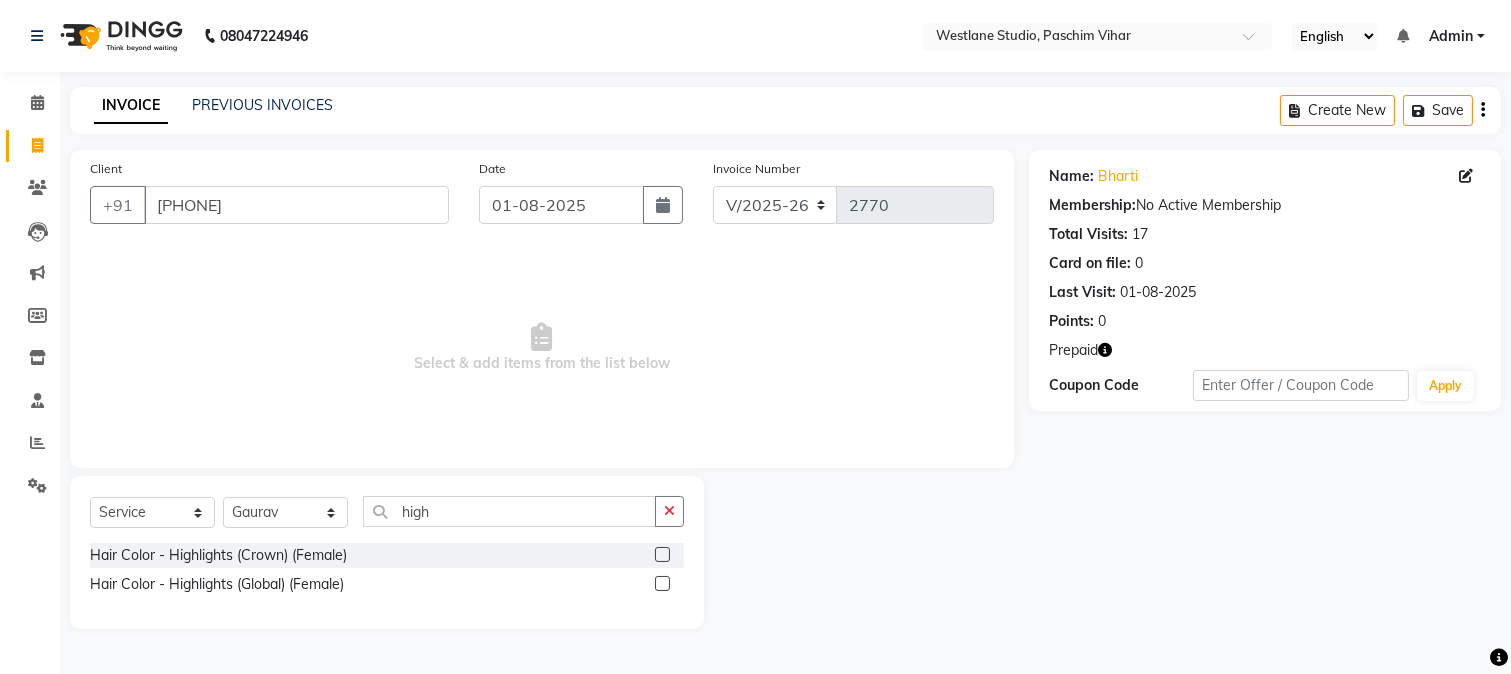 click 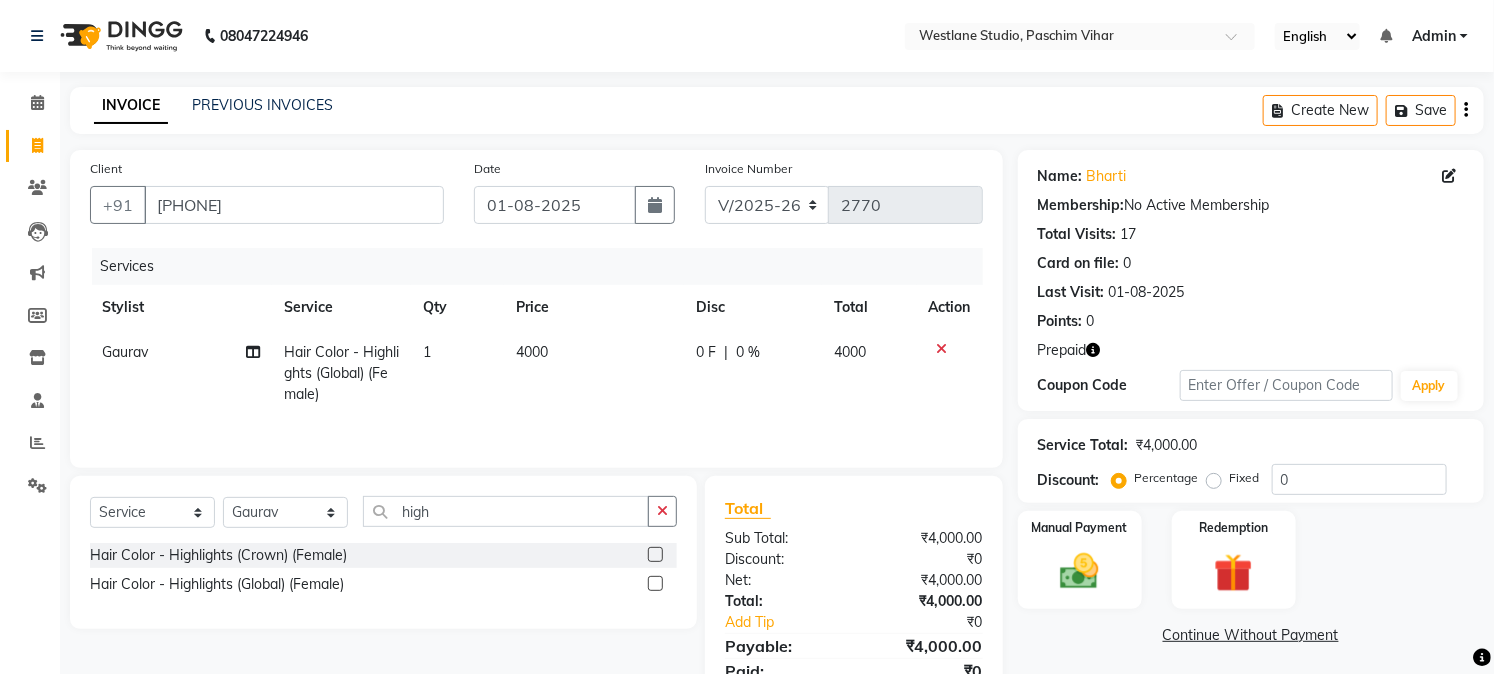 click on "4000" 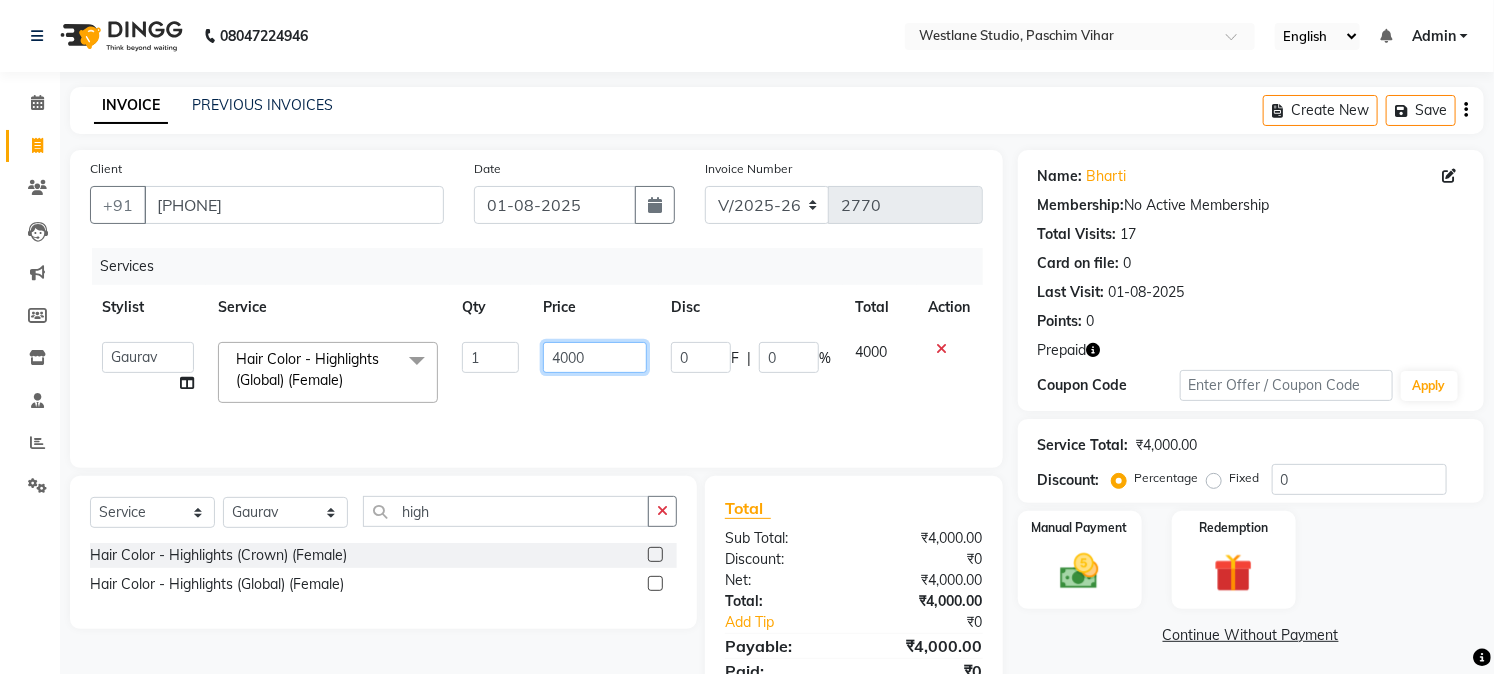 click on "4000" 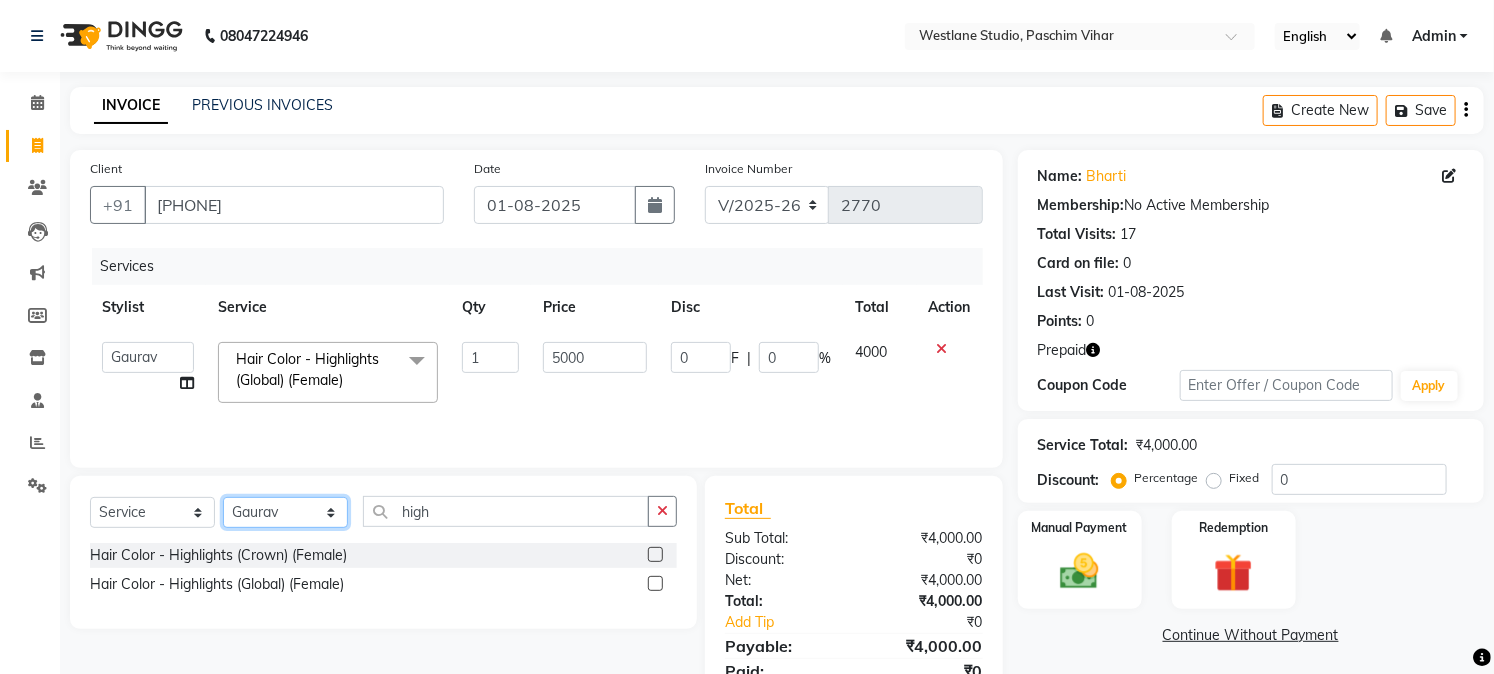 click on "Select Stylist Akash Anu Arun Gaurav  GULFAM jeeshan MANISH NADEEM ALI Nitin Sajwan Raja  Ranjeet RENU RIDHIMA BHATIA Rohit SAGAR Shakel SOHEIL Sonam SUNIL USHA" 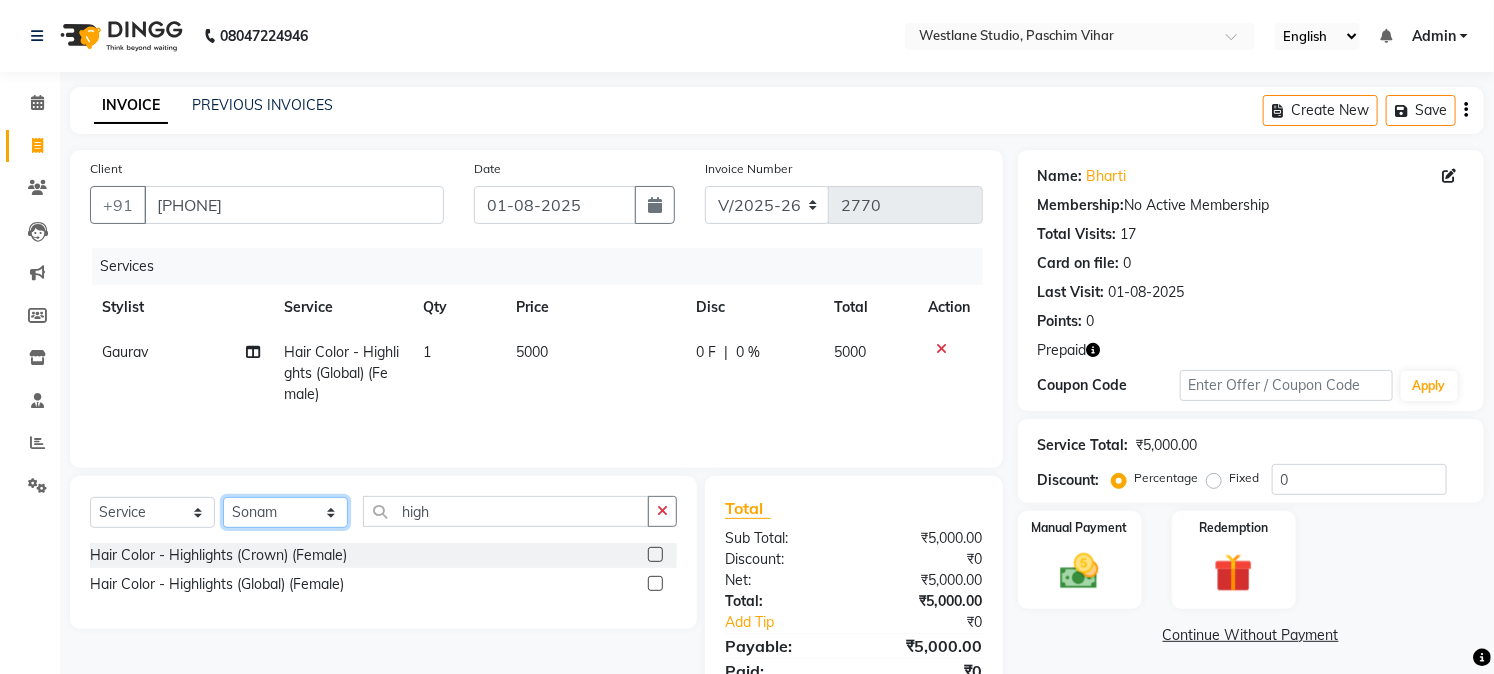 click on "Select Stylist Akash Anu Arun Gaurav  GULFAM jeeshan MANISH NADEEM ALI Nitin Sajwan Raja  Ranjeet RENU RIDHIMA BHATIA Rohit SAGAR Shakel SOHEIL Sonam SUNIL USHA" 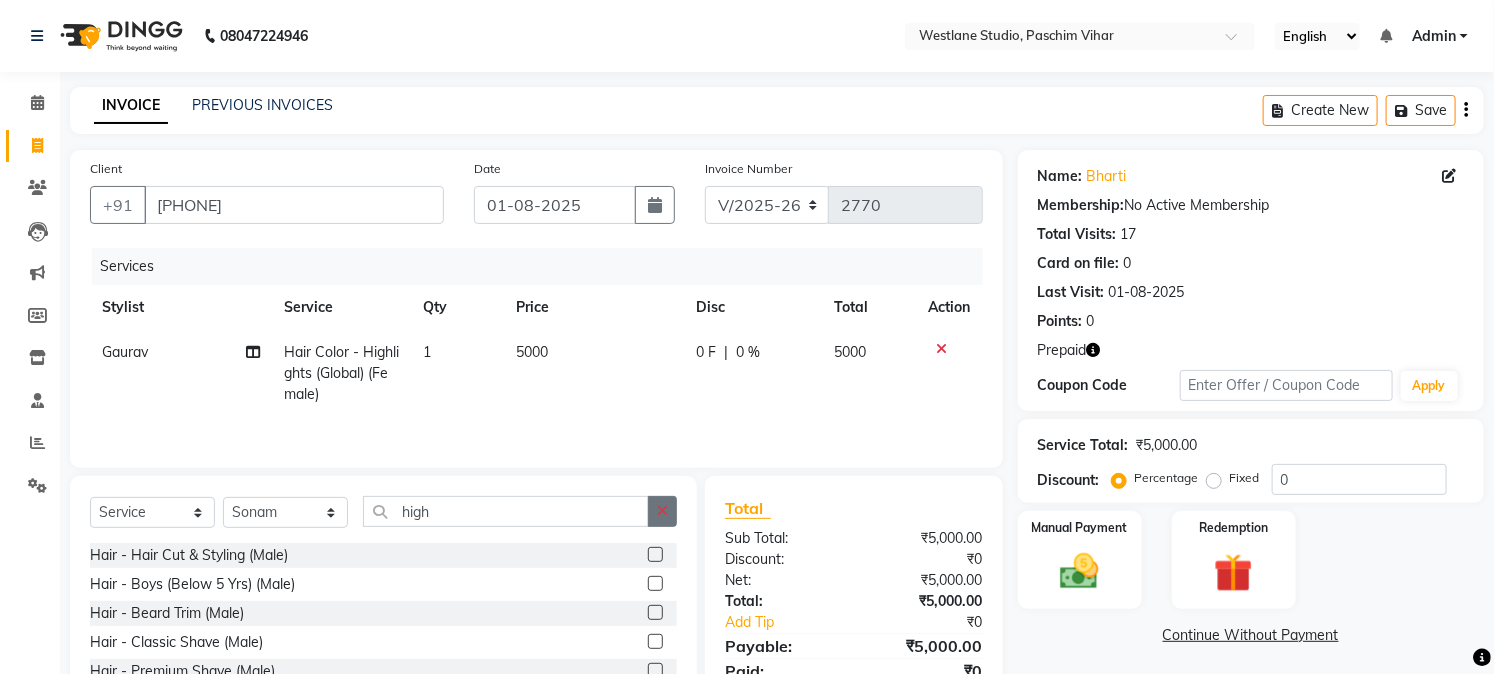 click 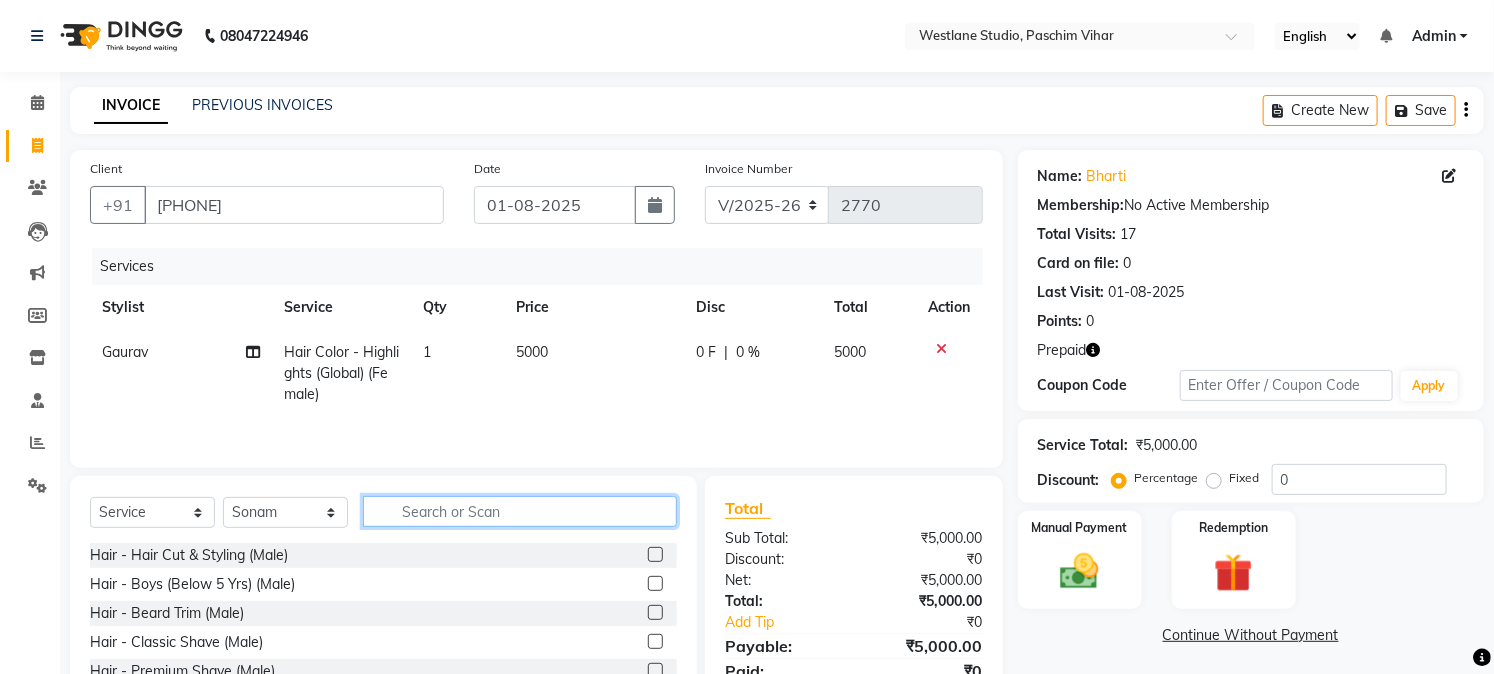 click 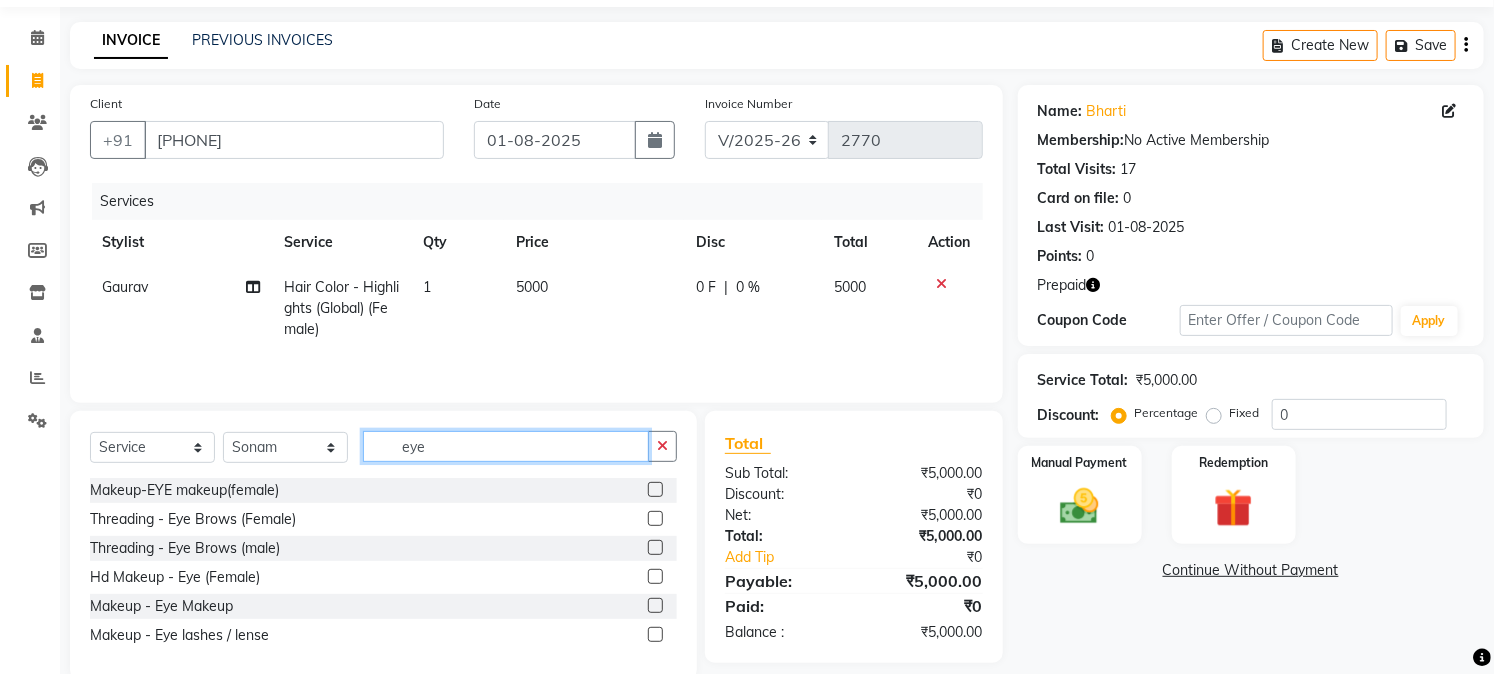 scroll, scrollTop: 102, scrollLeft: 0, axis: vertical 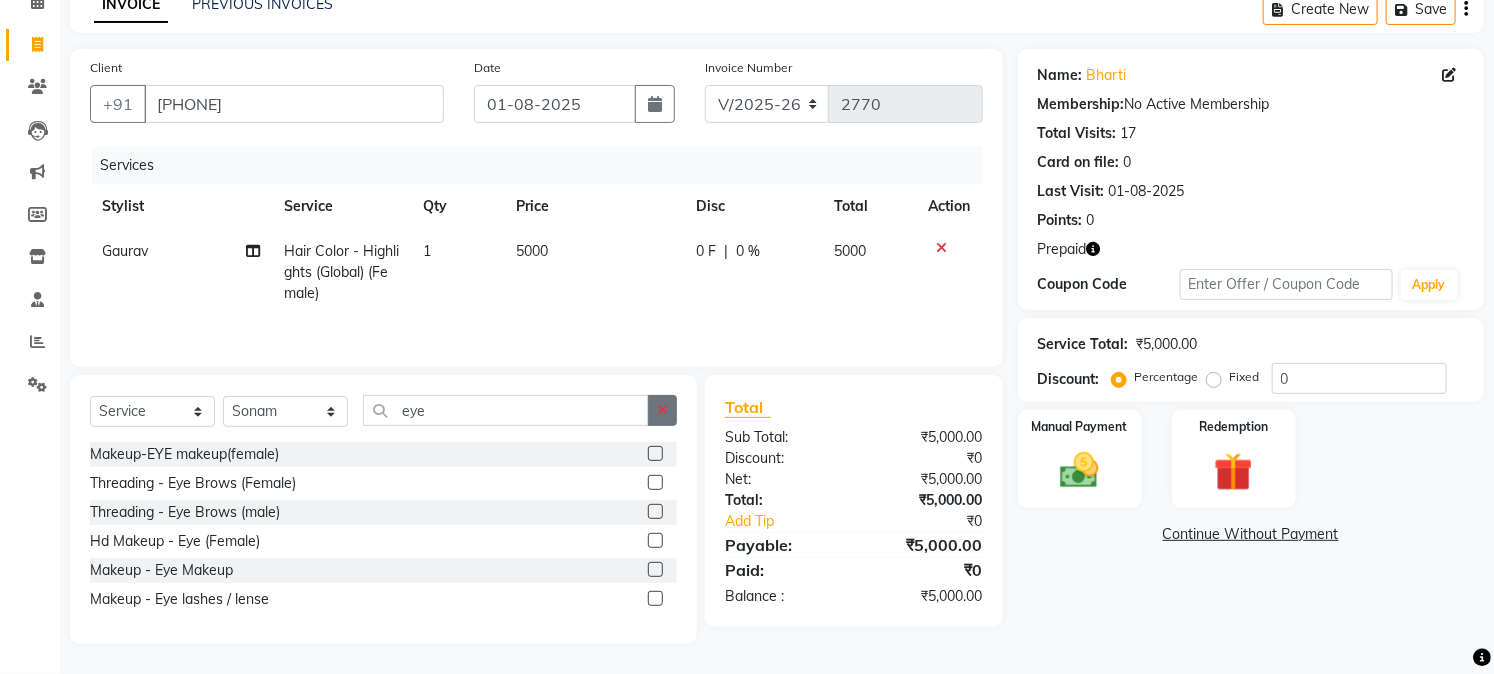 click 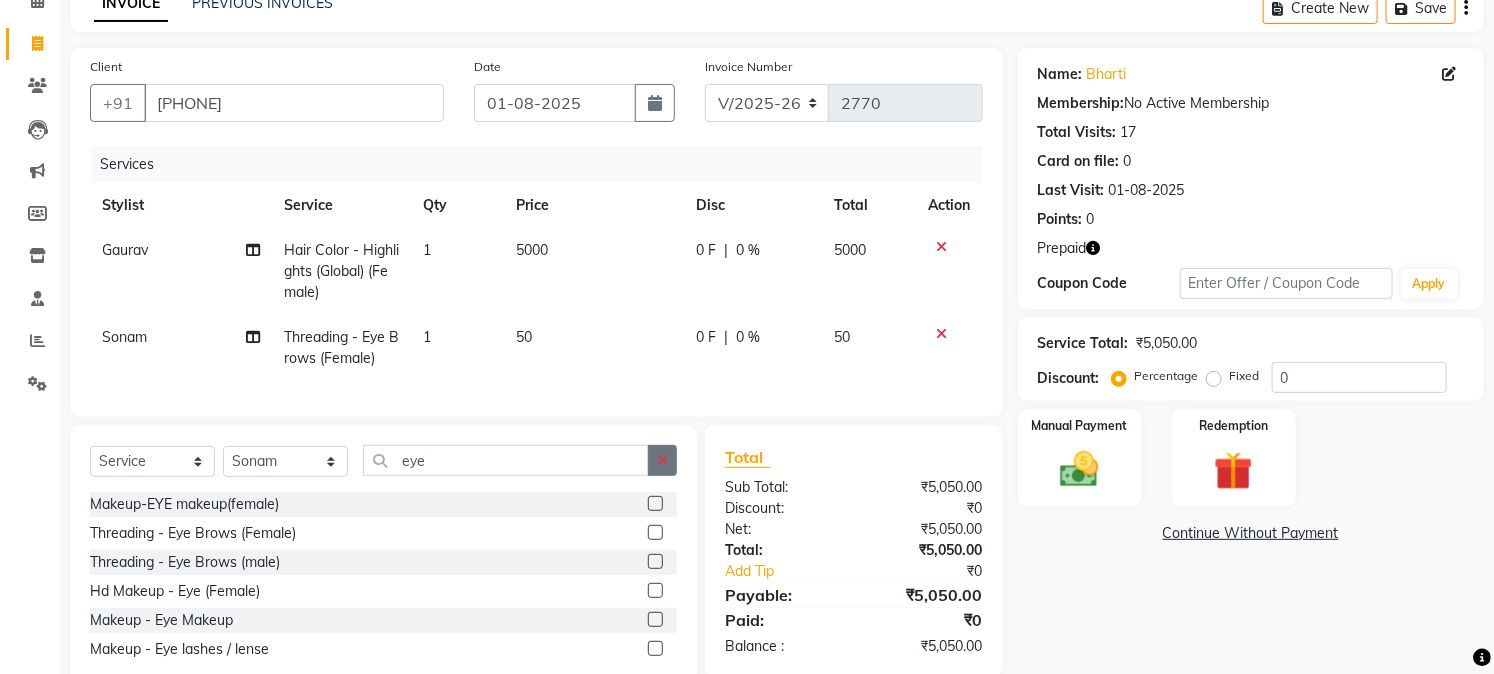 click 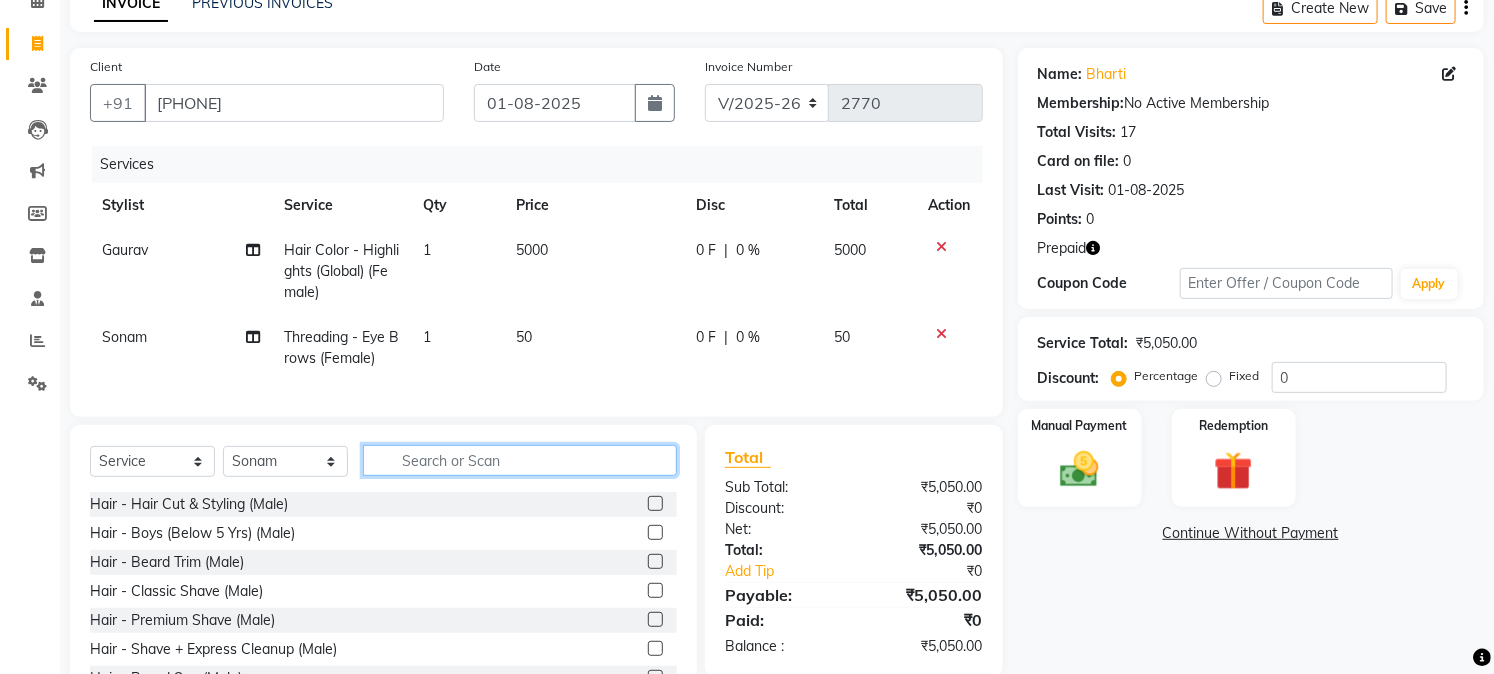 click 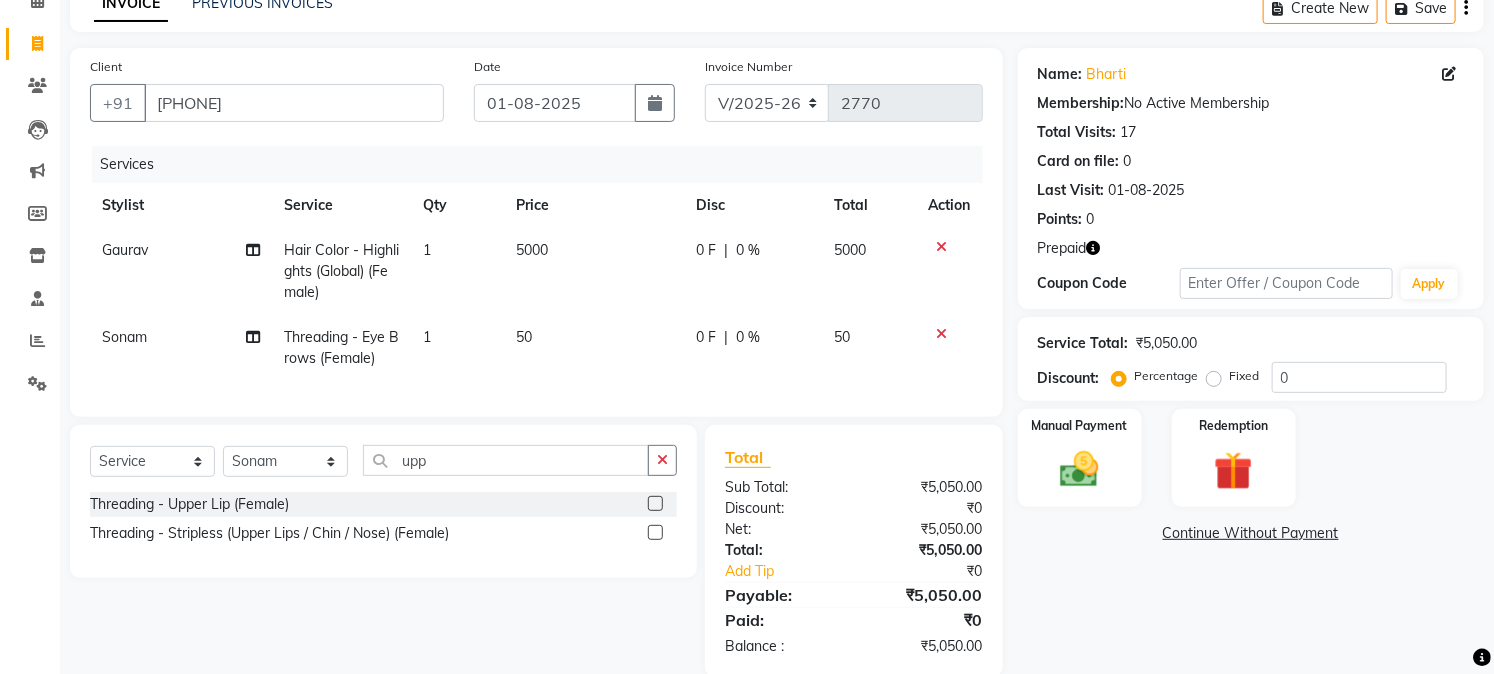 click 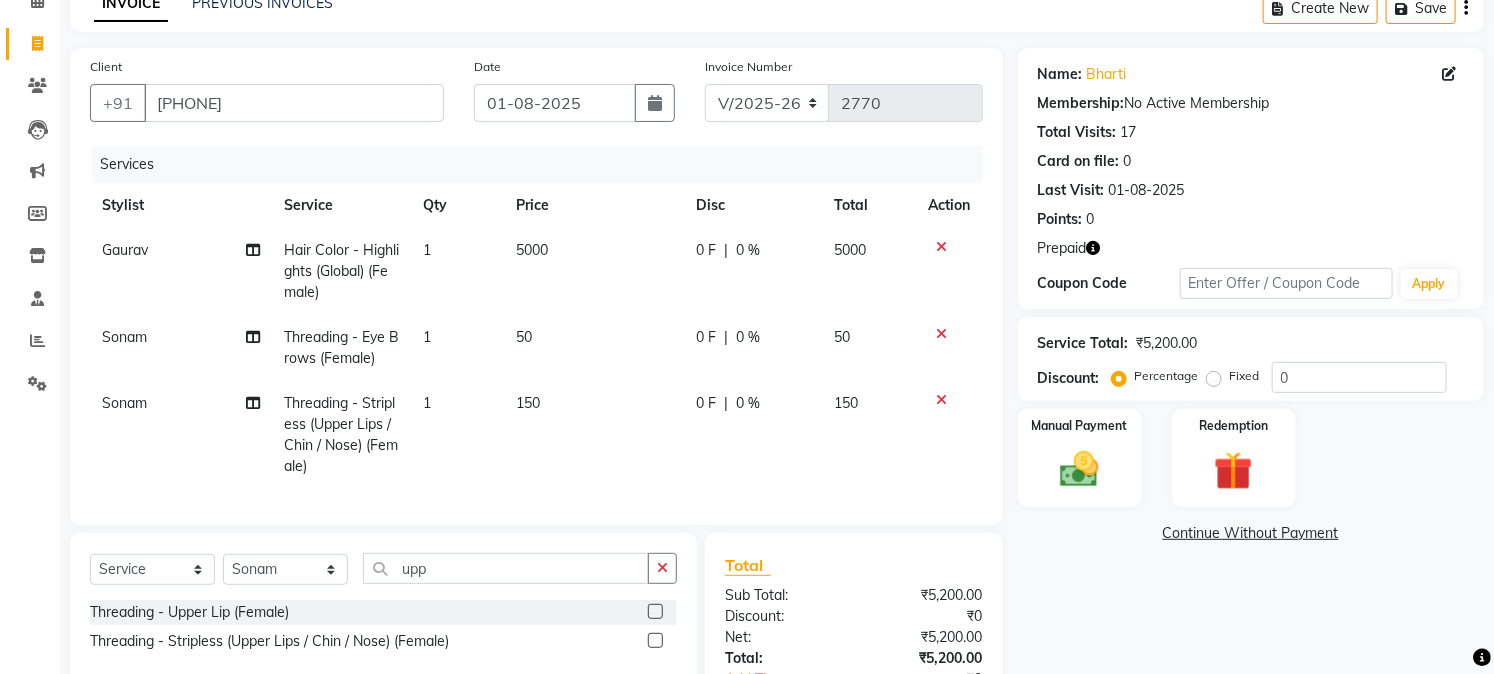 click on "150" 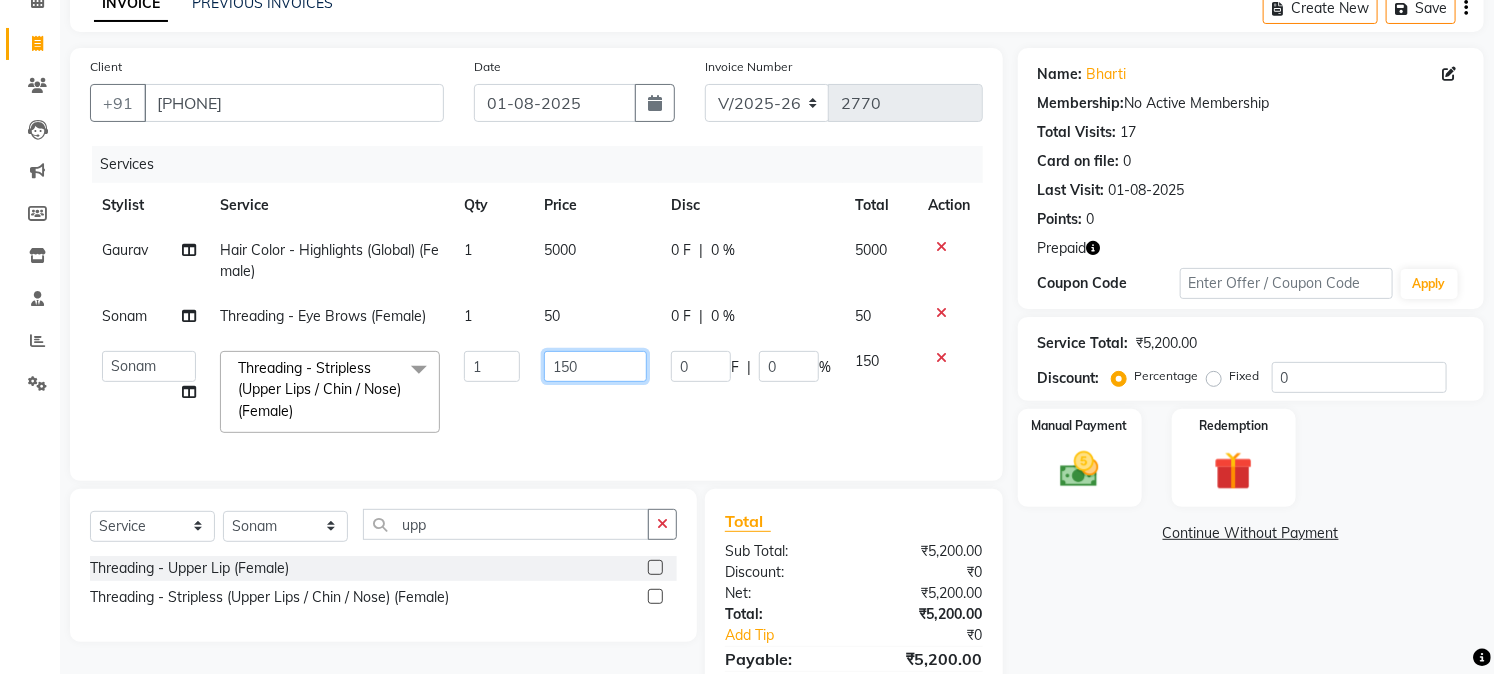 click on "150" 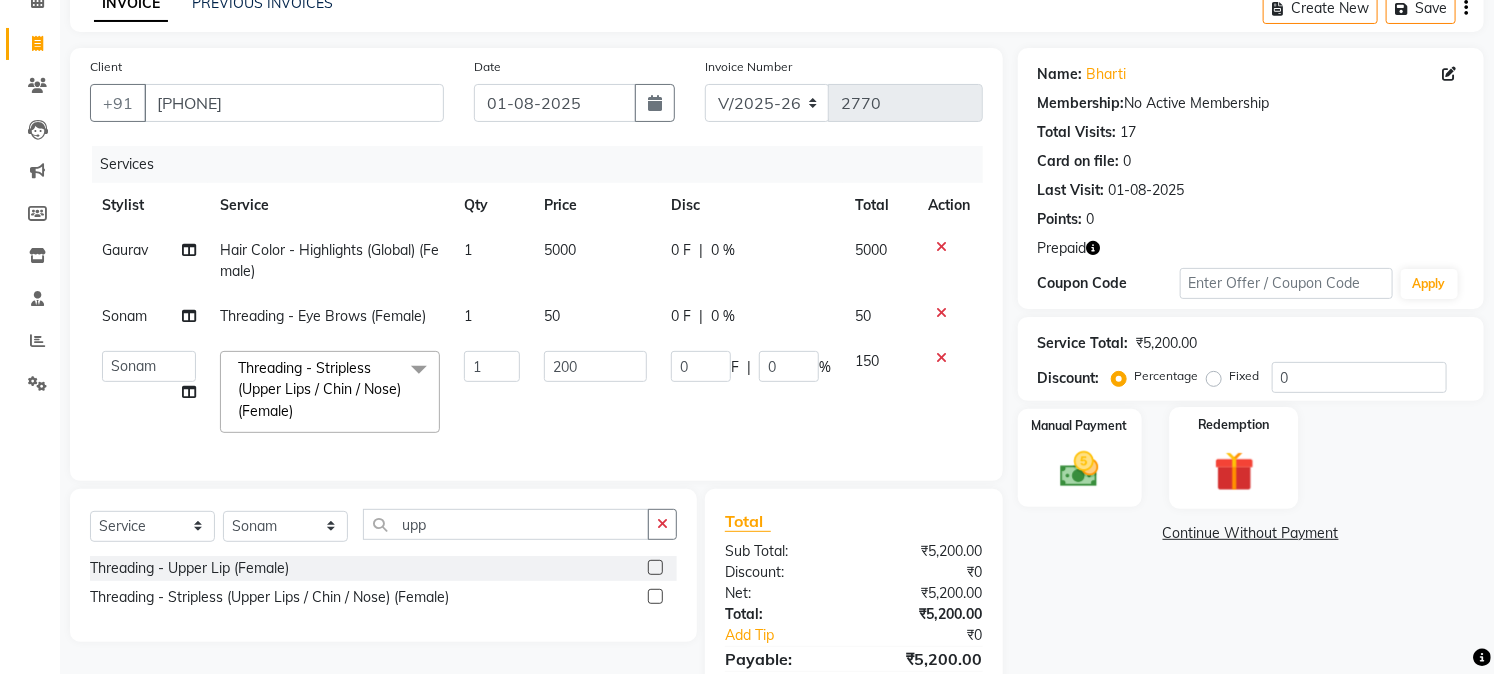 click 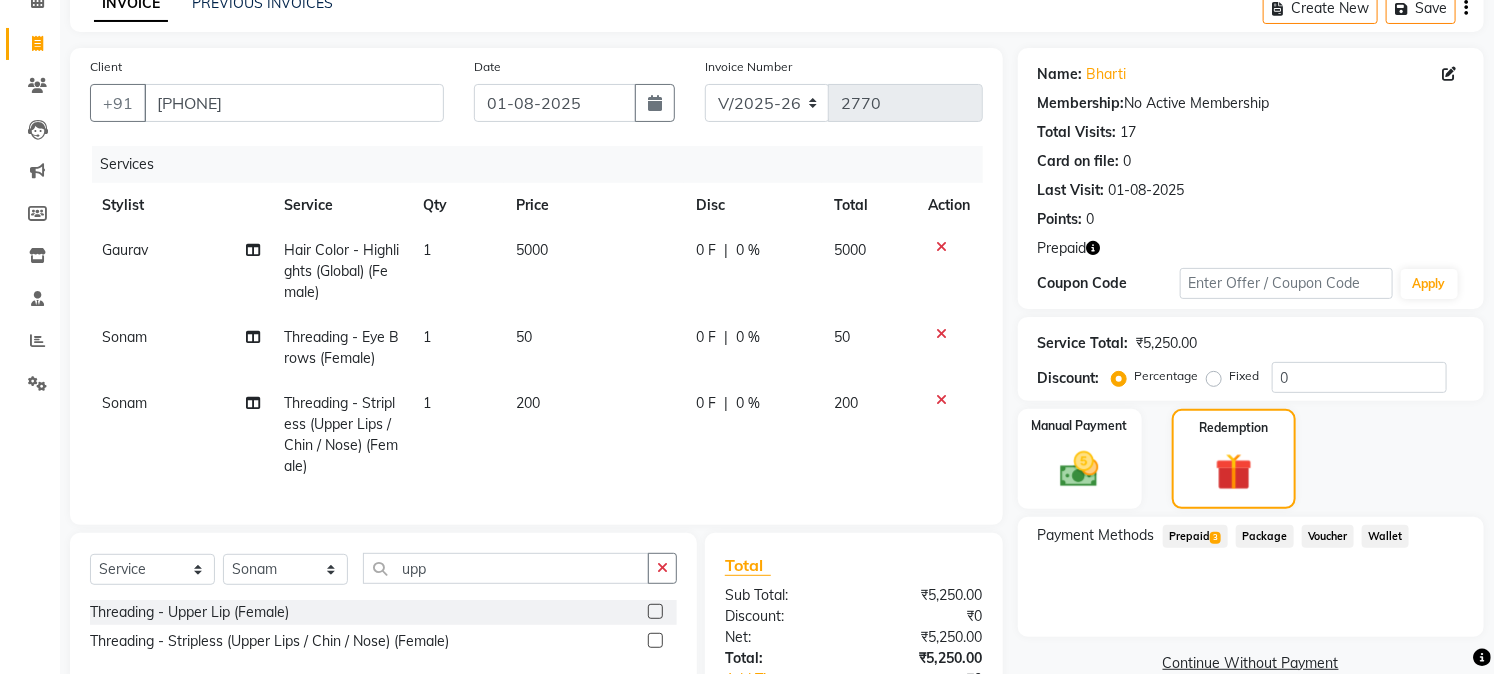 click on "Prepaid  3" 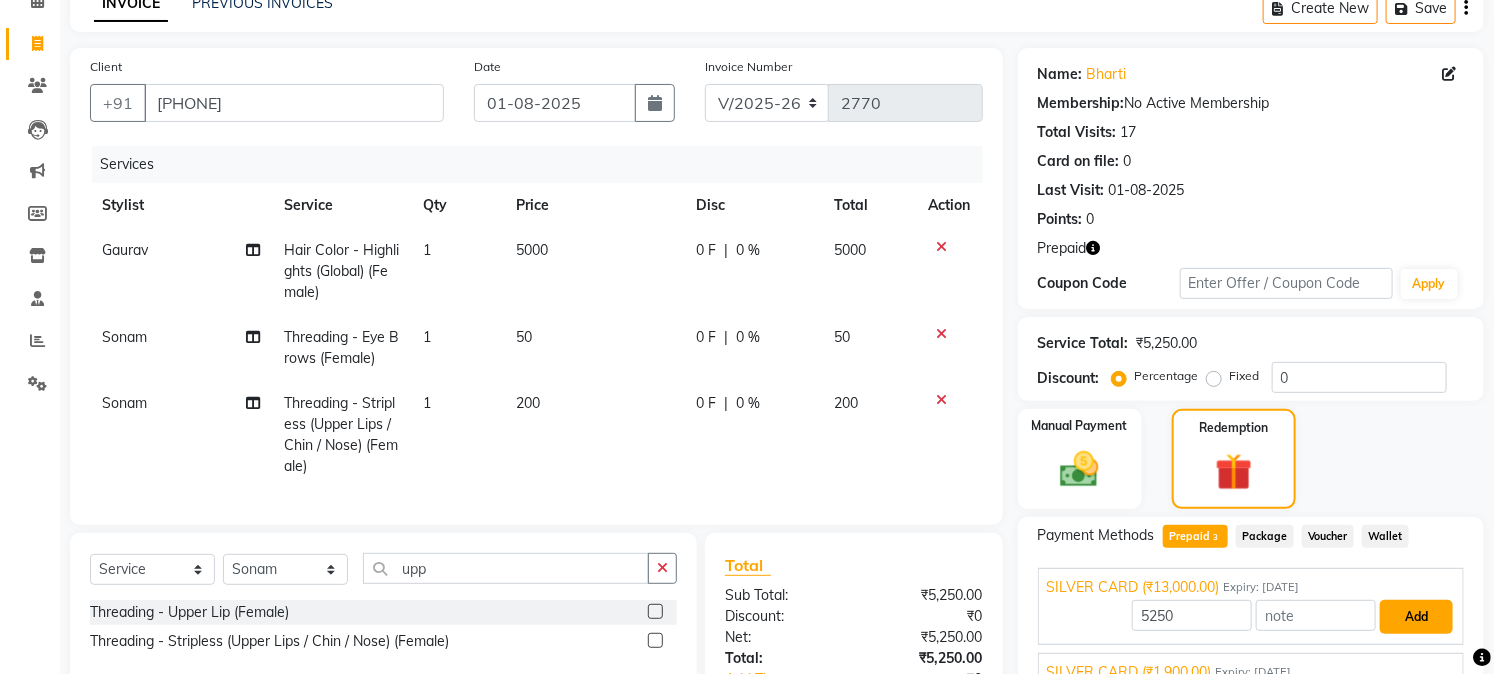 click on "Add" at bounding box center (1416, 617) 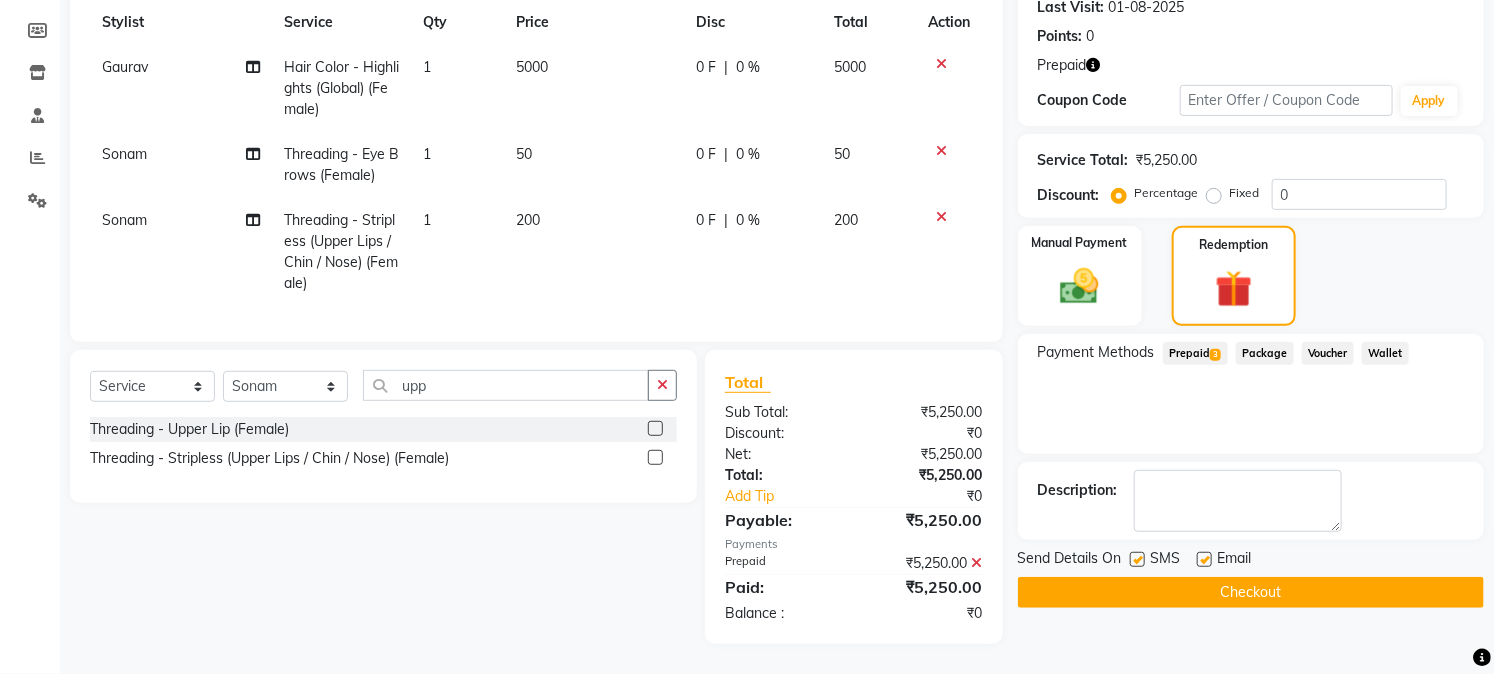 scroll, scrollTop: 301, scrollLeft: 0, axis: vertical 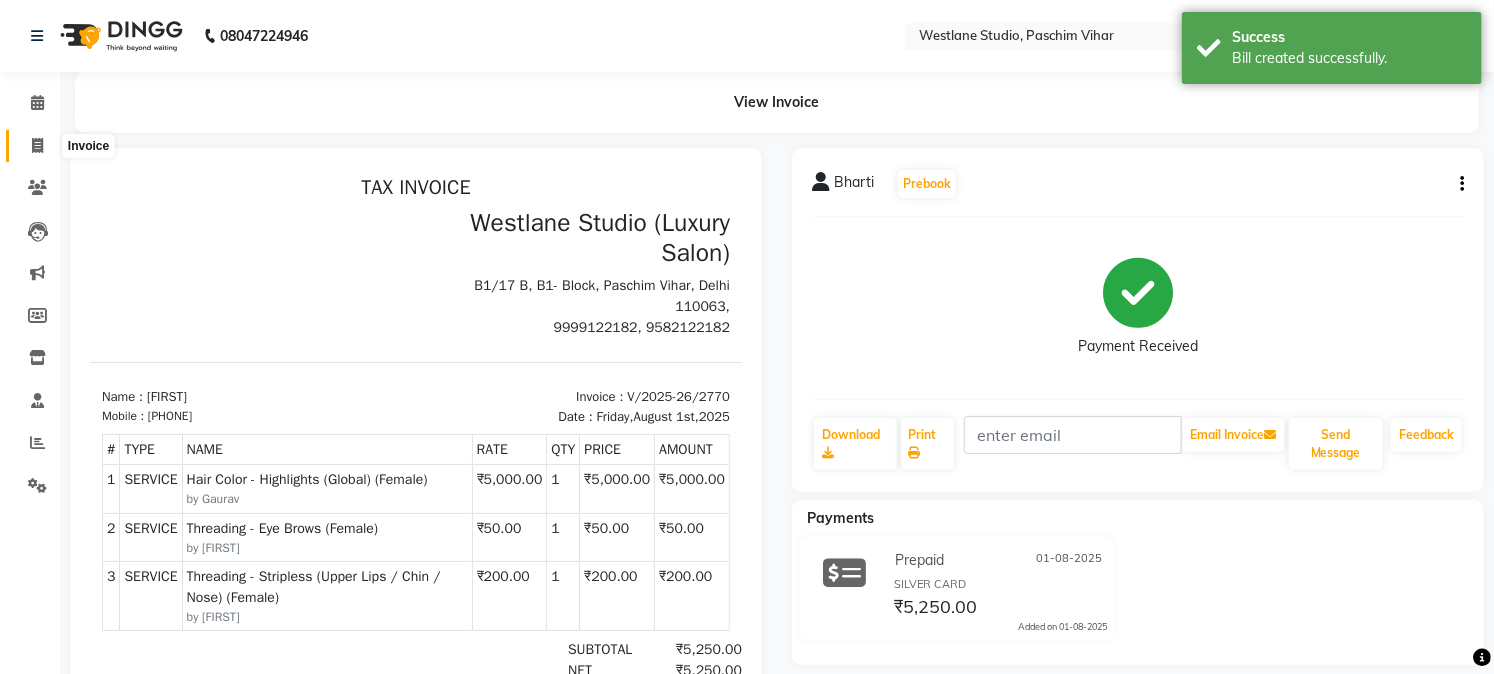 click 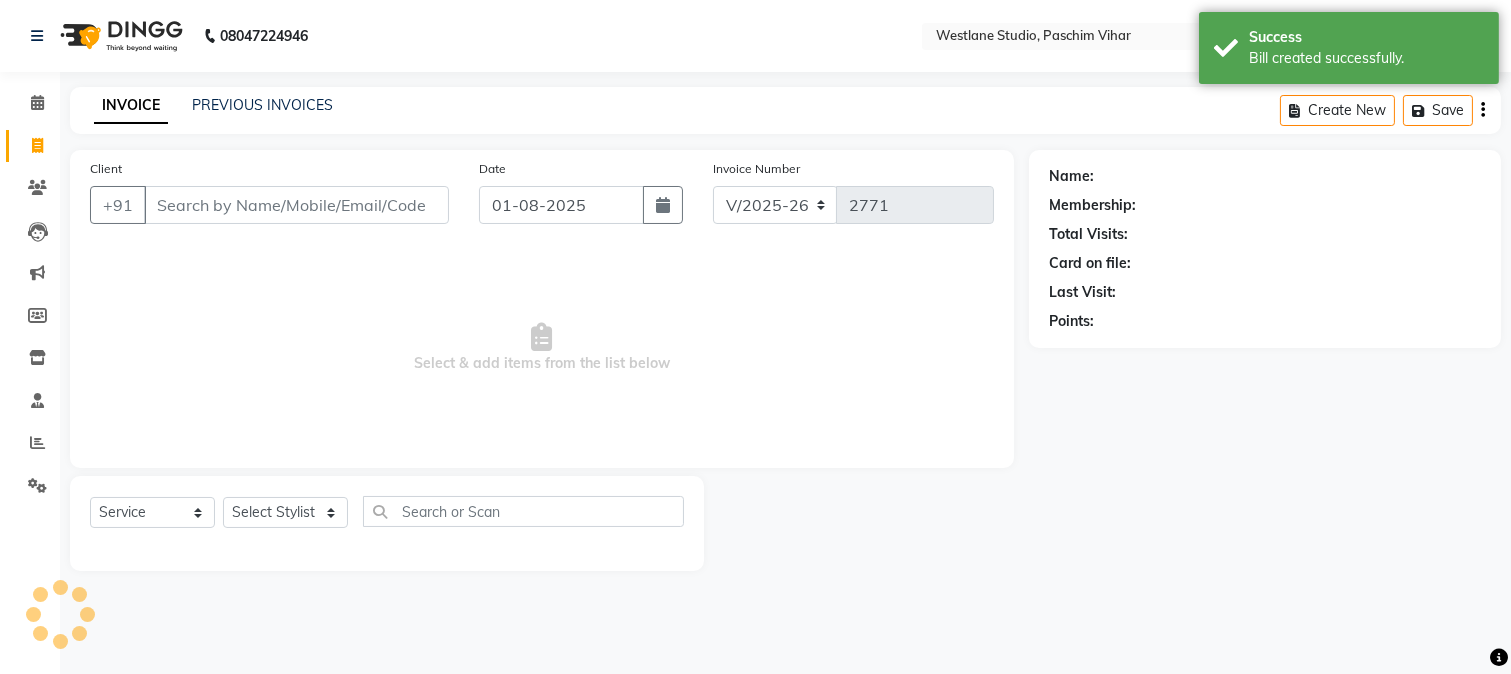 click on "Client" at bounding box center [296, 205] 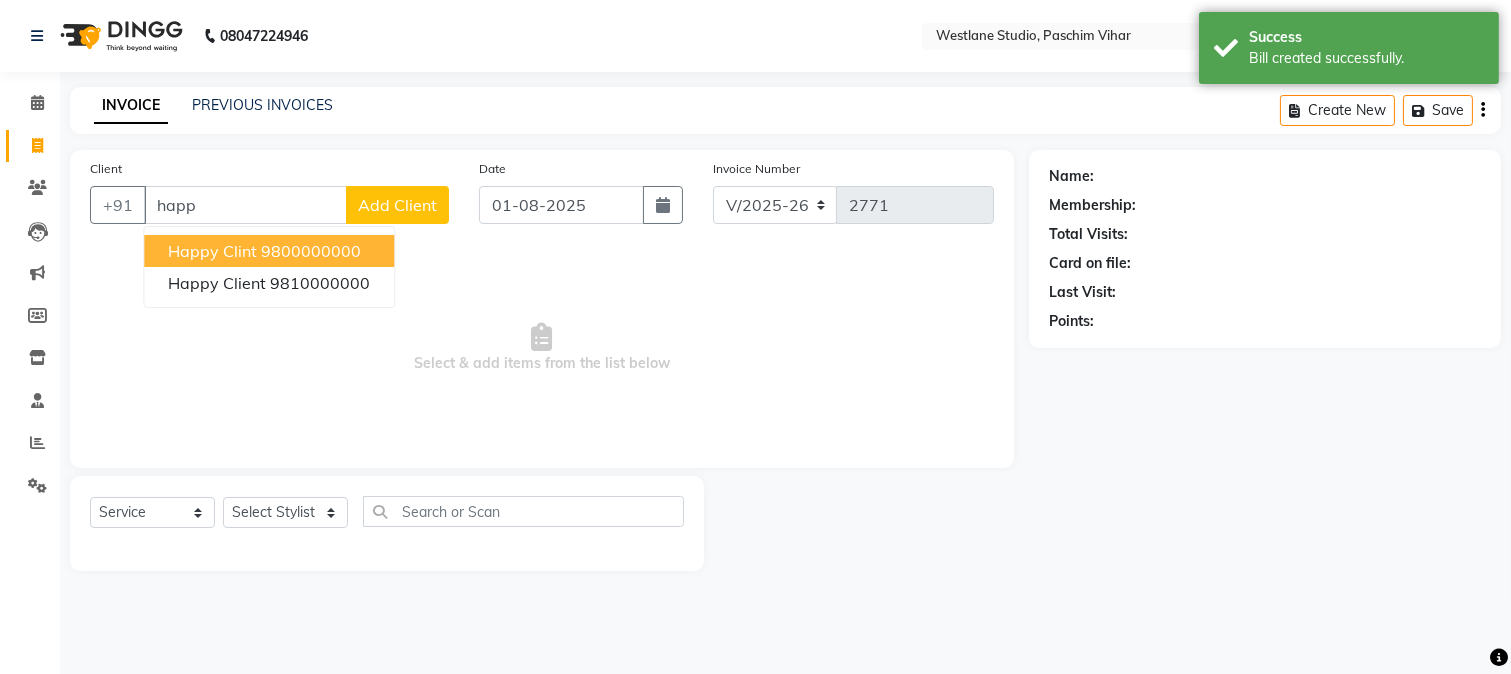 click on "9800000000" at bounding box center [311, 251] 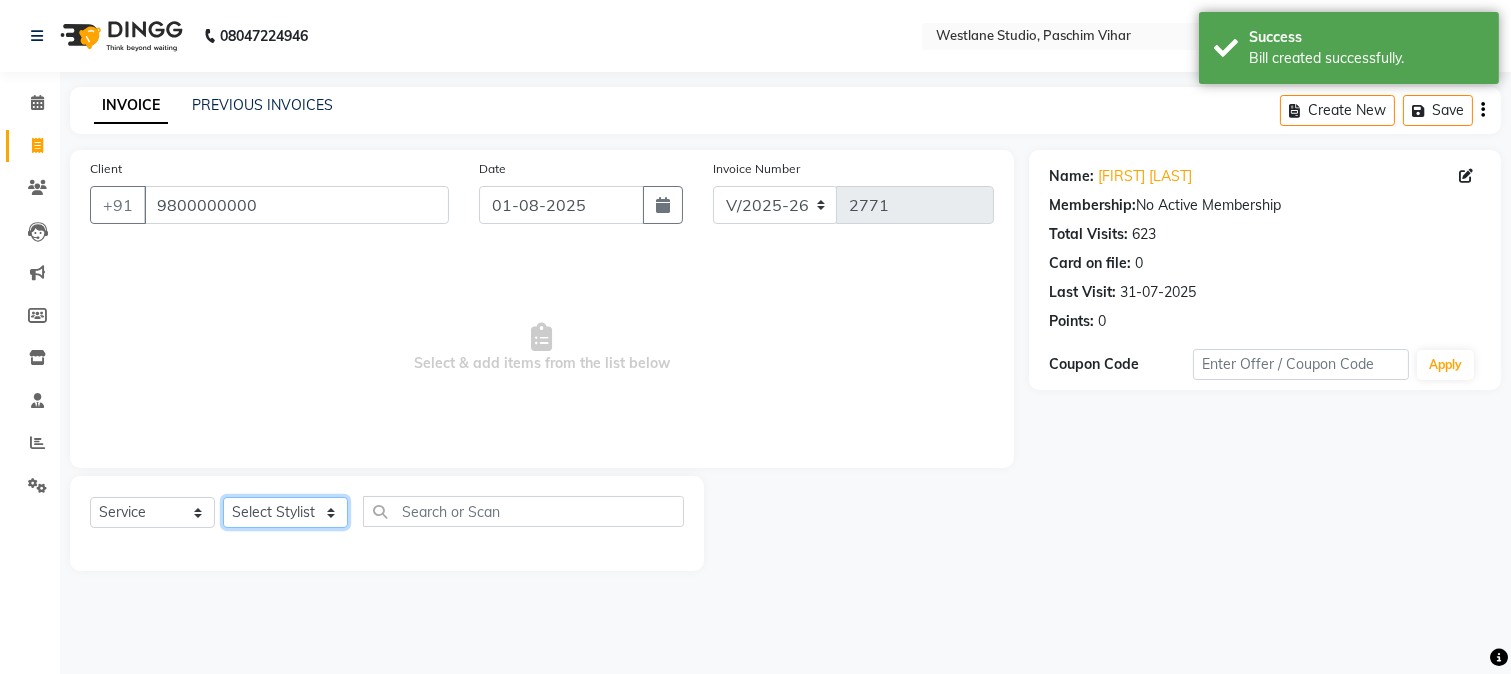 click on "Select Stylist Akash Anu Arun Gaurav  GULFAM jeeshan MANISH NADEEM ALI Nitin Sajwan Raja  Ranjeet RENU RIDHIMA BHATIA Rohit SAGAR Shakel SOHEIL Sonam SUNIL USHA" 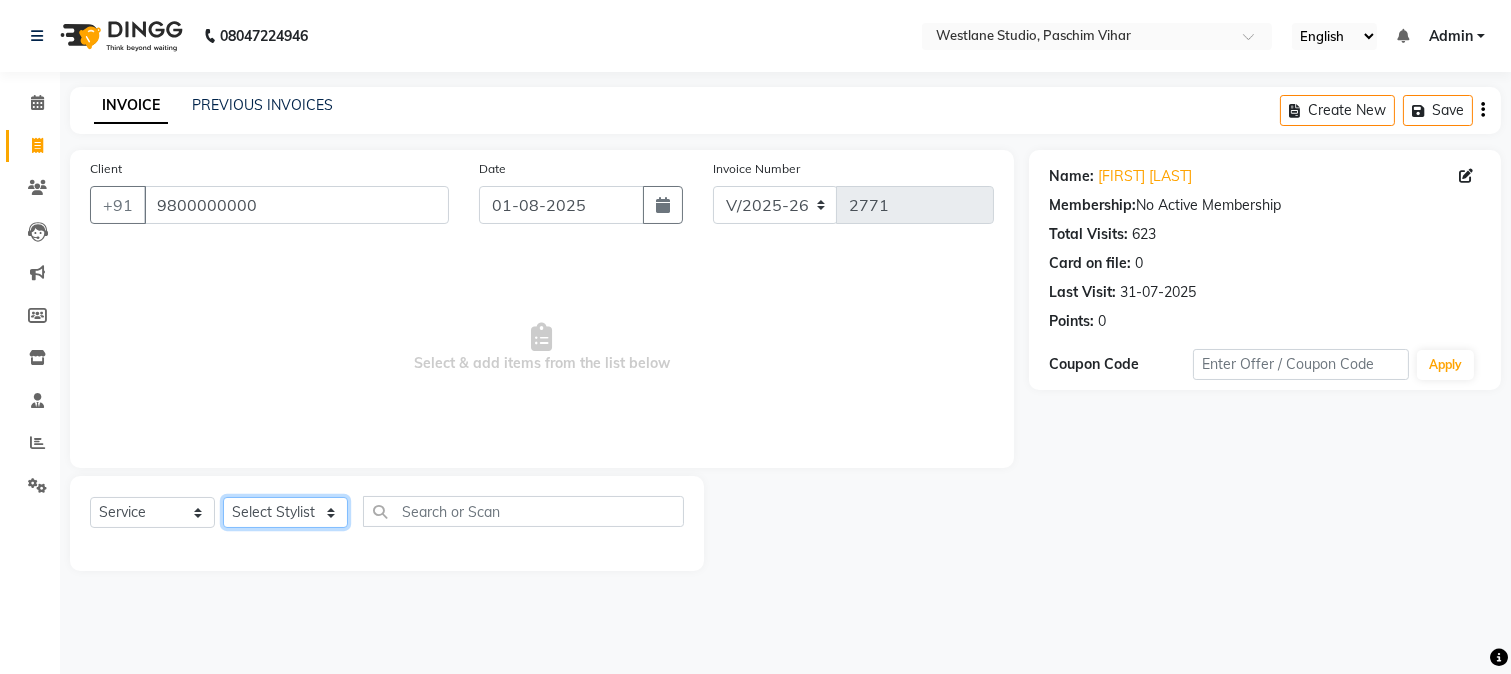 click on "Select Stylist Akash Anu Arun Gaurav  GULFAM jeeshan MANISH NADEEM ALI Nitin Sajwan Raja  Ranjeet RENU RIDHIMA BHATIA Rohit SAGAR Shakel SOHEIL Sonam SUNIL USHA" 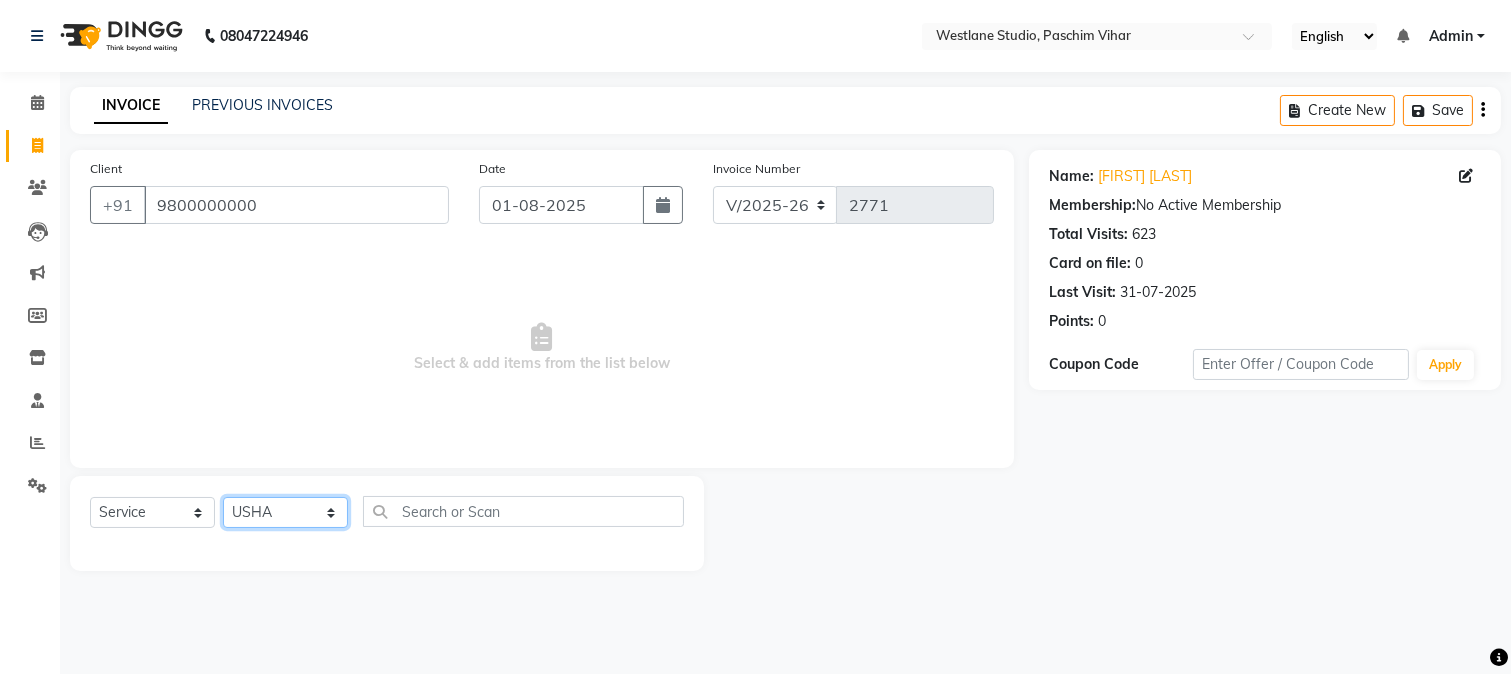 click on "Select Stylist Akash Anu Arun Gaurav  GULFAM jeeshan MANISH NADEEM ALI Nitin Sajwan Raja  Ranjeet RENU RIDHIMA BHATIA Rohit SAGAR Shakel SOHEIL Sonam SUNIL USHA" 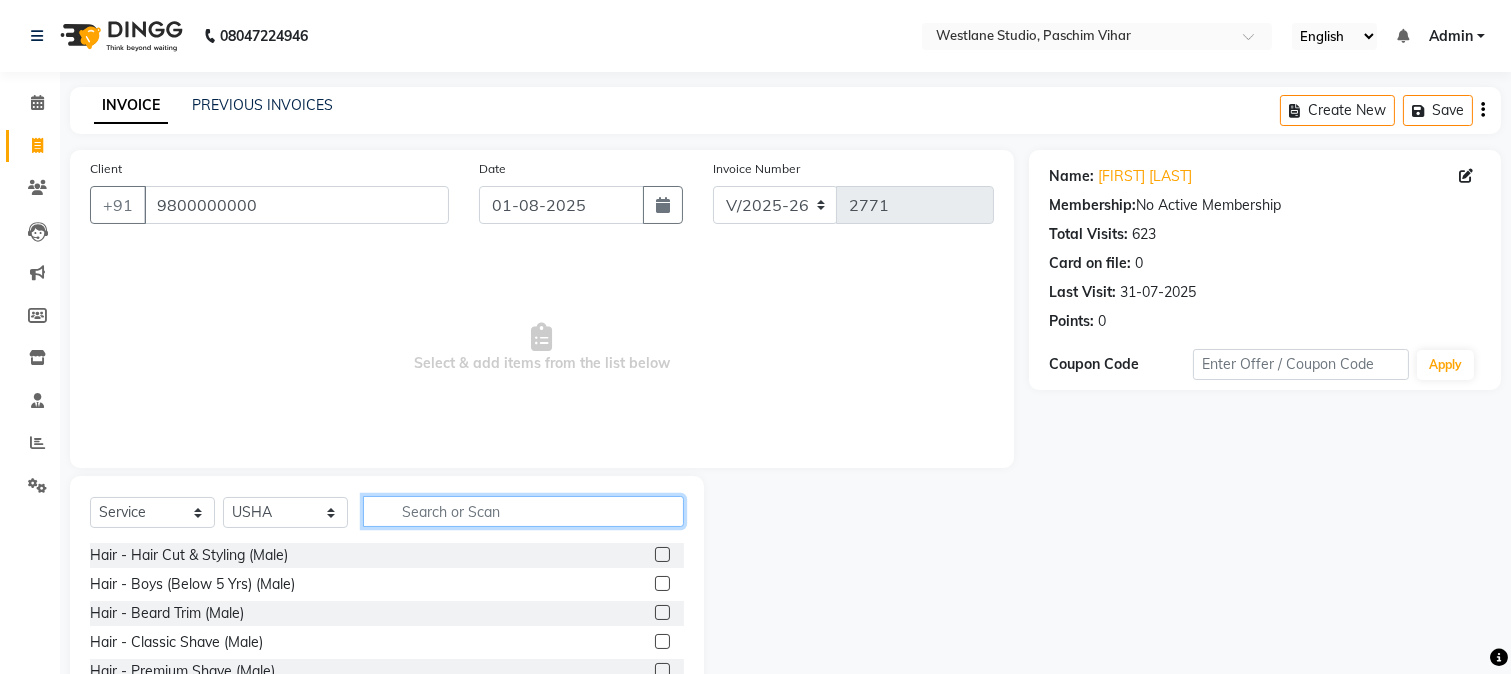click 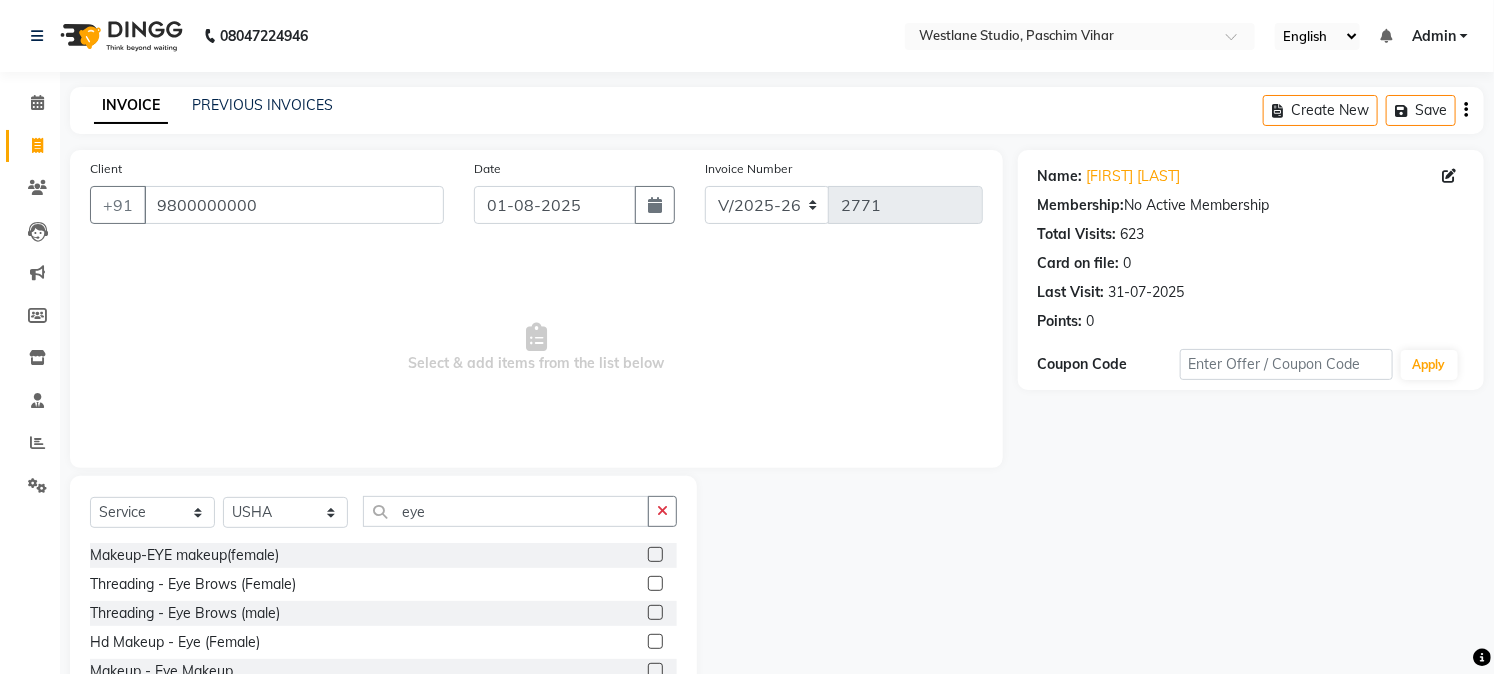 click 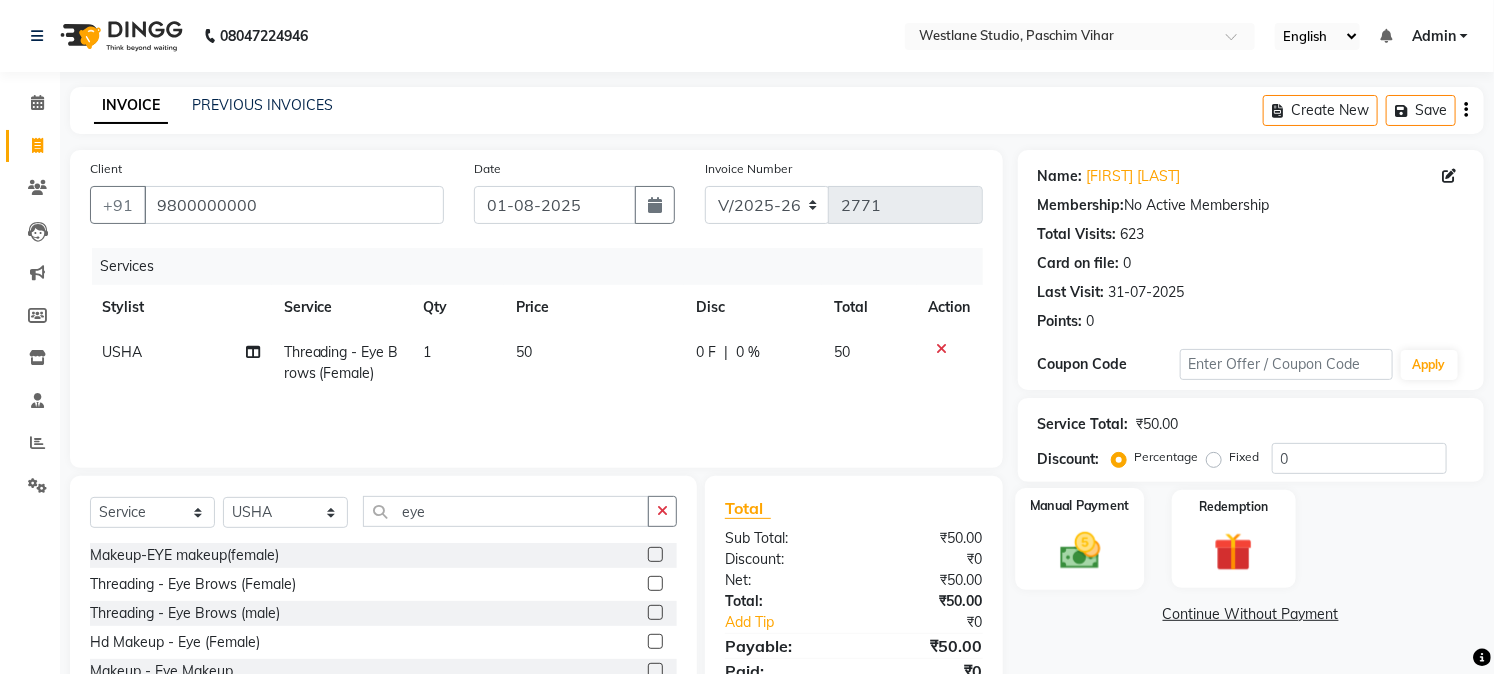 click 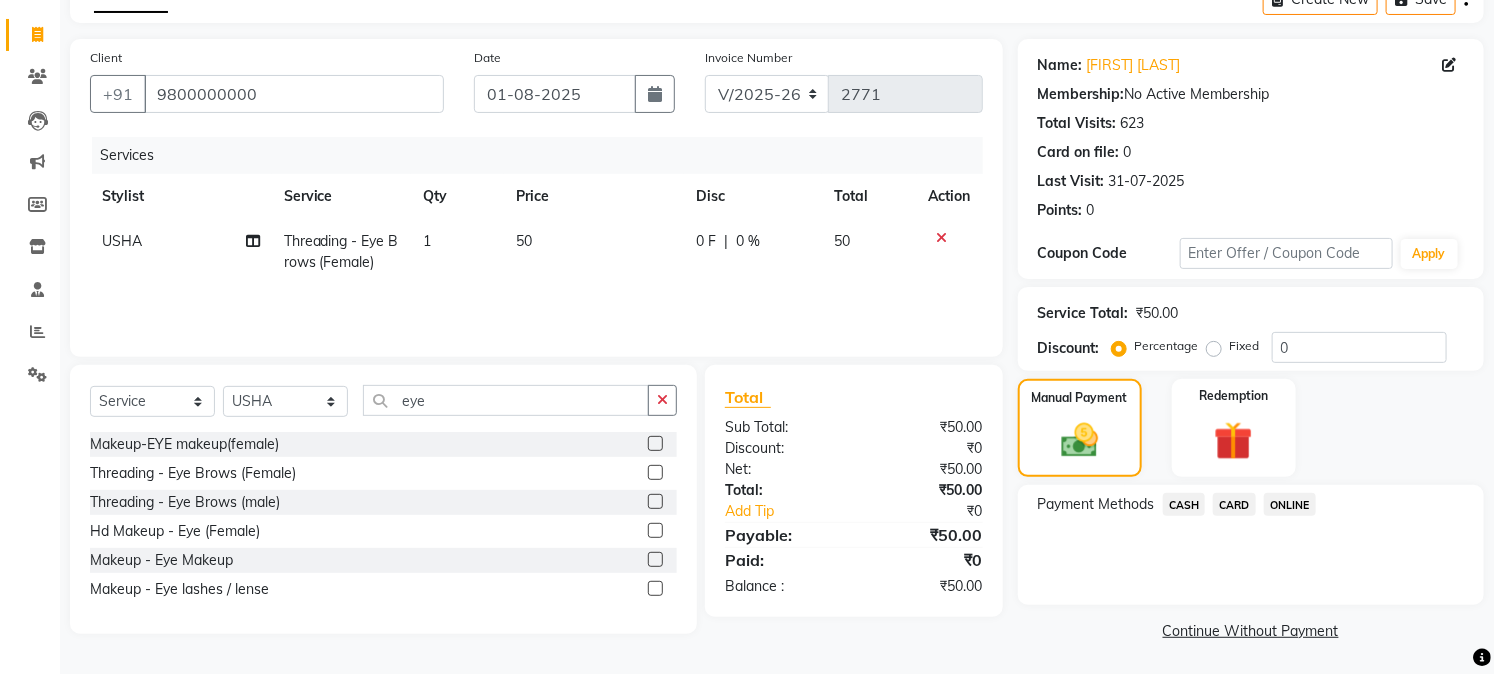 scroll, scrollTop: 112, scrollLeft: 0, axis: vertical 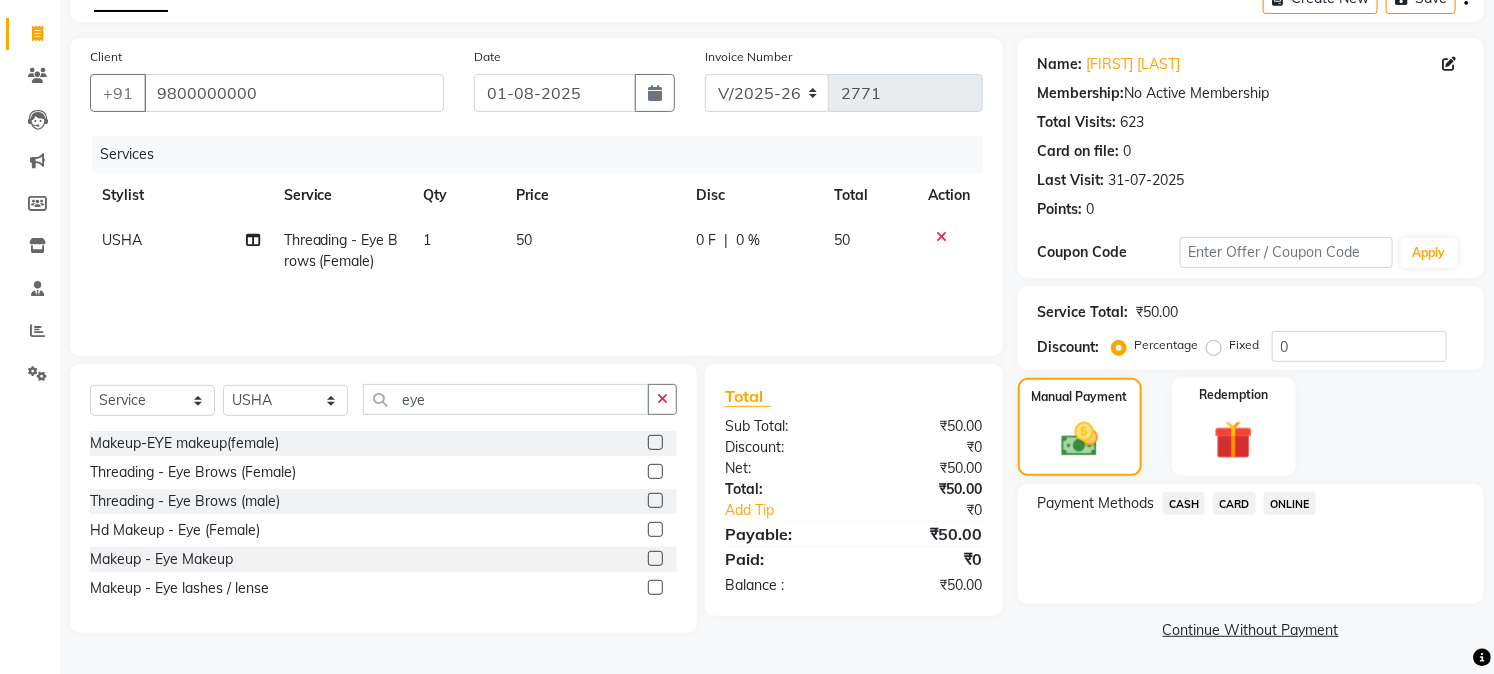 click on "CASH" 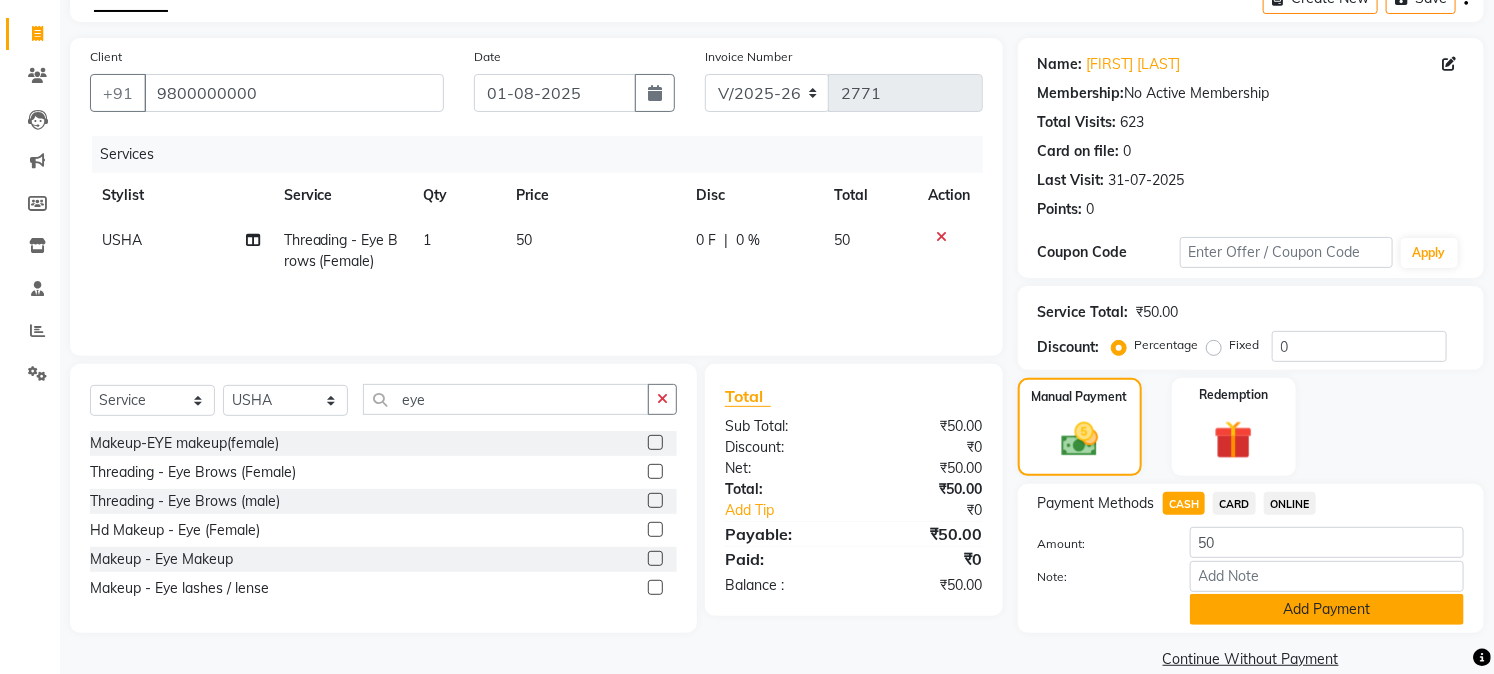 click on "Add Payment" 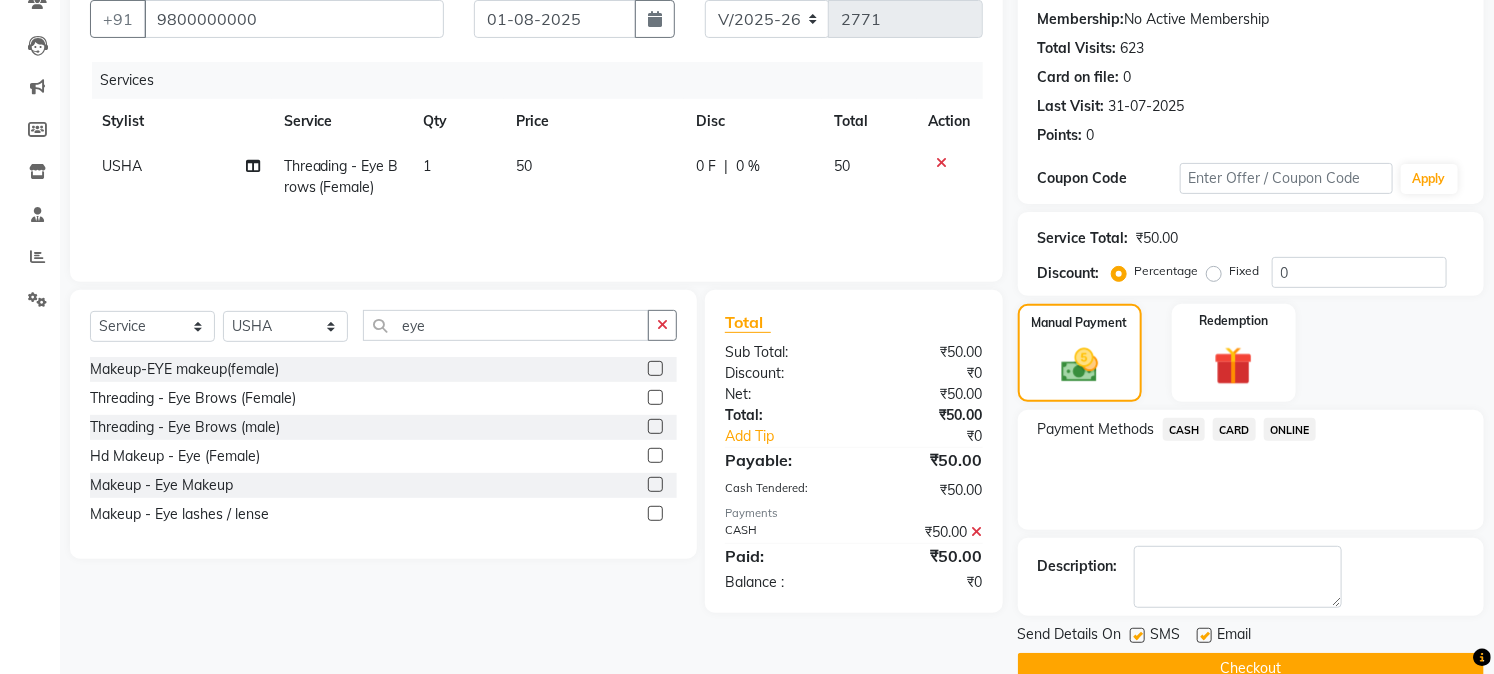 scroll, scrollTop: 225, scrollLeft: 0, axis: vertical 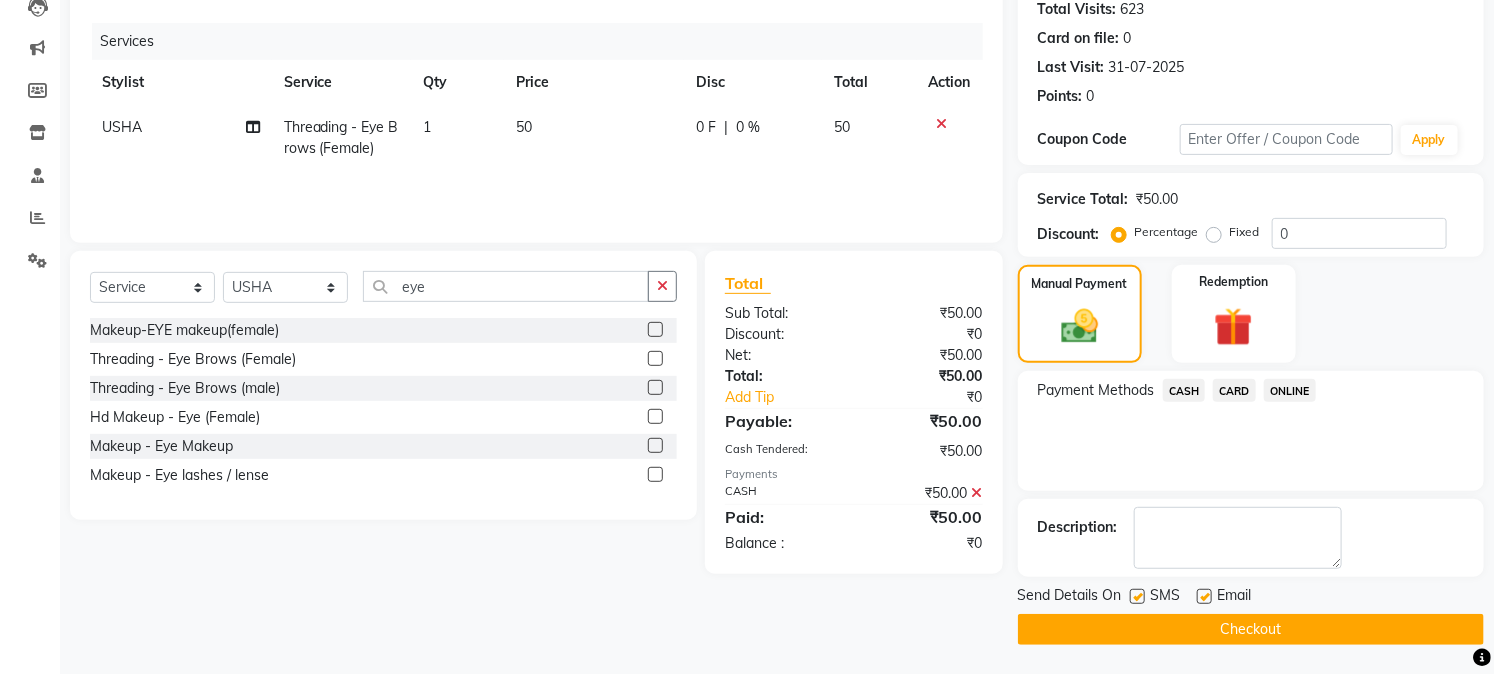 click on "Checkout" 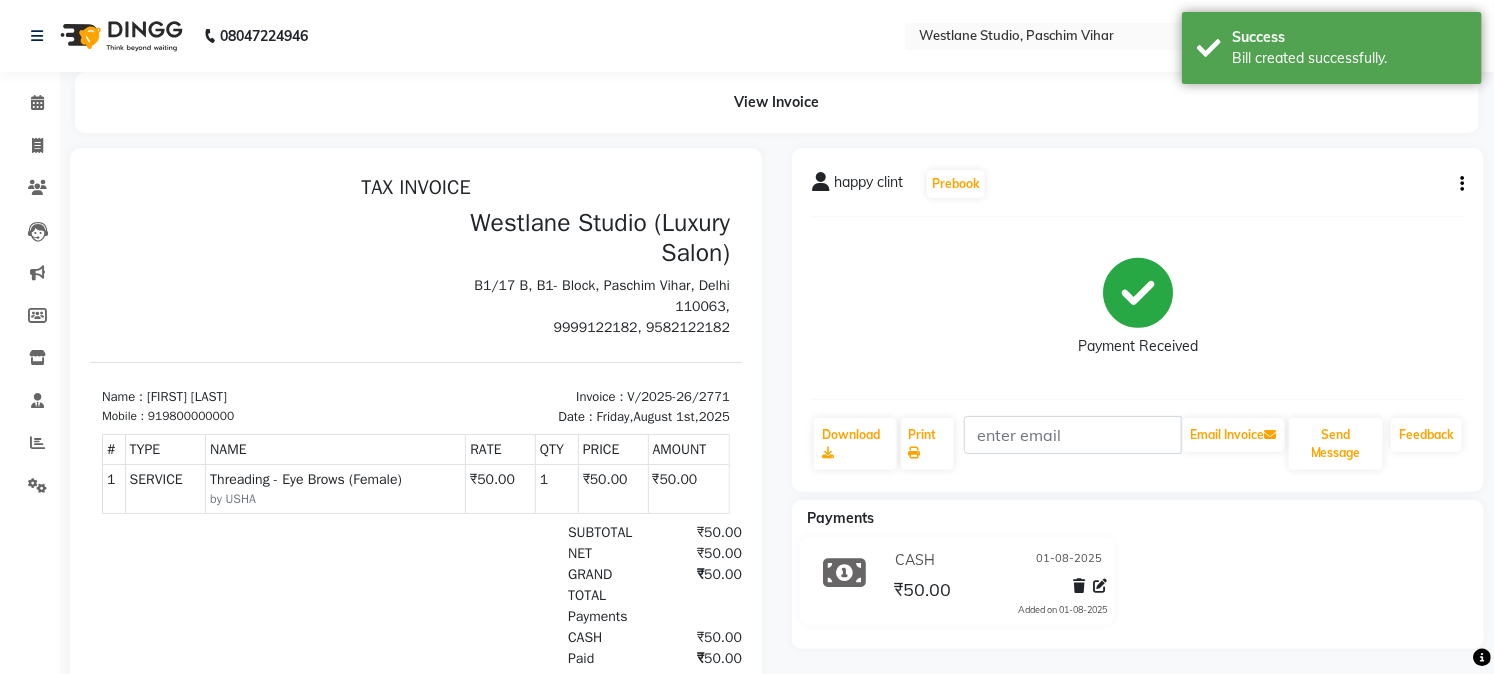 scroll, scrollTop: 0, scrollLeft: 0, axis: both 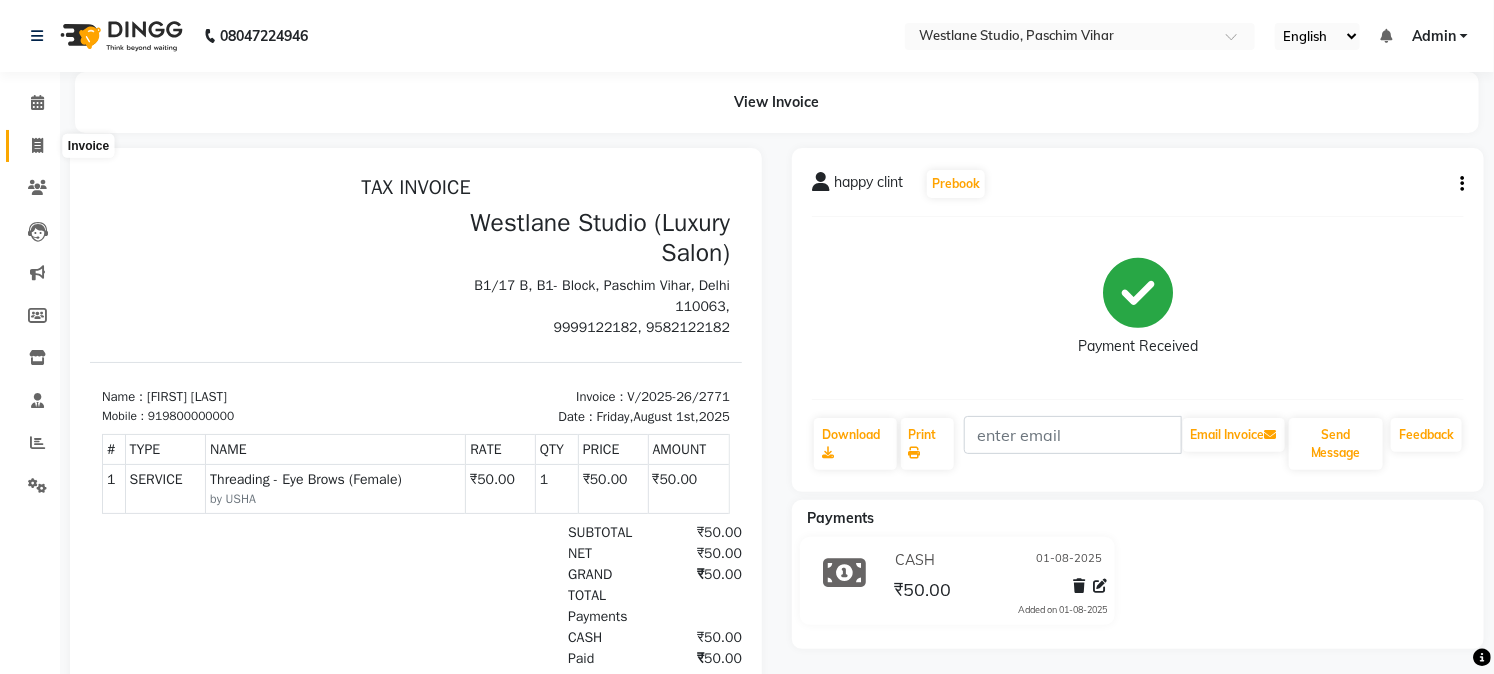 click 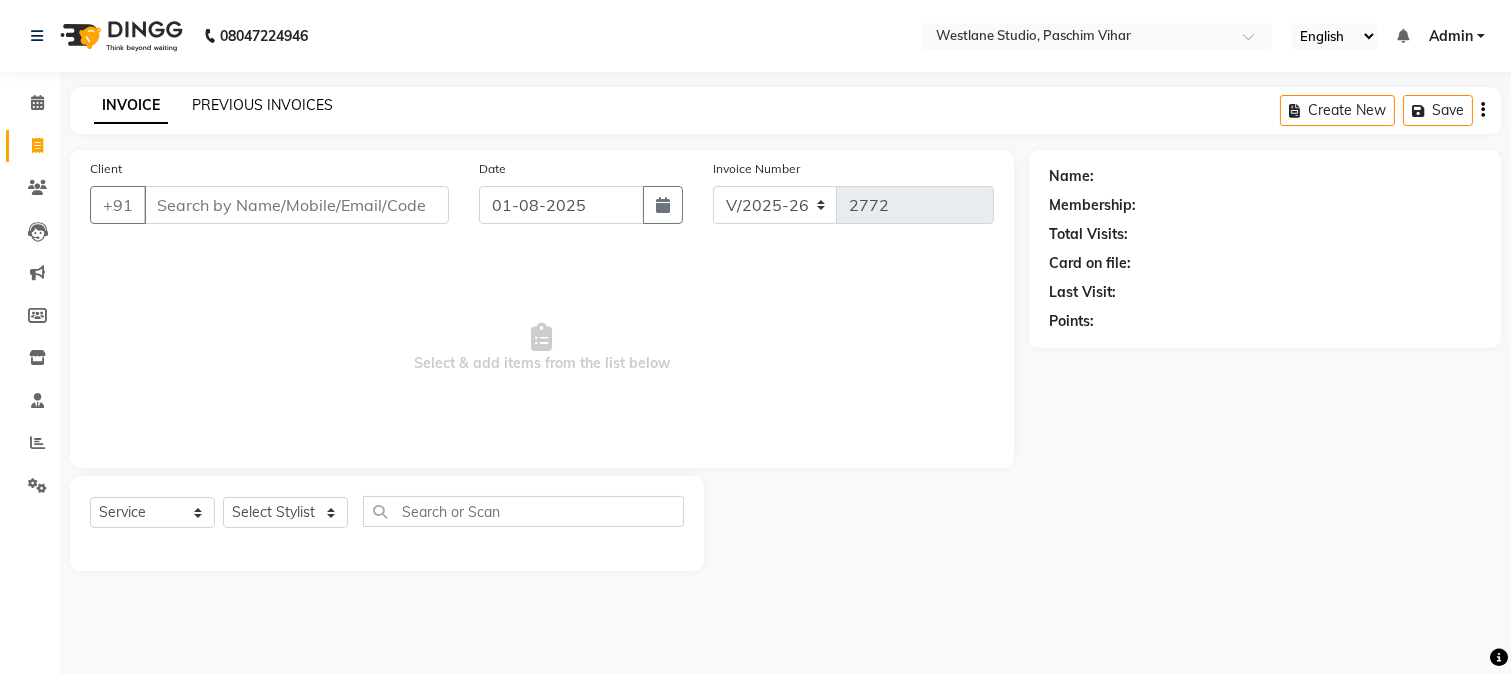 click on "PREVIOUS INVOICES" 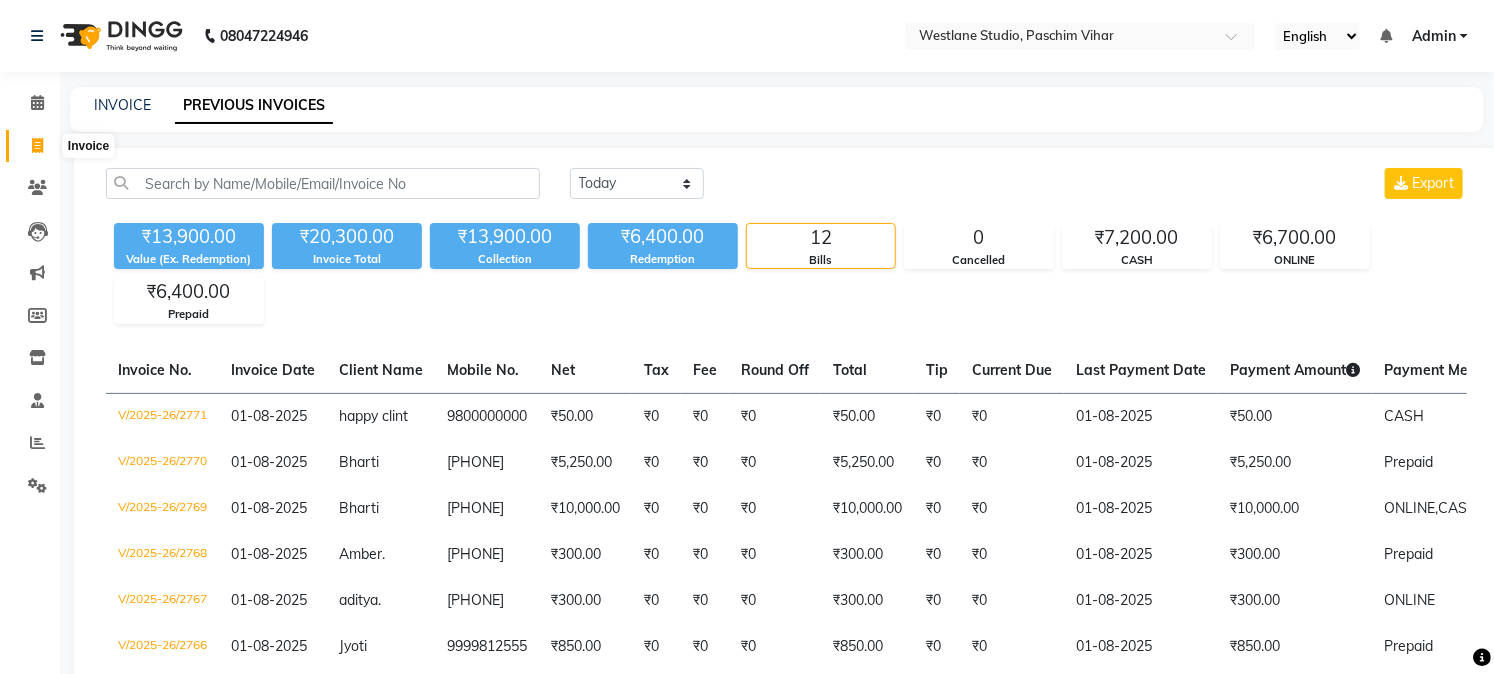 click 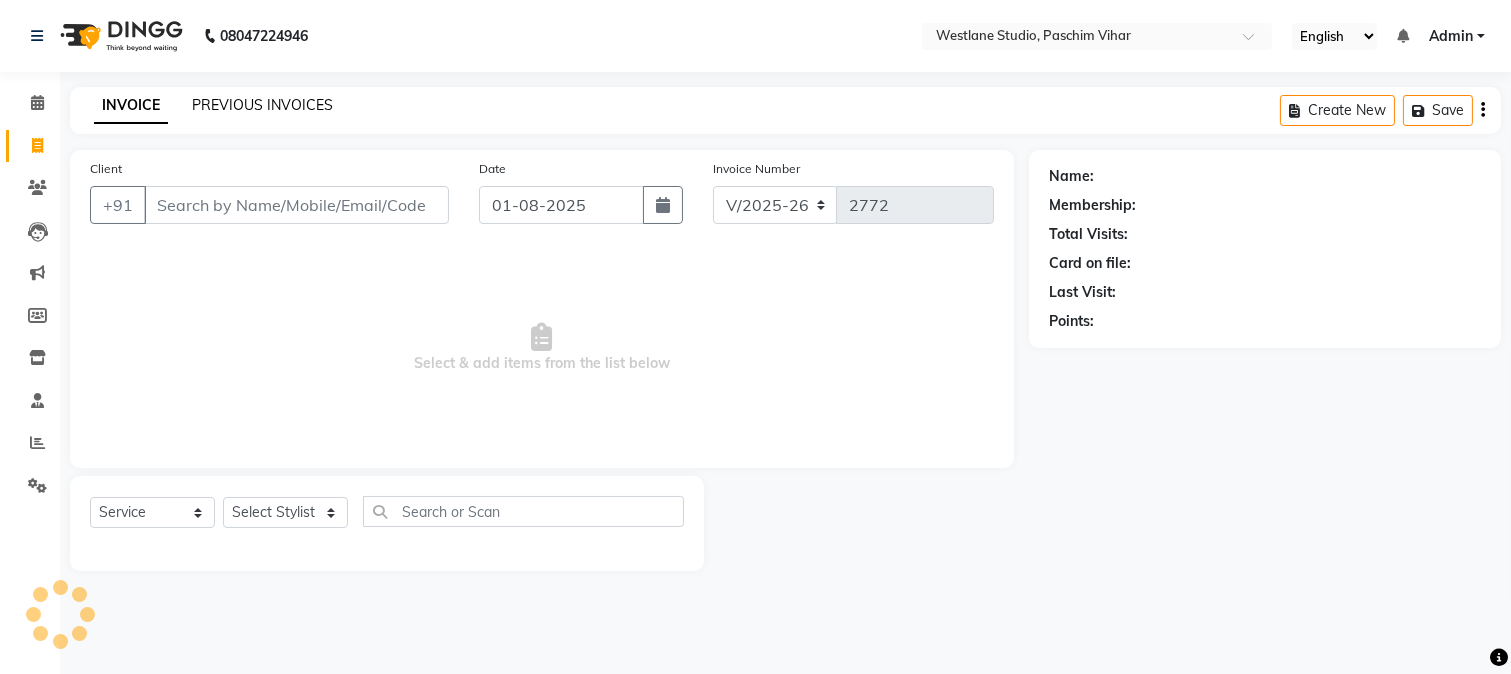 click on "PREVIOUS INVOICES" 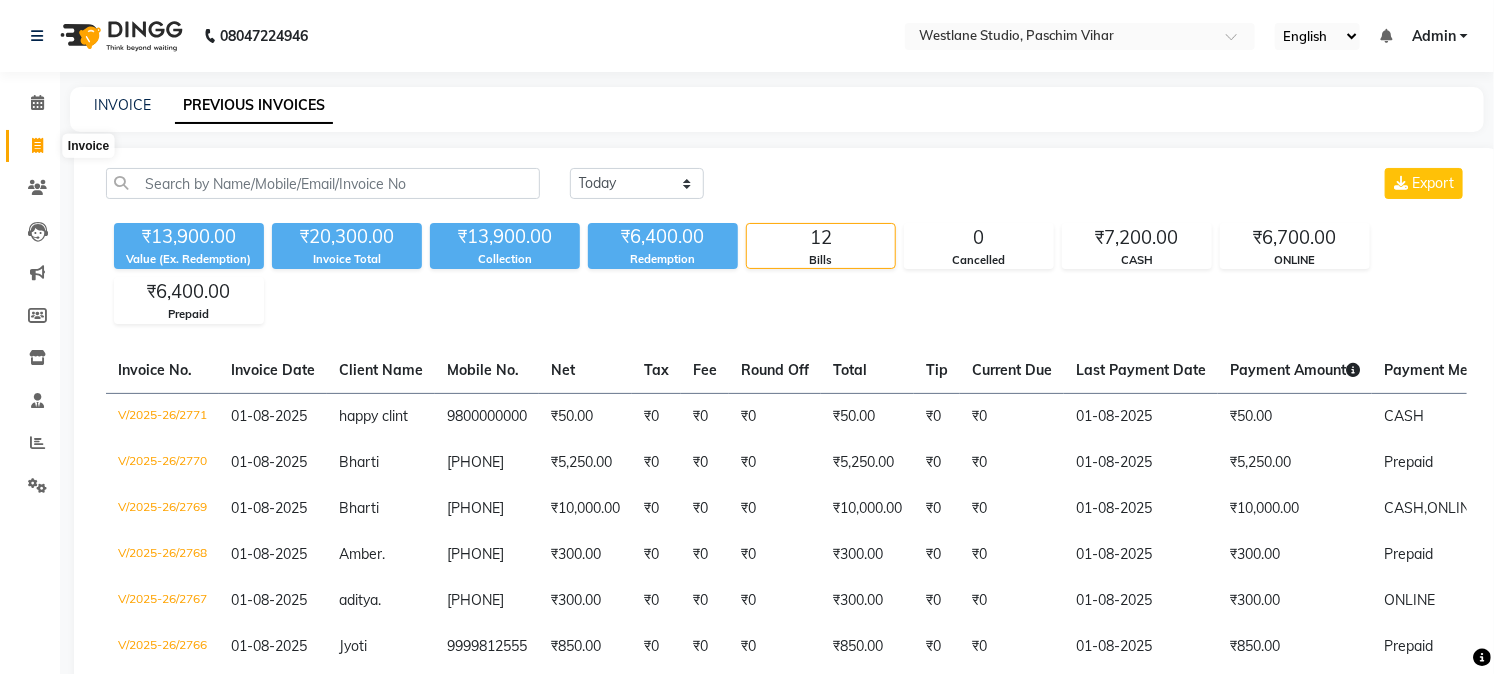 click 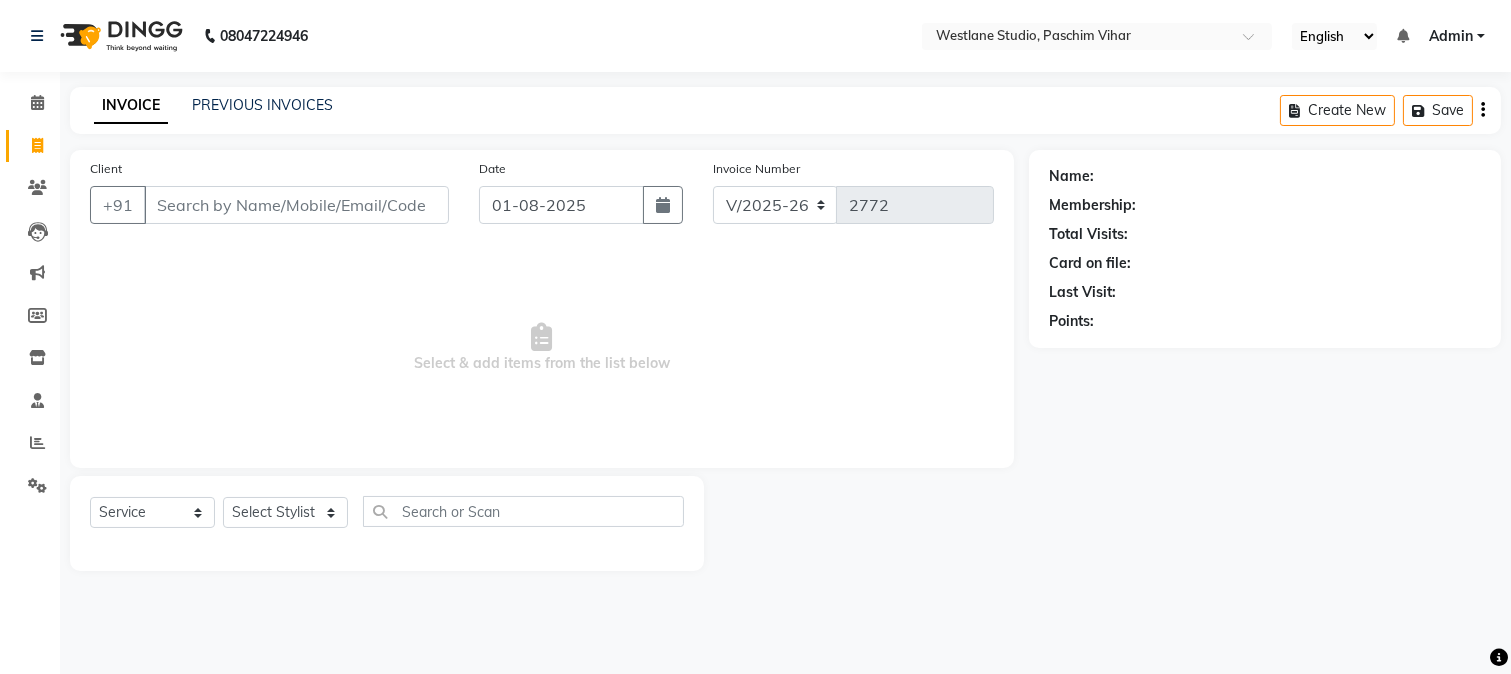 click on "Client" at bounding box center [296, 205] 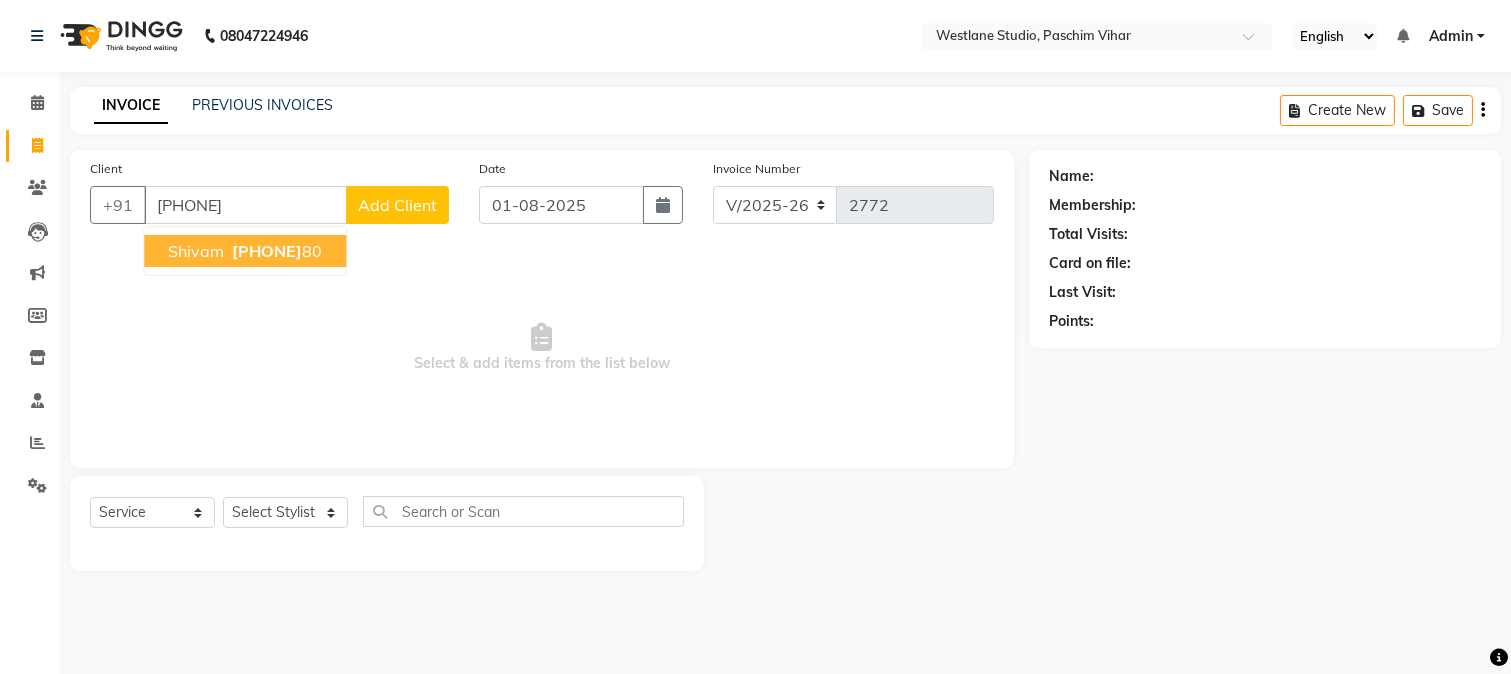 click on "[PHONE]" at bounding box center (267, 251) 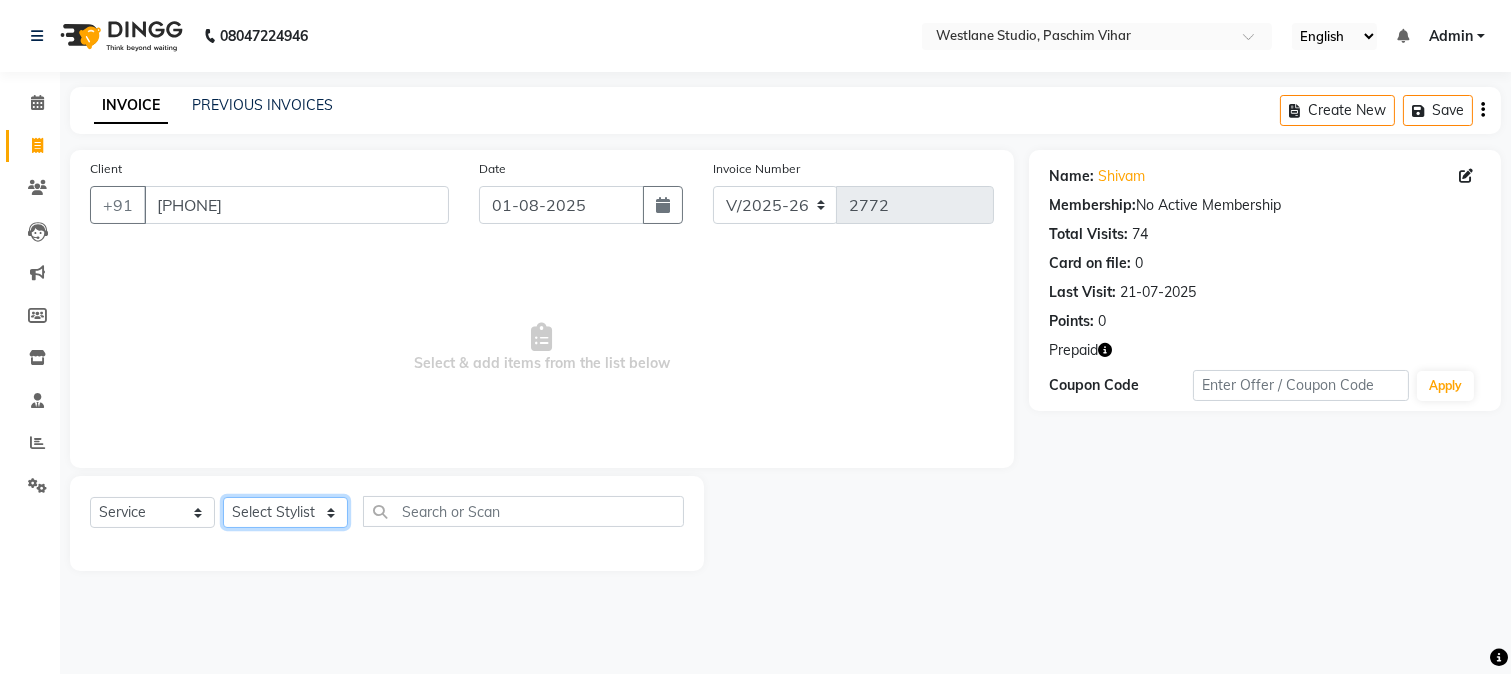 click on "Select Stylist Akash Anu Arun Gaurav  GULFAM jeeshan MANISH NADEEM ALI Nitin Sajwan Raja  Ranjeet RENU RIDHIMA BHATIA Rohit SAGAR Shakel SOHEIL Sonam SUNIL USHA" 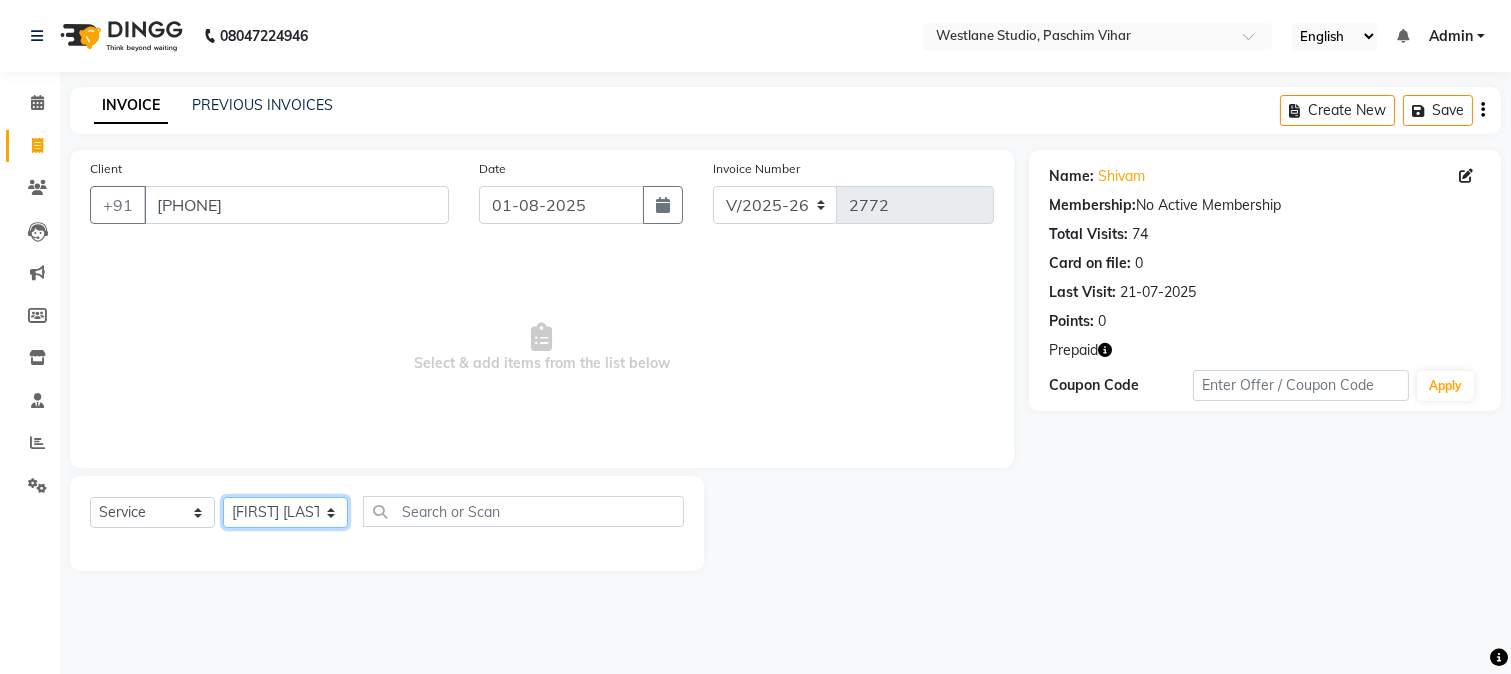 click on "Select Stylist Akash Anu Arun Gaurav  GULFAM jeeshan MANISH NADEEM ALI Nitin Sajwan Raja  Ranjeet RENU RIDHIMA BHATIA Rohit SAGAR Shakel SOHEIL Sonam SUNIL USHA" 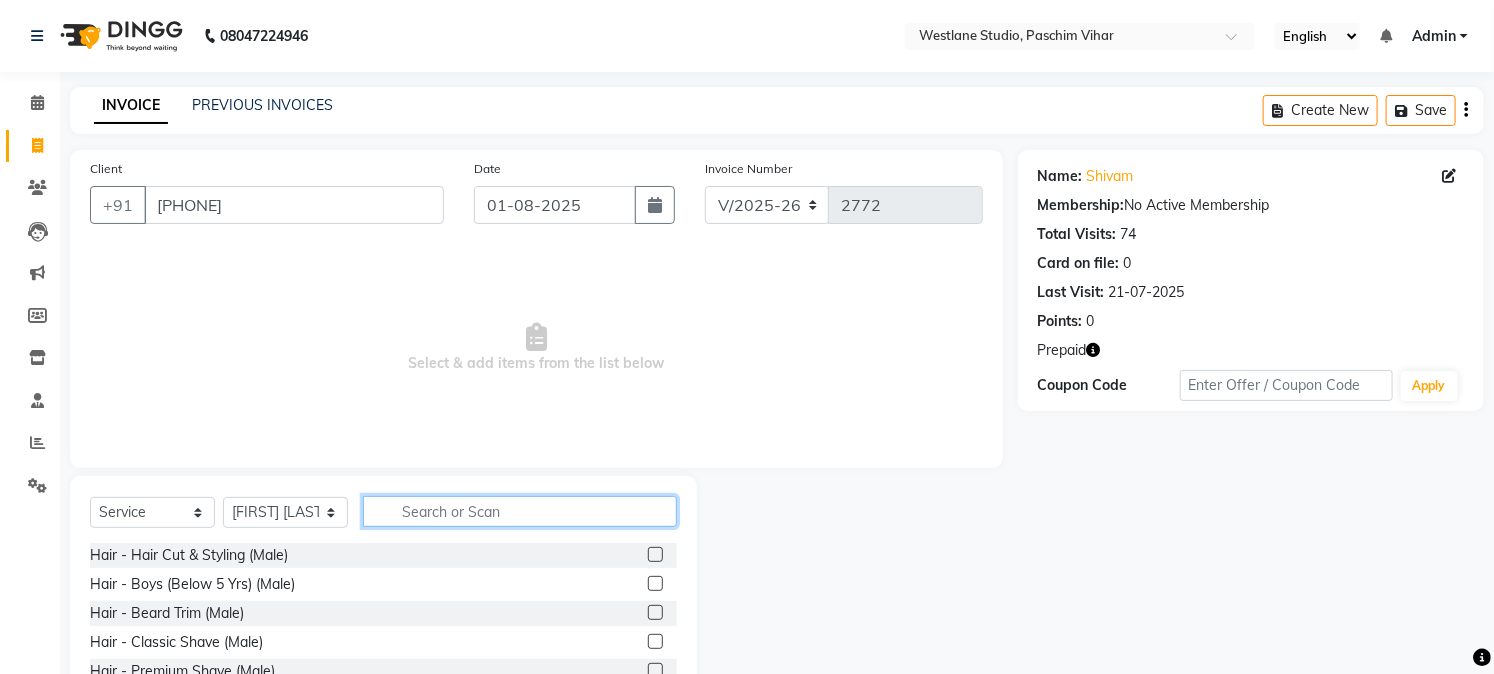 click 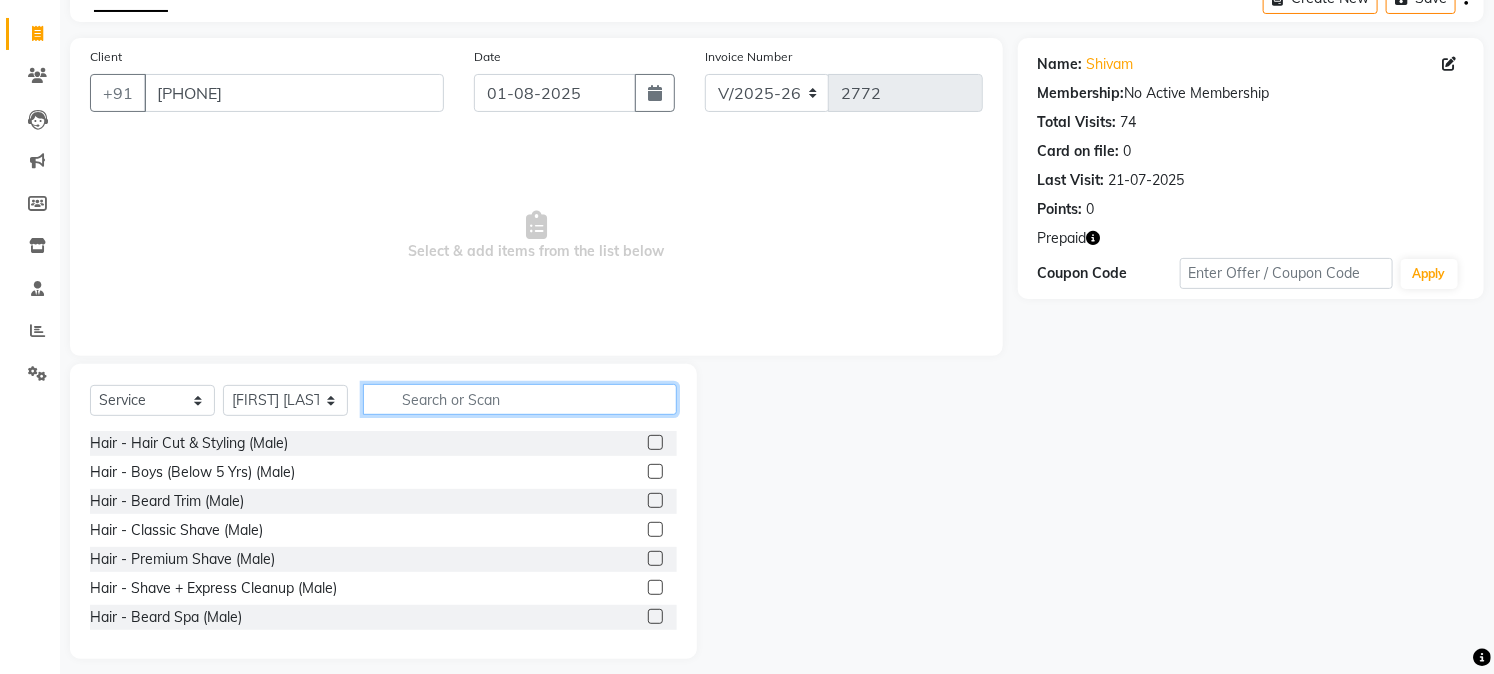 scroll, scrollTop: 126, scrollLeft: 0, axis: vertical 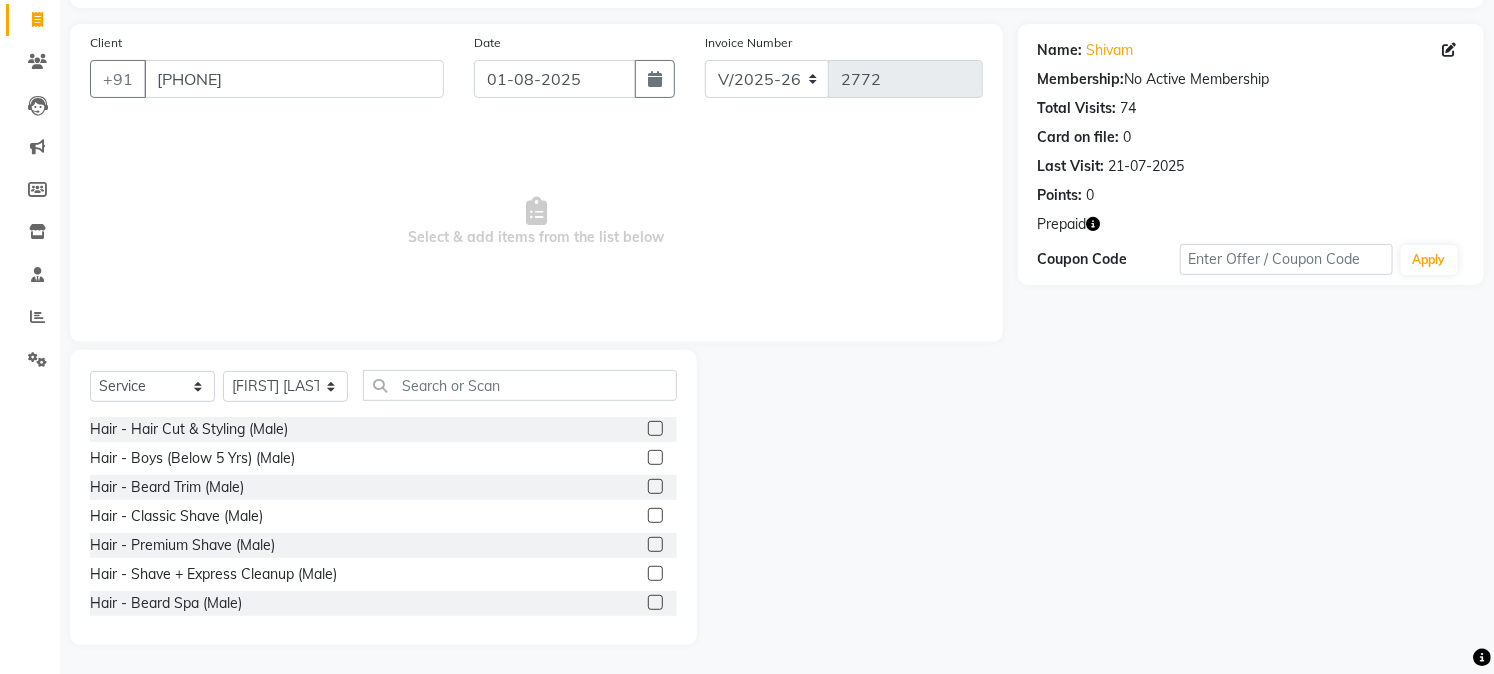 click 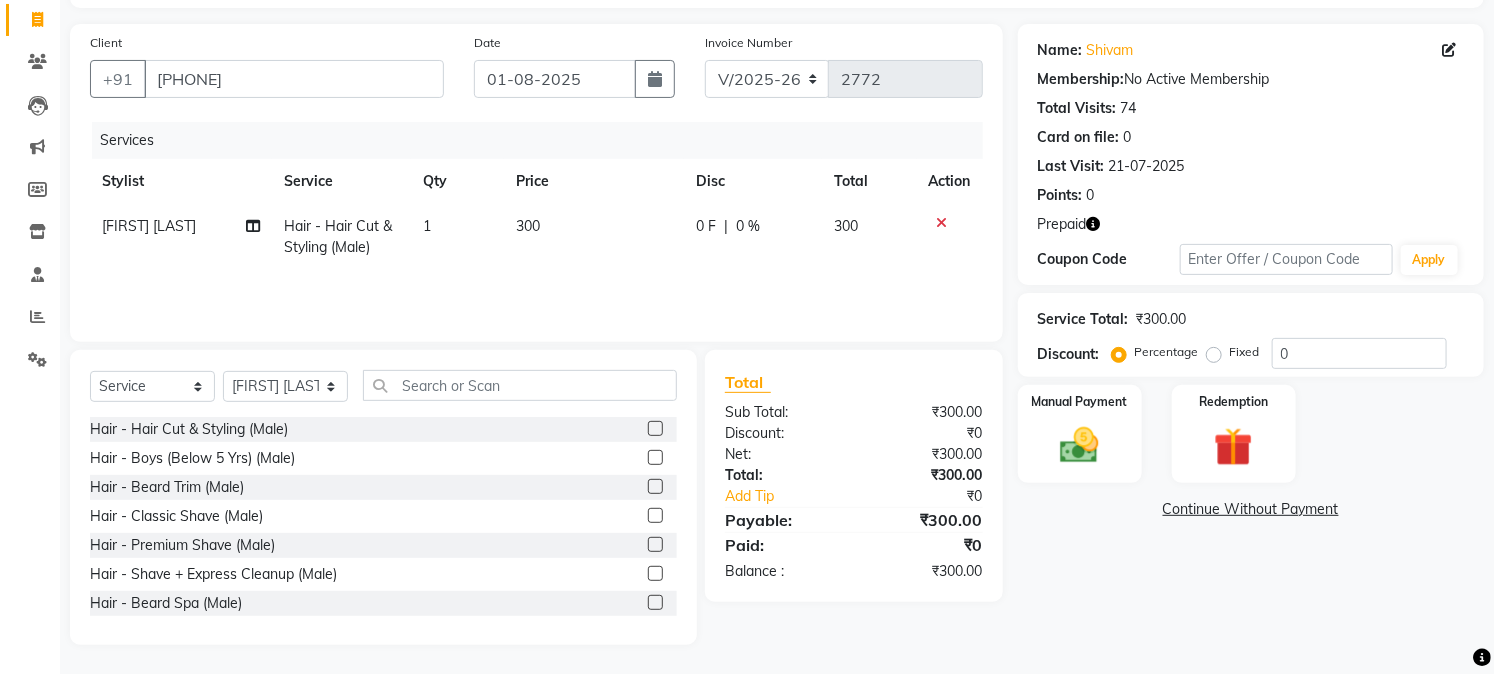 click 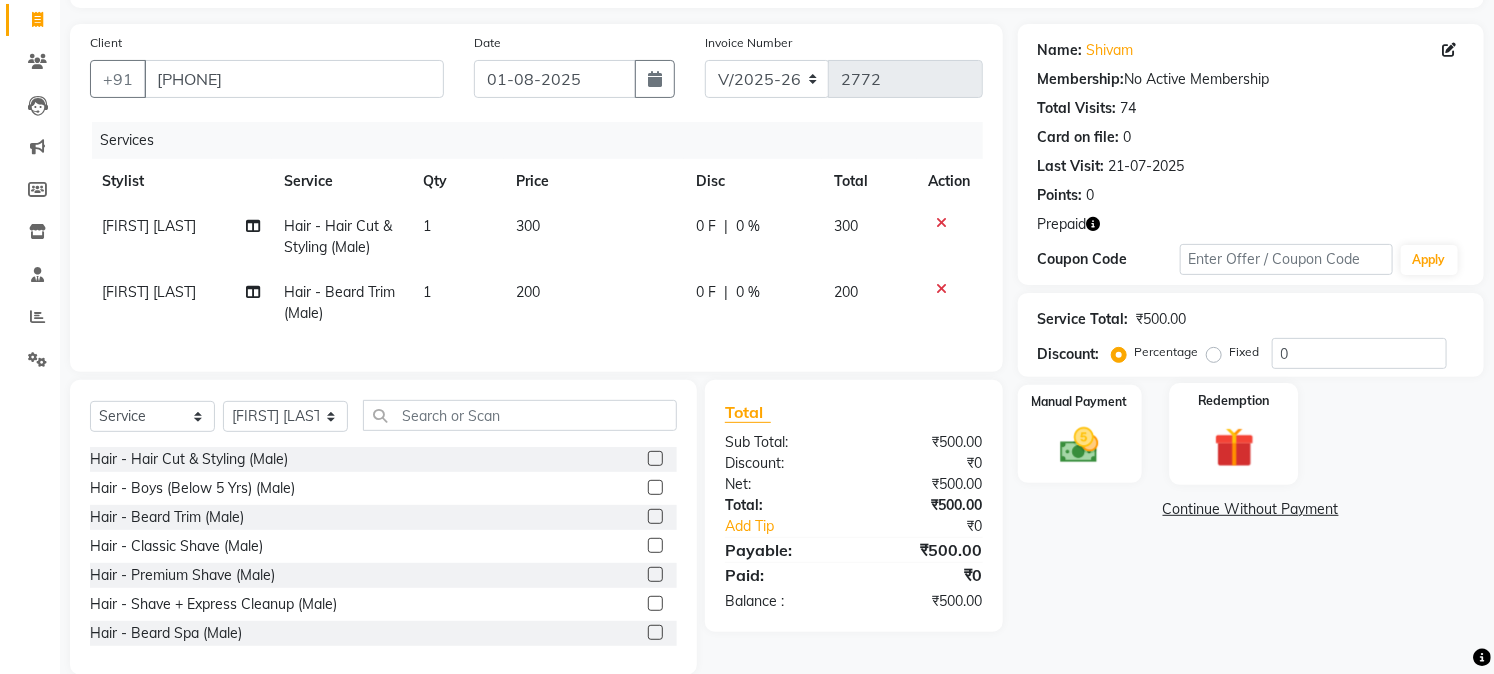 click 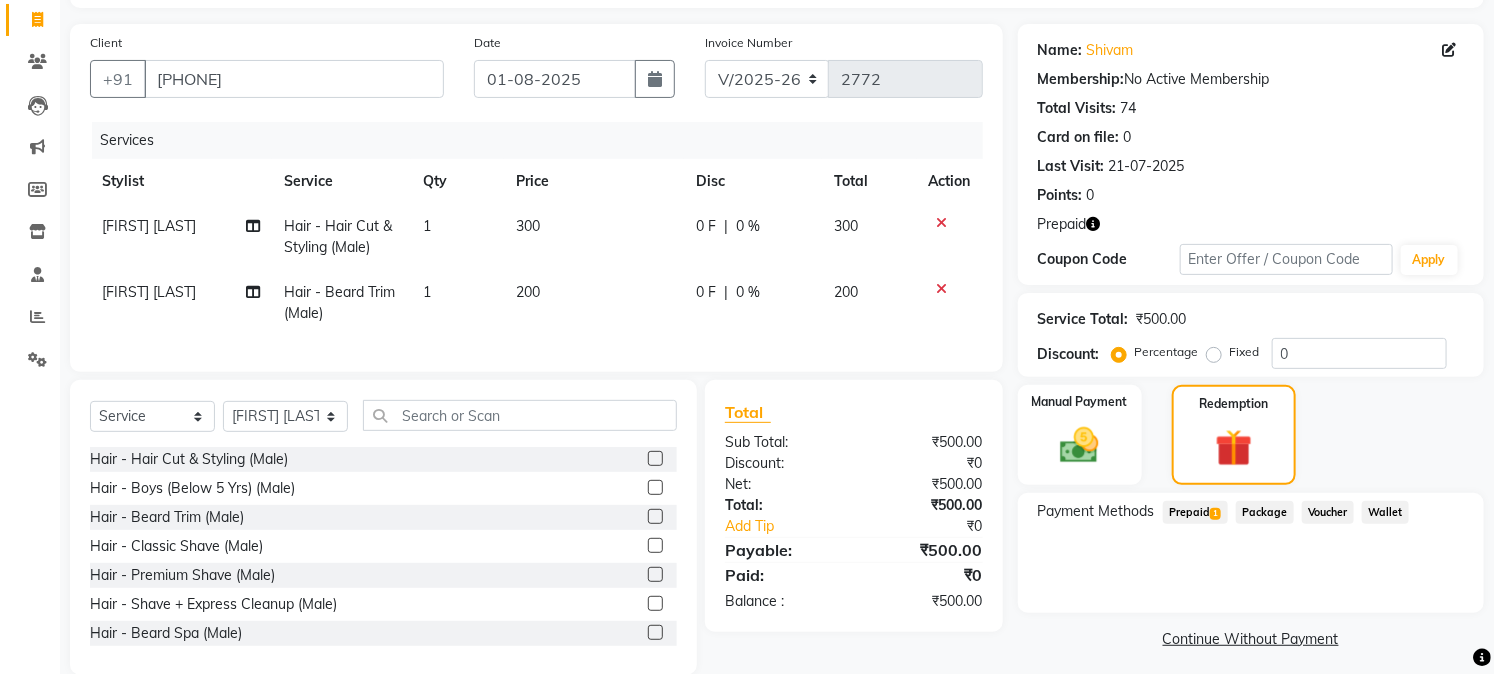 click on "Prepaid  1" 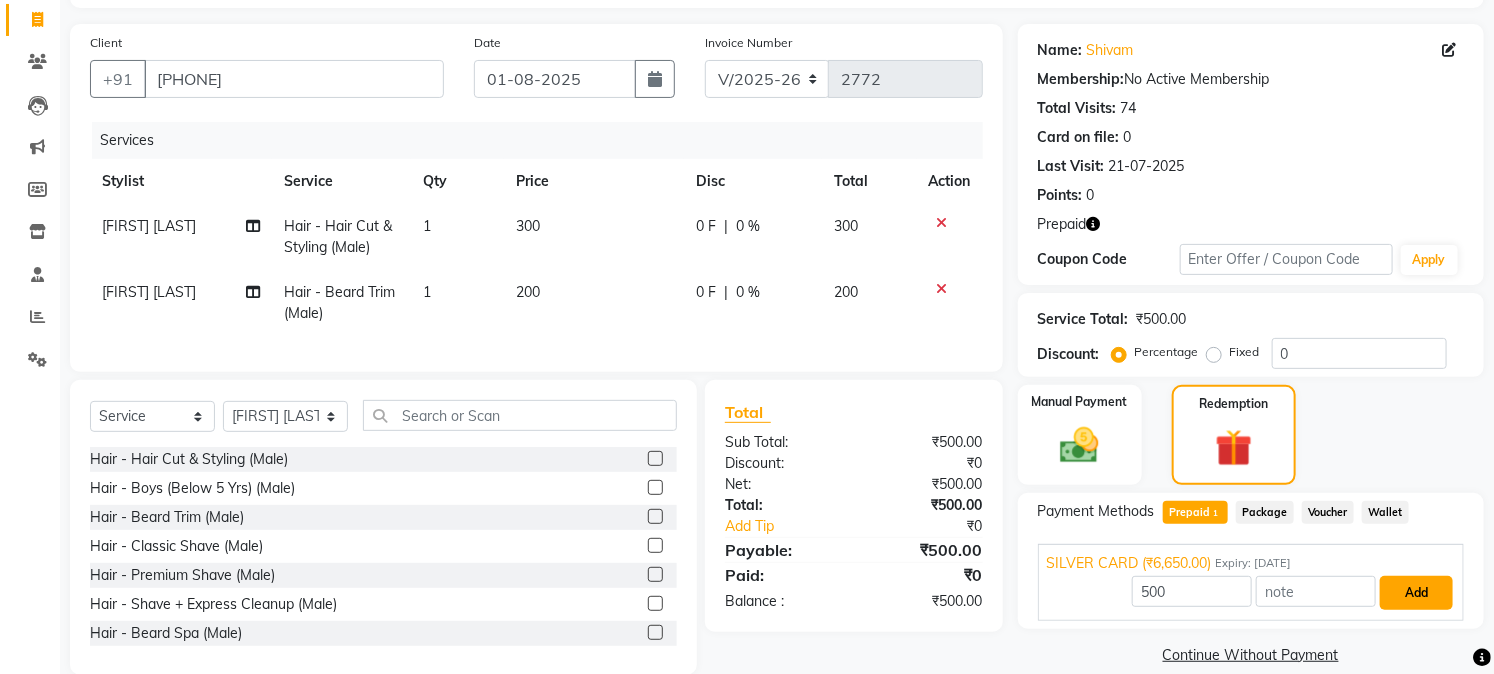 click on "Add" at bounding box center (1416, 593) 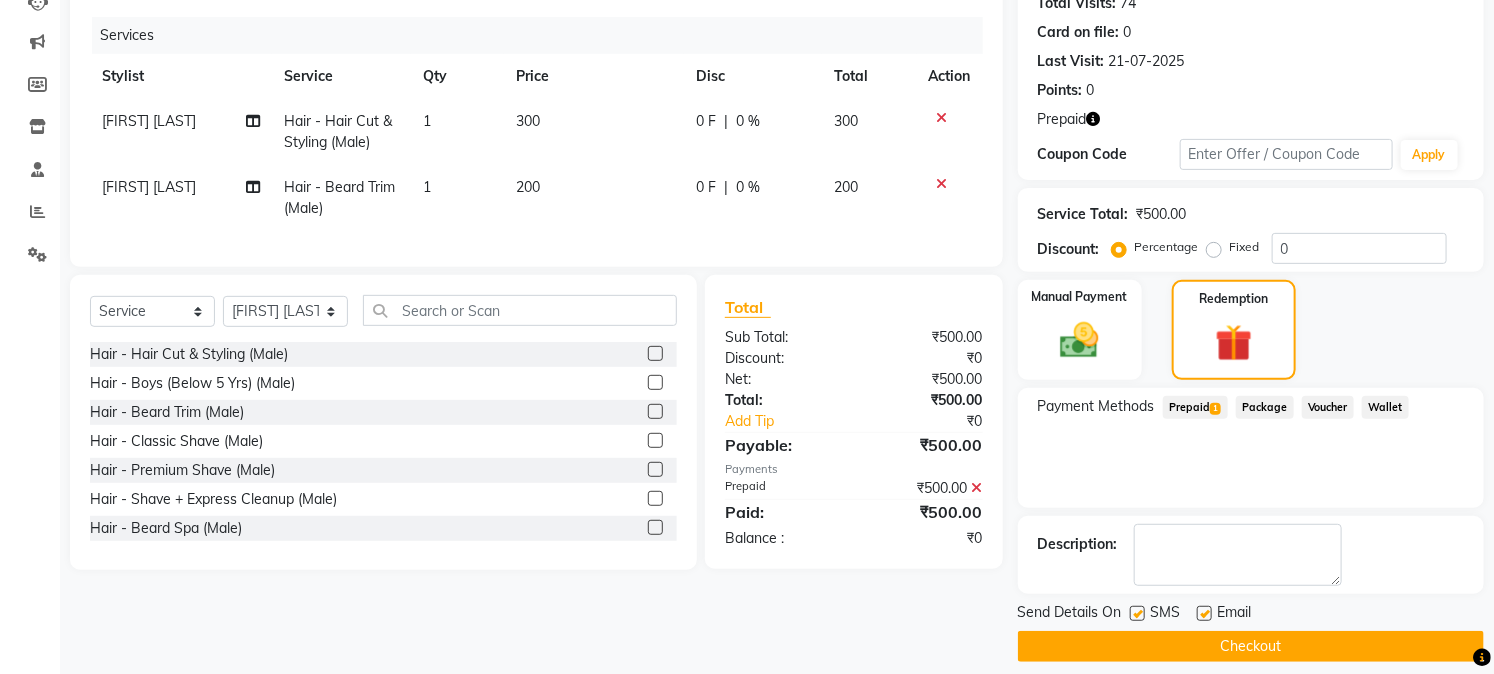 scroll, scrollTop: 247, scrollLeft: 0, axis: vertical 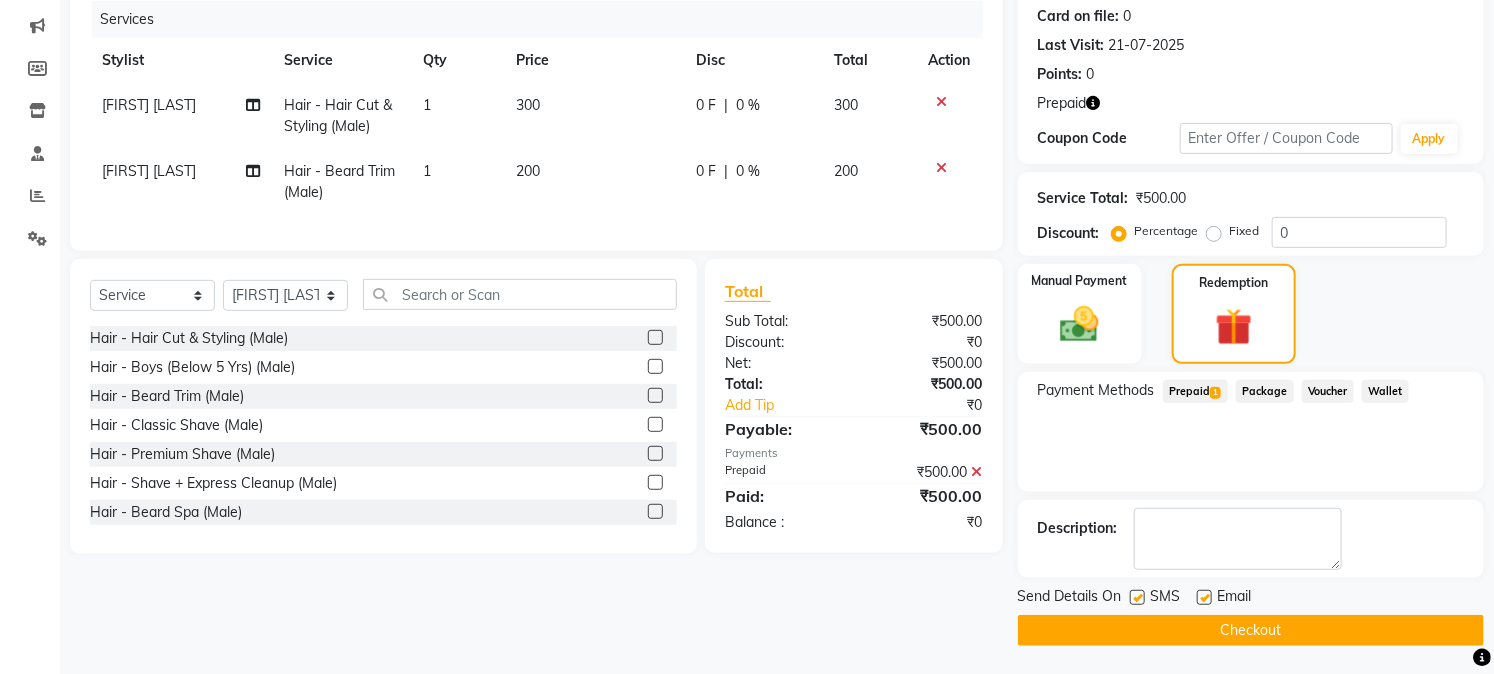 click on "Checkout" 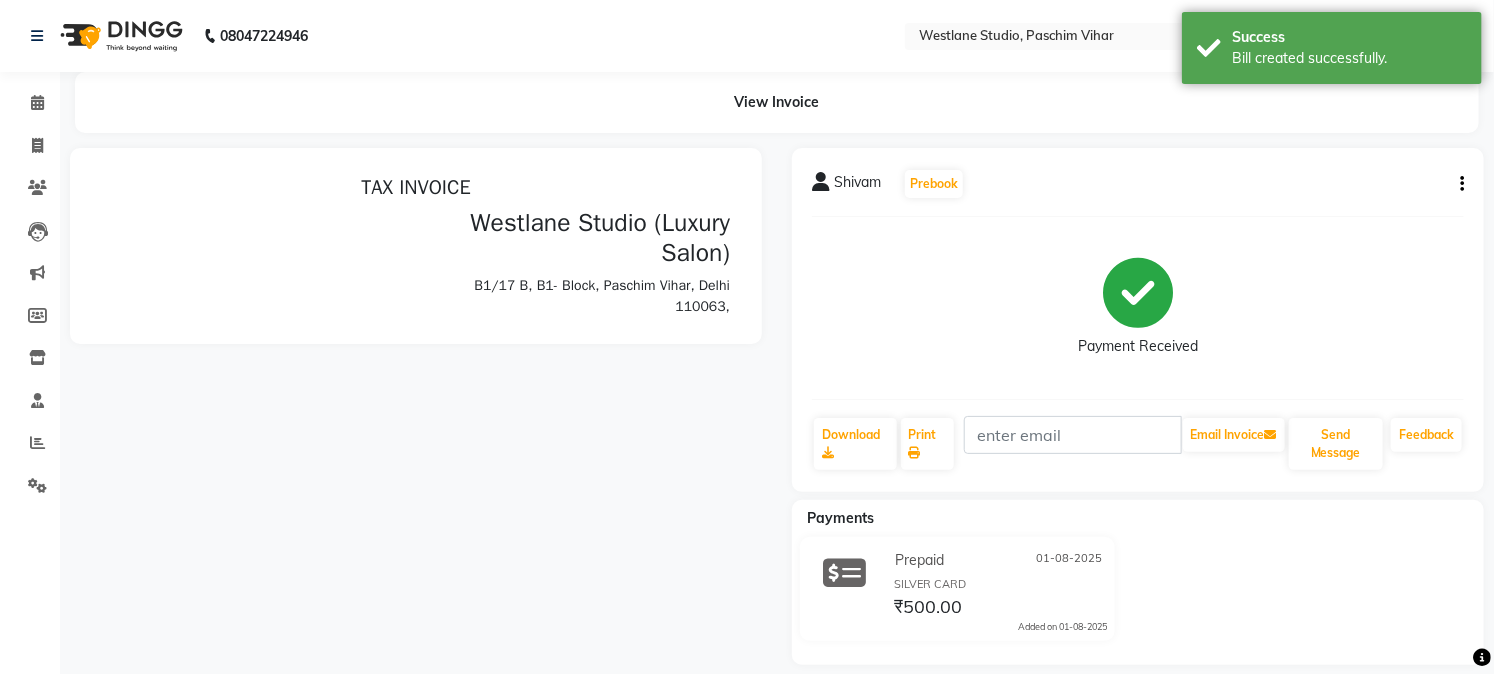 scroll, scrollTop: 0, scrollLeft: 0, axis: both 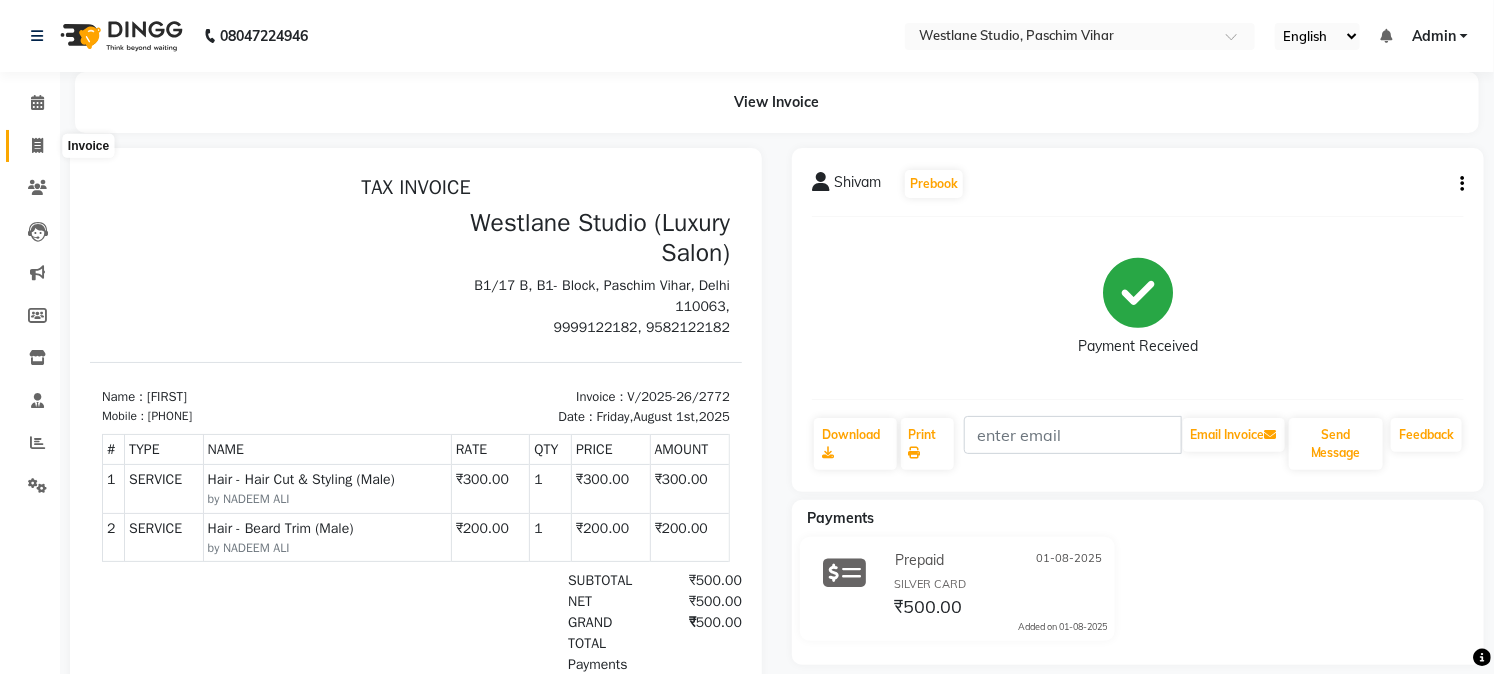 click 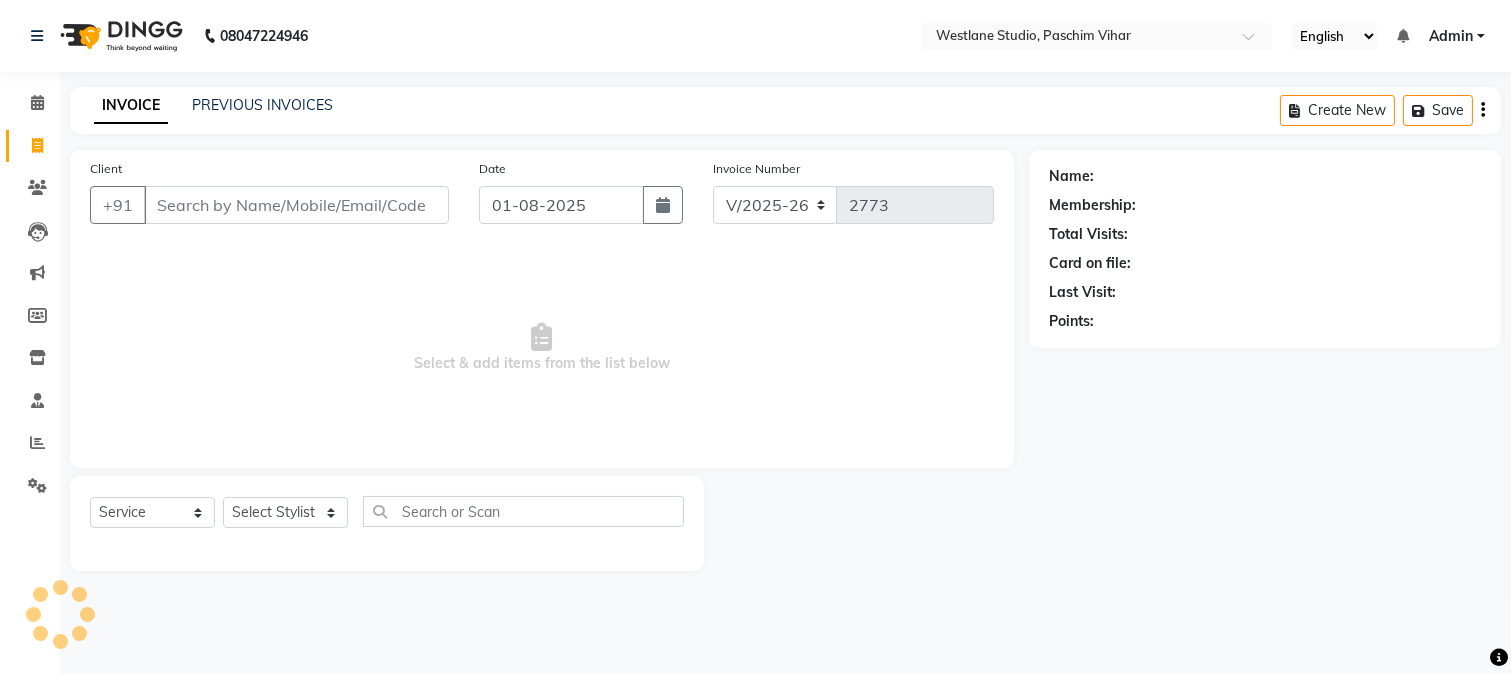 click on "Client" at bounding box center [296, 205] 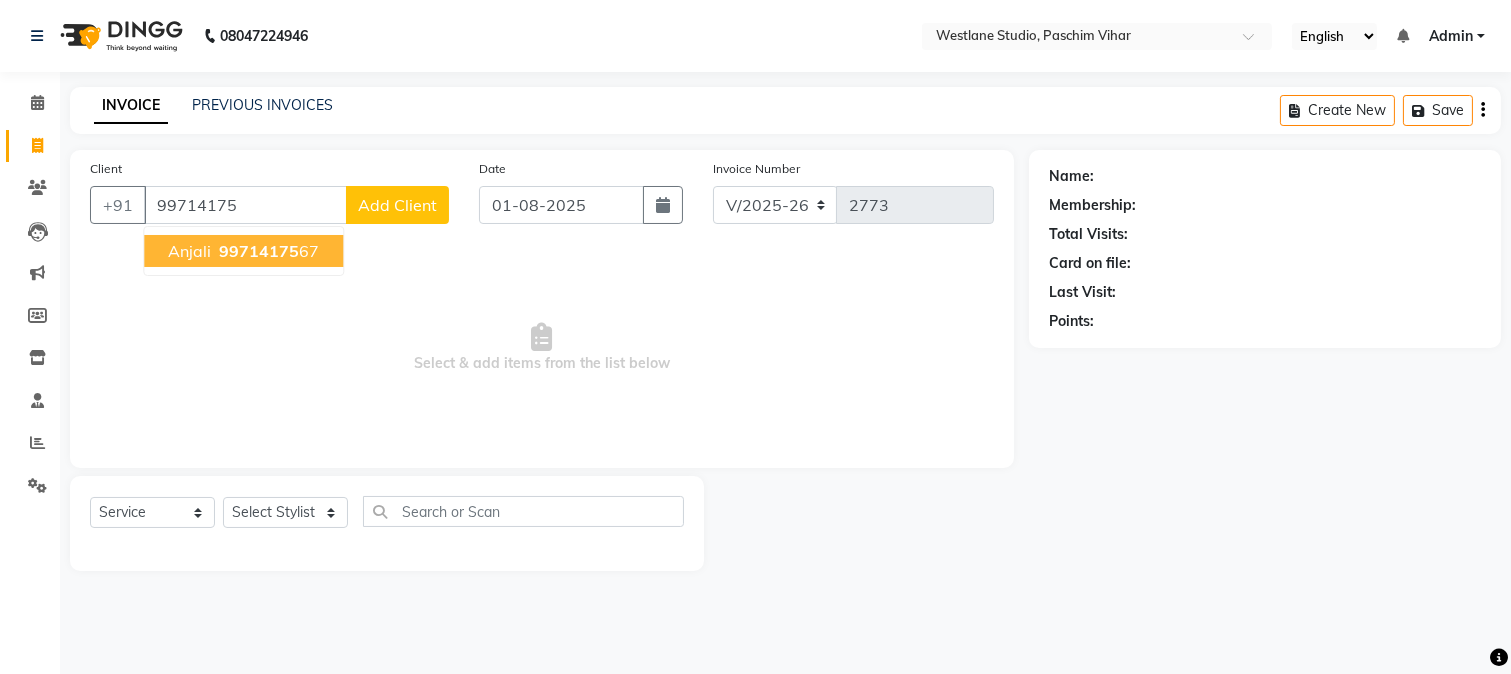 click on "99714175" at bounding box center [259, 251] 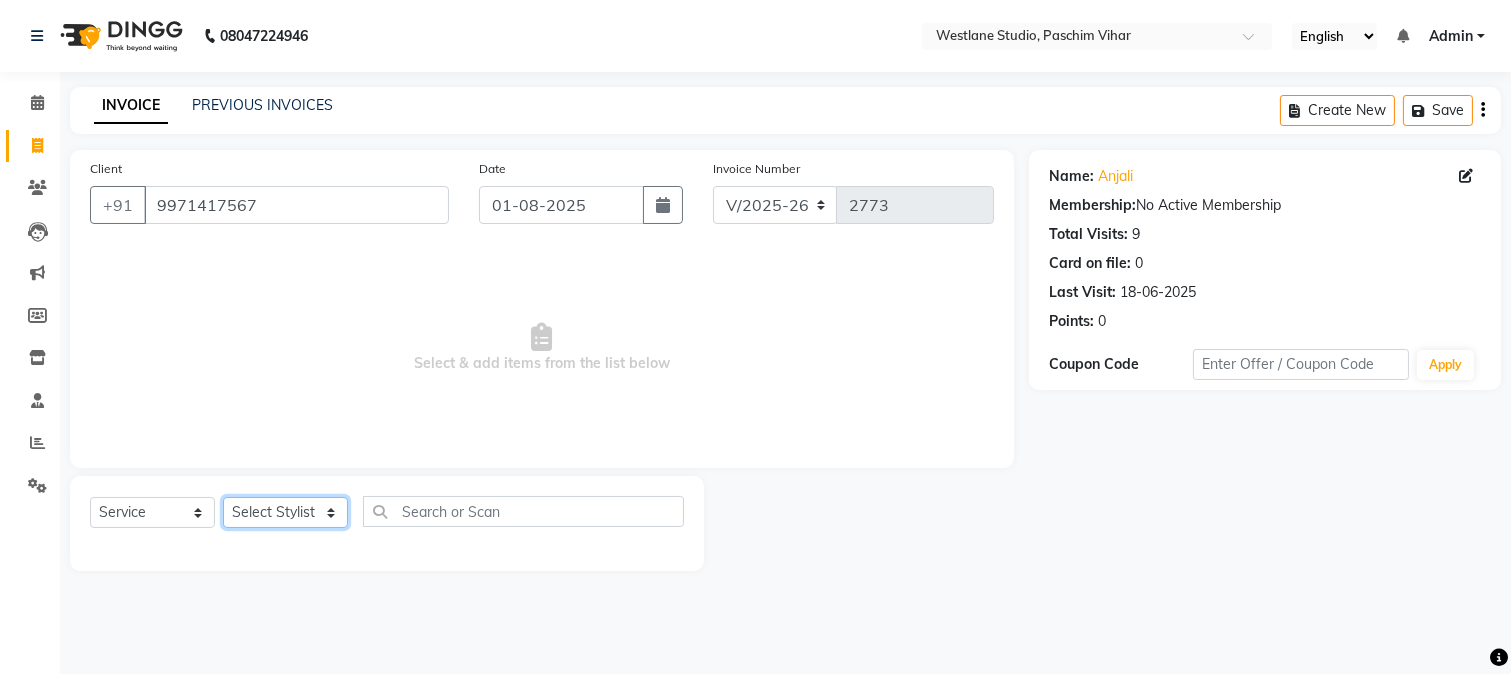 click on "Select Stylist Akash Anu Arun Gaurav  GULFAM jeeshan MANISH NADEEM ALI Nitin Sajwan Raja  Ranjeet RENU RIDHIMA BHATIA Rohit SAGAR Shakel SOHEIL Sonam SUNIL USHA" 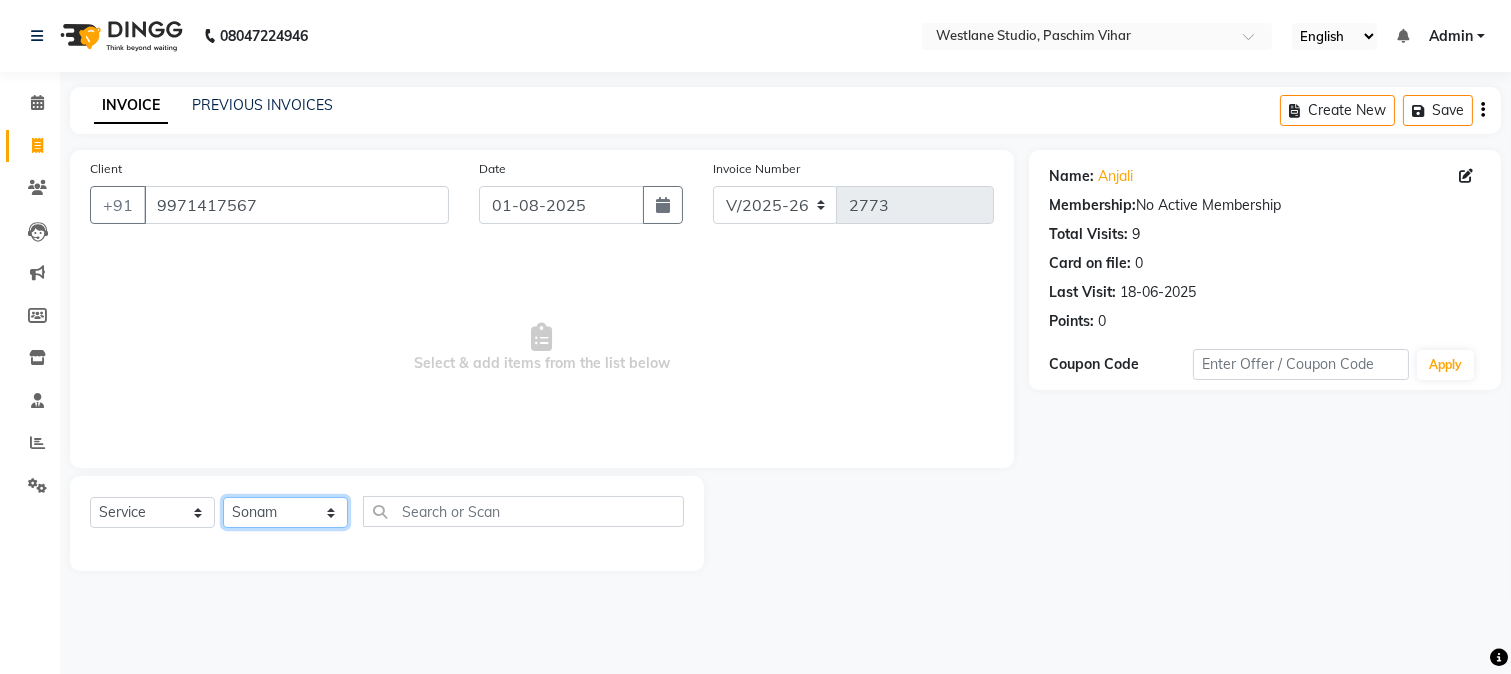 click on "Select Stylist Akash Anu Arun Gaurav  GULFAM jeeshan MANISH NADEEM ALI Nitin Sajwan Raja  Ranjeet RENU RIDHIMA BHATIA Rohit SAGAR Shakel SOHEIL Sonam SUNIL USHA" 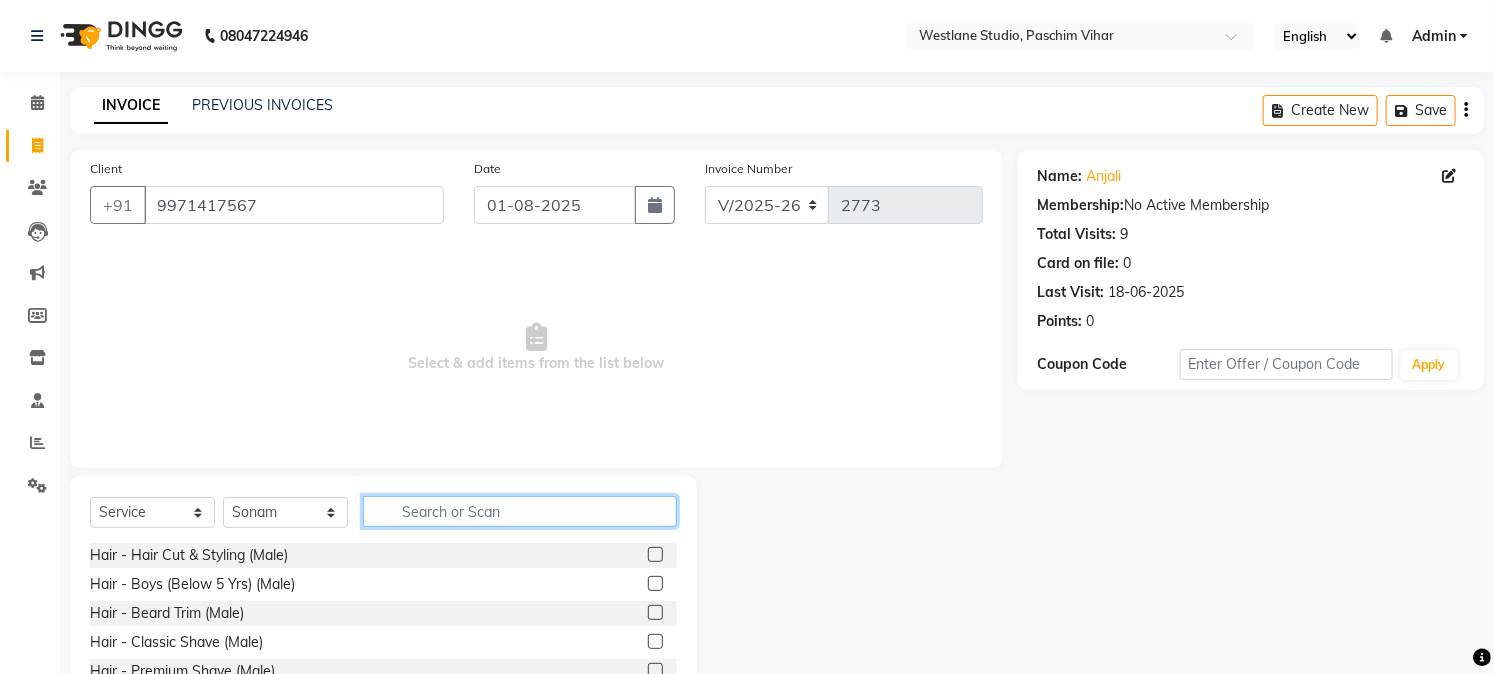 click 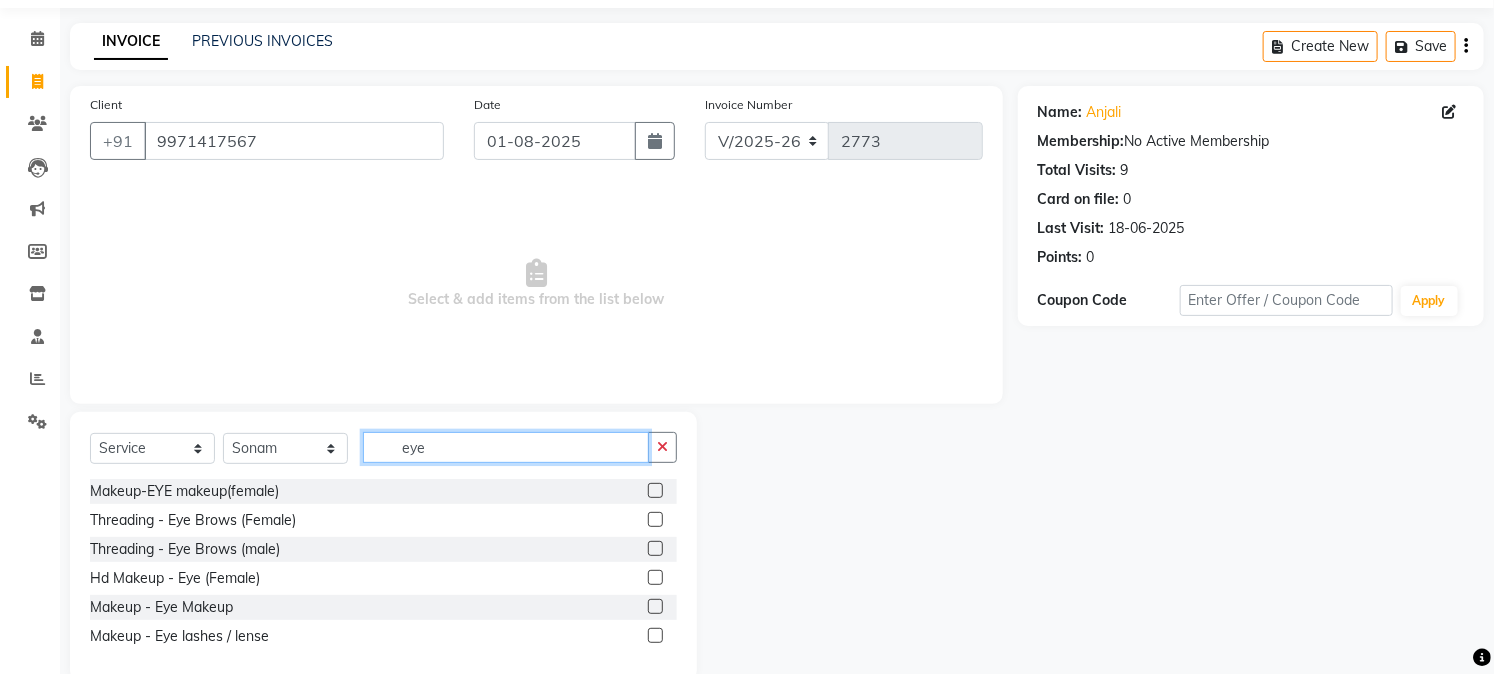 scroll, scrollTop: 101, scrollLeft: 0, axis: vertical 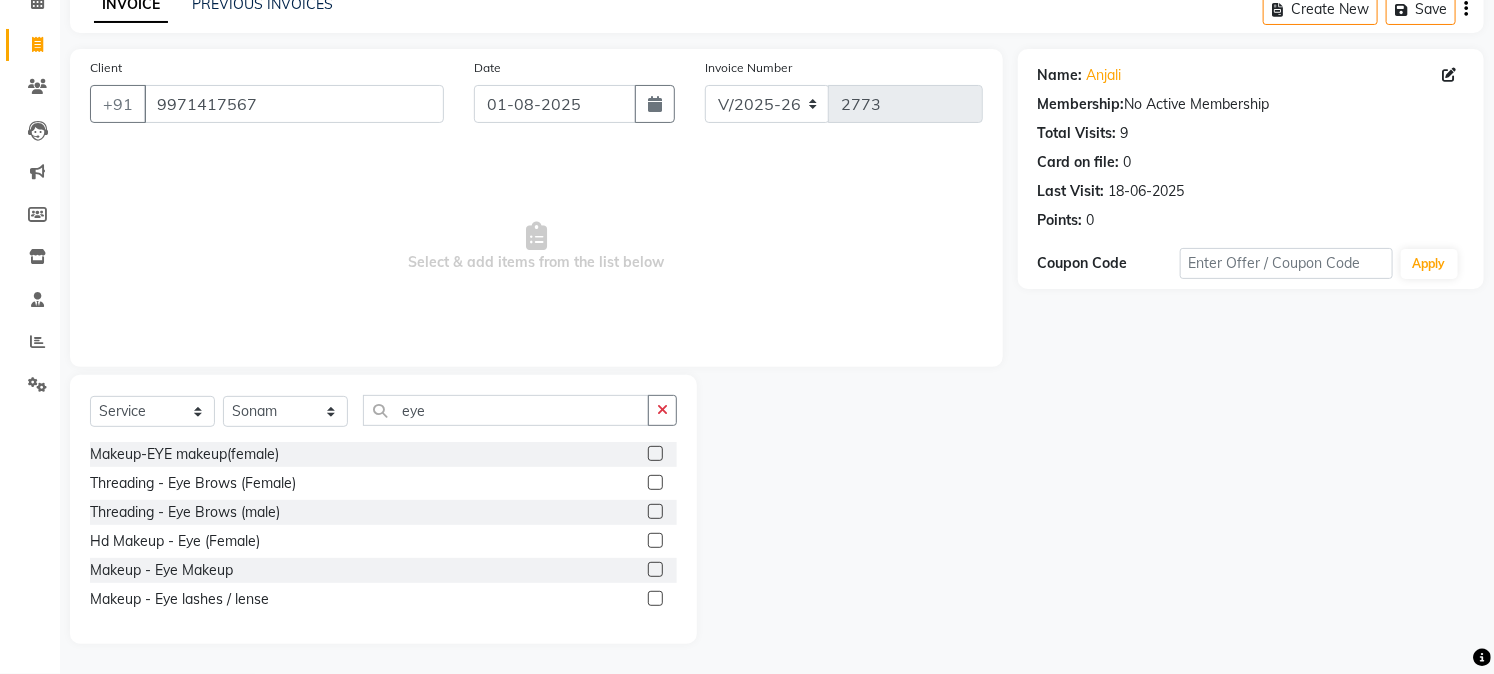 click 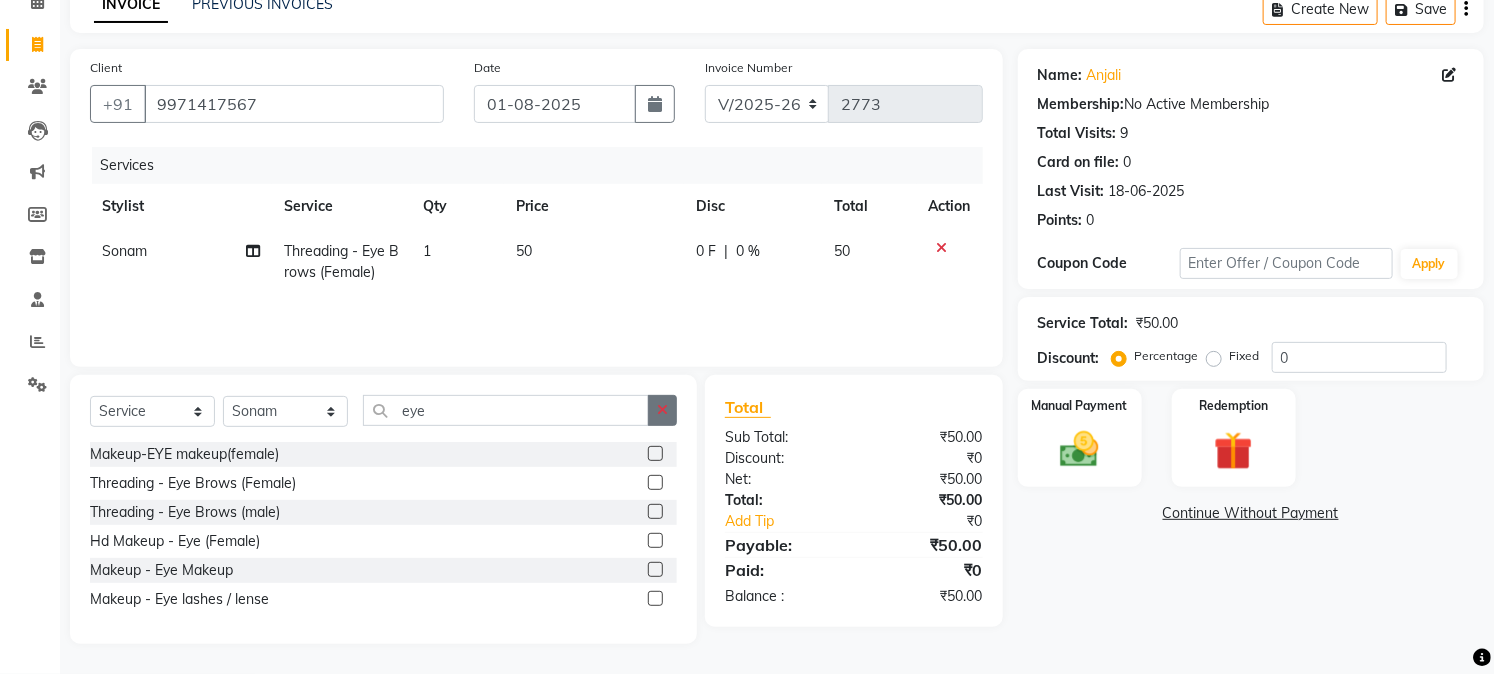 click 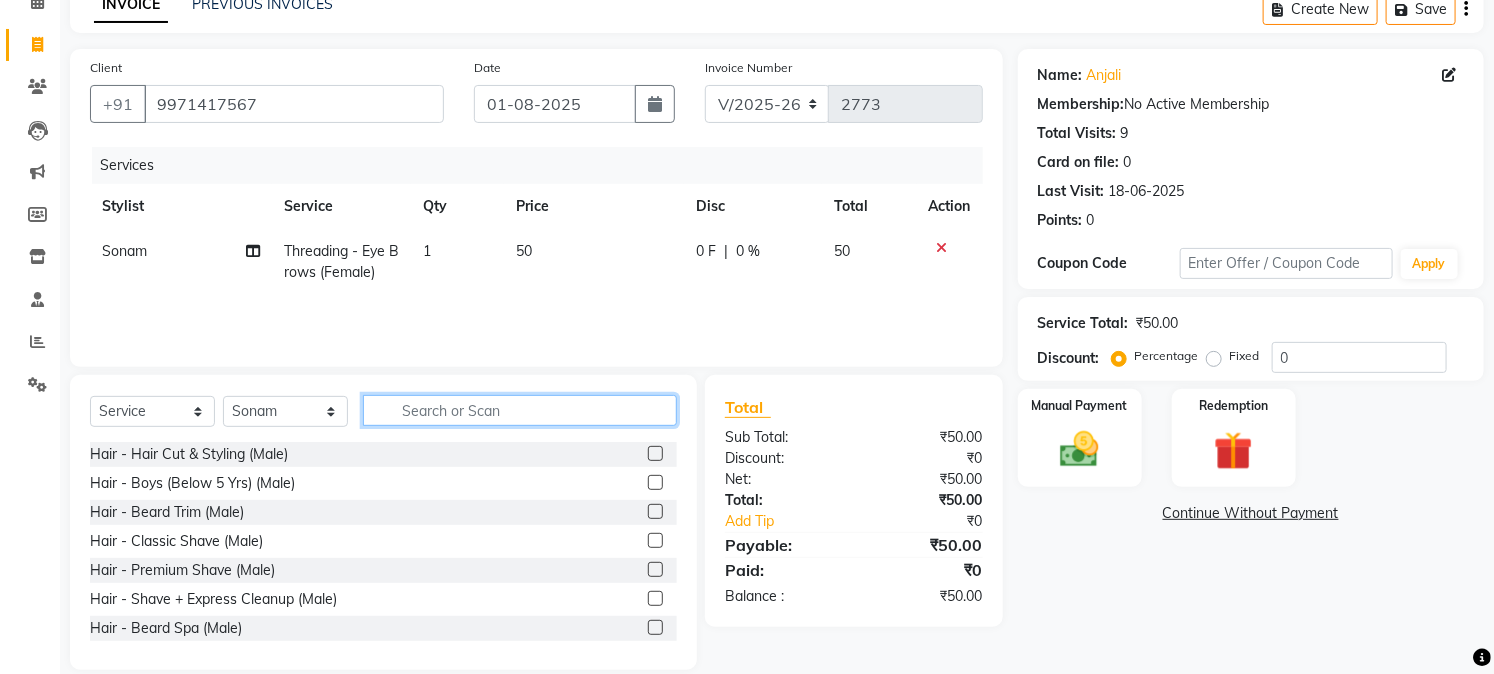 click 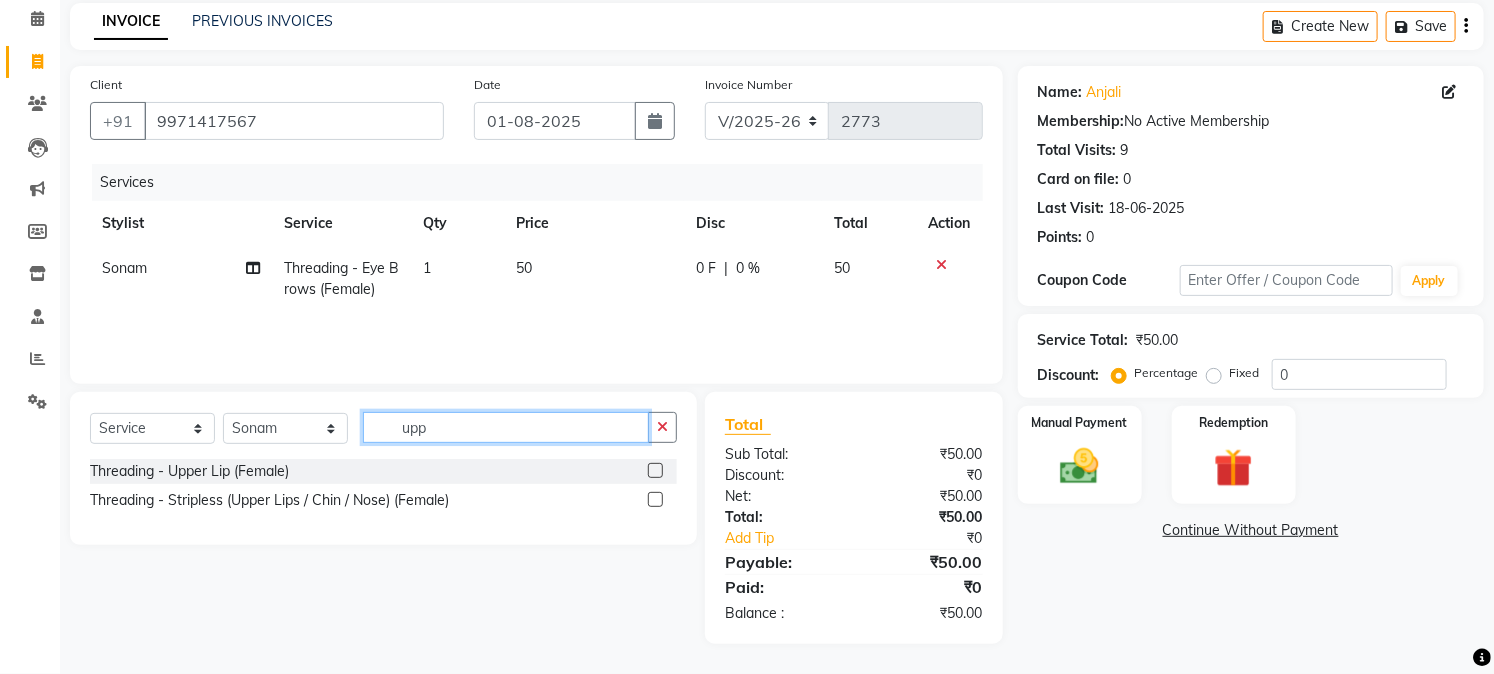 scroll, scrollTop: 84, scrollLeft: 0, axis: vertical 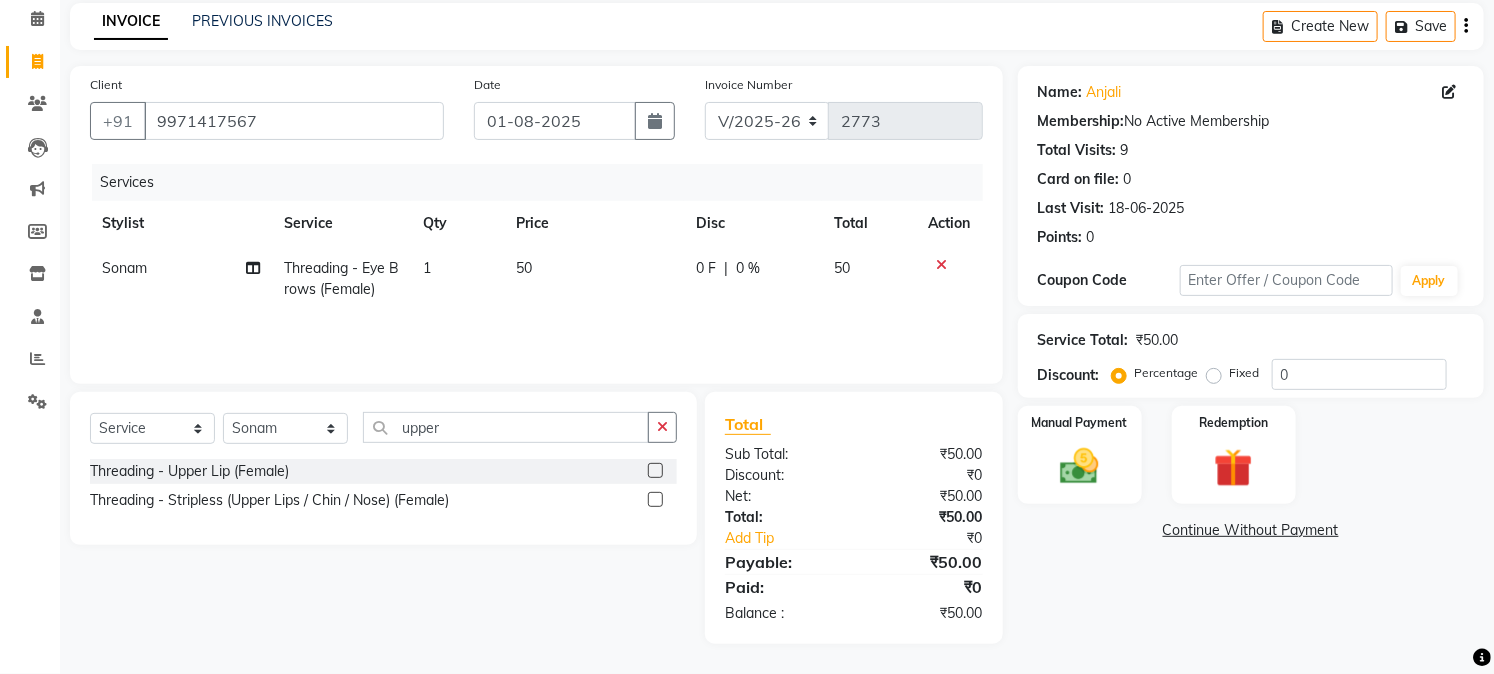 click 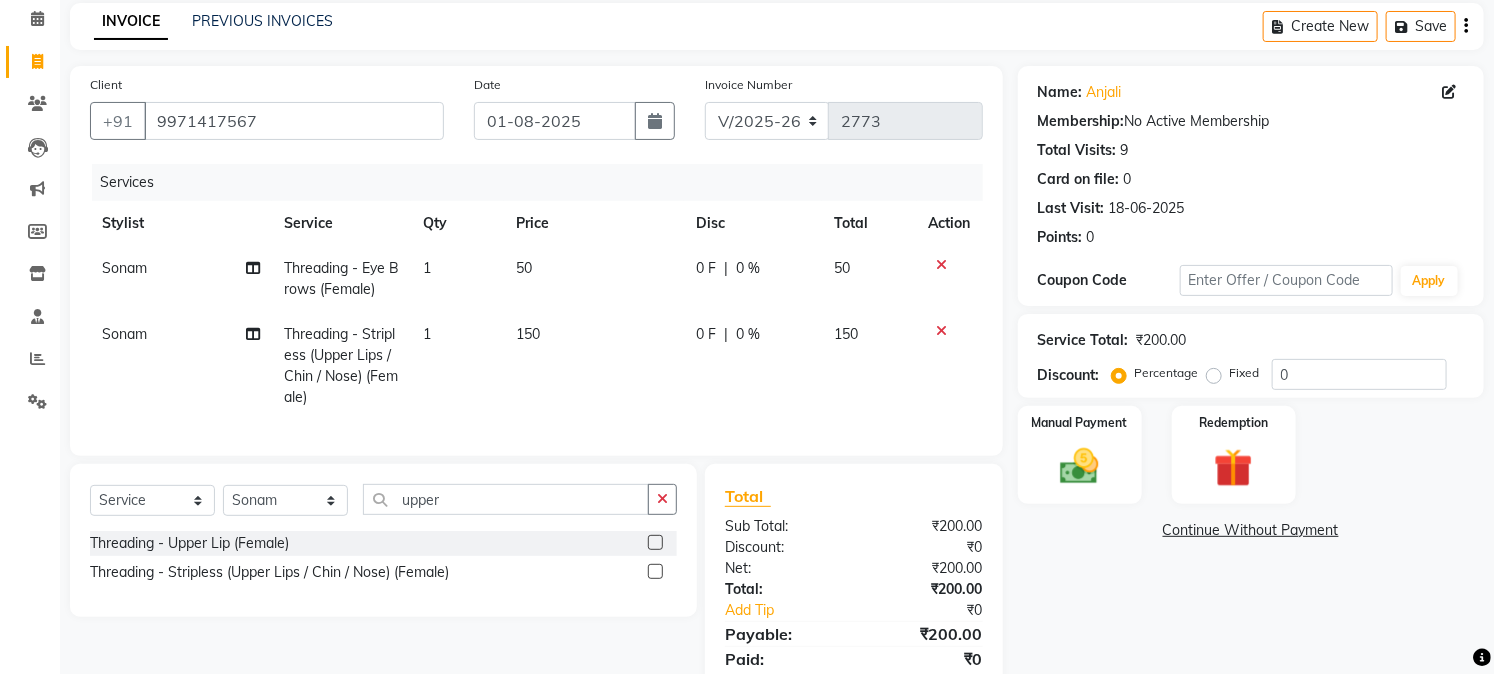 click on "150" 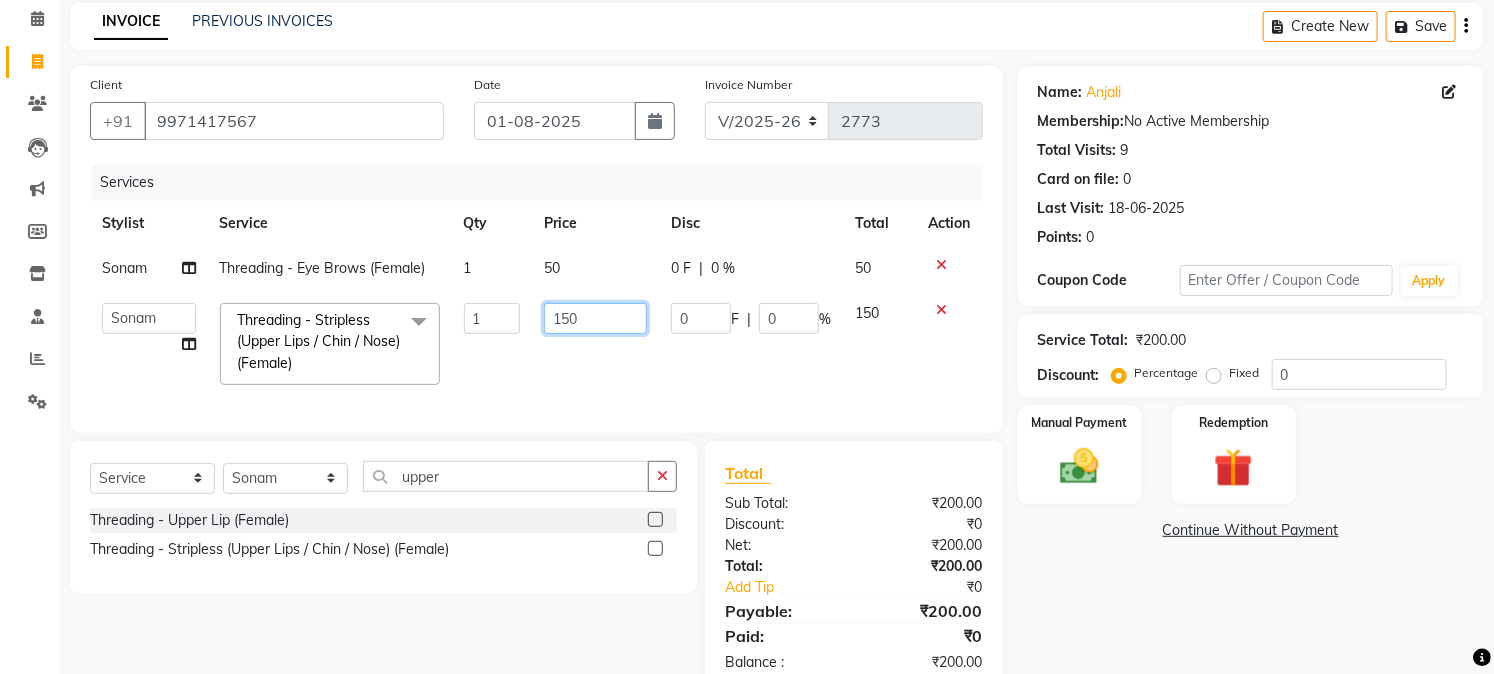 click on "150" 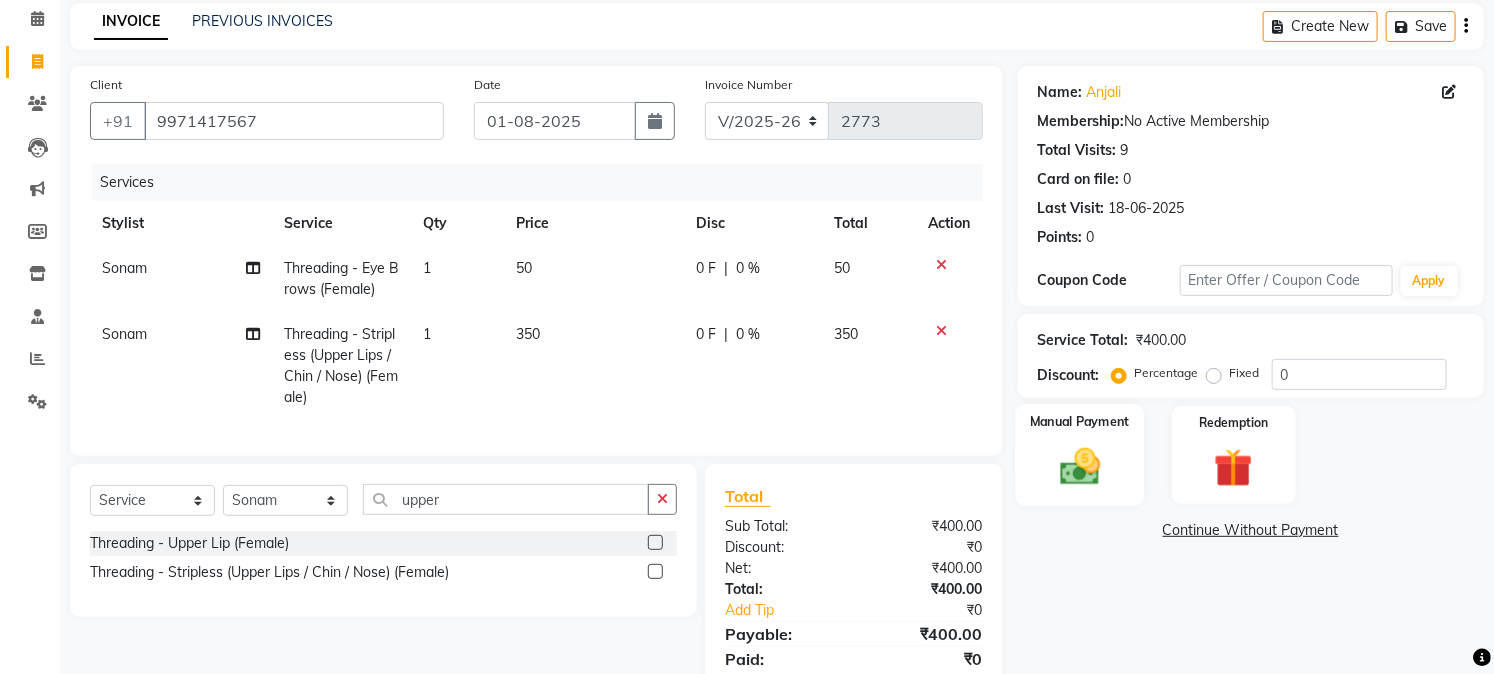 click 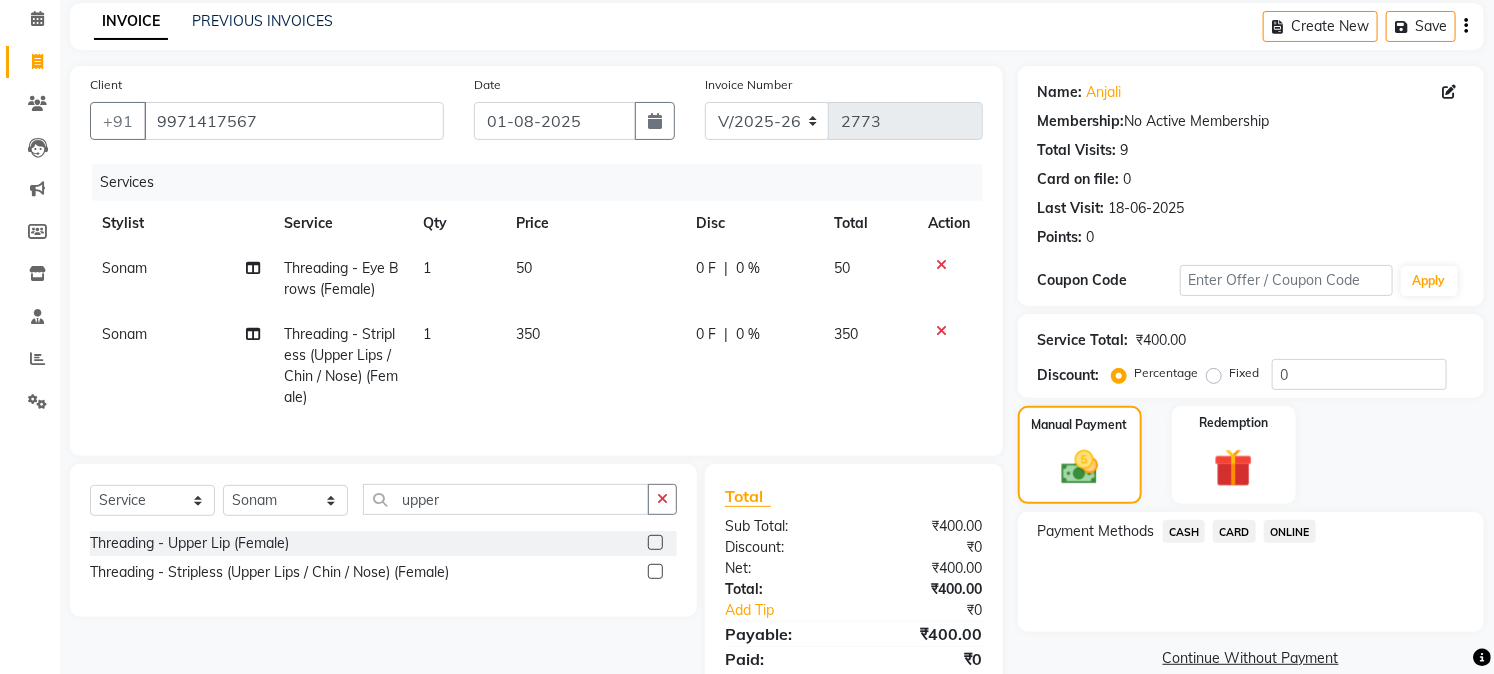 click on "CASH" 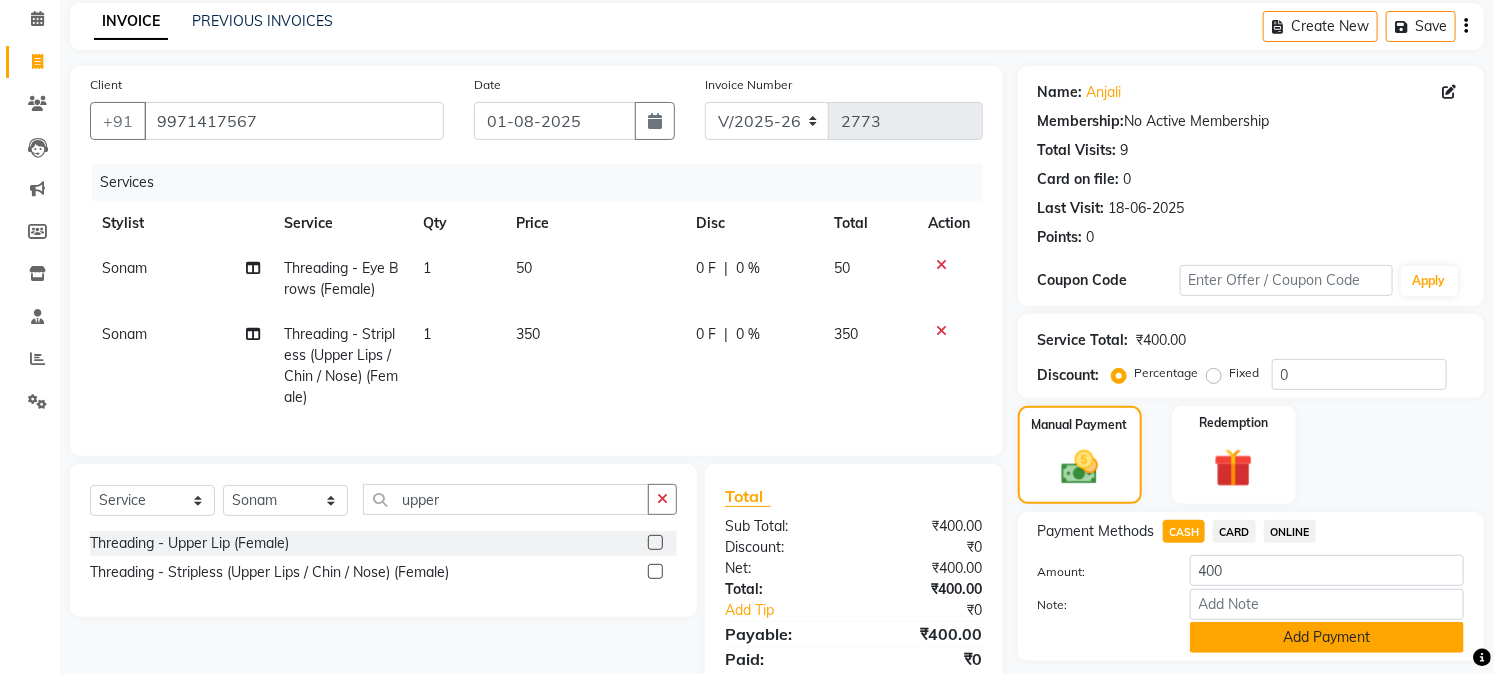 click on "Add Payment" 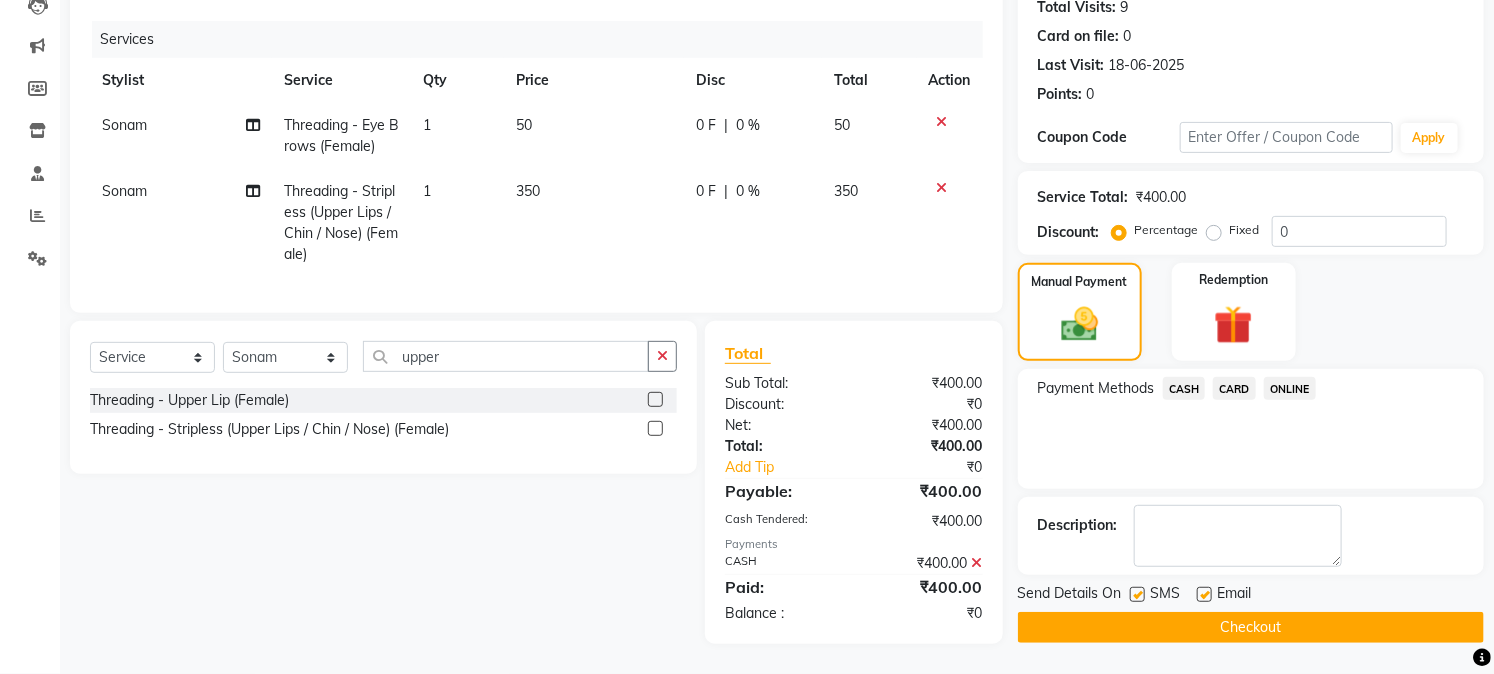 scroll, scrollTop: 243, scrollLeft: 0, axis: vertical 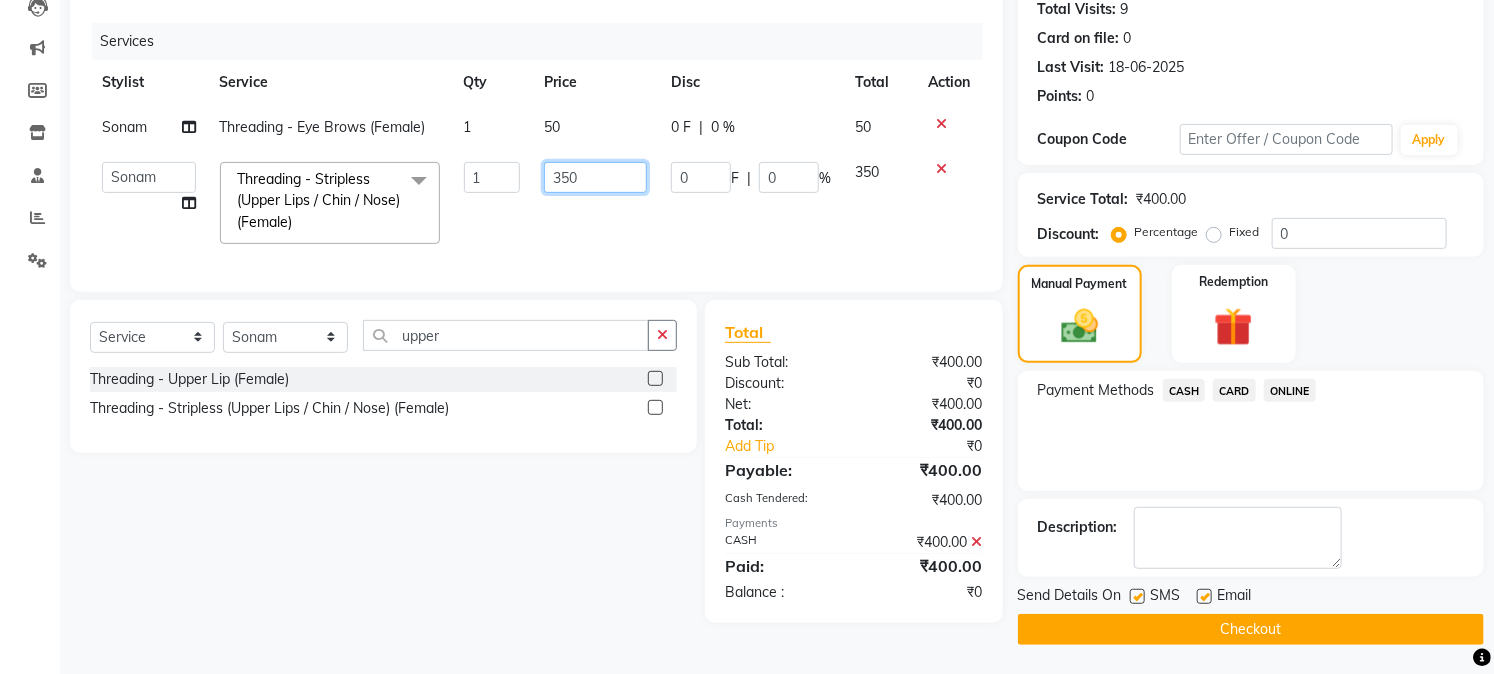 click on "350" 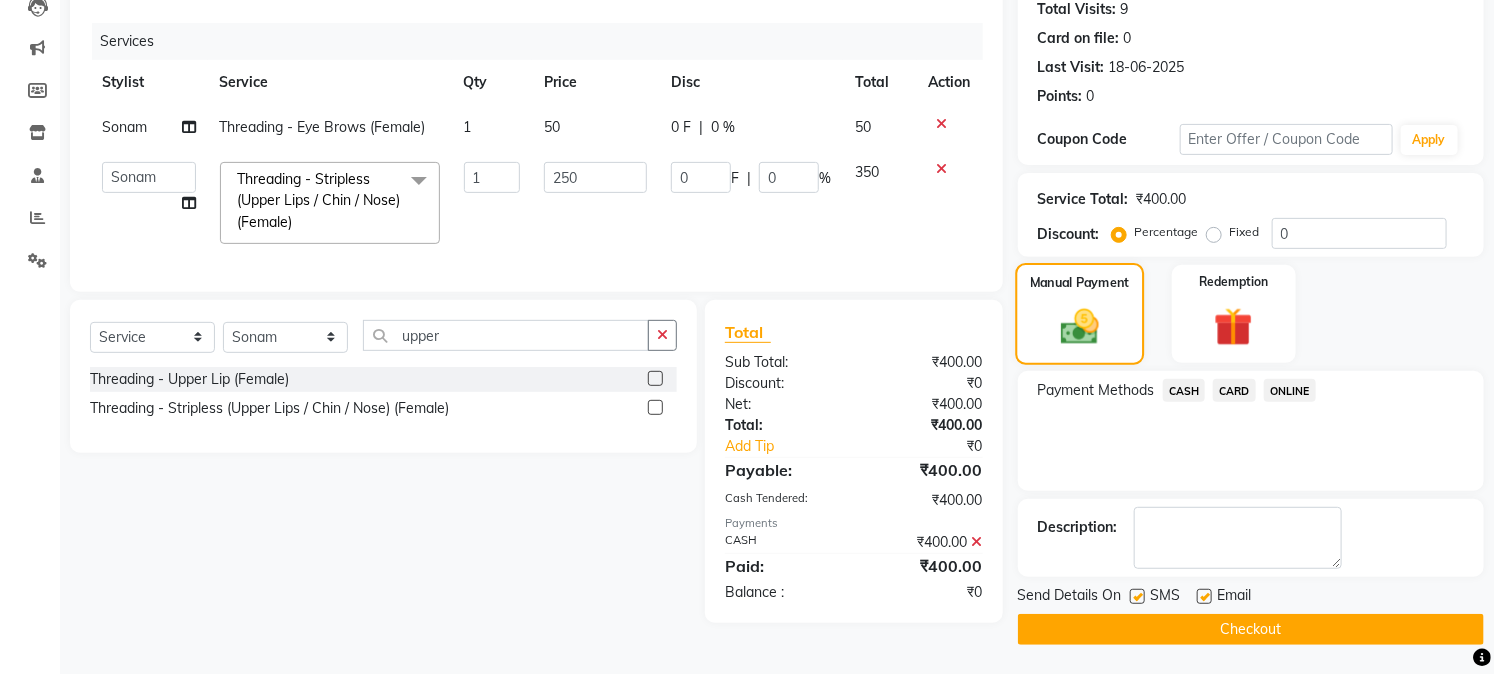 click on "Manual Payment" 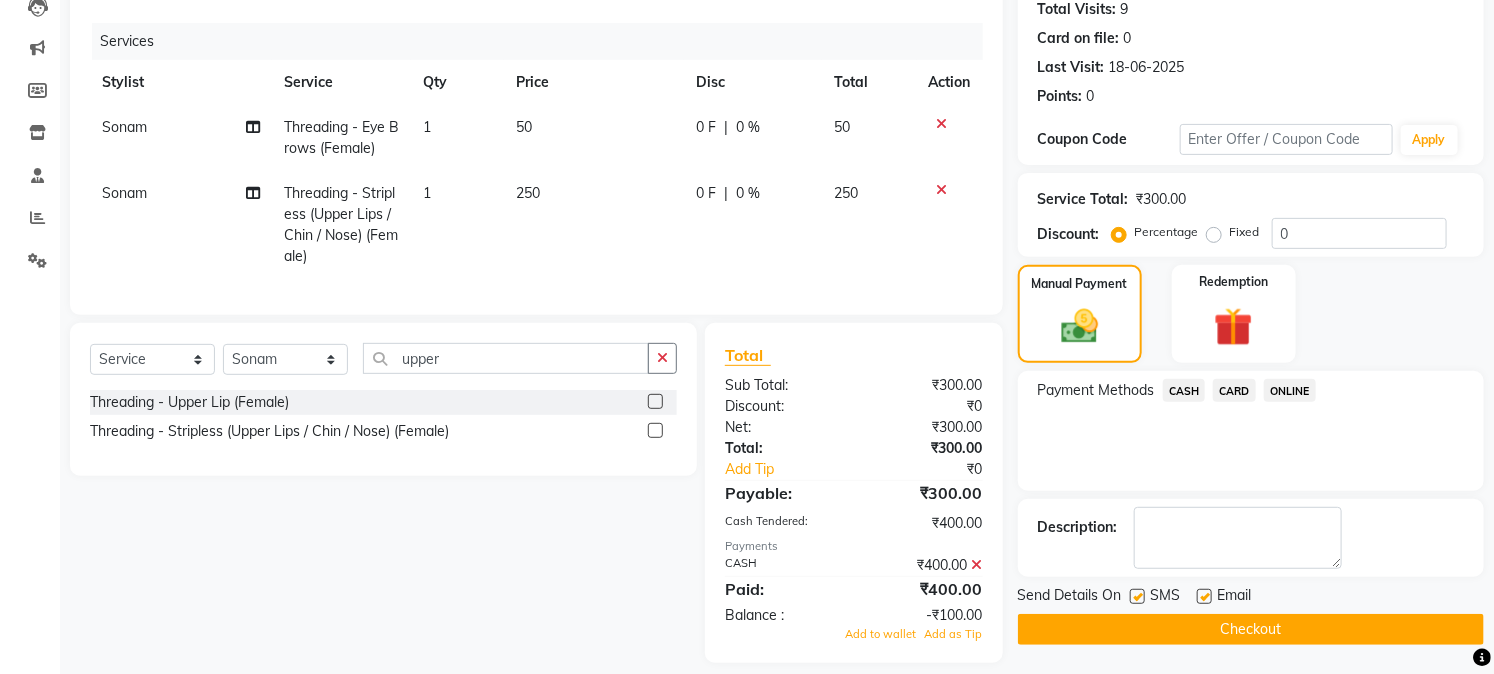 click 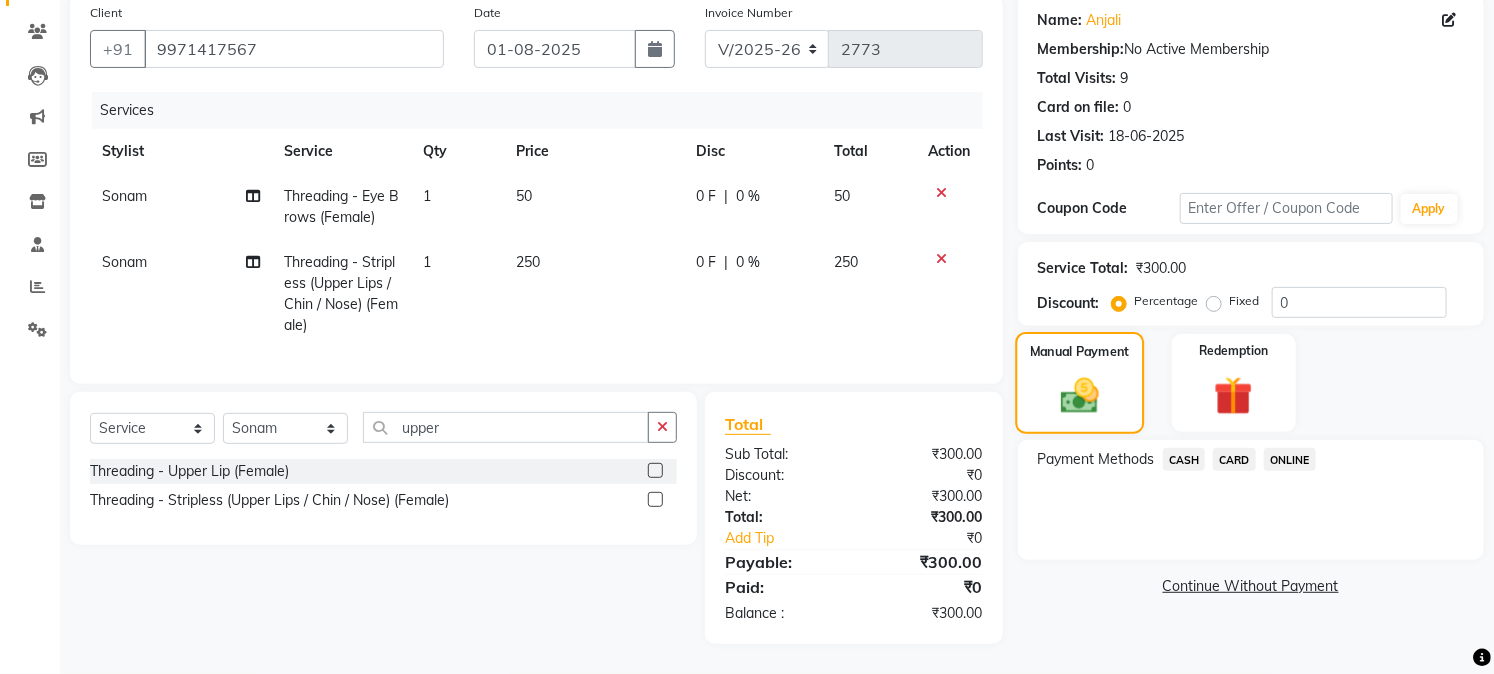 click on "Manual Payment" 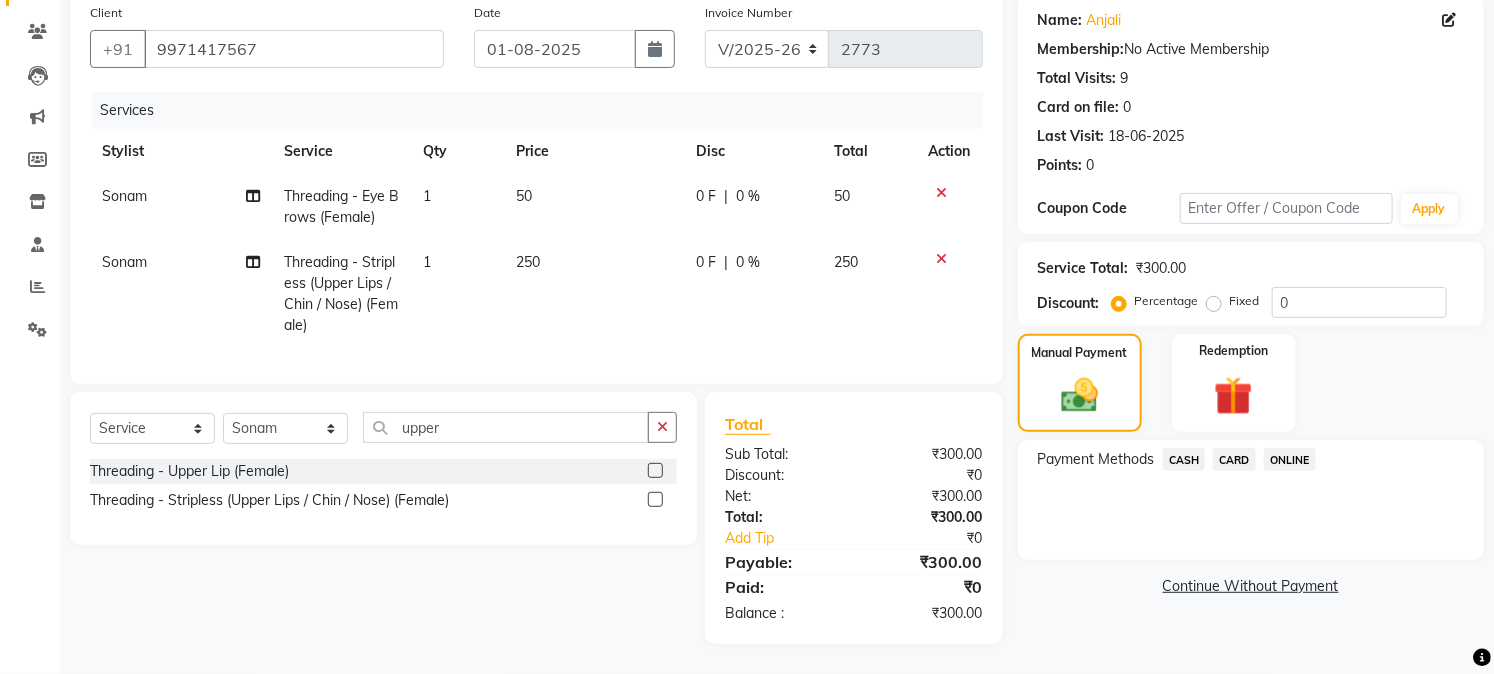 click on "CASH" 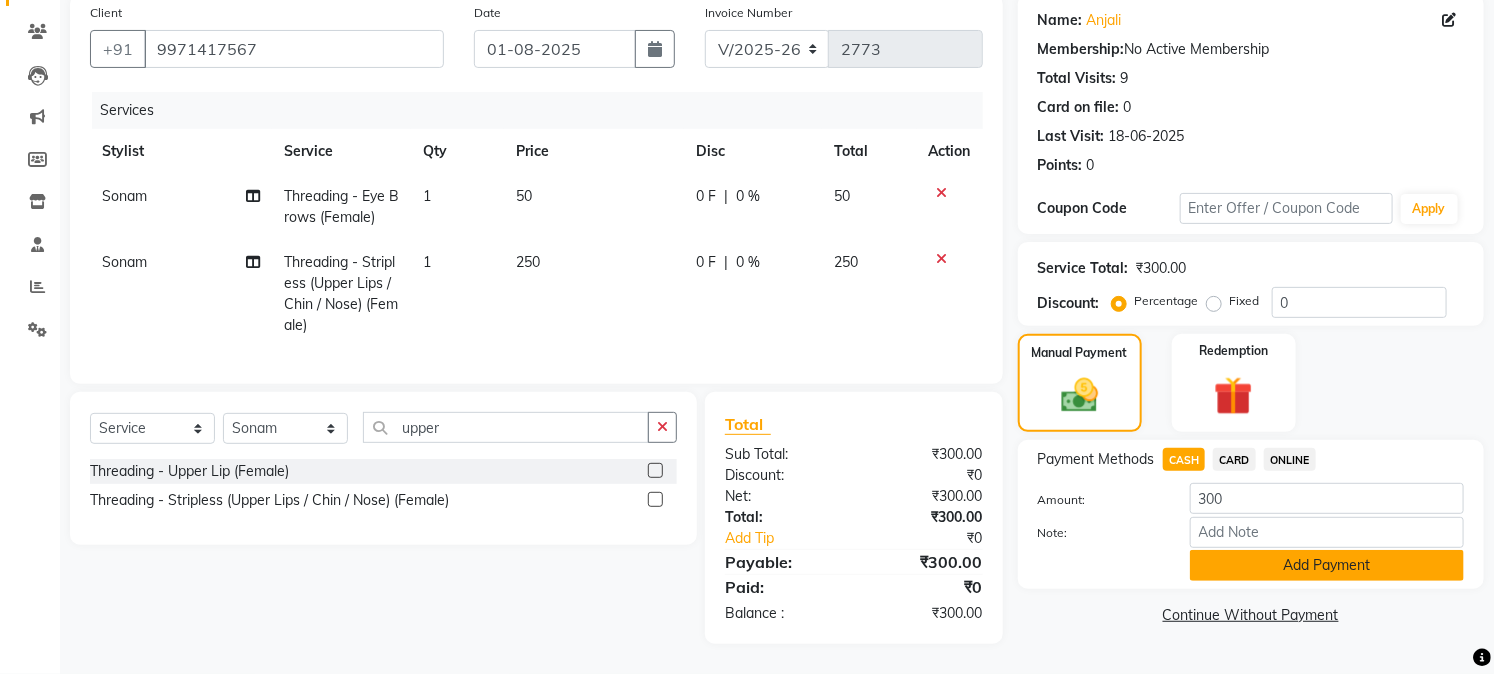 click on "Add Payment" 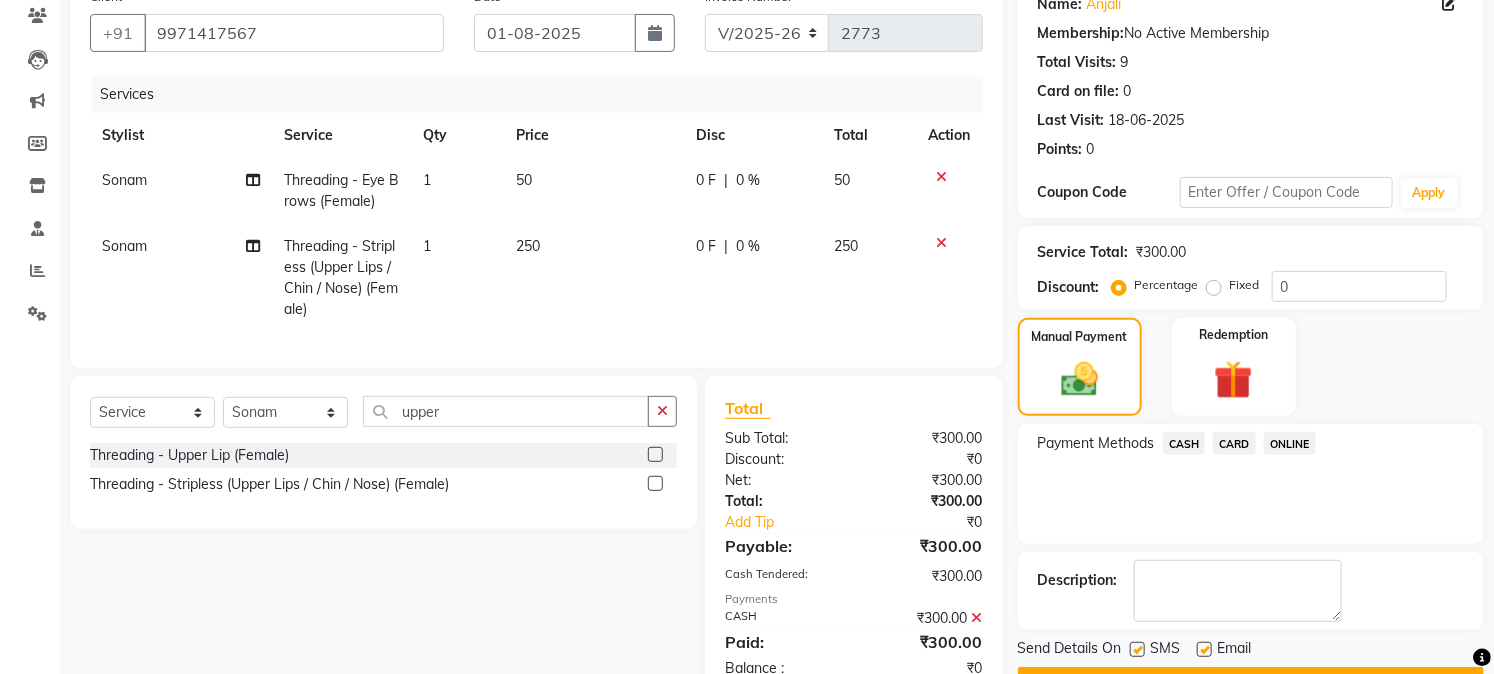 scroll, scrollTop: 243, scrollLeft: 0, axis: vertical 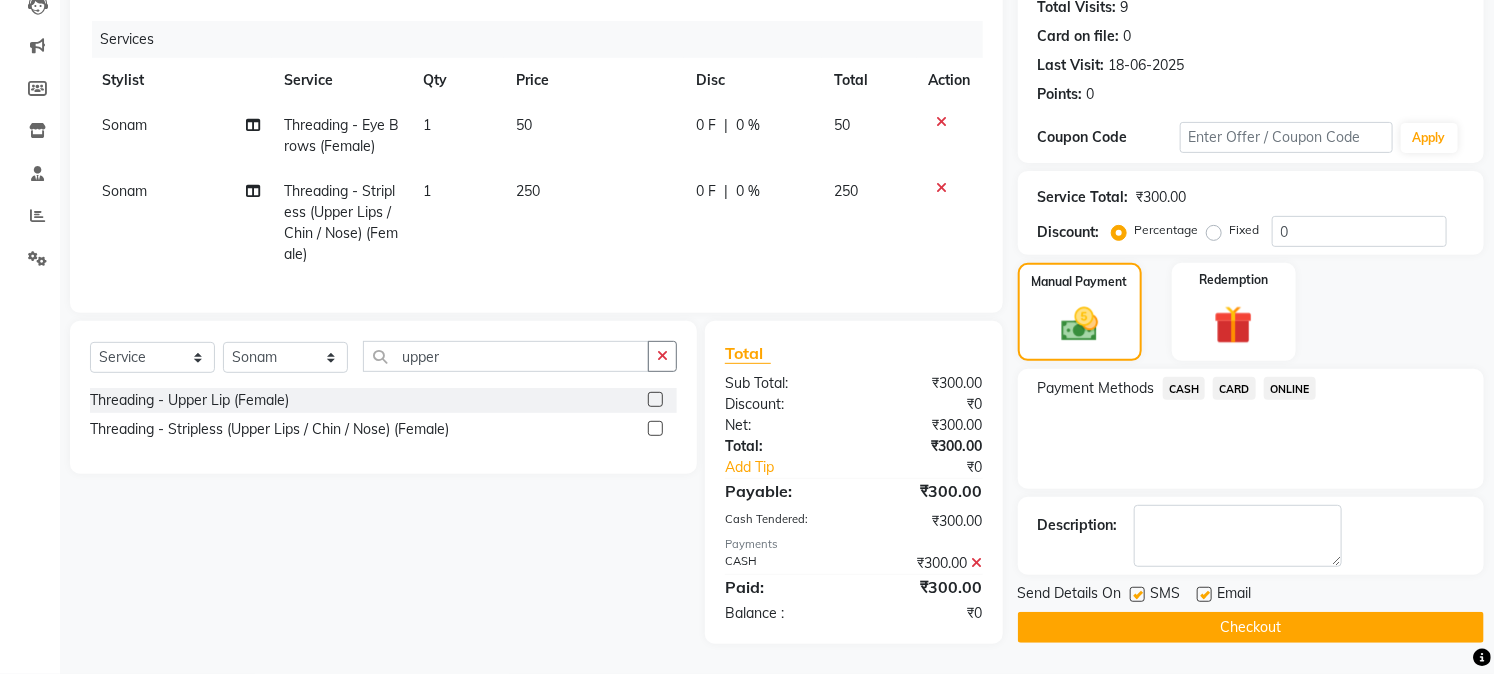 click on "Checkout" 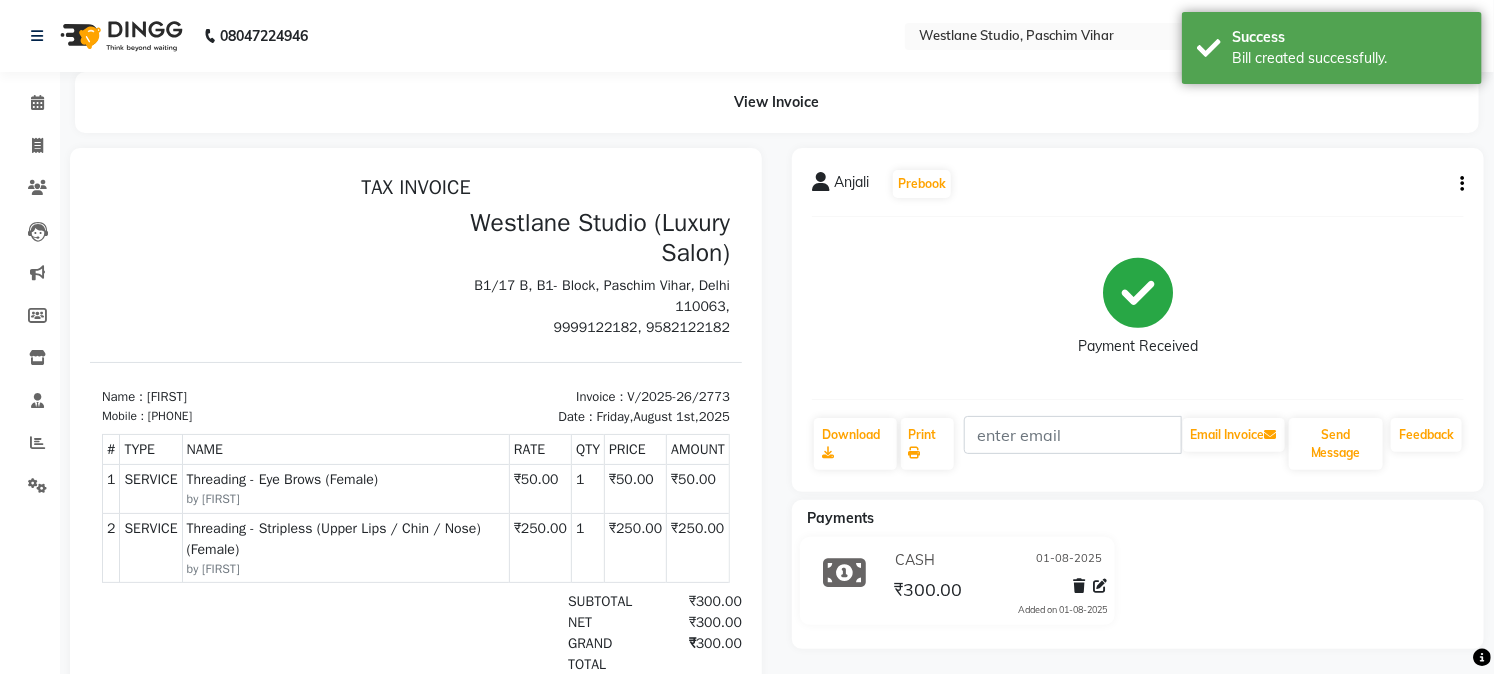scroll, scrollTop: 0, scrollLeft: 0, axis: both 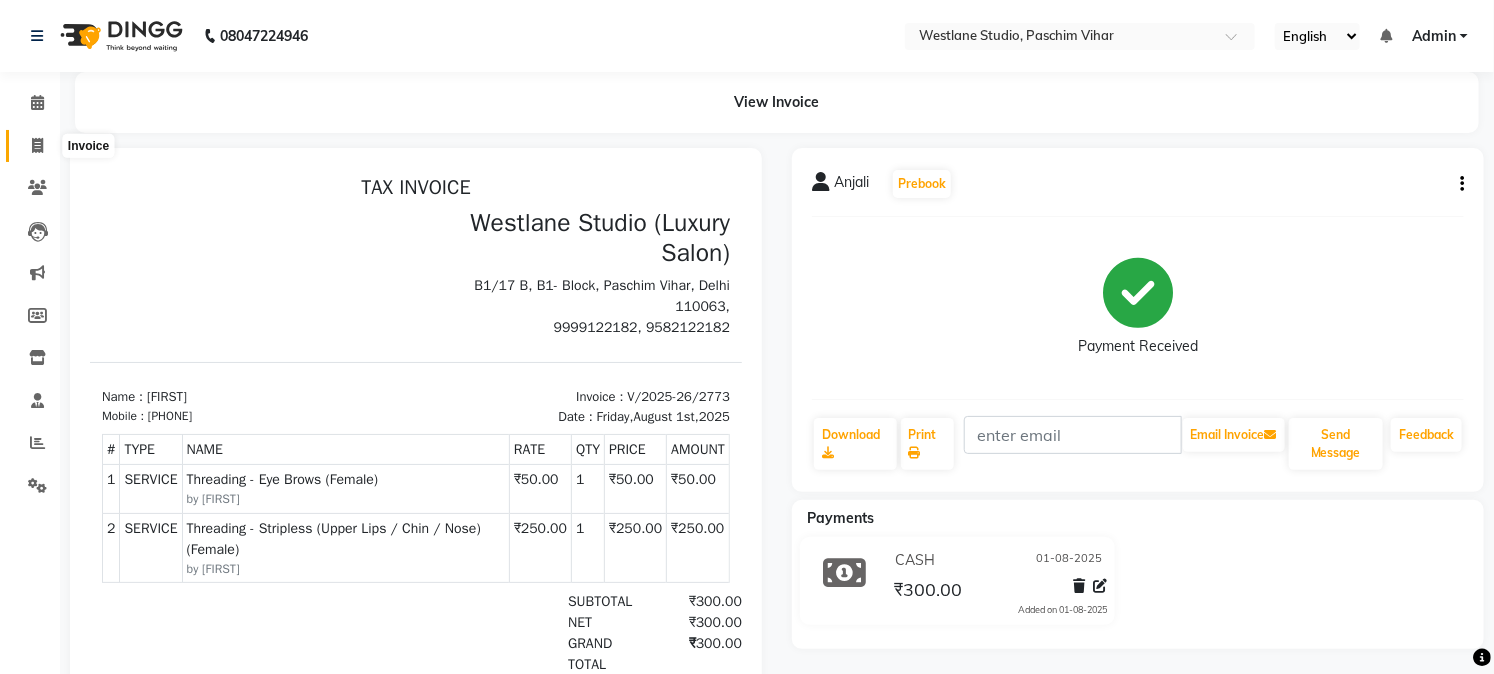 click 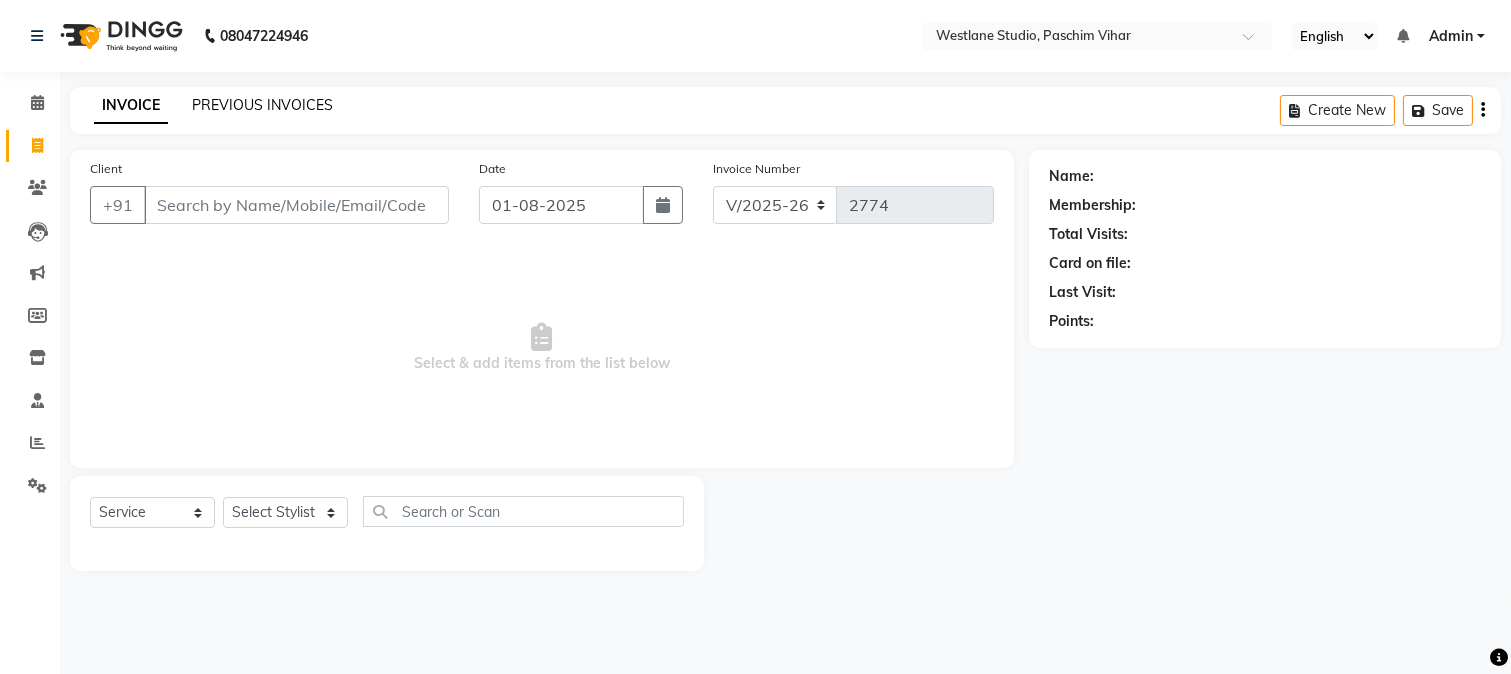 click on "PREVIOUS INVOICES" 